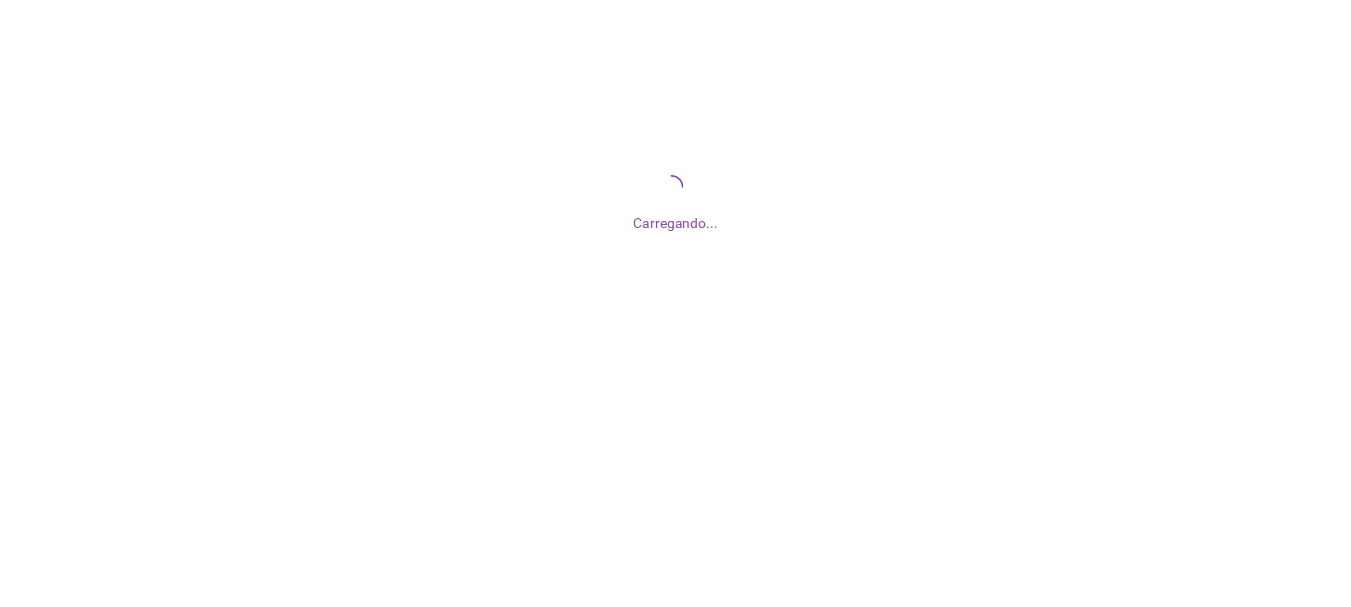 scroll, scrollTop: 0, scrollLeft: 0, axis: both 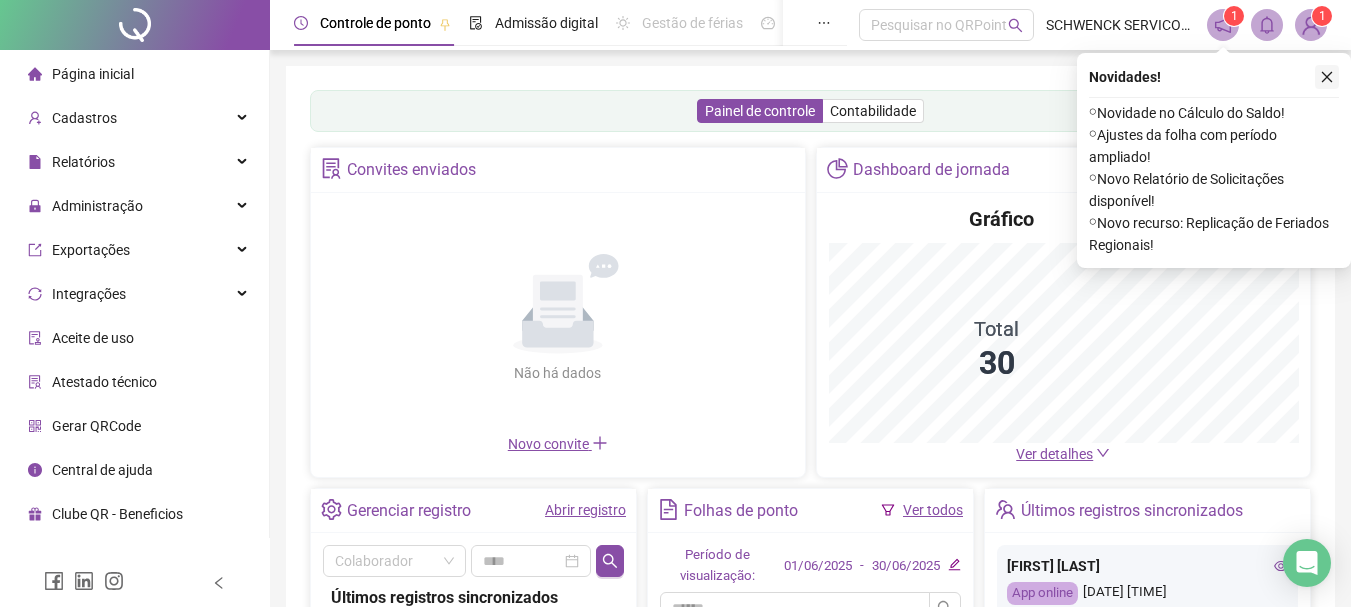 click at bounding box center [1327, 77] 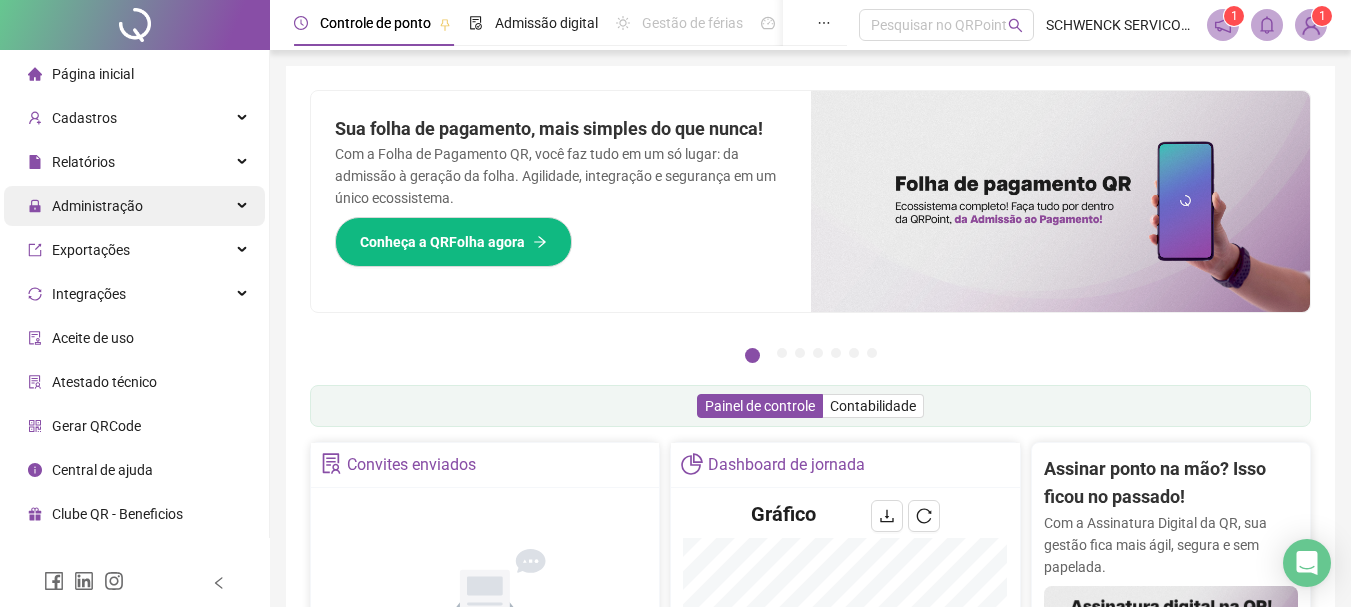 click on "Administração" at bounding box center (85, 206) 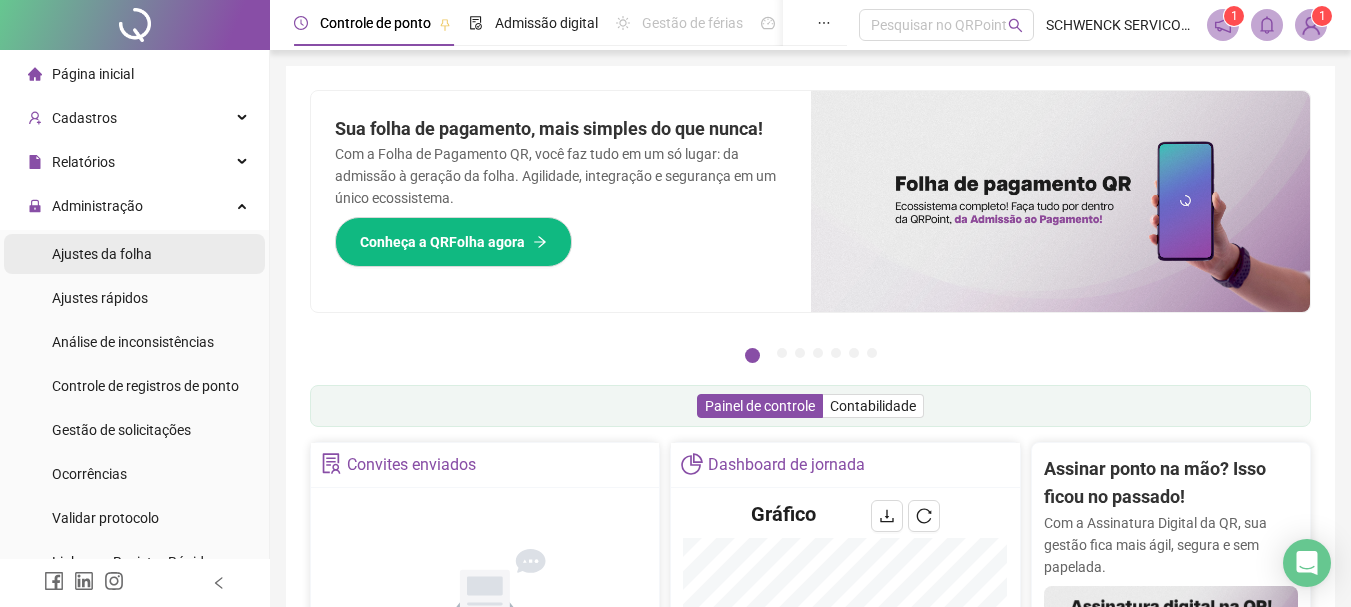 click on "Ajustes da folha" at bounding box center [102, 254] 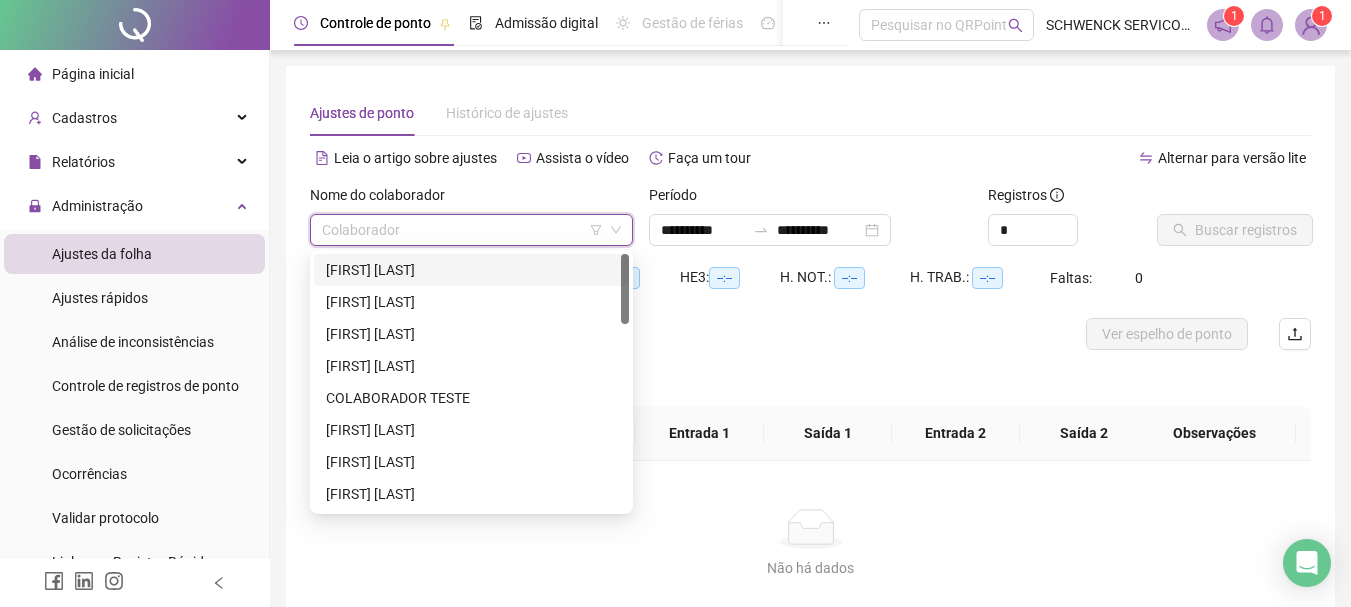 click at bounding box center (465, 230) 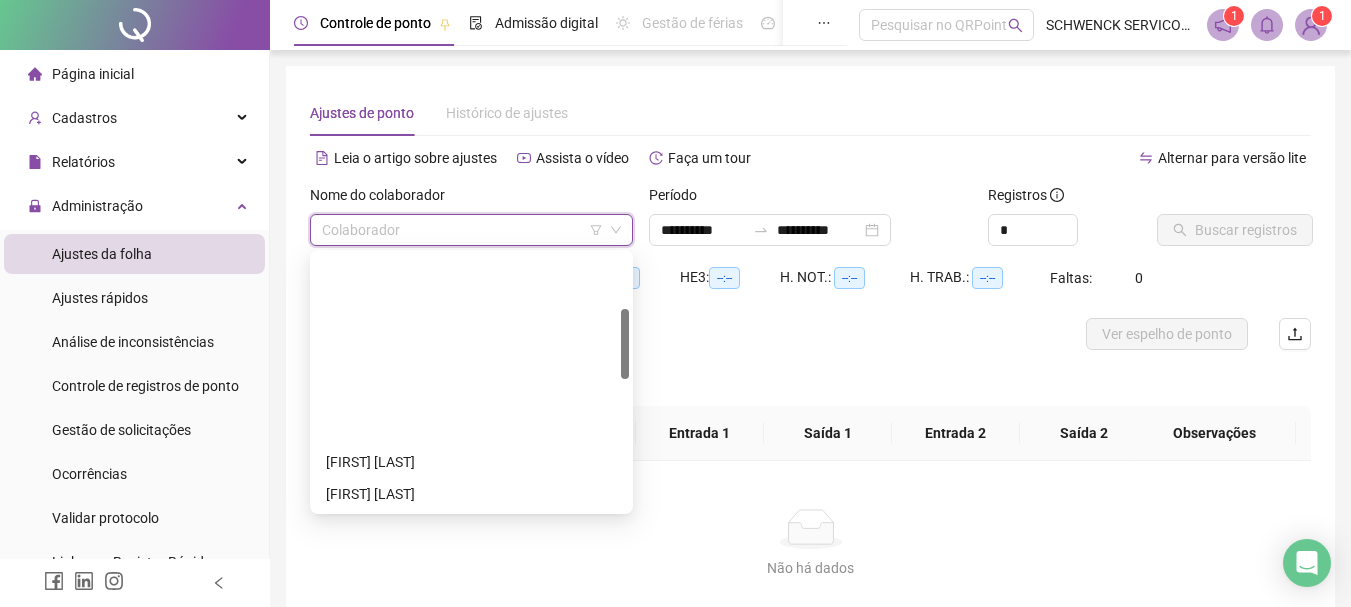 scroll, scrollTop: 200, scrollLeft: 0, axis: vertical 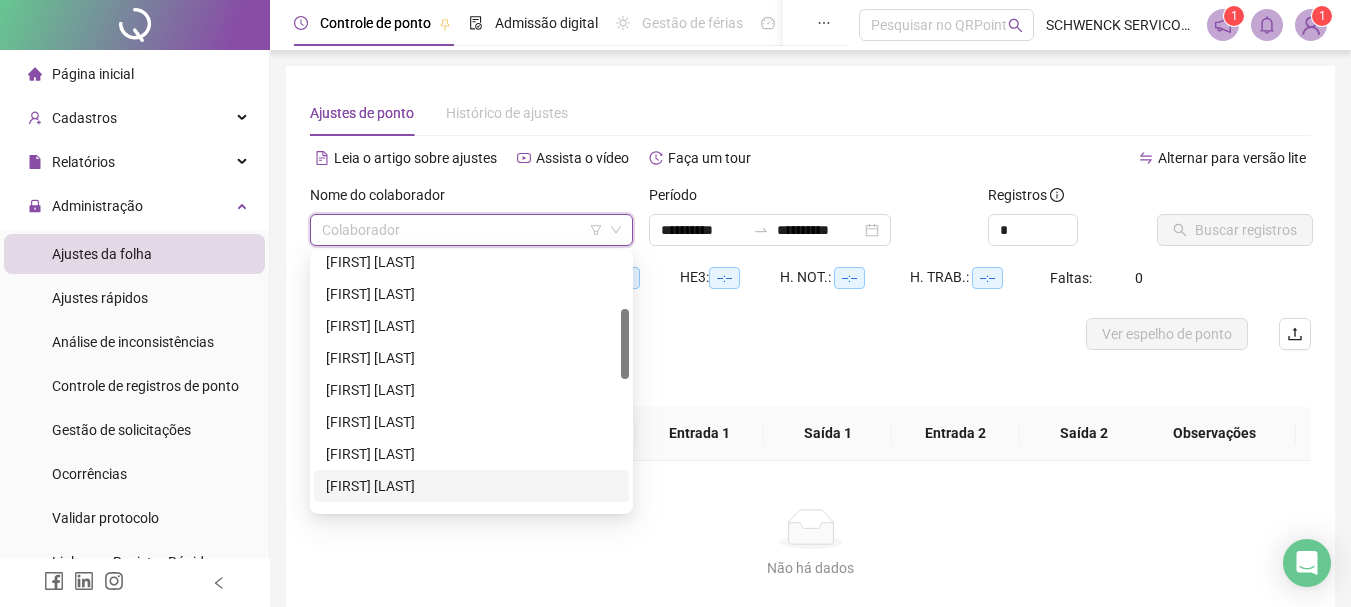 click on "JOZIANE GOMES DE SOUZA" at bounding box center [471, 486] 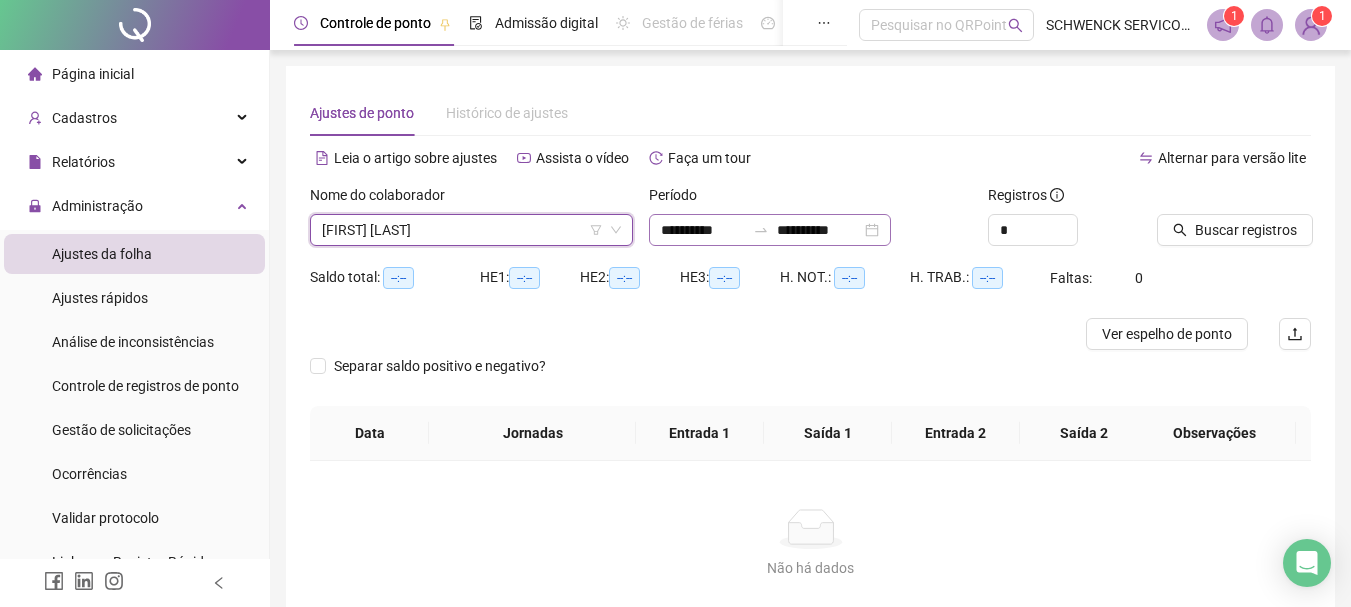 click at bounding box center (761, 230) 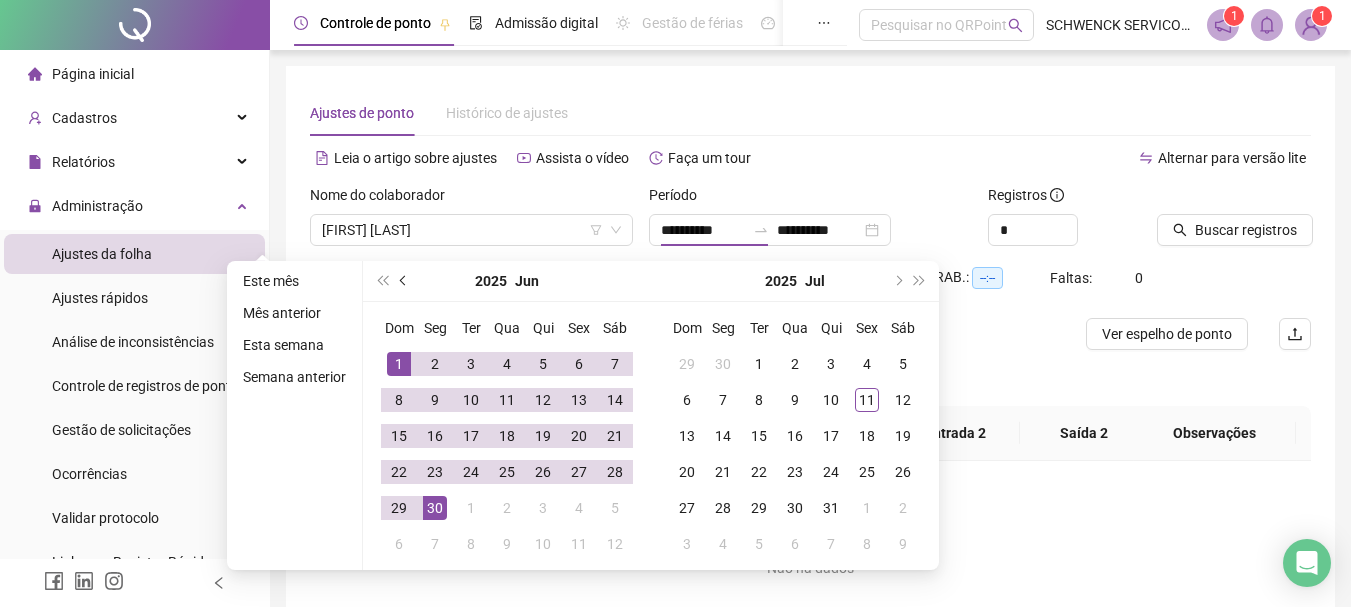 click at bounding box center (405, 281) 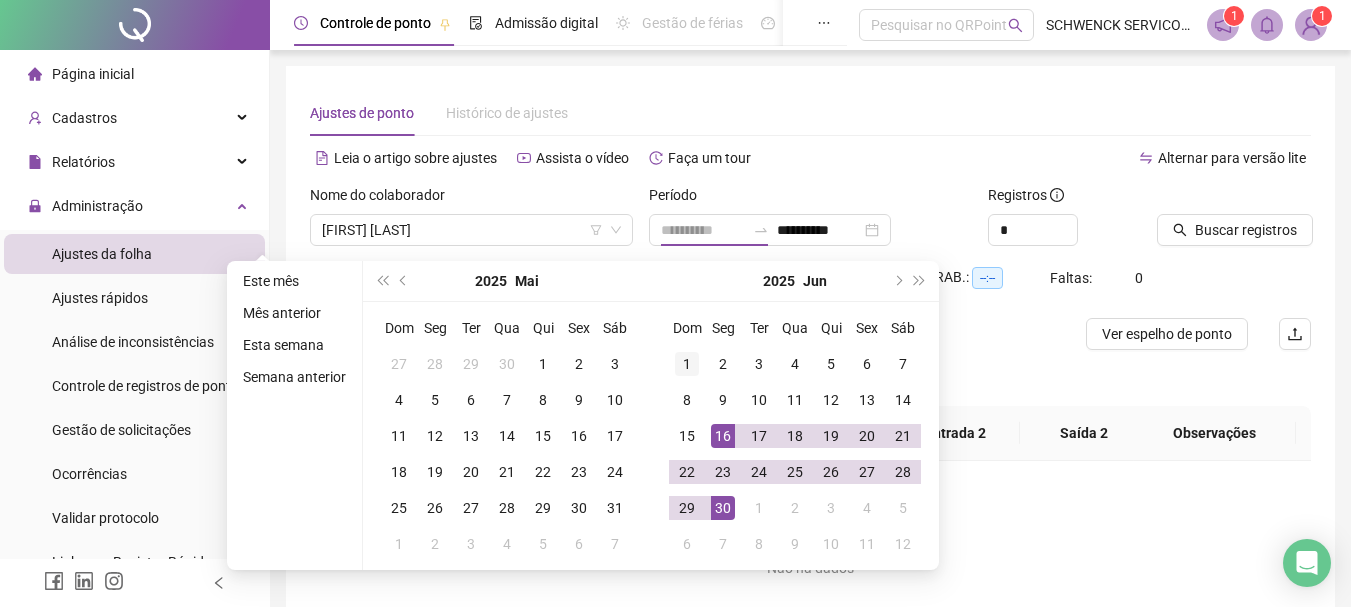type on "**********" 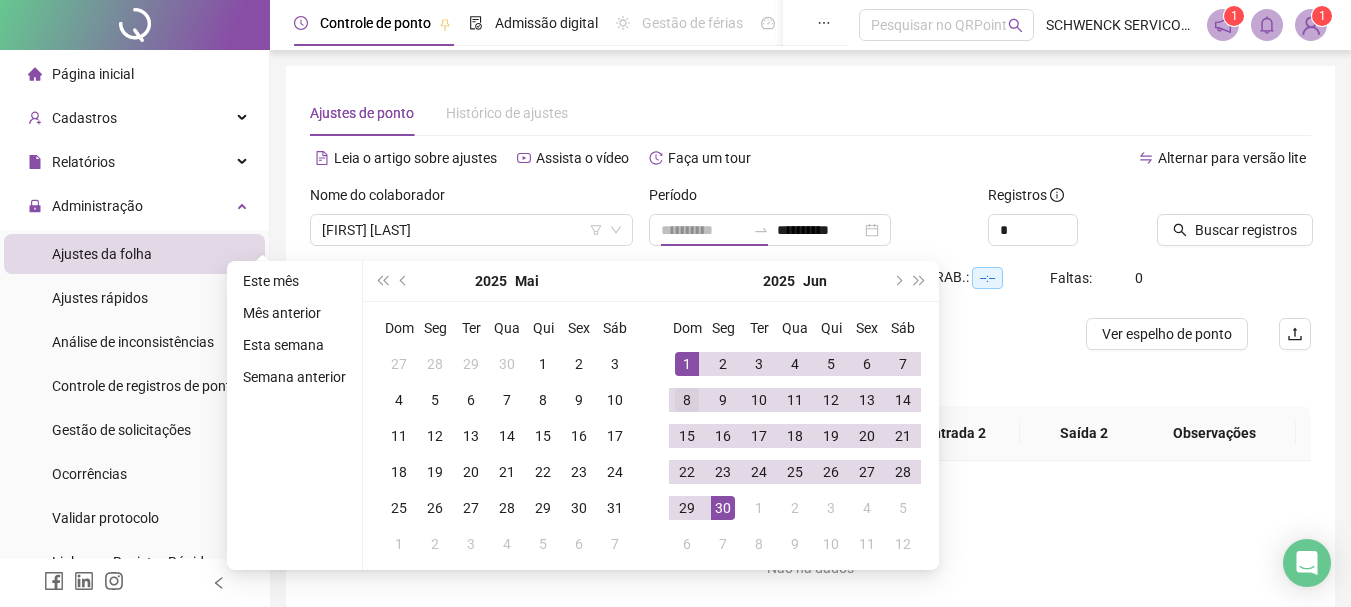 drag, startPoint x: 678, startPoint y: 361, endPoint x: 681, endPoint y: 396, distance: 35.128338 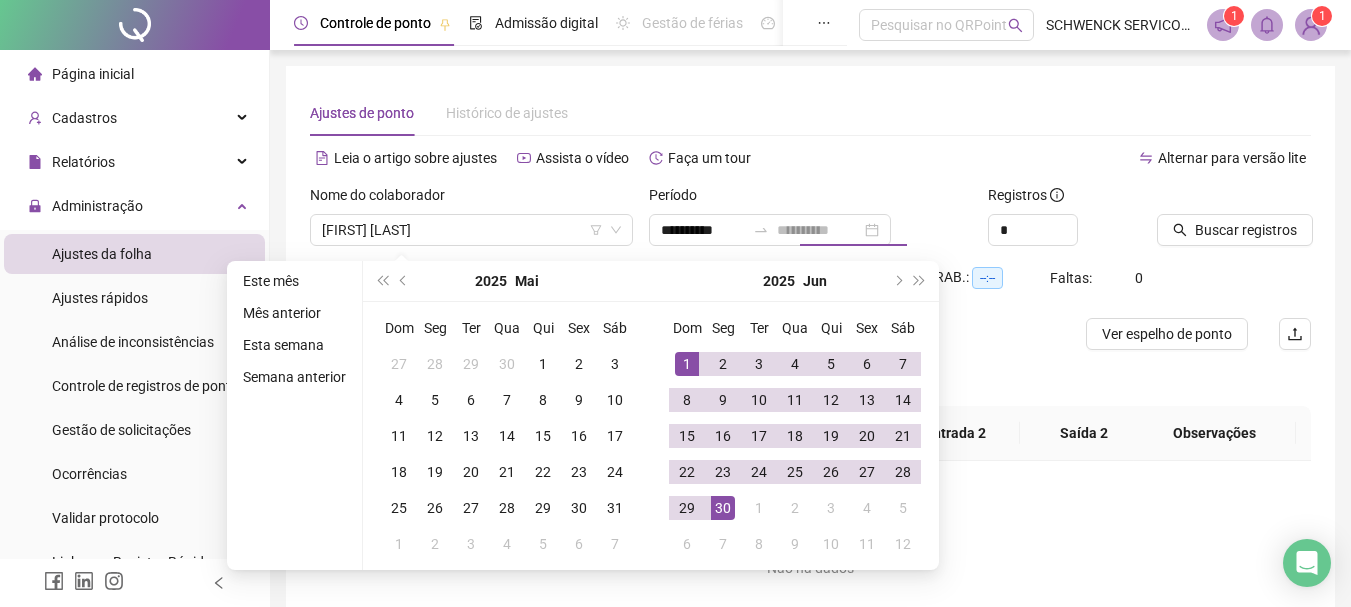 click on "30" at bounding box center (723, 508) 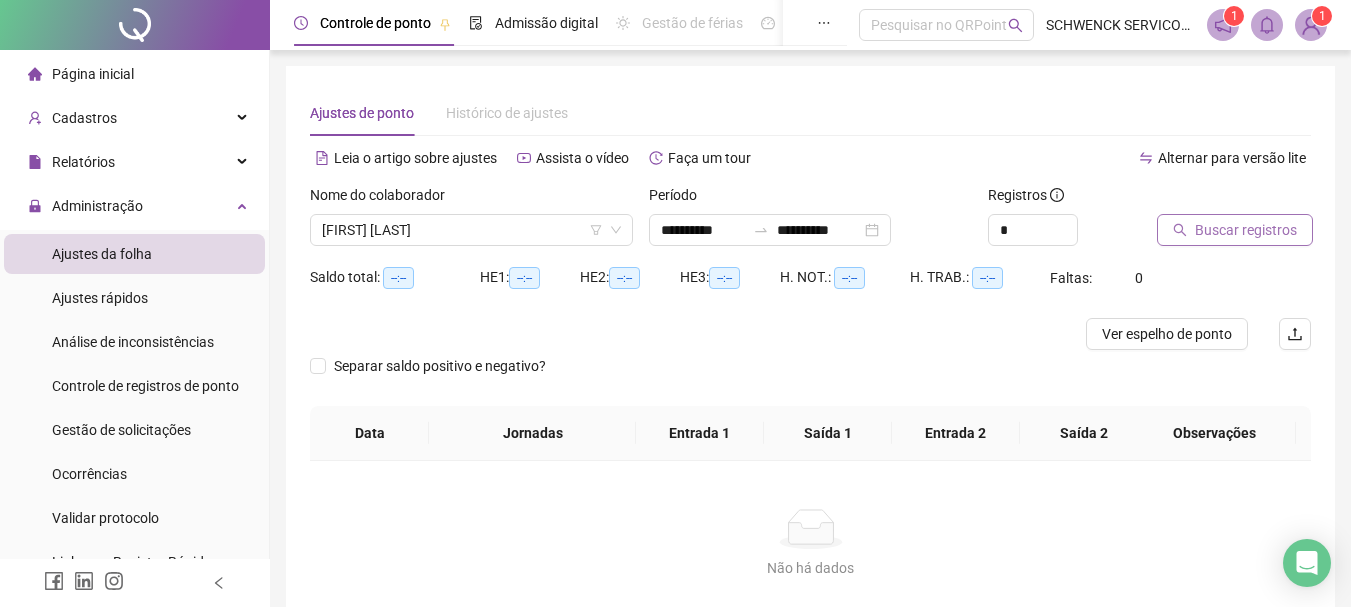 drag, startPoint x: 1289, startPoint y: 225, endPoint x: 1268, endPoint y: 228, distance: 21.213203 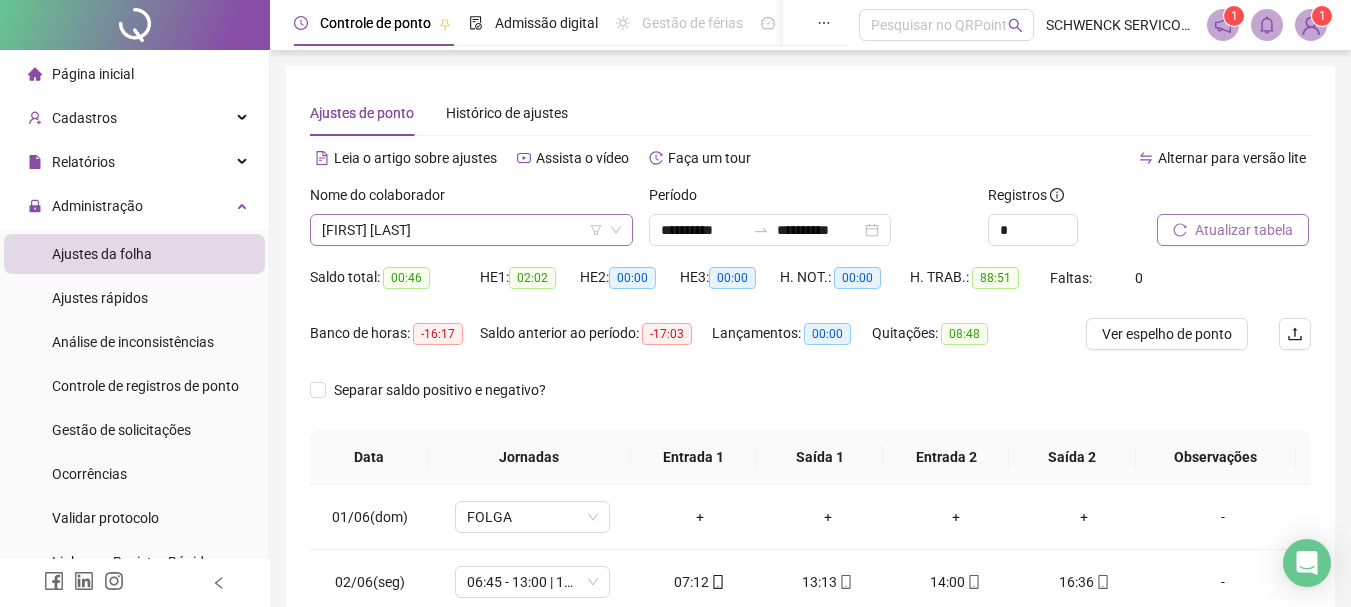 click on "JOZIANE GOMES DE SOUZA" at bounding box center (471, 230) 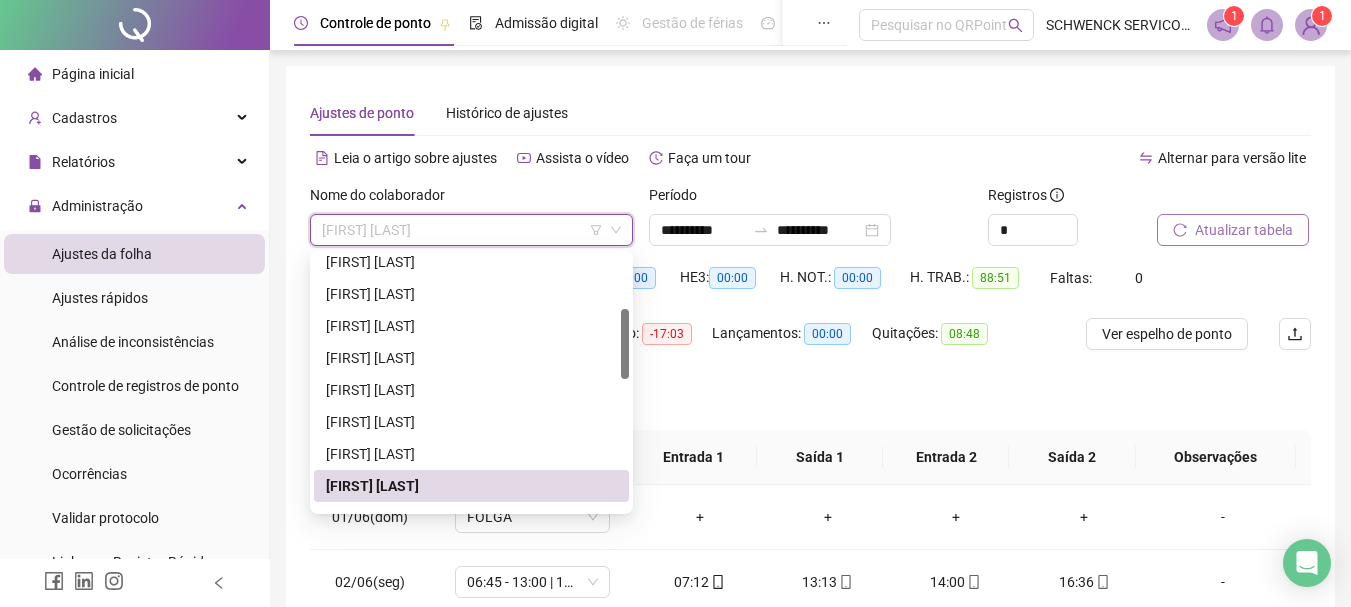 click on "JOZIANE GOMES DE SOUZA" at bounding box center [471, 486] 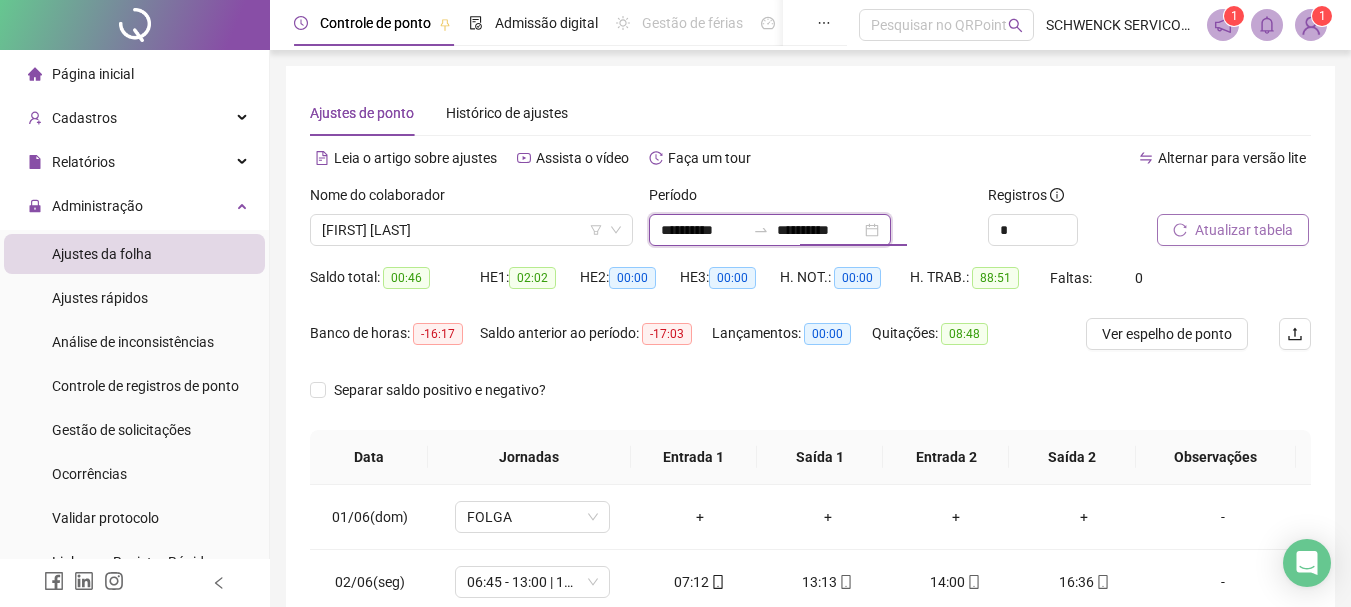 click on "**********" at bounding box center (819, 230) 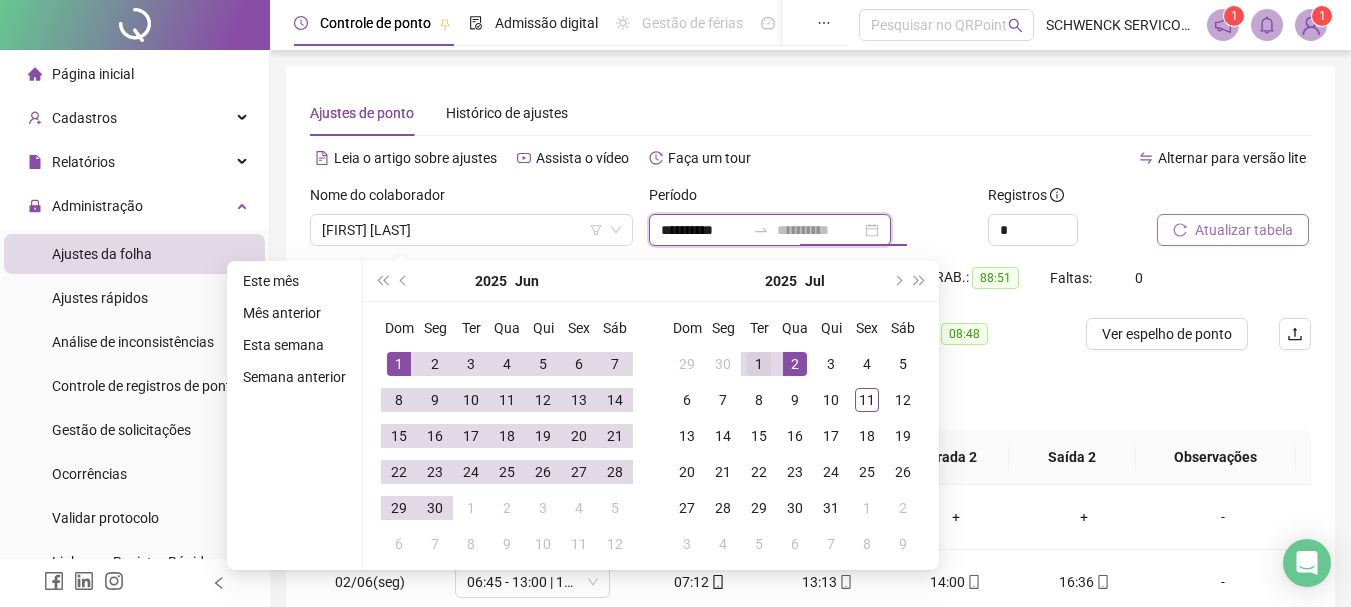 type on "**********" 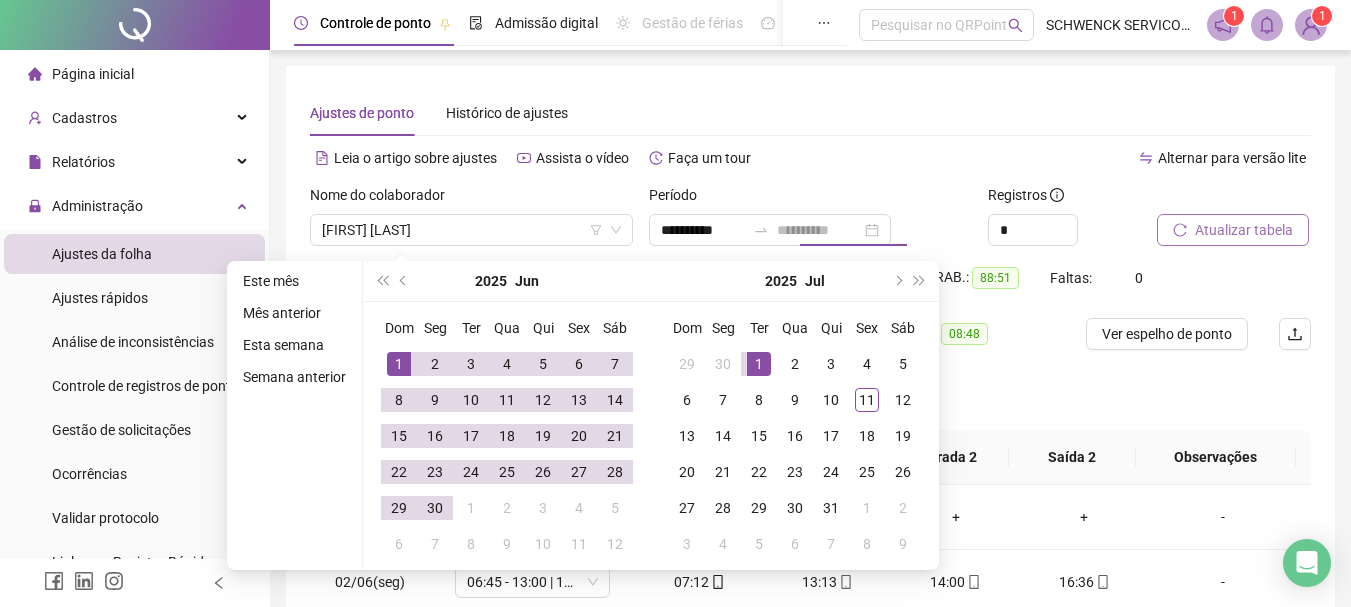 click on "1" at bounding box center [759, 364] 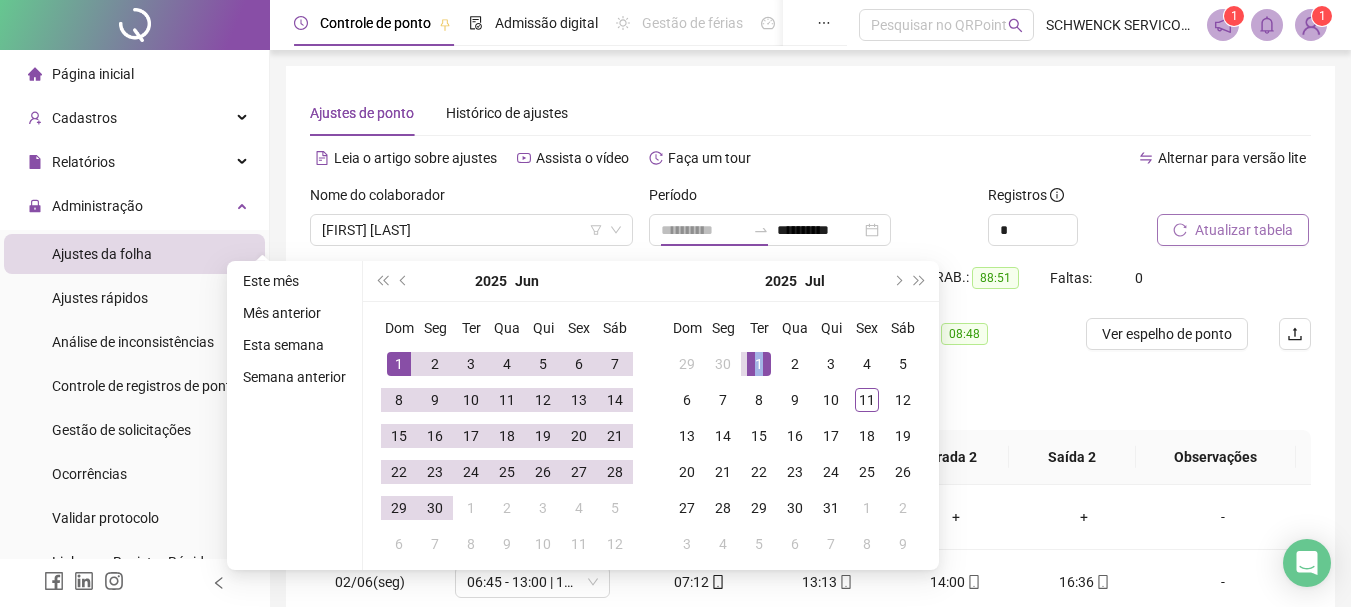 click on "1" at bounding box center (759, 364) 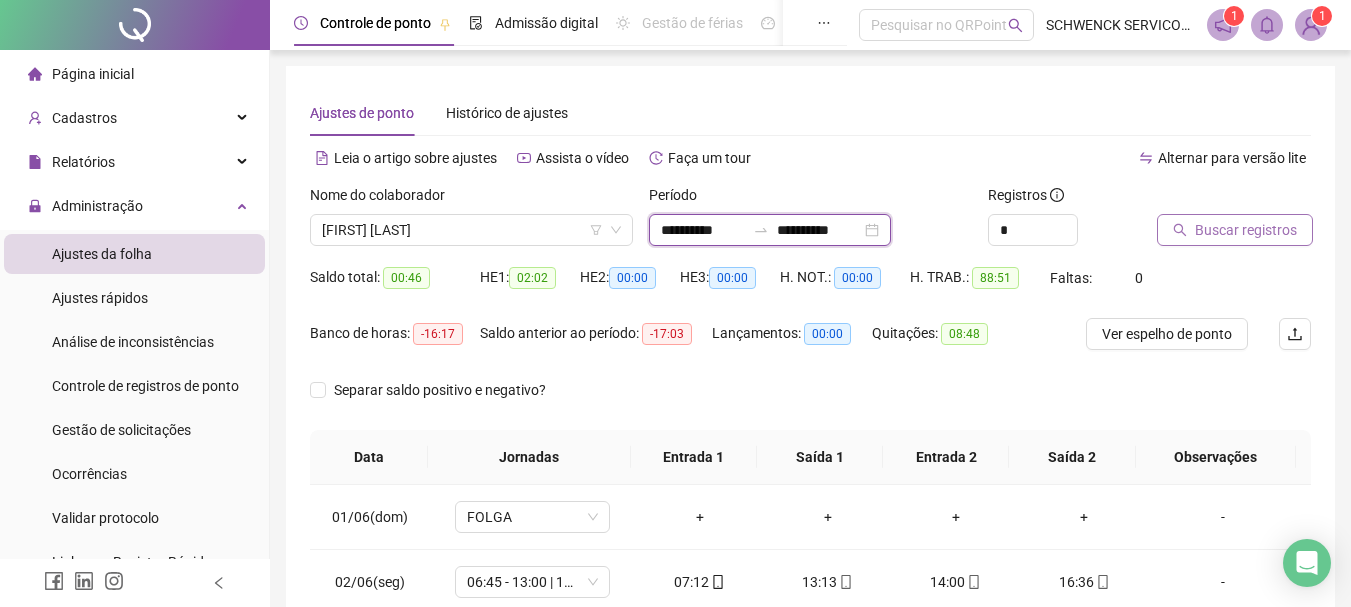 click on "**********" at bounding box center (819, 230) 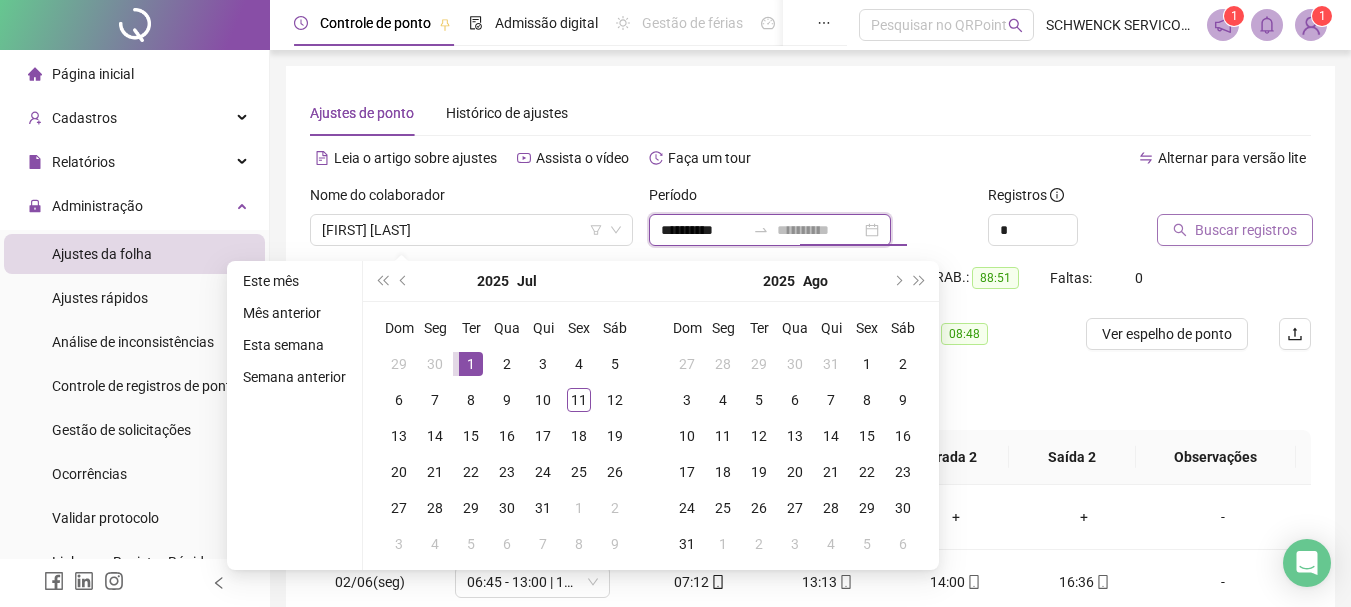 type on "**********" 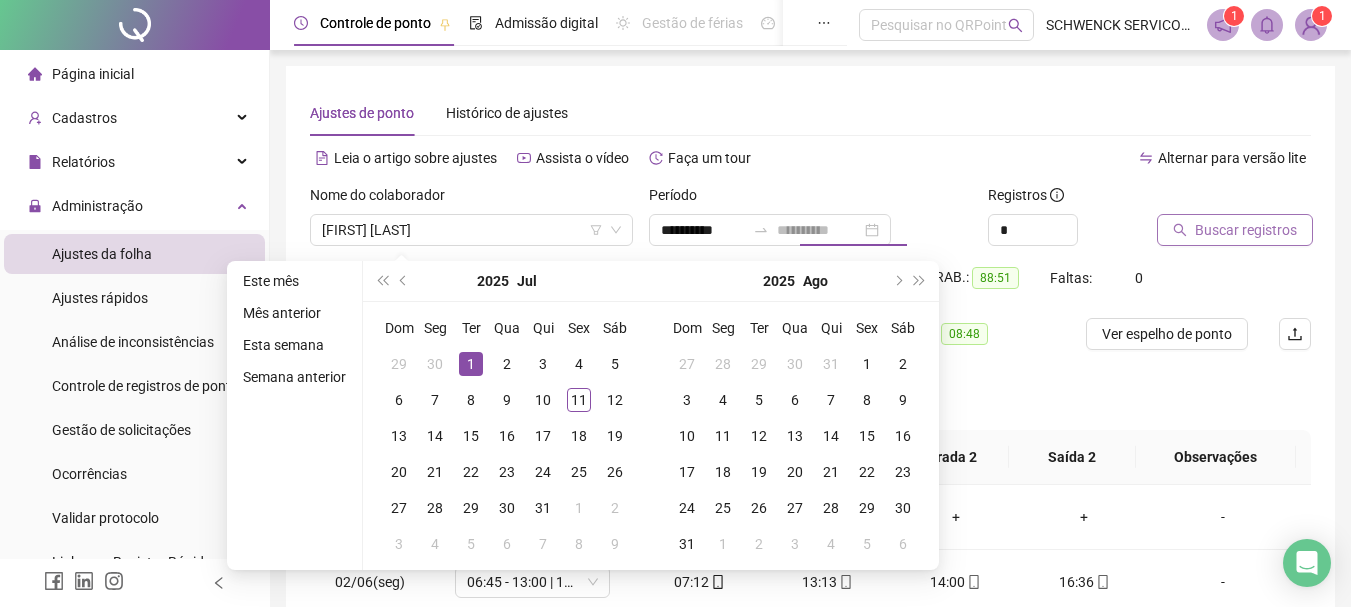 click on "1" at bounding box center (471, 364) 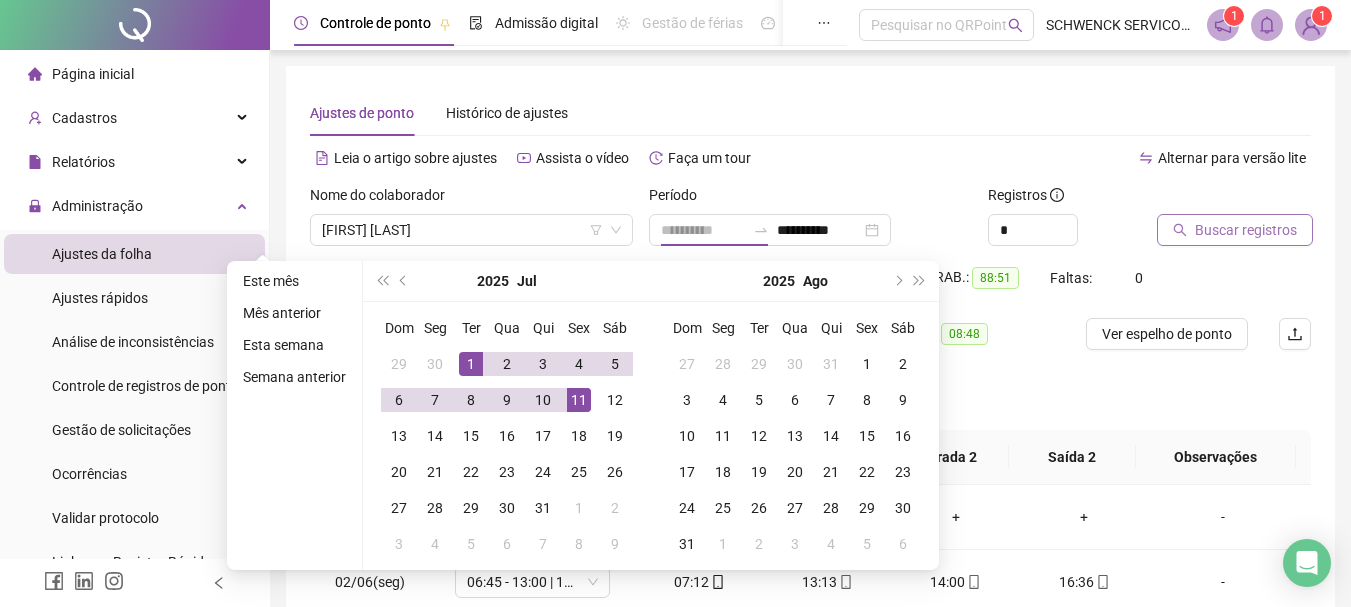 click on "11" at bounding box center [579, 400] 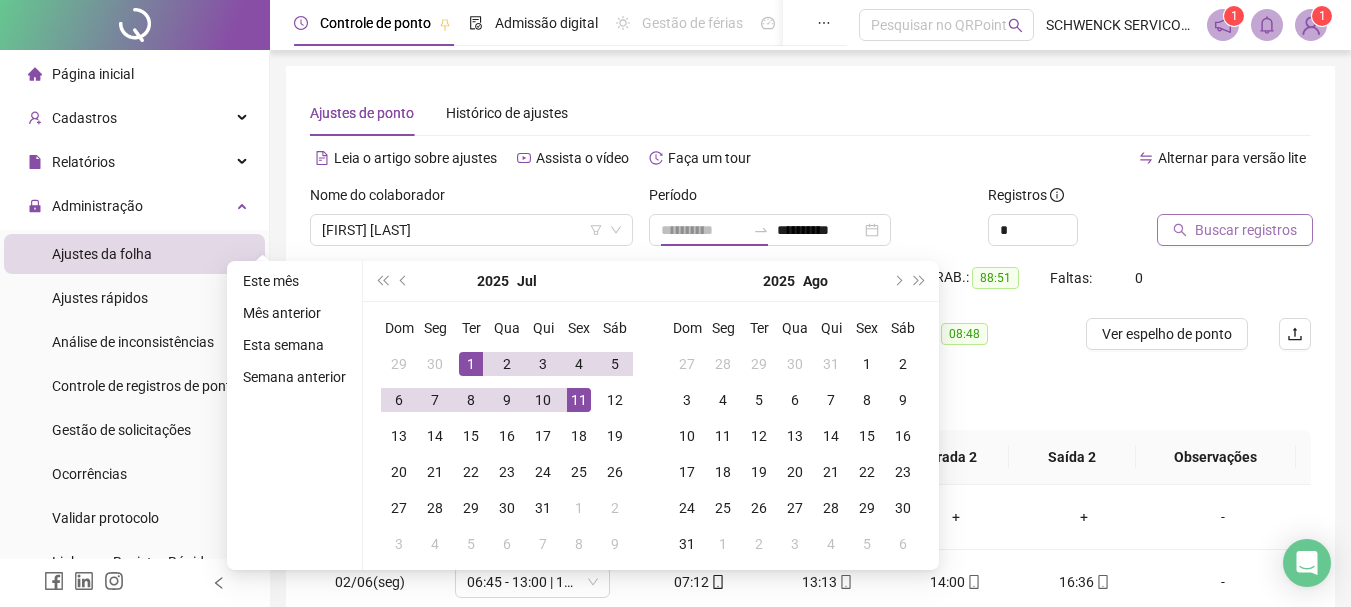 type on "**********" 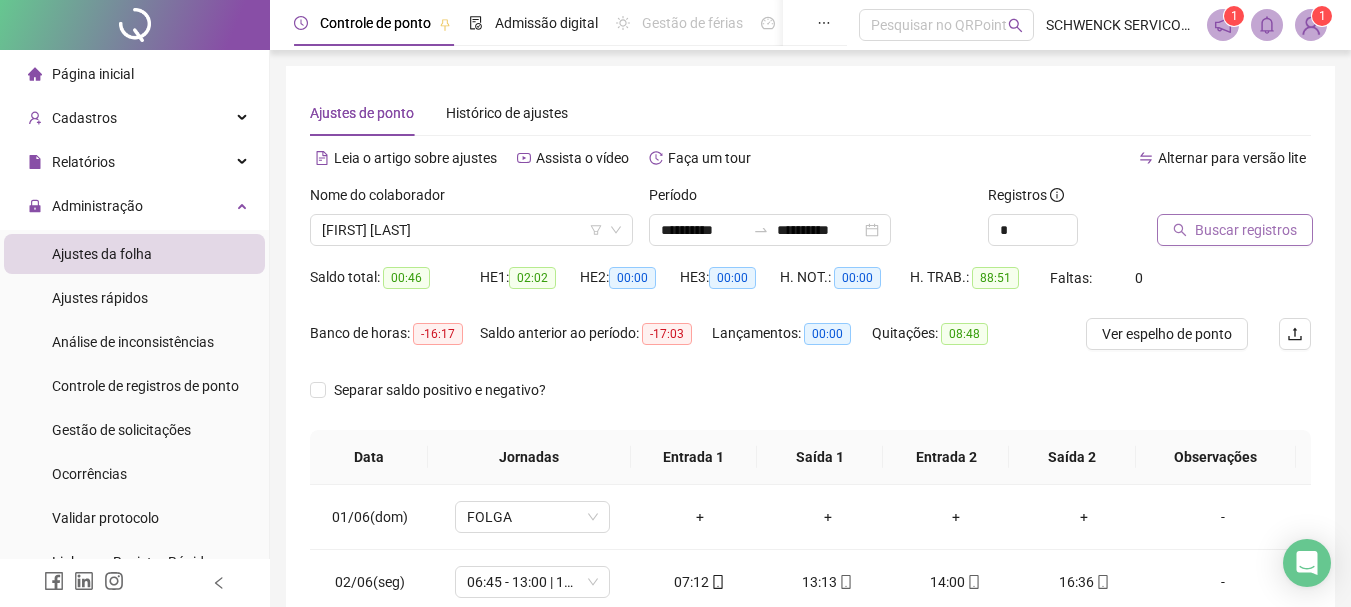 drag, startPoint x: 1280, startPoint y: 226, endPoint x: 1264, endPoint y: 224, distance: 16.124516 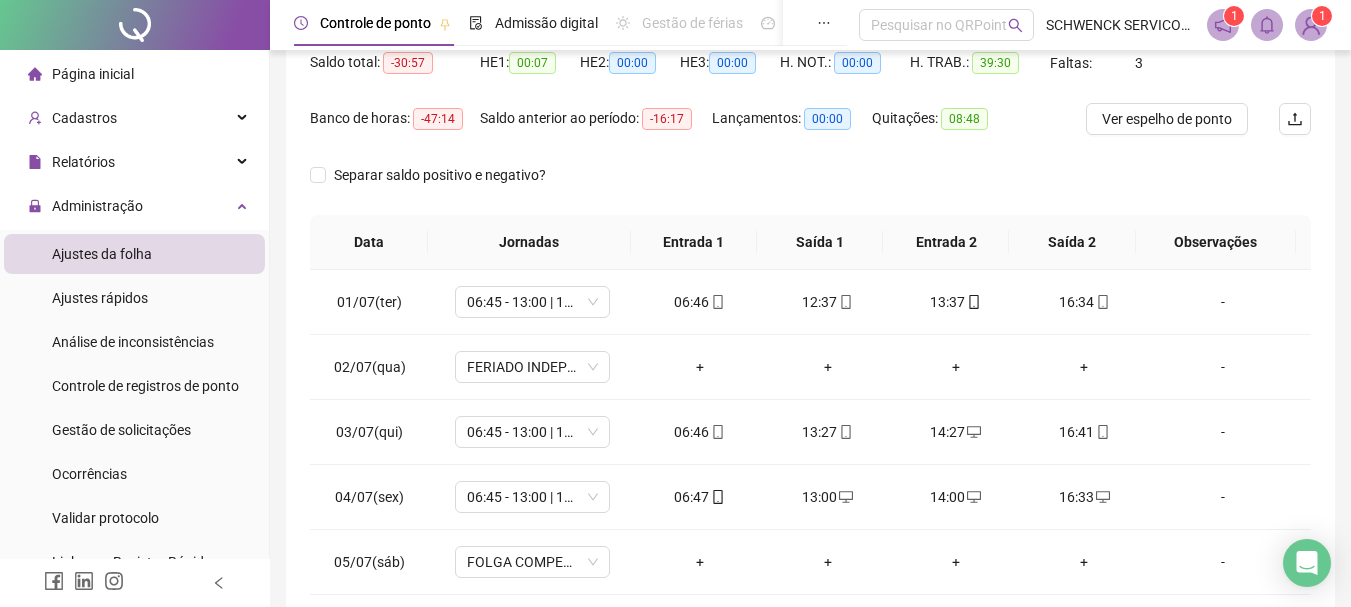 scroll, scrollTop: 315, scrollLeft: 0, axis: vertical 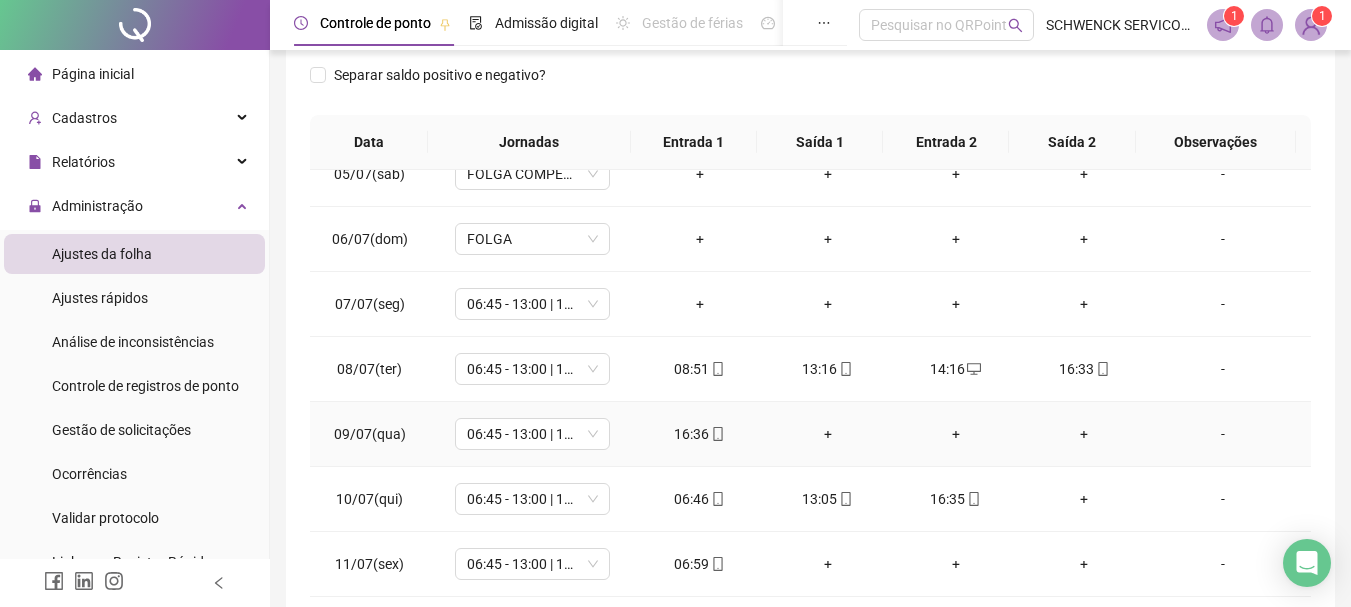 click on "+" at bounding box center [828, 434] 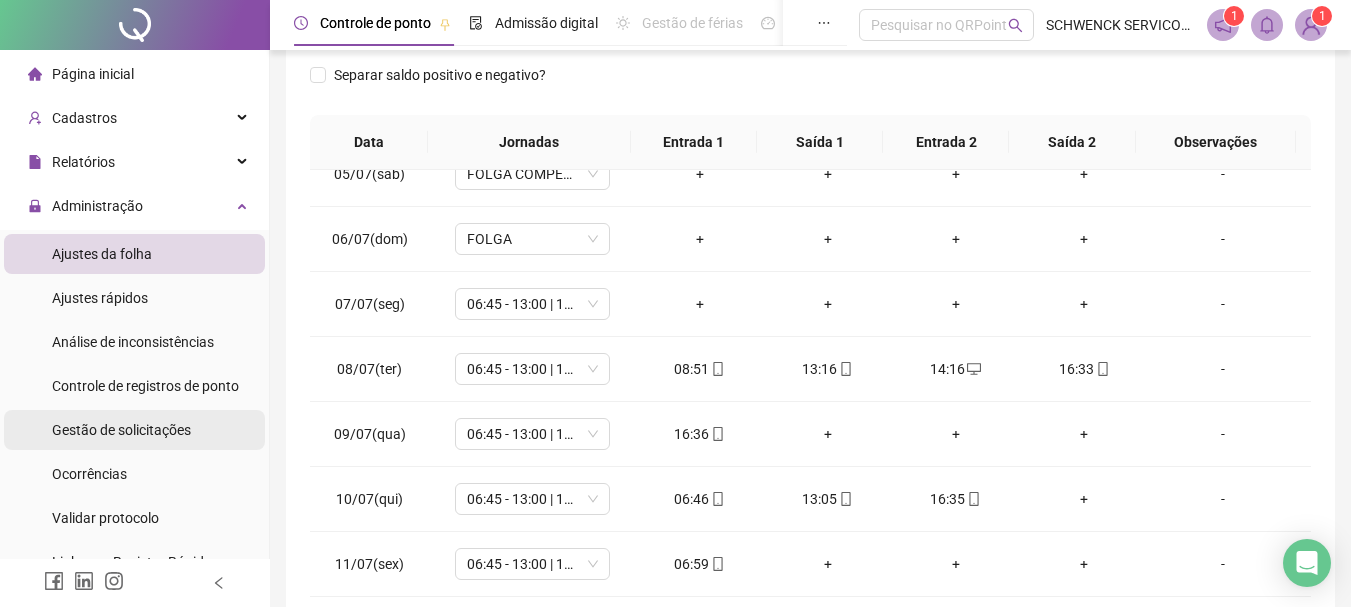 click on "Gestão de solicitações" at bounding box center [121, 430] 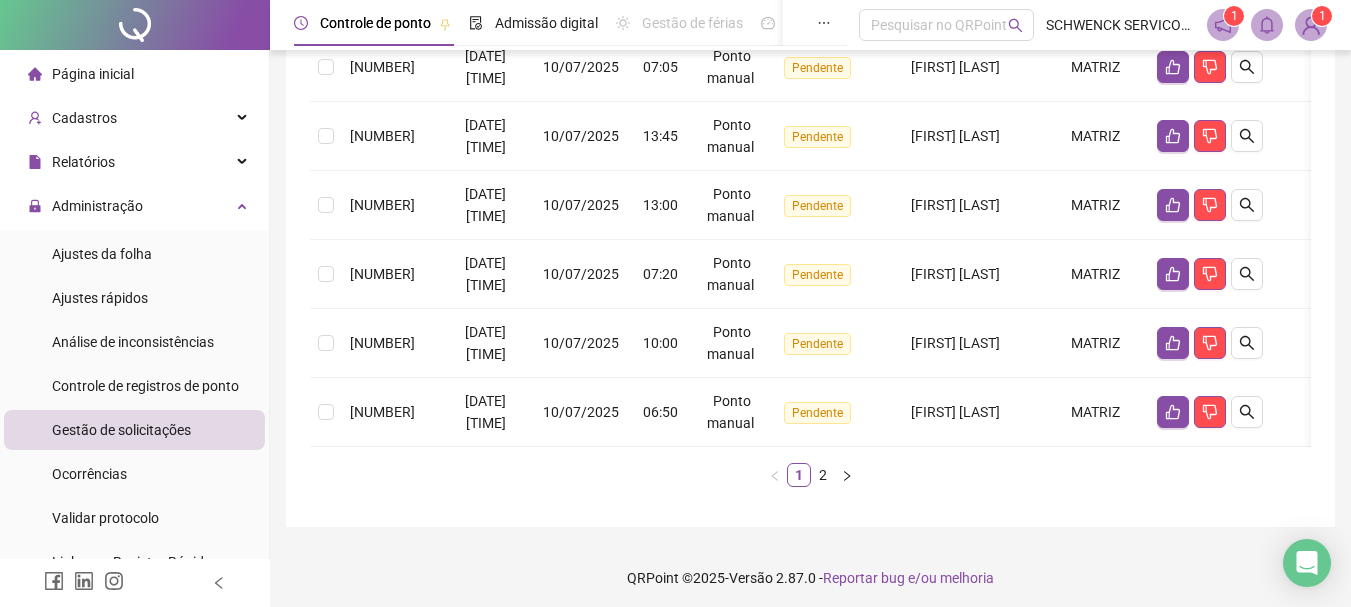 scroll, scrollTop: 789, scrollLeft: 0, axis: vertical 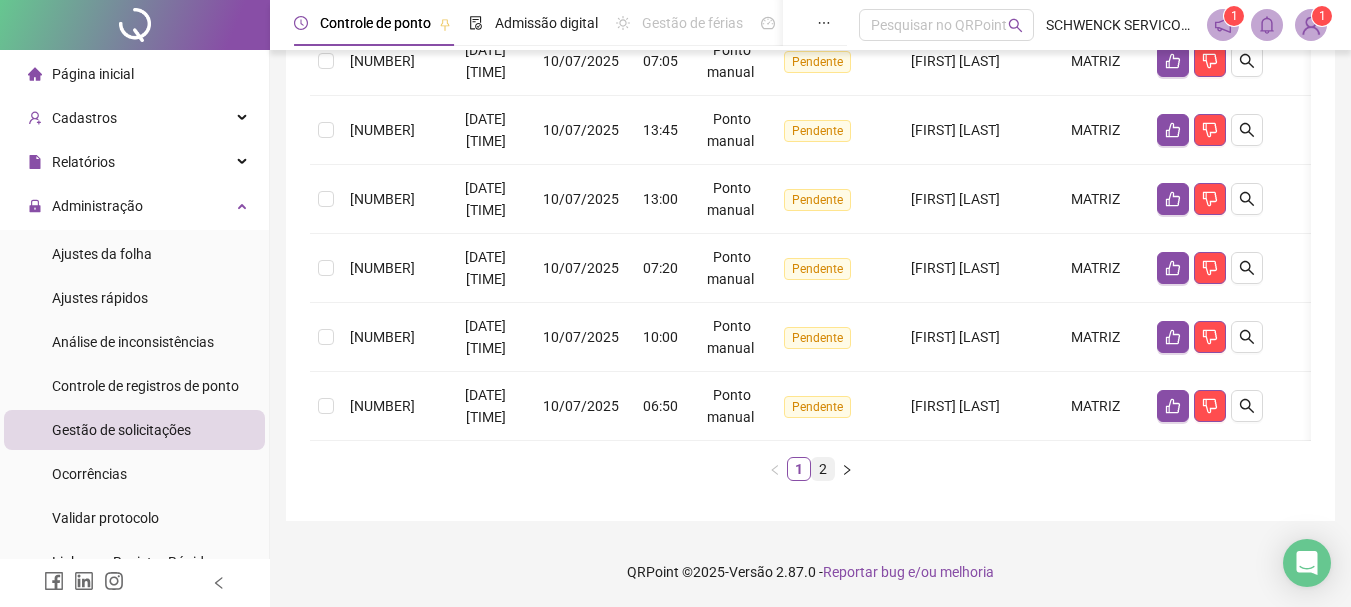 click on "2" at bounding box center (823, 469) 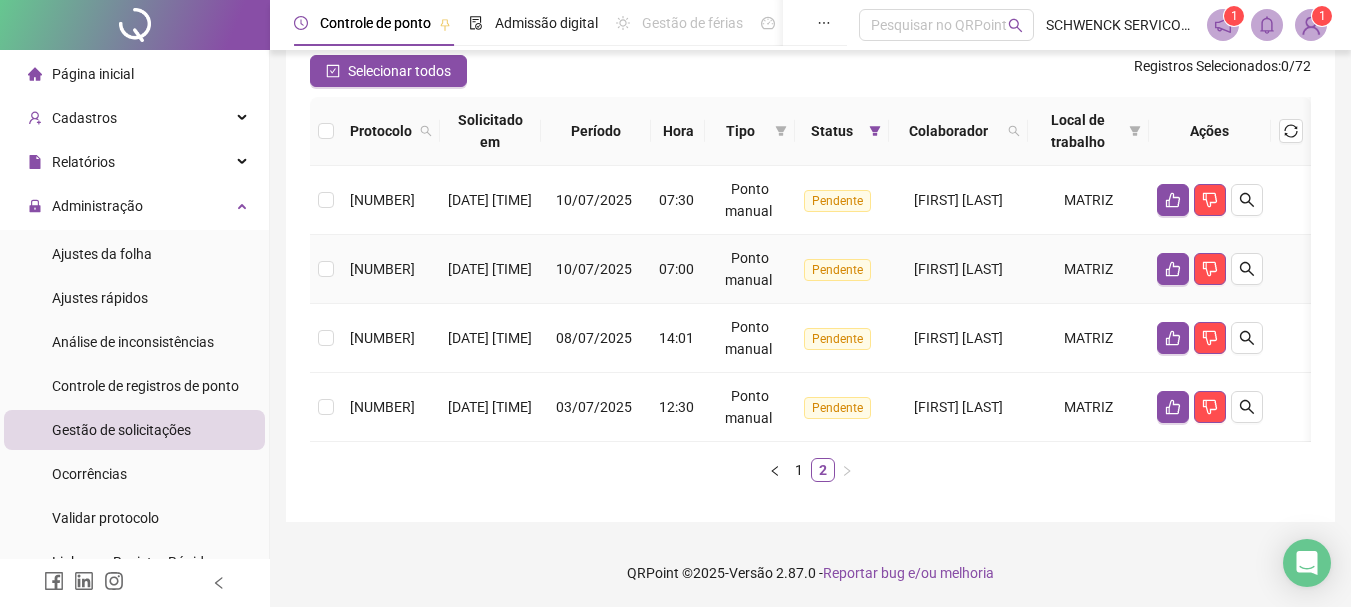 scroll, scrollTop: 93, scrollLeft: 0, axis: vertical 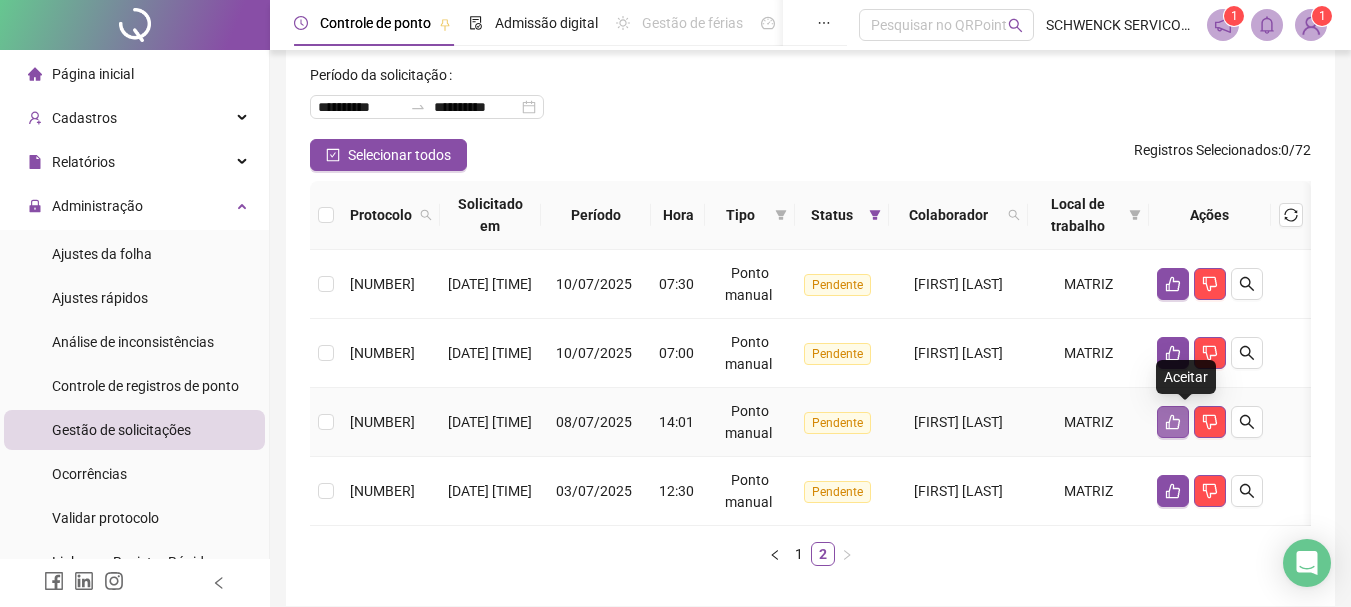 click 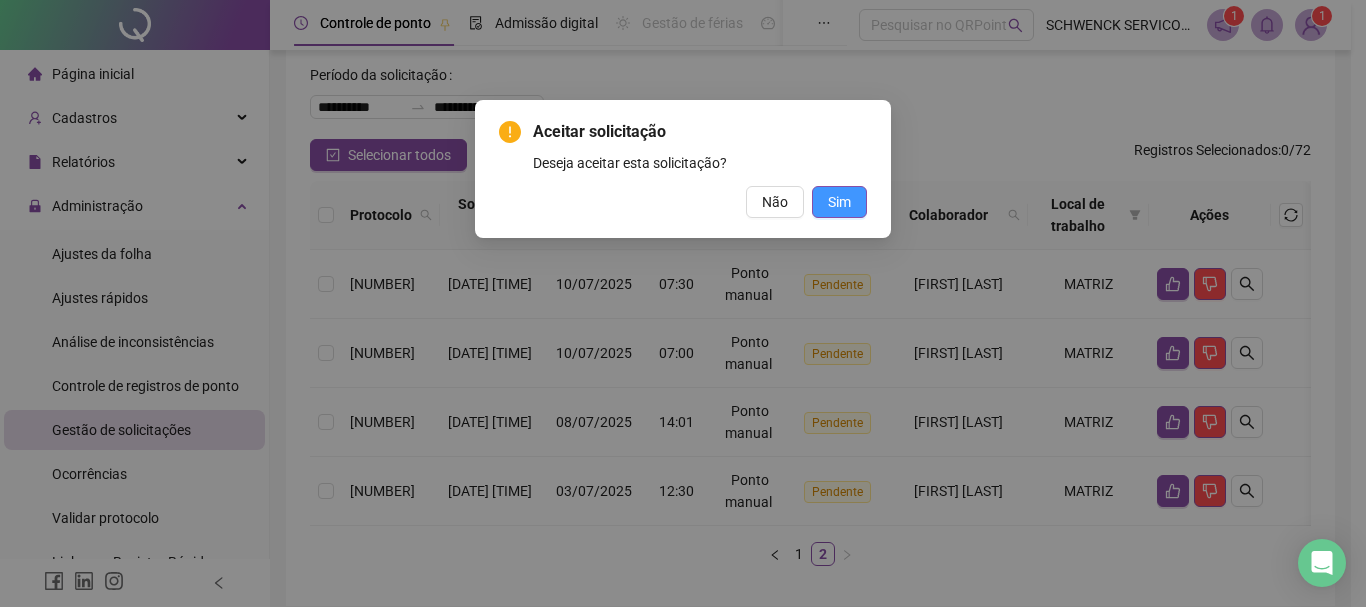 click on "Sim" at bounding box center [839, 202] 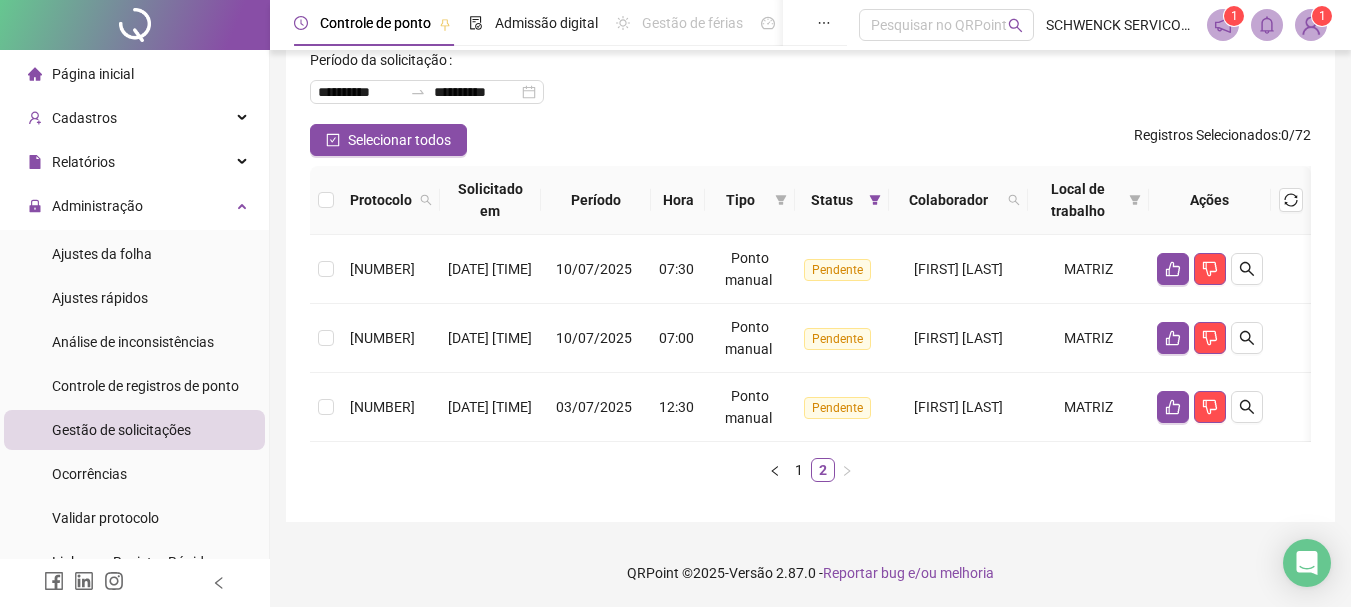 scroll, scrollTop: 109, scrollLeft: 0, axis: vertical 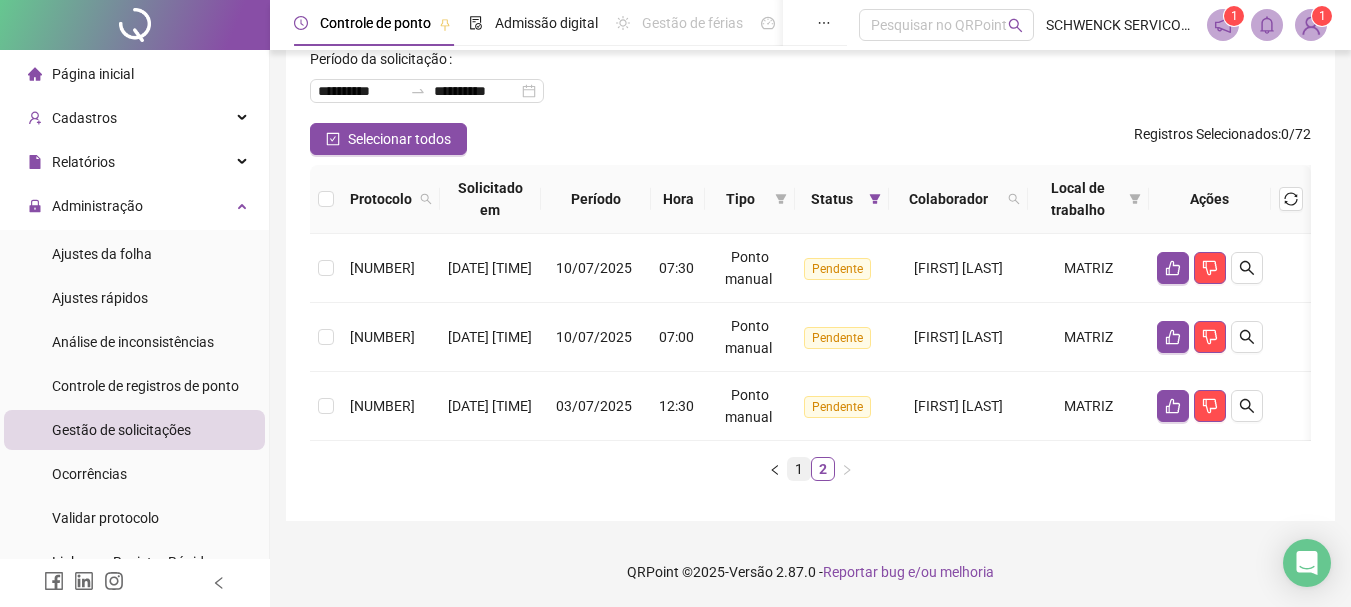 click on "1" at bounding box center [799, 469] 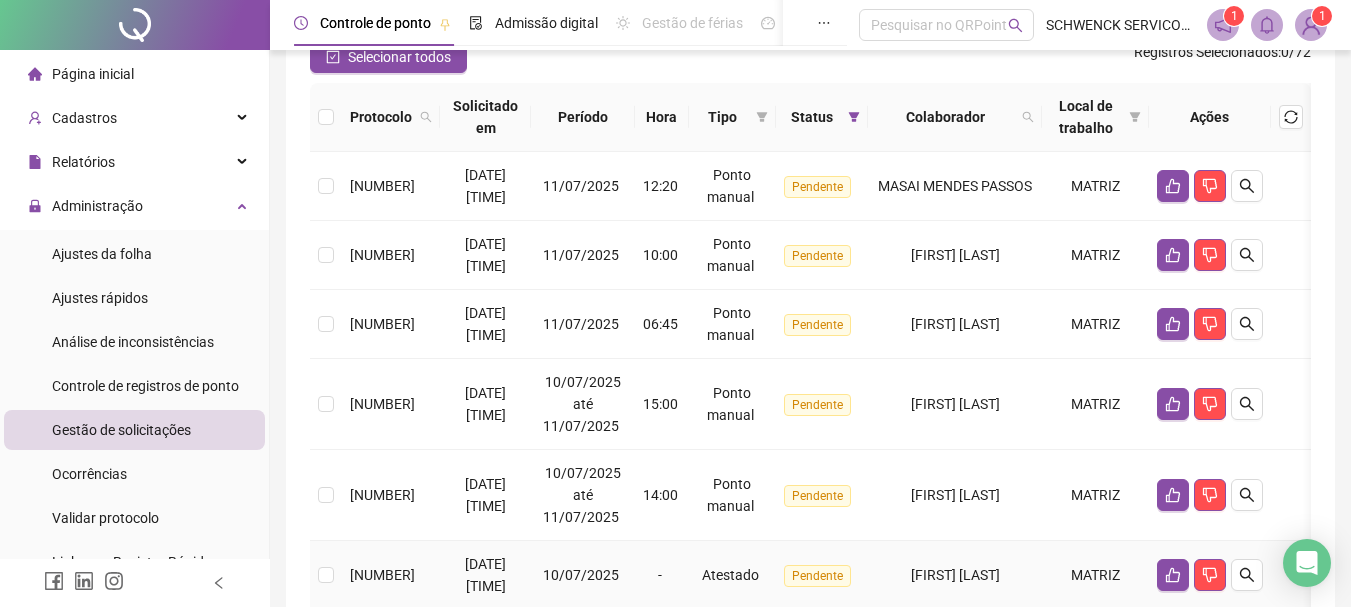 scroll, scrollTop: 189, scrollLeft: 0, axis: vertical 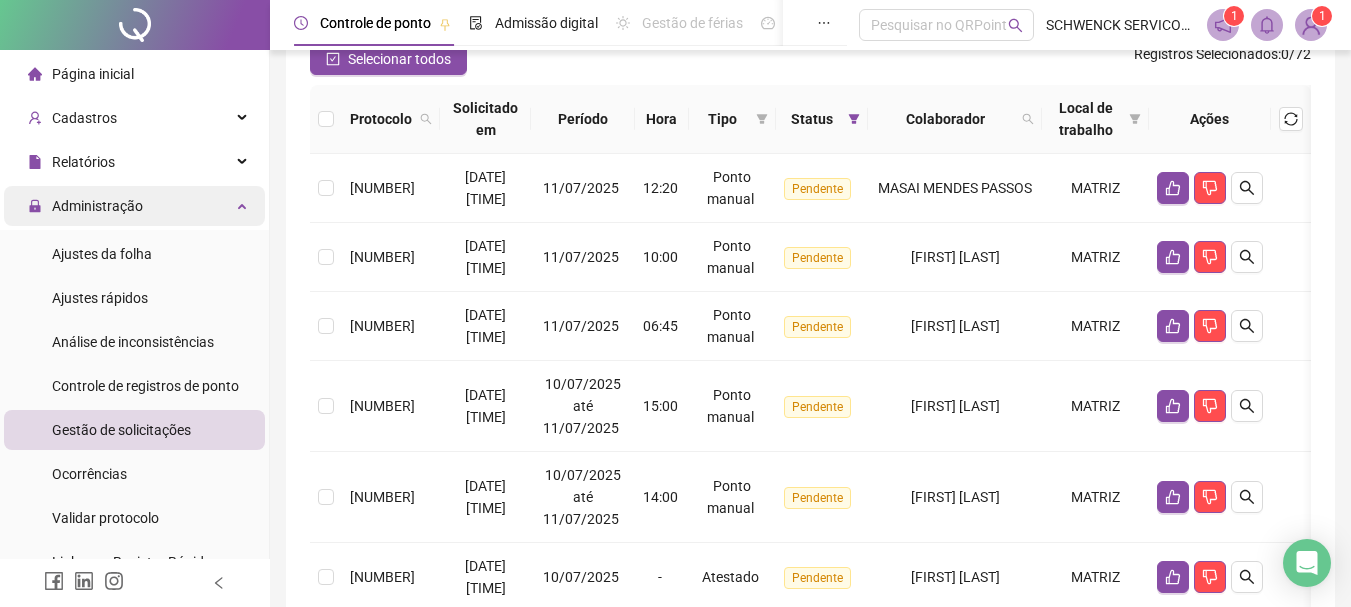 click on "Administração" at bounding box center (85, 206) 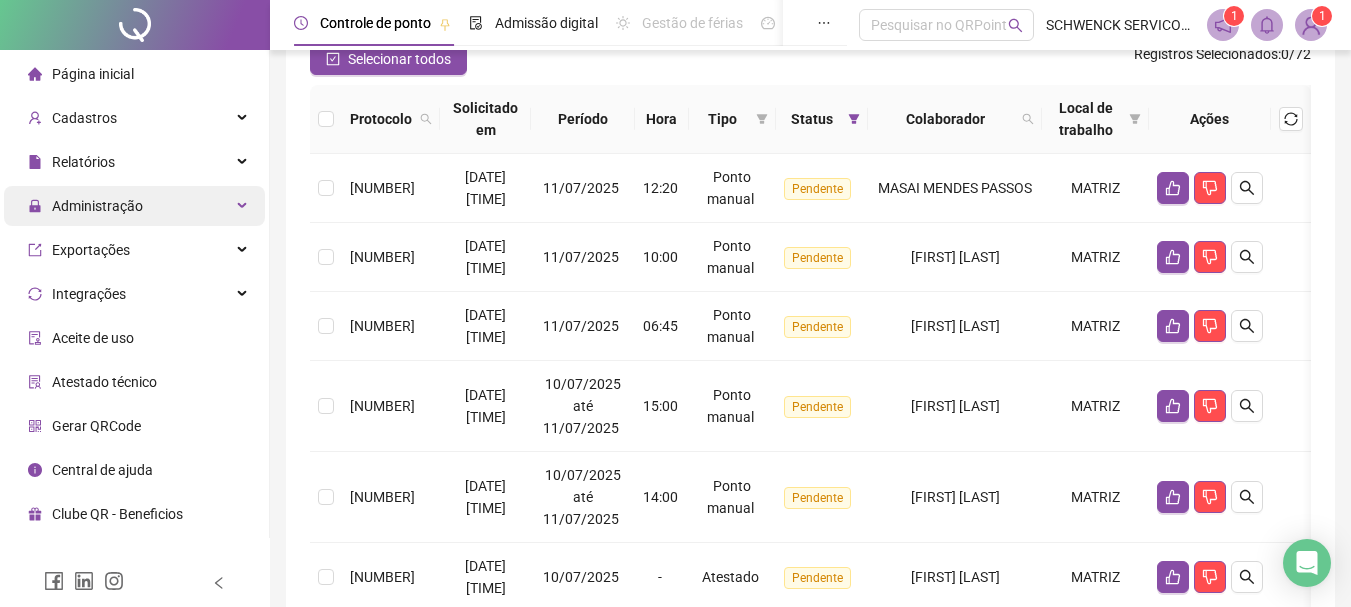 click on "Administração" at bounding box center (97, 206) 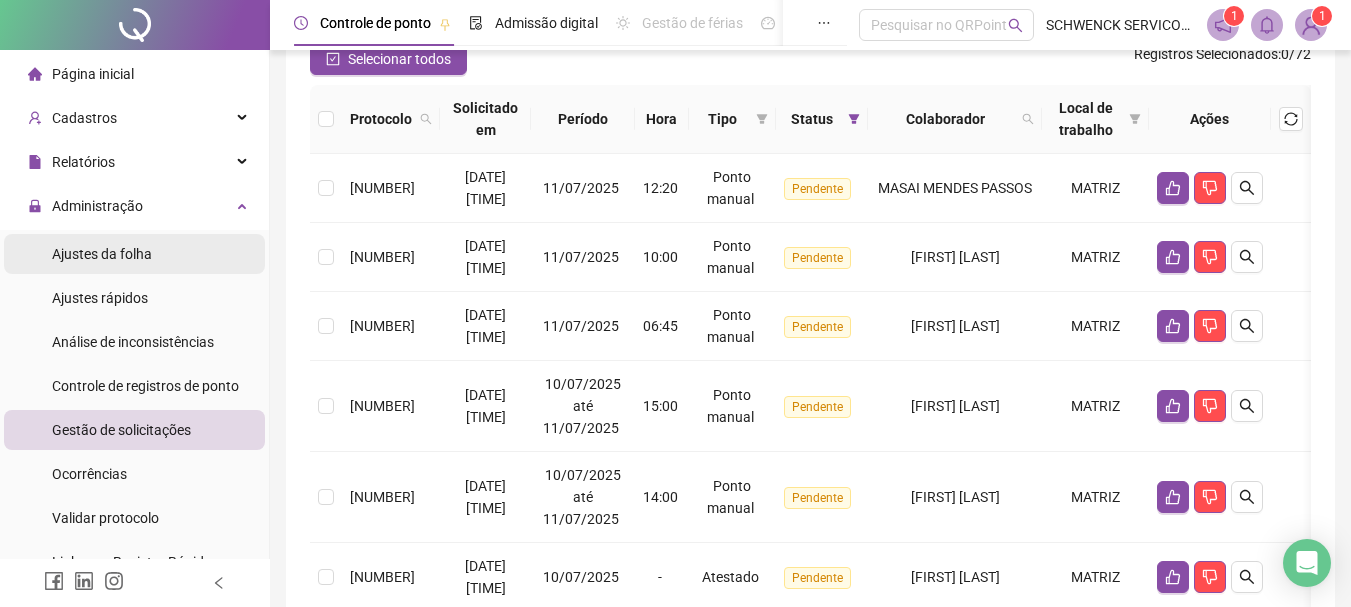 click on "Ajustes da folha" at bounding box center [102, 254] 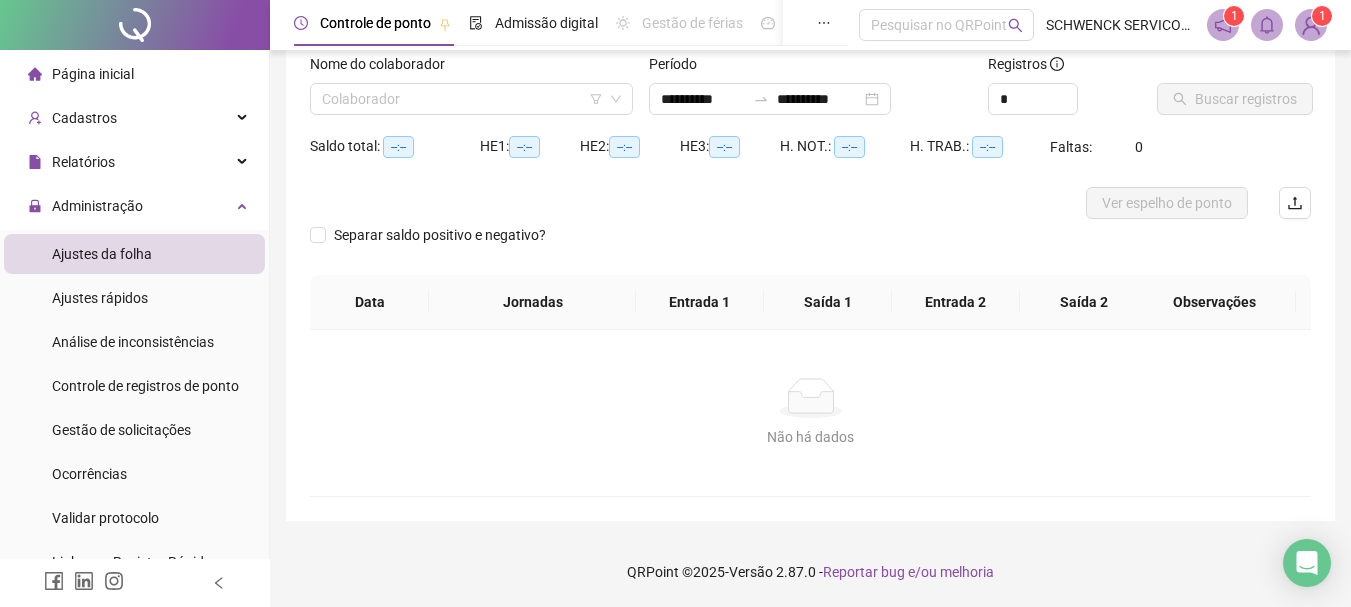scroll, scrollTop: 131, scrollLeft: 0, axis: vertical 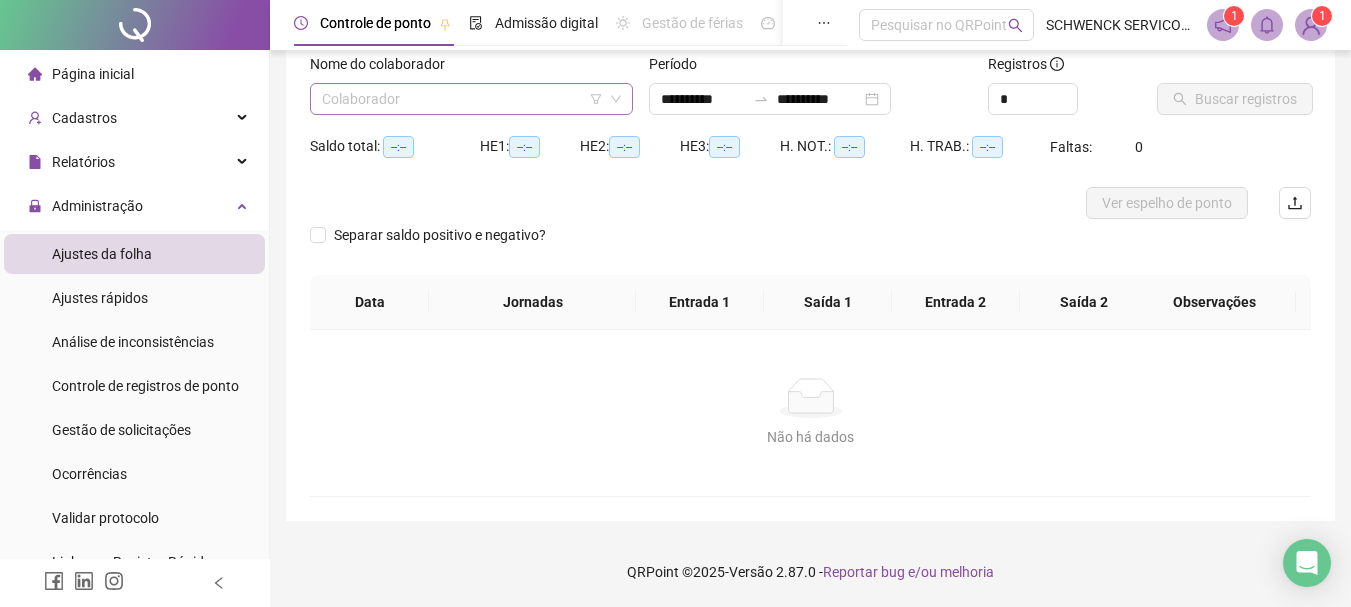 click at bounding box center [465, 99] 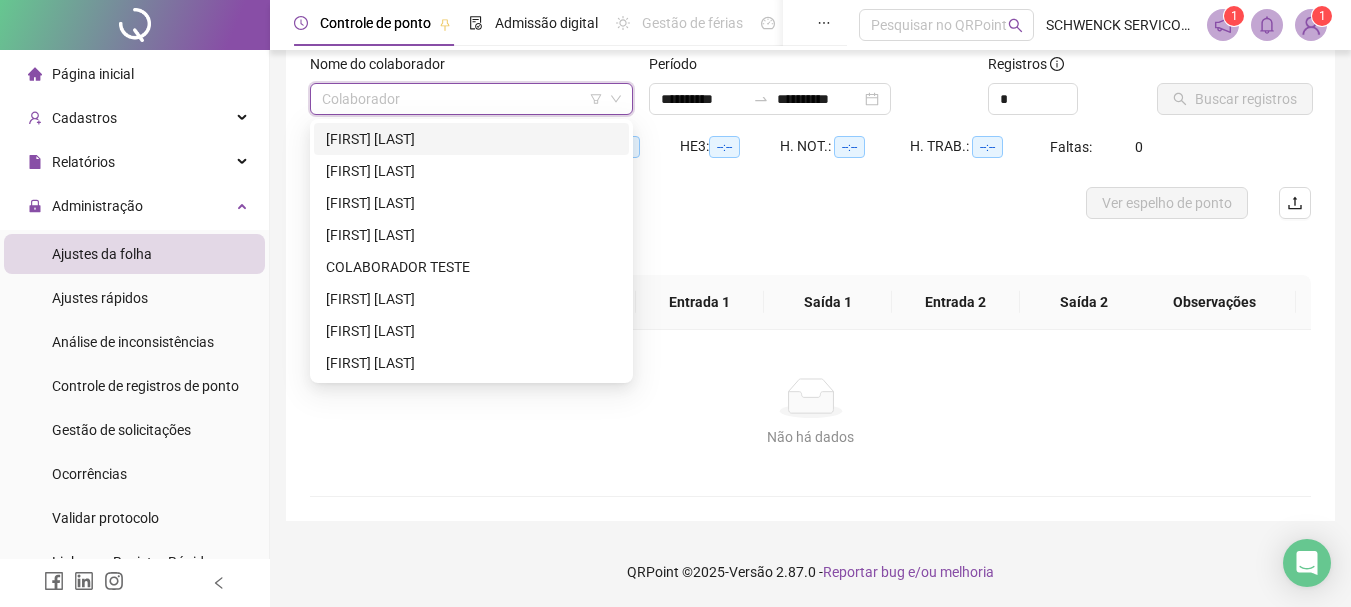 scroll, scrollTop: 400, scrollLeft: 0, axis: vertical 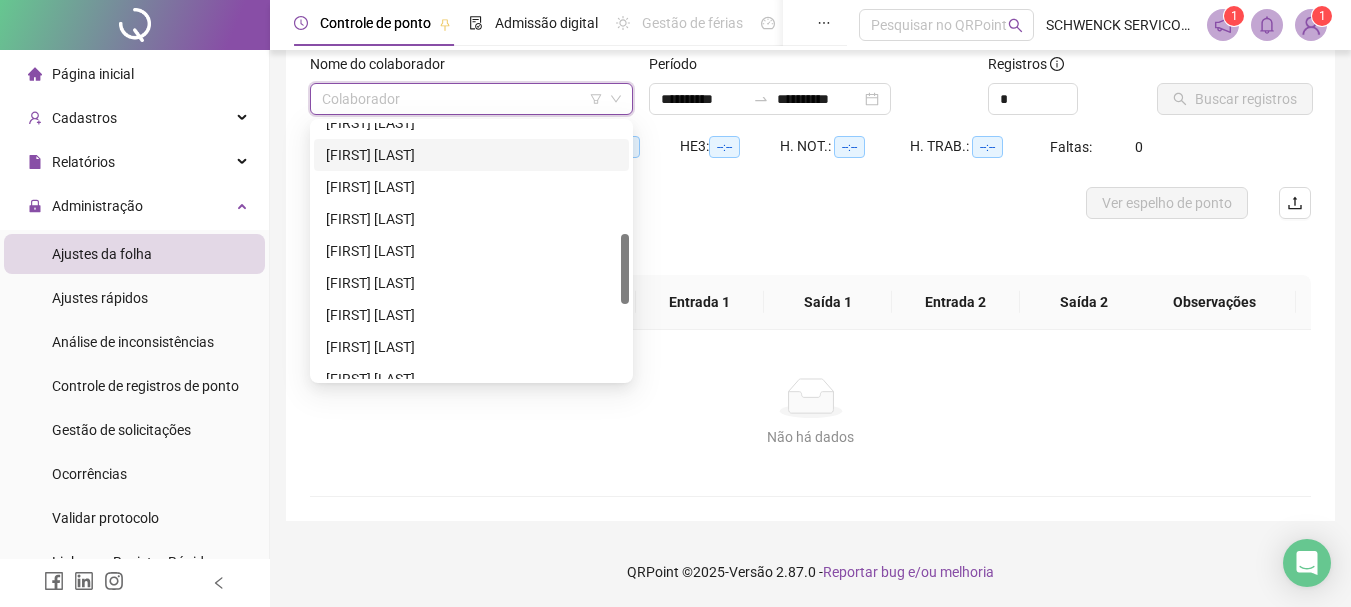 click on "JOZIANE GOMES DE SOUZA" at bounding box center (471, 155) 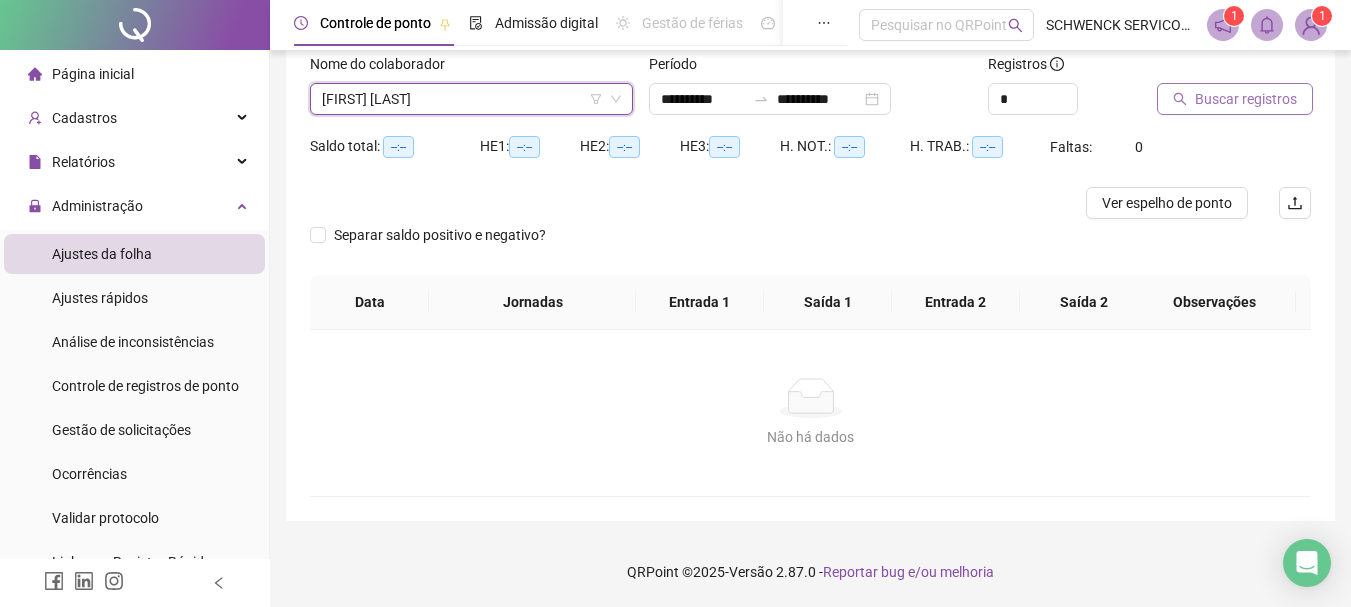 click on "Buscar registros" at bounding box center (1246, 99) 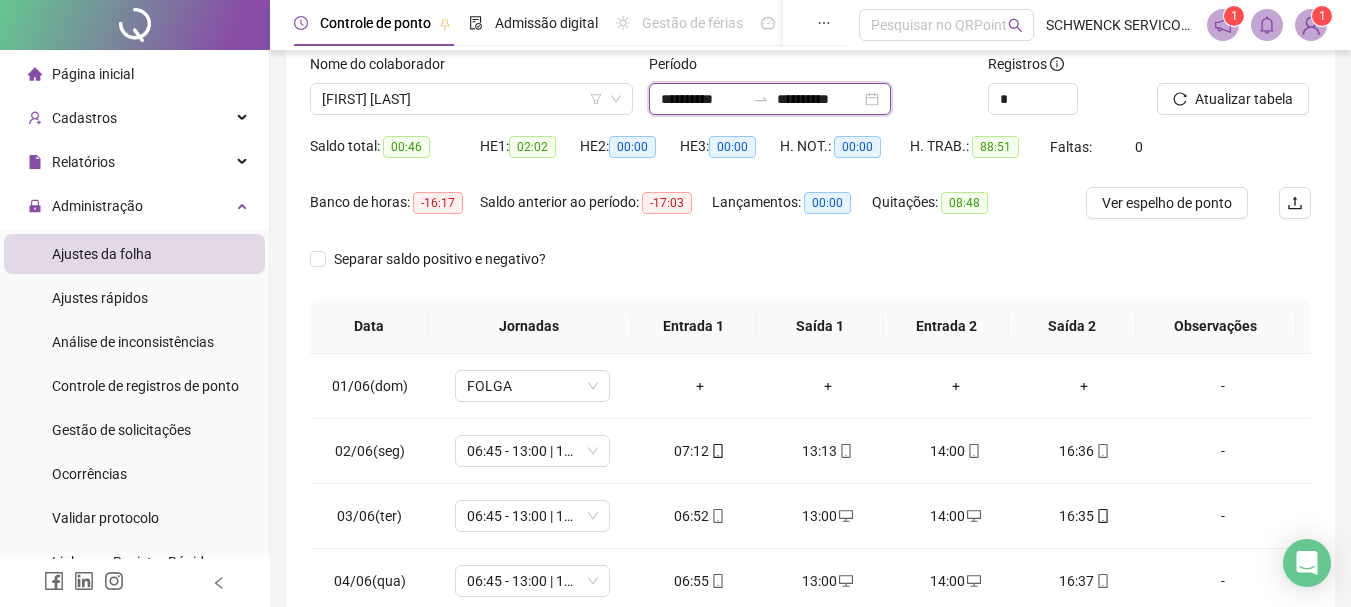 click on "**********" at bounding box center [819, 99] 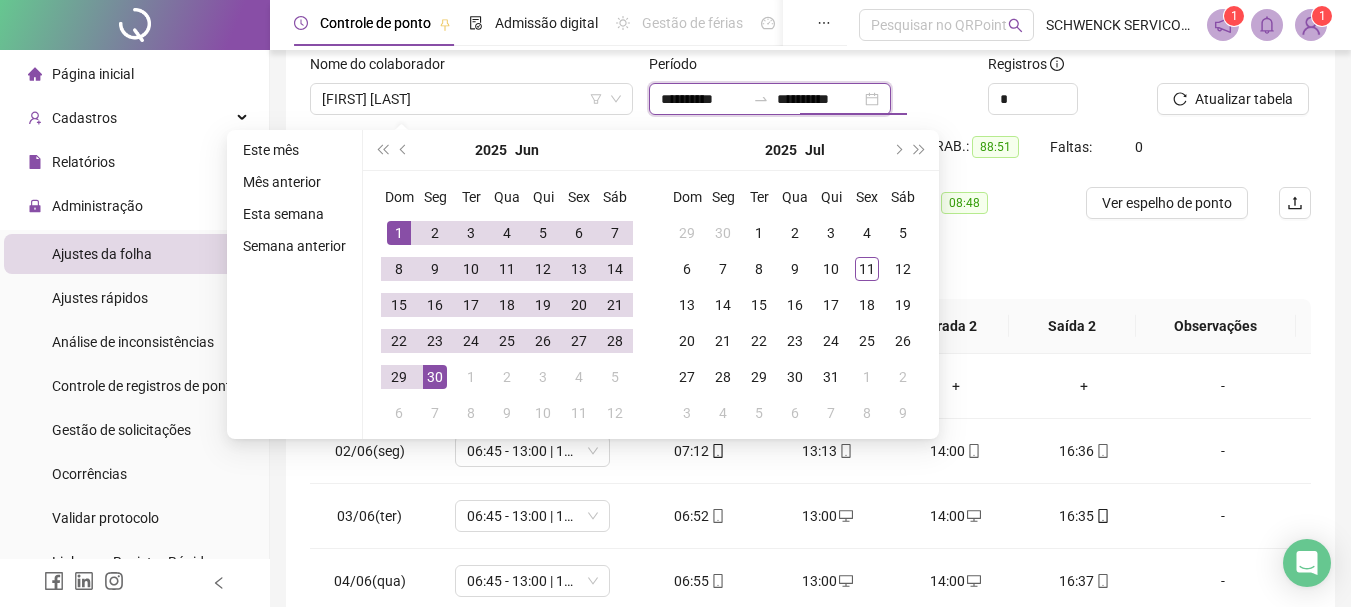 type on "**********" 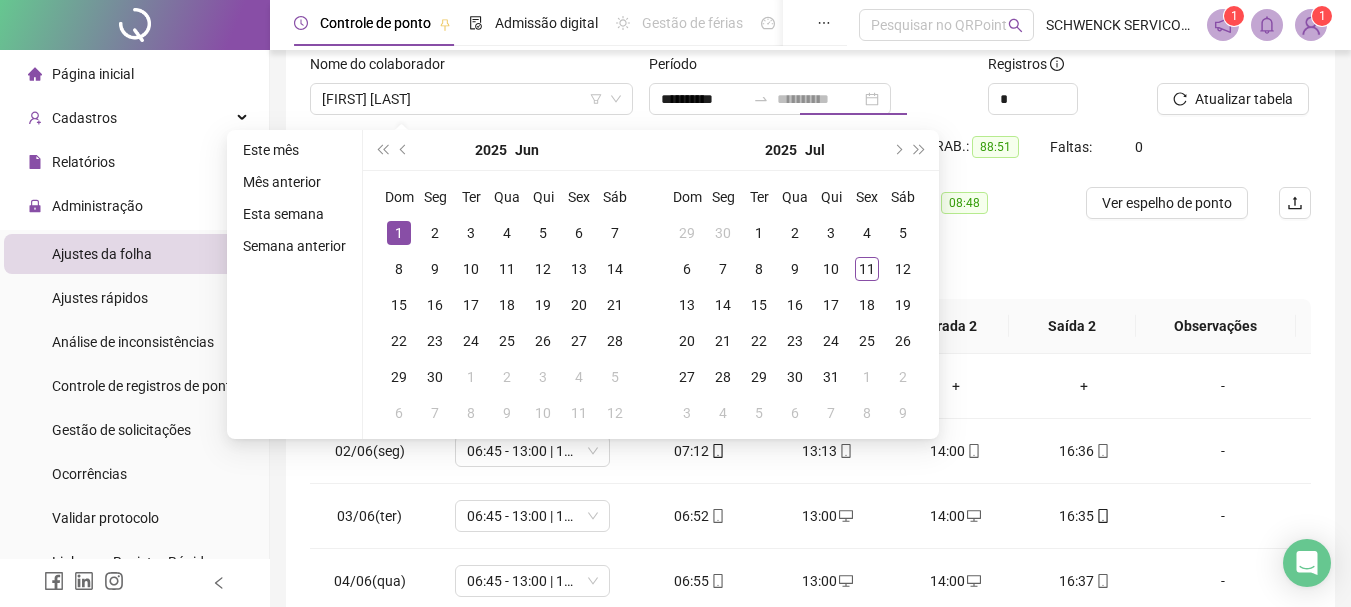 click on "1" at bounding box center [399, 233] 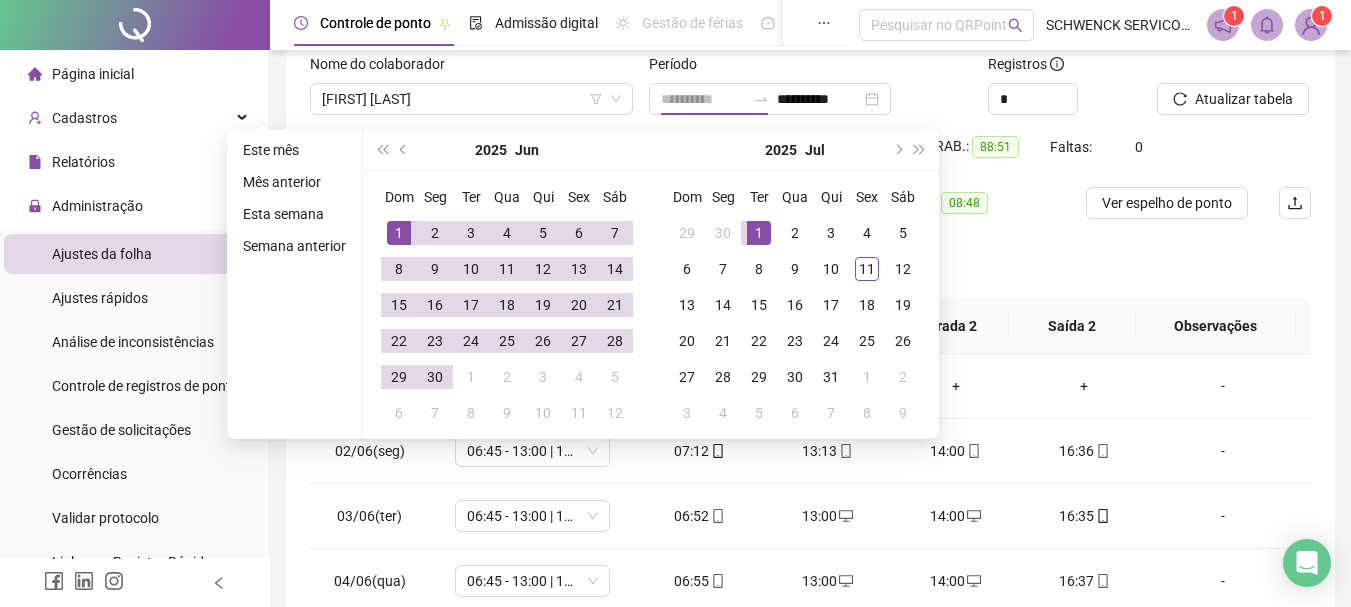 click on "1" at bounding box center (759, 233) 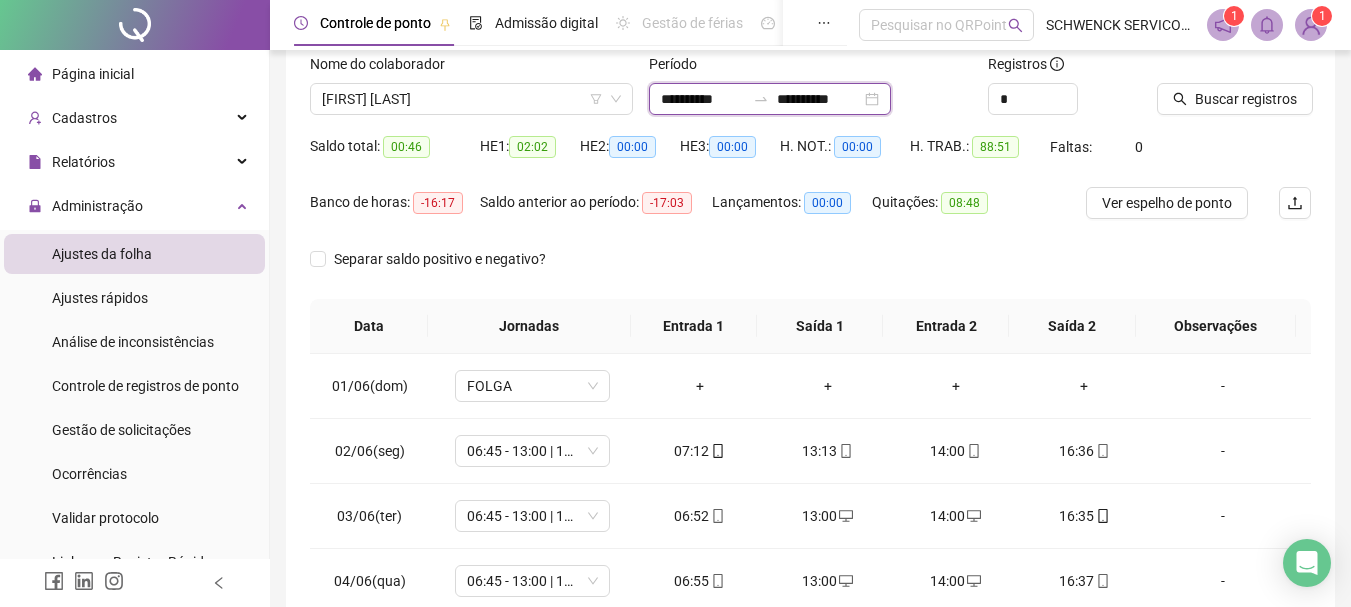 click on "**********" at bounding box center (819, 99) 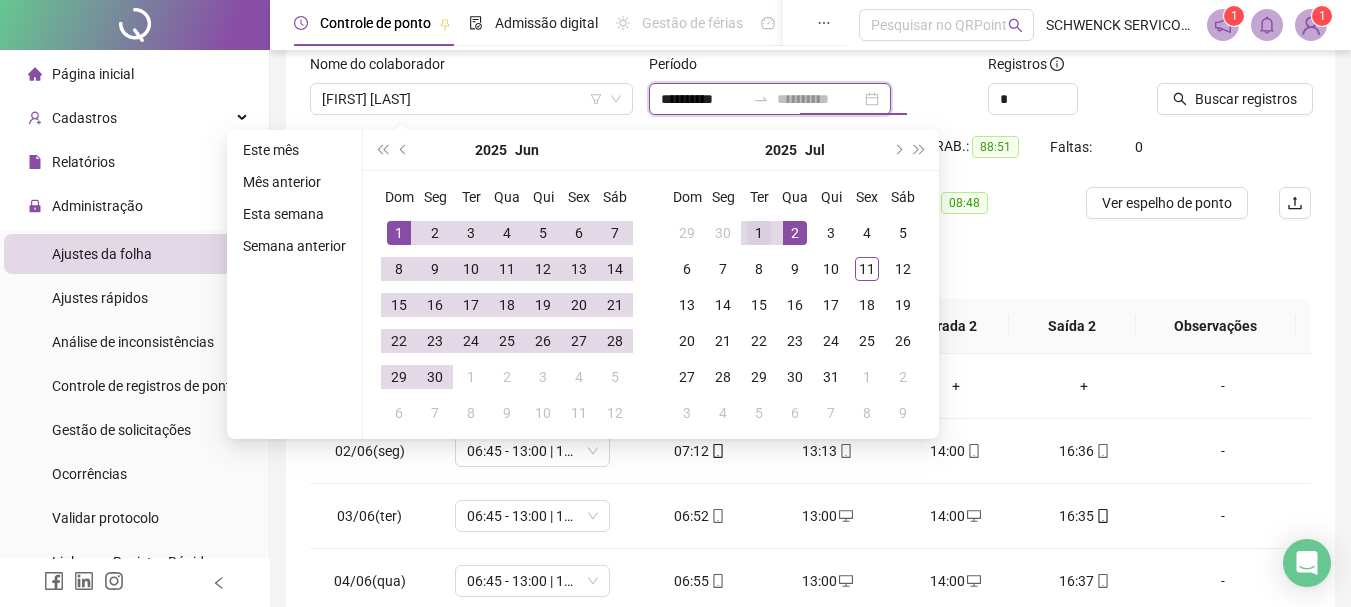 type on "**********" 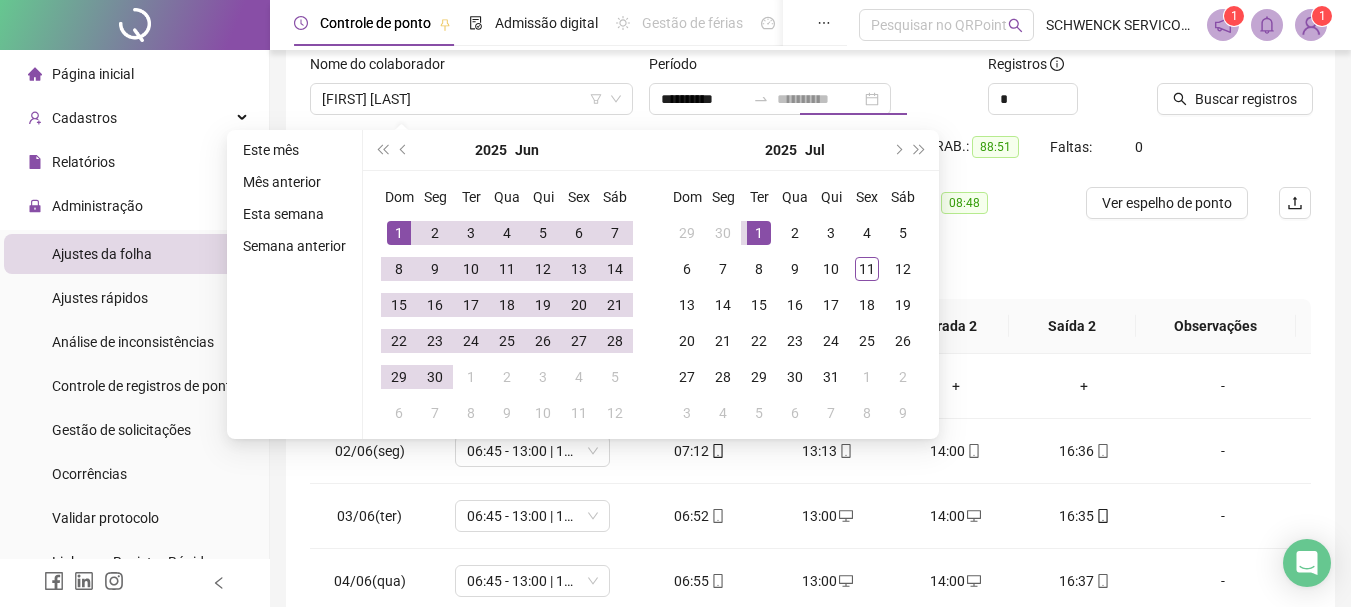click on "1" at bounding box center [759, 233] 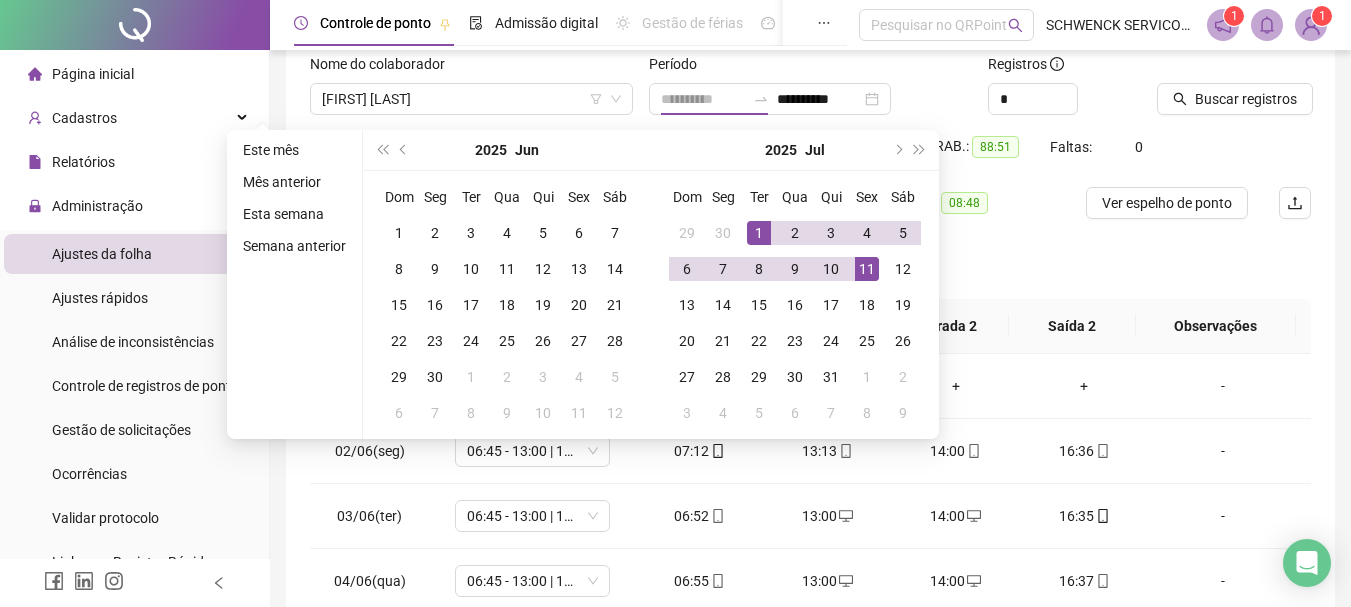 click on "11" at bounding box center [867, 269] 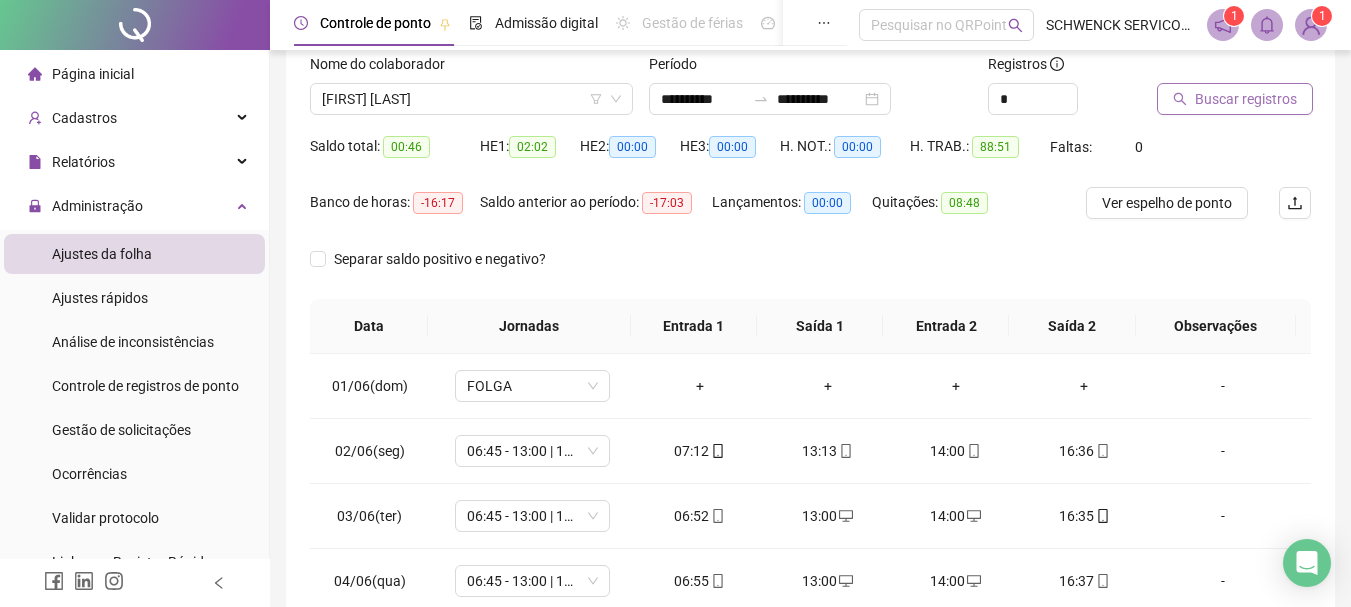 click on "Buscar registros" at bounding box center (1246, 99) 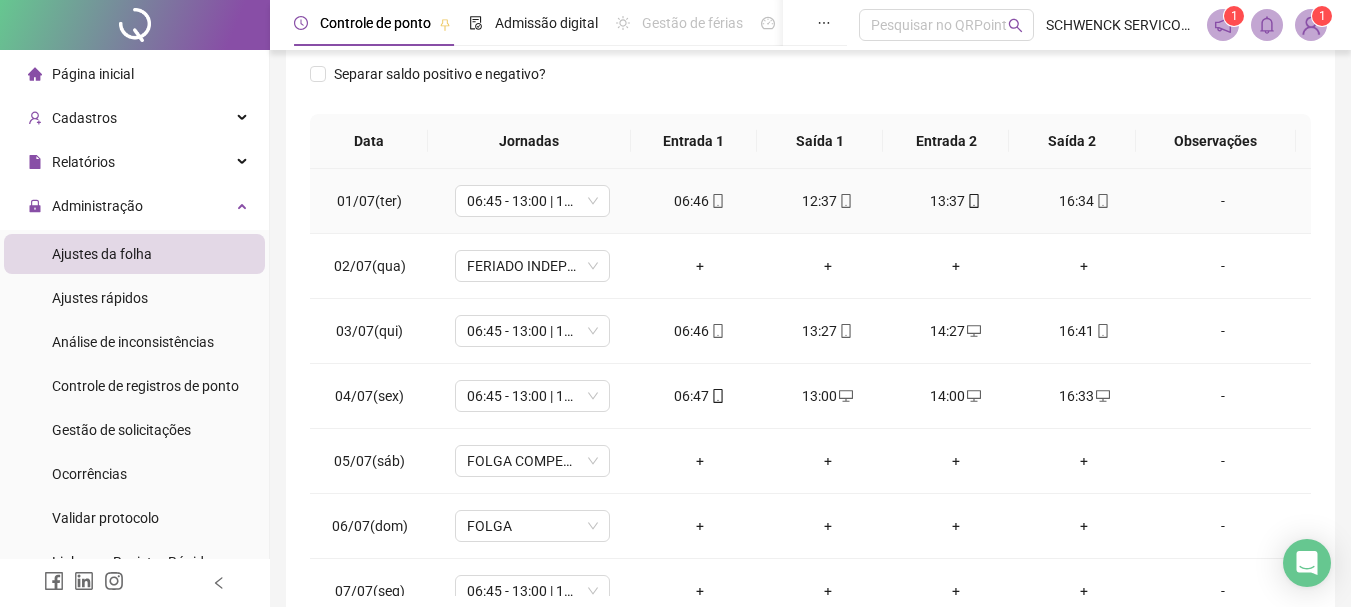 scroll, scrollTop: 331, scrollLeft: 0, axis: vertical 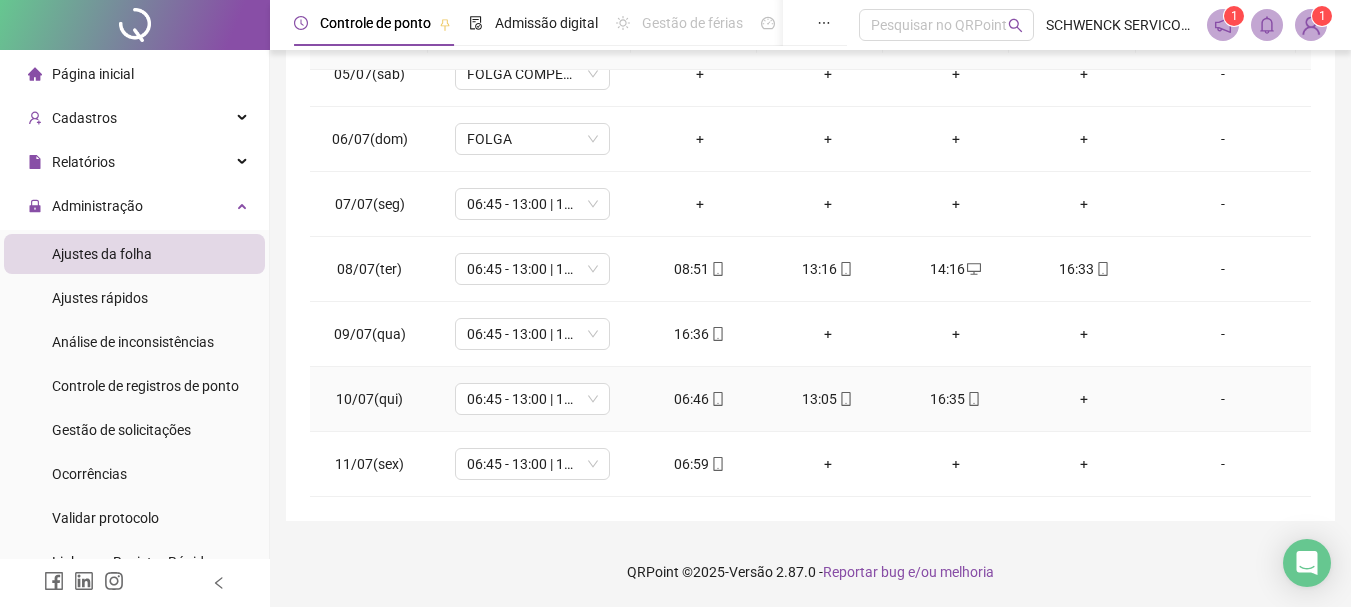 click on "13:05" at bounding box center [828, 399] 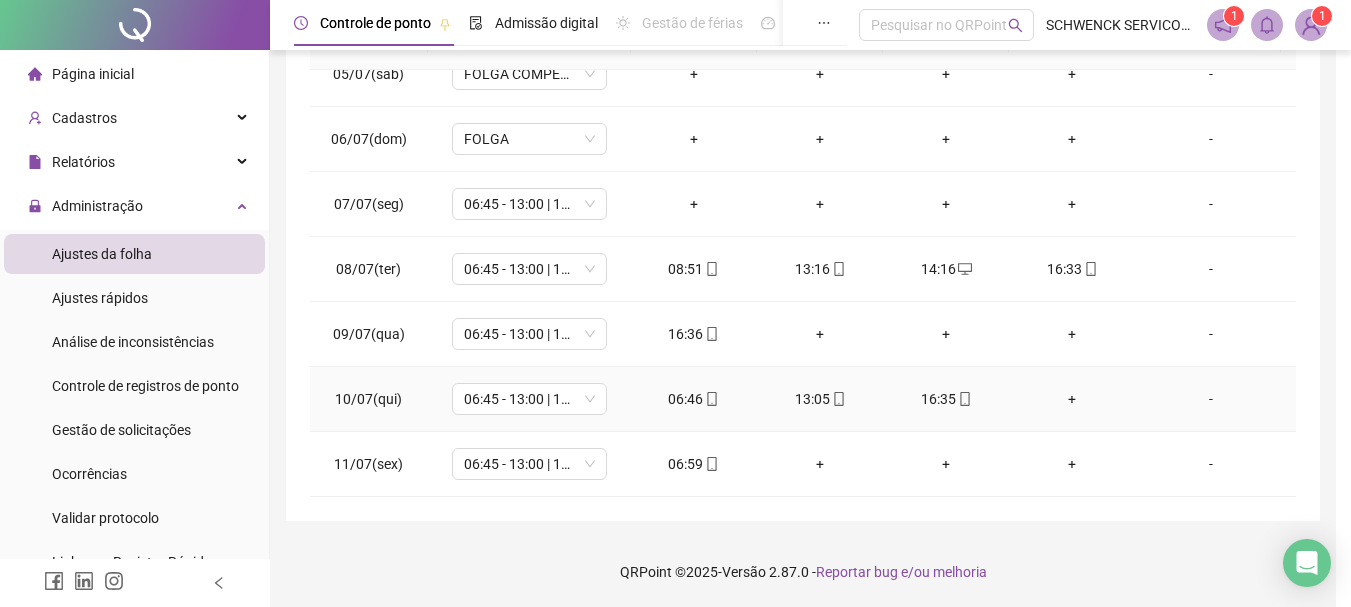 type on "**********" 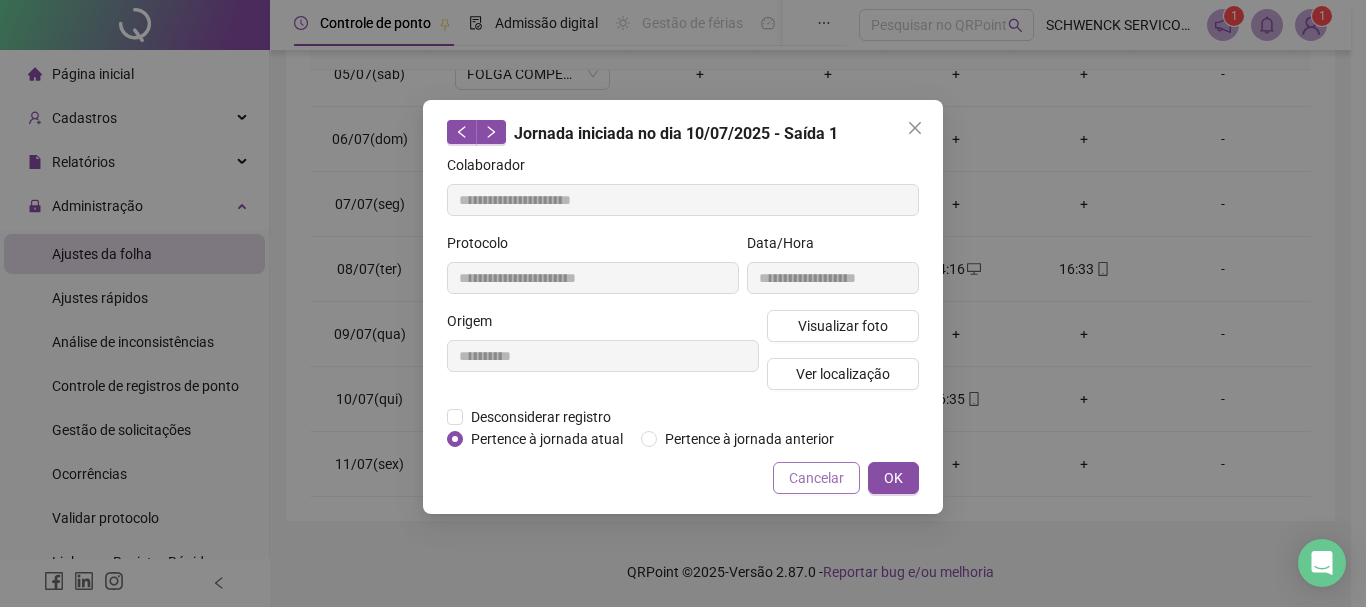 drag, startPoint x: 807, startPoint y: 468, endPoint x: 1022, endPoint y: 484, distance: 215.59453 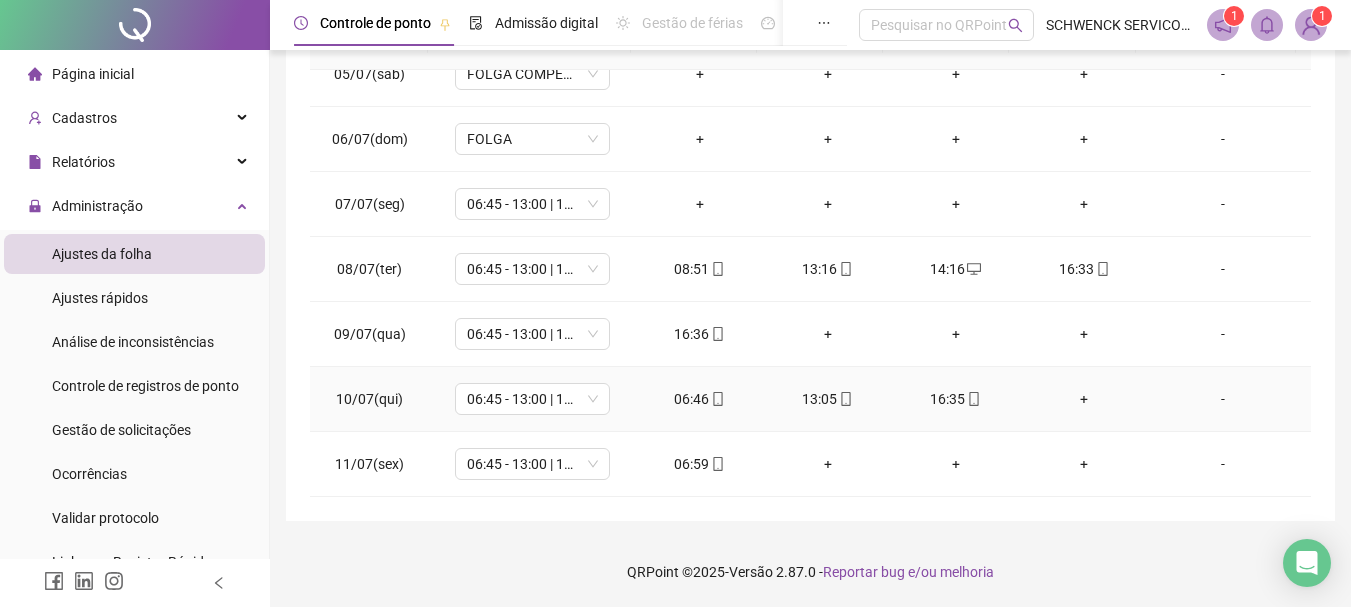 click on "+" at bounding box center [1084, 399] 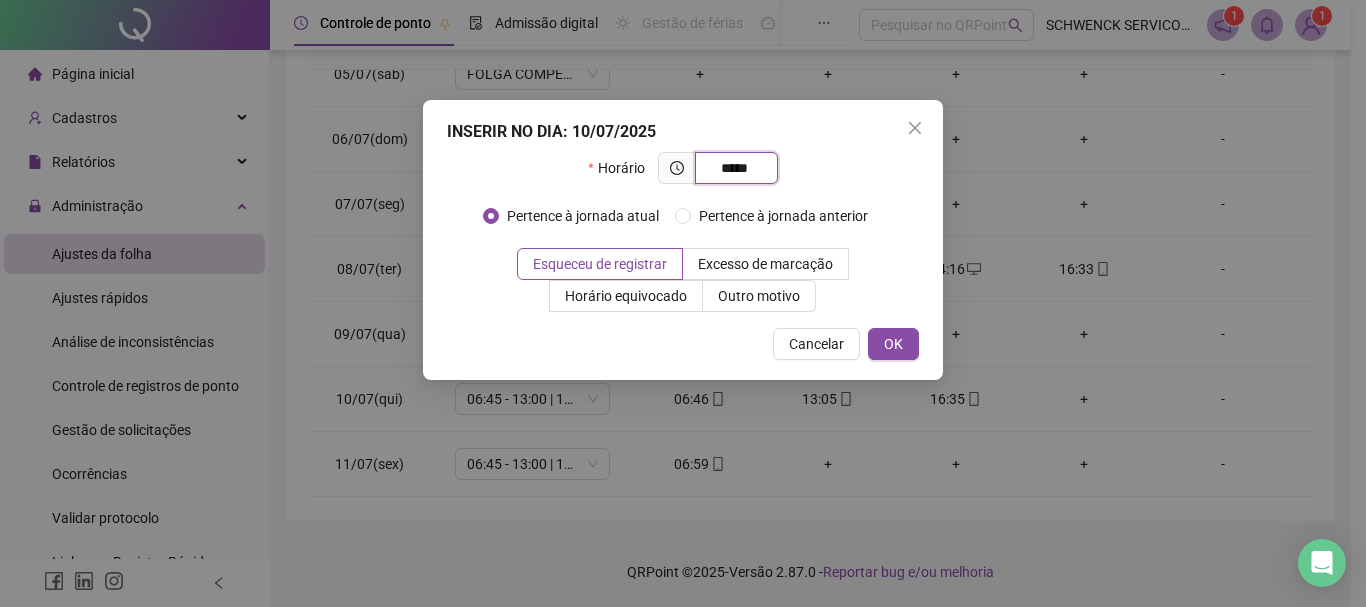 type on "*****" 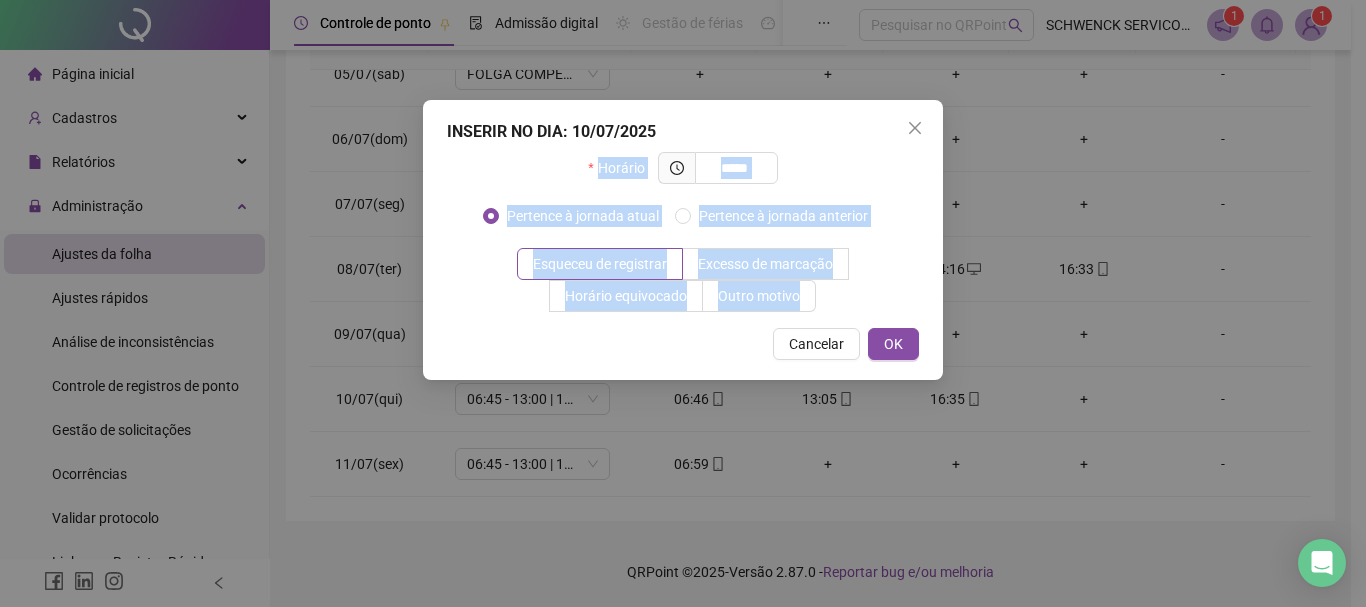 drag, startPoint x: 833, startPoint y: 123, endPoint x: 874, endPoint y: 400, distance: 280.01785 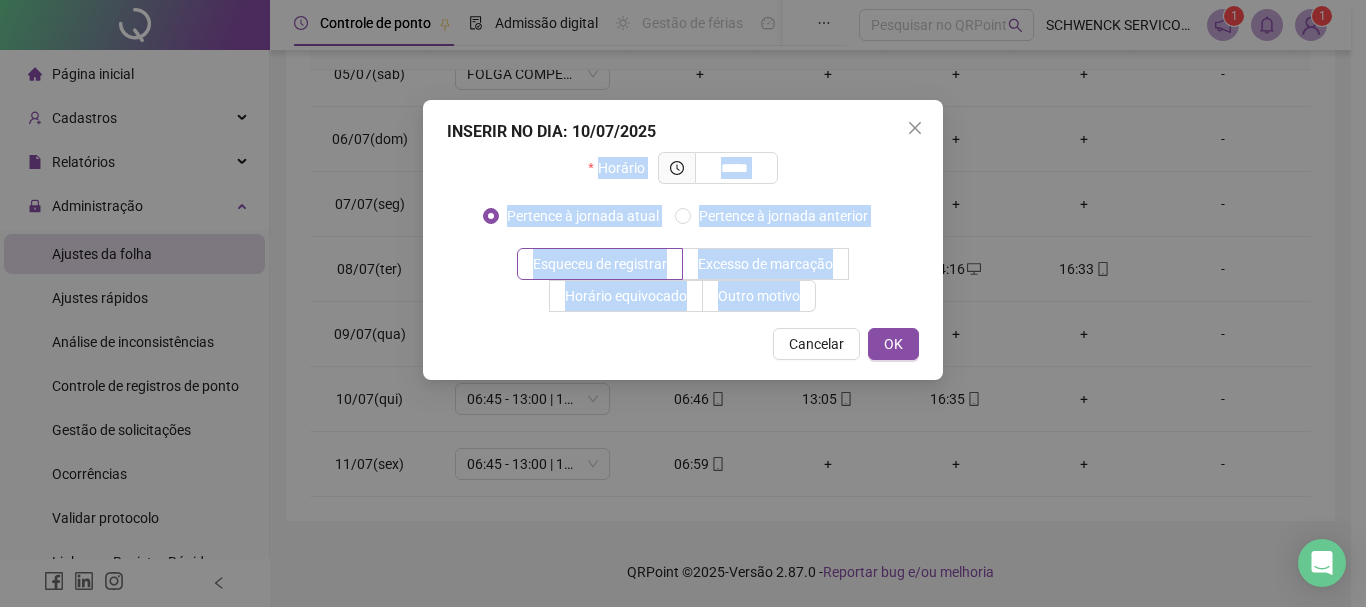 click on "Esqueceu de registrar Excesso de marcação Horário equivocado Outro motivo" at bounding box center [683, 280] 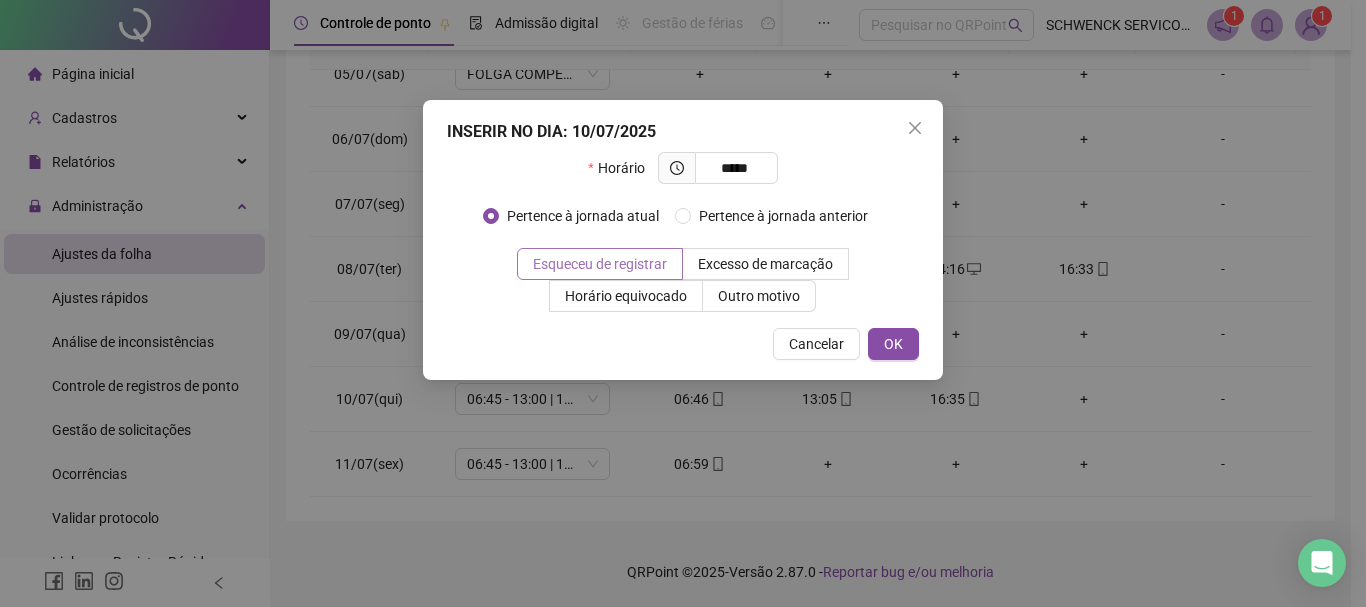 click on "Esqueceu de registrar" at bounding box center [600, 264] 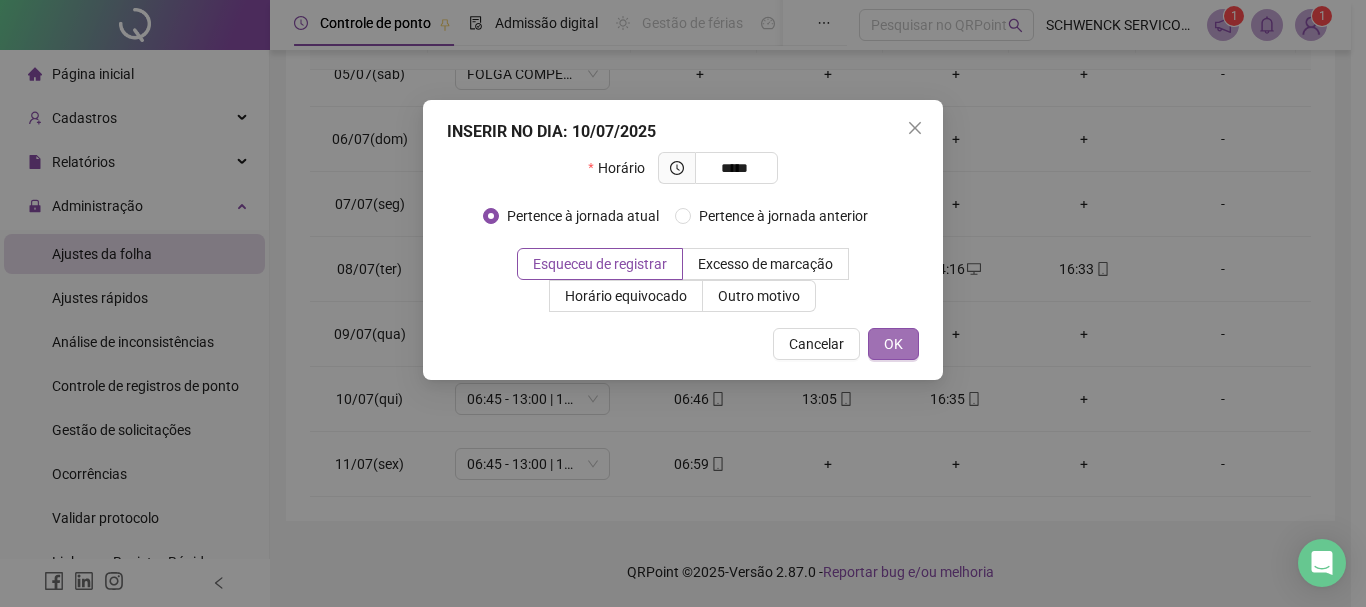 click on "OK" at bounding box center [893, 344] 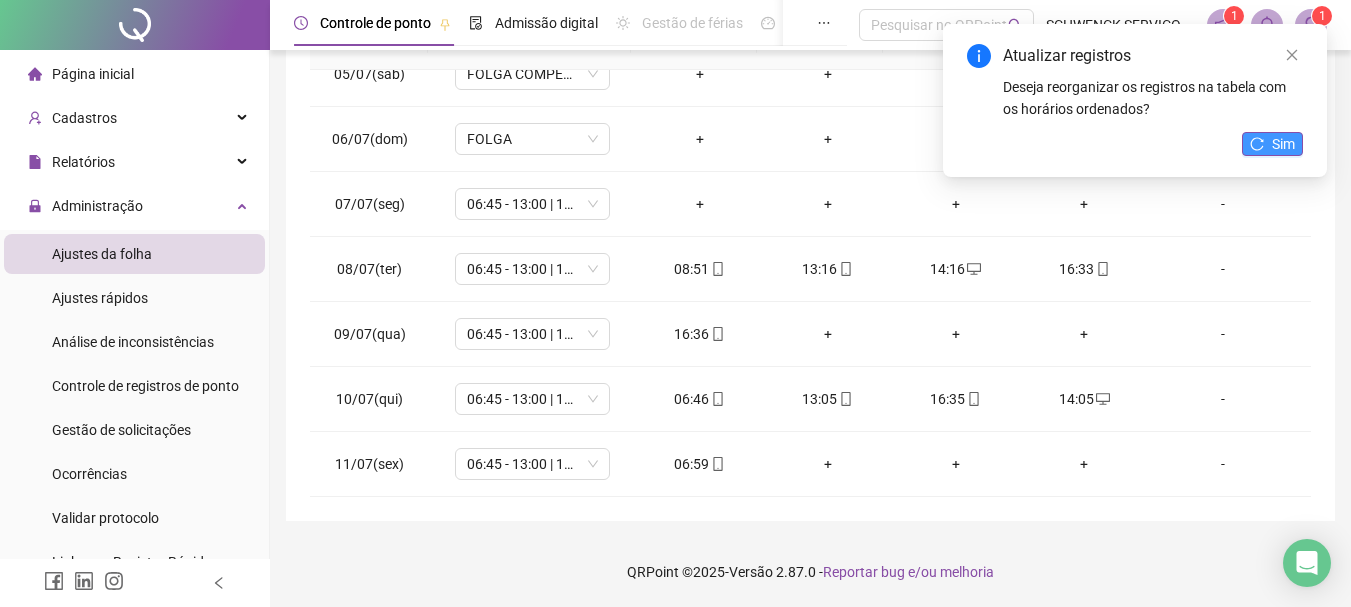click on "Sim" at bounding box center [1283, 144] 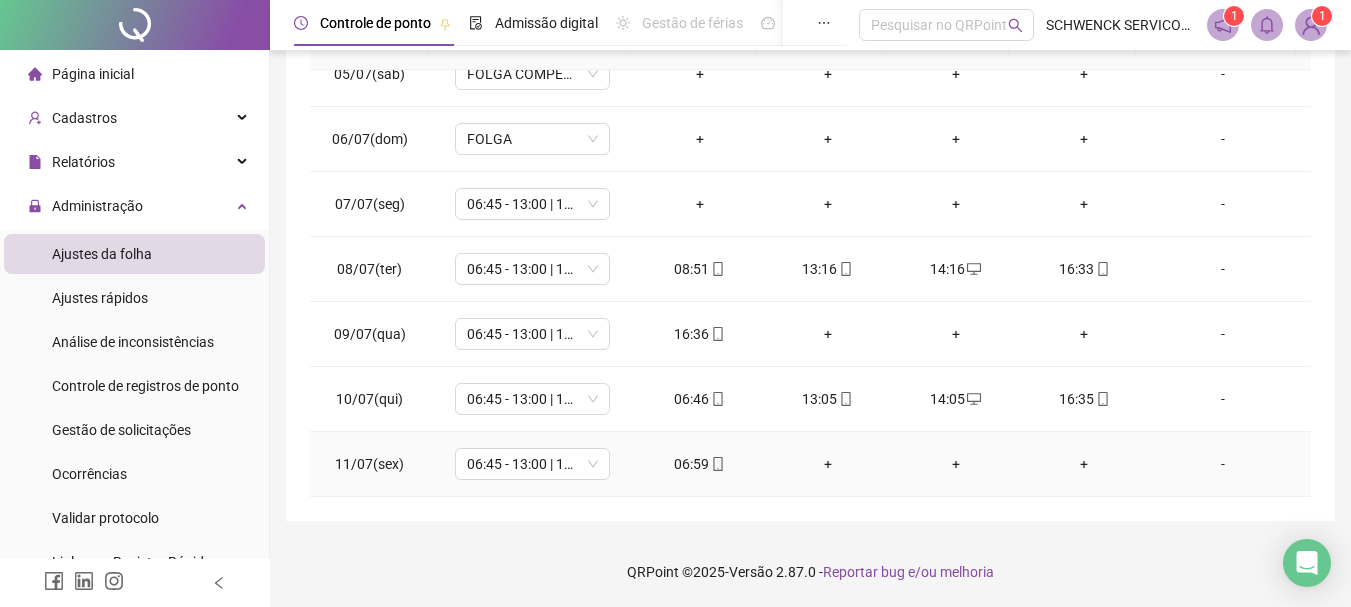 click on "+" at bounding box center (828, 464) 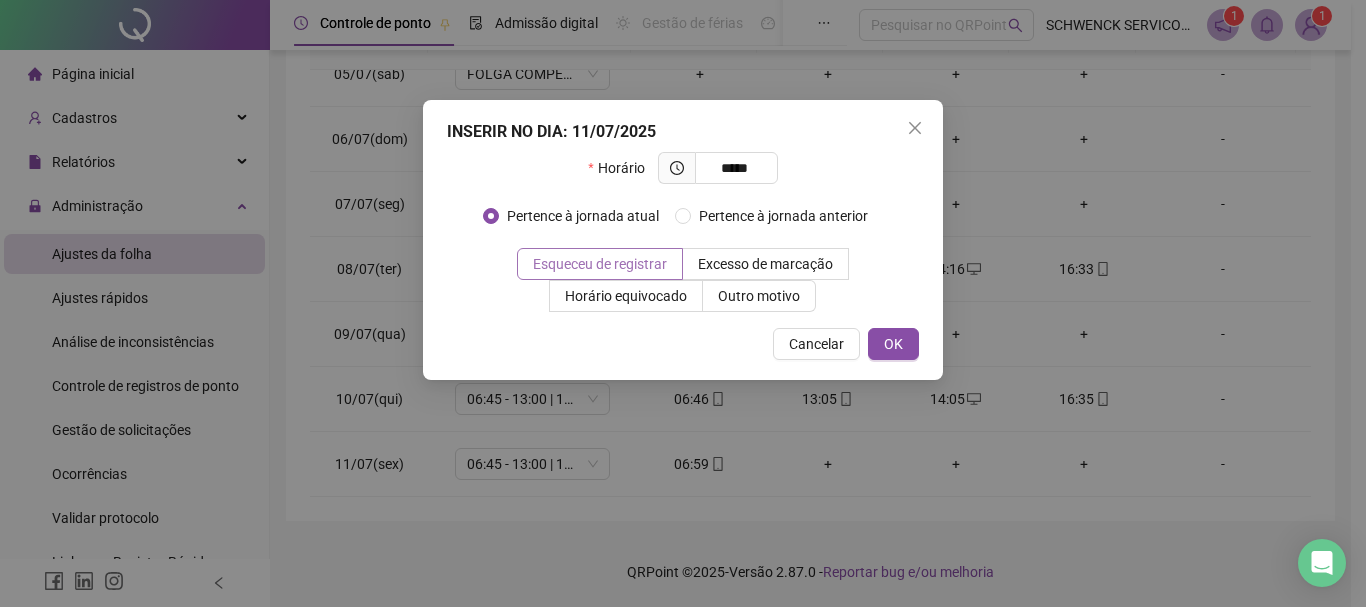 type on "*****" 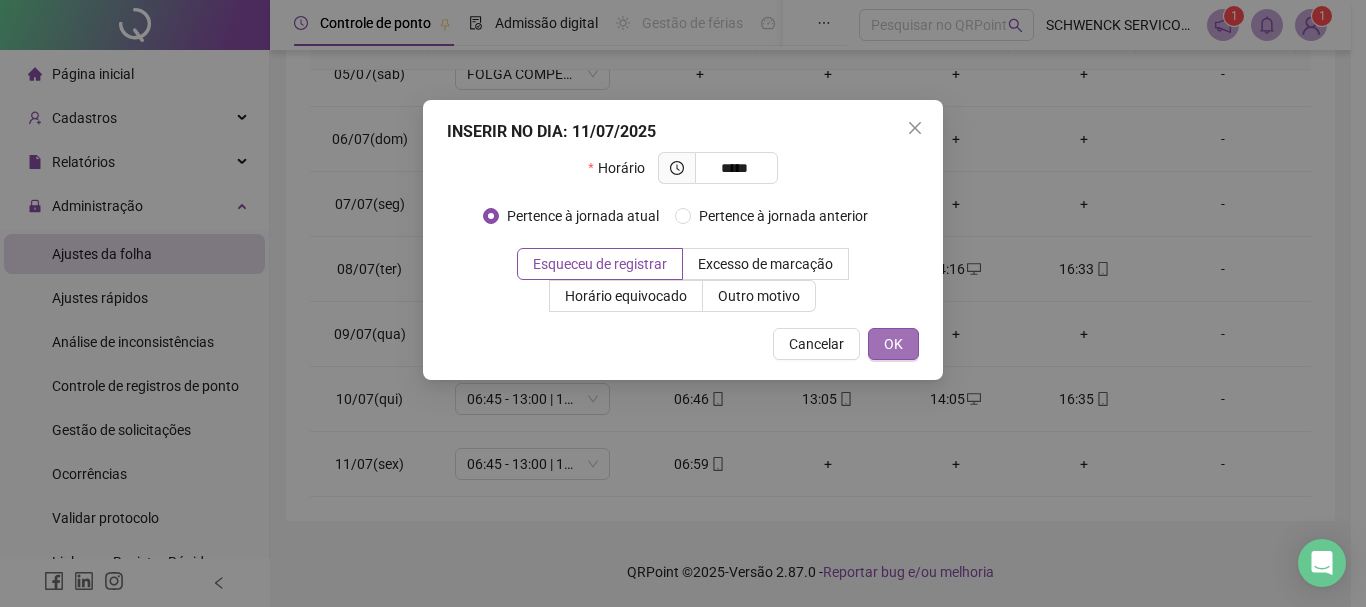 click on "OK" at bounding box center (893, 344) 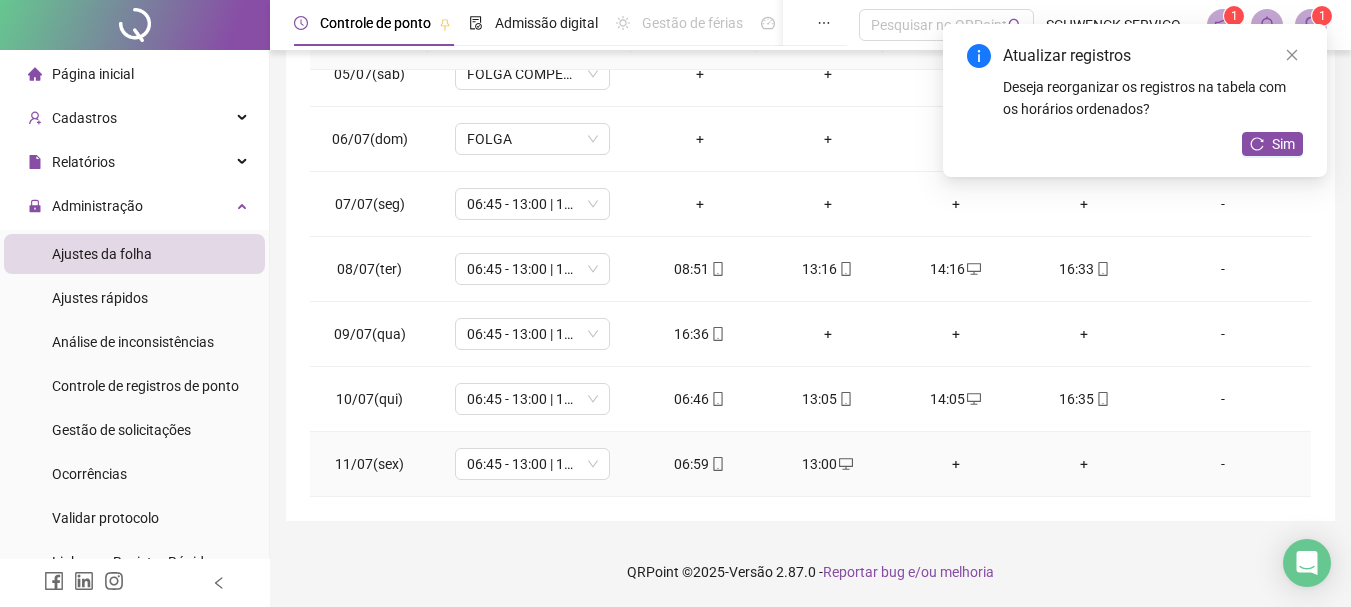 click on "+" at bounding box center (956, 464) 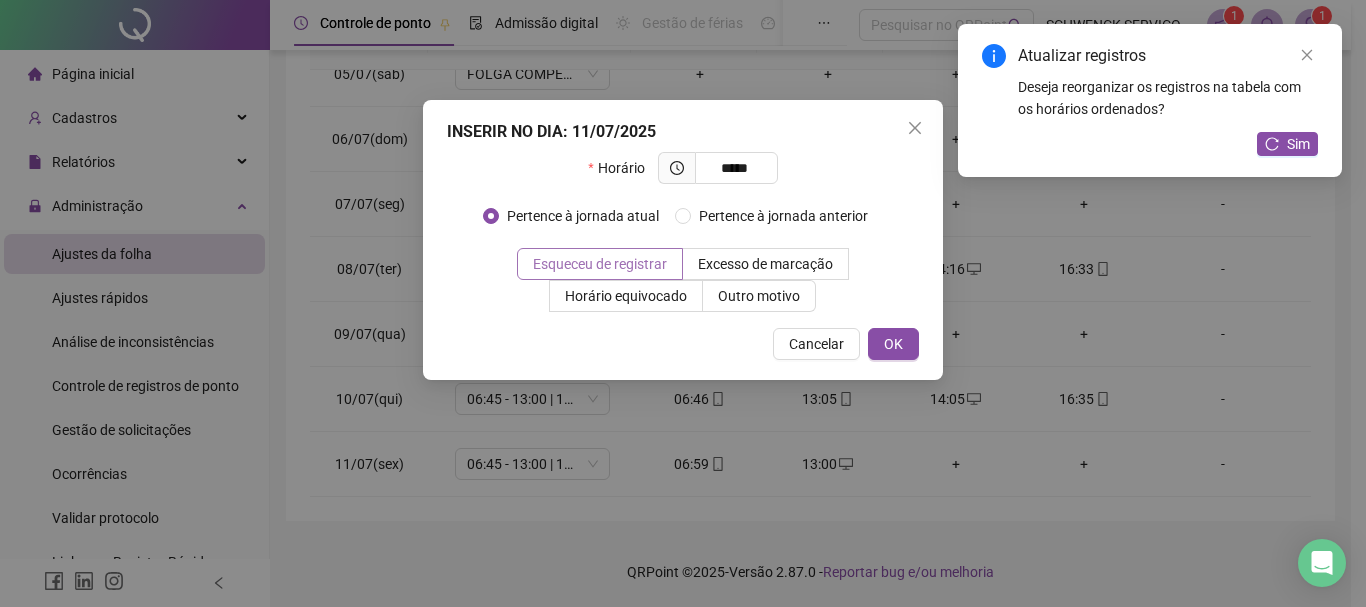 type on "*****" 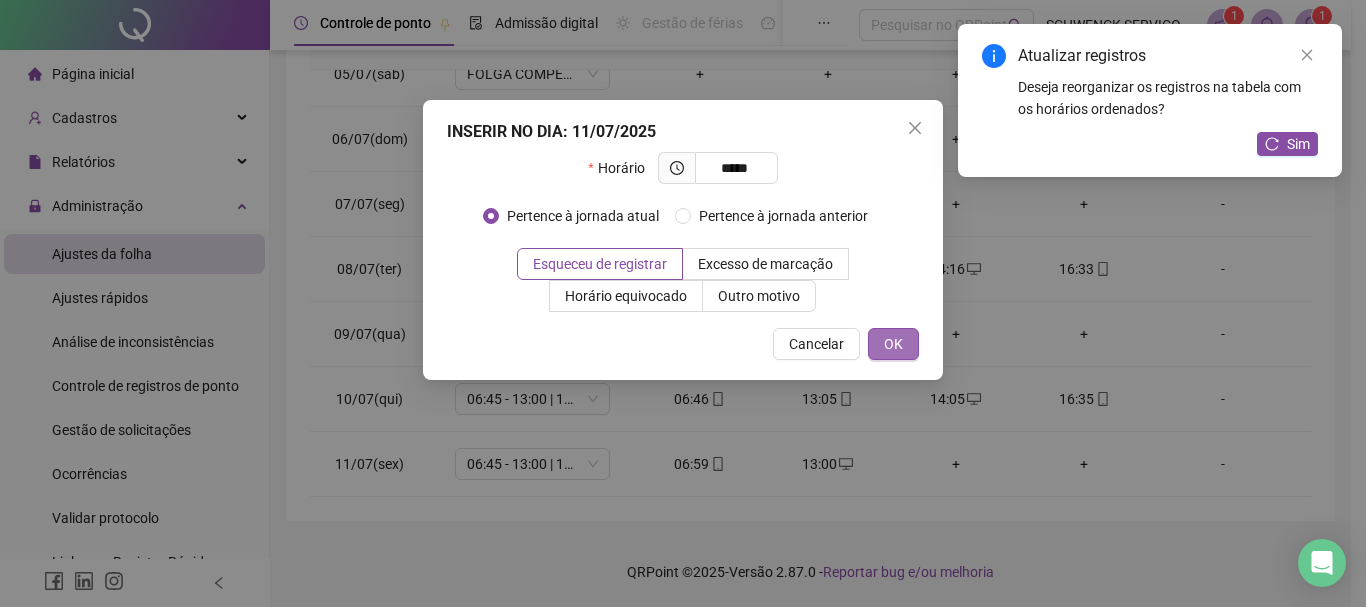 click on "OK" at bounding box center (893, 344) 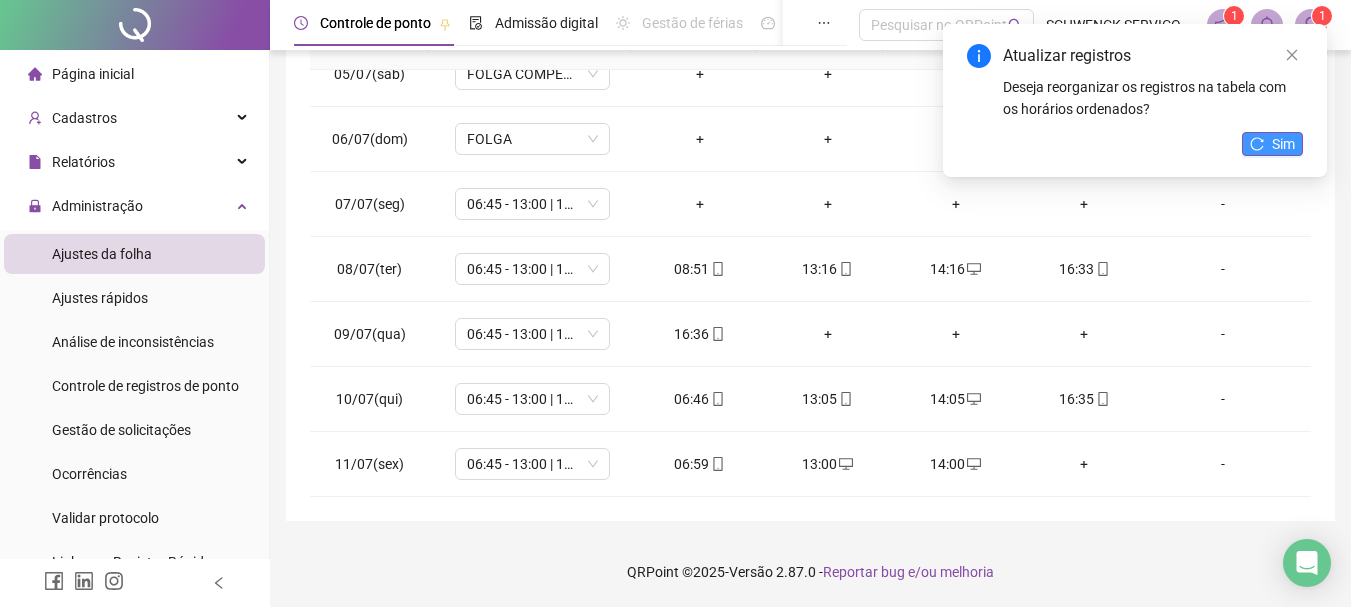 click on "Sim" at bounding box center [1283, 144] 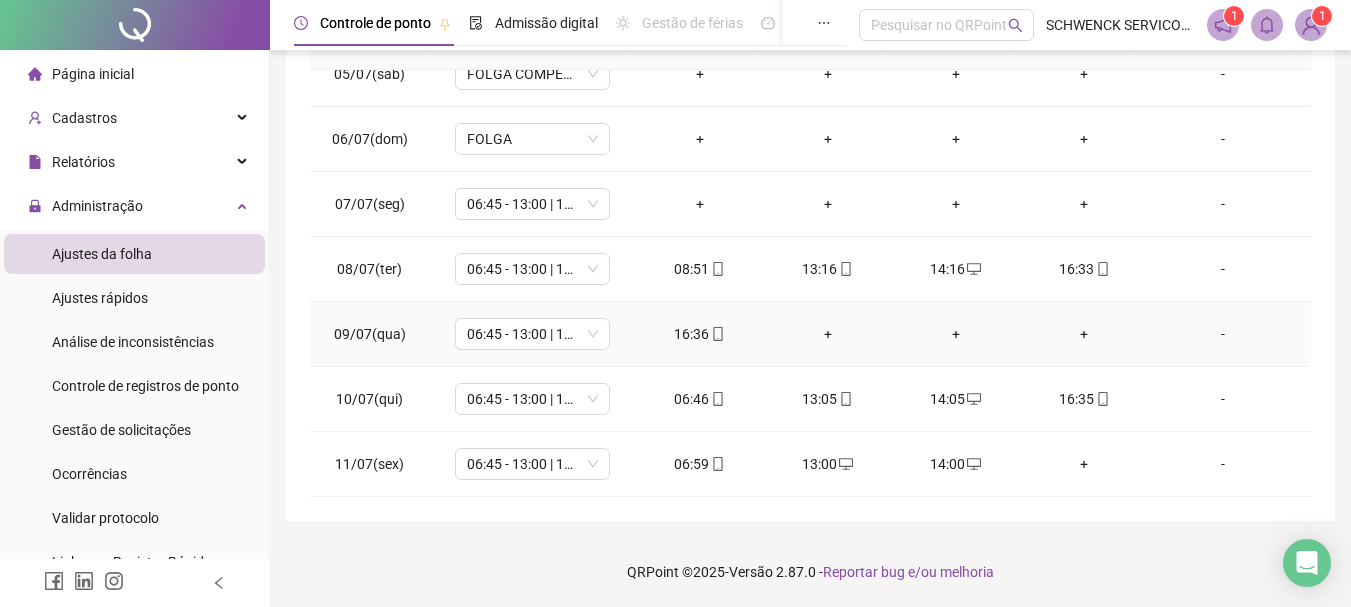 click on "+" at bounding box center (828, 334) 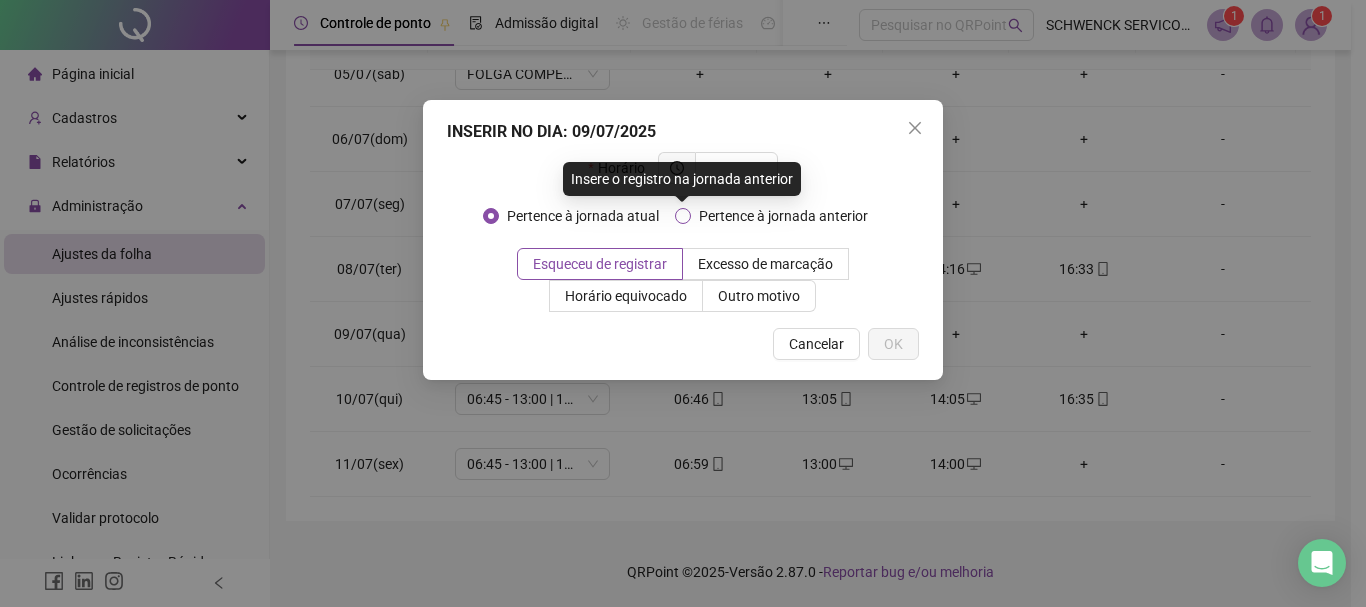 click on "Insere o registro na jornada anterior" at bounding box center (682, 179) 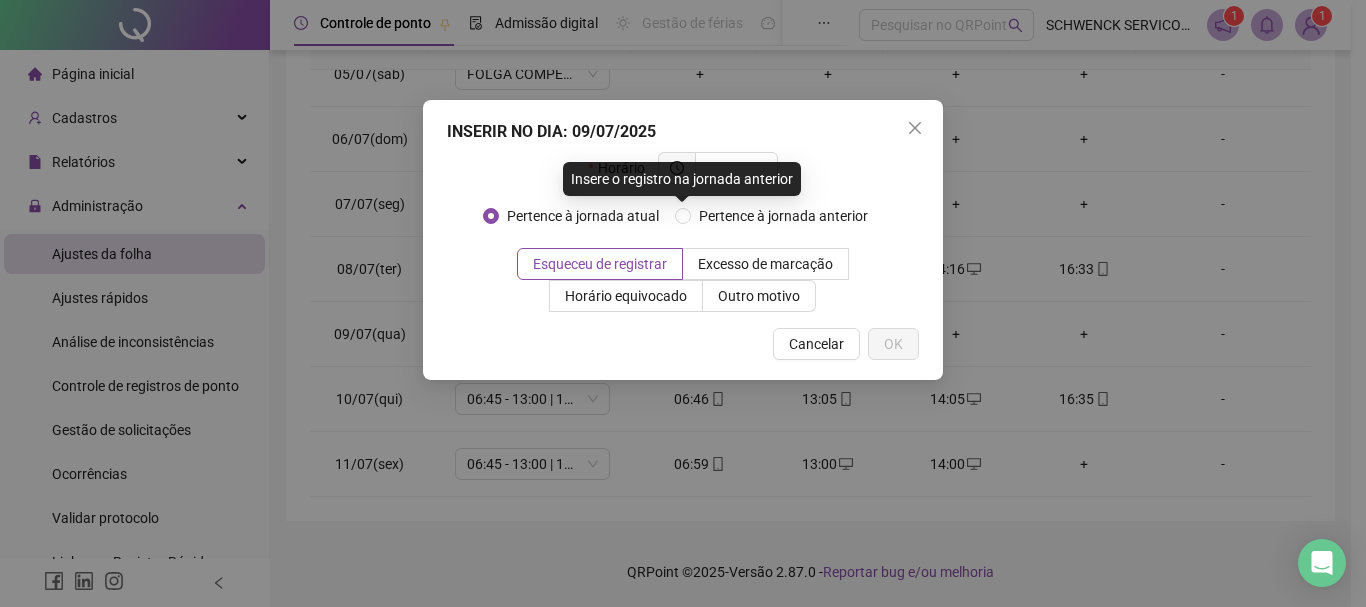 click on "Insere o registro na jornada anterior" at bounding box center [682, 179] 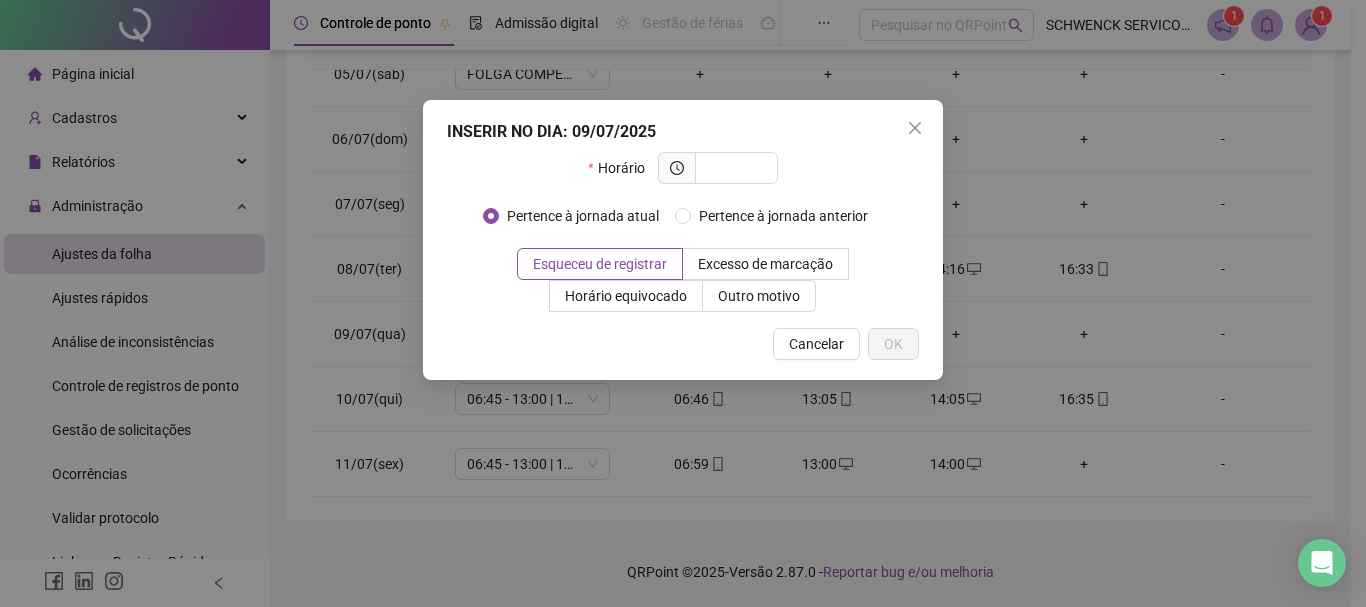 click on "Horário" at bounding box center [683, 176] 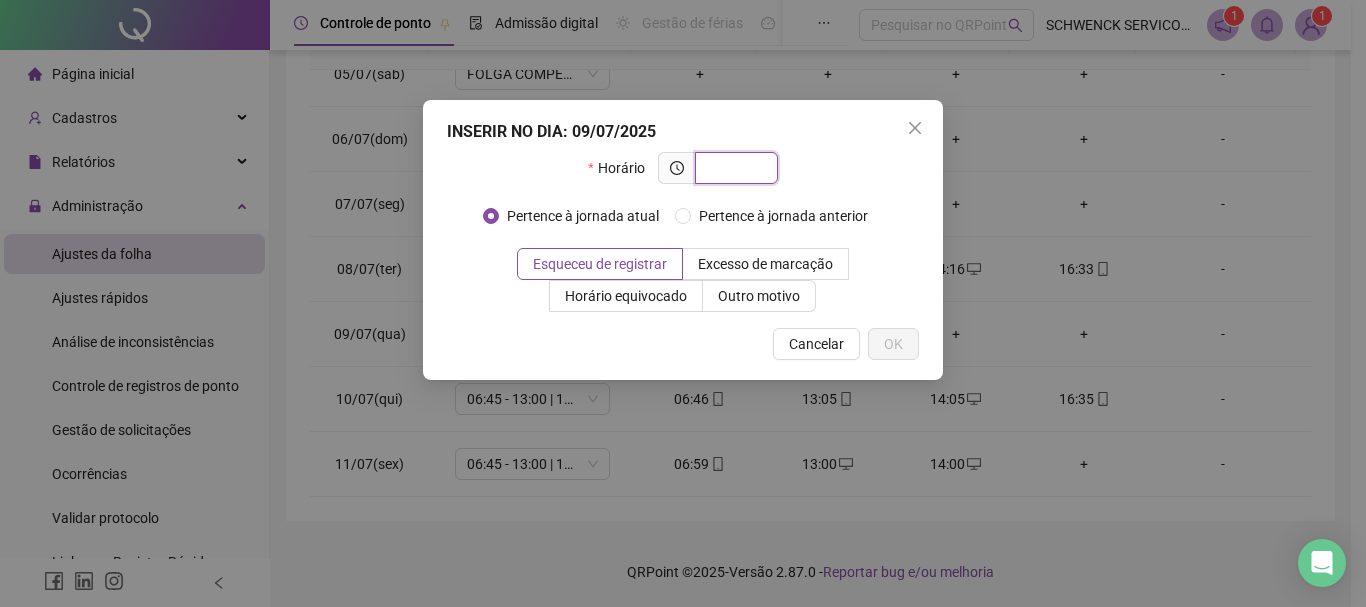 click at bounding box center (734, 168) 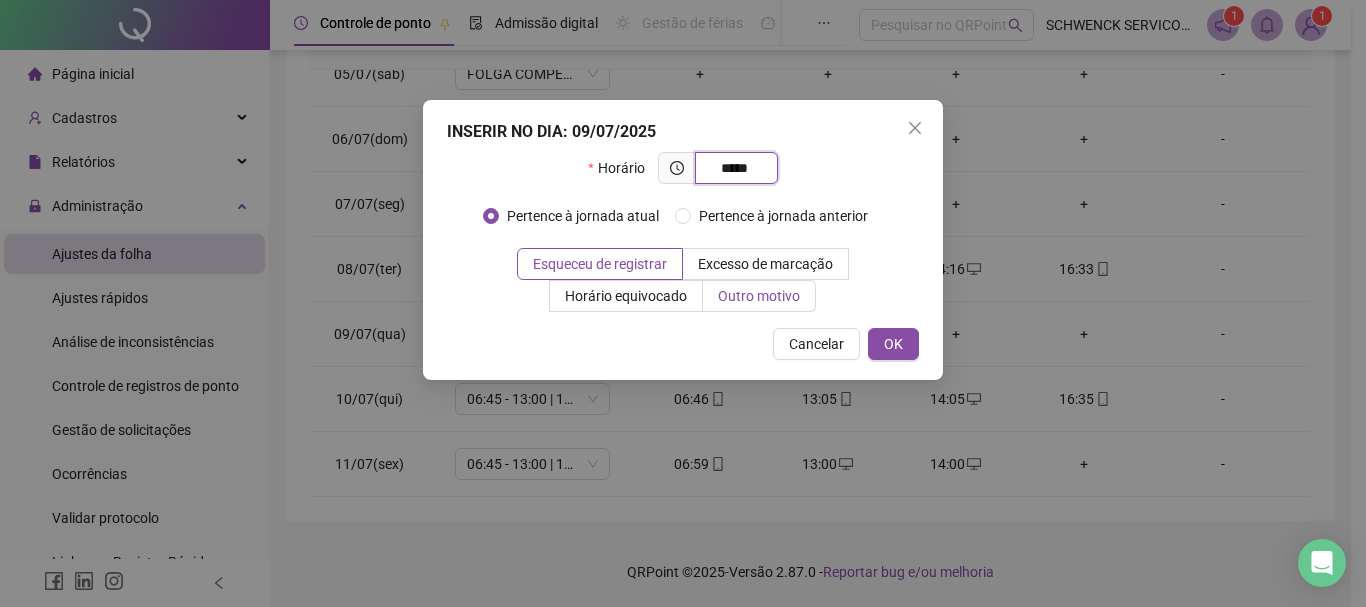 type on "*****" 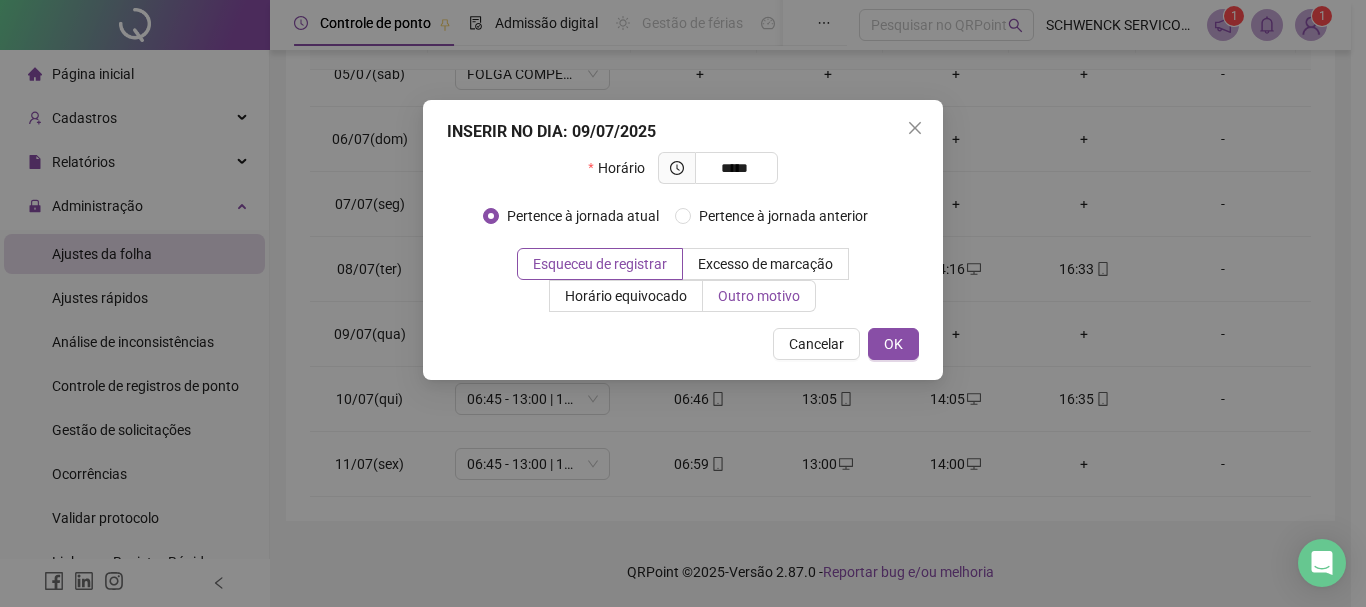 click on "Outro motivo" at bounding box center [759, 296] 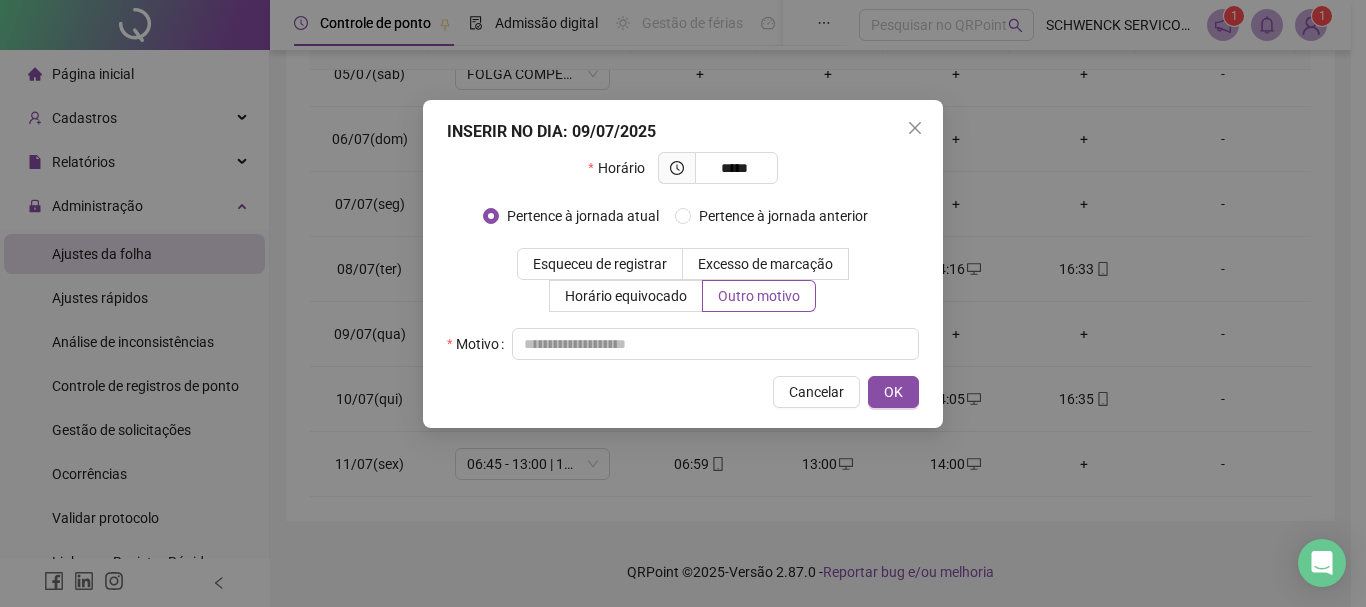 click on "INSERIR NO DIA :   09/07/2025 Horário ***** Pertence à jornada atual Pertence à jornada anterior Esqueceu de registrar Excesso de marcação Horário equivocado Outro motivo Motivo Cancelar OK" at bounding box center [683, 264] 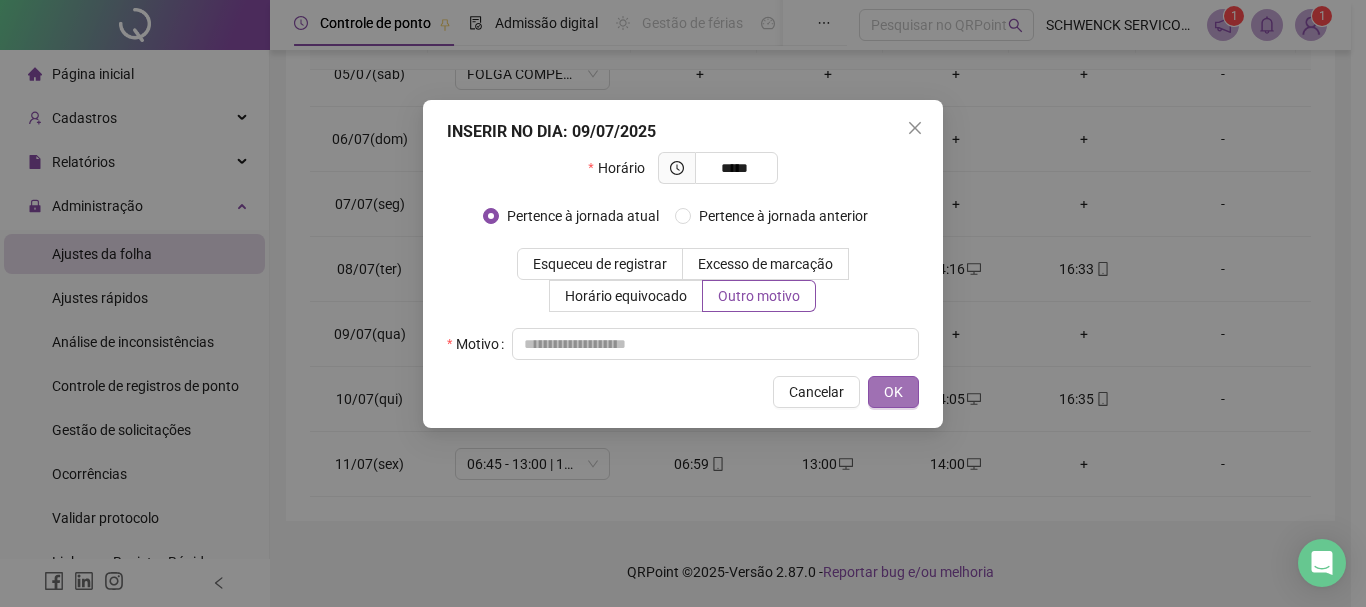 click on "OK" at bounding box center (893, 392) 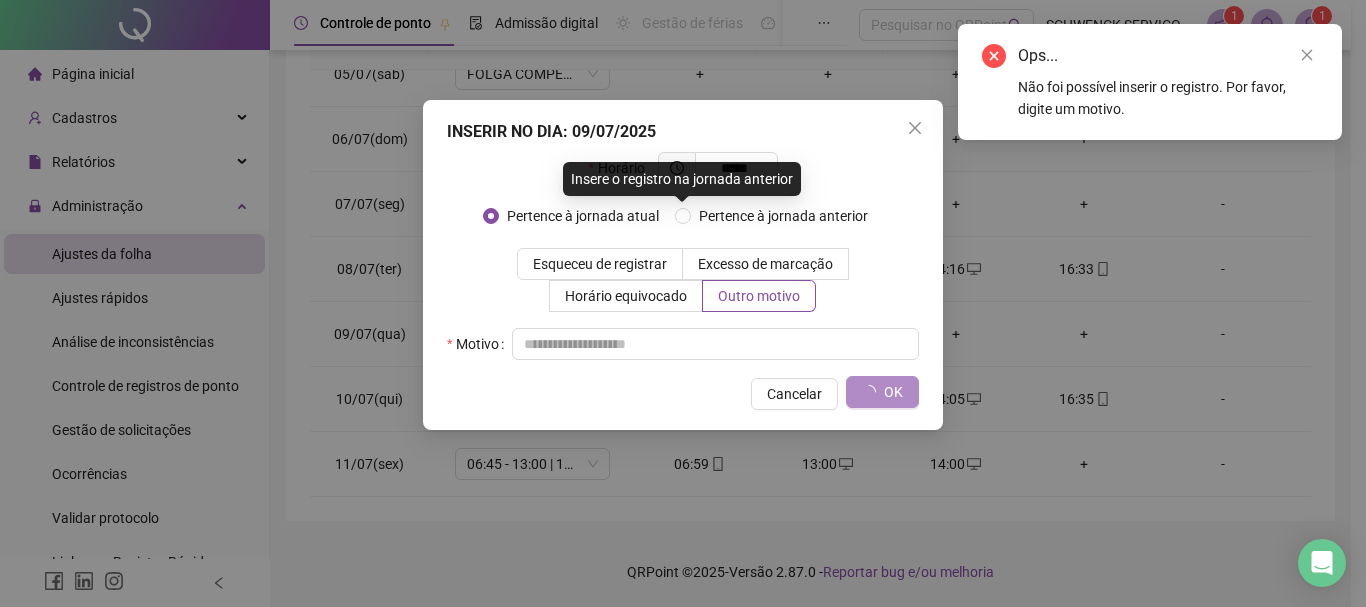 click on "Insere o registro na jornada anterior" at bounding box center [682, 179] 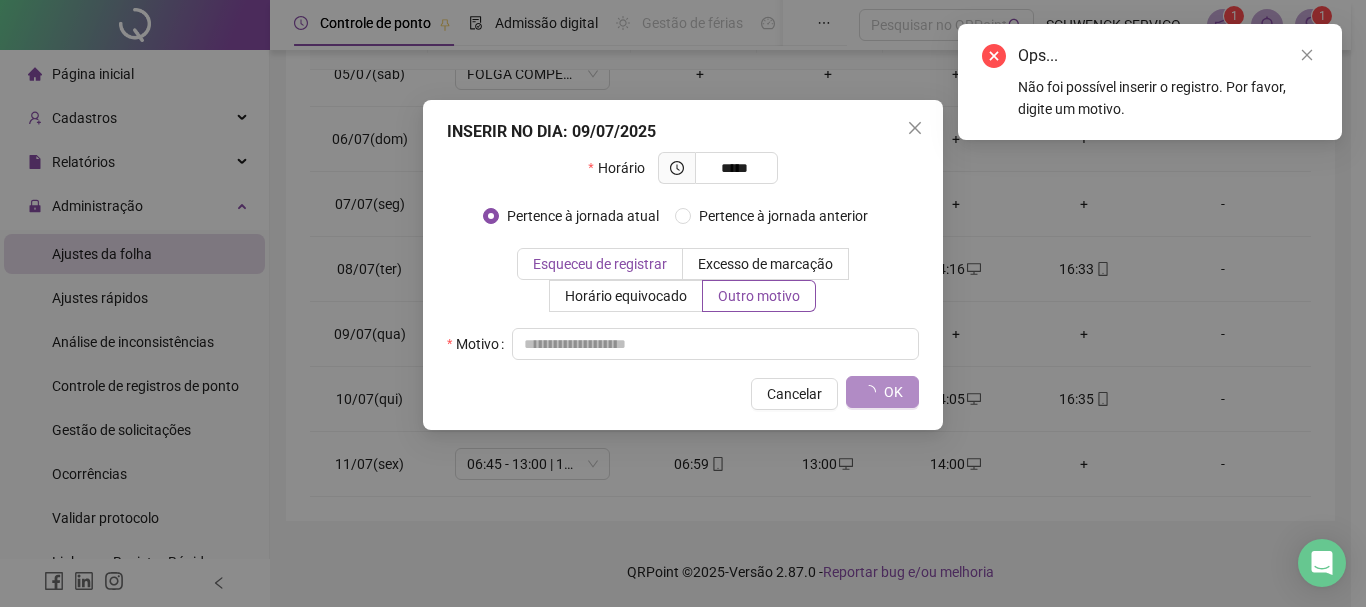 click on "Esqueceu de registrar" at bounding box center (600, 264) 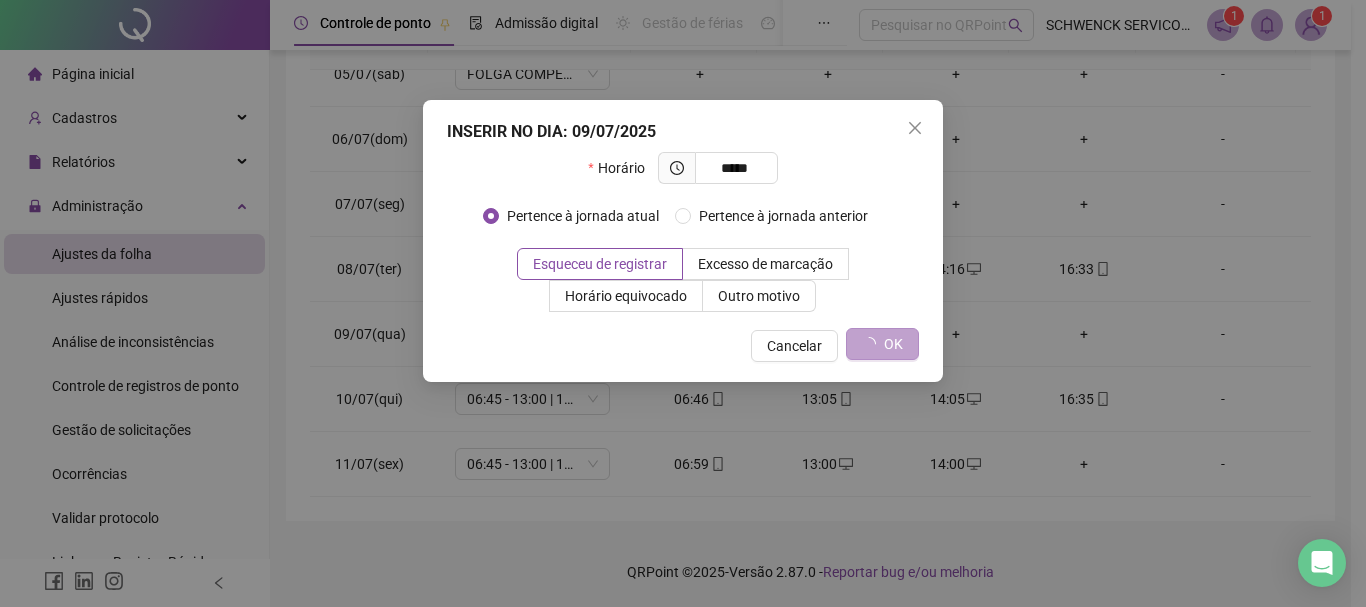 click on "OK" at bounding box center (882, 344) 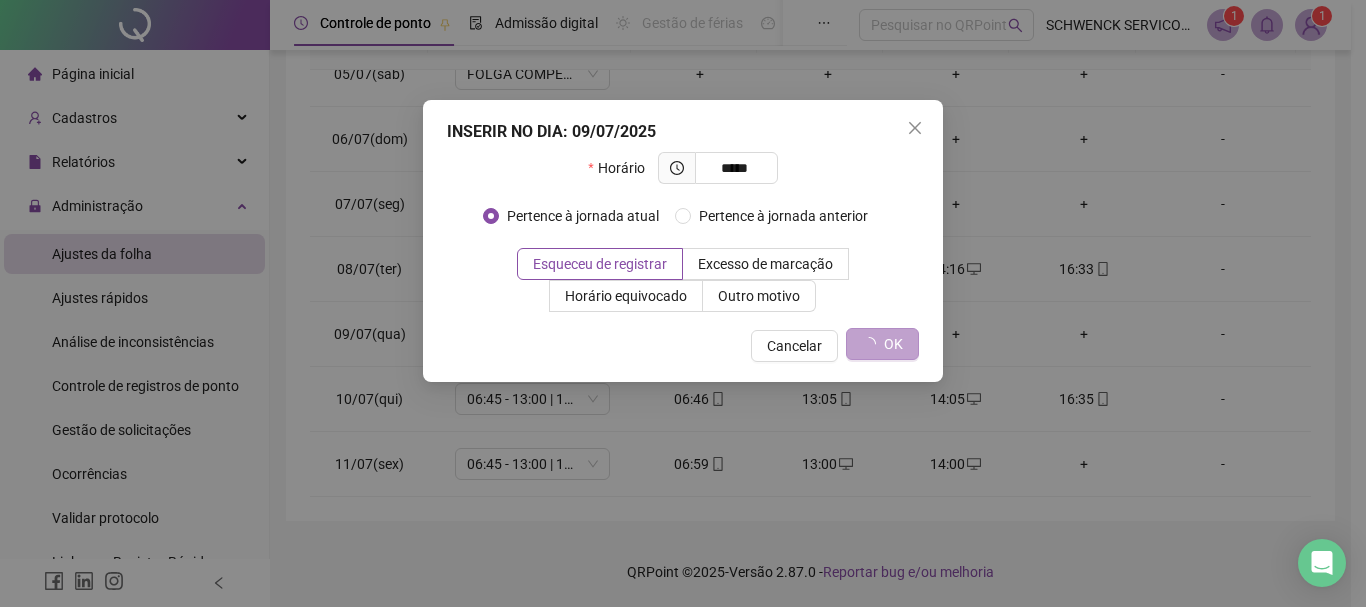 click on "OK" at bounding box center (882, 344) 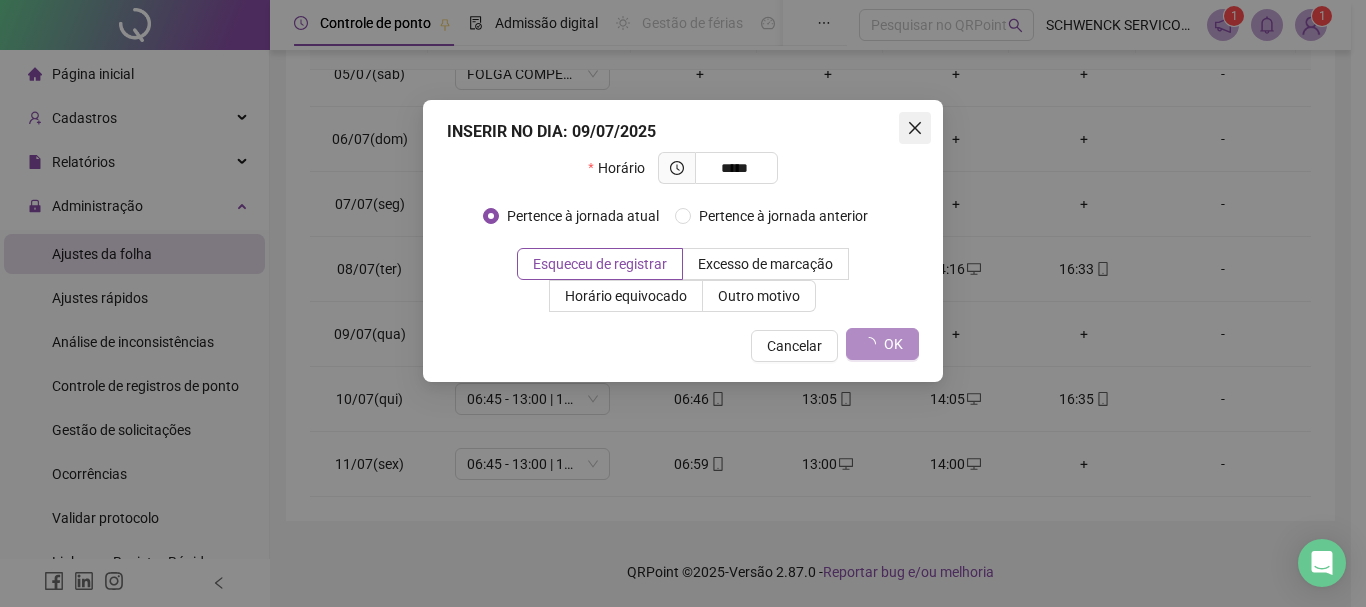click 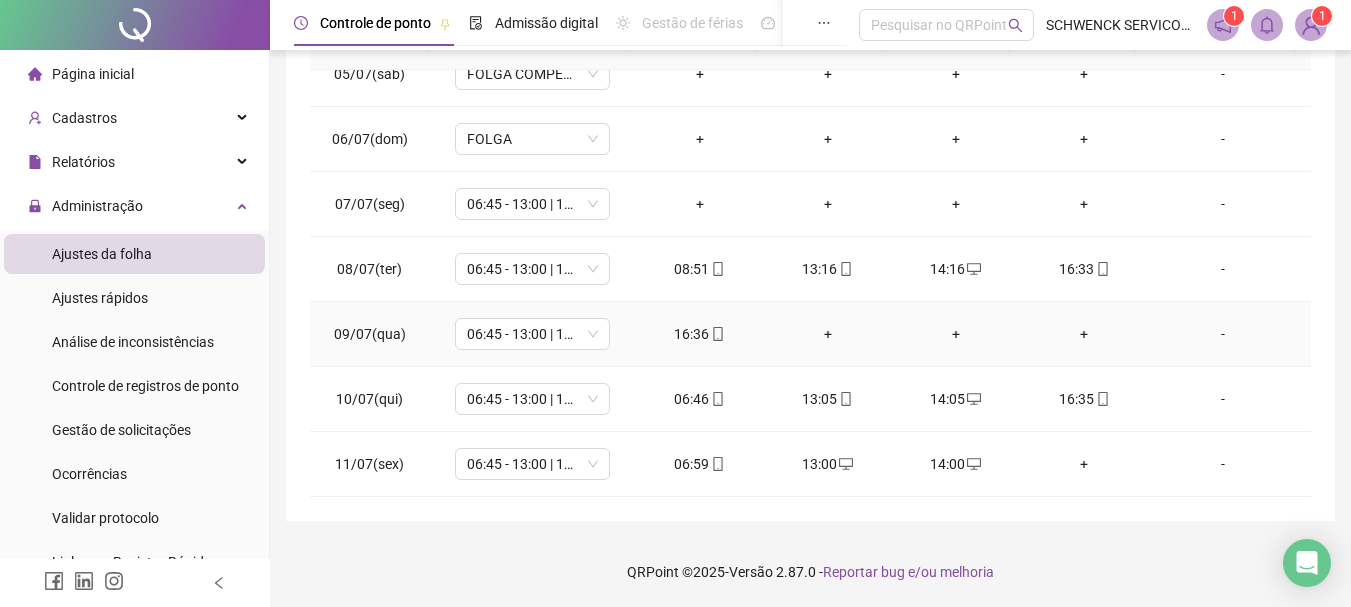 click on "+" at bounding box center [828, 334] 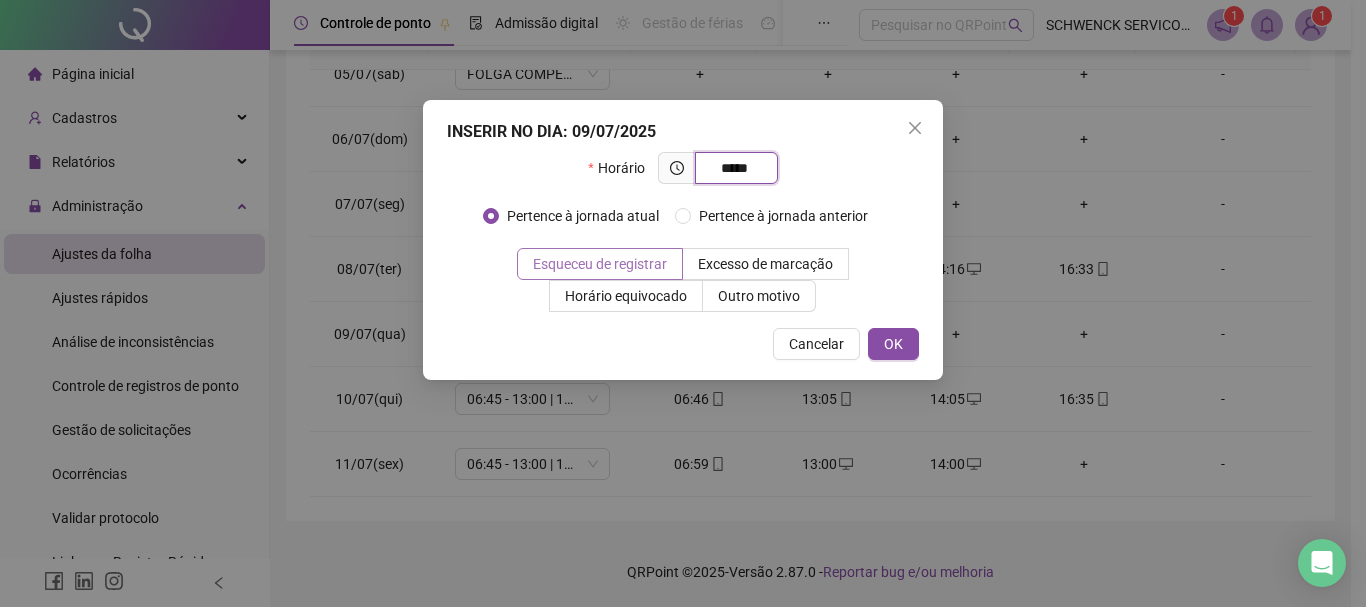 type on "*****" 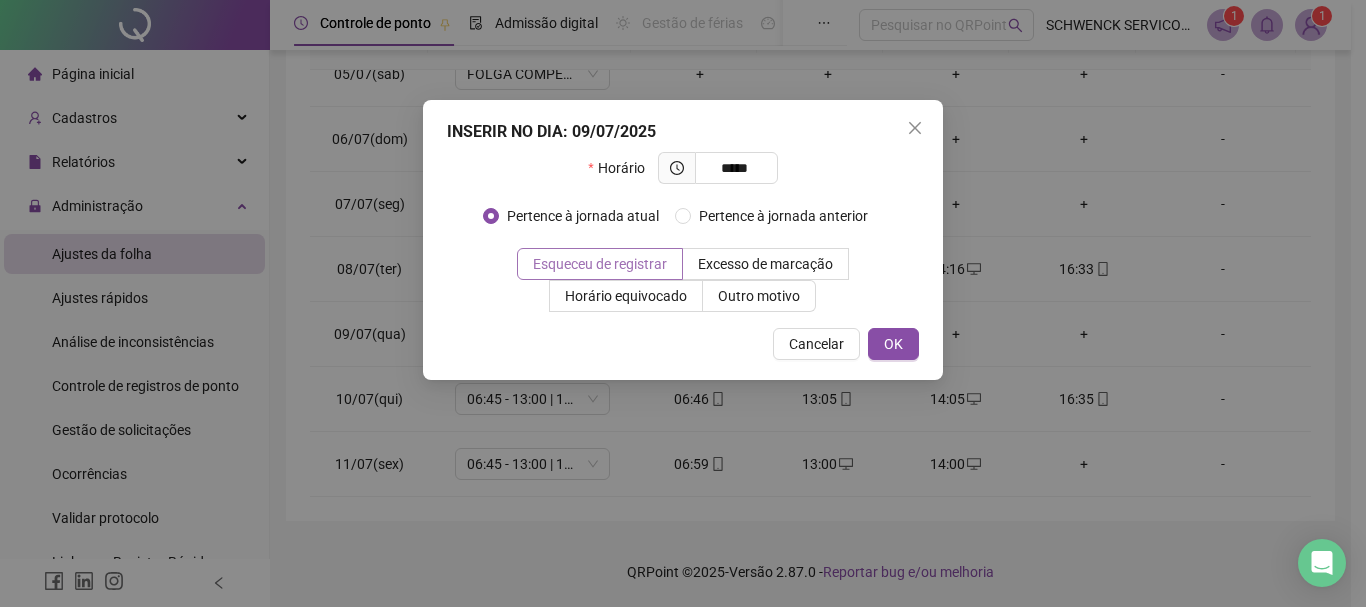 click on "Esqueceu de registrar" at bounding box center [600, 264] 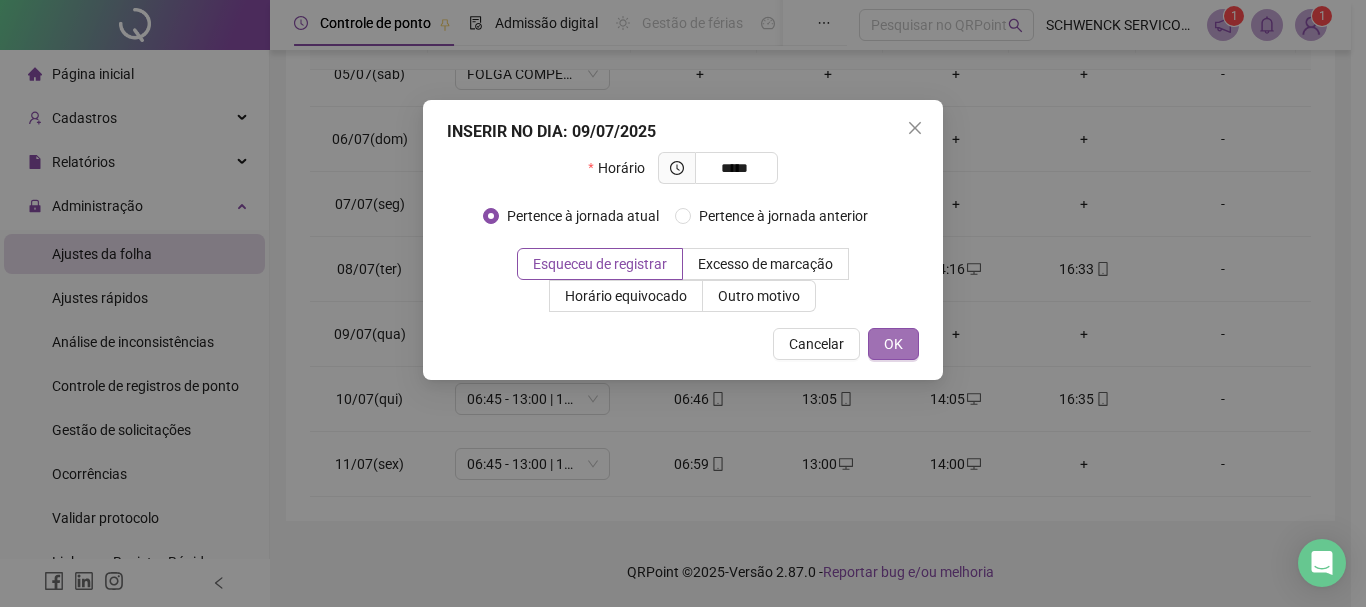 click on "OK" at bounding box center (893, 344) 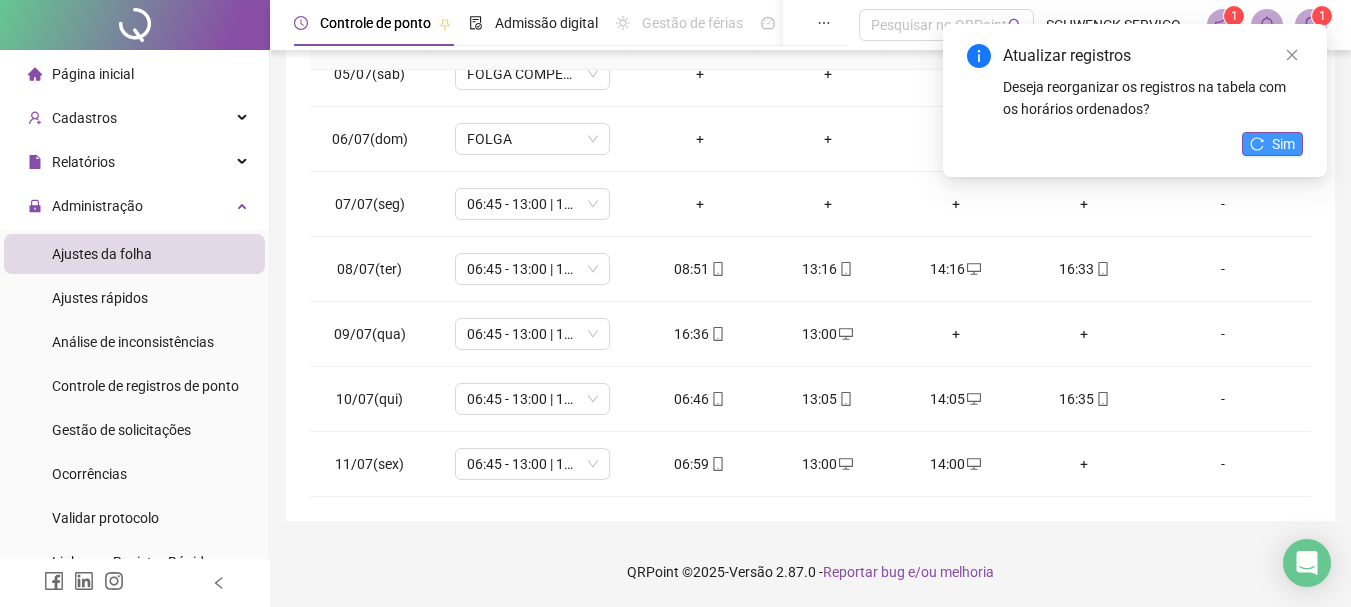 click on "Sim" at bounding box center (1283, 144) 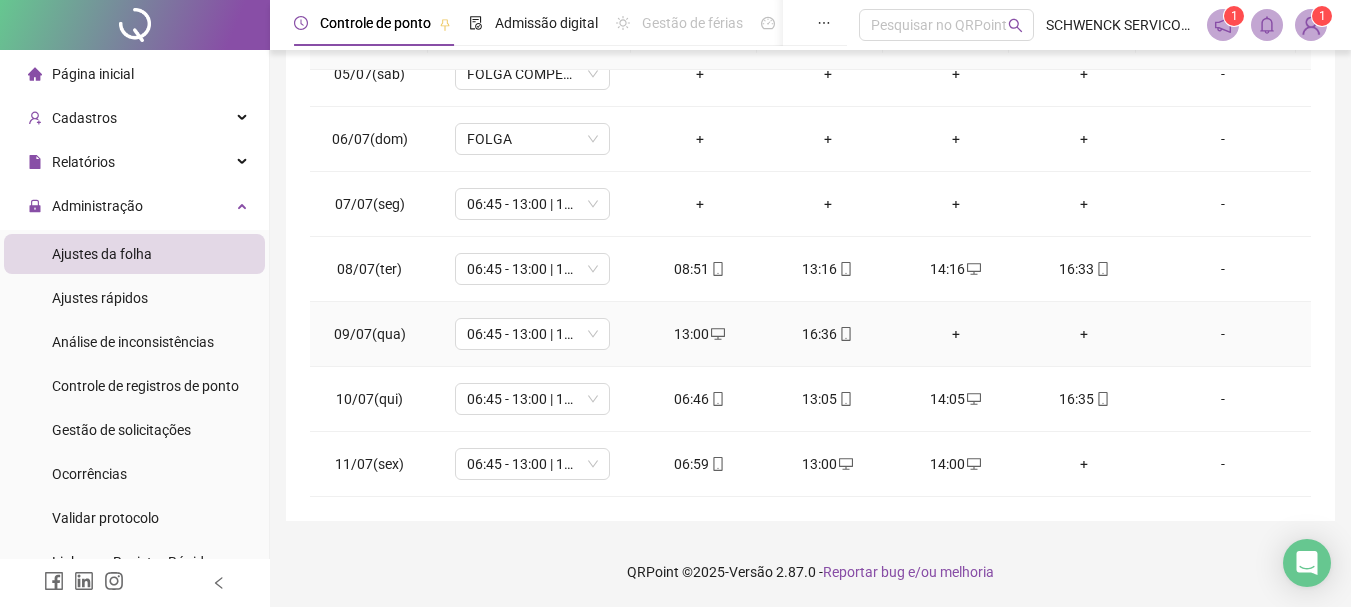 click on "+" at bounding box center (956, 334) 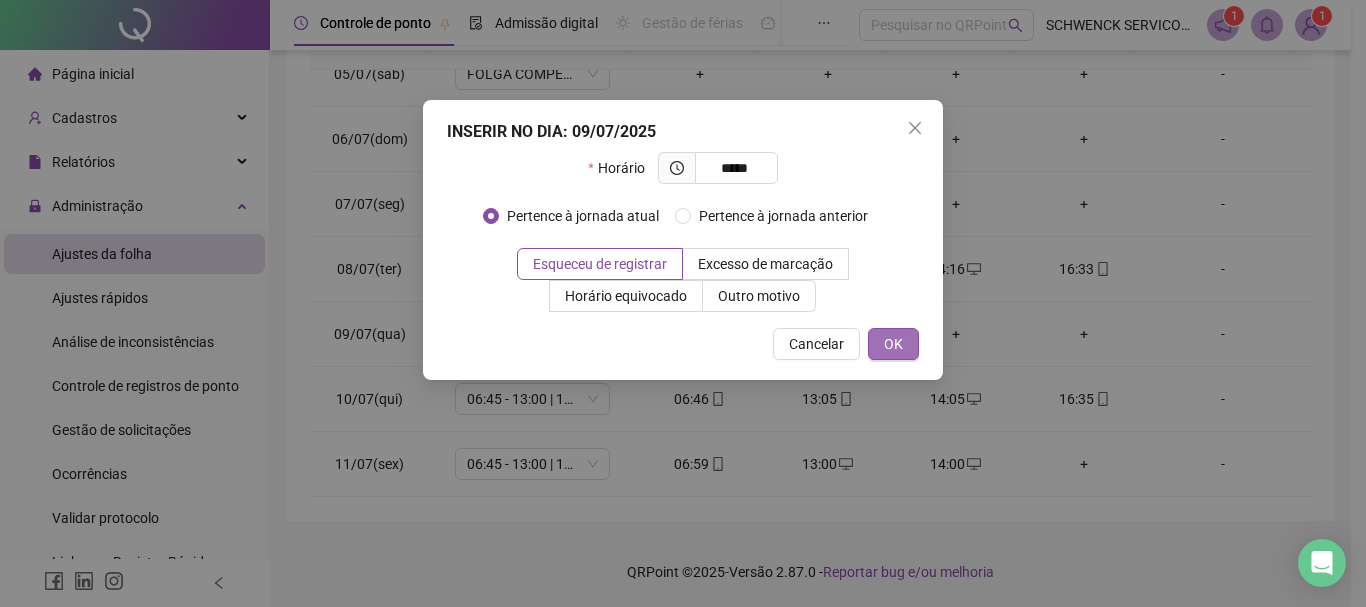 type on "*****" 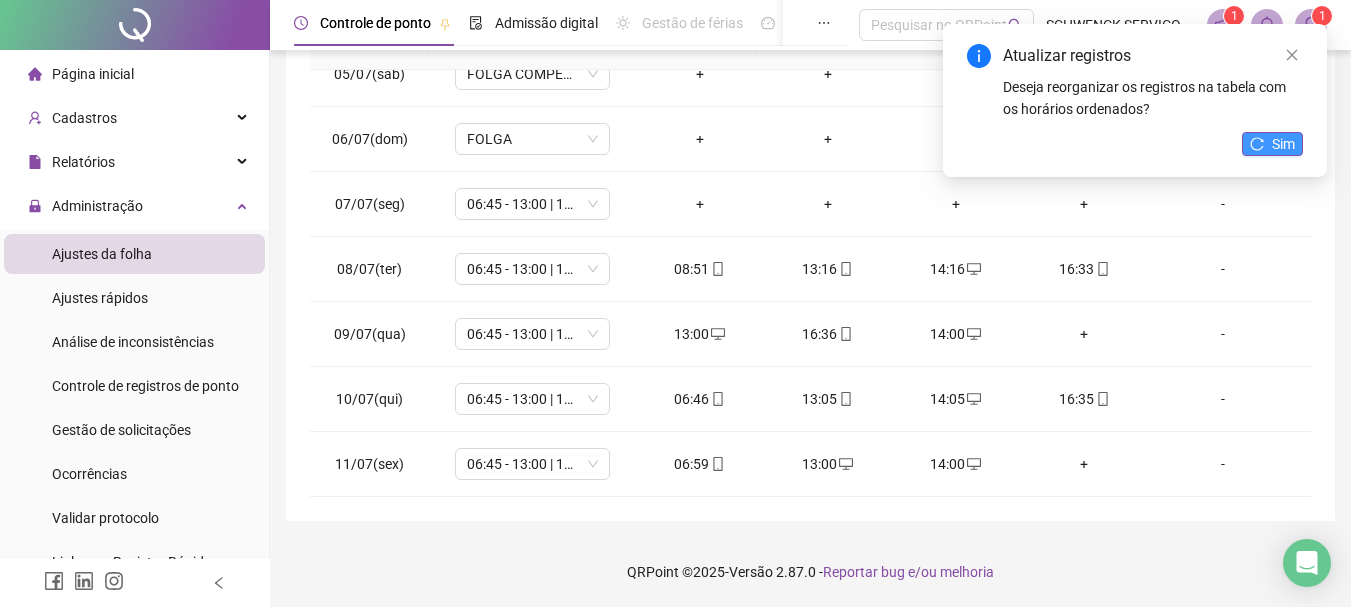 click on "Sim" at bounding box center (1283, 144) 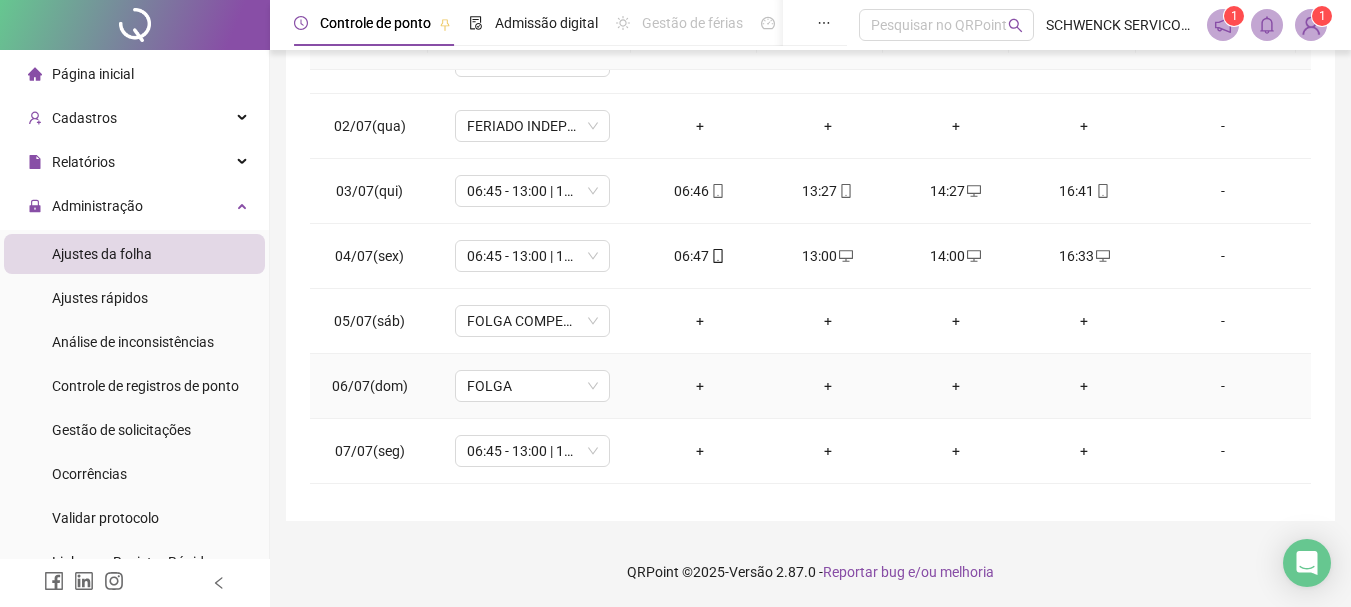 scroll, scrollTop: 0, scrollLeft: 0, axis: both 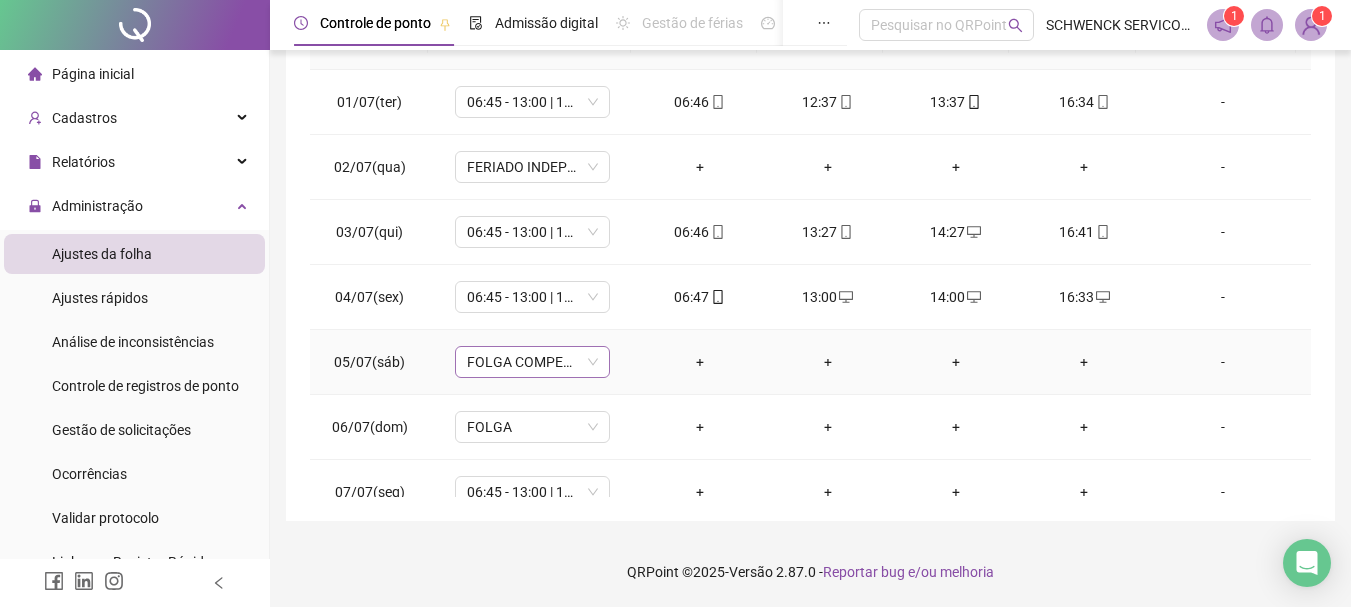 drag, startPoint x: 451, startPoint y: 358, endPoint x: 465, endPoint y: 357, distance: 14.035668 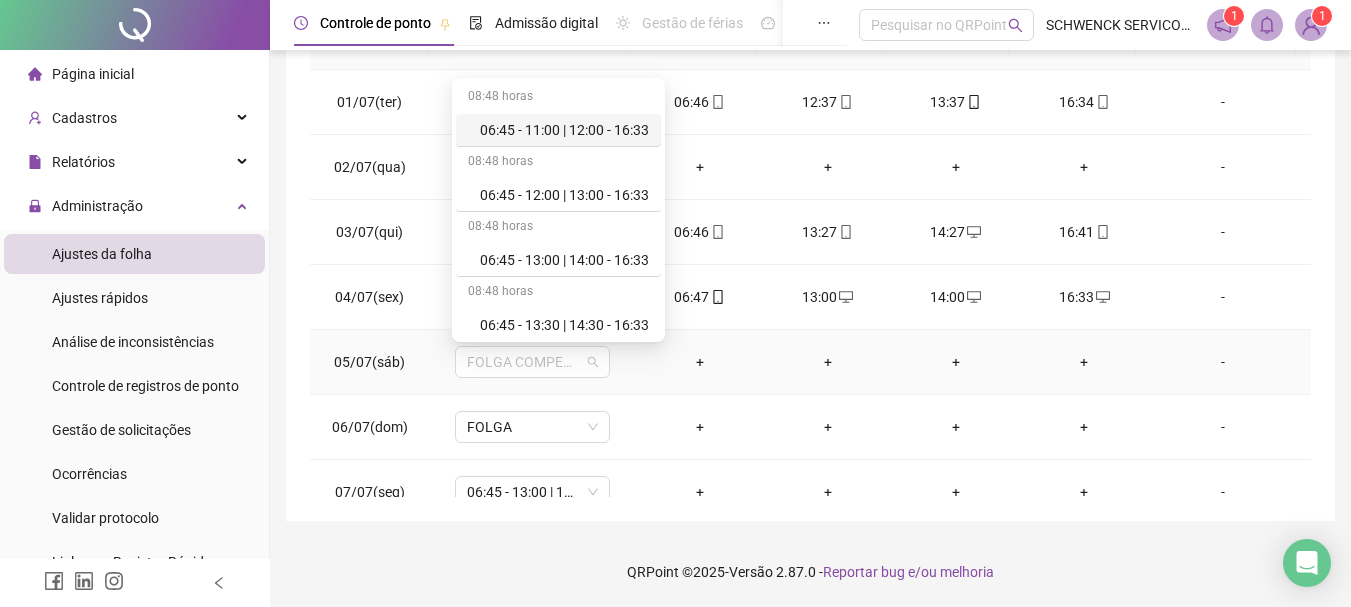 drag, startPoint x: 470, startPoint y: 357, endPoint x: 1252, endPoint y: 450, distance: 787.5106 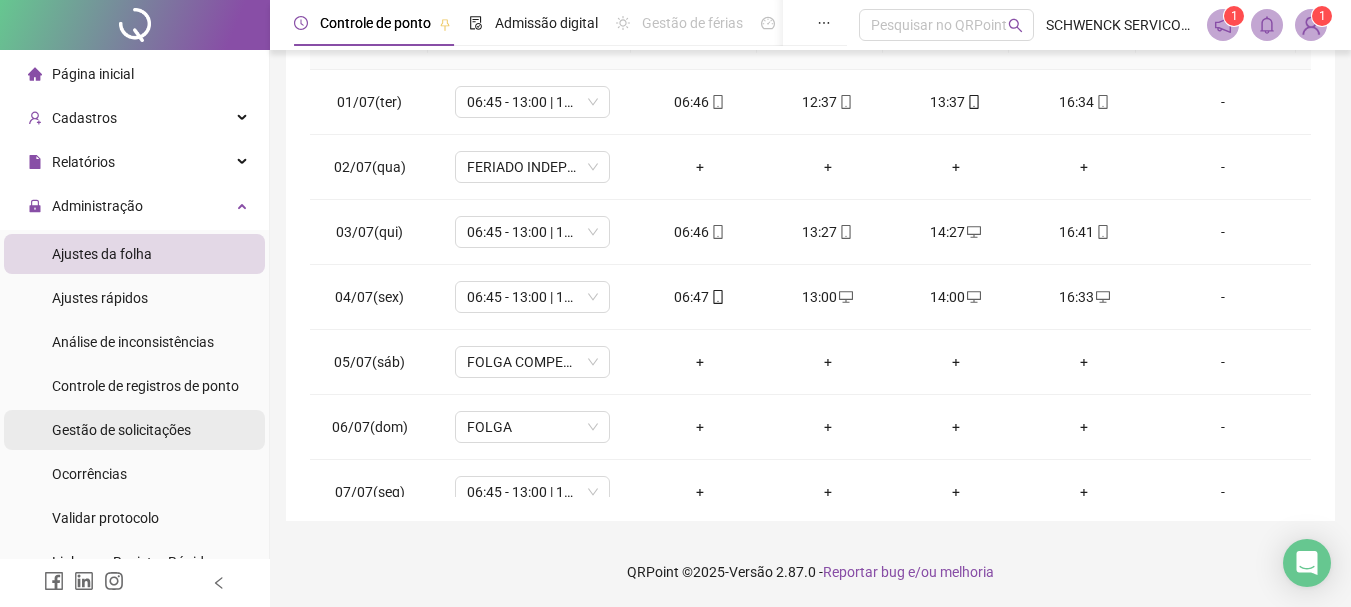 click on "Gestão de solicitações" at bounding box center [121, 430] 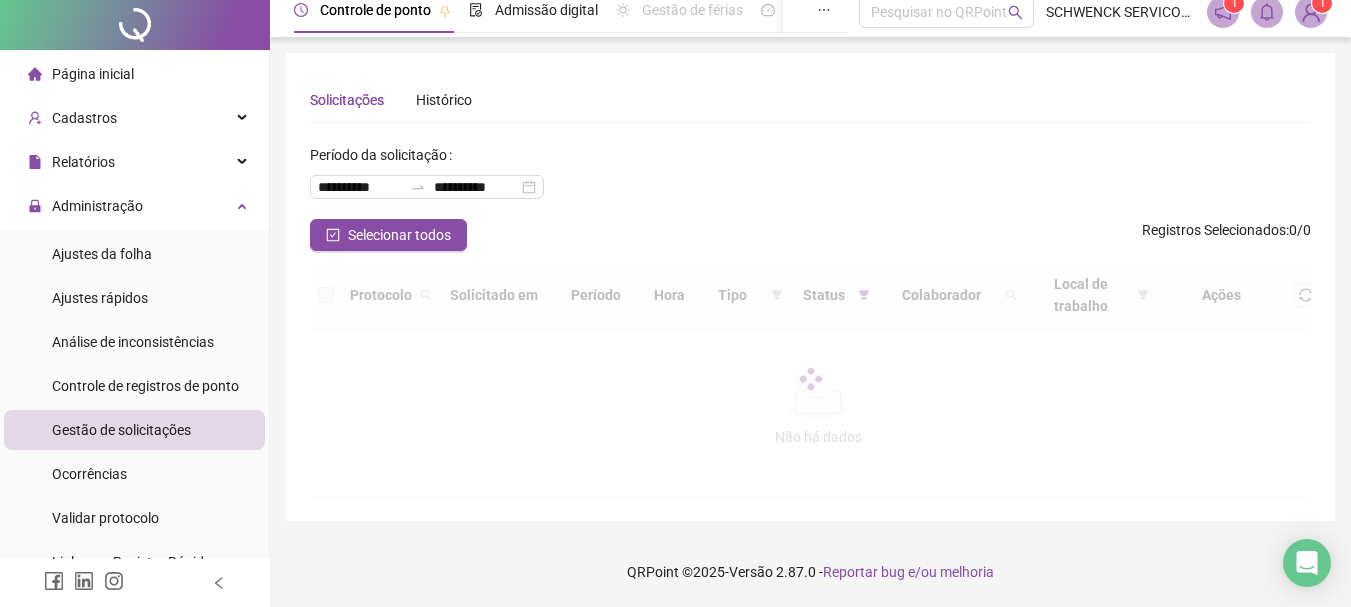 scroll, scrollTop: 0, scrollLeft: 0, axis: both 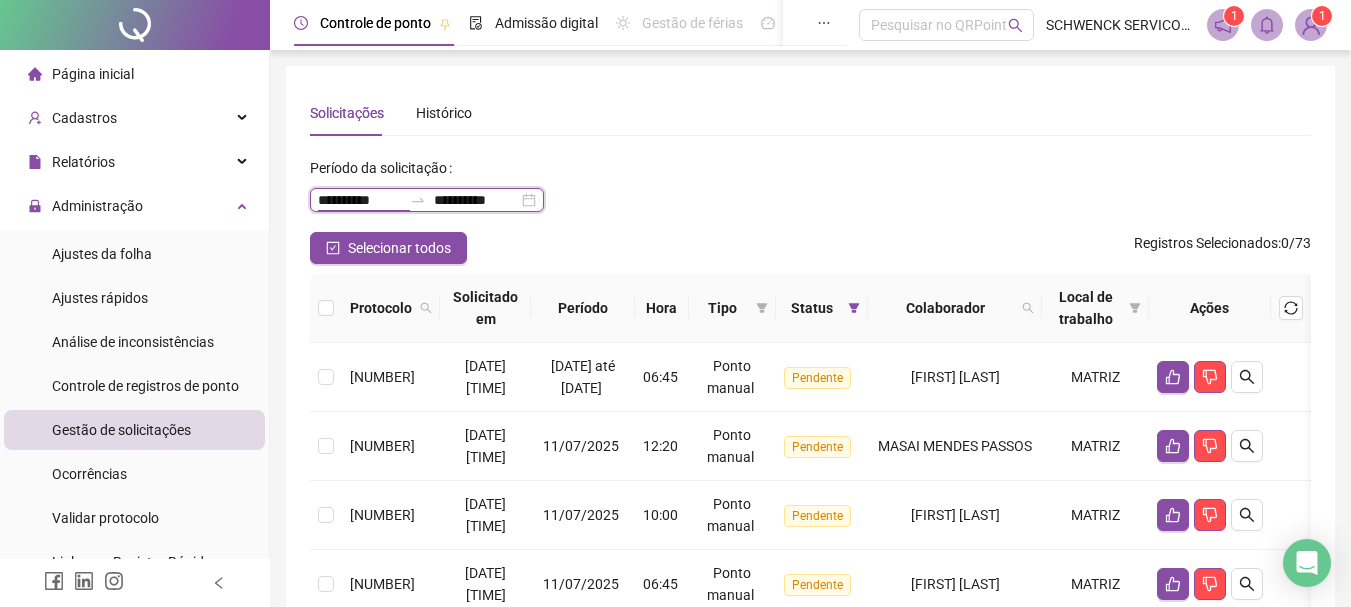 click on "**********" at bounding box center [360, 200] 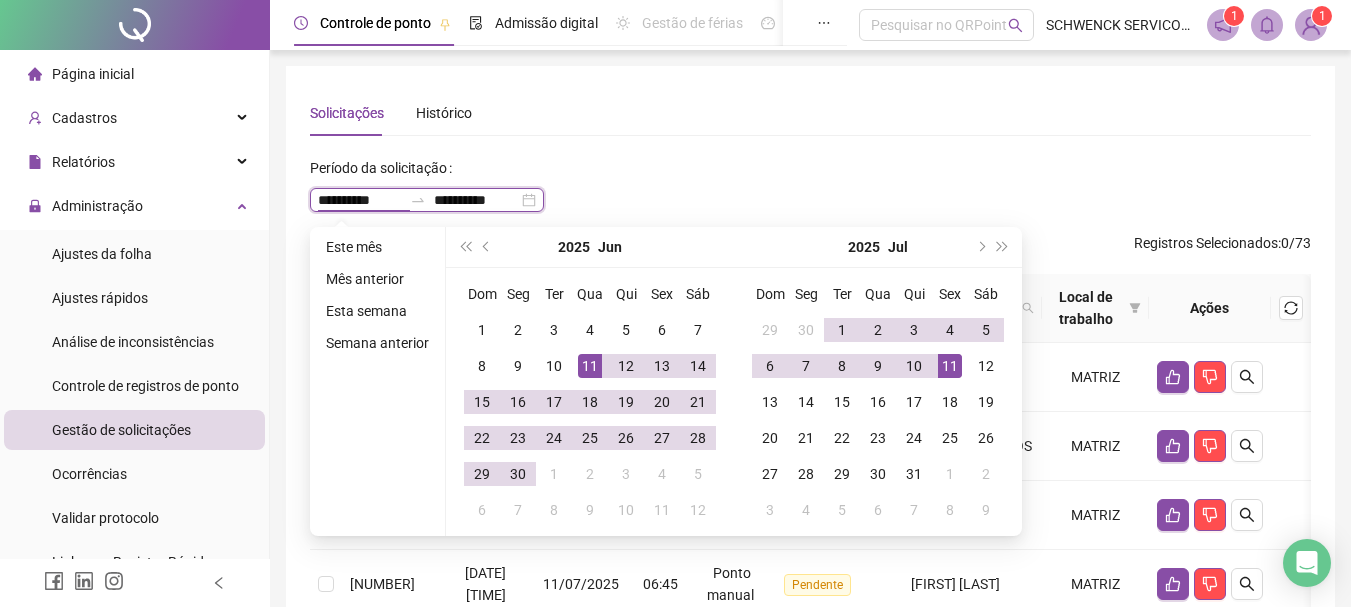 click on "**********" at bounding box center (360, 200) 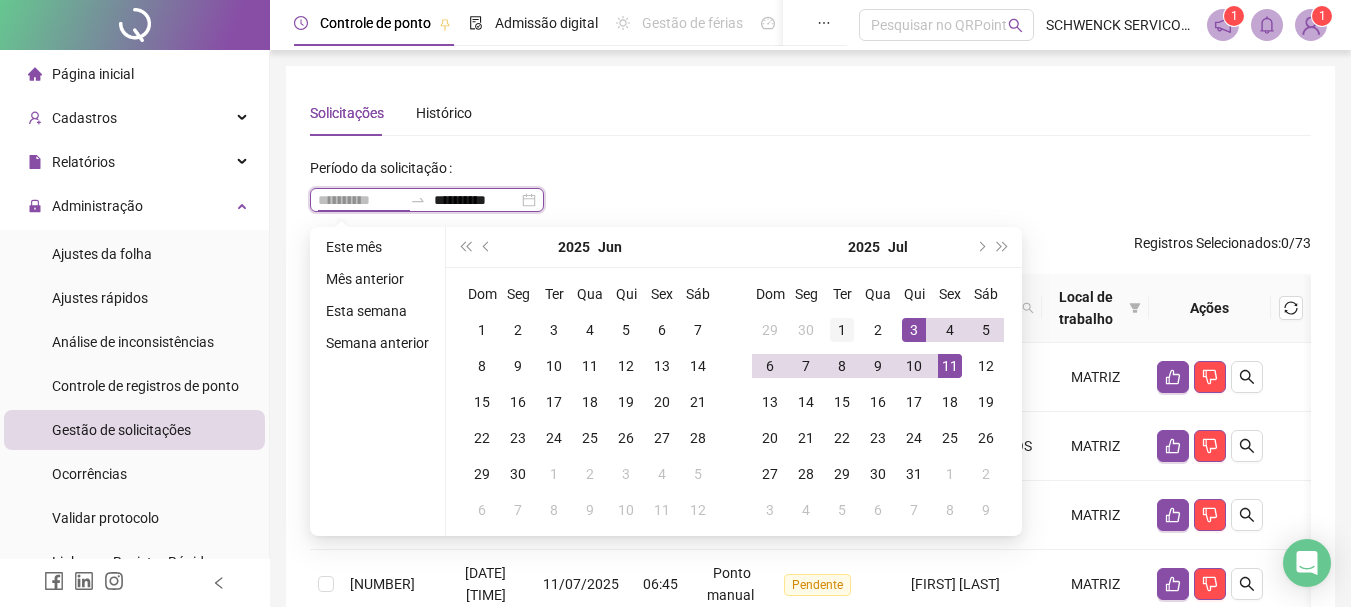 type on "**********" 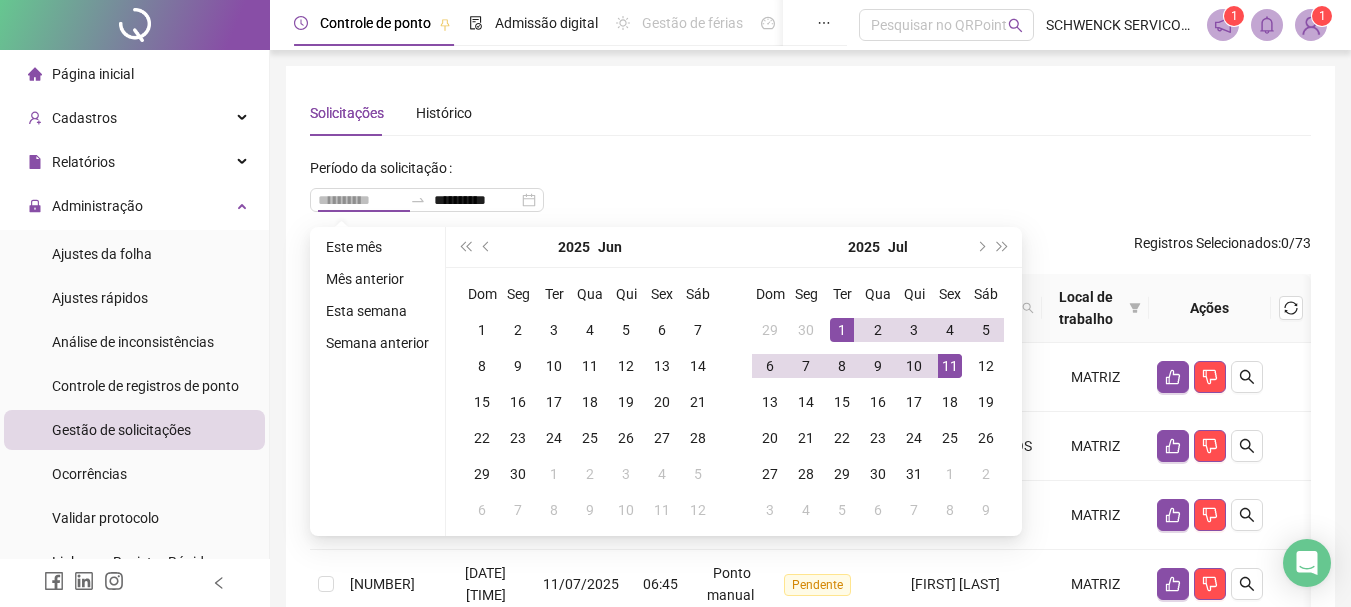 click on "1" at bounding box center [842, 330] 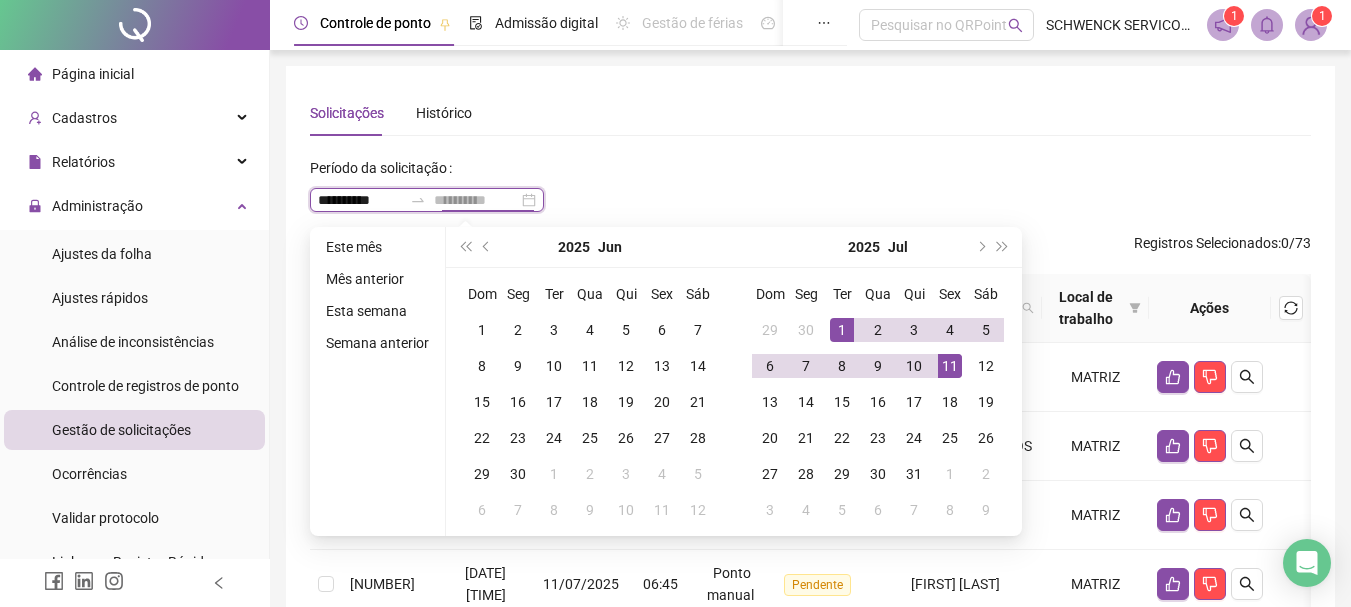 type on "**********" 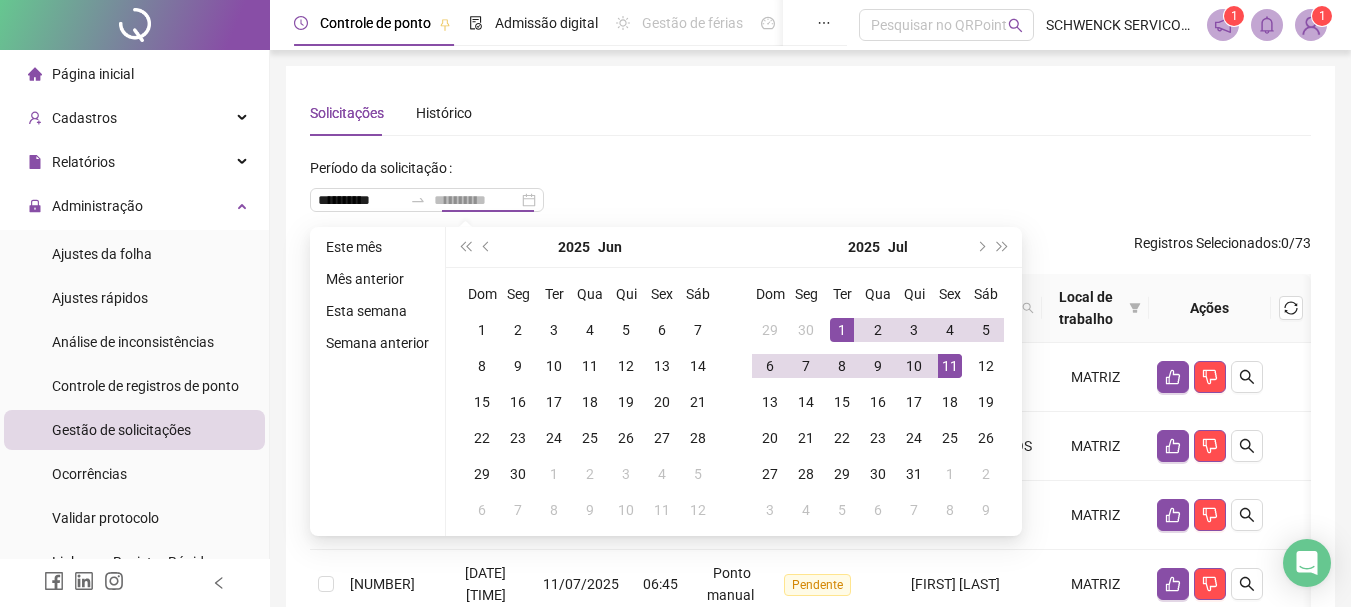 click on "11" at bounding box center [950, 366] 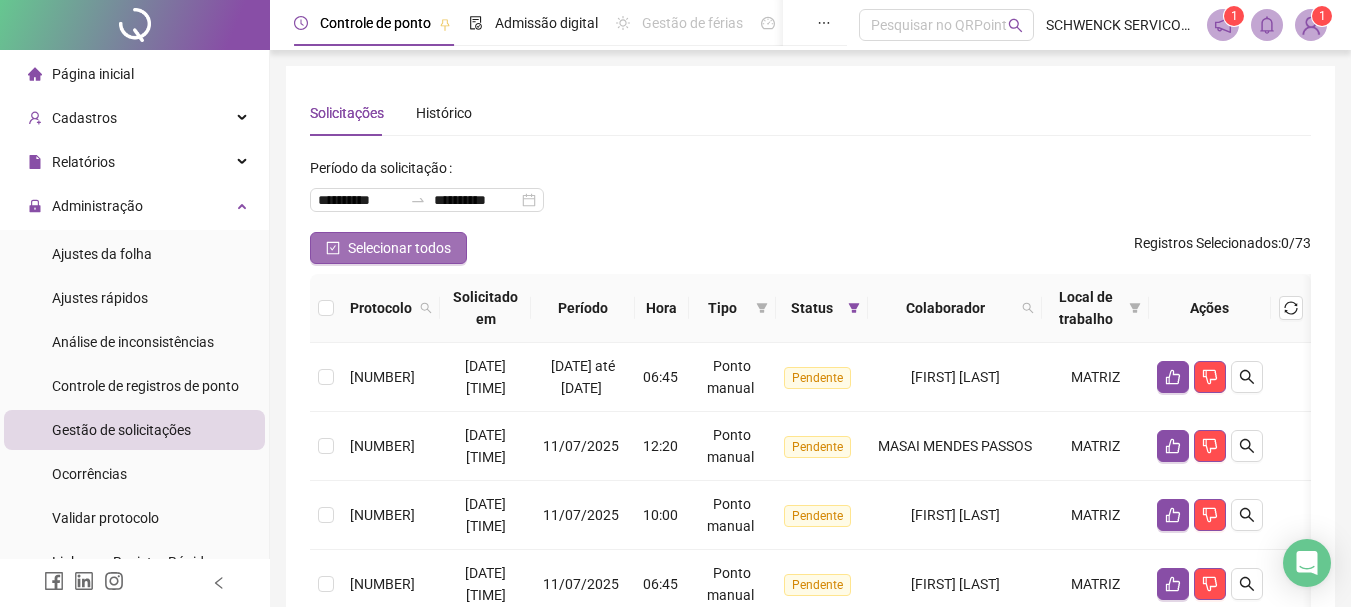 click on "Selecionar todos" at bounding box center (399, 248) 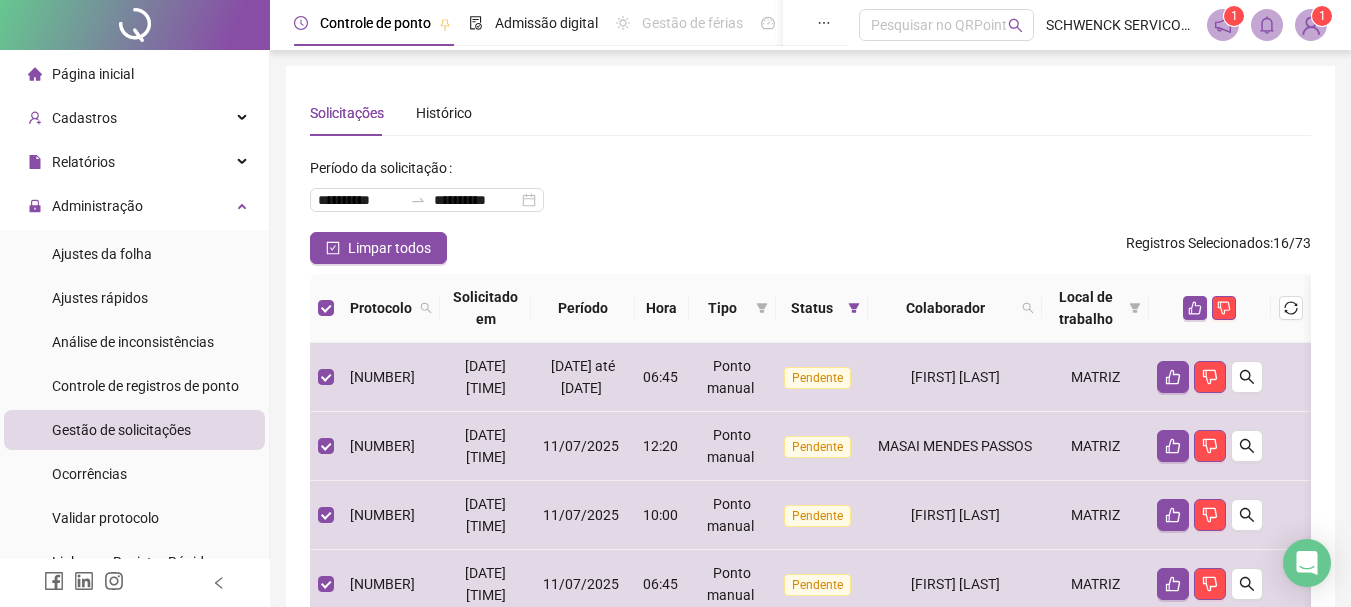 click on "Solicitações Histórico" at bounding box center (810, 113) 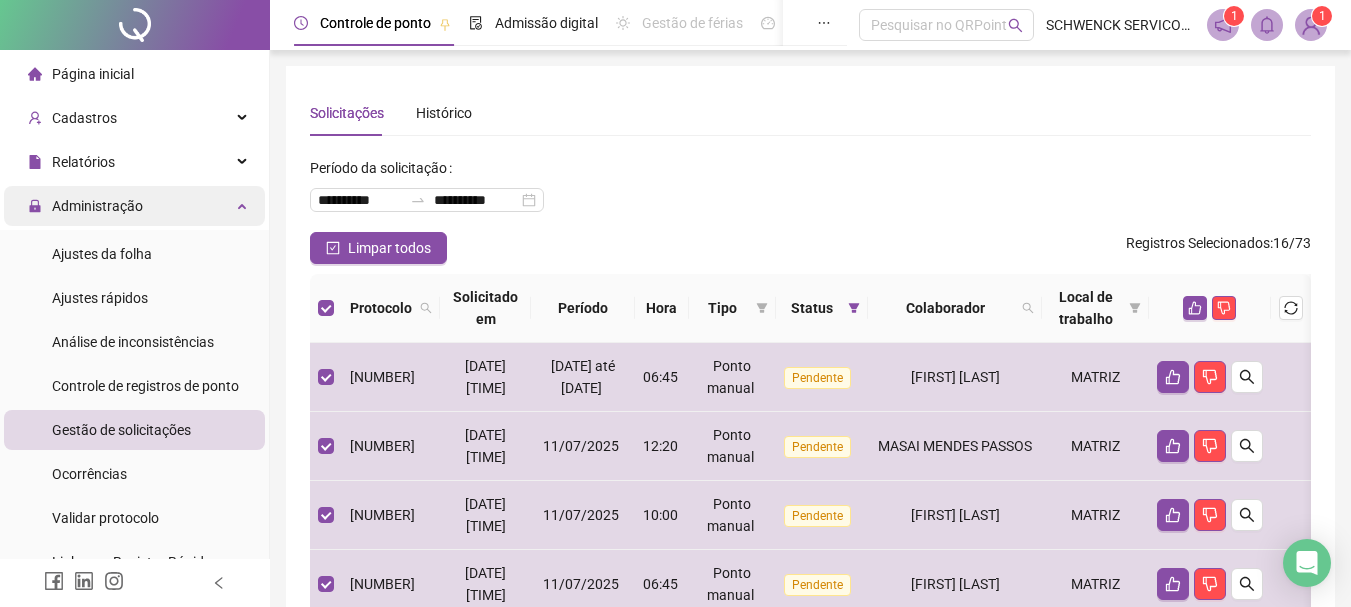 click on "Administração" at bounding box center [97, 206] 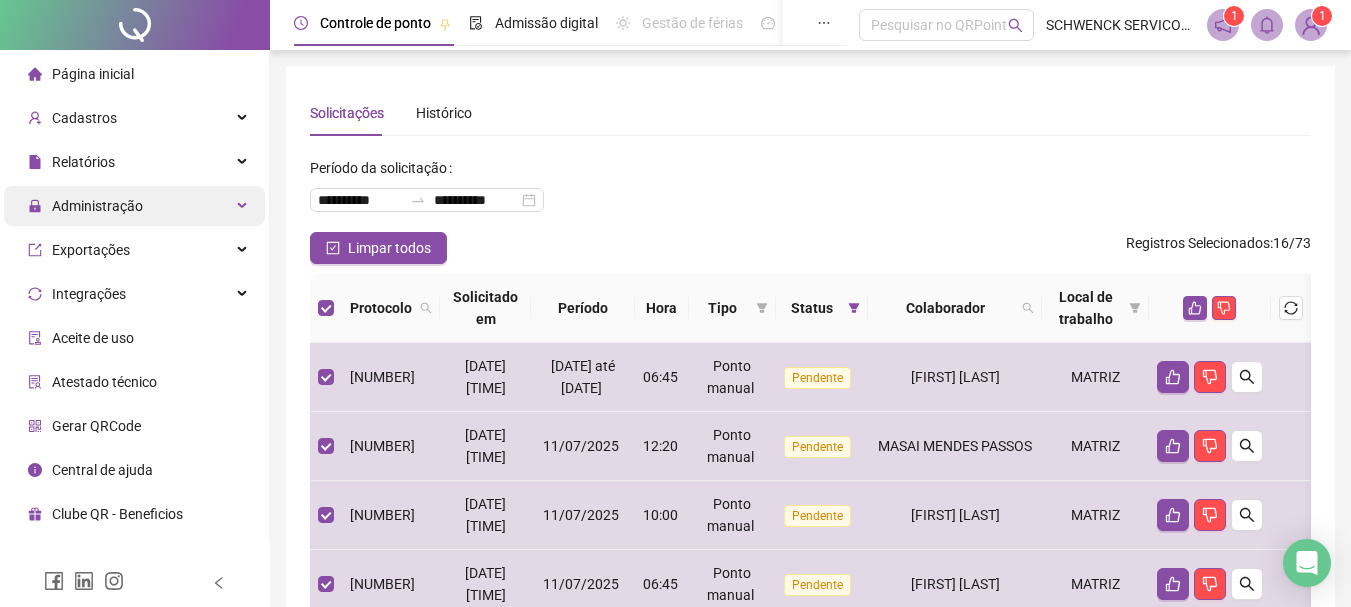 click on "Administração" at bounding box center [97, 206] 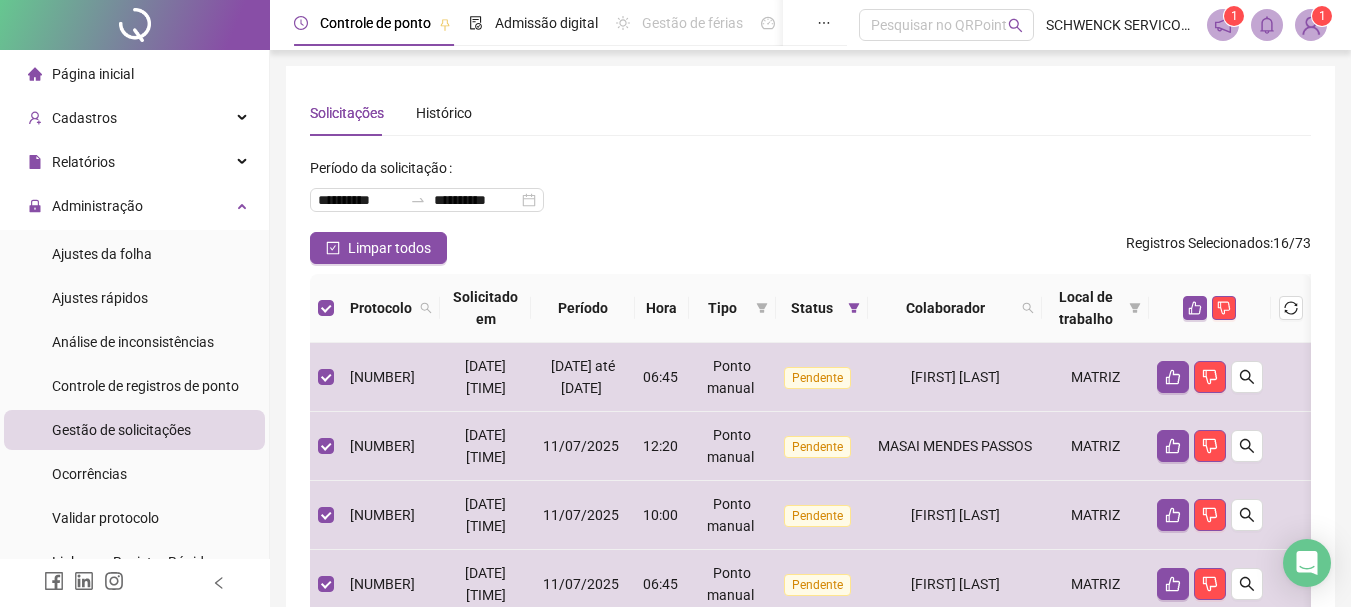 click on "Gestão de solicitações" at bounding box center (121, 430) 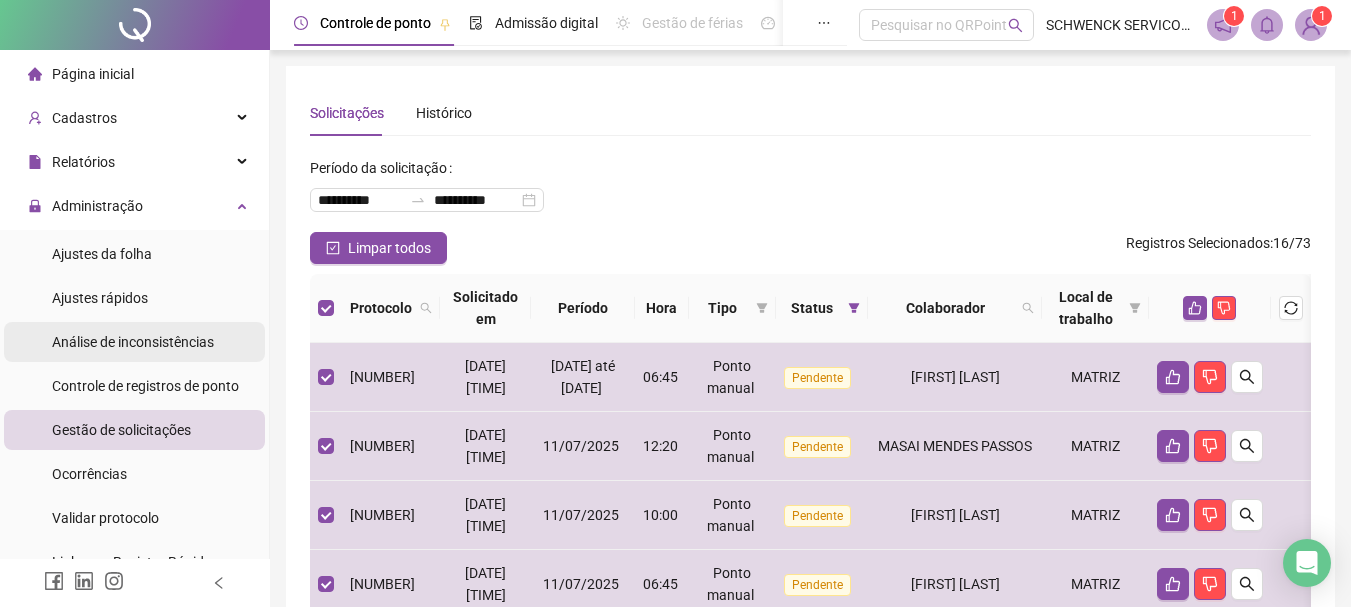 click on "Análise de inconsistências" at bounding box center [133, 342] 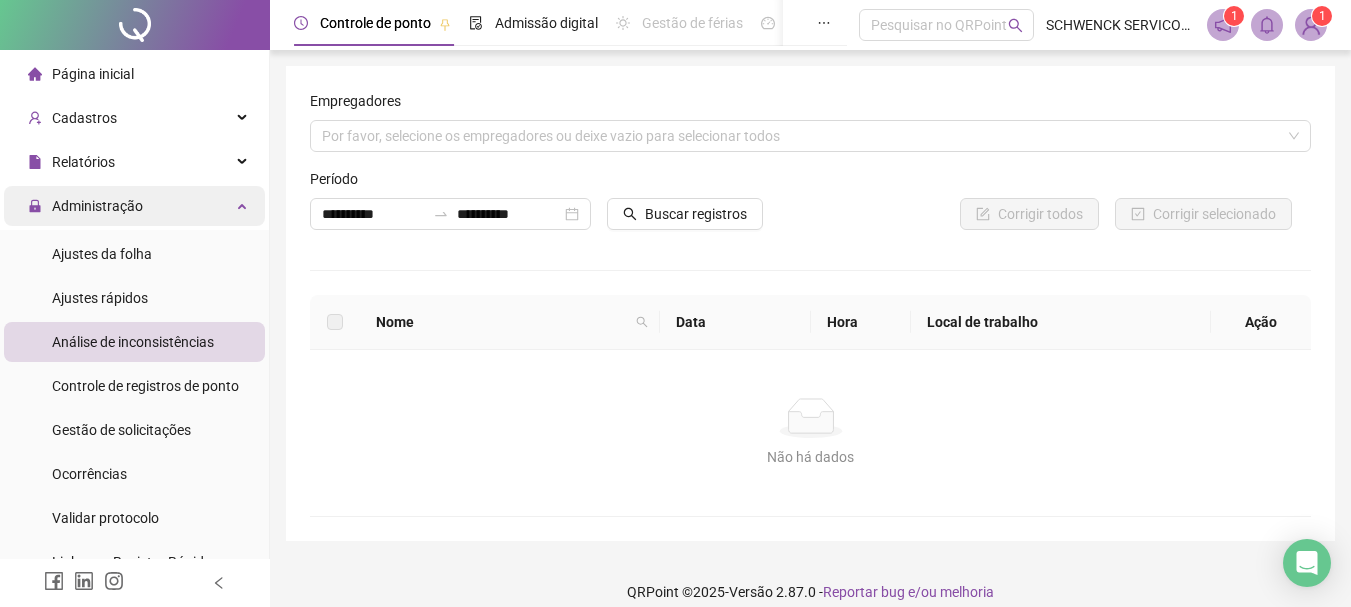 click on "Administração" at bounding box center (97, 206) 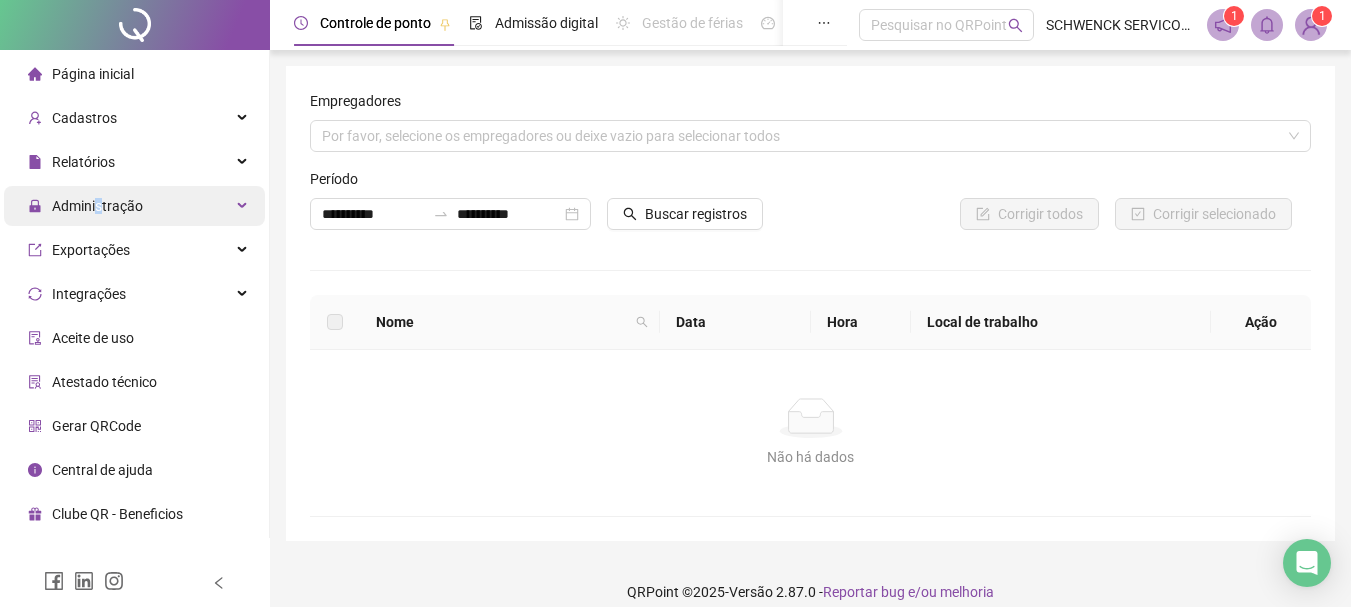 click on "Administração" at bounding box center (97, 206) 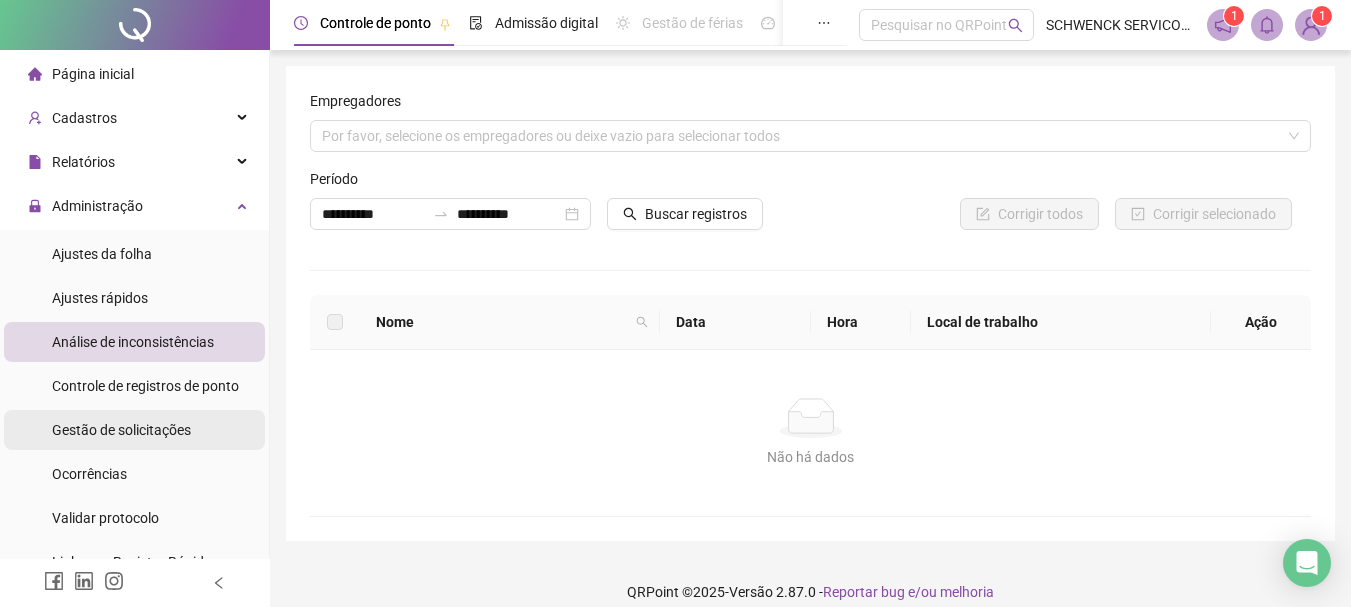 click on "Gestão de solicitações" at bounding box center (121, 430) 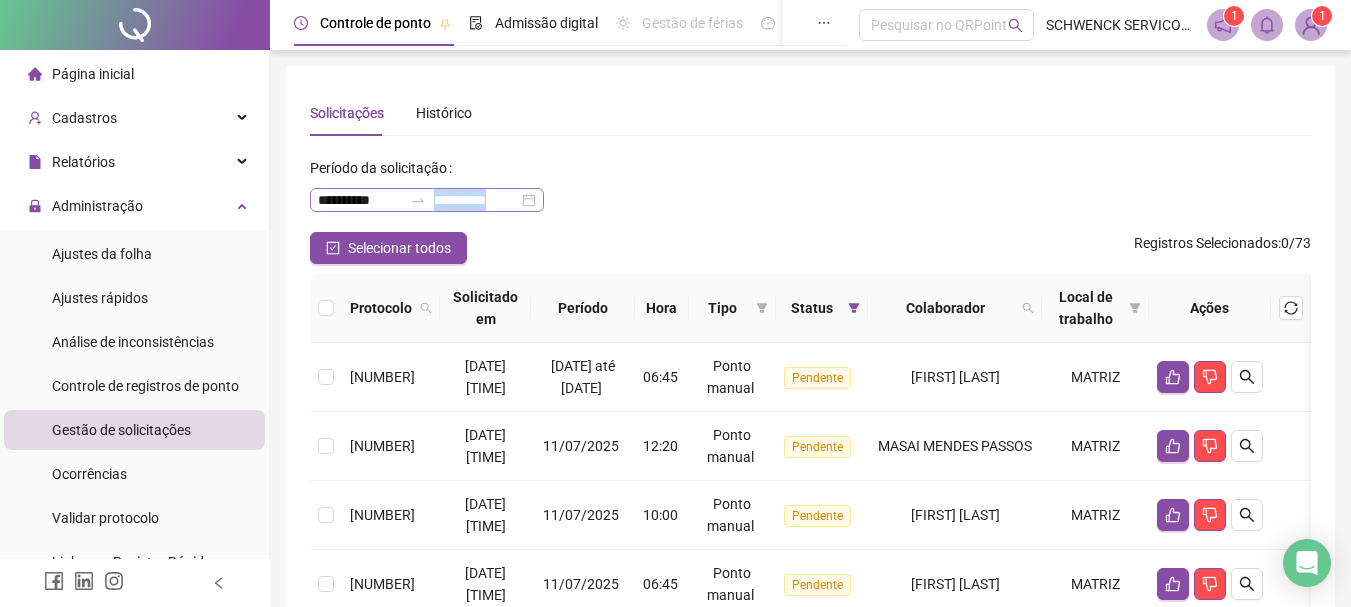 click on "**********" at bounding box center (435, 200) 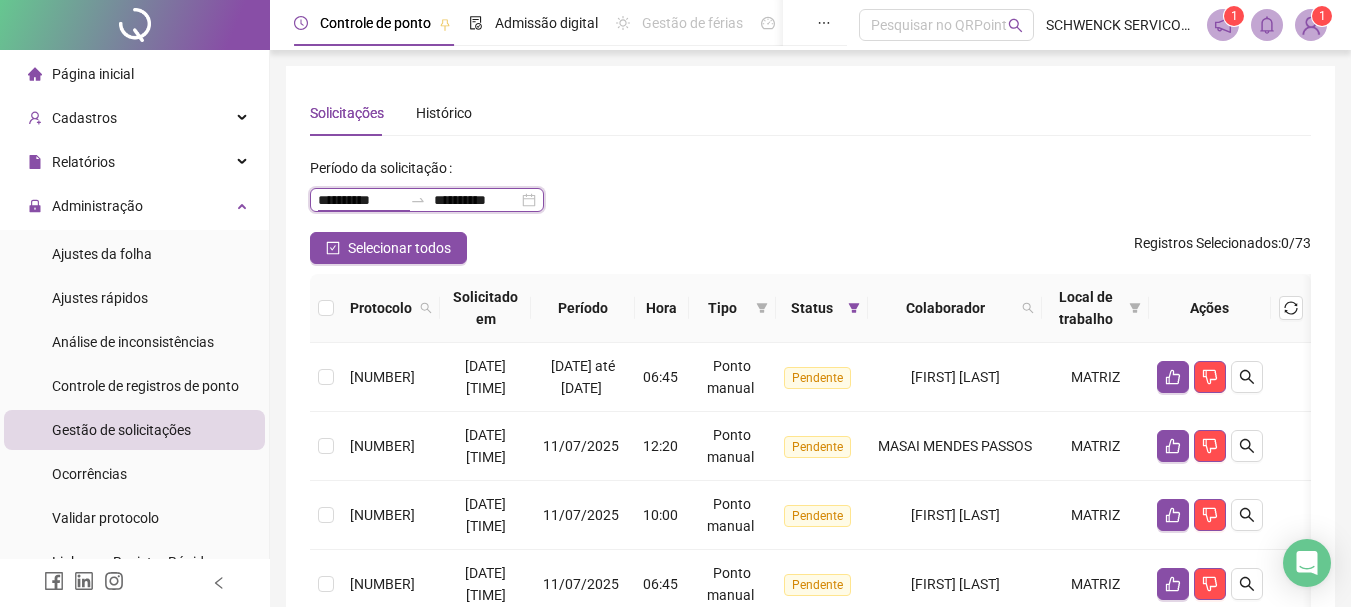 click on "**********" at bounding box center (360, 200) 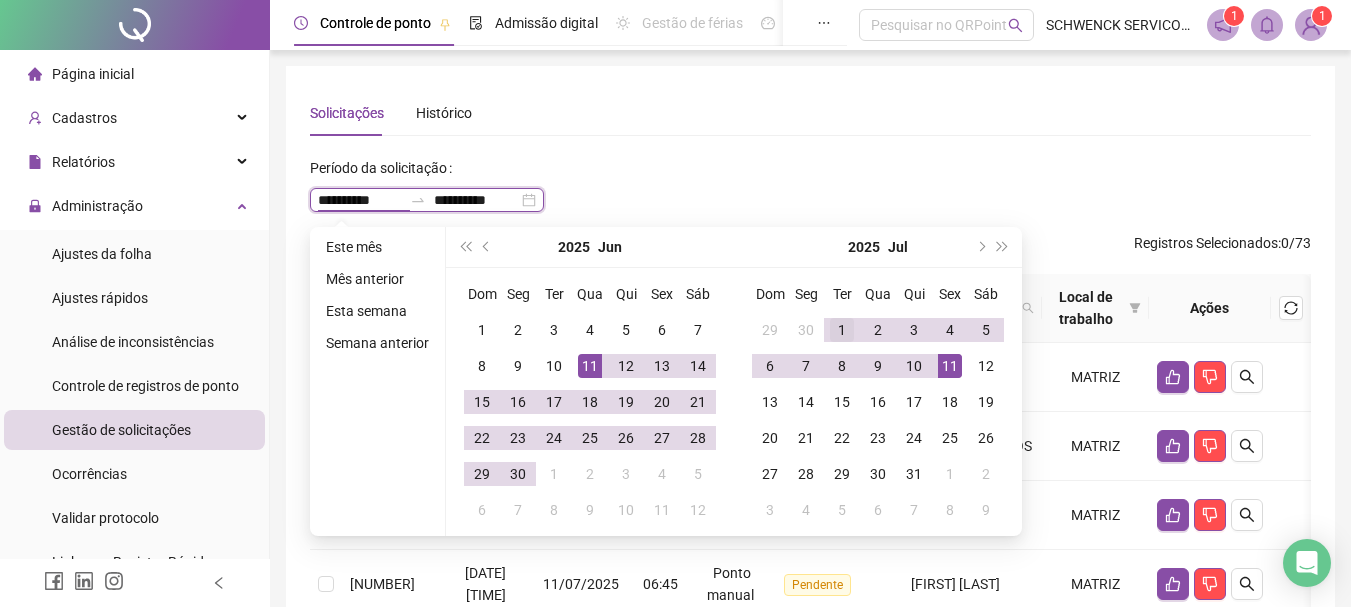 type on "**********" 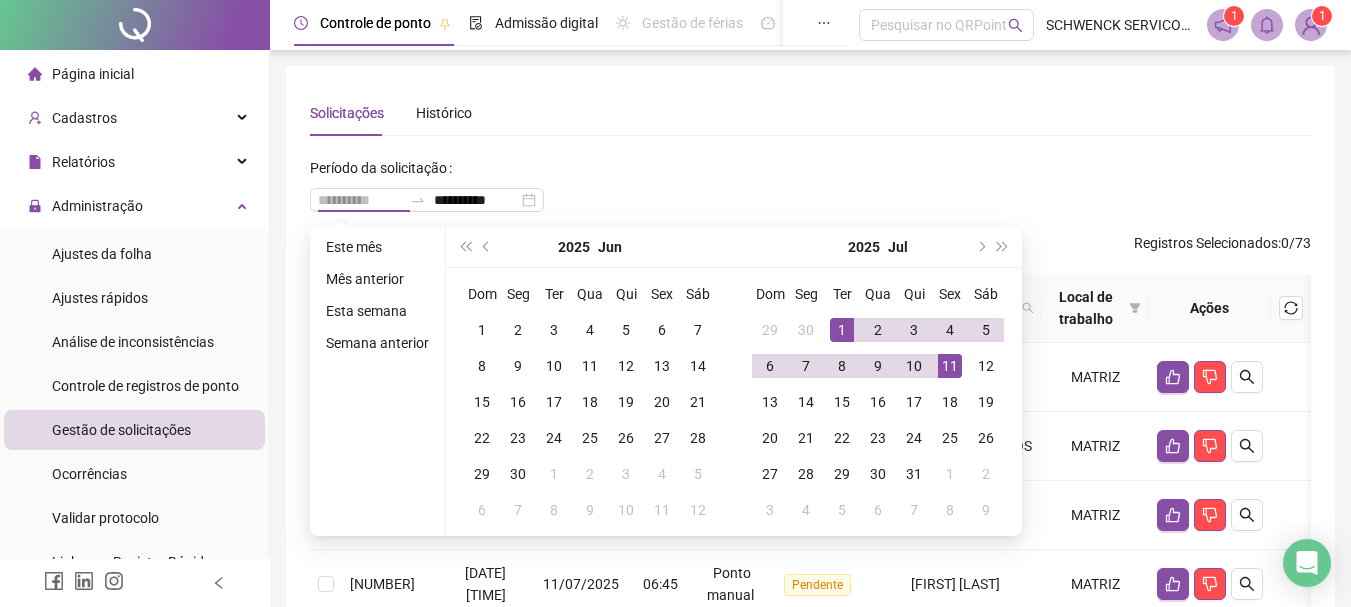 click on "1" at bounding box center (842, 330) 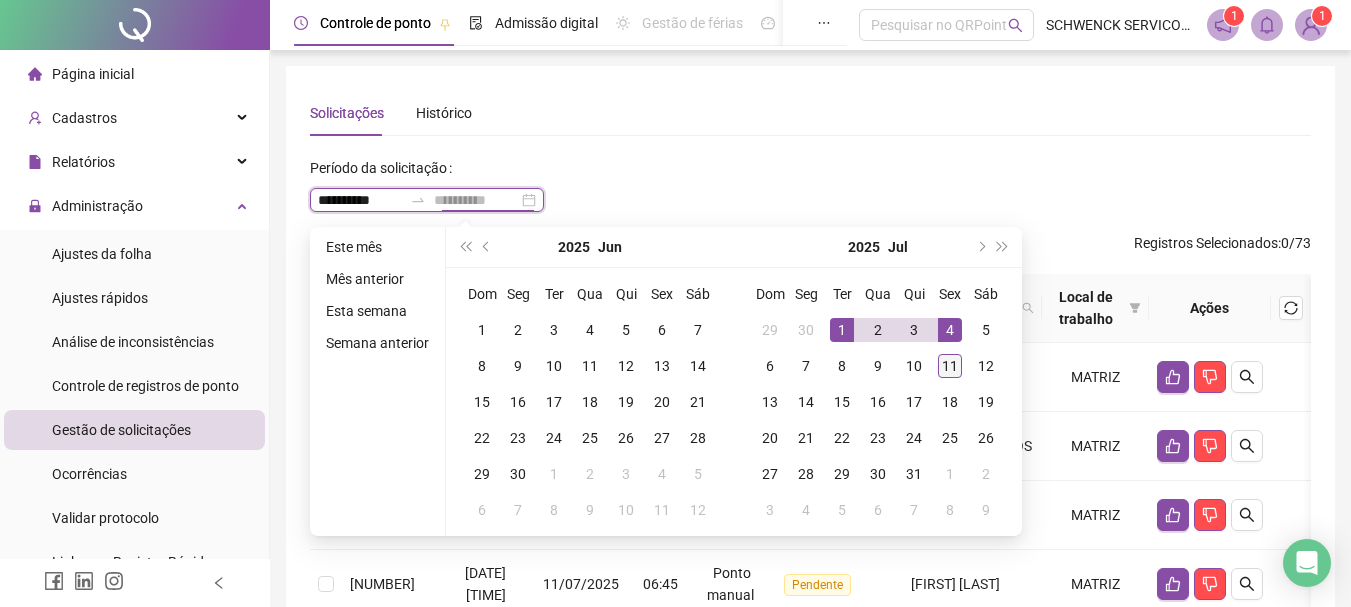 type on "**********" 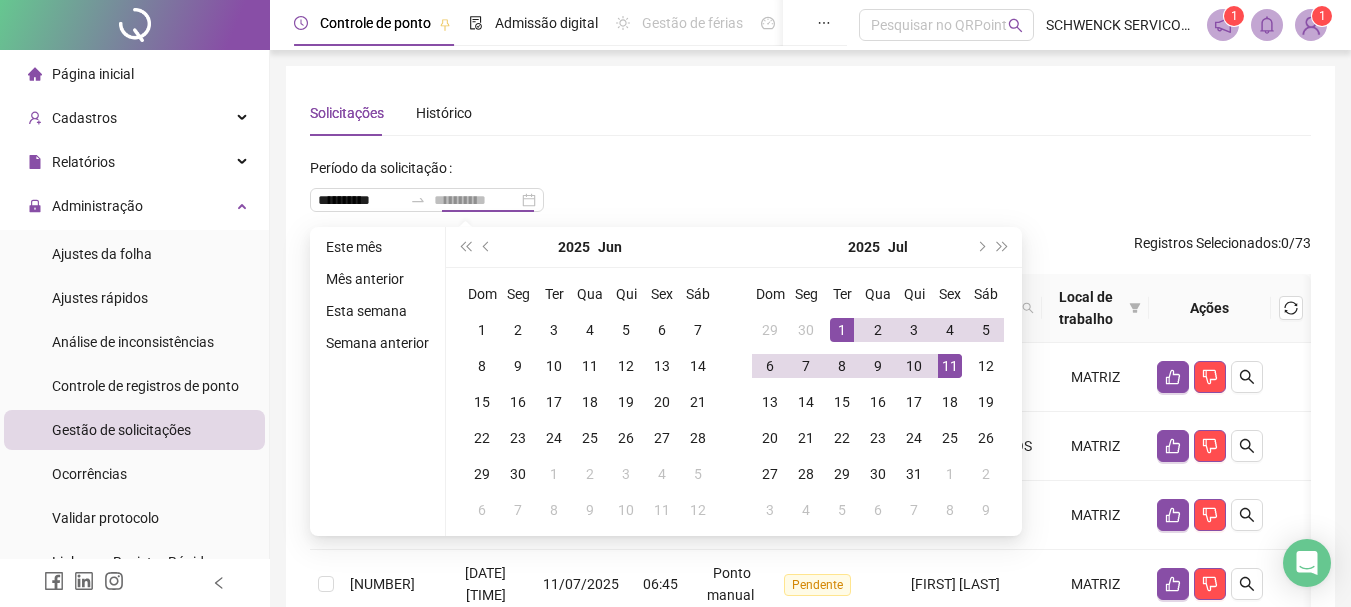 click on "11" at bounding box center [950, 366] 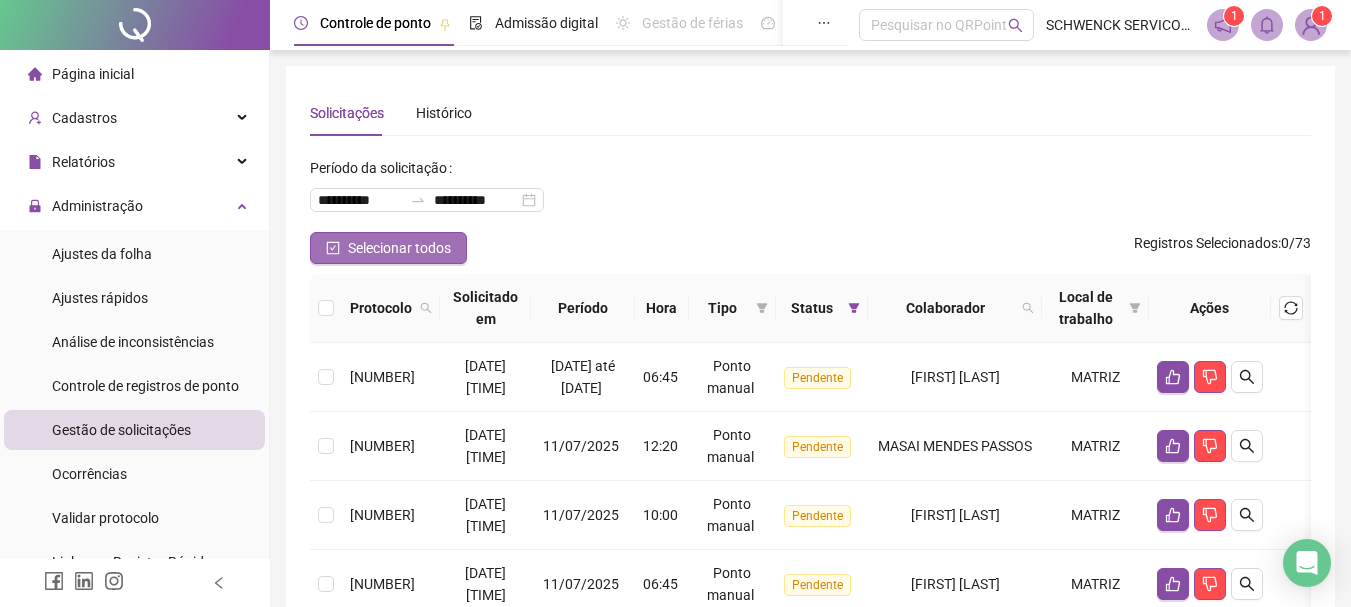 click on "Selecionar todos" at bounding box center (388, 248) 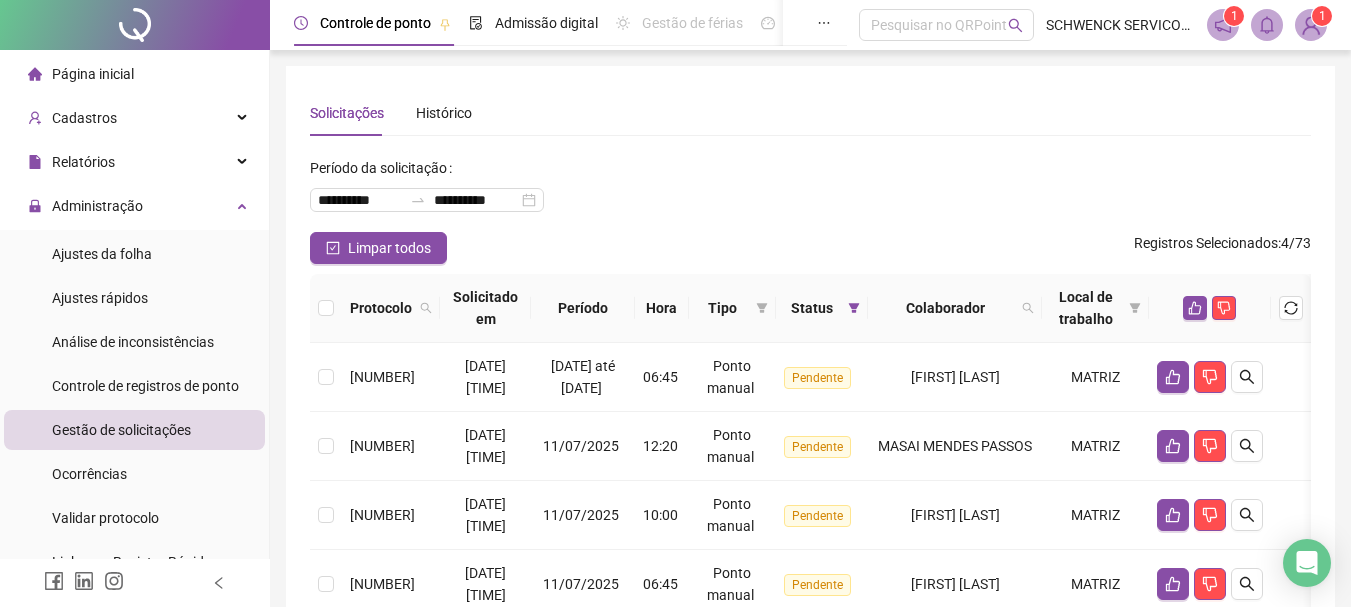 click on "Limpar todos Registros Selecionados :  4 / 73" at bounding box center (810, 248) 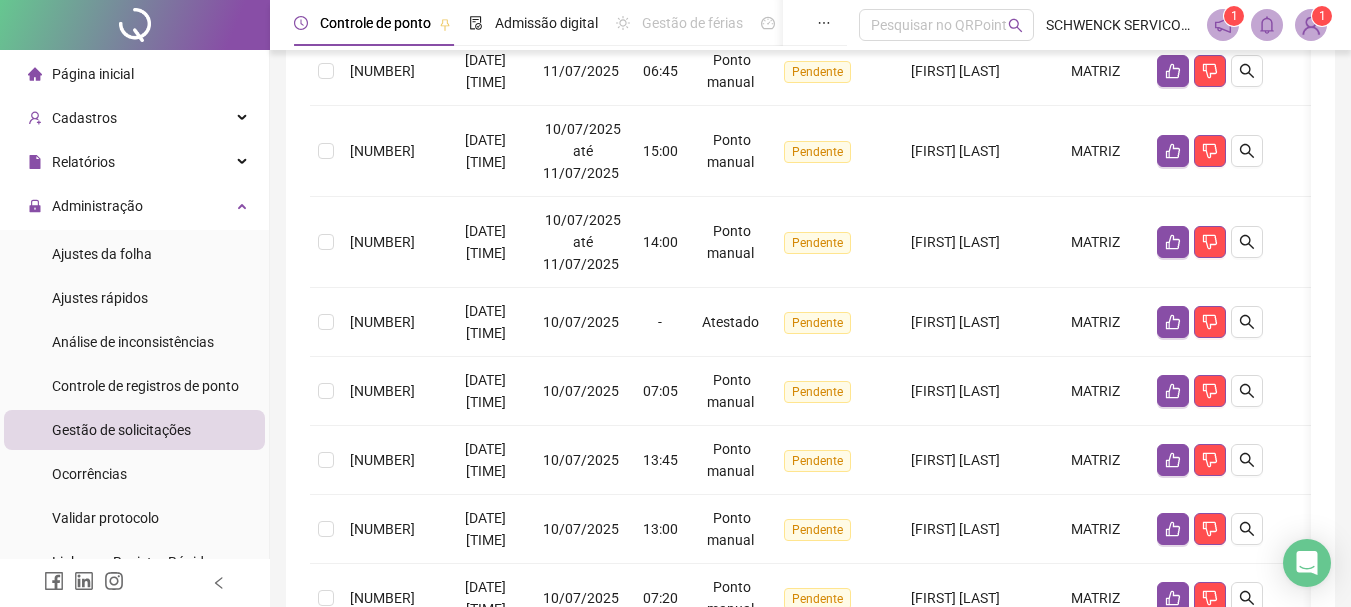 scroll, scrollTop: 511, scrollLeft: 0, axis: vertical 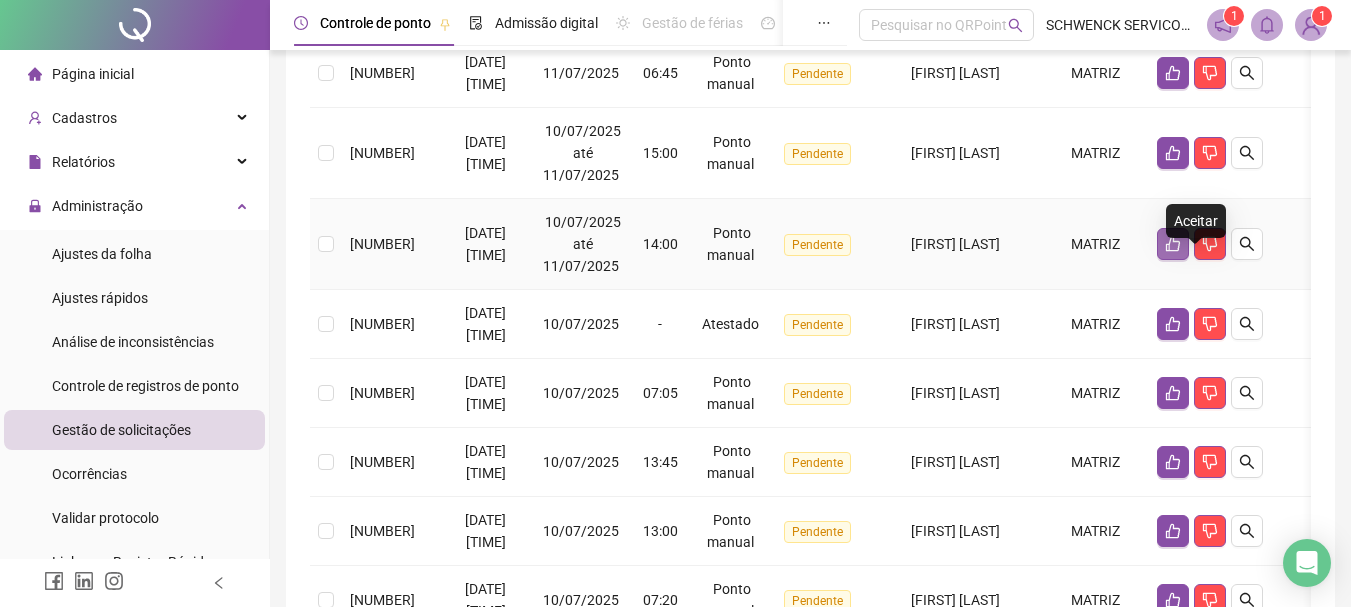 click 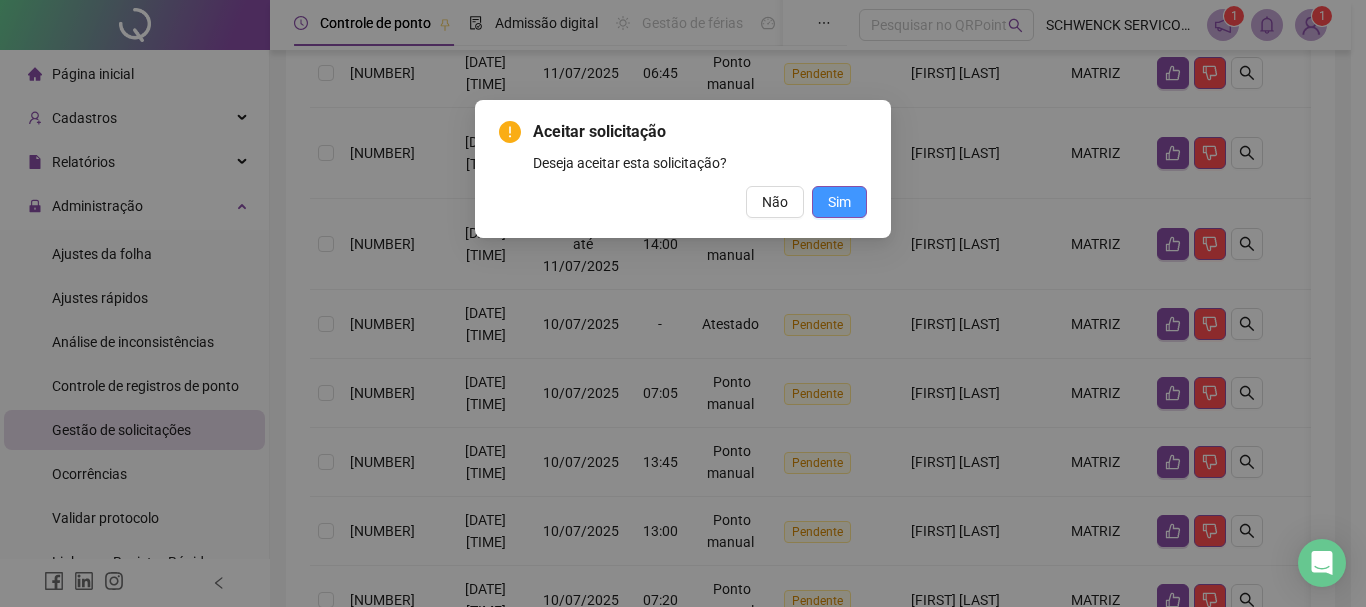 click on "Sim" at bounding box center (839, 202) 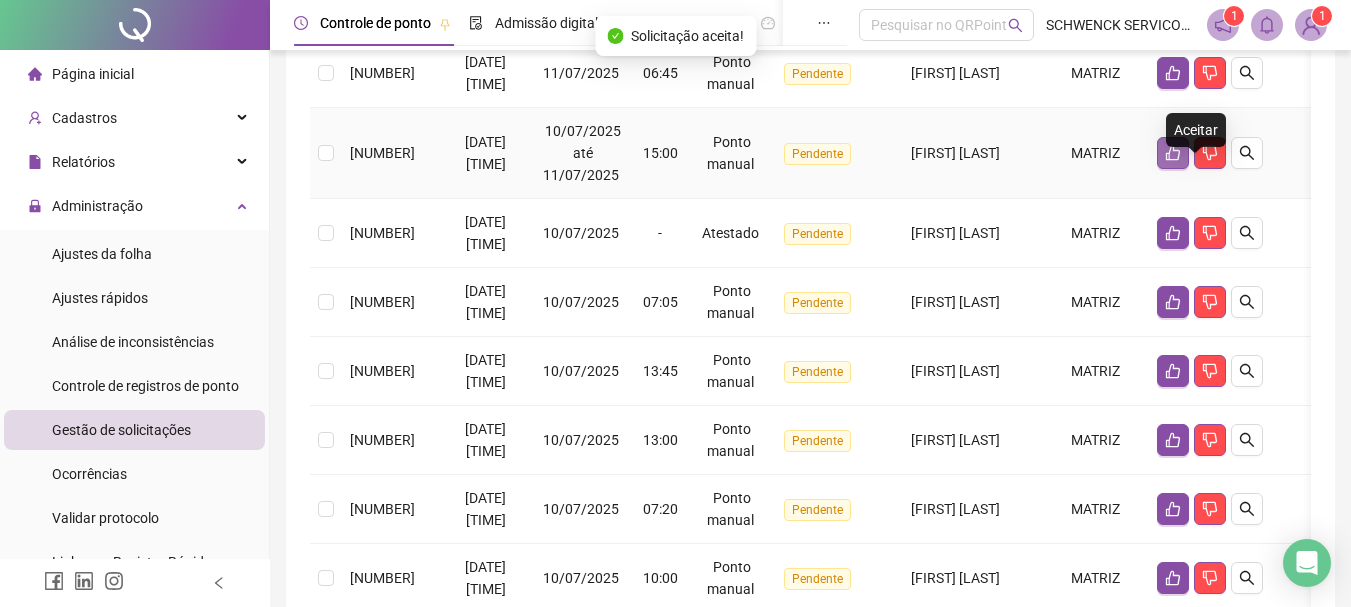 click 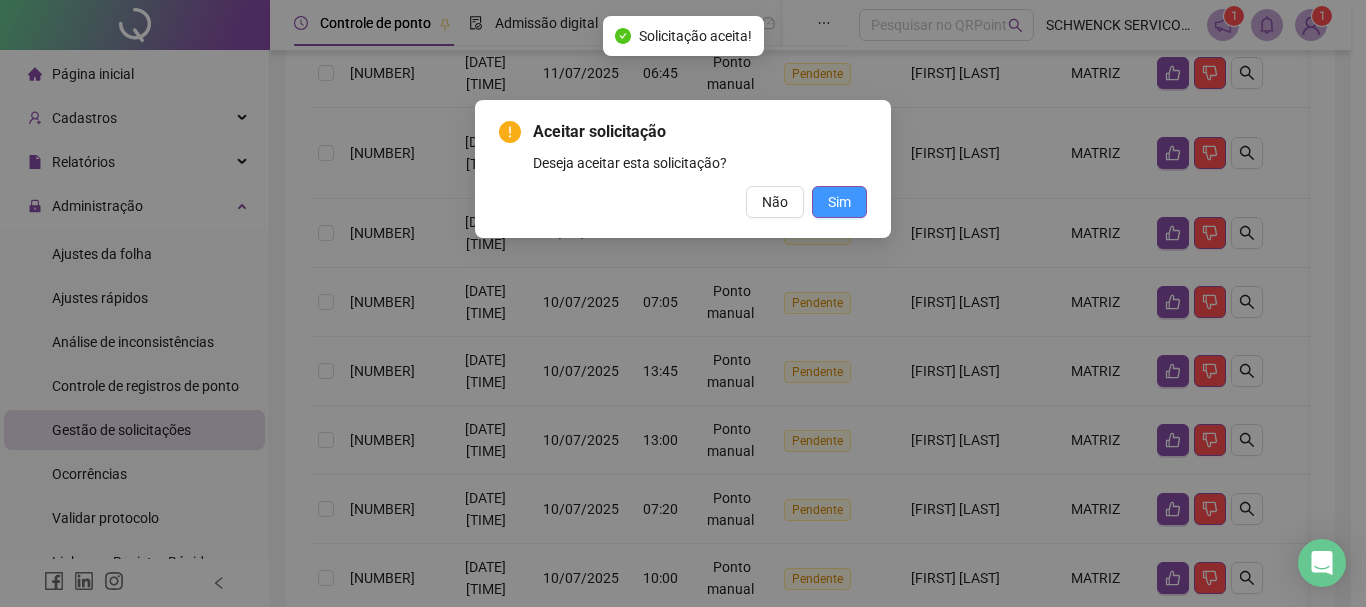 click on "Sim" at bounding box center [839, 202] 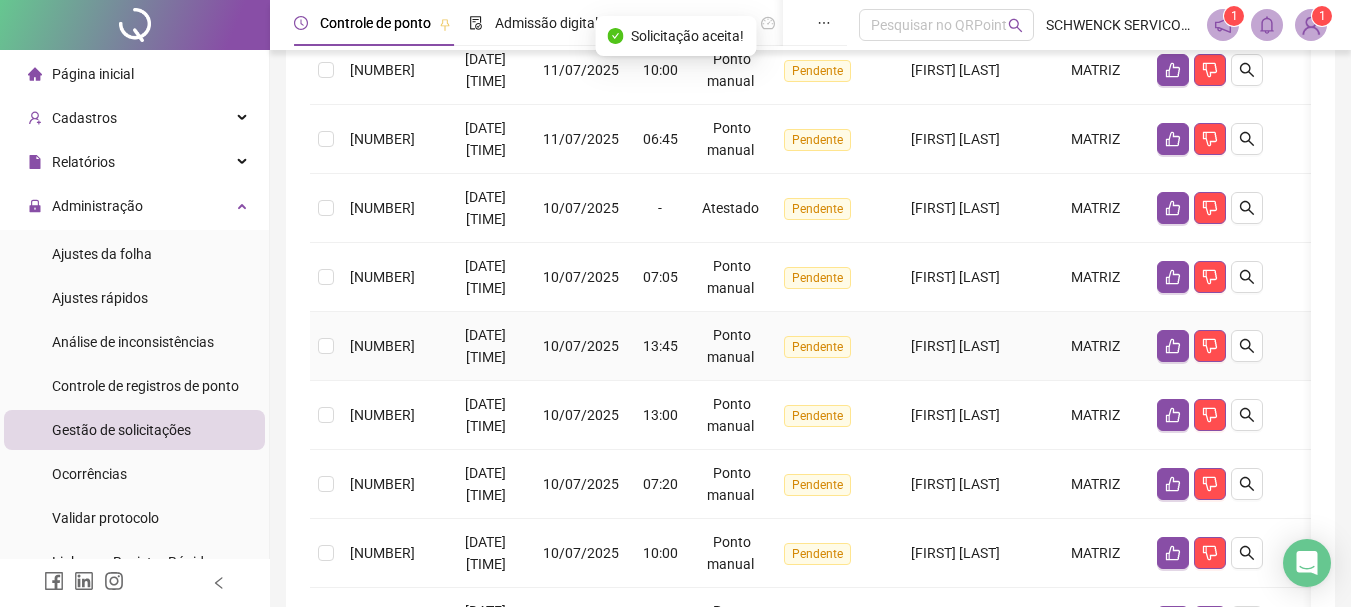 scroll, scrollTop: 411, scrollLeft: 0, axis: vertical 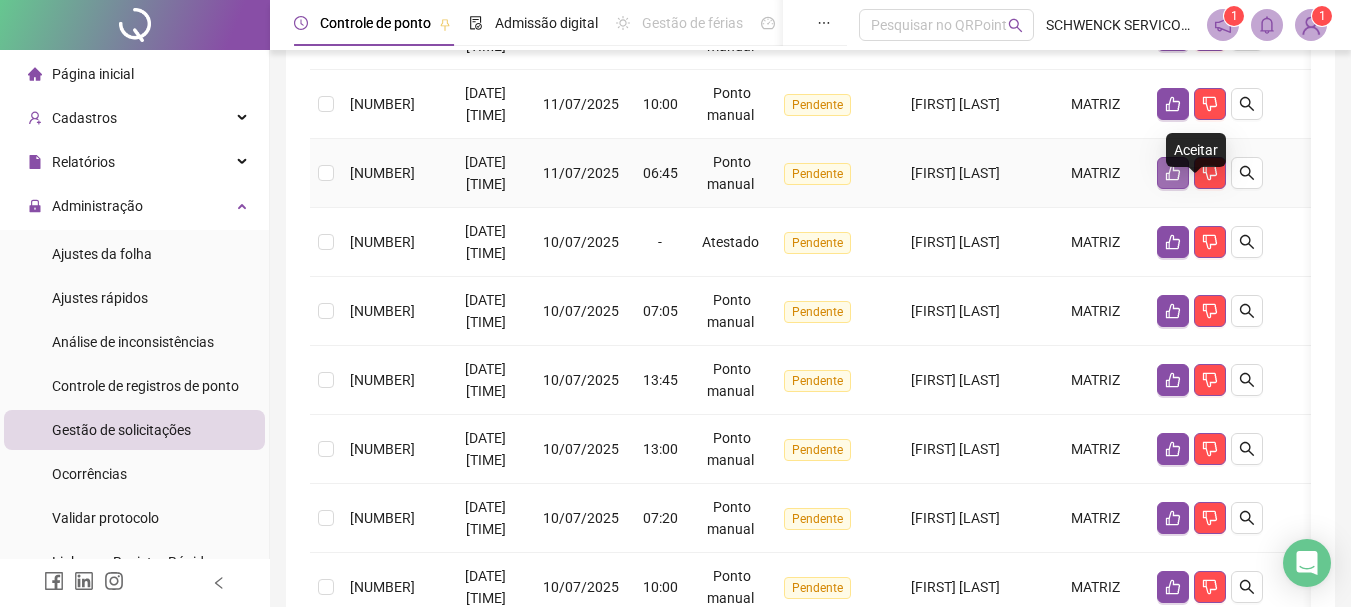 click 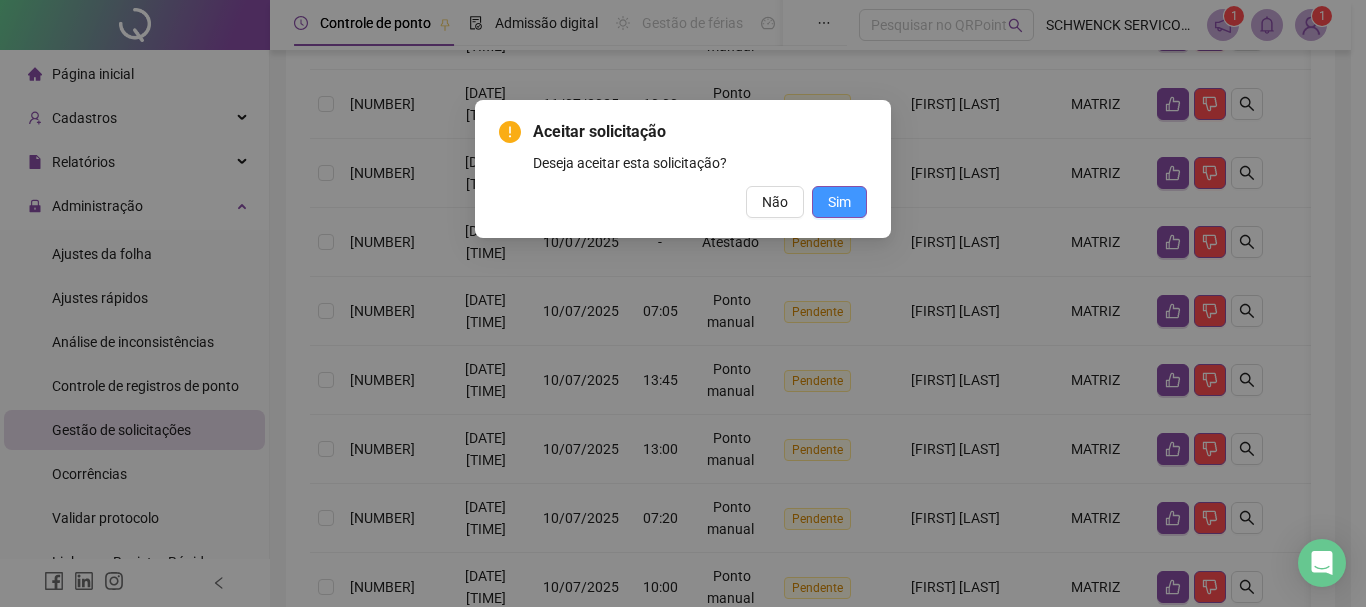 click on "Sim" at bounding box center [839, 202] 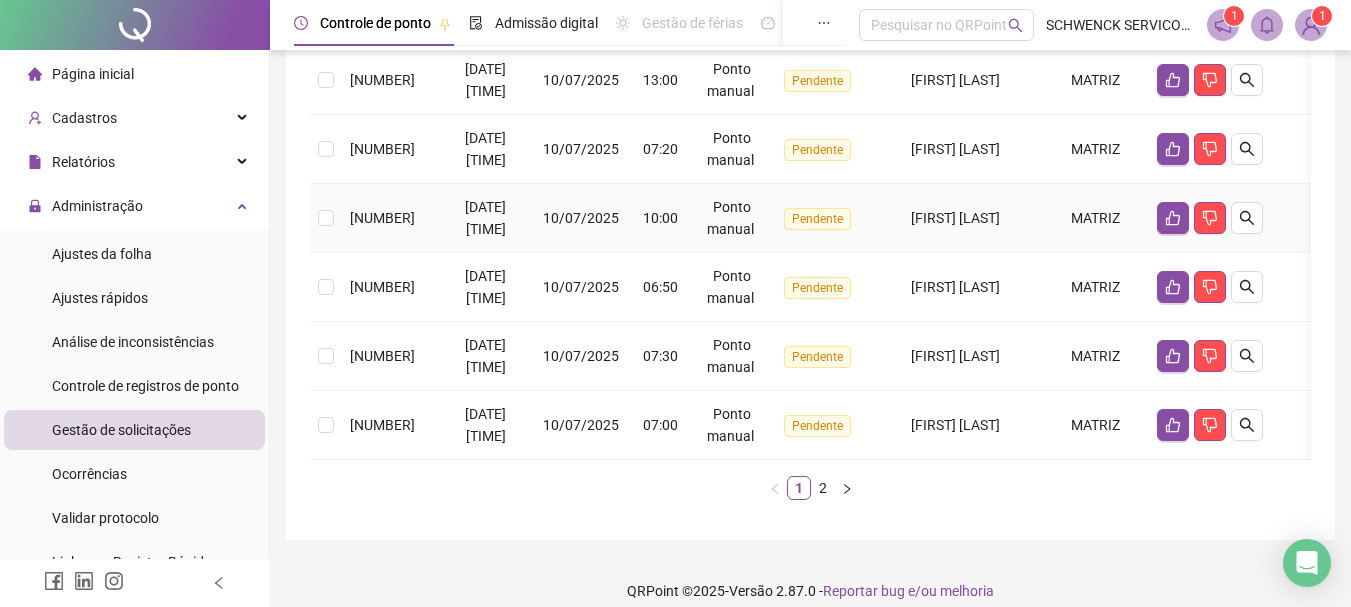 scroll, scrollTop: 767, scrollLeft: 0, axis: vertical 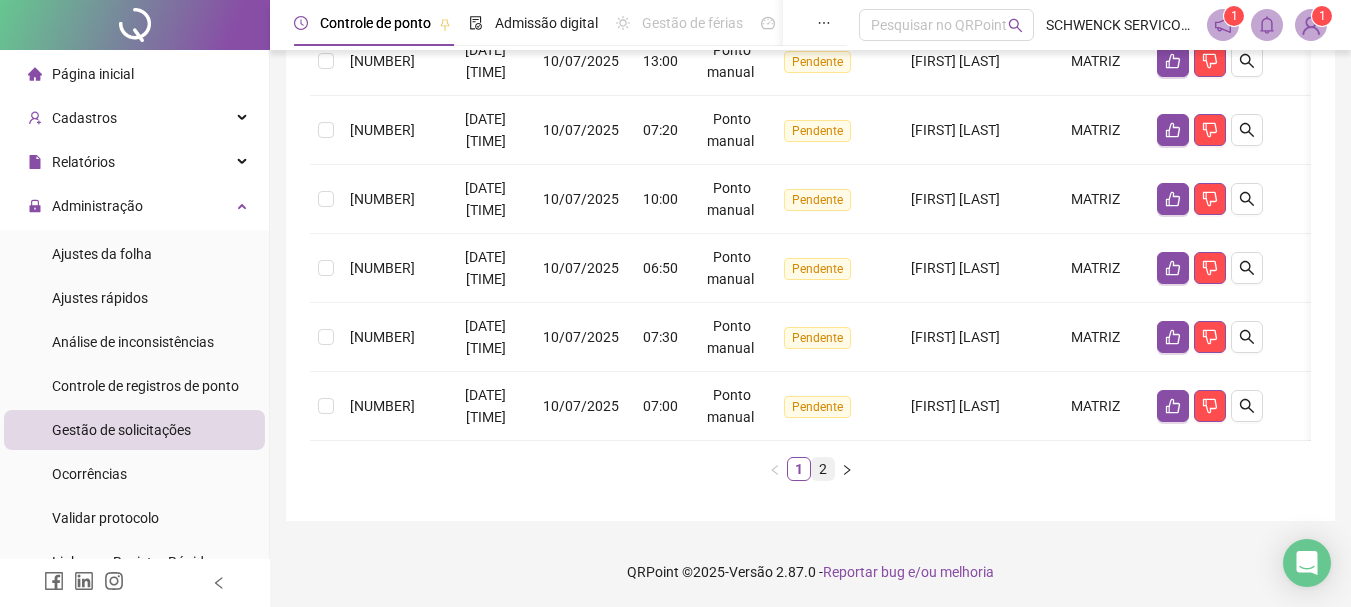 click on "2" at bounding box center (823, 469) 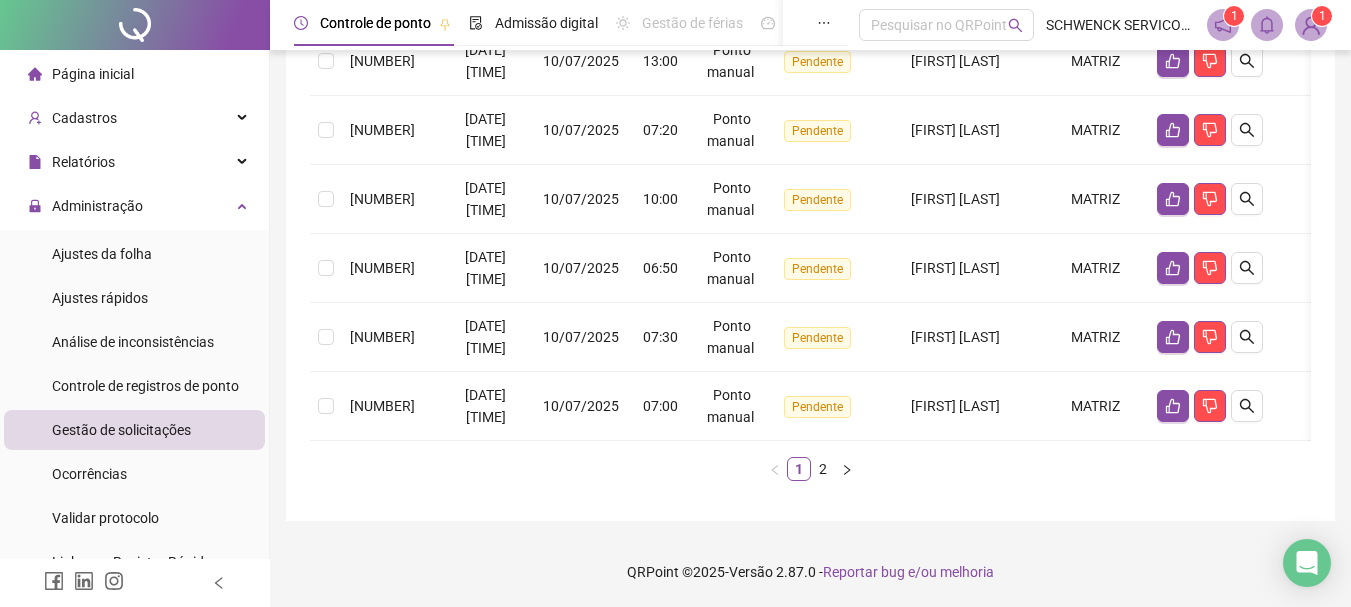 scroll, scrollTop: 0, scrollLeft: 0, axis: both 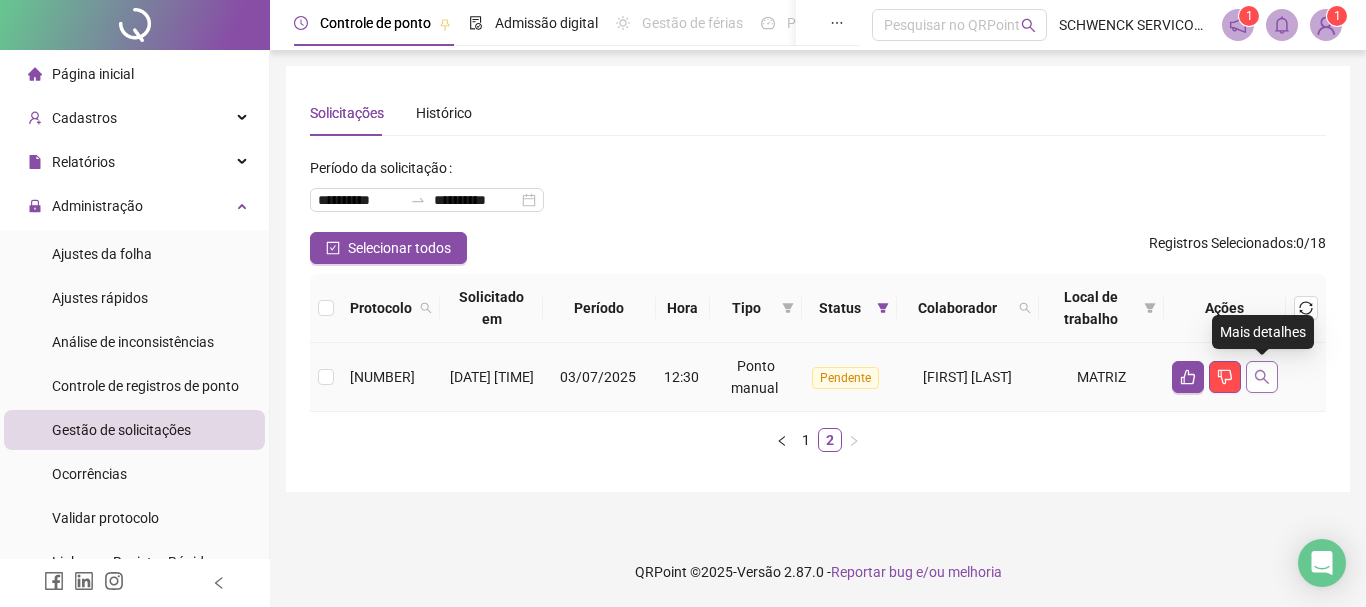 click at bounding box center [1262, 377] 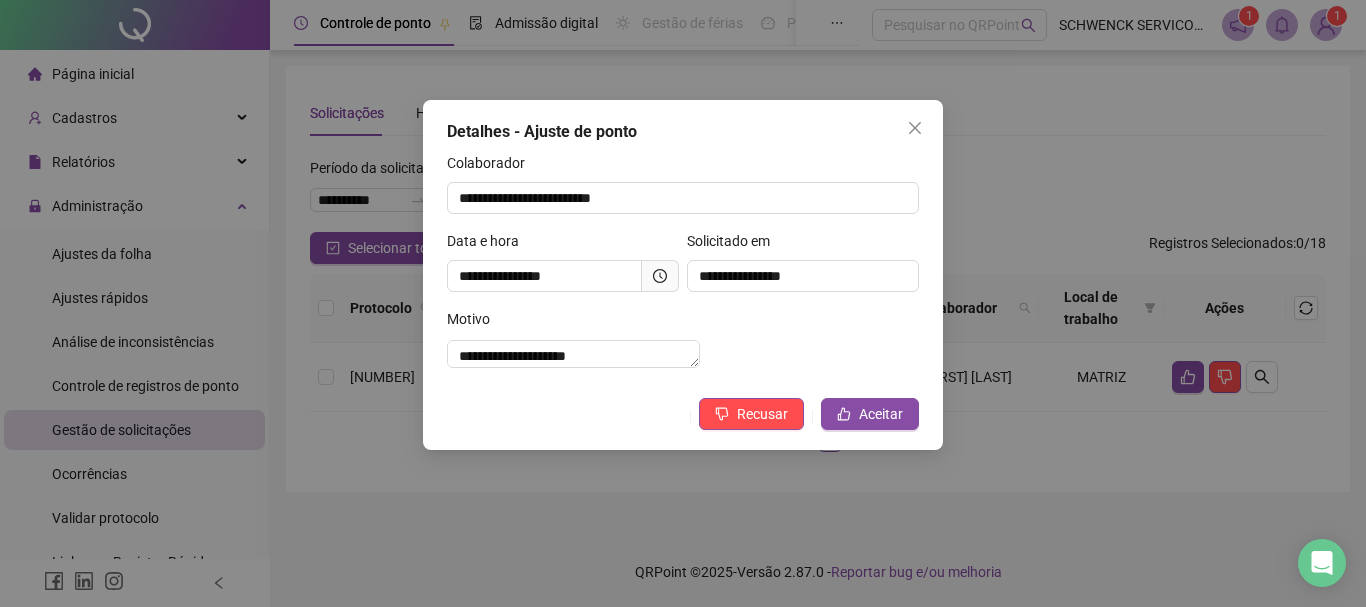 click 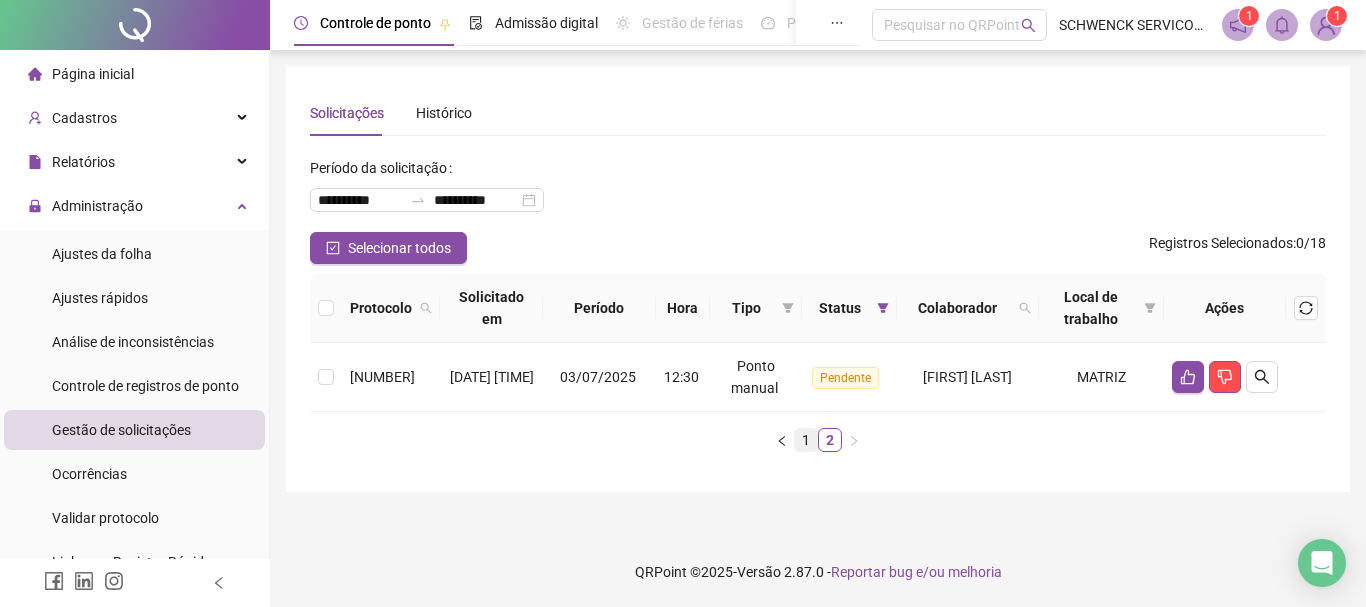 click on "1" at bounding box center (806, 440) 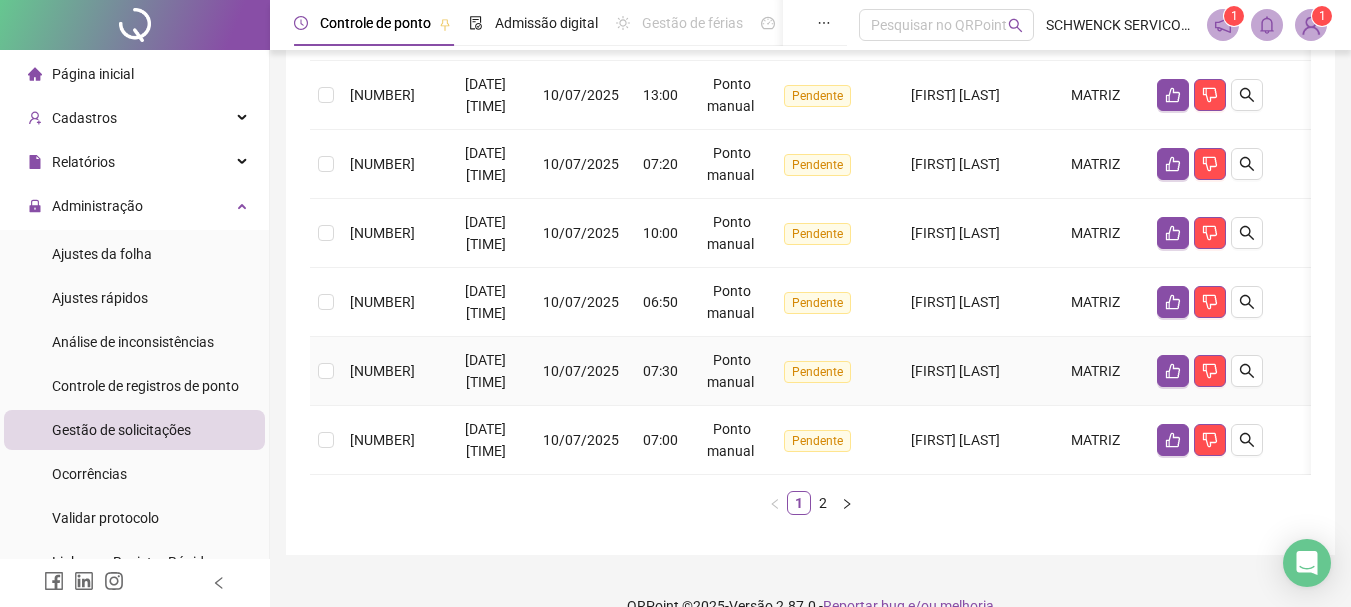 scroll, scrollTop: 700, scrollLeft: 0, axis: vertical 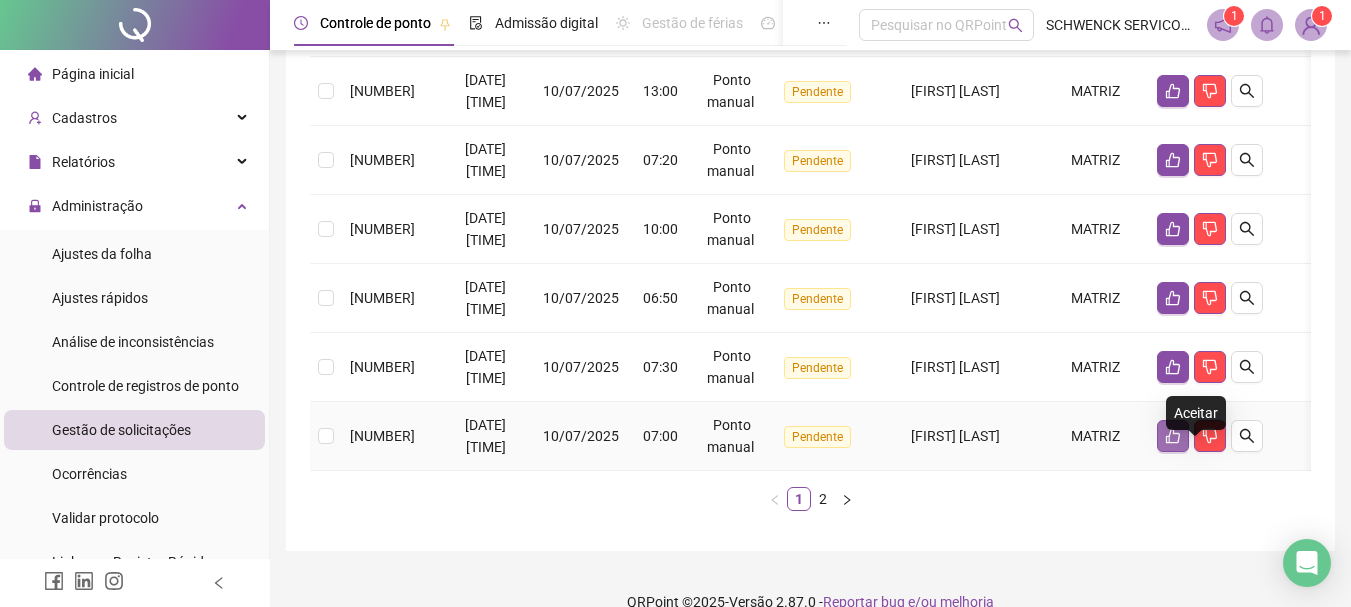 click 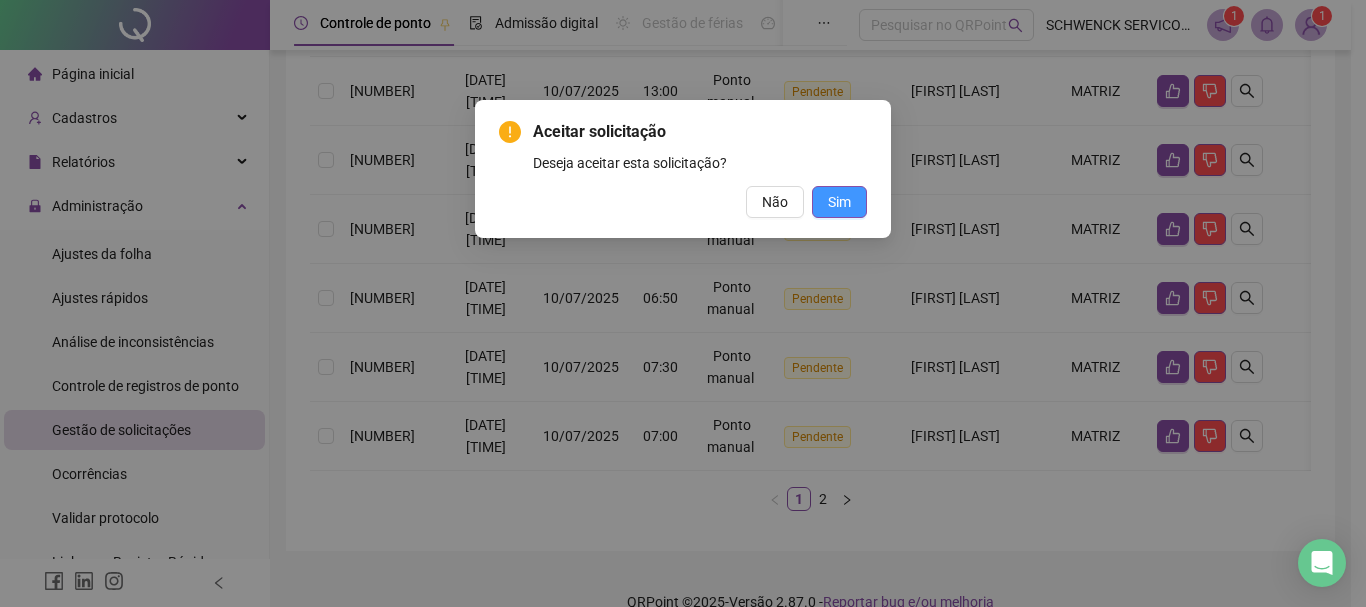 click on "Sim" at bounding box center [839, 202] 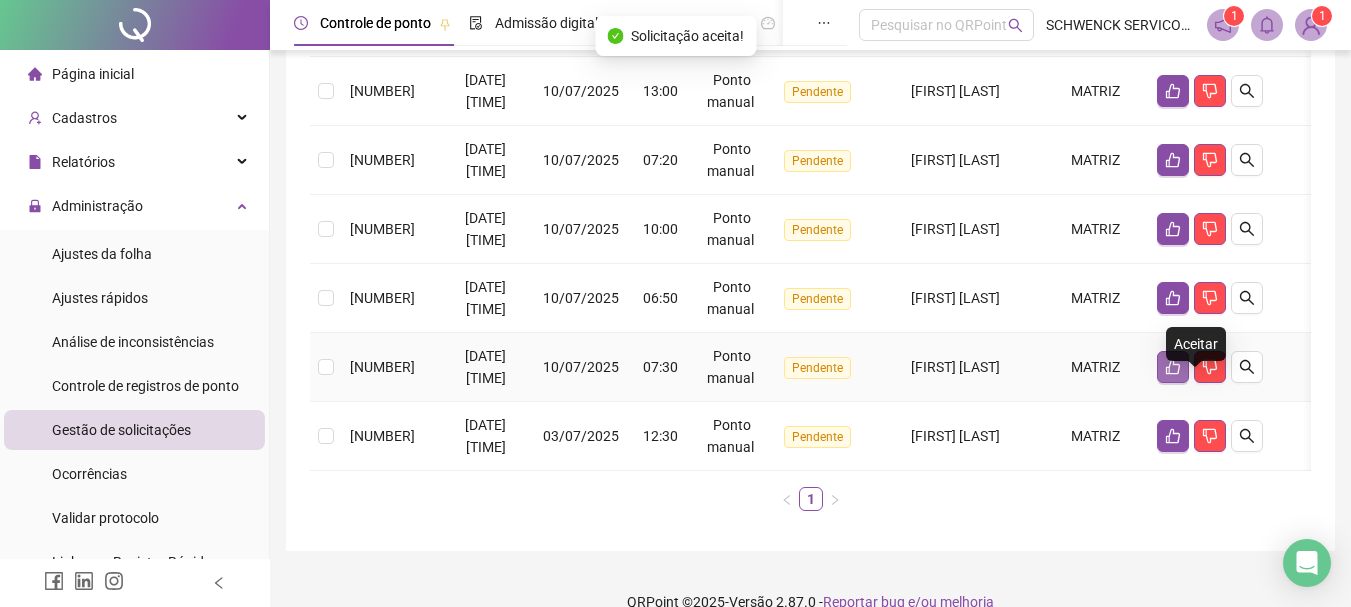 click at bounding box center [1173, 367] 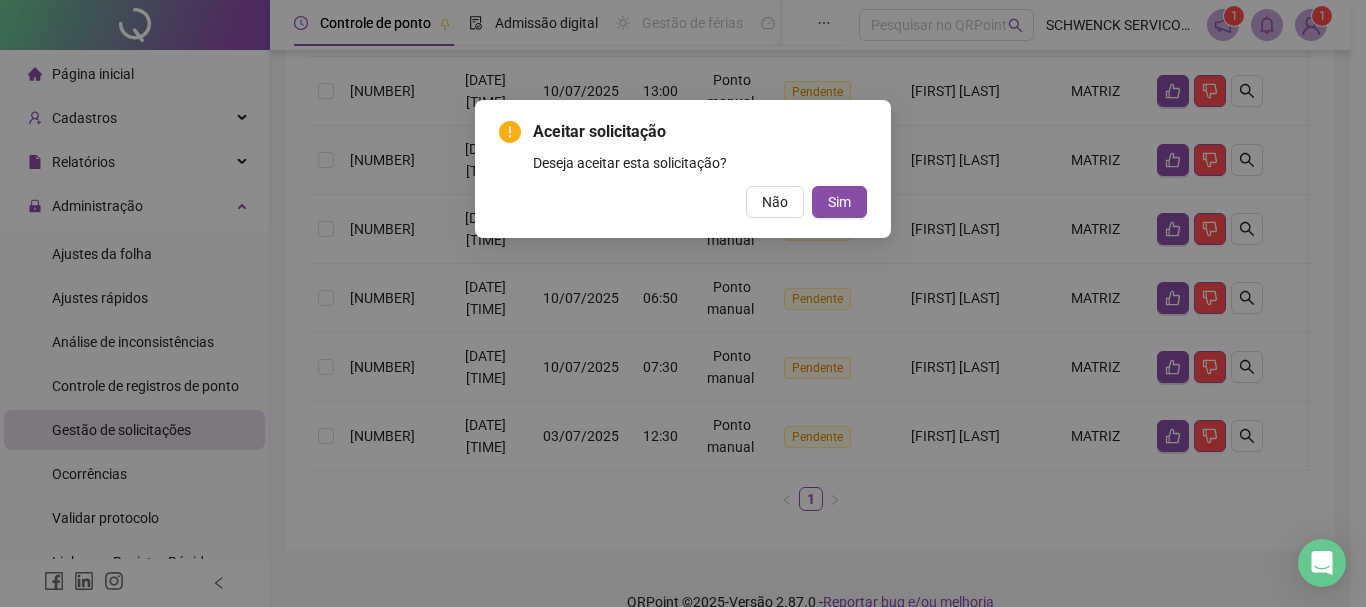 click on "Aceitar solicitação Deseja aceitar esta solicitação? Não Sim" at bounding box center [683, 169] 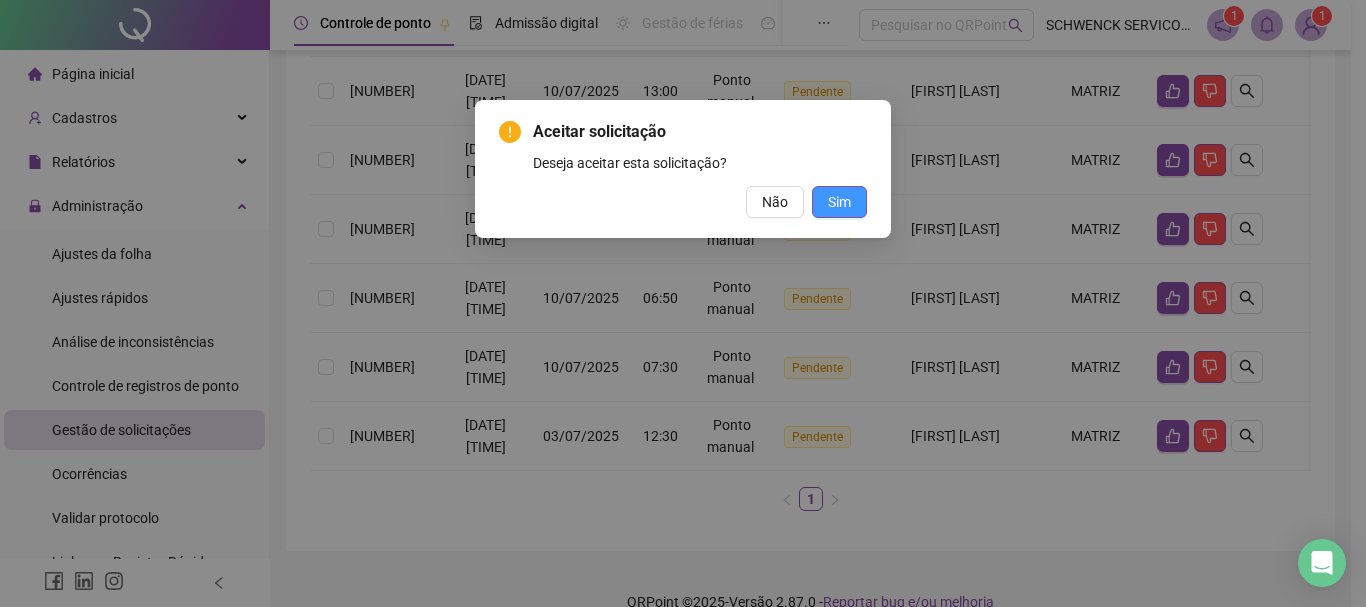 drag, startPoint x: 858, startPoint y: 206, endPoint x: 839, endPoint y: 208, distance: 19.104973 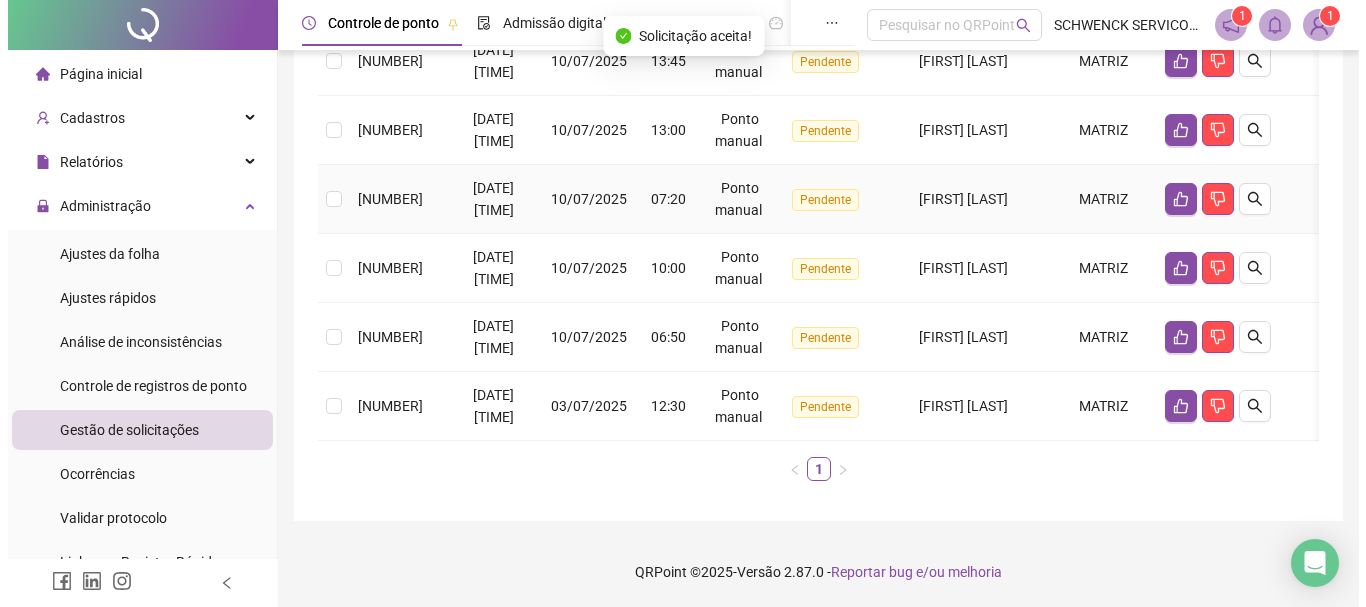 scroll, scrollTop: 698, scrollLeft: 0, axis: vertical 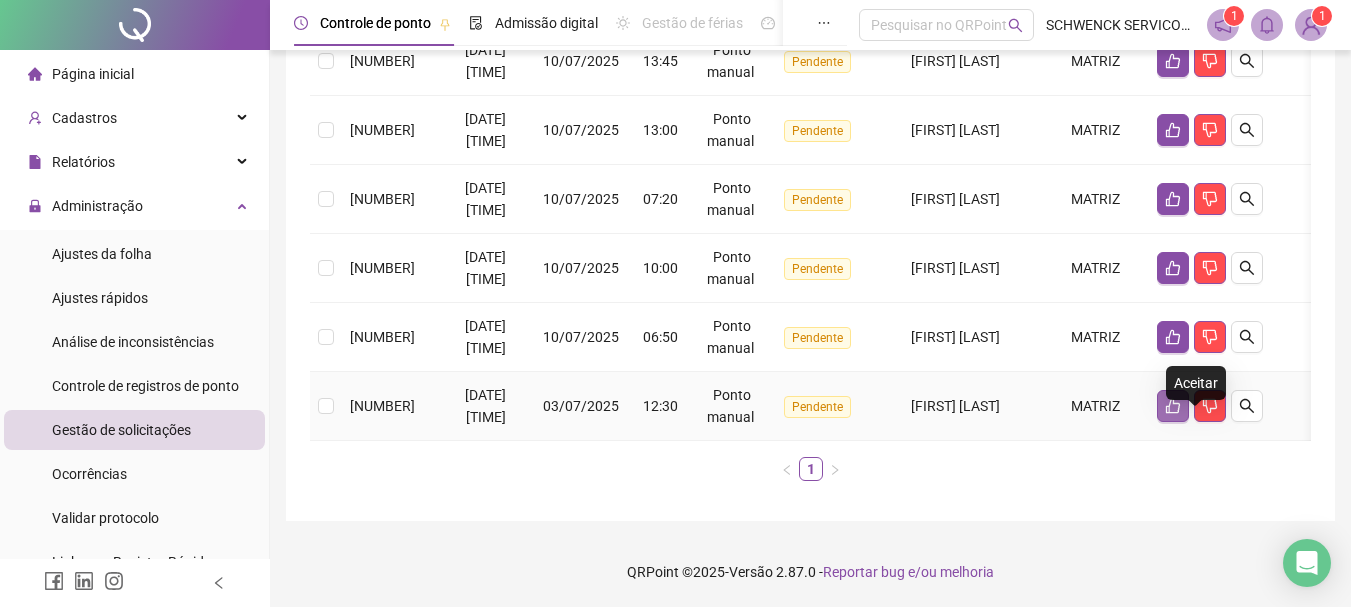 click 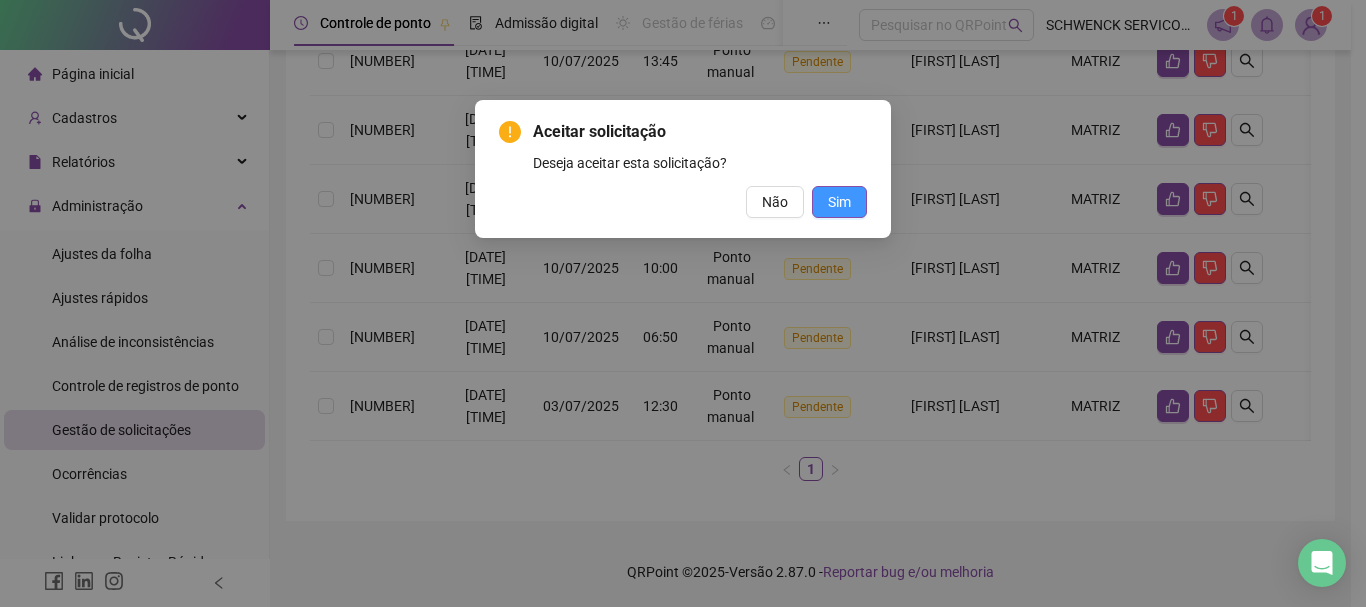 click on "Sim" at bounding box center [839, 202] 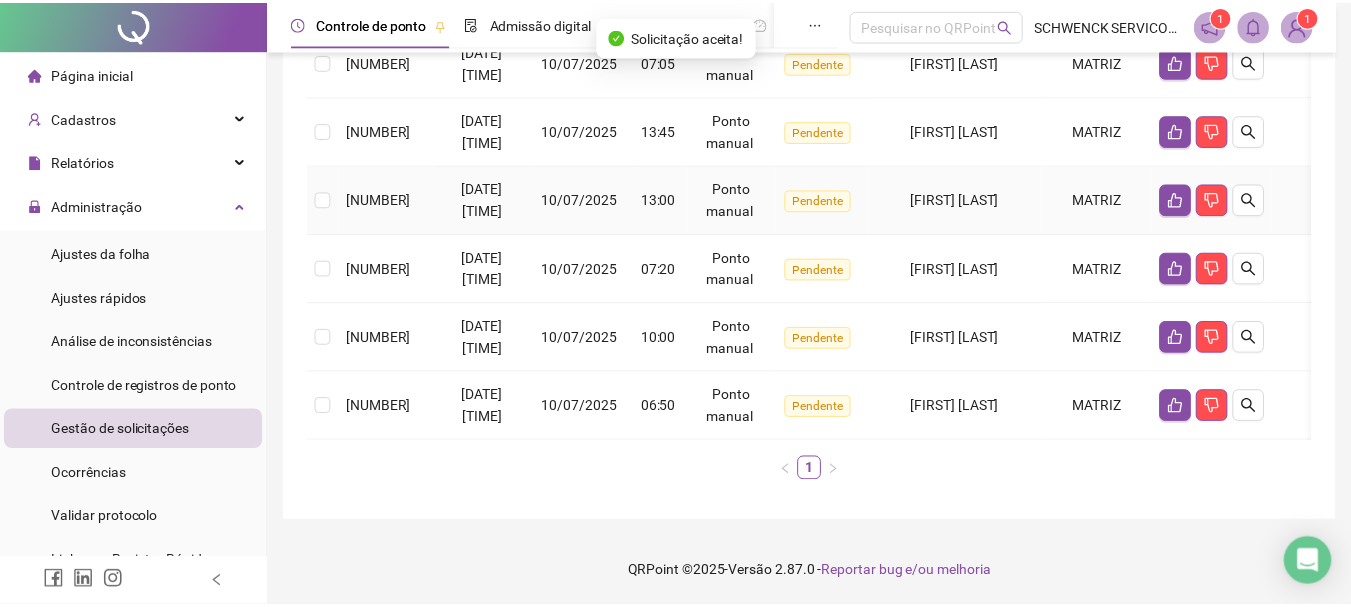 scroll, scrollTop: 629, scrollLeft: 0, axis: vertical 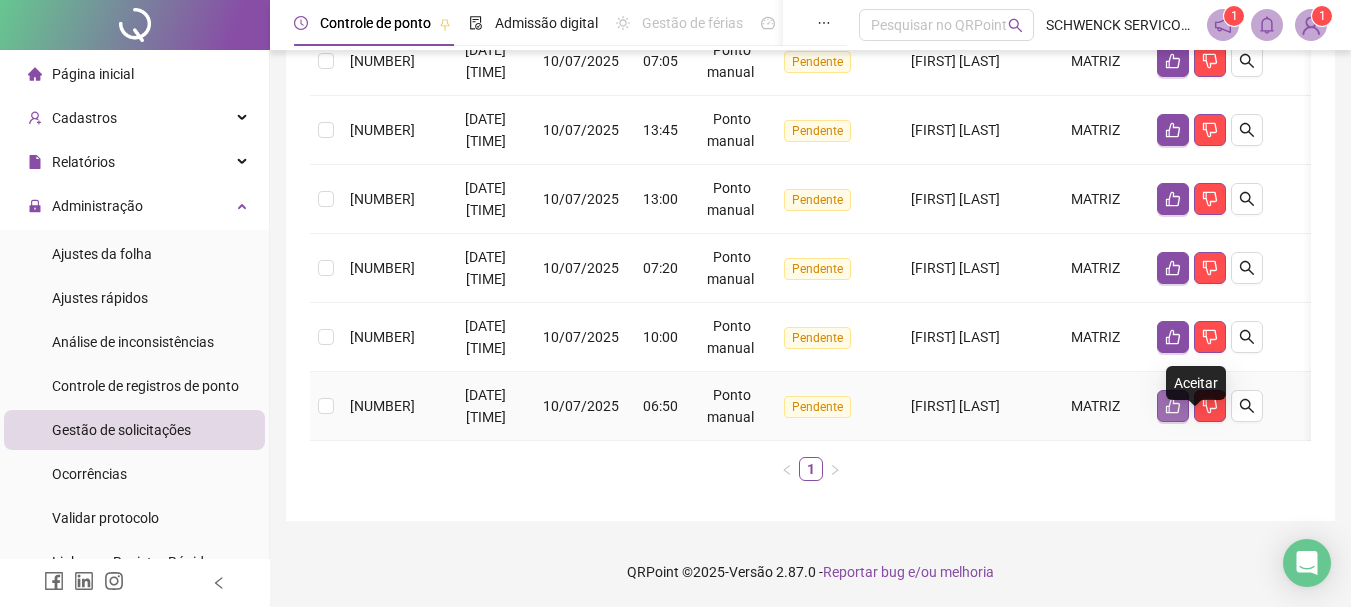 click 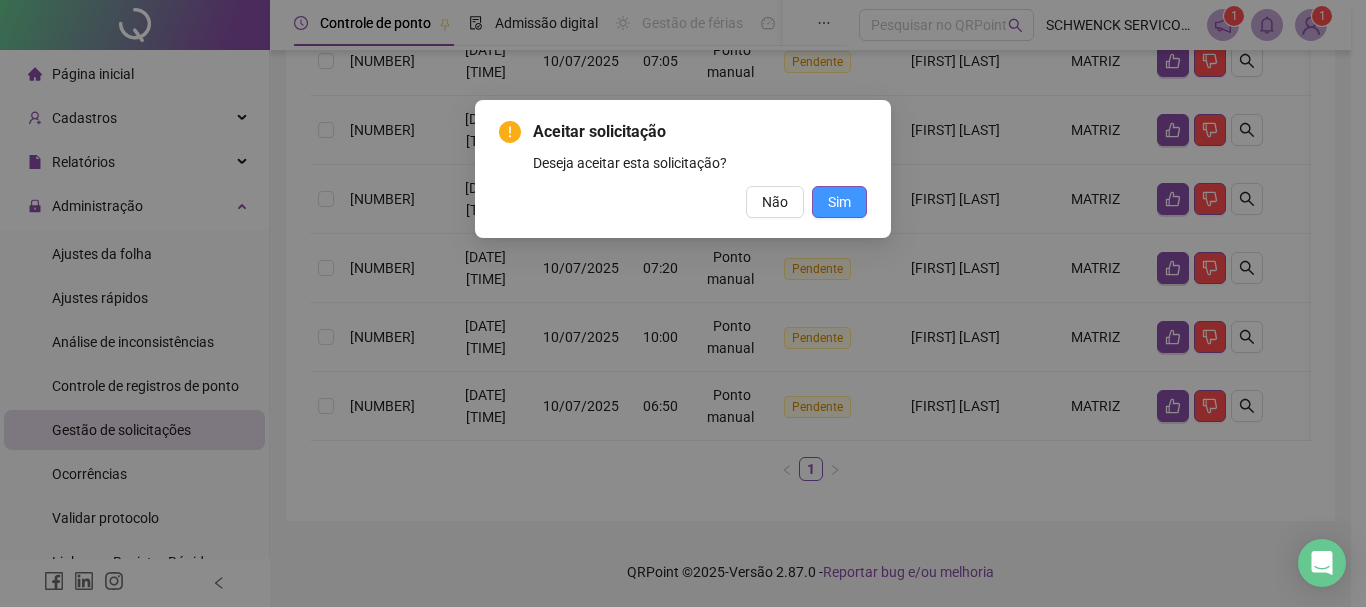 click on "Sim" at bounding box center (839, 202) 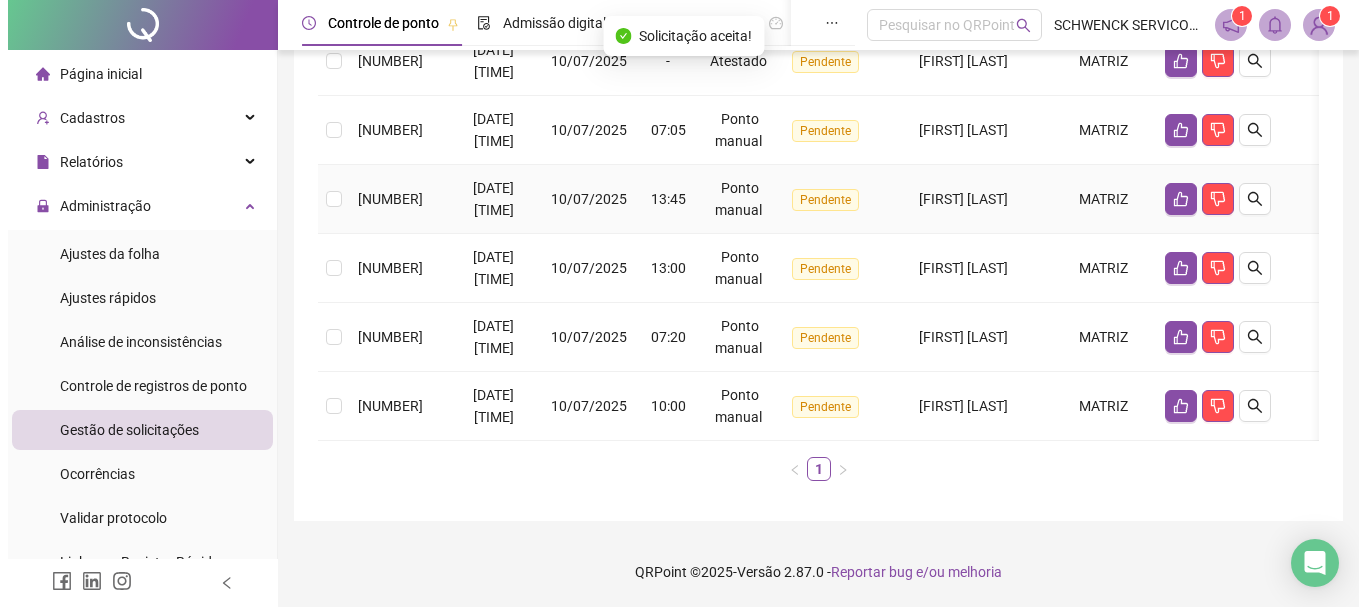 scroll, scrollTop: 560, scrollLeft: 0, axis: vertical 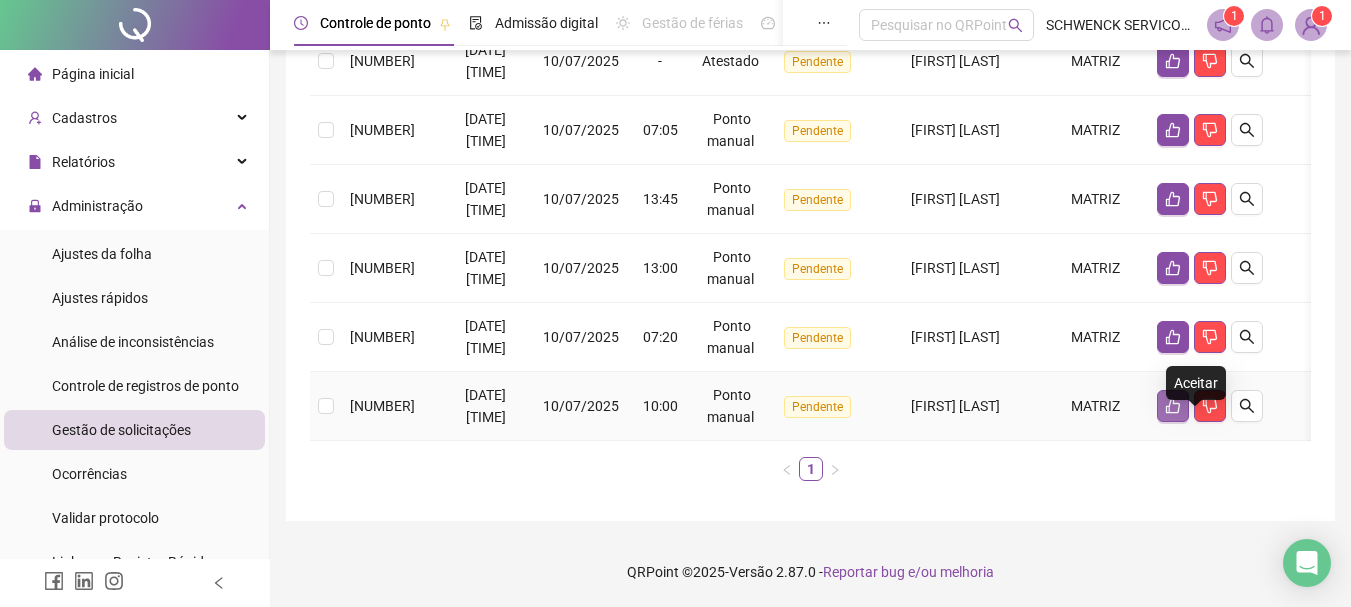 drag, startPoint x: 1199, startPoint y: 397, endPoint x: 1191, endPoint y: 405, distance: 11.313708 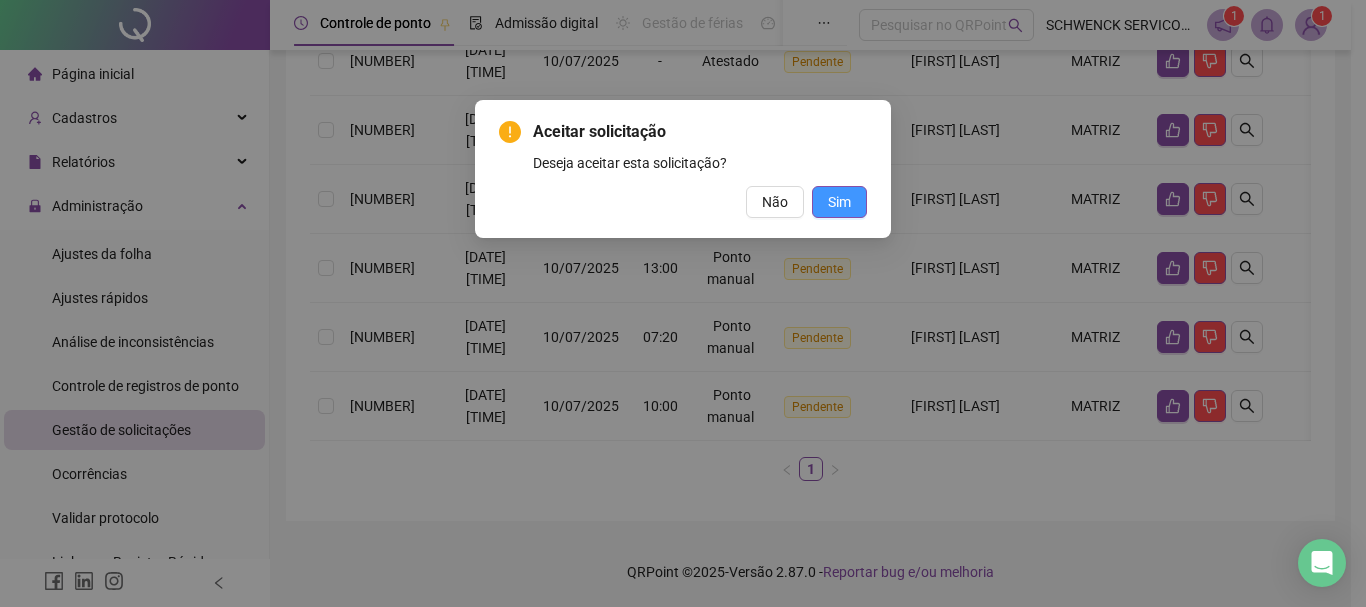click on "Sim" at bounding box center (839, 202) 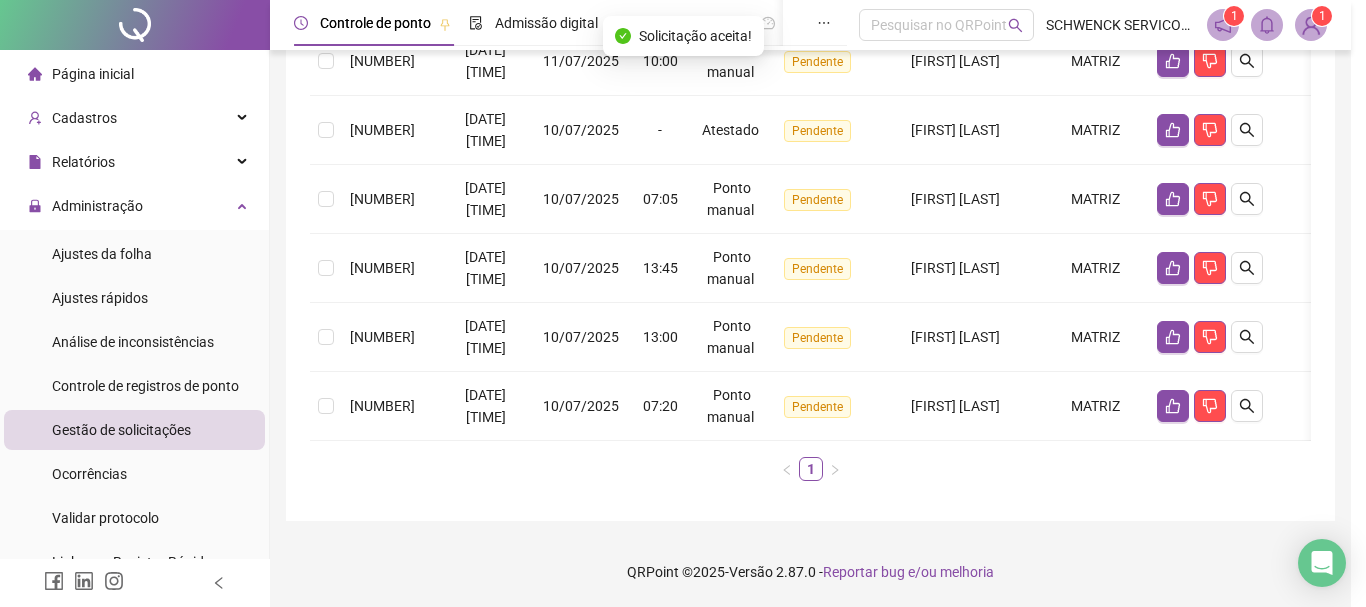 scroll, scrollTop: 491, scrollLeft: 0, axis: vertical 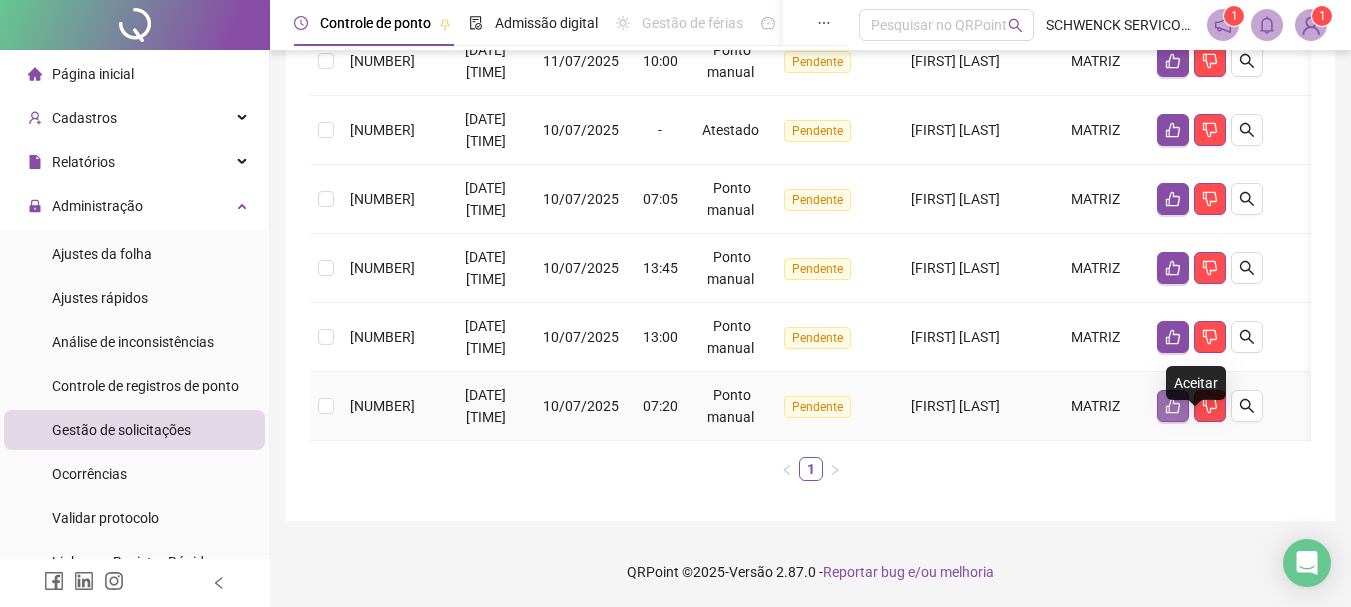 click at bounding box center (1173, 406) 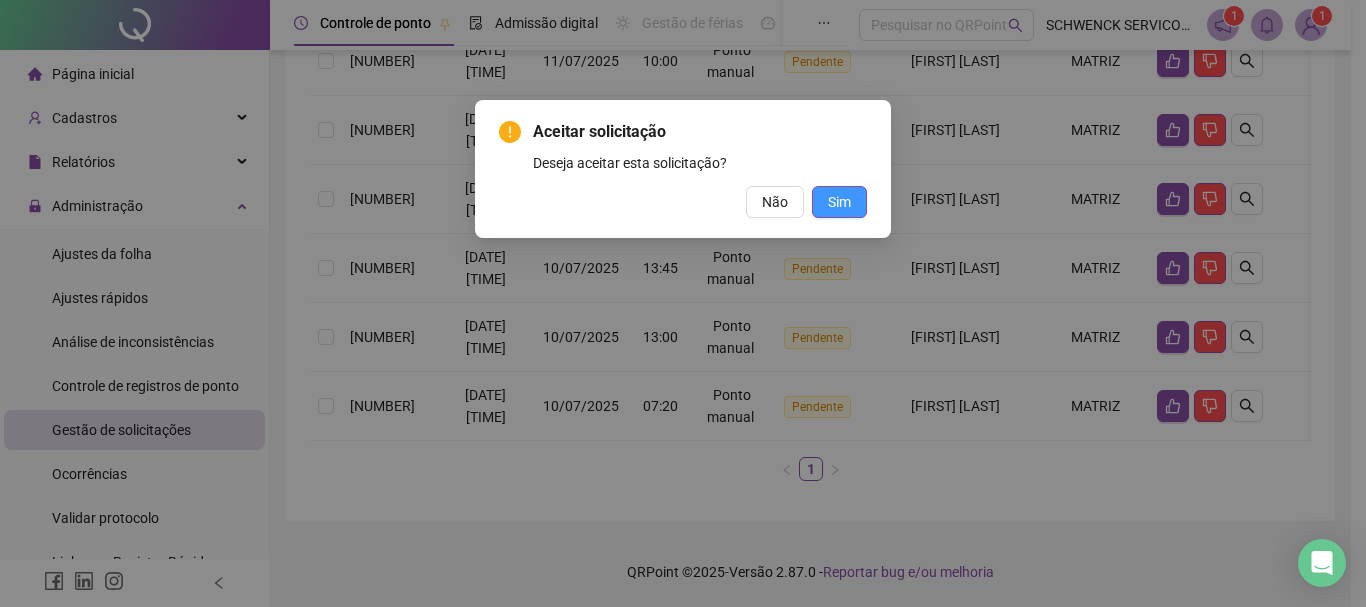click on "Sim" at bounding box center (839, 202) 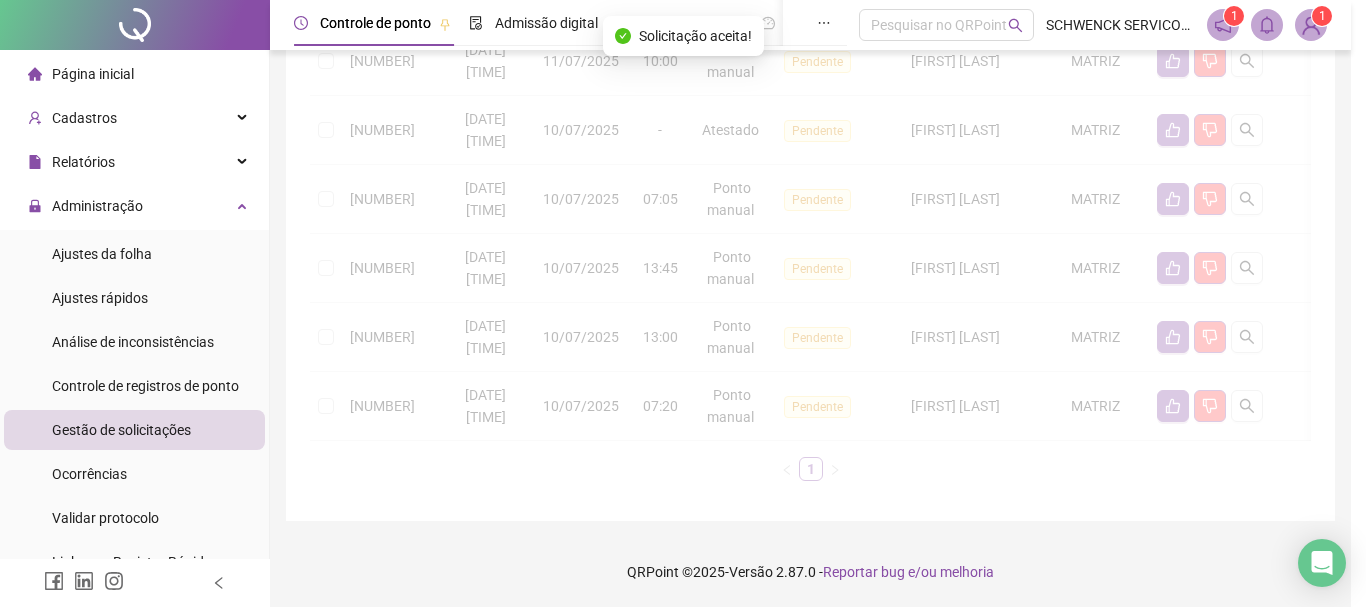 scroll, scrollTop: 422, scrollLeft: 0, axis: vertical 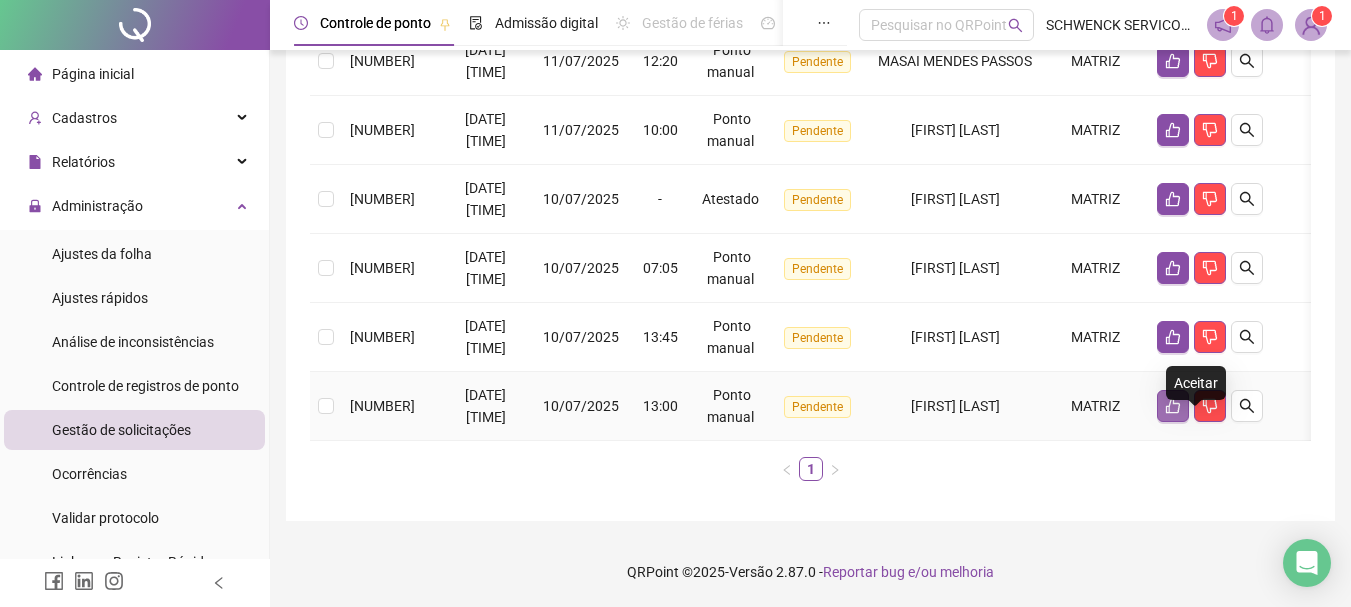 click at bounding box center (1173, 406) 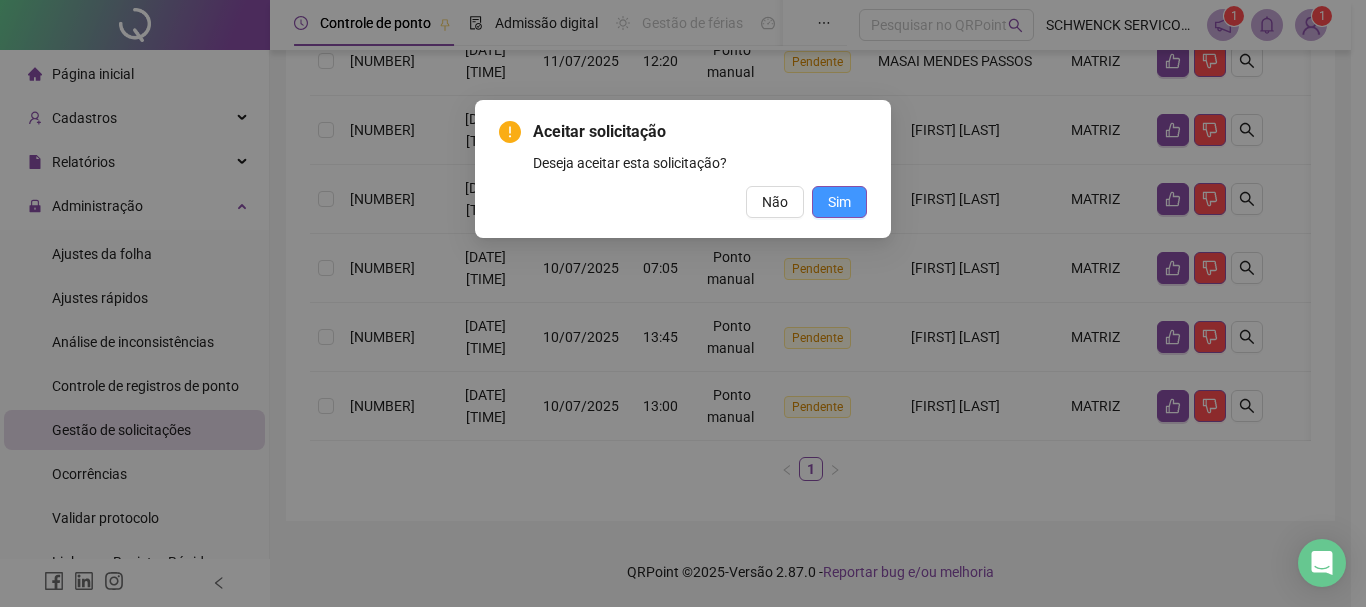click on "Sim" at bounding box center (839, 202) 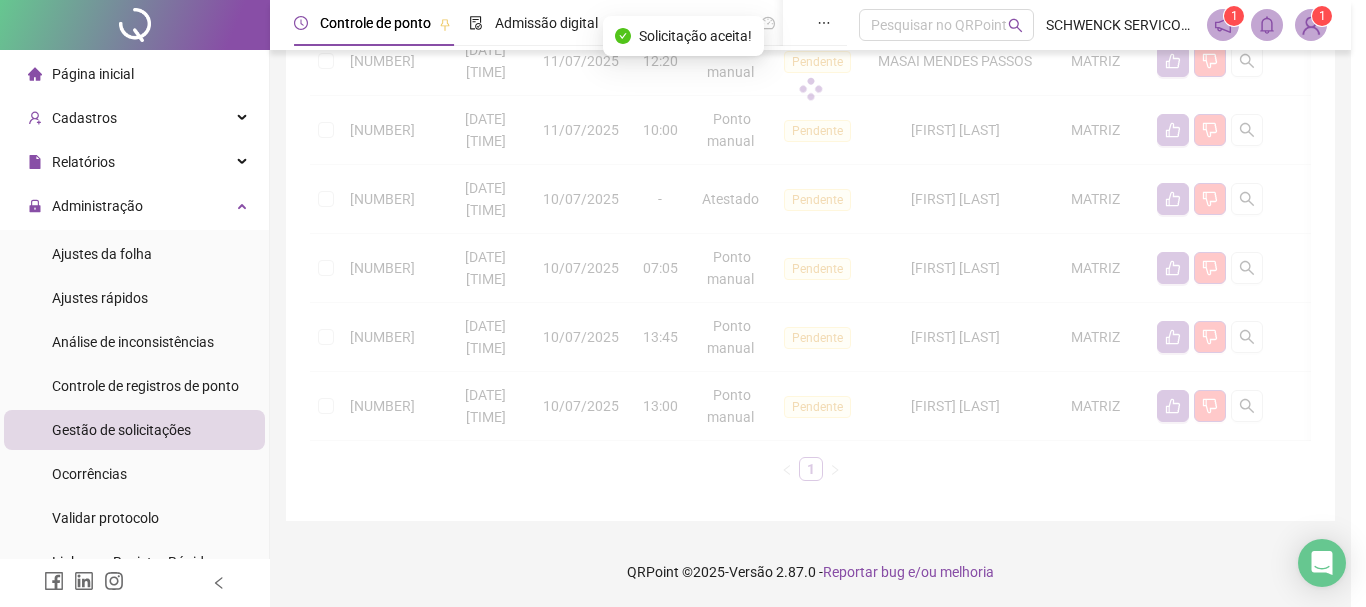scroll, scrollTop: 353, scrollLeft: 0, axis: vertical 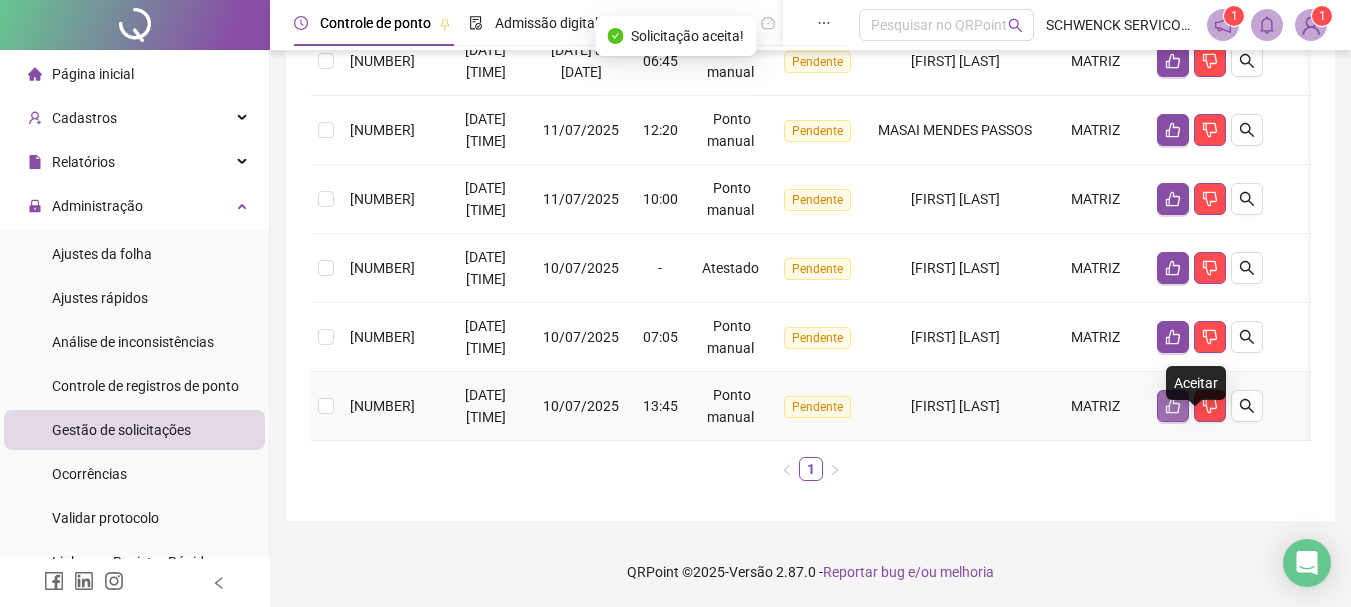 click 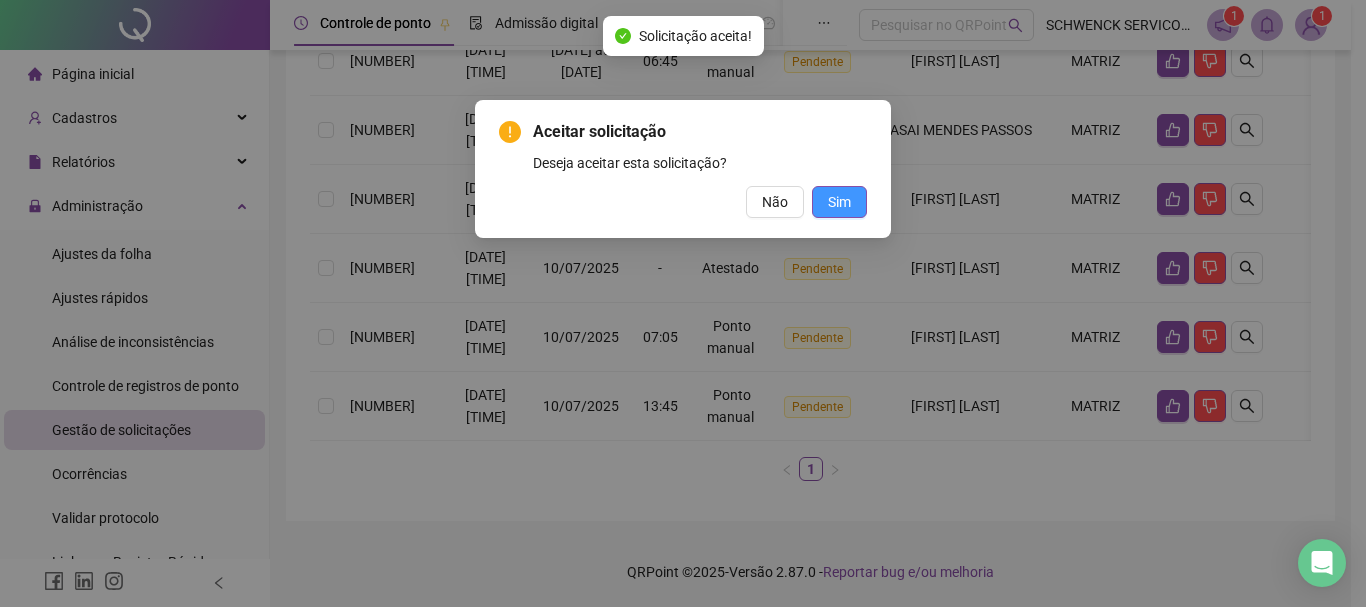 click on "Sim" at bounding box center [839, 202] 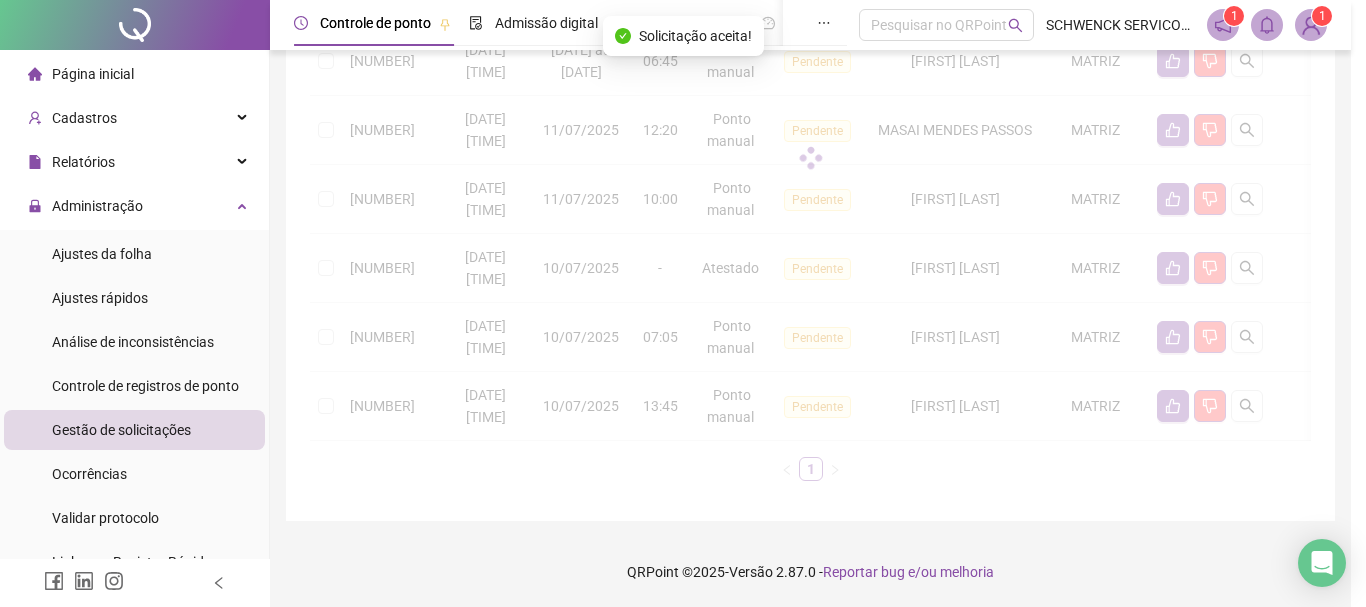 scroll, scrollTop: 269, scrollLeft: 0, axis: vertical 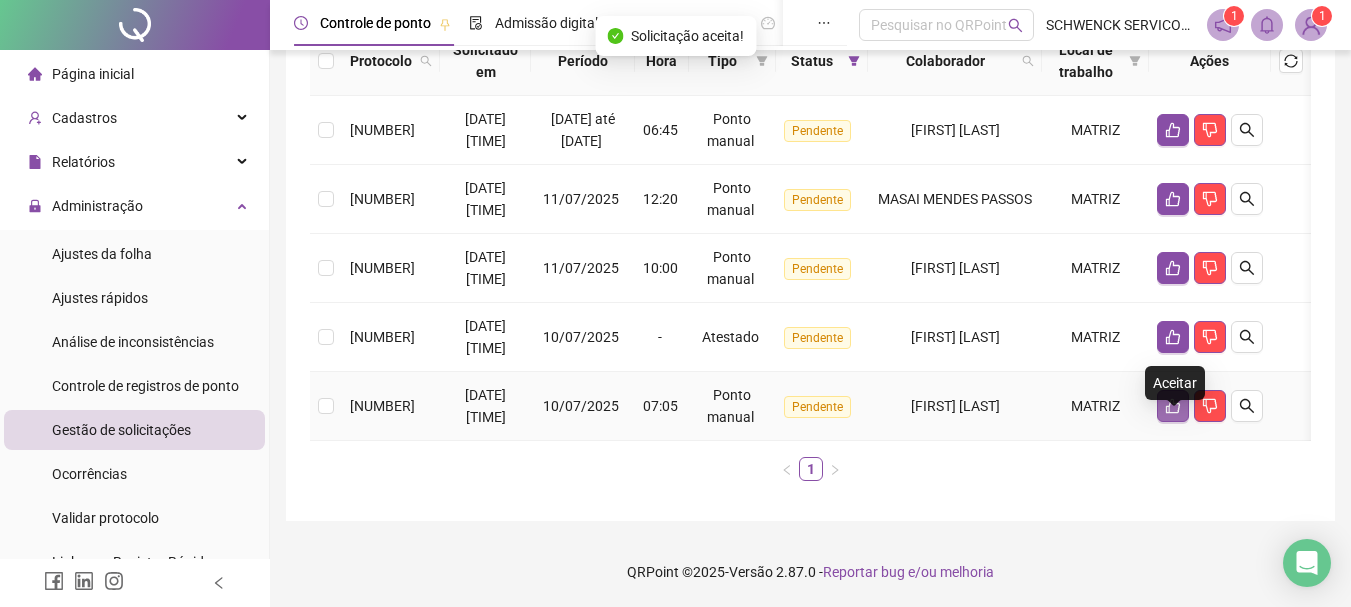 click 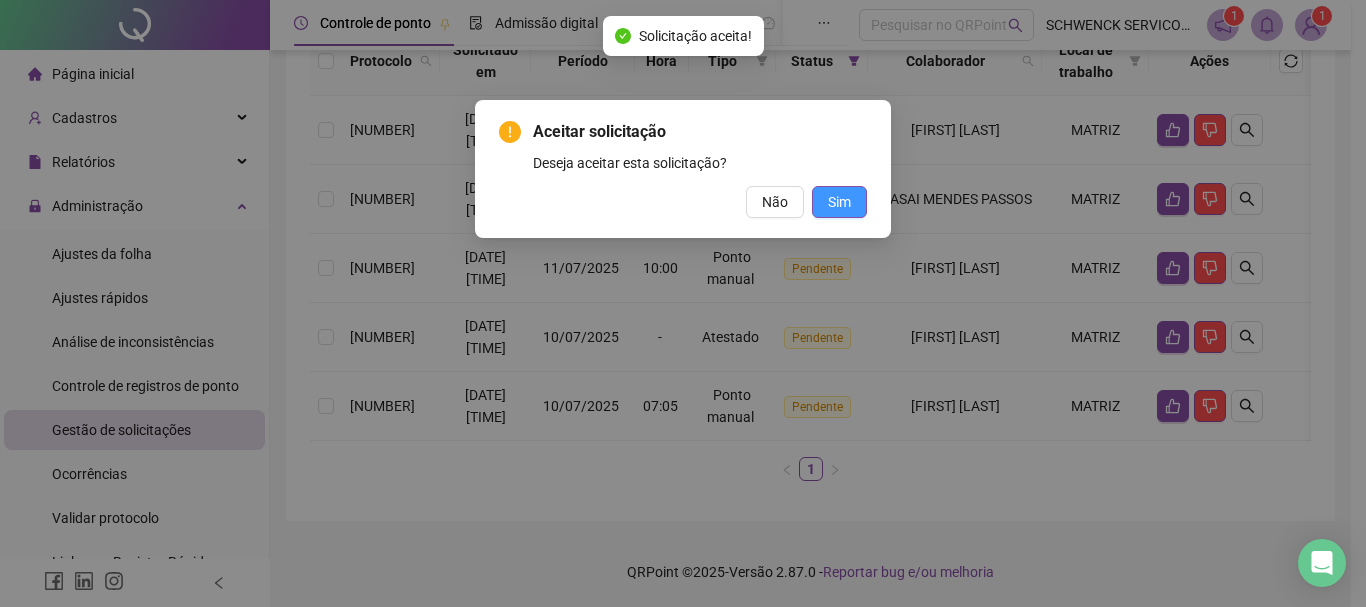 click on "Sim" at bounding box center [839, 202] 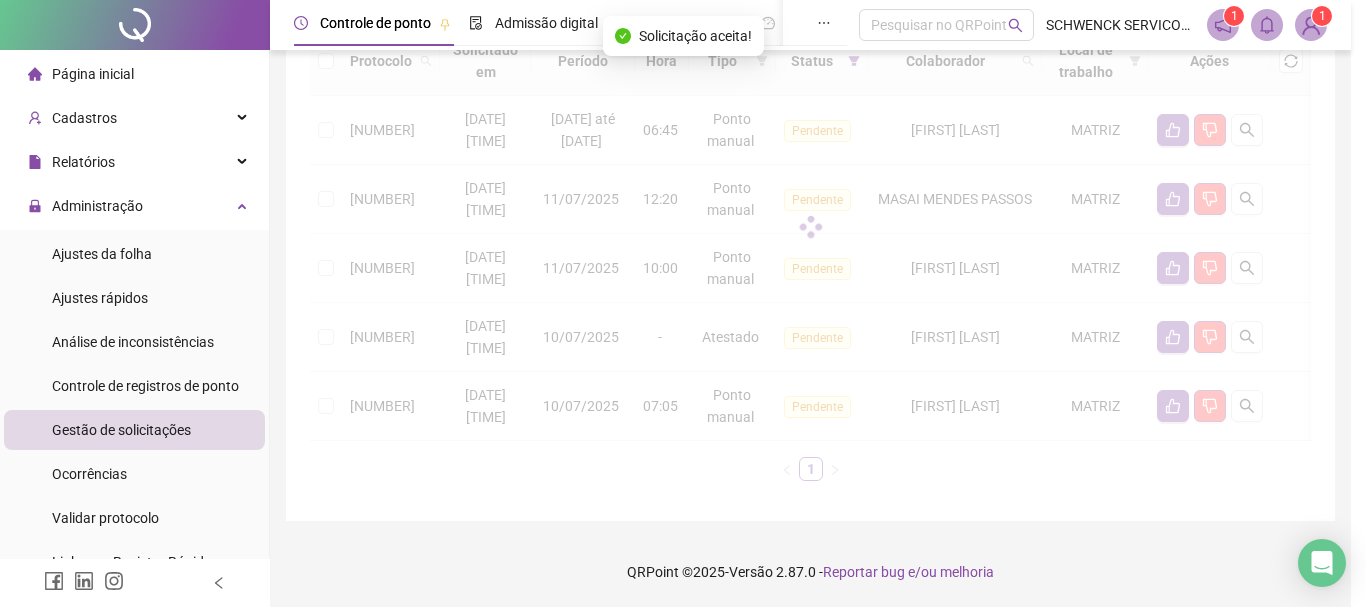 scroll, scrollTop: 200, scrollLeft: 0, axis: vertical 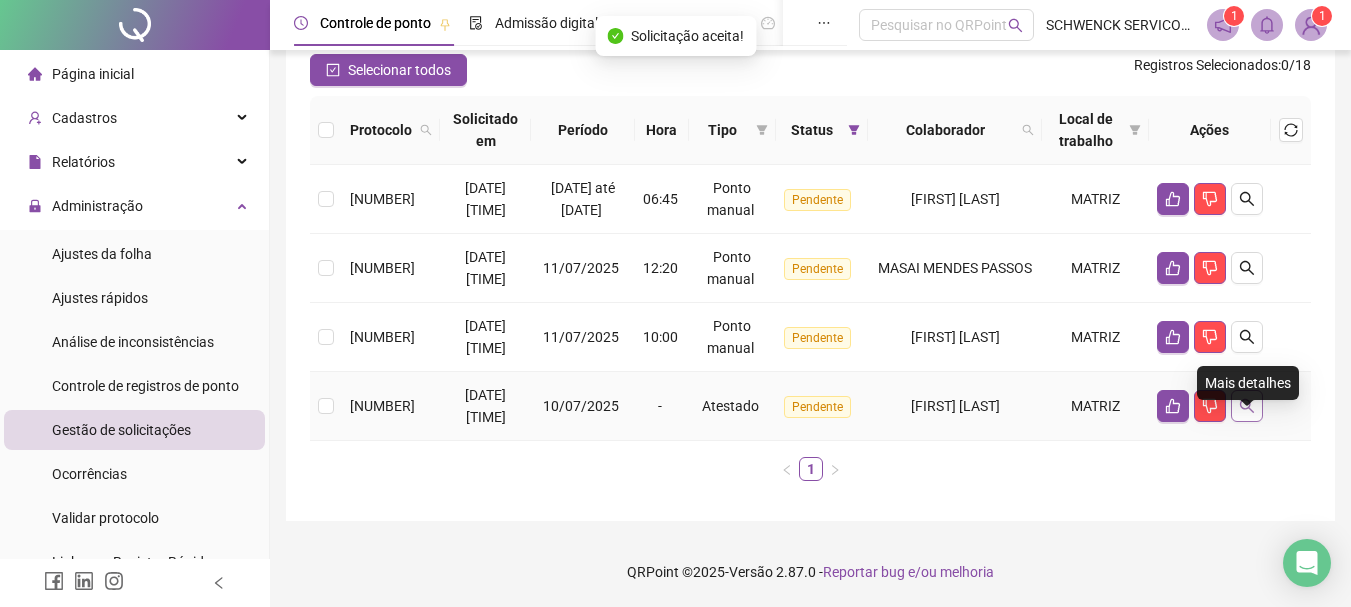 click at bounding box center (1247, 406) 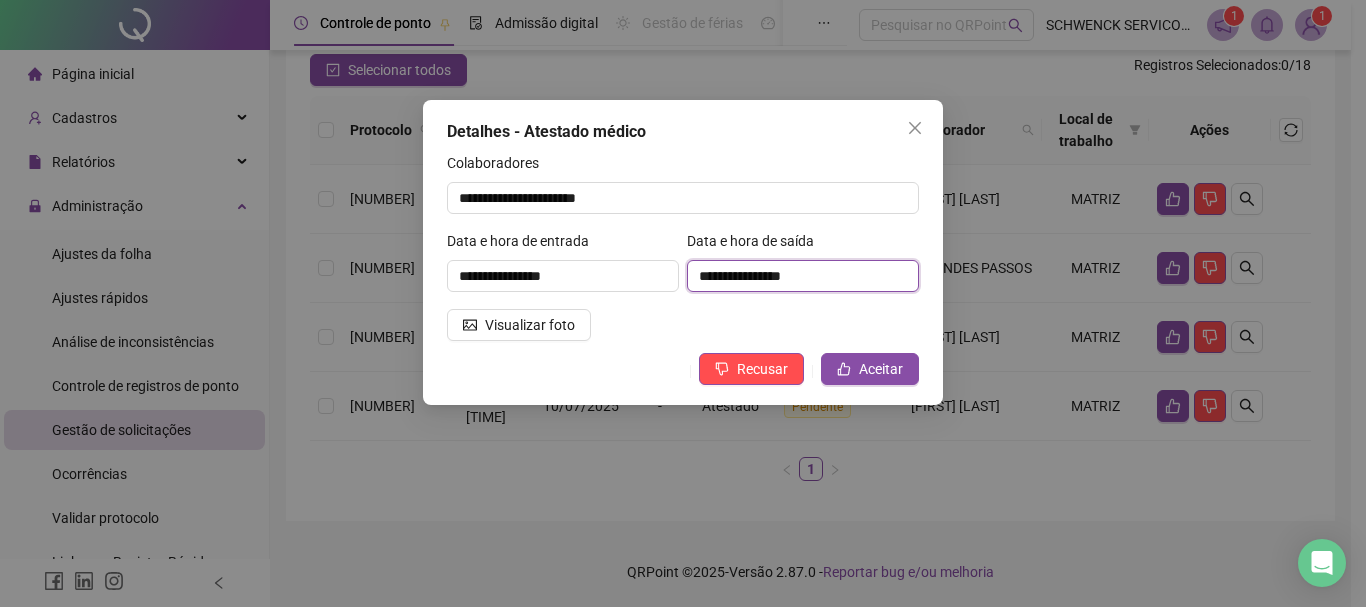 click on "**********" at bounding box center [803, 276] 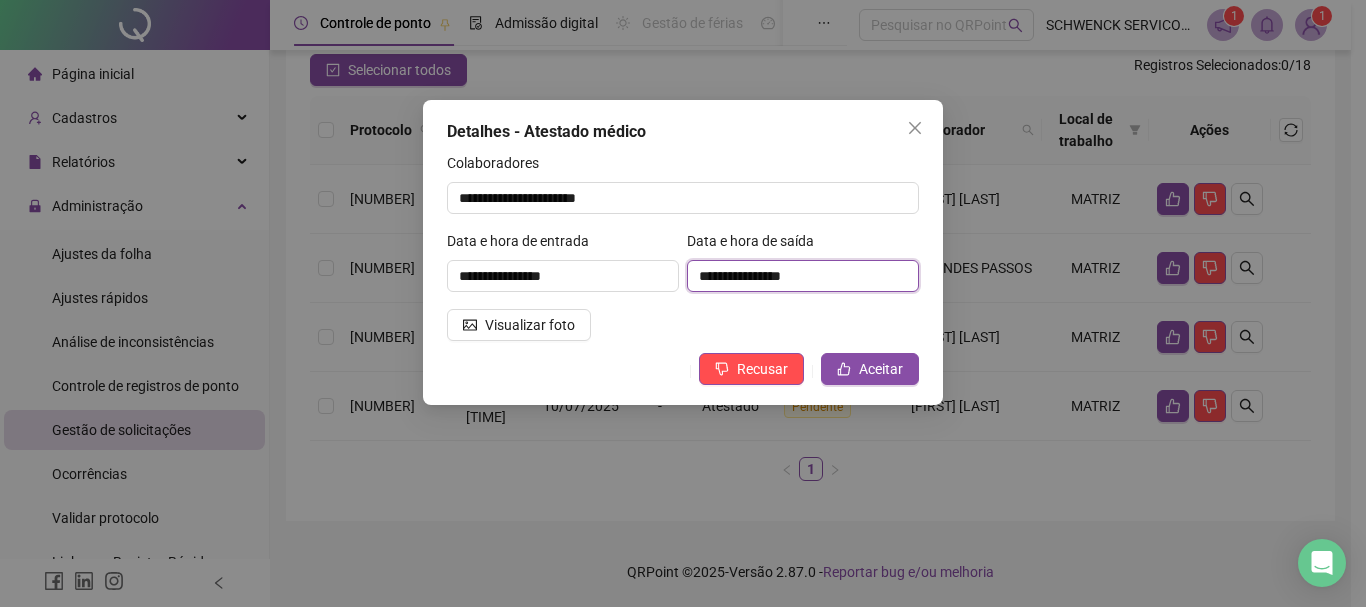 drag, startPoint x: 830, startPoint y: 273, endPoint x: 798, endPoint y: 280, distance: 32.75668 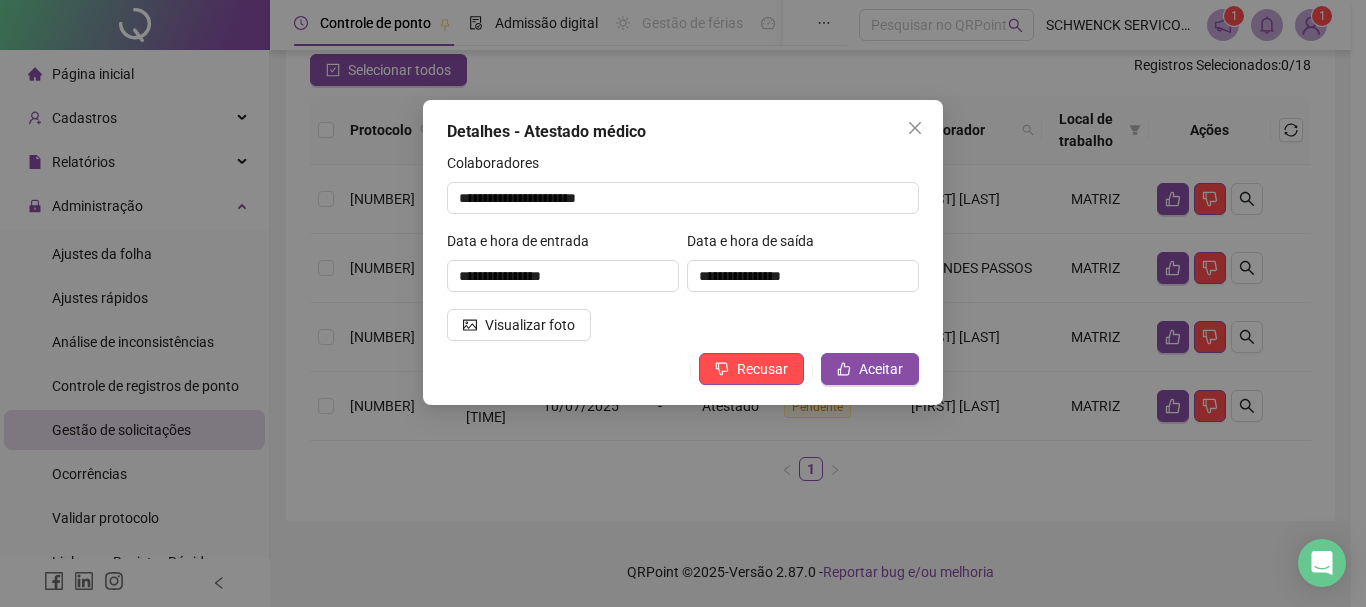 click on "Data e hora de saída" at bounding box center [803, 245] 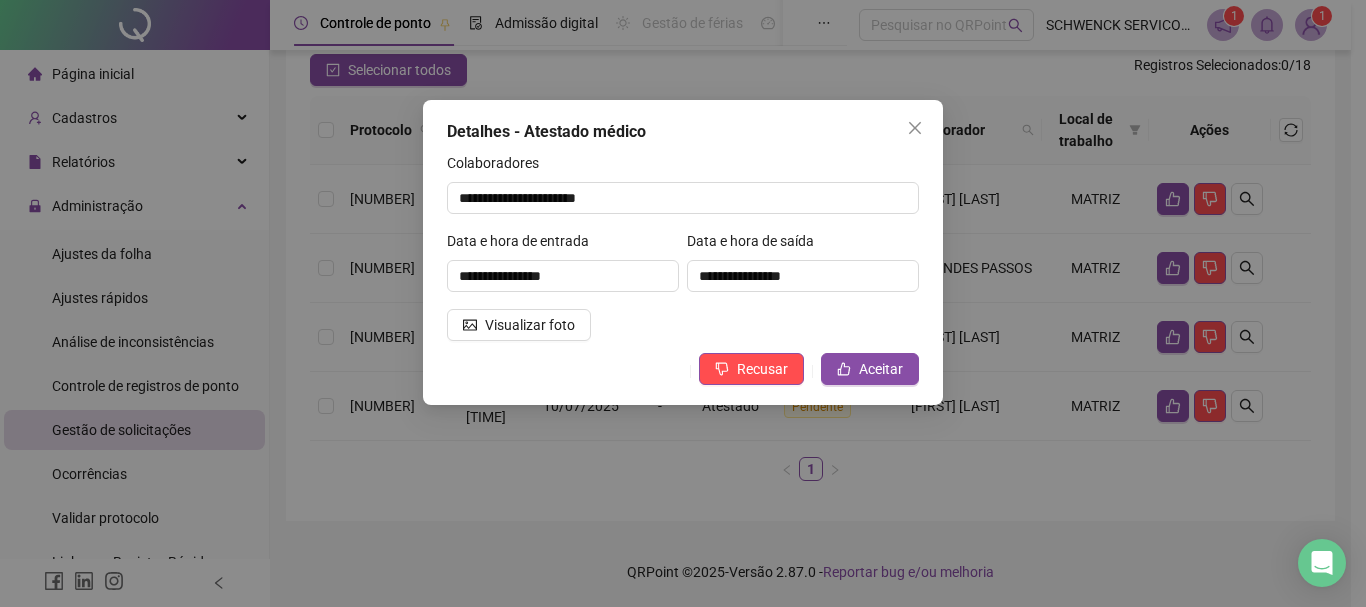 drag, startPoint x: 754, startPoint y: 377, endPoint x: 734, endPoint y: 401, distance: 31.241 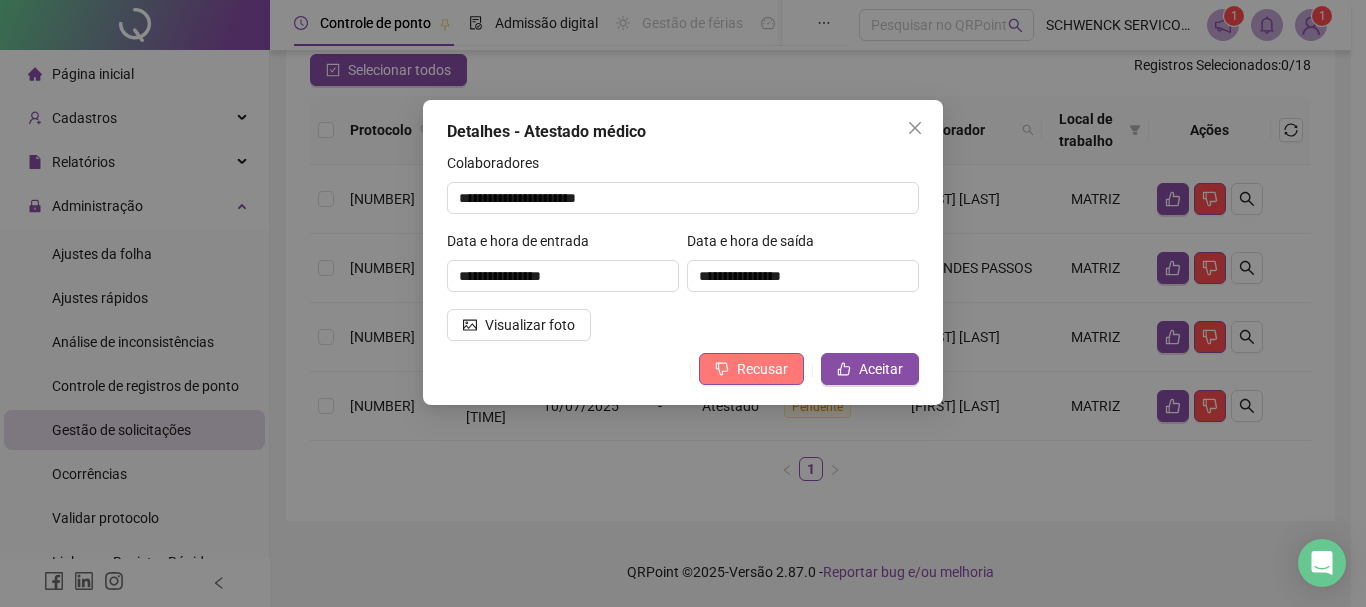 click on "Recusar" at bounding box center (762, 369) 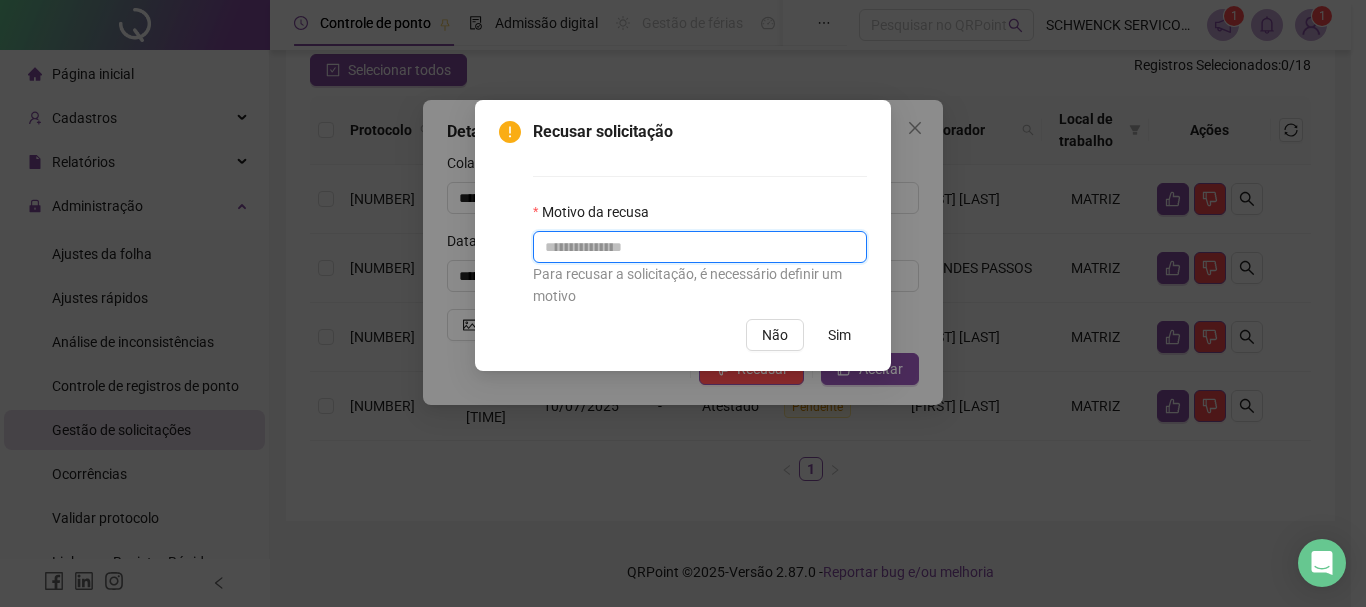click at bounding box center [700, 247] 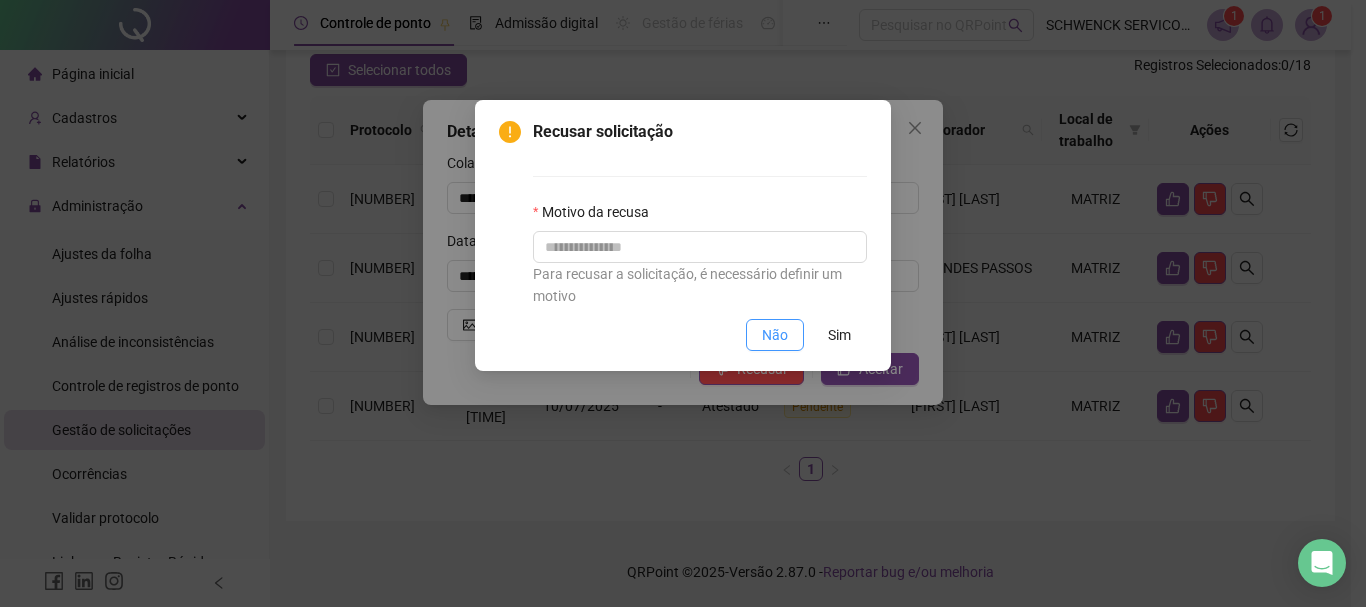 click on "Não" at bounding box center (775, 335) 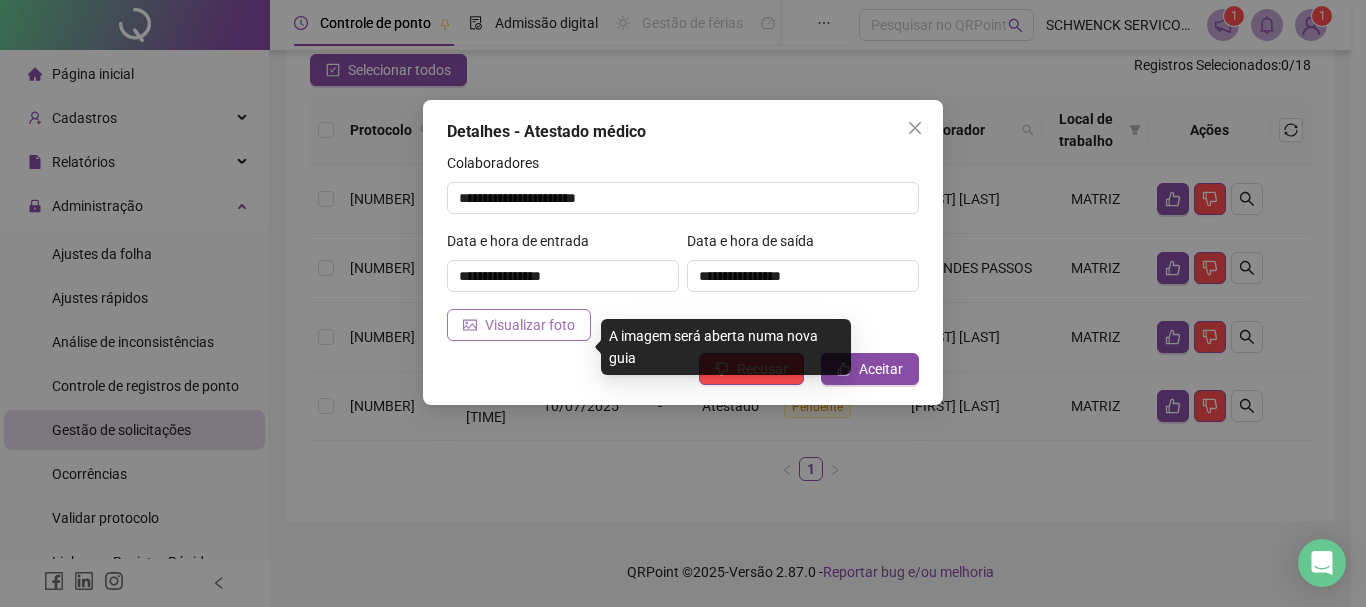 click on "Visualizar foto" at bounding box center (519, 325) 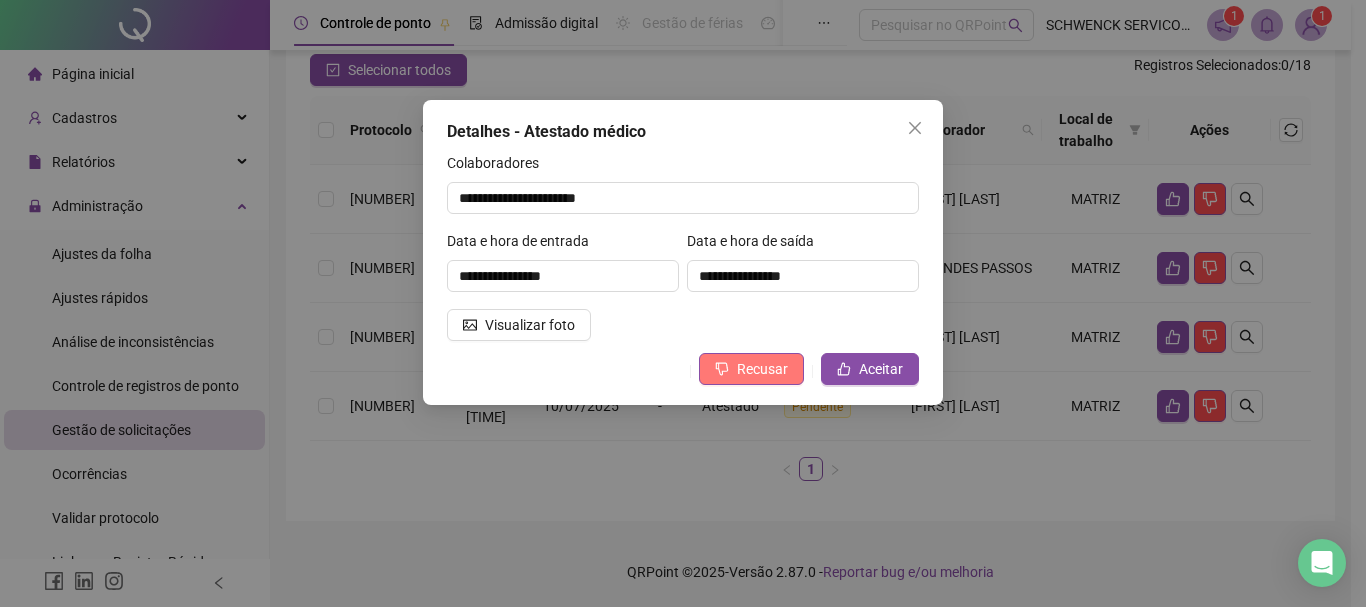 click on "Recusar" at bounding box center [762, 369] 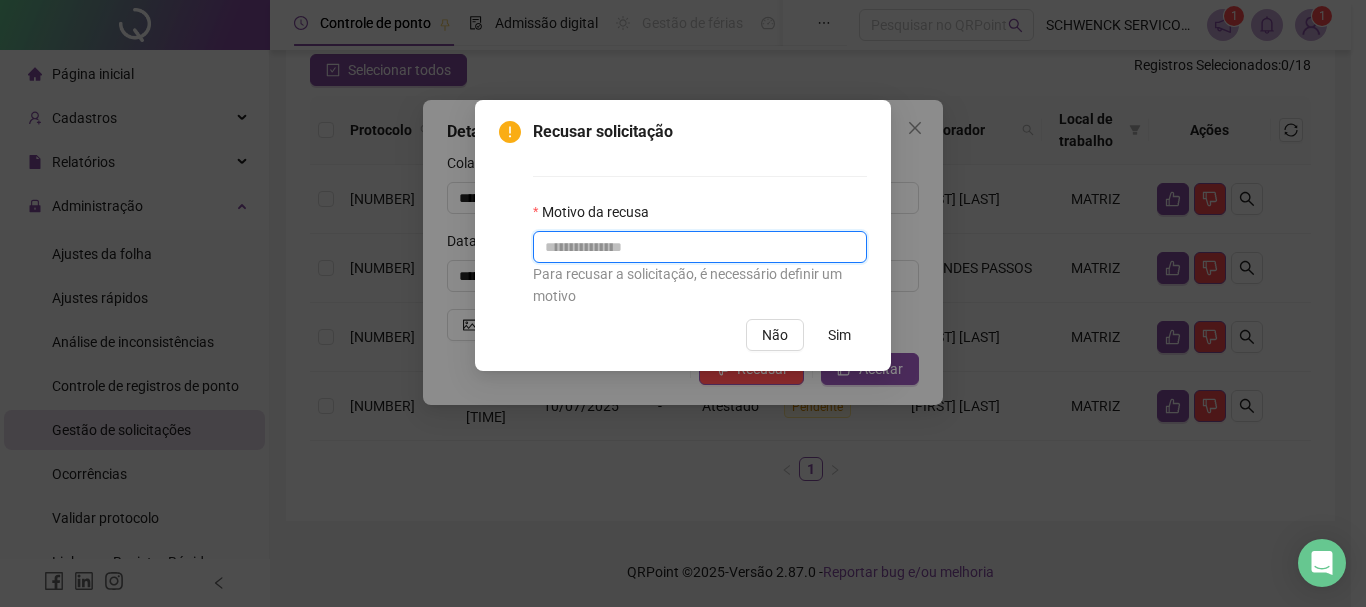click at bounding box center (700, 247) 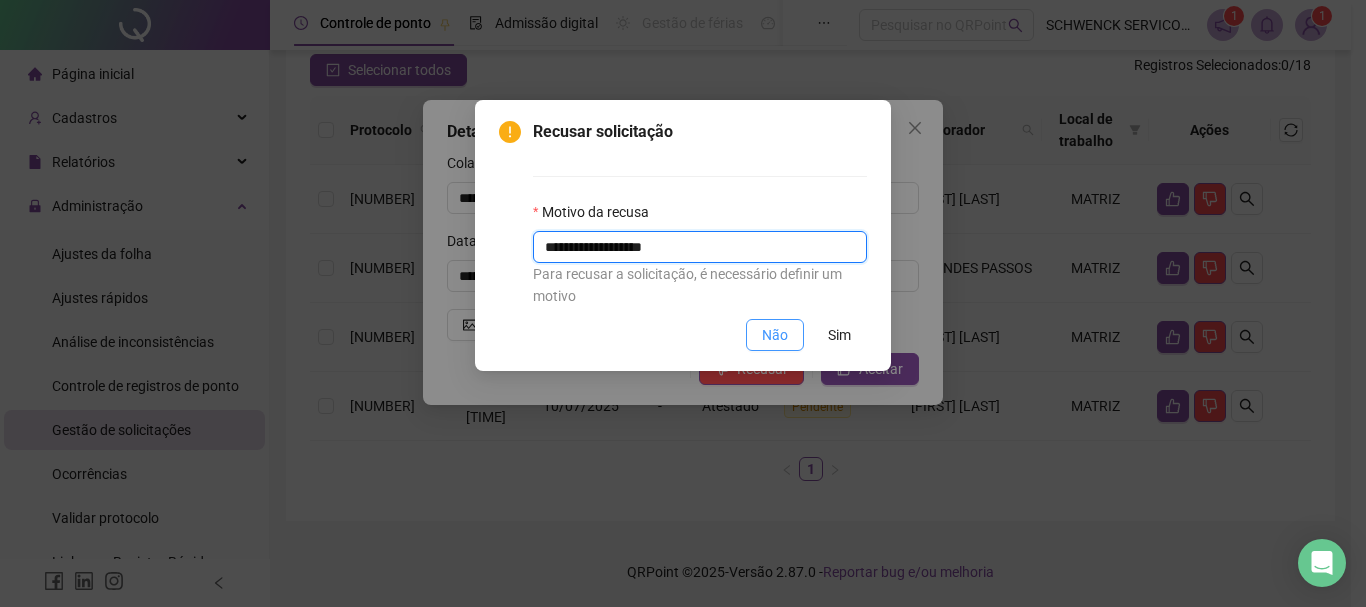 type on "**********" 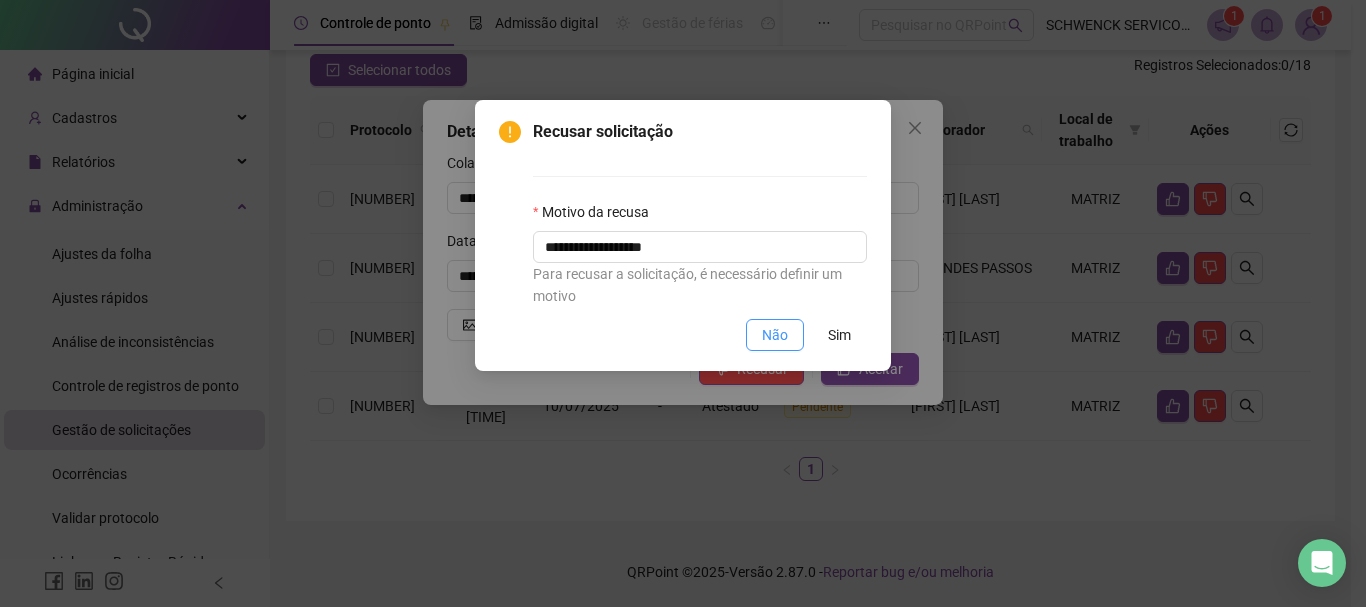 click on "Não" at bounding box center [775, 335] 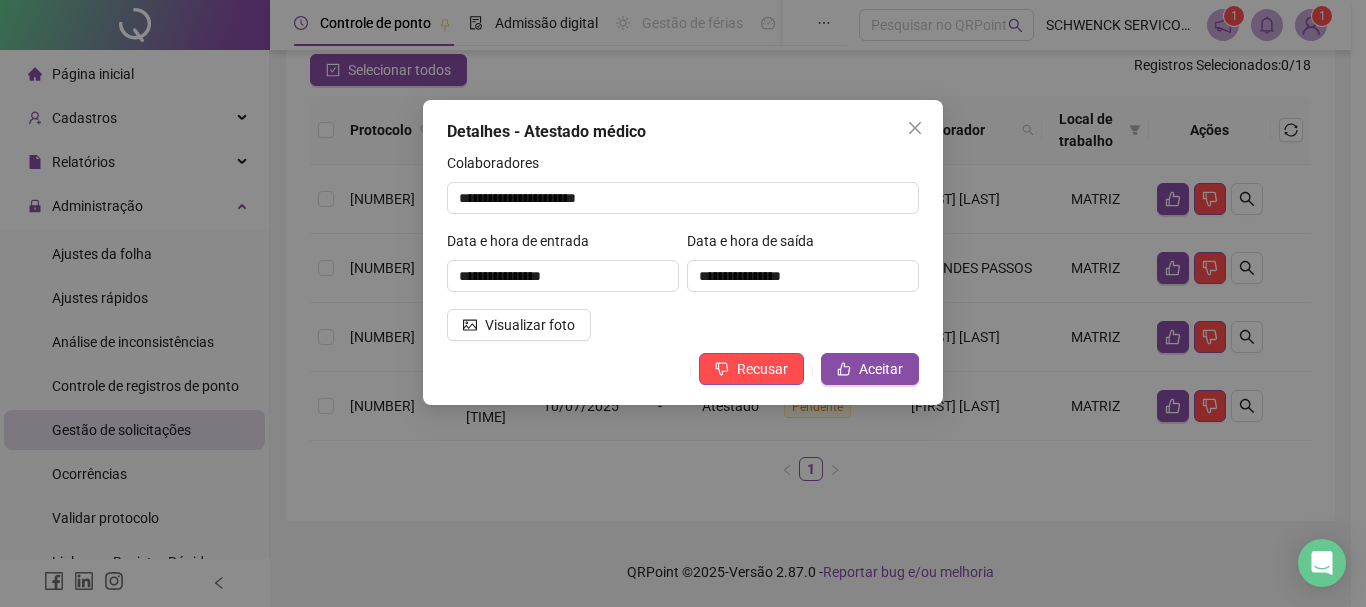 click on "**********" at bounding box center (683, 252) 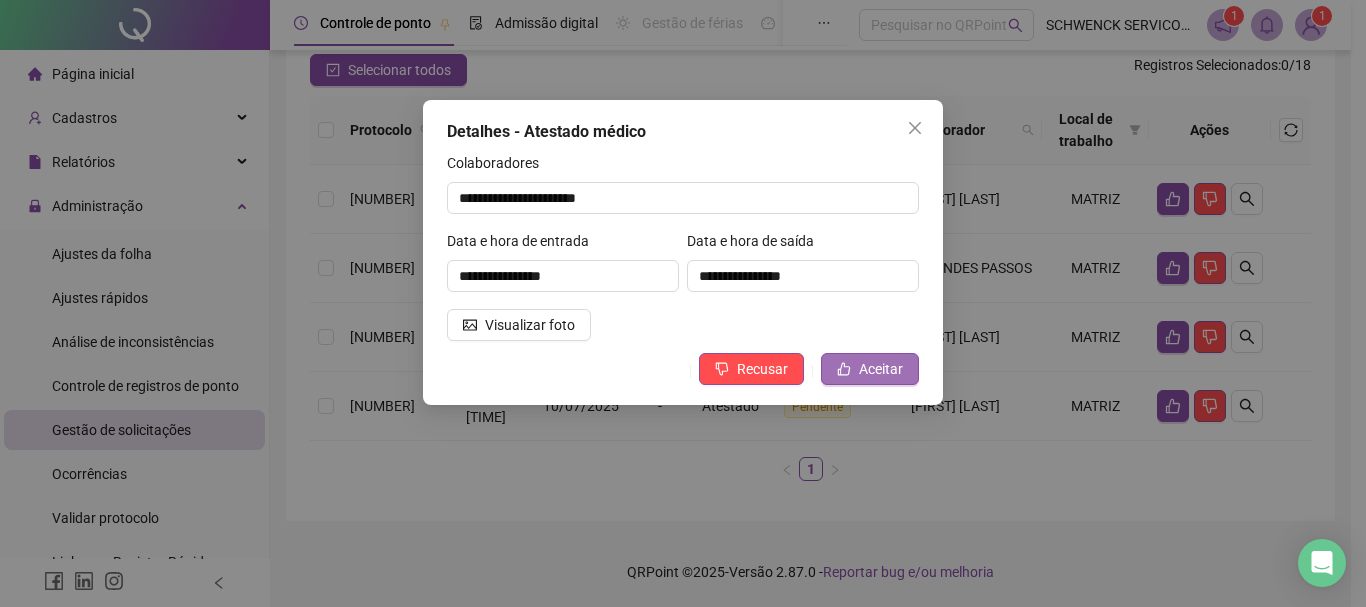 click on "Aceitar" at bounding box center [881, 369] 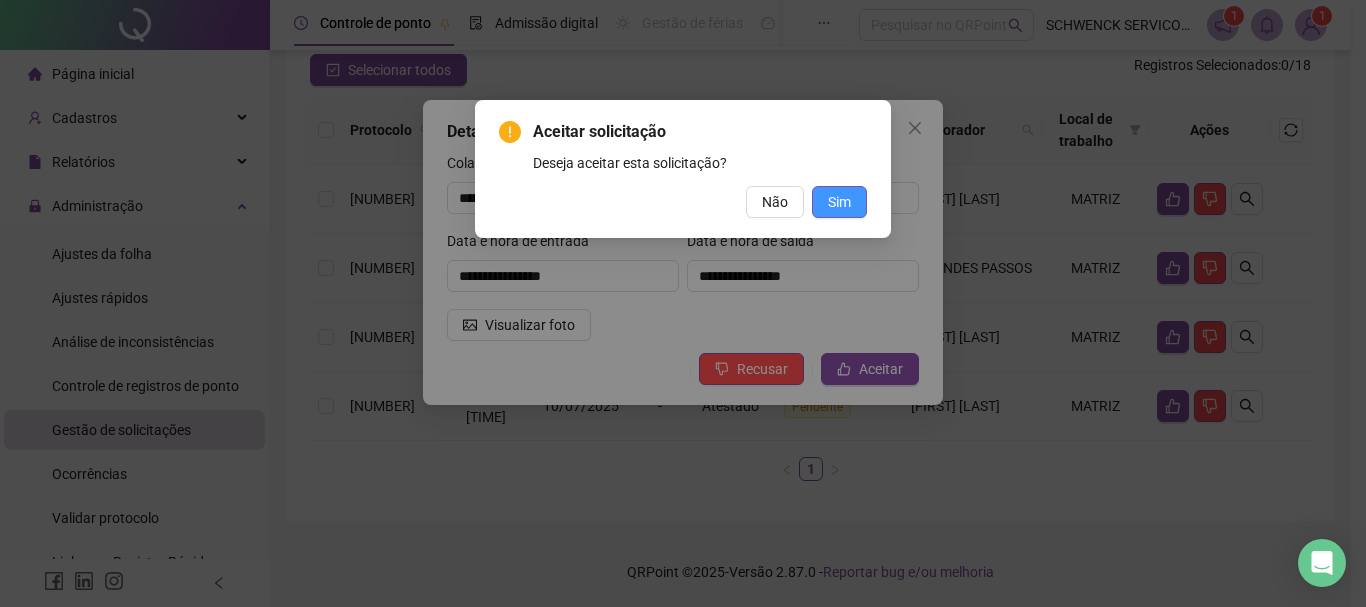 click on "Sim" at bounding box center (839, 202) 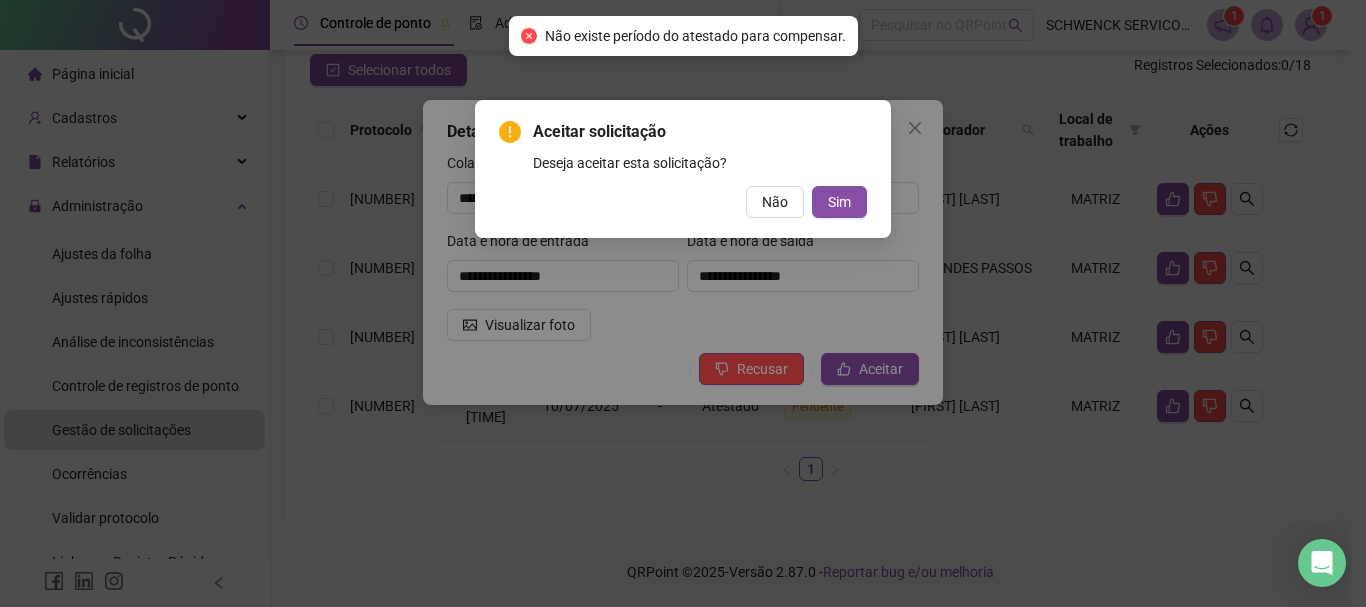 click on "Aceitar solicitação Deseja aceitar esta solicitação? Não Sim" at bounding box center (683, 169) 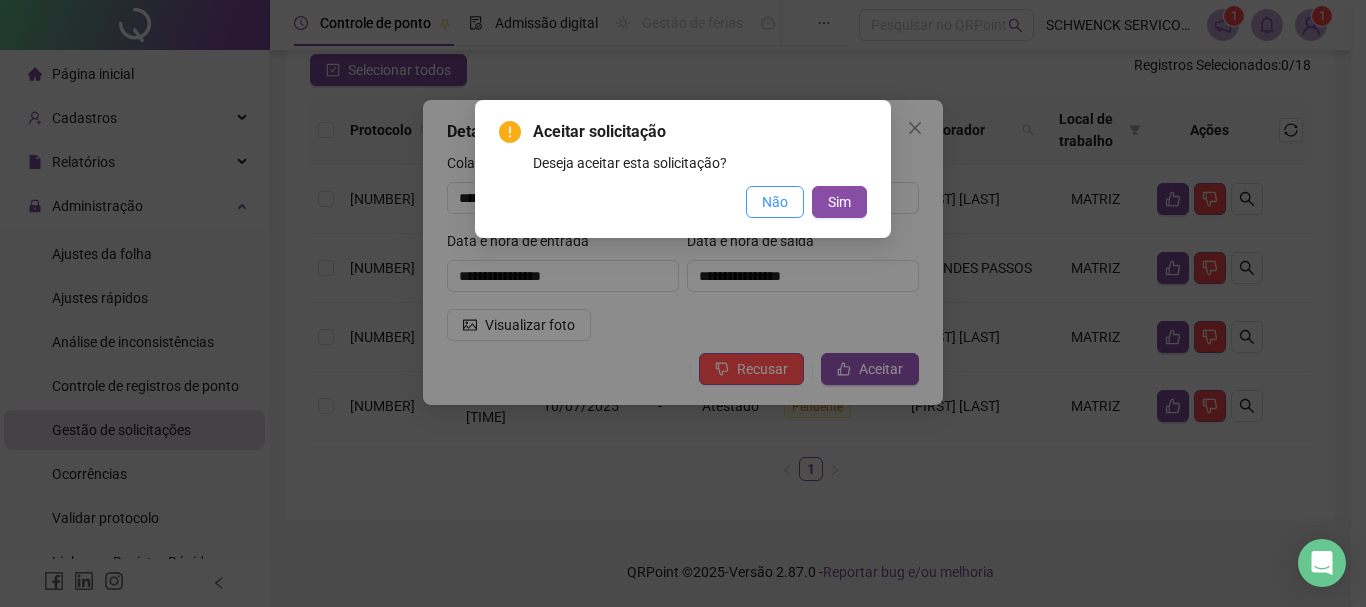 click on "Não" at bounding box center (775, 202) 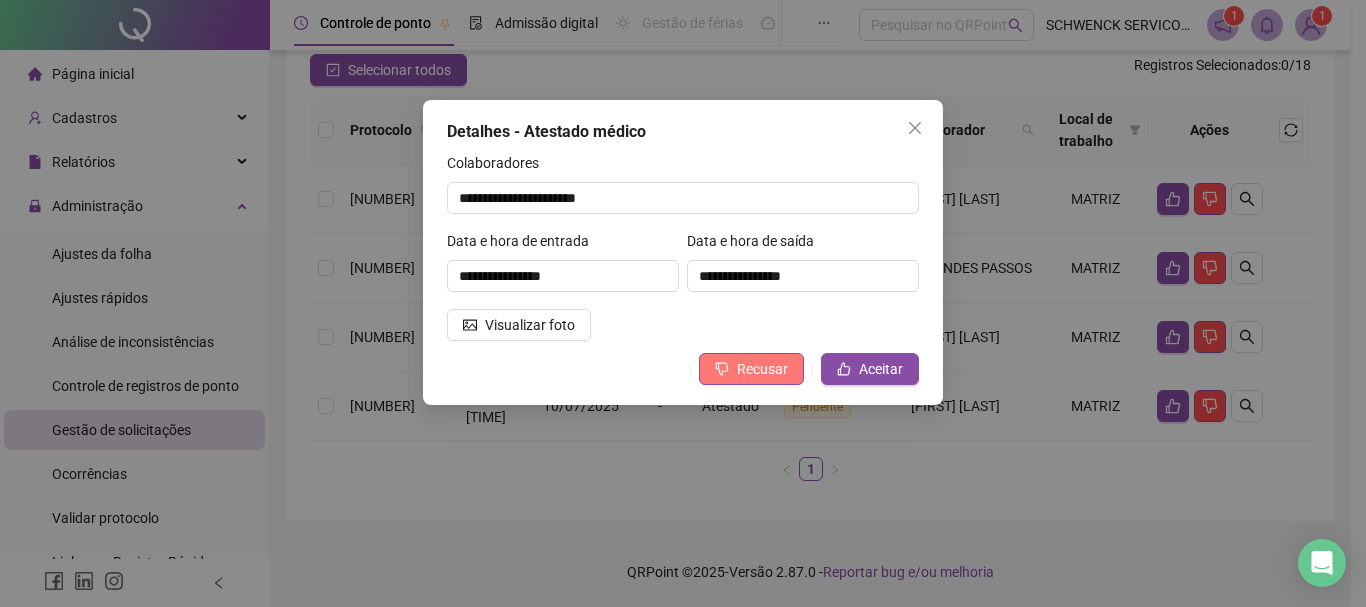 click on "Recusar" at bounding box center (751, 369) 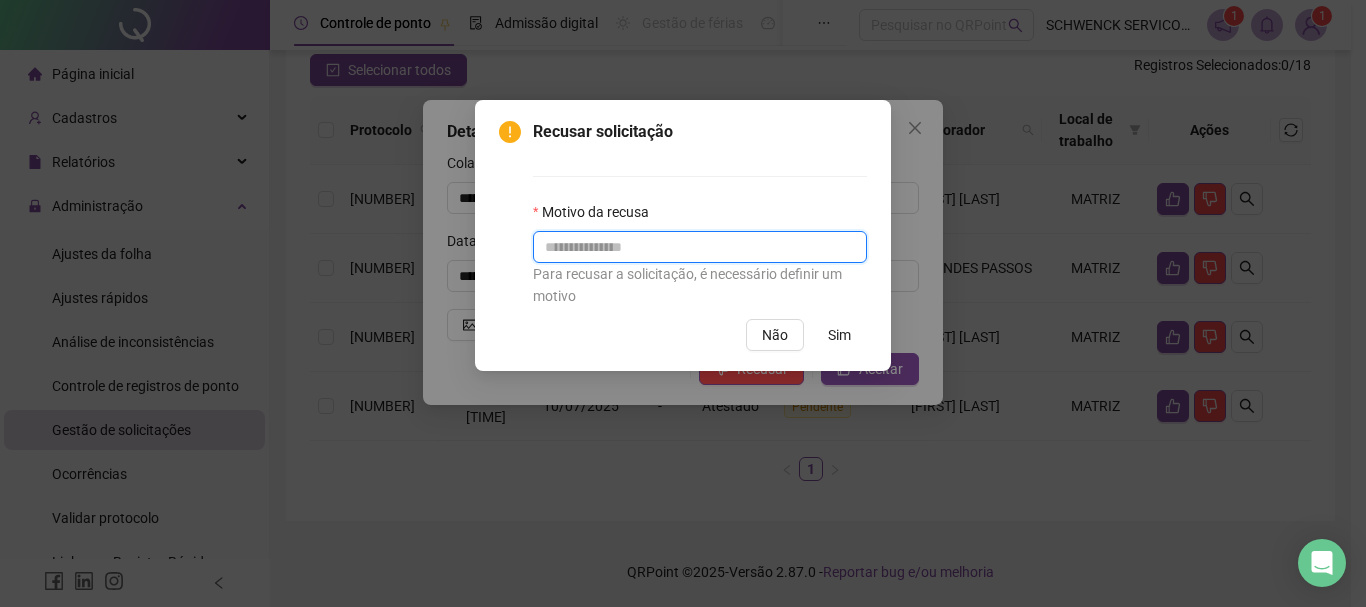 click at bounding box center (700, 247) 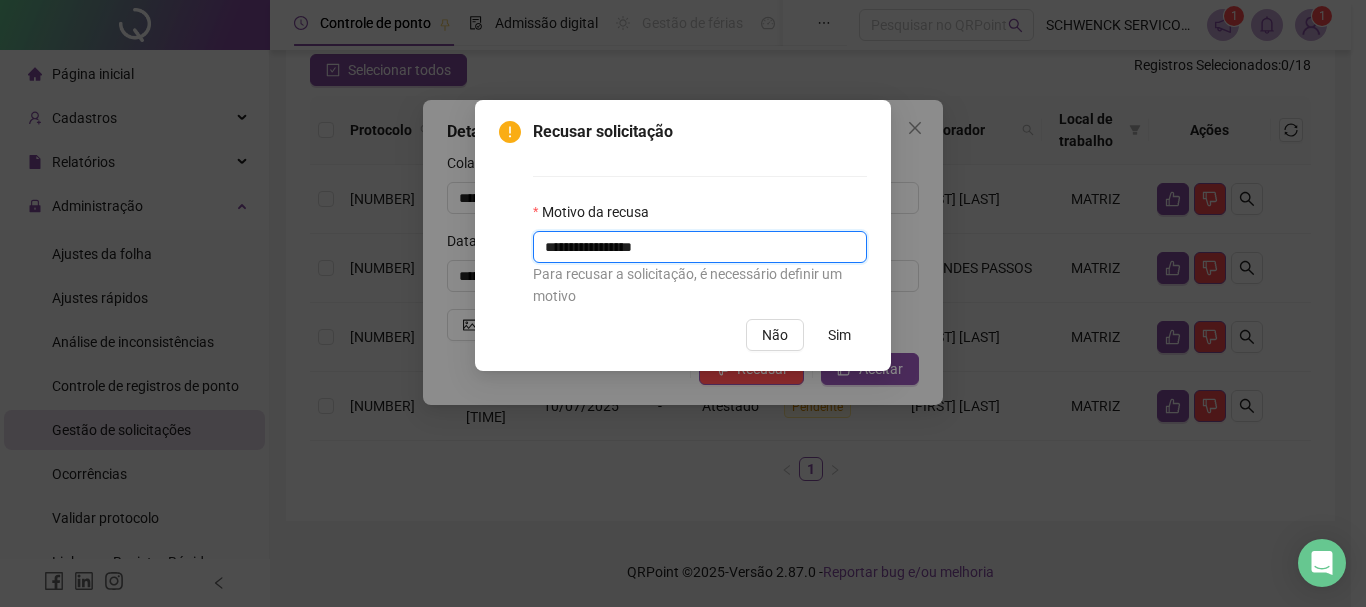 type on "**********" 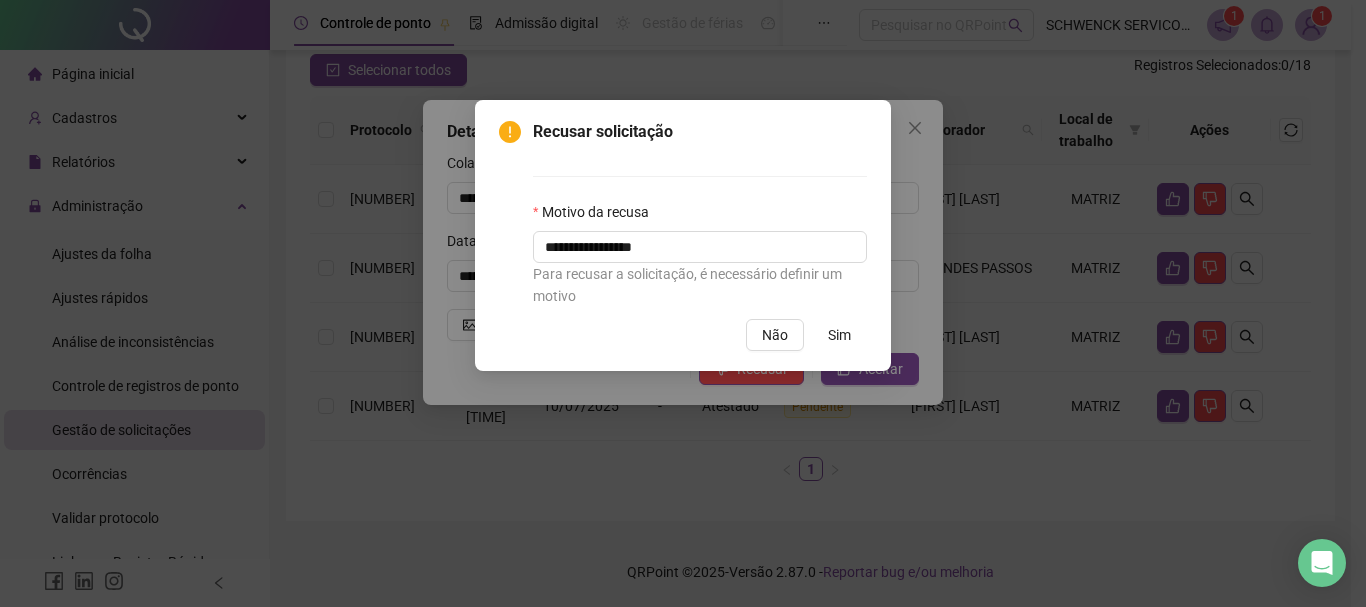 click on "Sim" at bounding box center (839, 335) 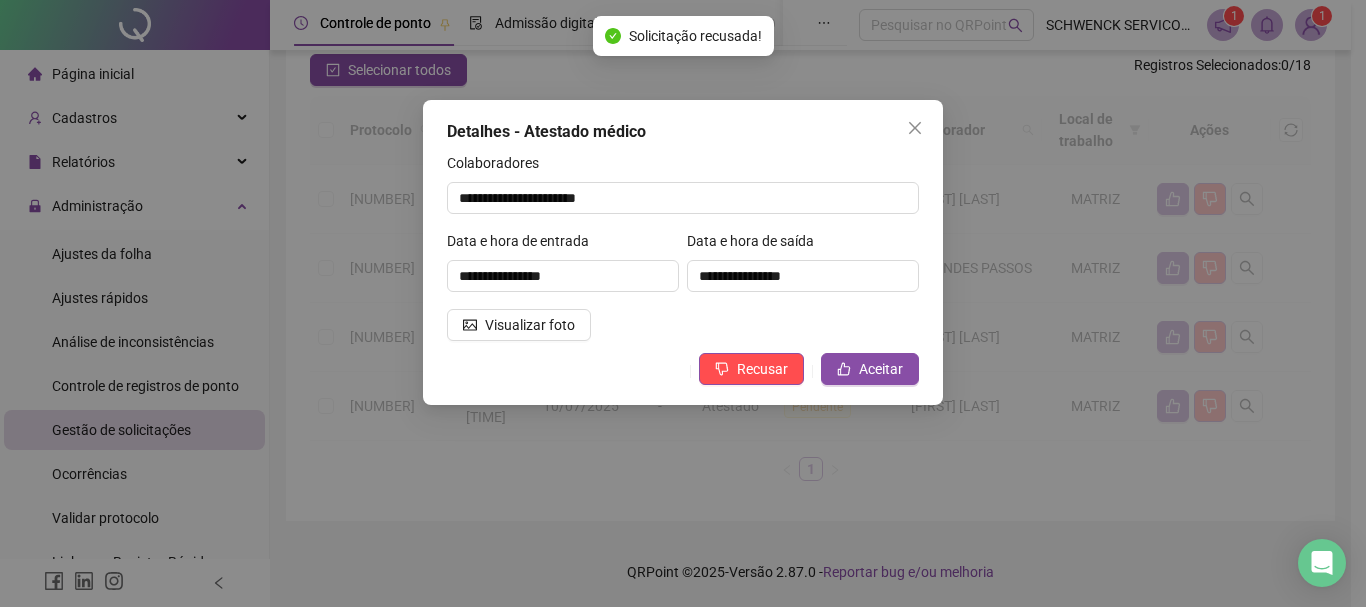 scroll, scrollTop: 131, scrollLeft: 0, axis: vertical 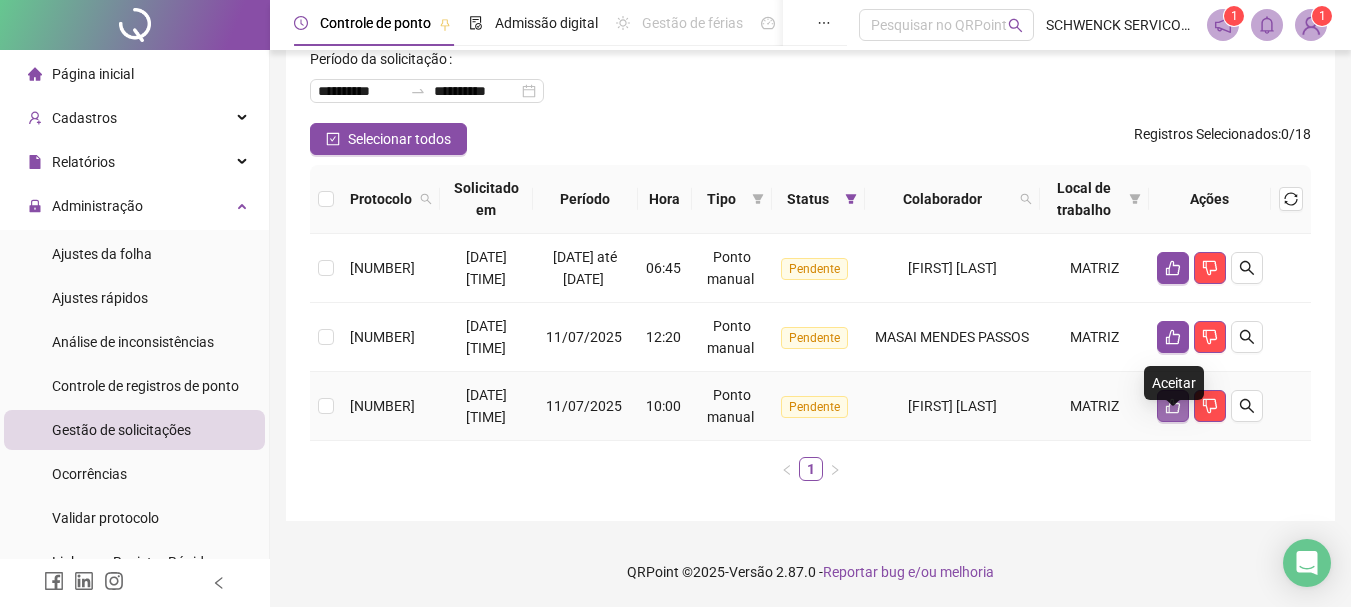 click 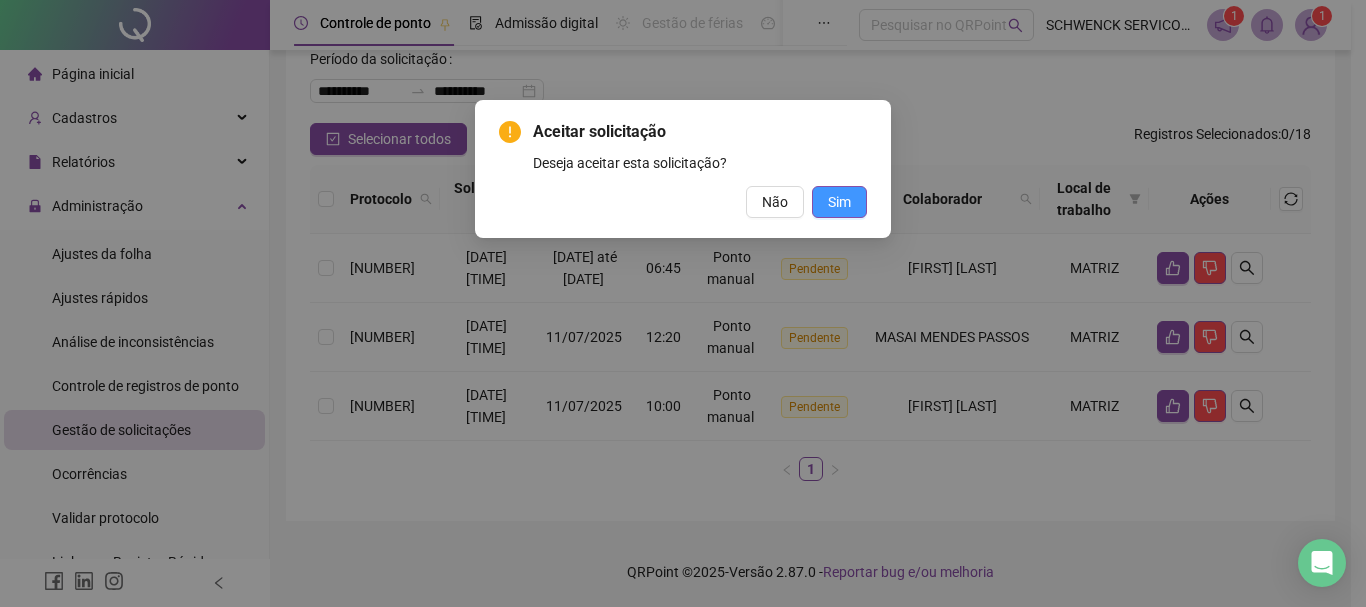 click on "Sim" at bounding box center (839, 202) 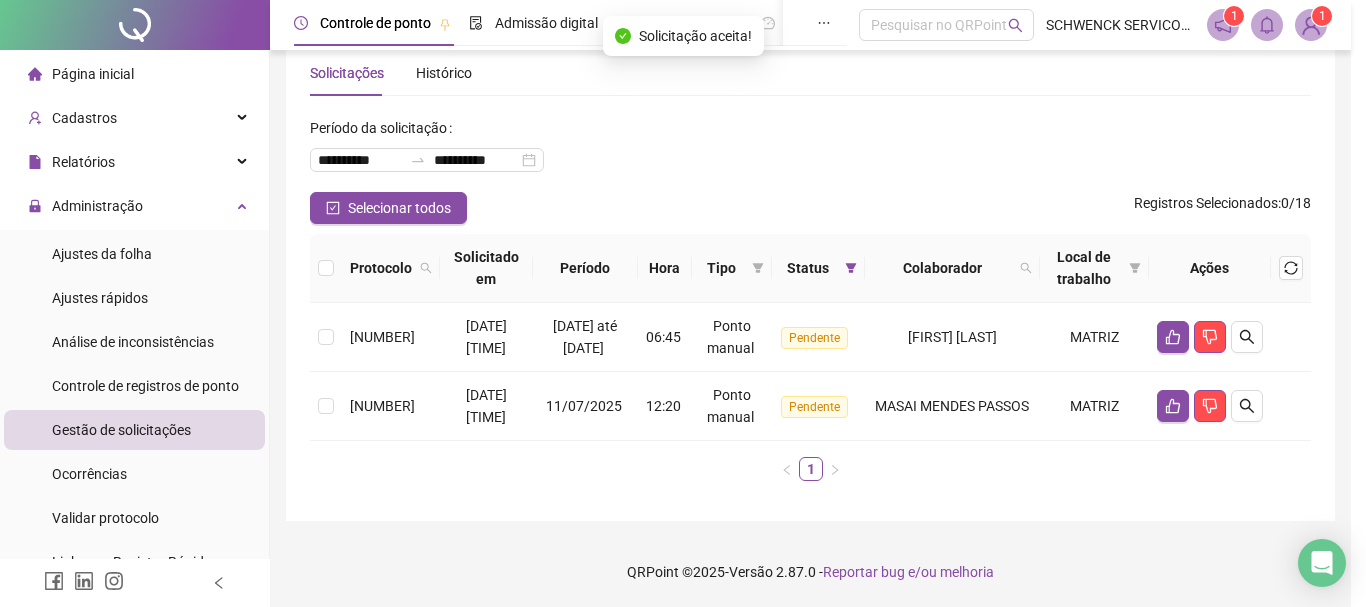 scroll, scrollTop: 62, scrollLeft: 0, axis: vertical 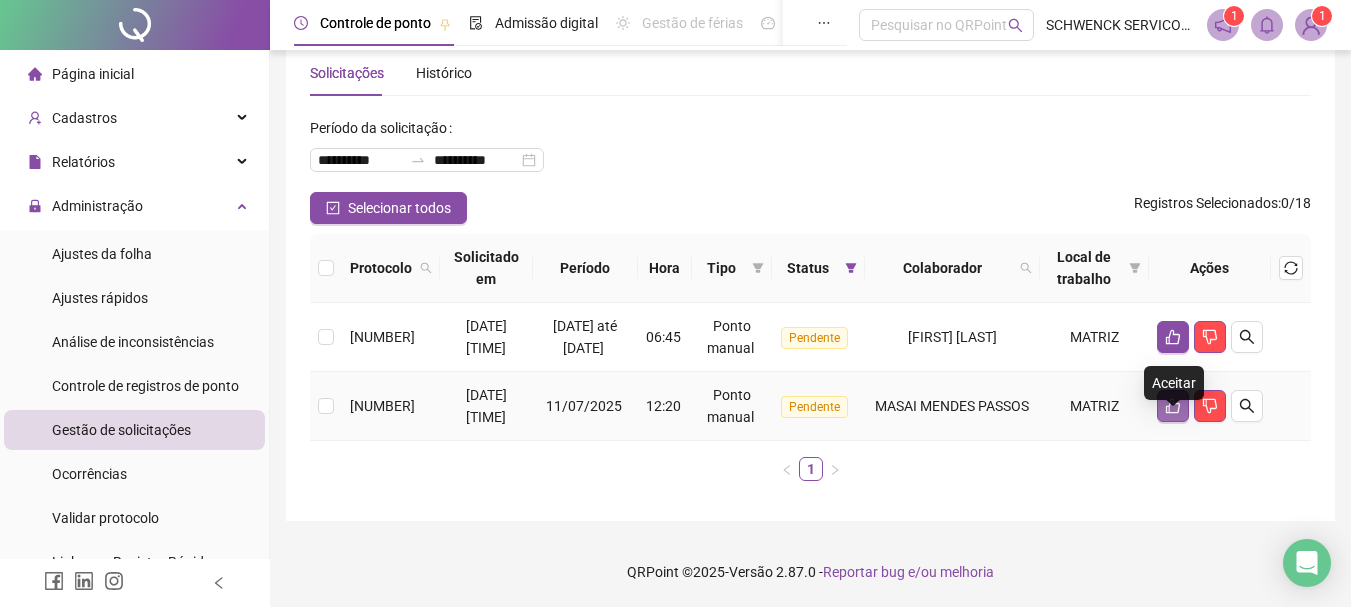 click 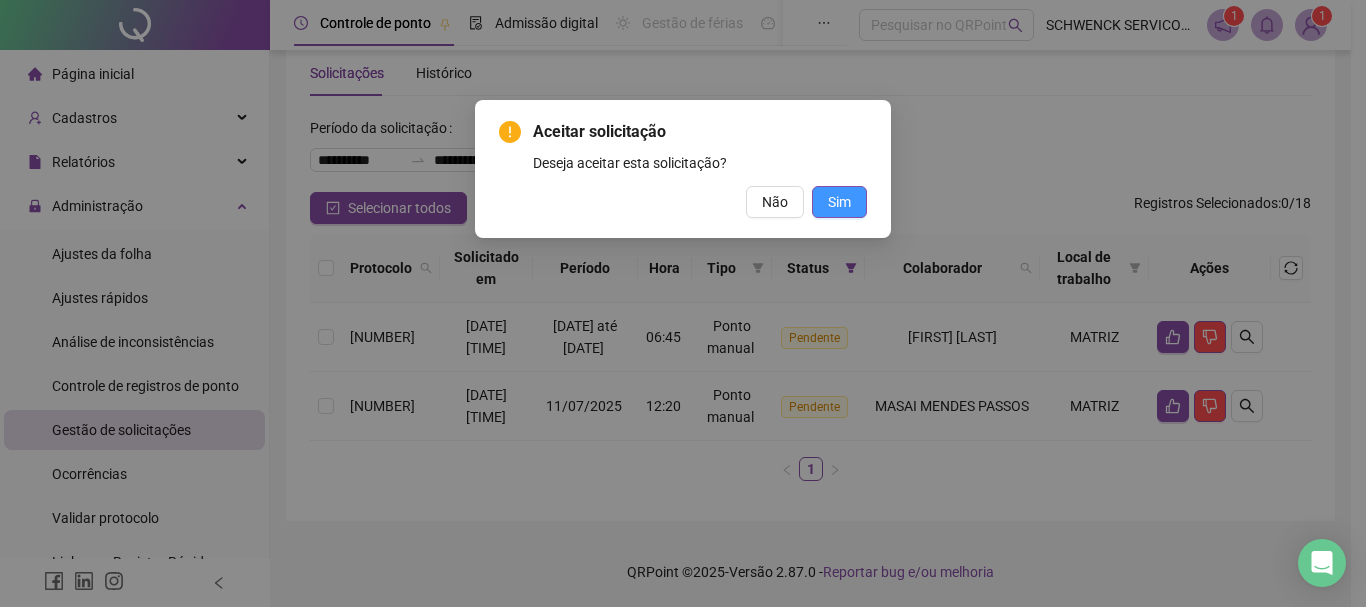click on "Sim" at bounding box center [839, 202] 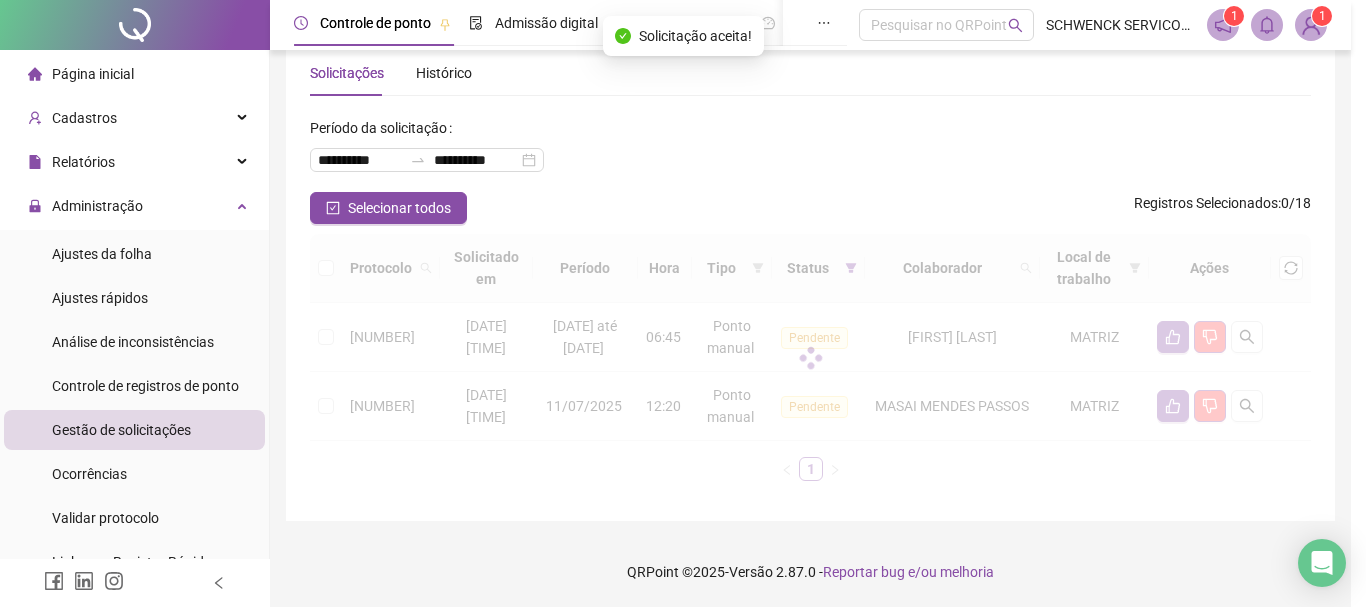 scroll, scrollTop: 0, scrollLeft: 0, axis: both 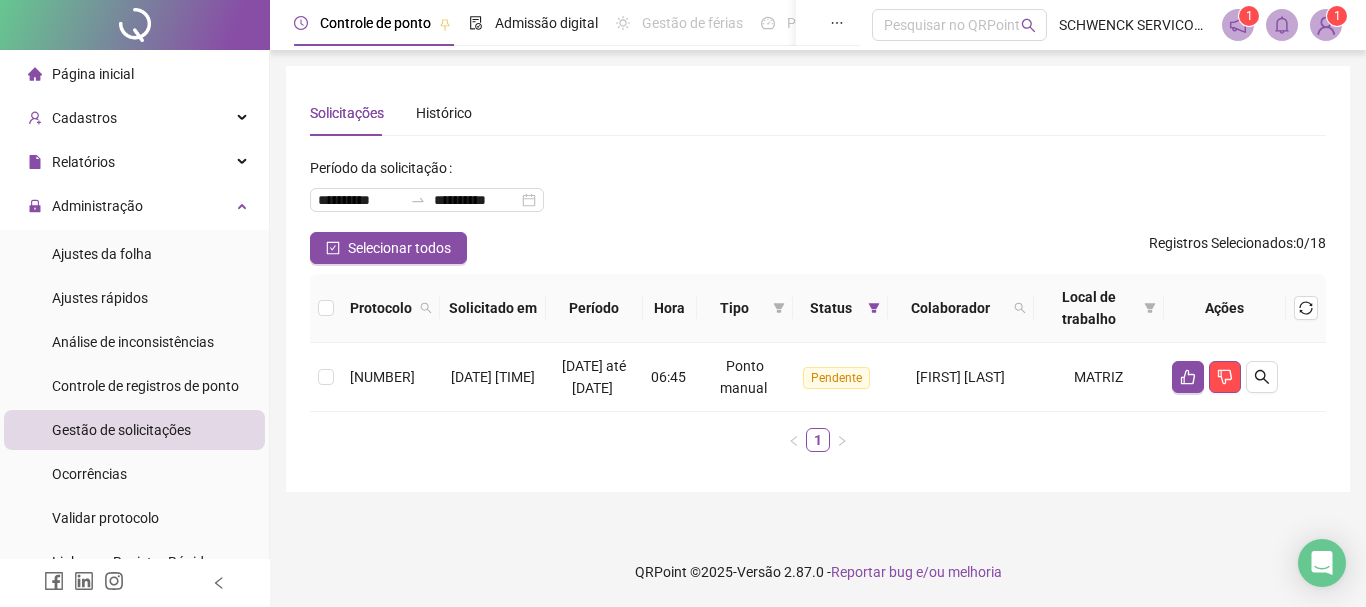 click on "Solicitações Histórico" at bounding box center [818, 113] 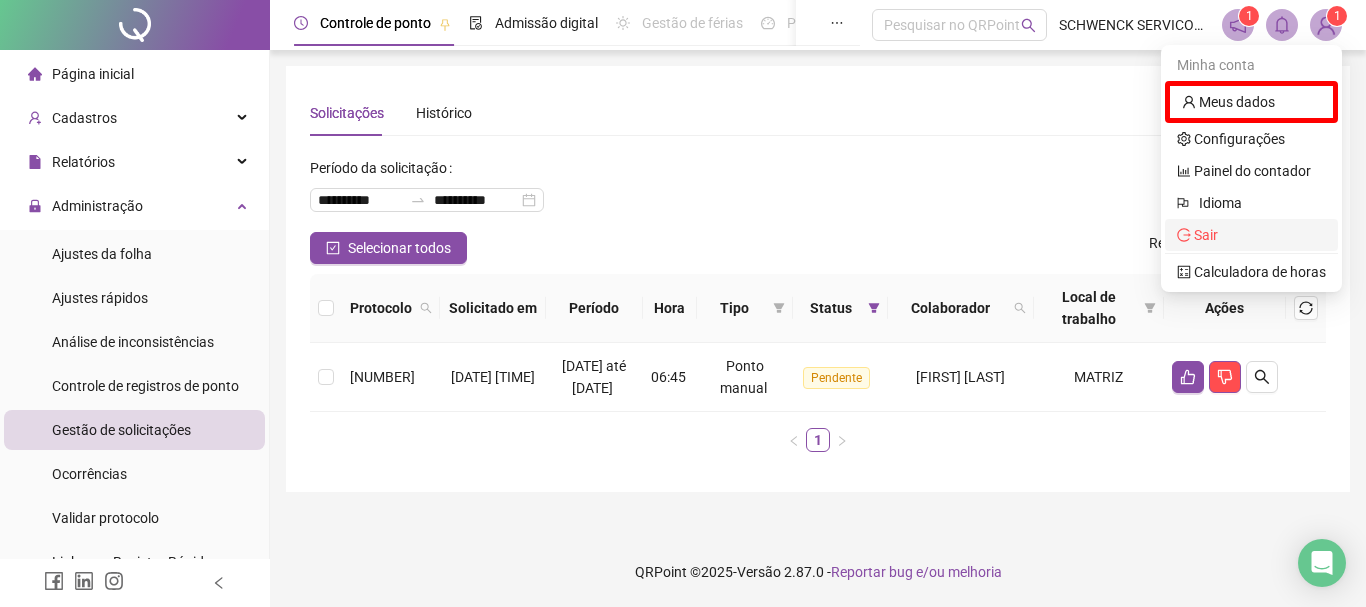 click on "Sair" at bounding box center (1251, 235) 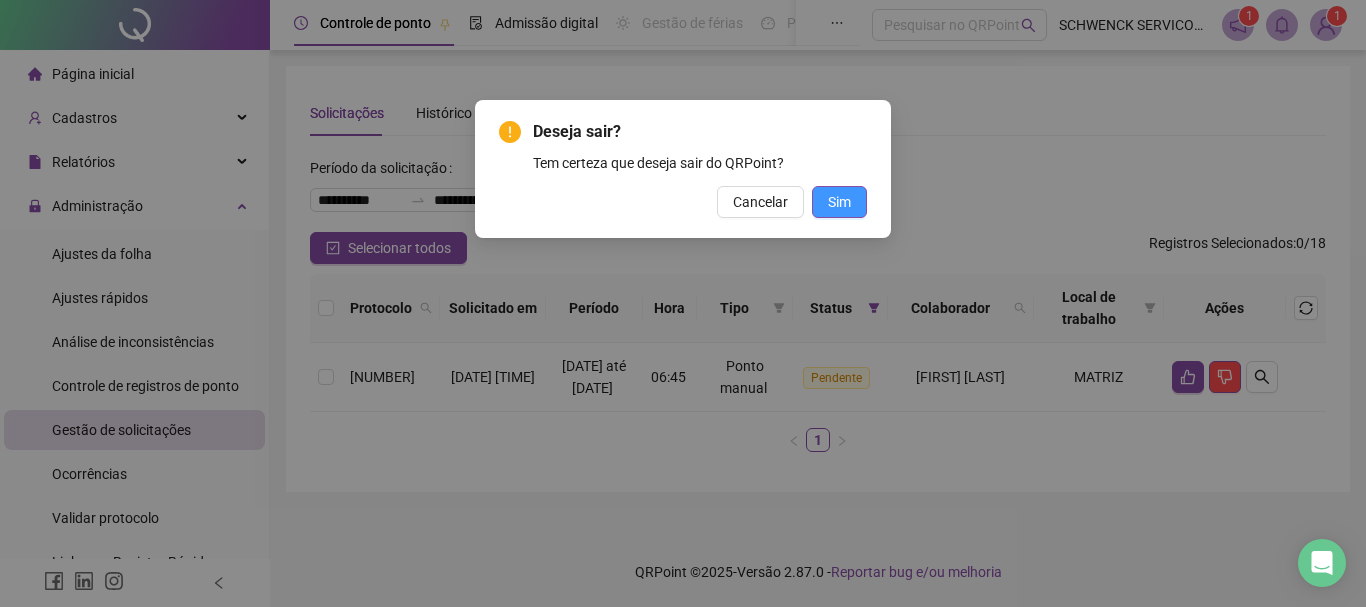 click on "Sim" at bounding box center [839, 202] 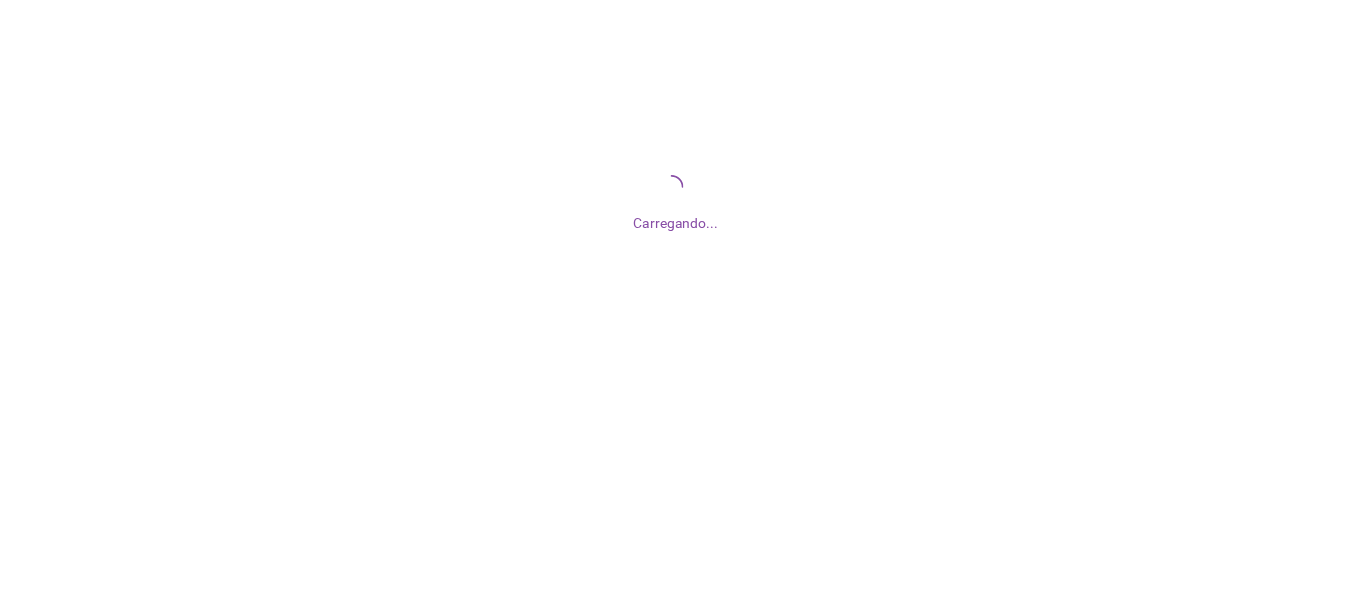scroll, scrollTop: 0, scrollLeft: 0, axis: both 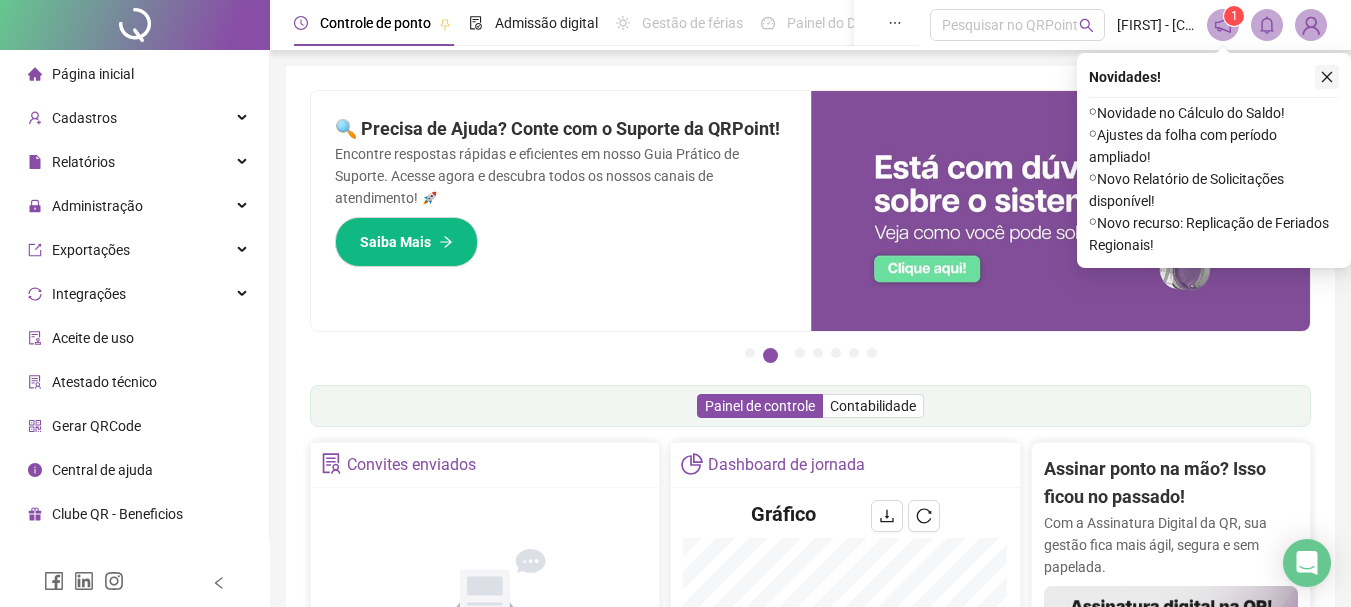 click 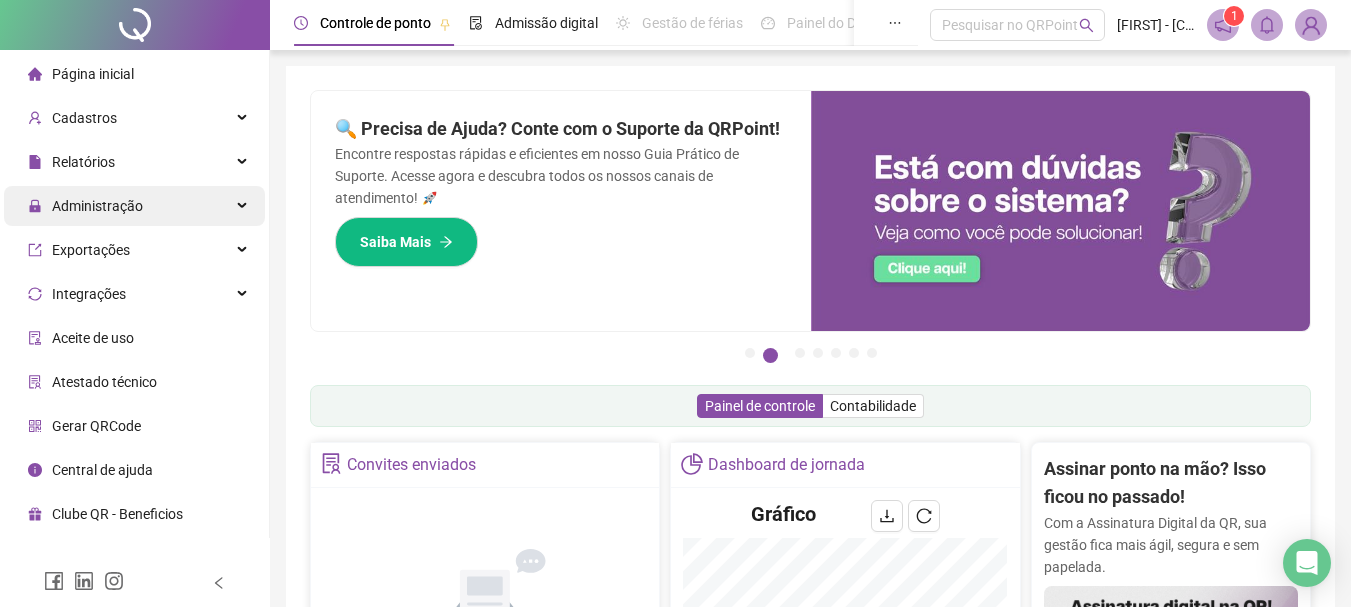 click on "Administração" at bounding box center (85, 206) 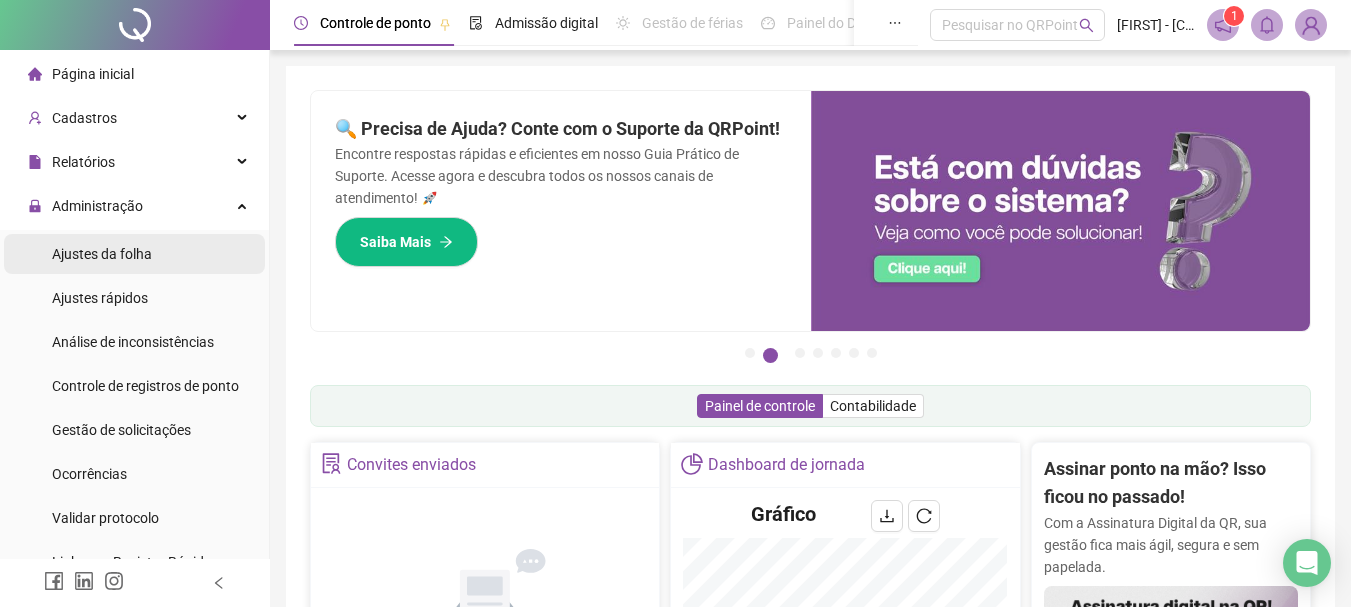 click on "Ajustes da folha" at bounding box center (102, 254) 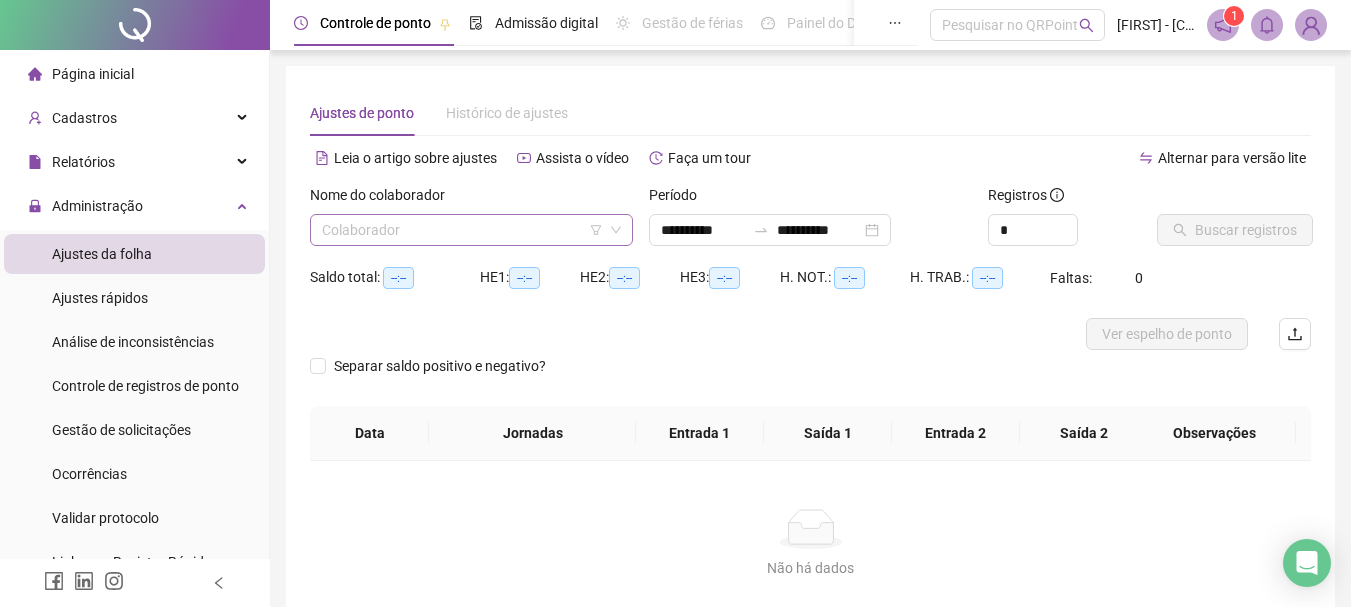 click at bounding box center [465, 230] 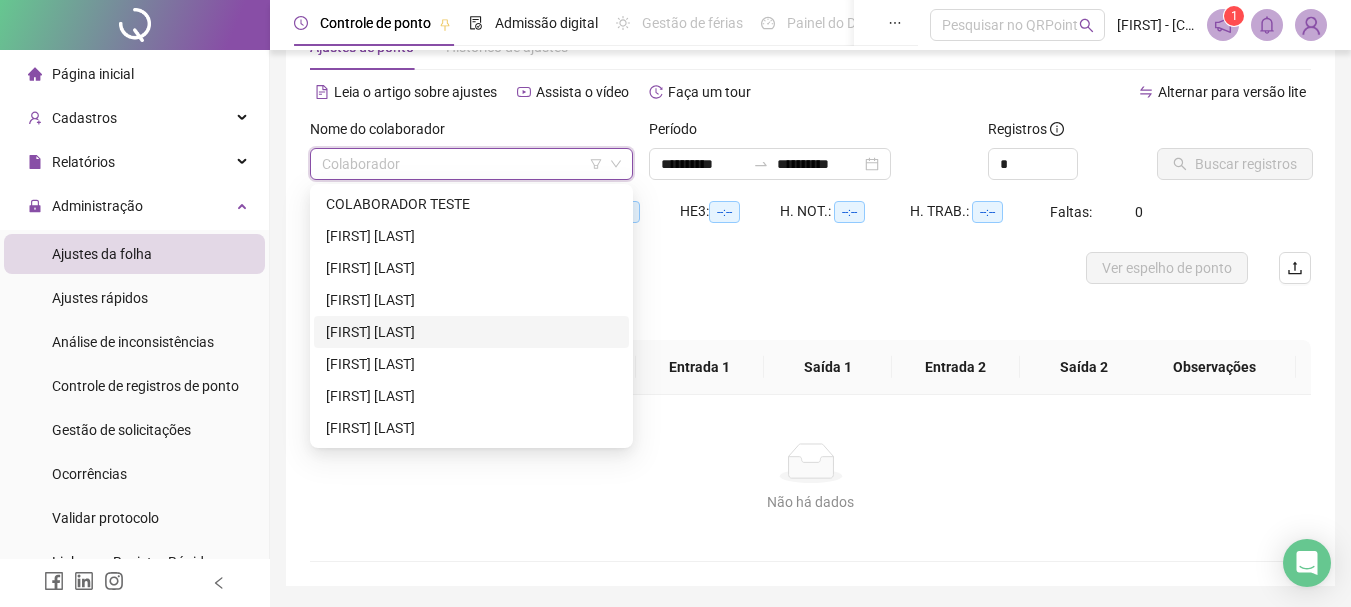 scroll, scrollTop: 100, scrollLeft: 0, axis: vertical 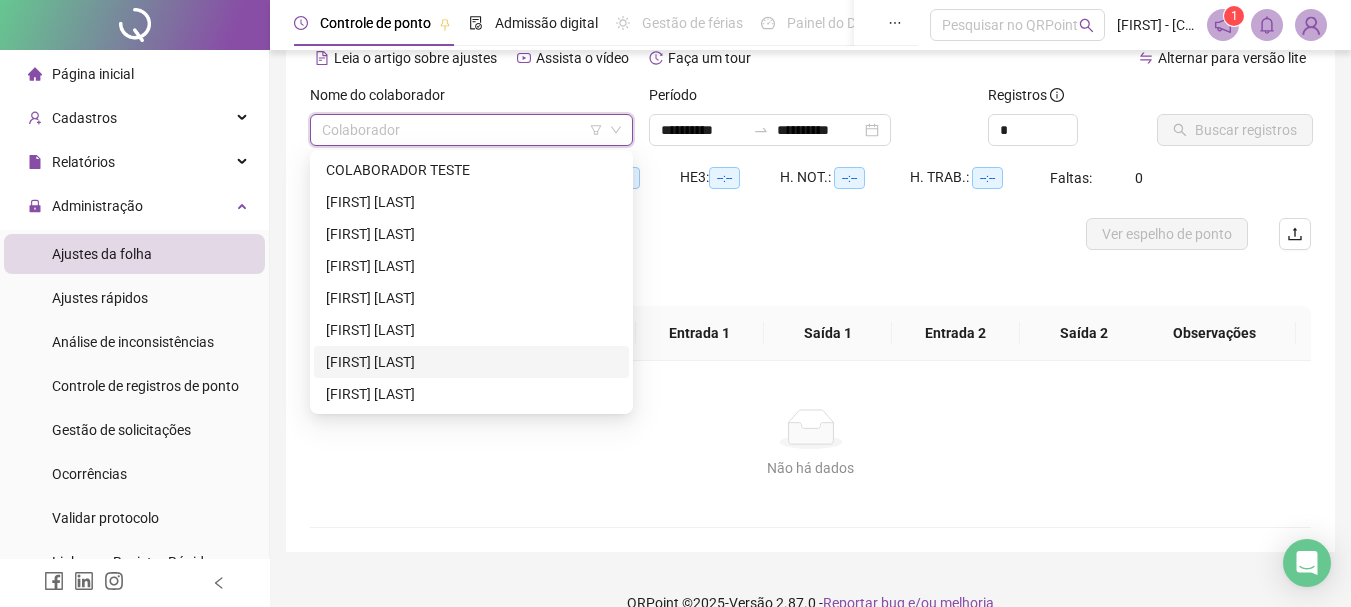 click on "[FIRST] [LAST]" at bounding box center [471, 362] 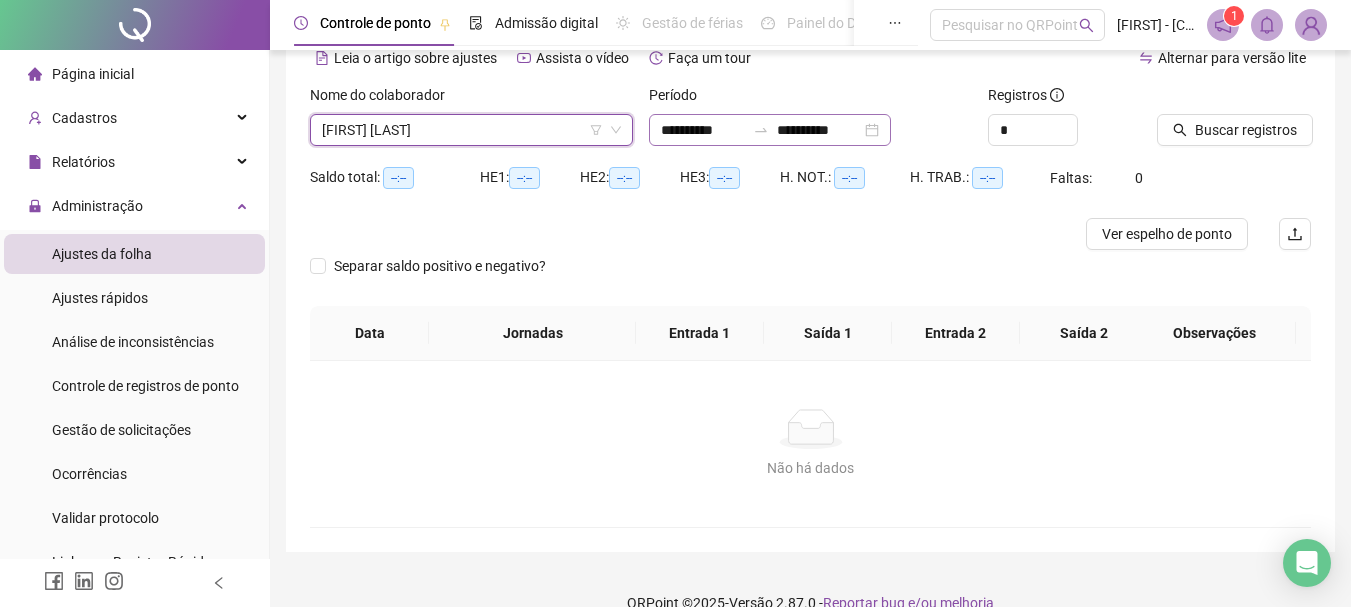 click on "**********" at bounding box center (770, 130) 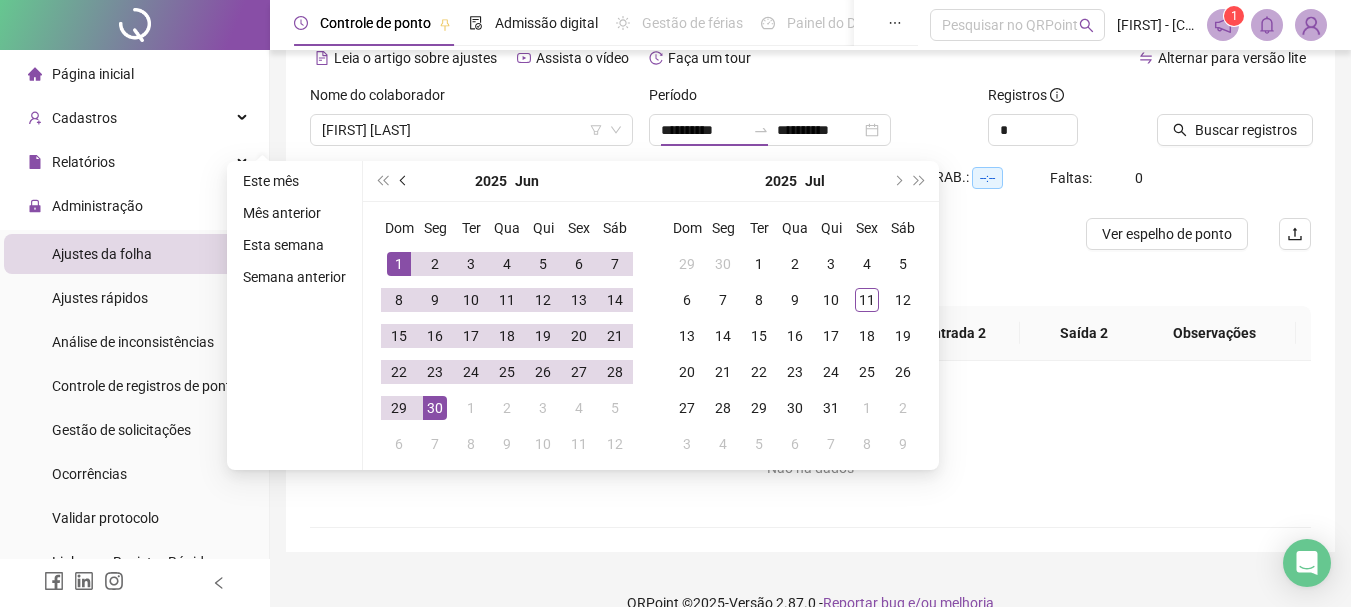 click at bounding box center [405, 181] 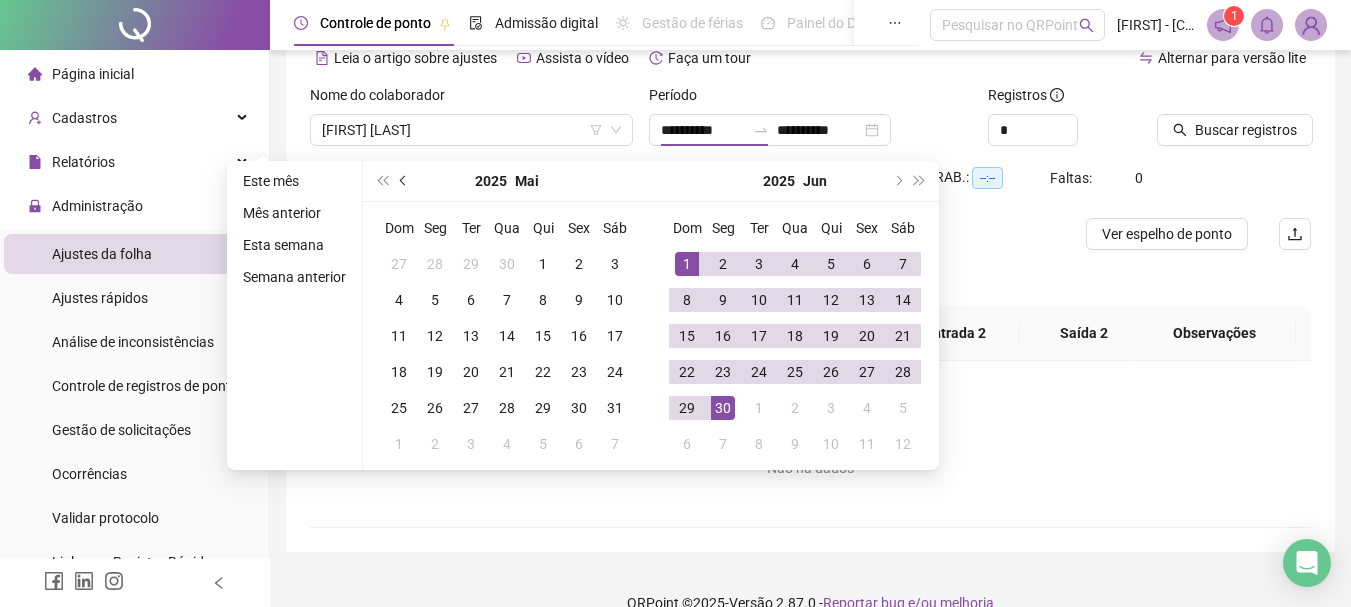 click at bounding box center (405, 181) 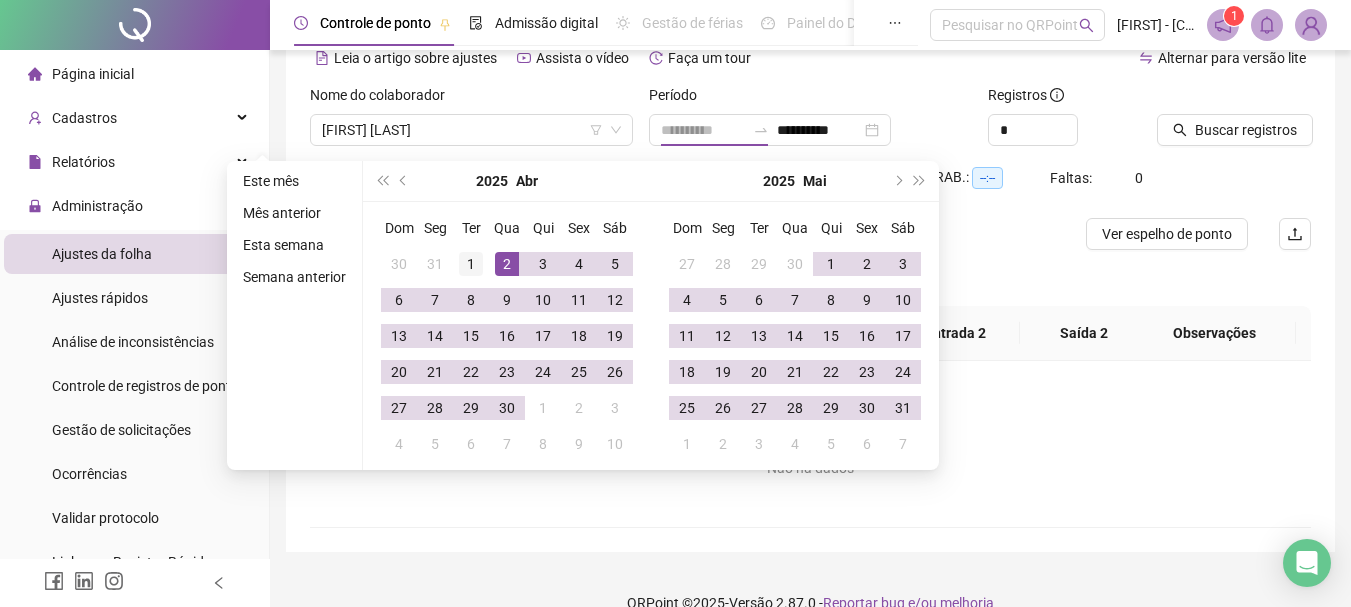 type on "**********" 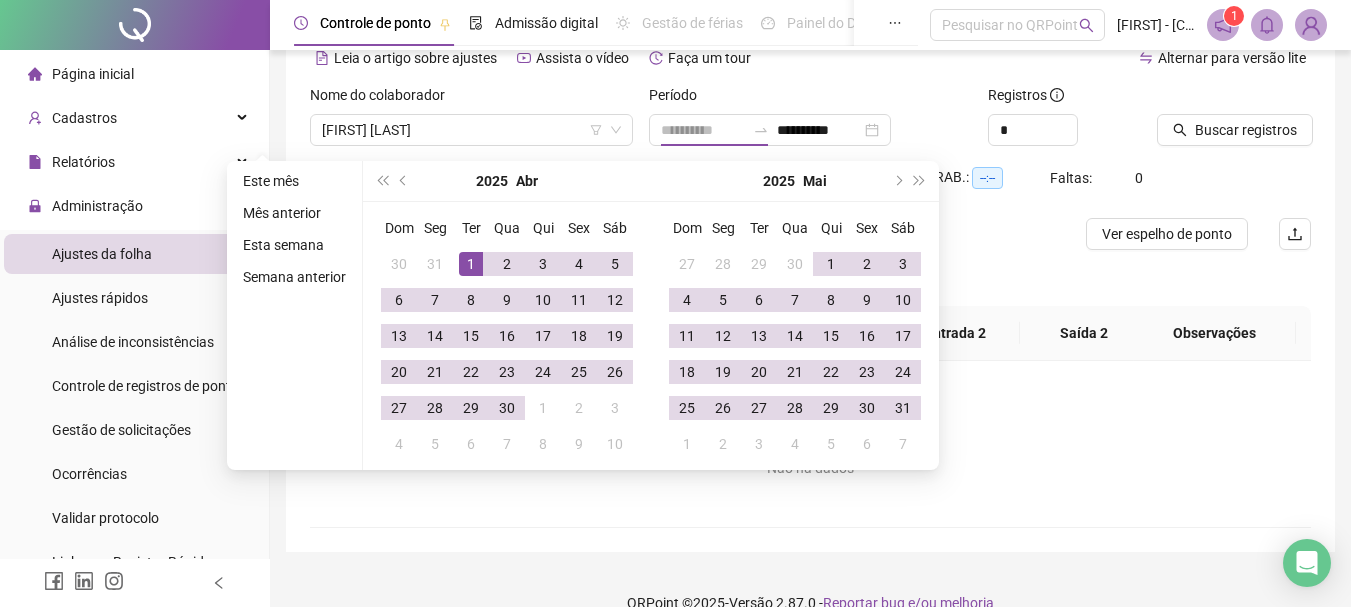 click on "1" at bounding box center [471, 264] 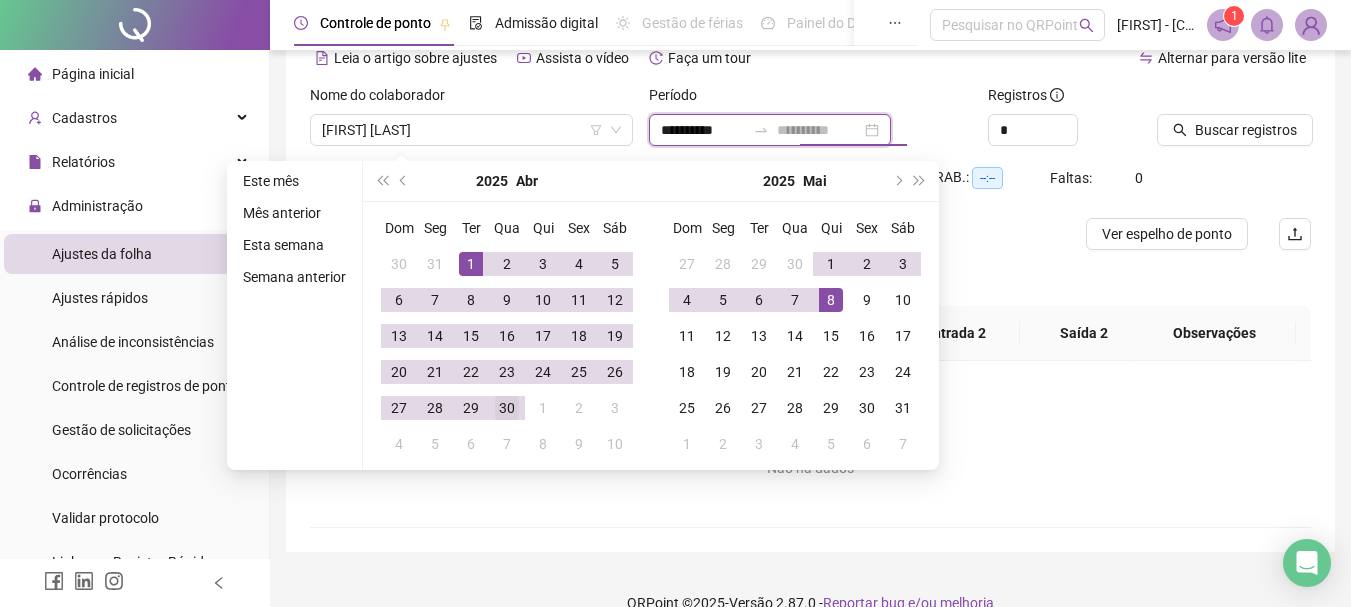 type on "**********" 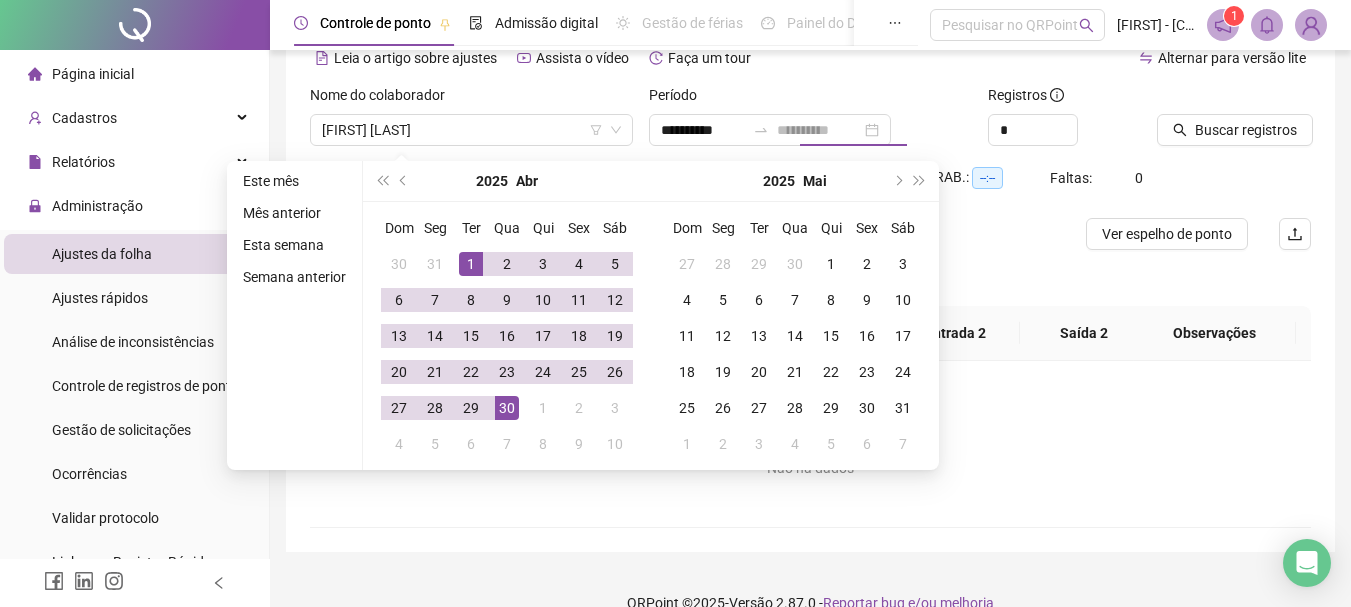 click on "30" at bounding box center (507, 408) 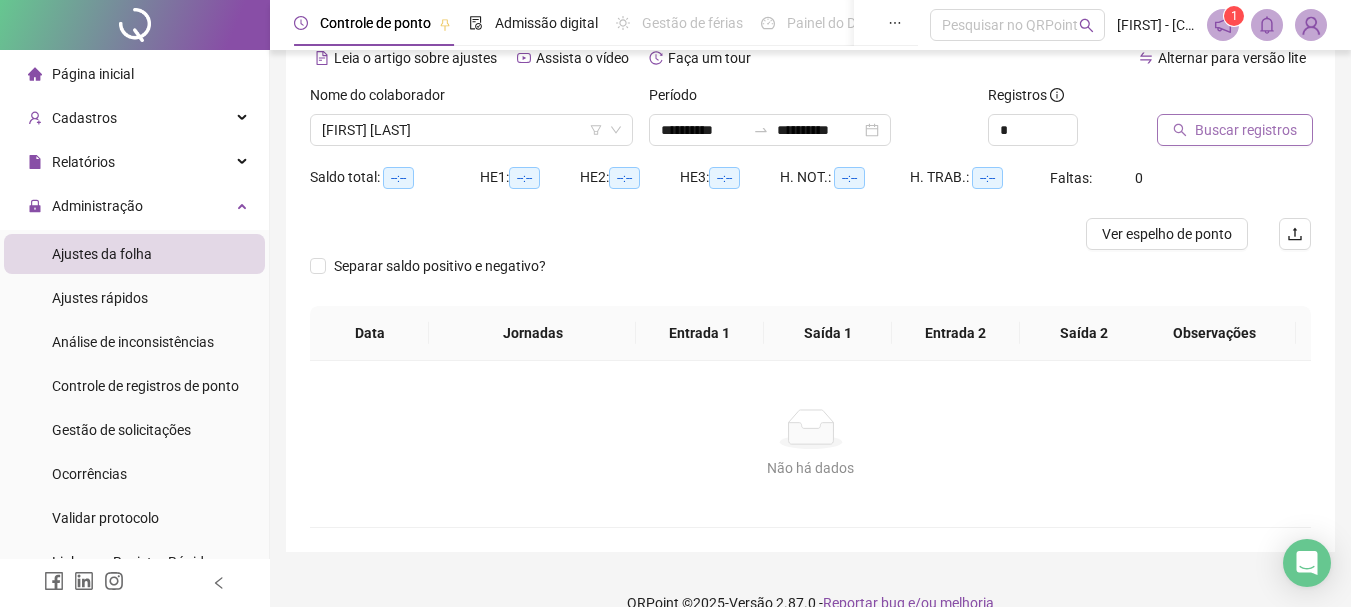 click on "Buscar registros" at bounding box center [1246, 130] 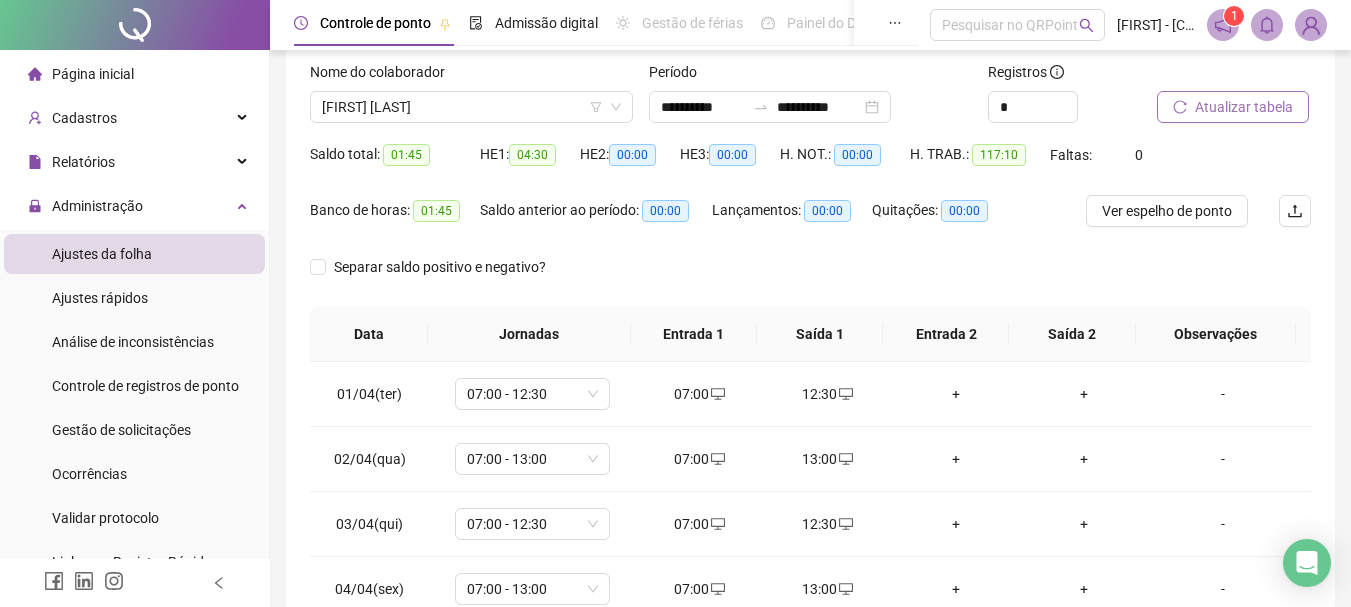 scroll, scrollTop: 0, scrollLeft: 0, axis: both 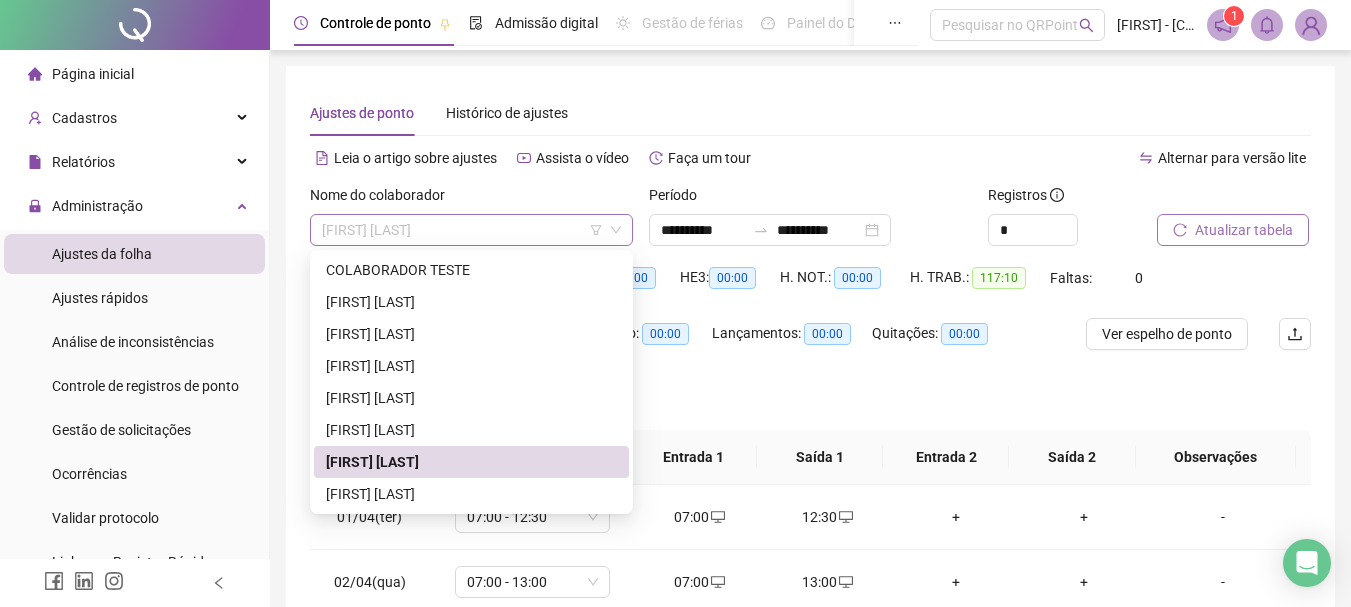 click on "[FIRST] [LAST]" at bounding box center [471, 230] 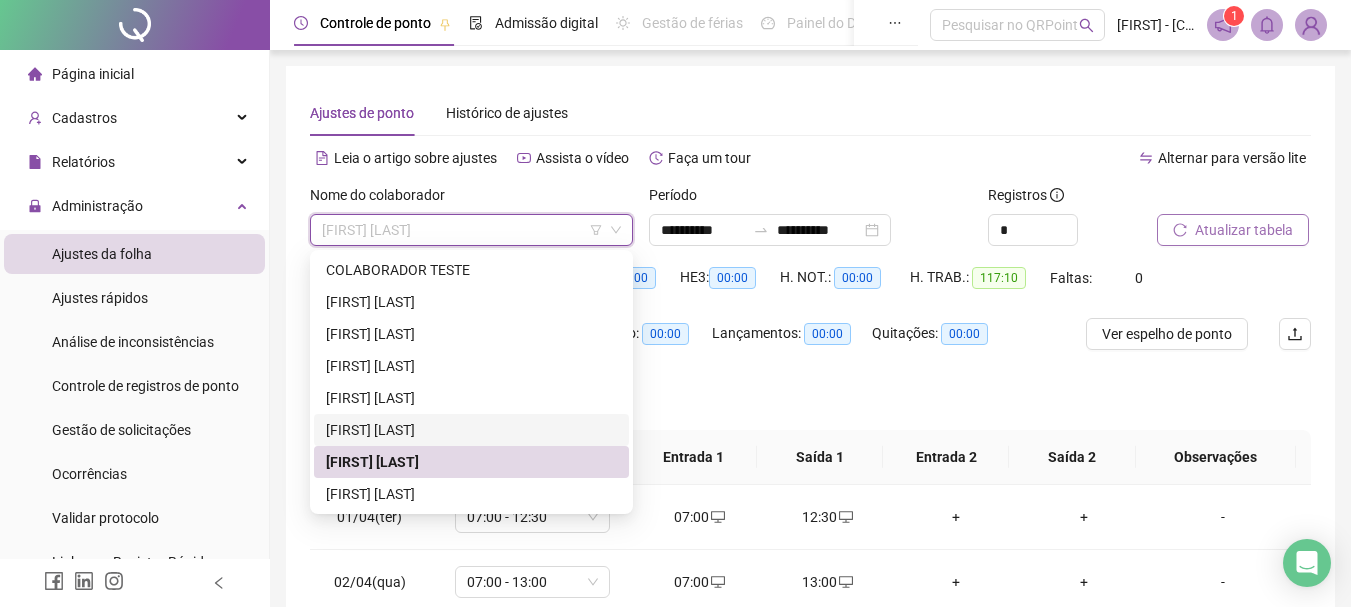 click on "[FIRST] [LAST]" at bounding box center (471, 430) 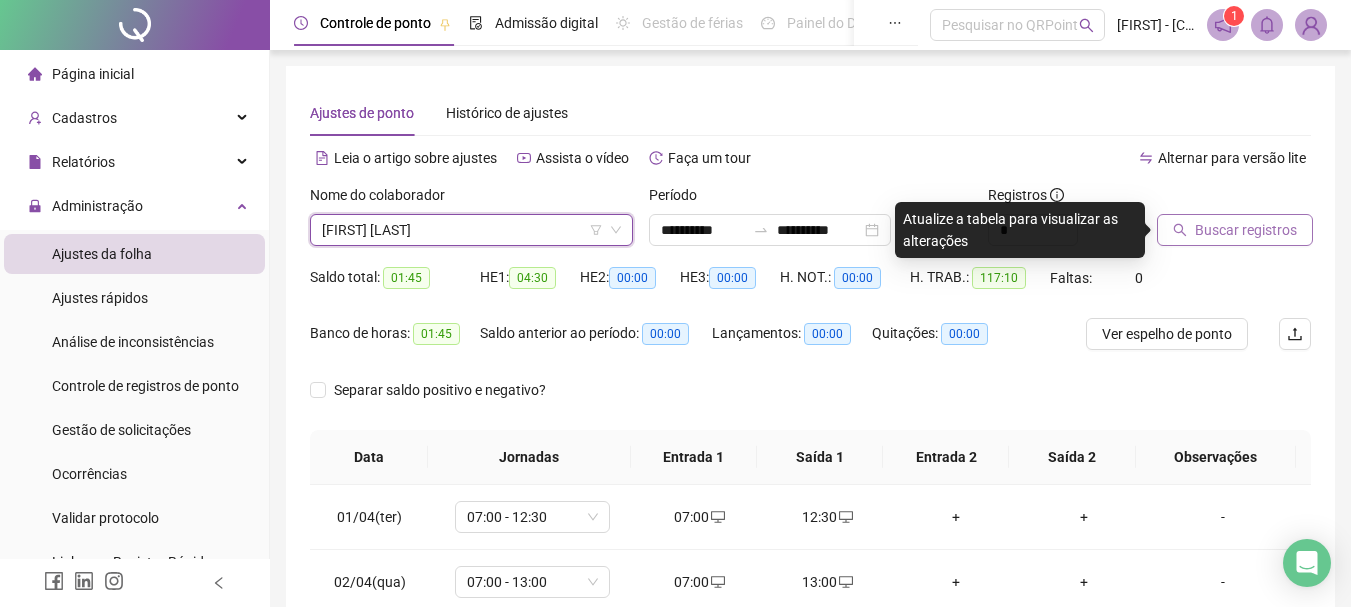 click on "Buscar registros" at bounding box center (1246, 230) 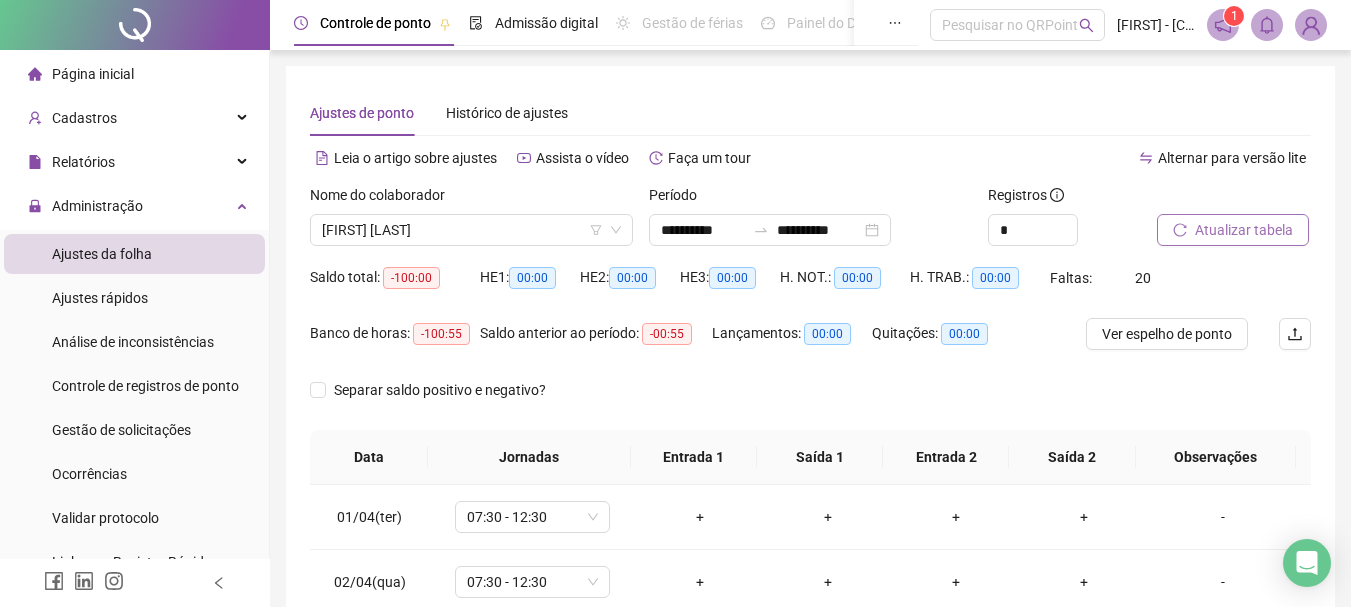 click on "Atualizar tabela" at bounding box center (1244, 230) 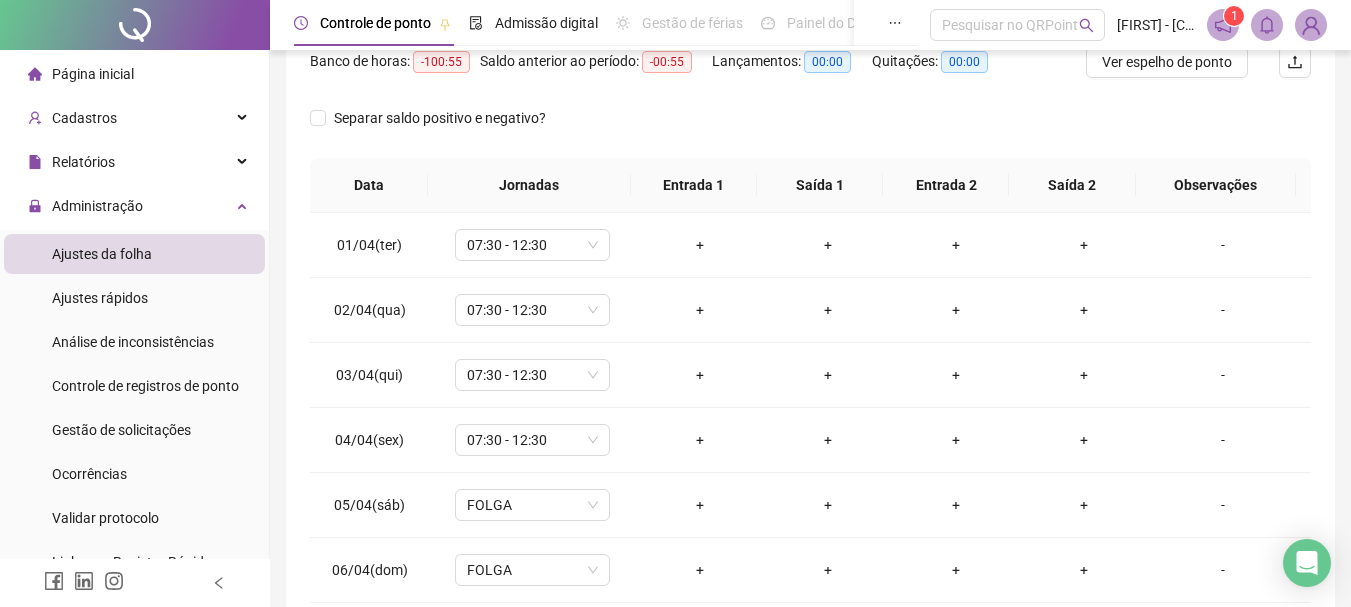 scroll, scrollTop: 300, scrollLeft: 0, axis: vertical 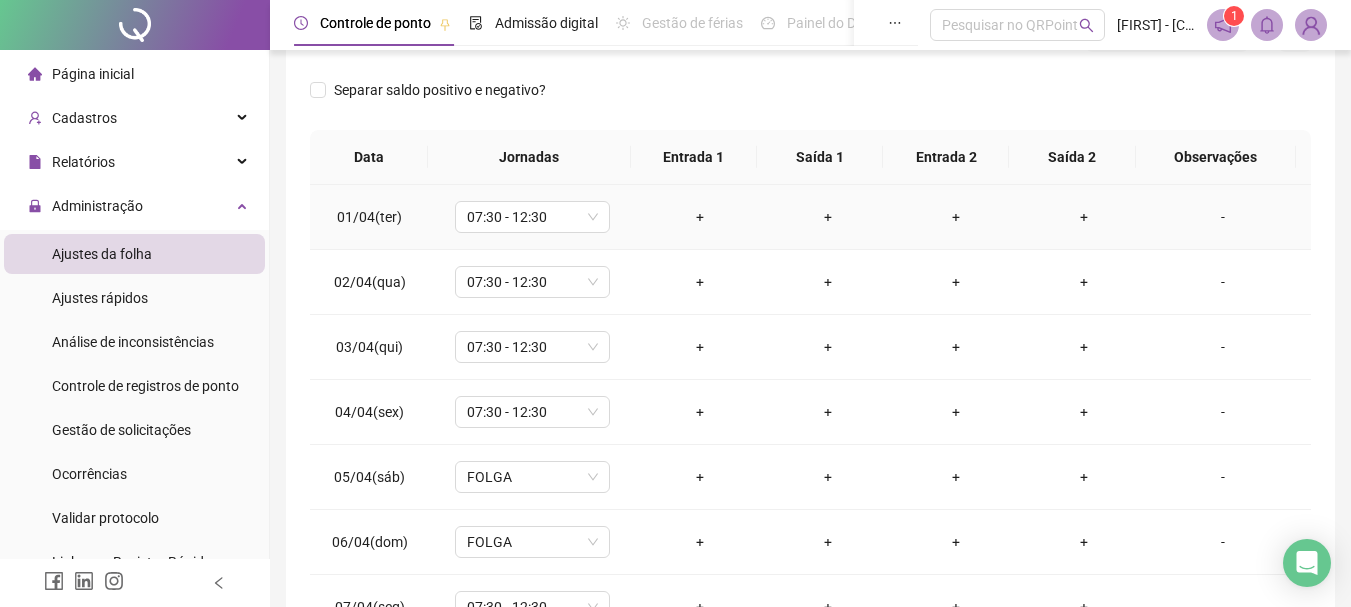 click on "+" at bounding box center (700, 217) 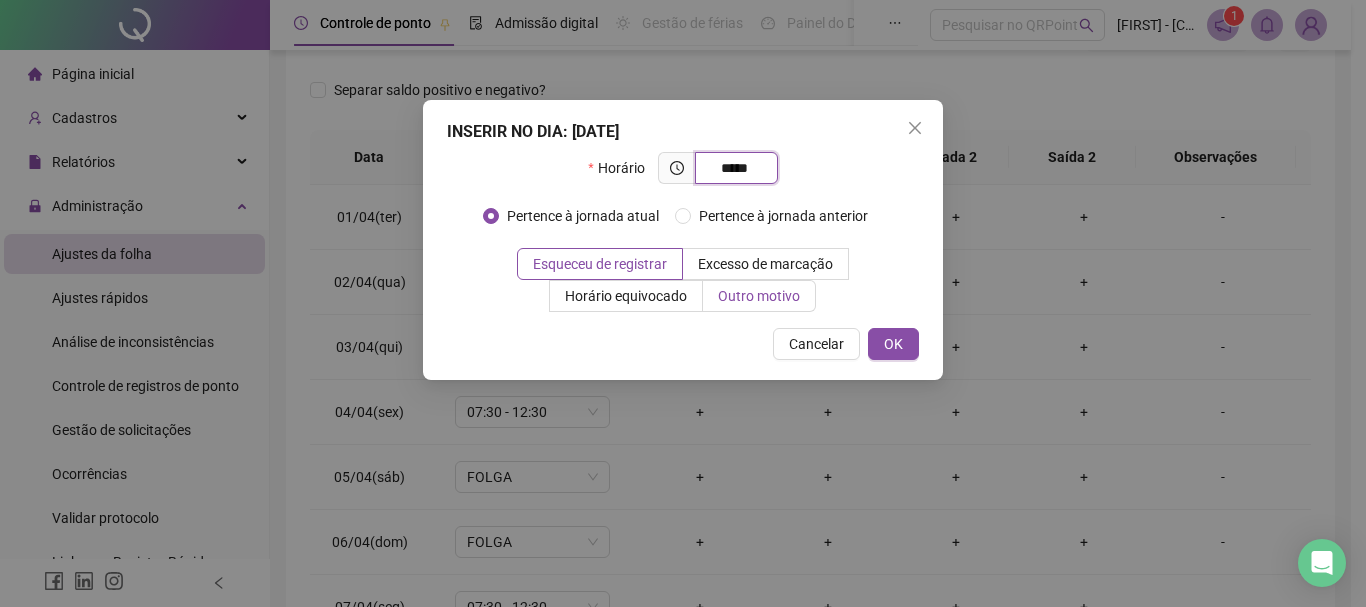 type on "*****" 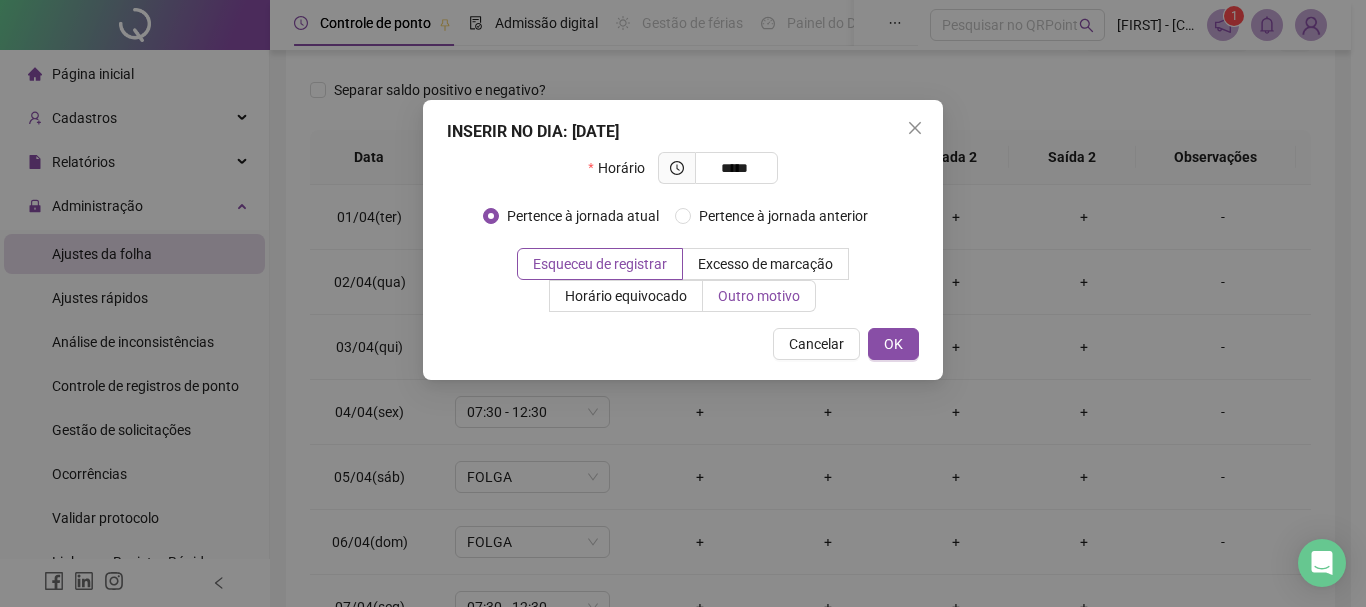 click on "Outro motivo" at bounding box center [759, 296] 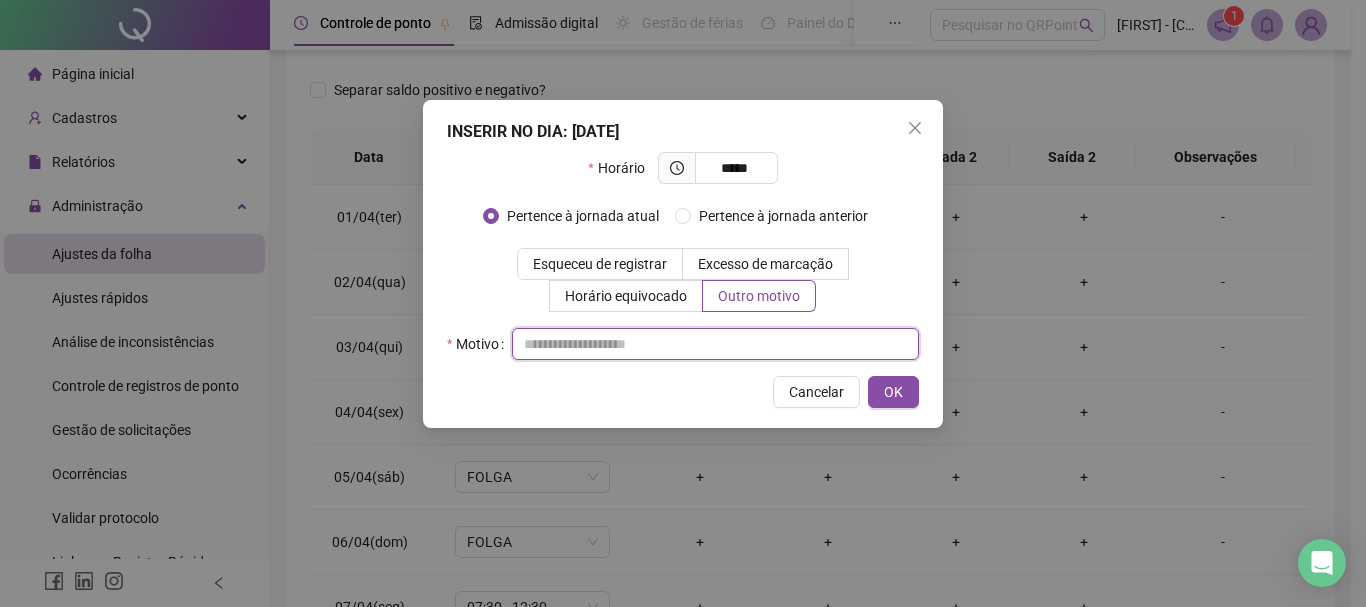 drag, startPoint x: 730, startPoint y: 337, endPoint x: 721, endPoint y: 330, distance: 11.401754 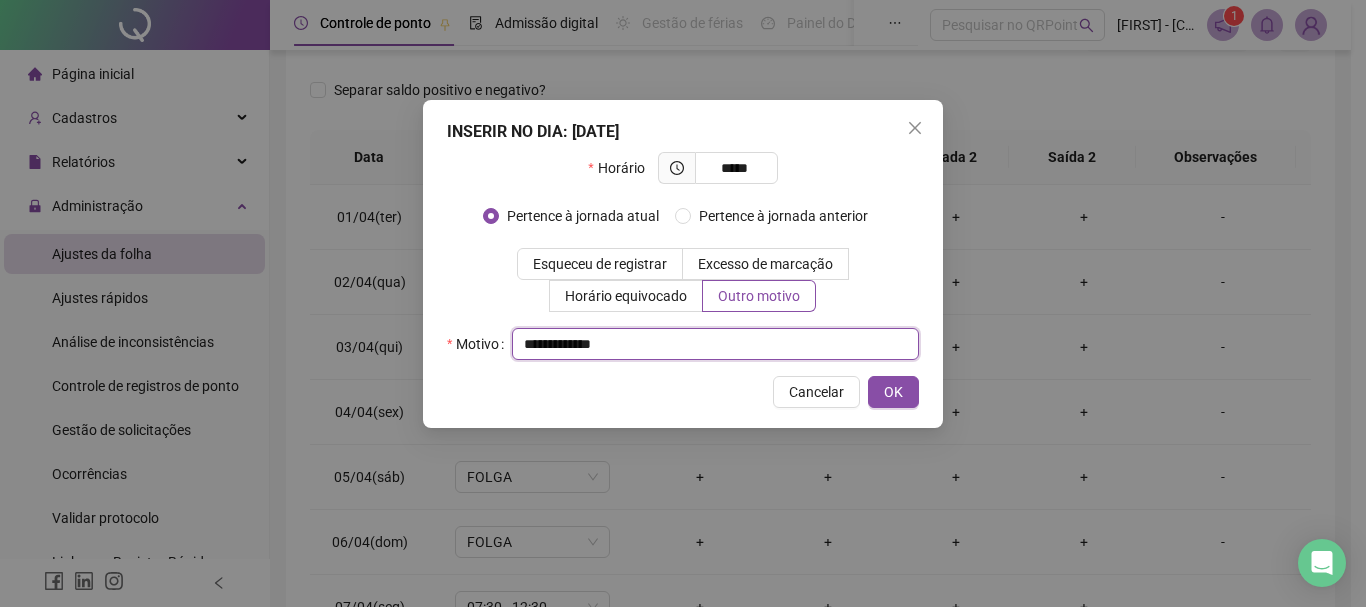 drag, startPoint x: 725, startPoint y: 339, endPoint x: 506, endPoint y: 355, distance: 219.5837 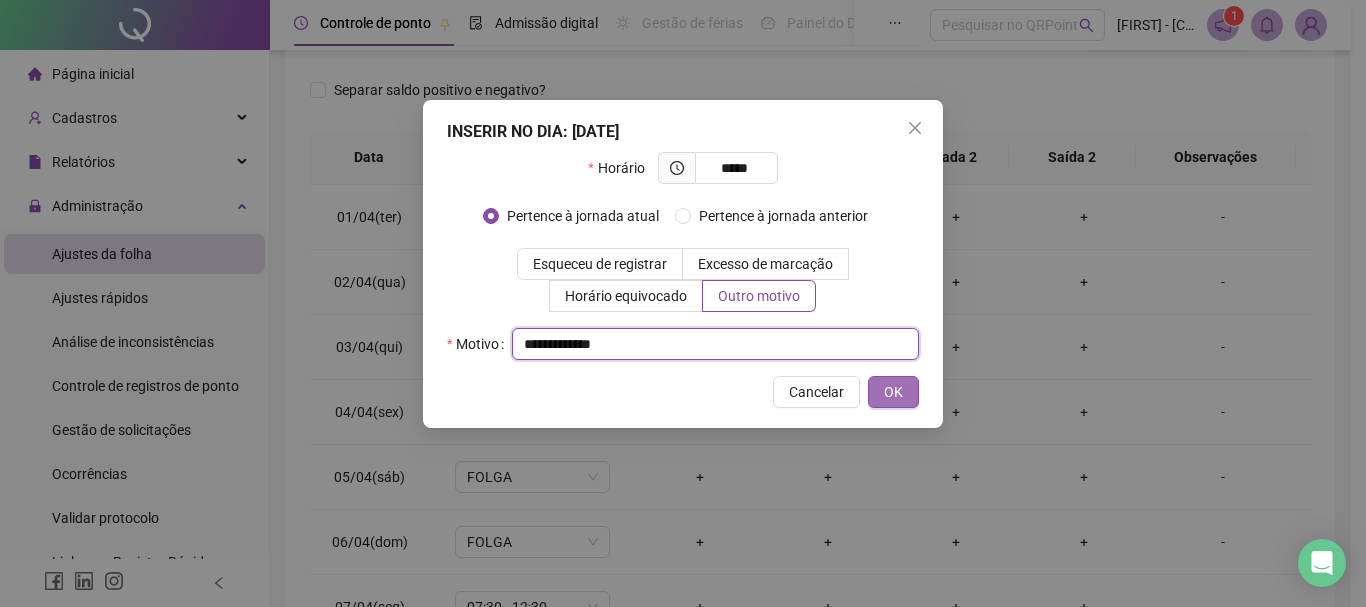 type on "**********" 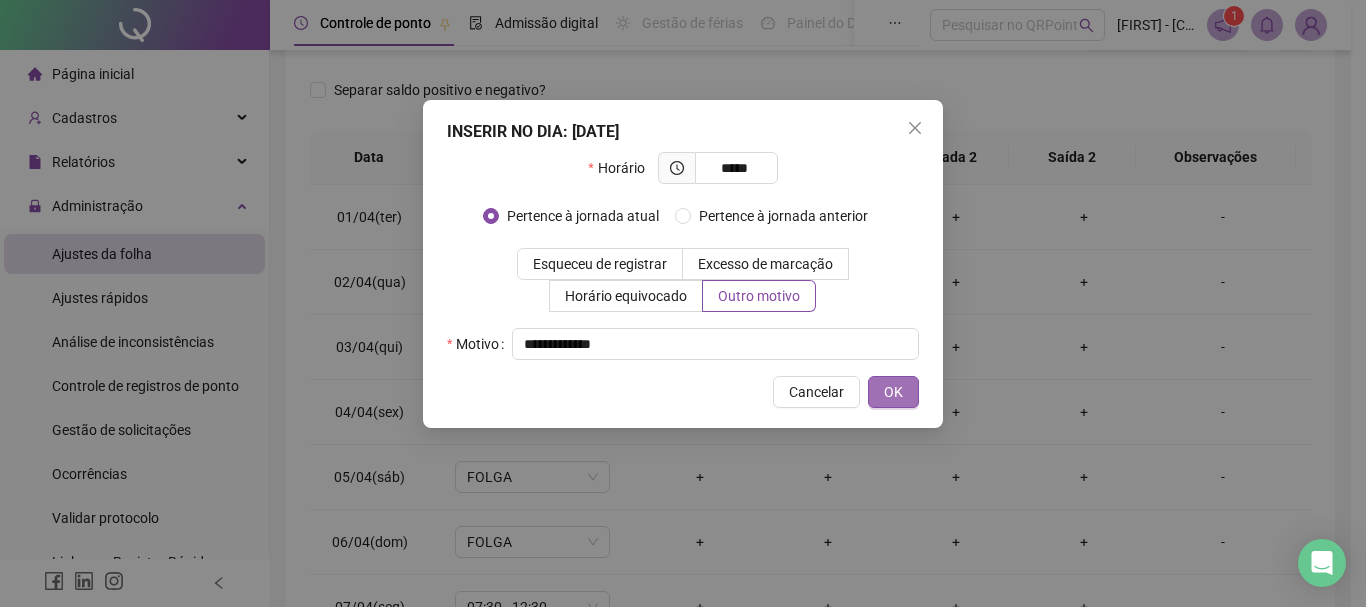 click on "OK" at bounding box center [893, 392] 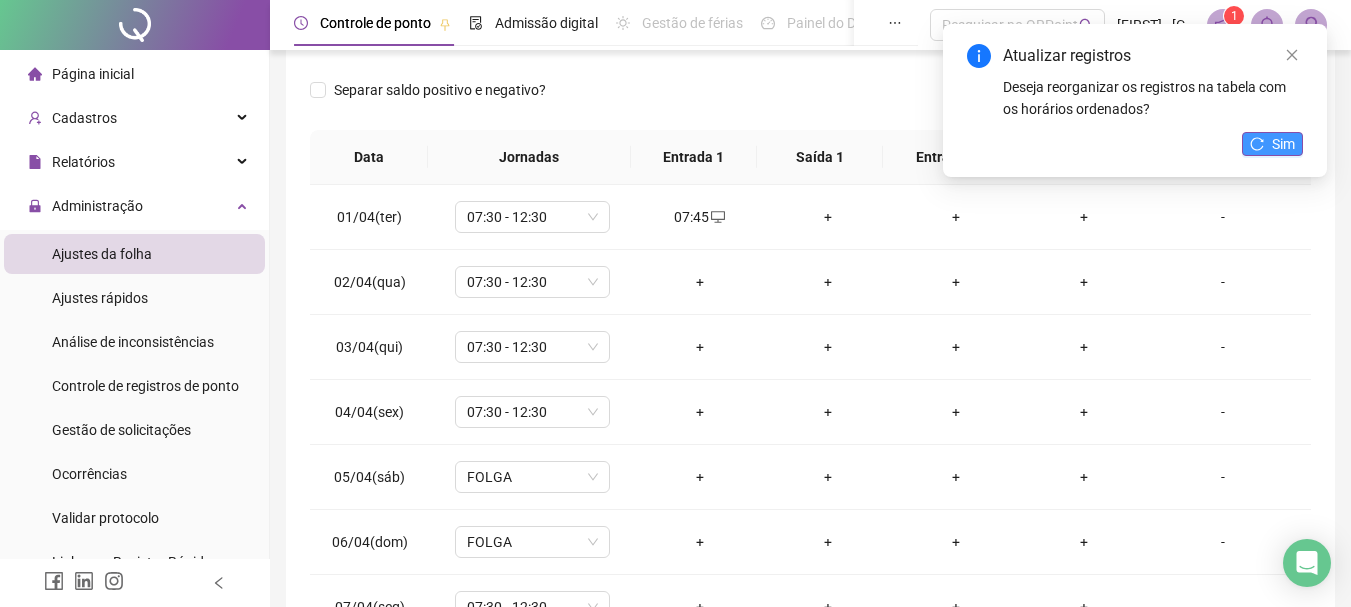 click on "Sim" at bounding box center [1283, 144] 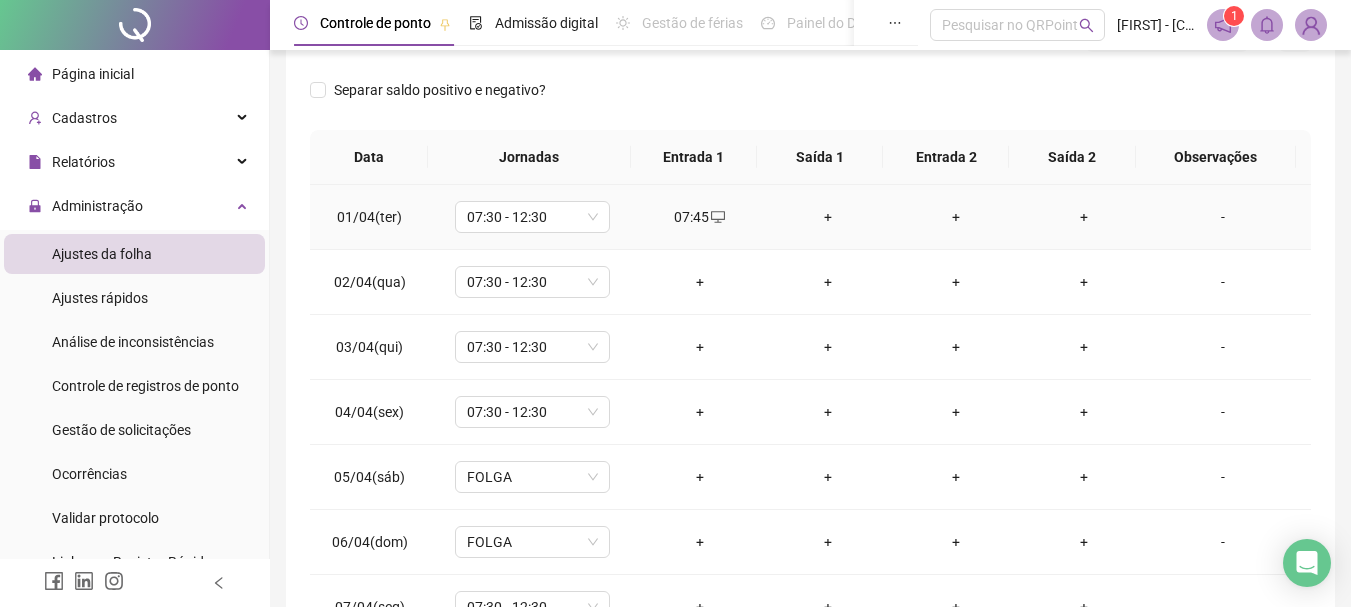 click on "+" at bounding box center (828, 217) 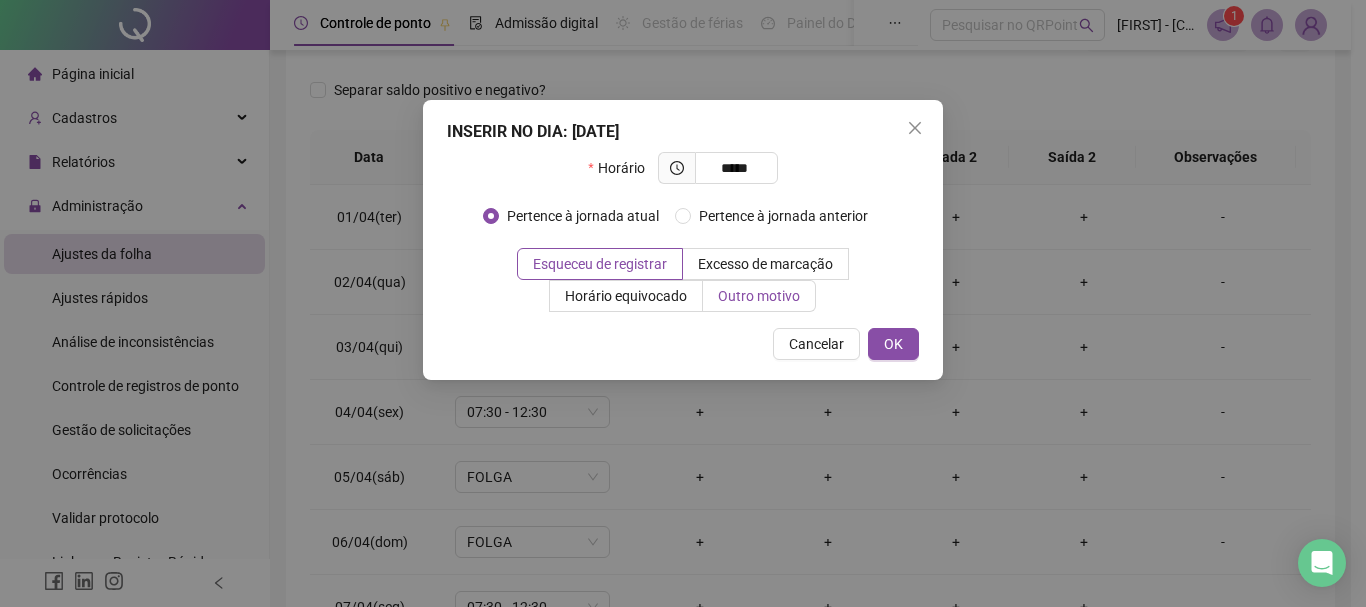 type on "*****" 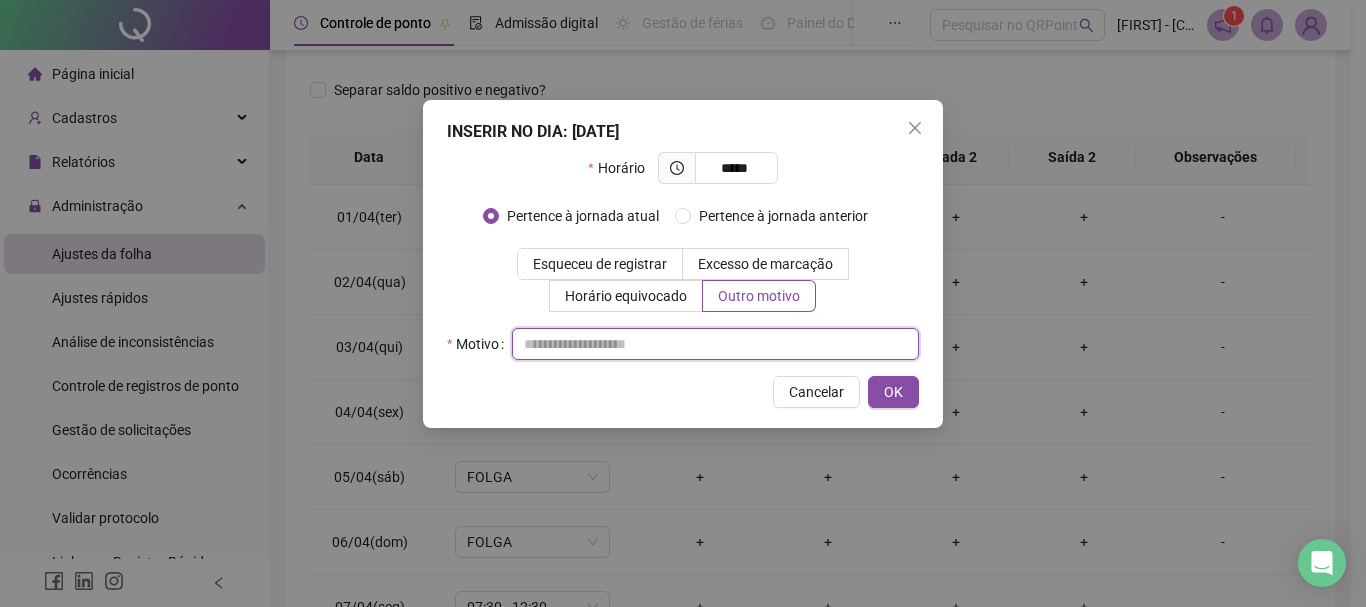click at bounding box center (715, 344) 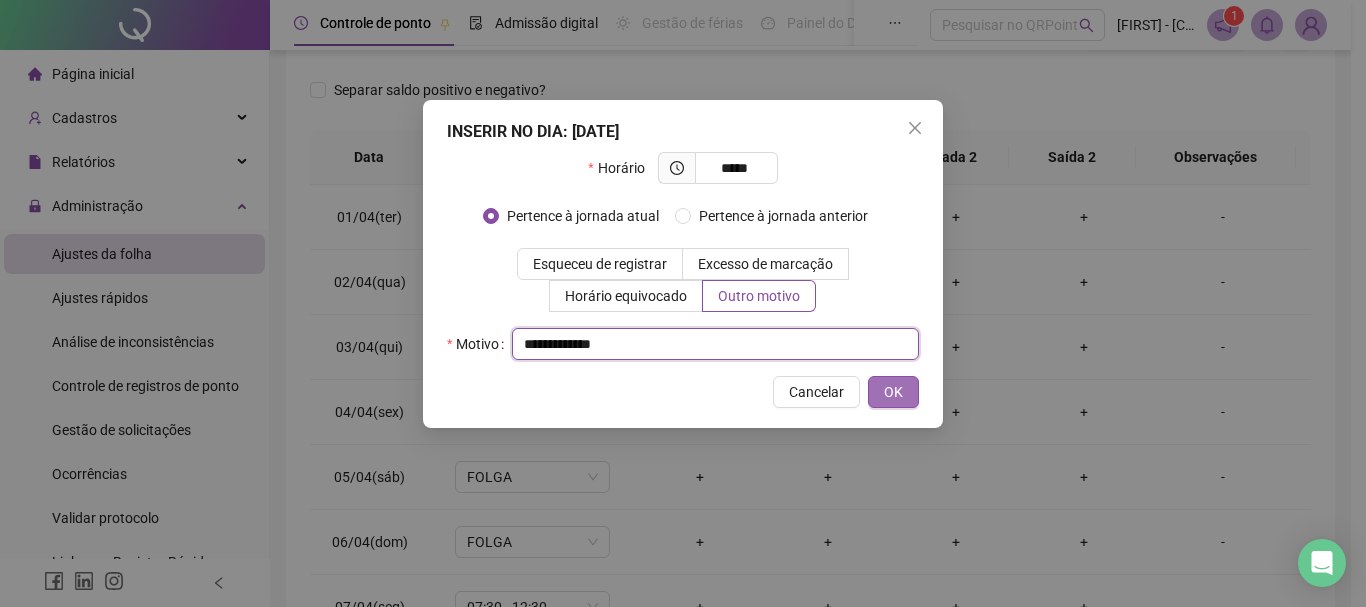 type on "**********" 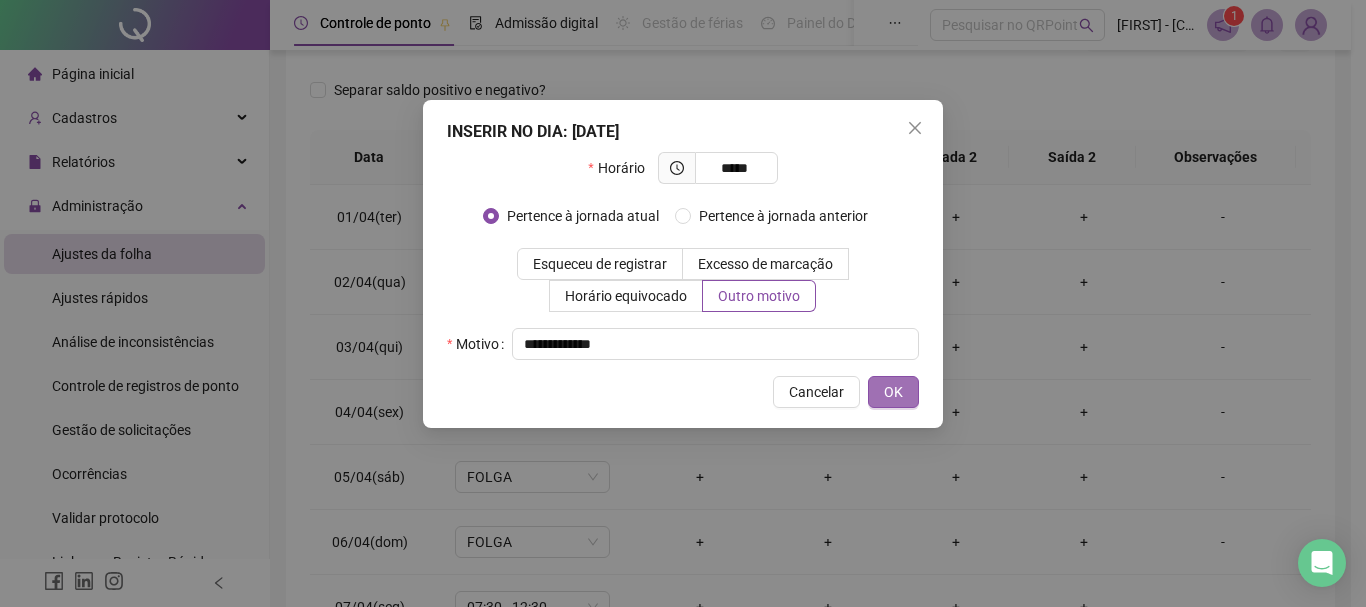click on "OK" at bounding box center [893, 392] 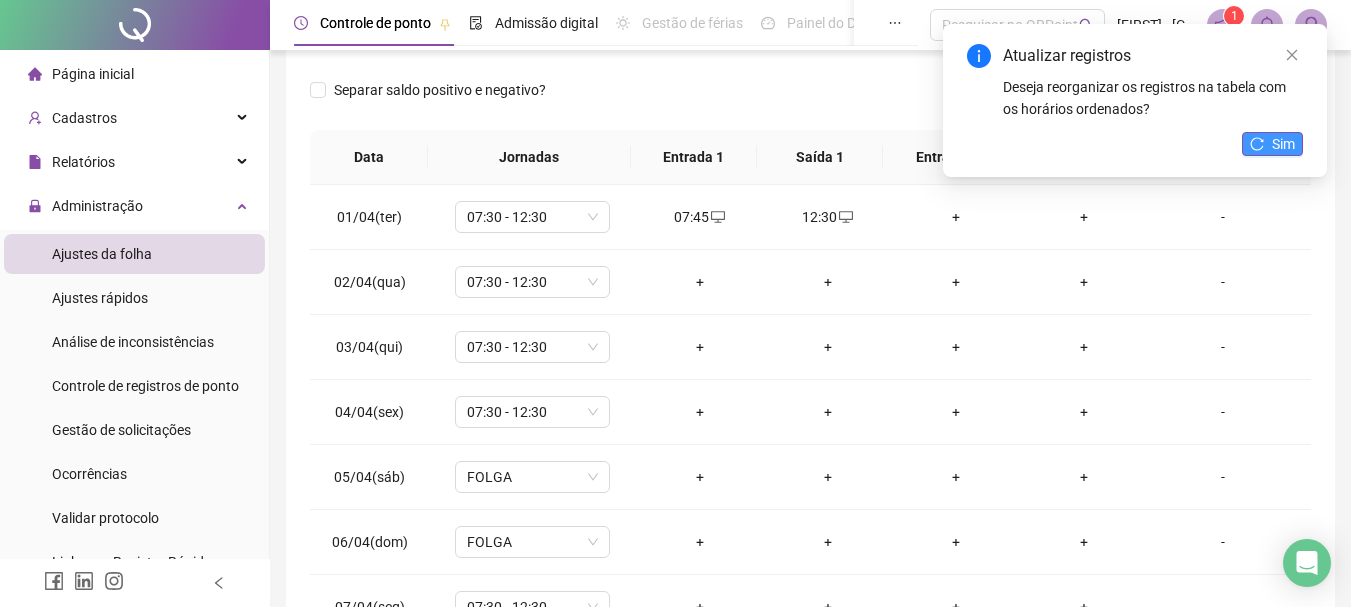 click on "Sim" at bounding box center [1283, 144] 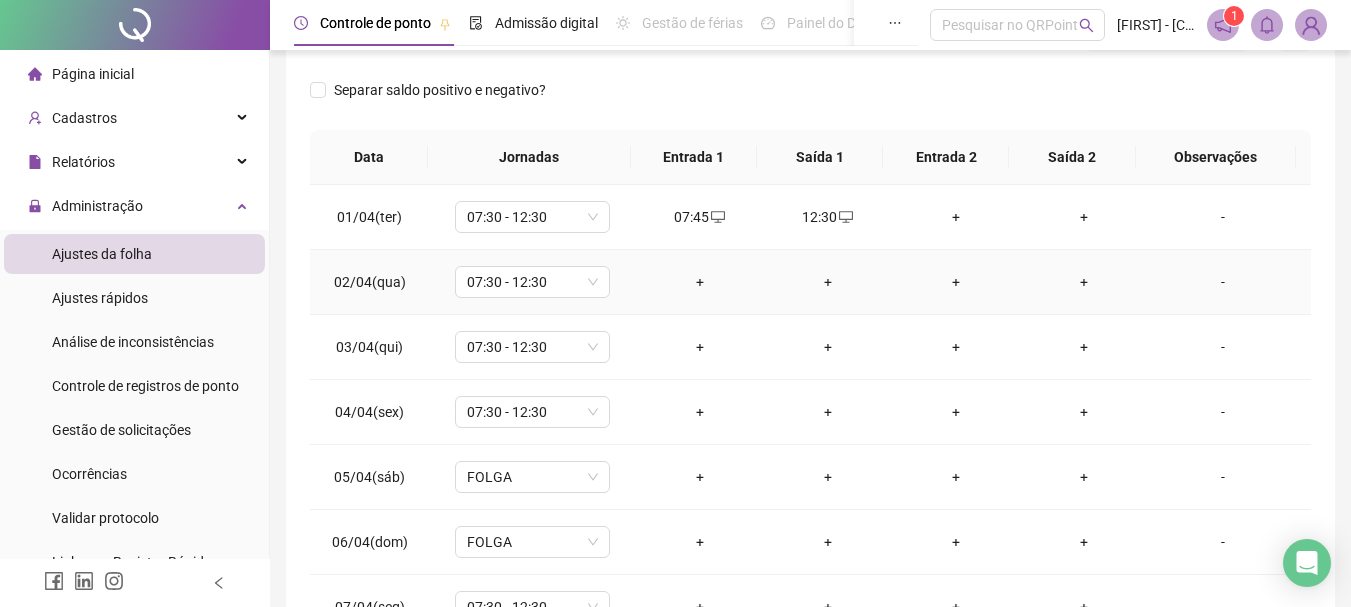 click on "+" at bounding box center (700, 282) 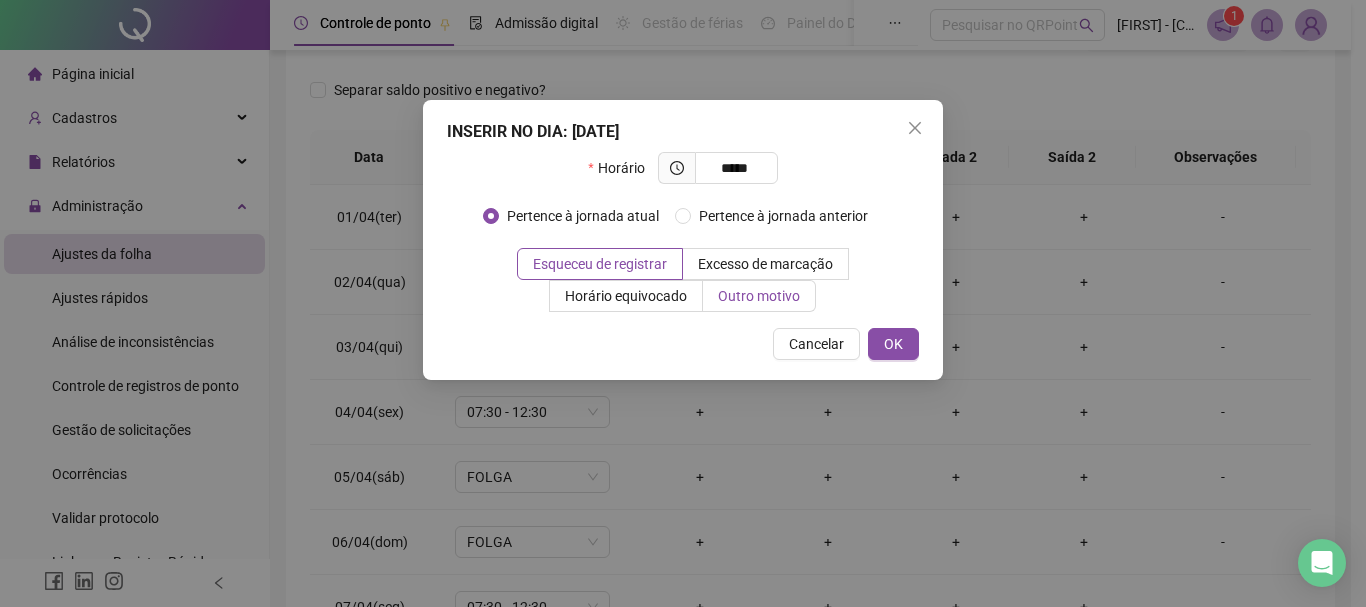 type on "*****" 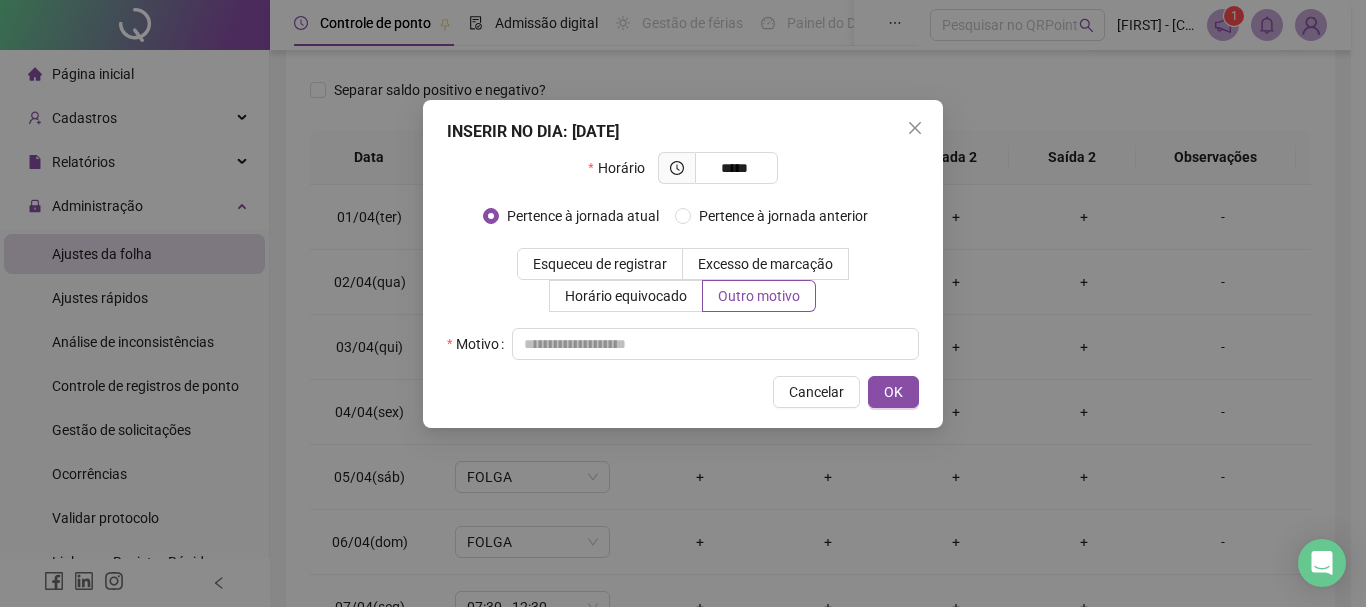 click on "Horário ***** Pertence à jornada atual Pertence à jornada anterior Esqueceu de registrar Excesso de marcação Horário equivocado Outro motivo Motivo" at bounding box center [683, 256] 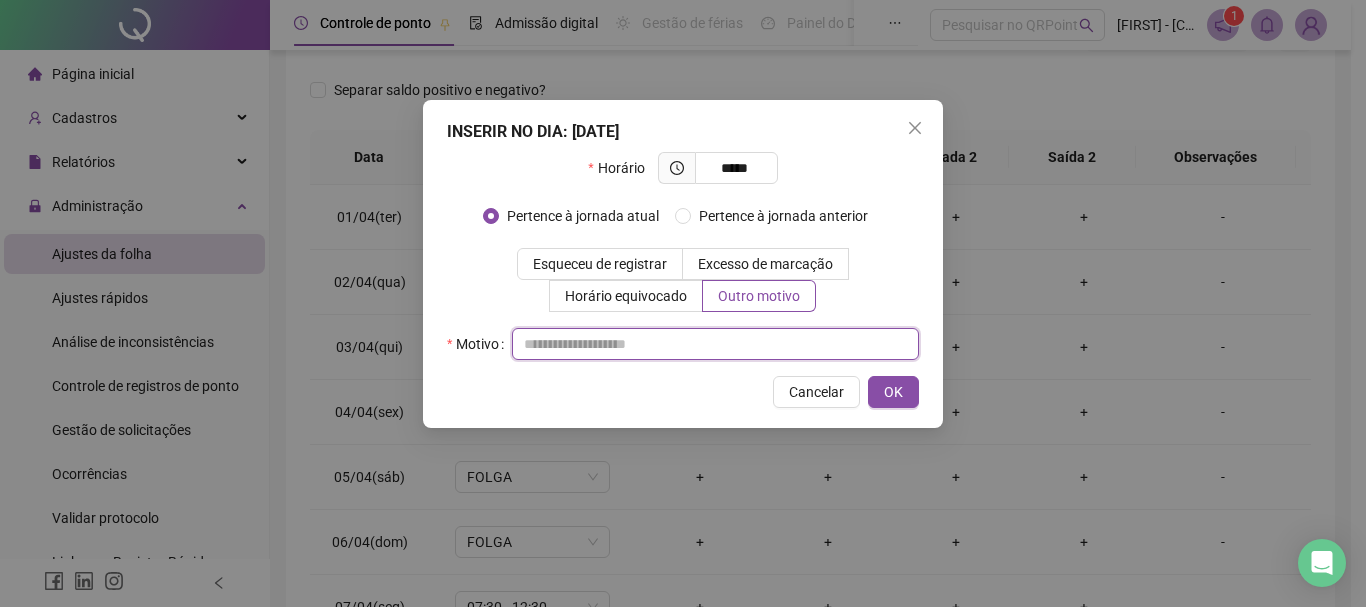 click at bounding box center [715, 344] 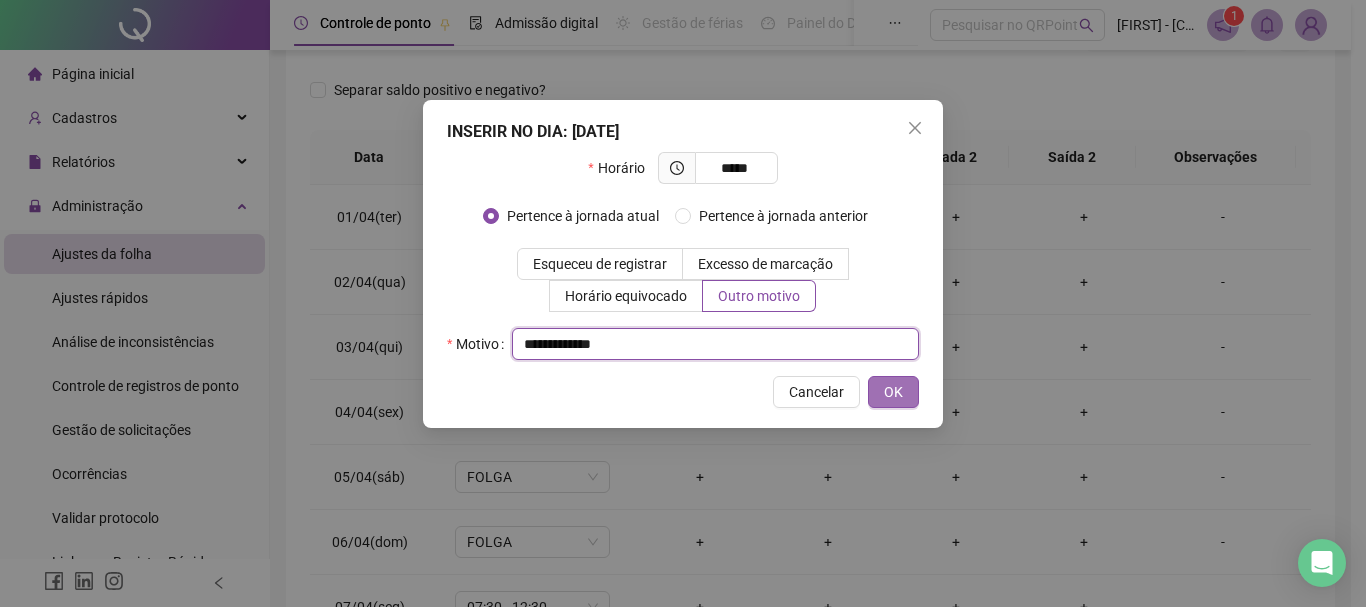 type on "**********" 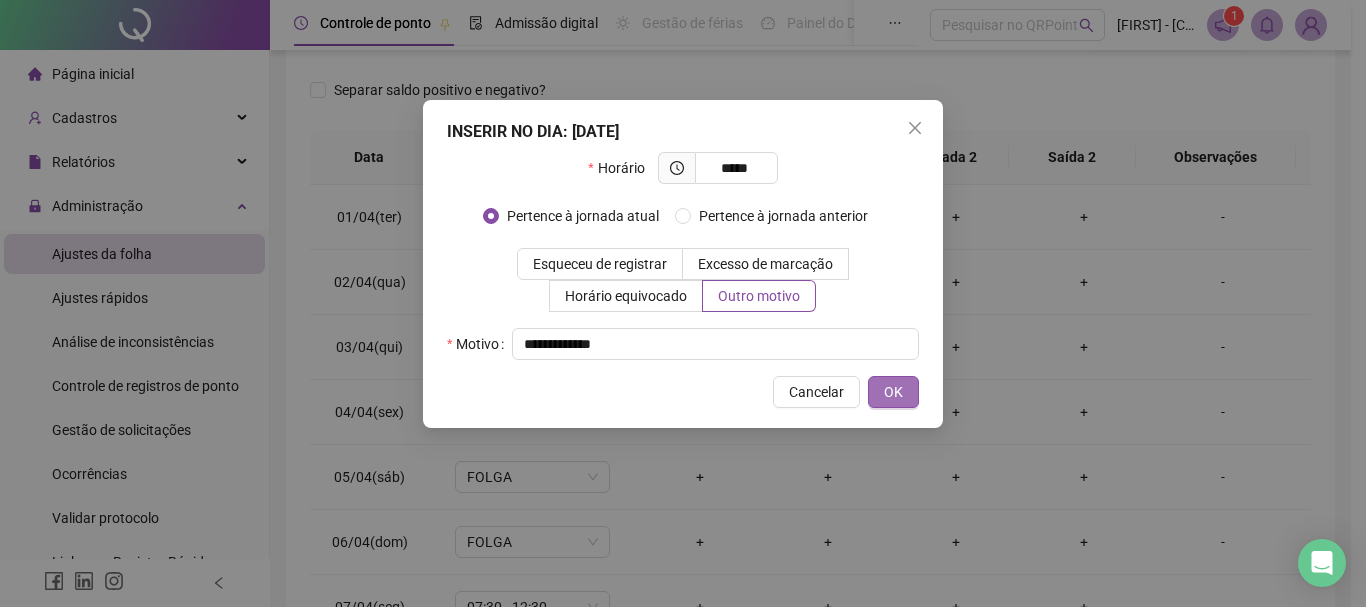 click on "OK" at bounding box center [893, 392] 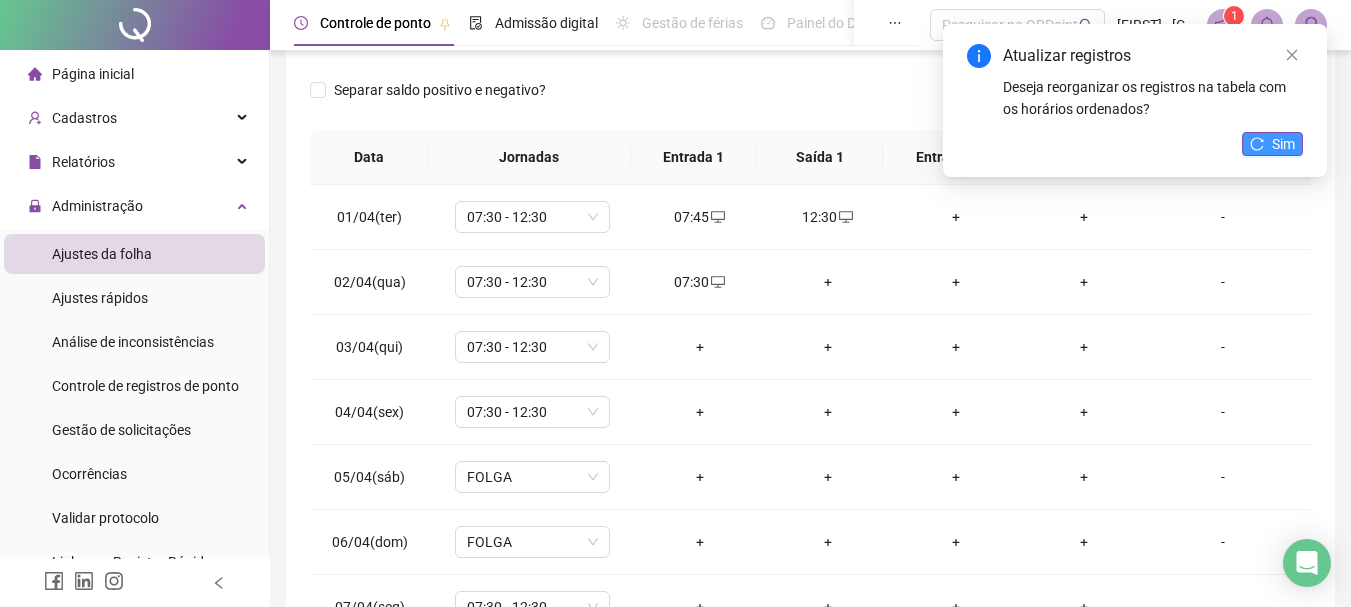 click on "Sim" at bounding box center (1283, 144) 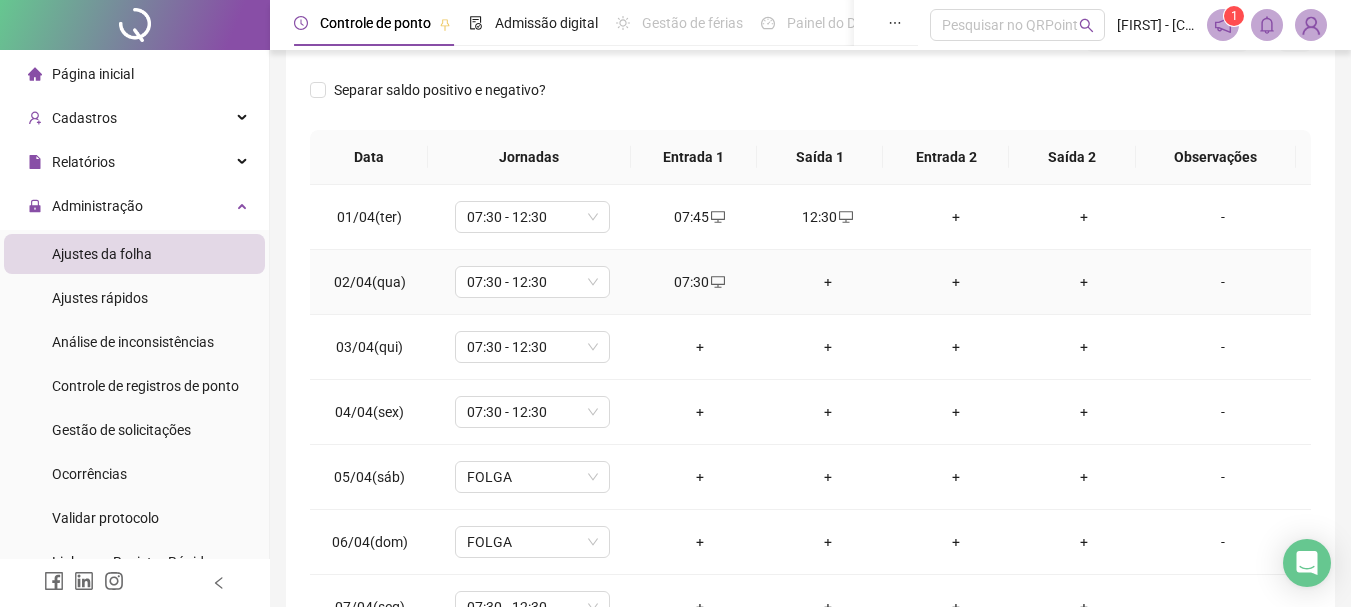 click on "+" at bounding box center [828, 282] 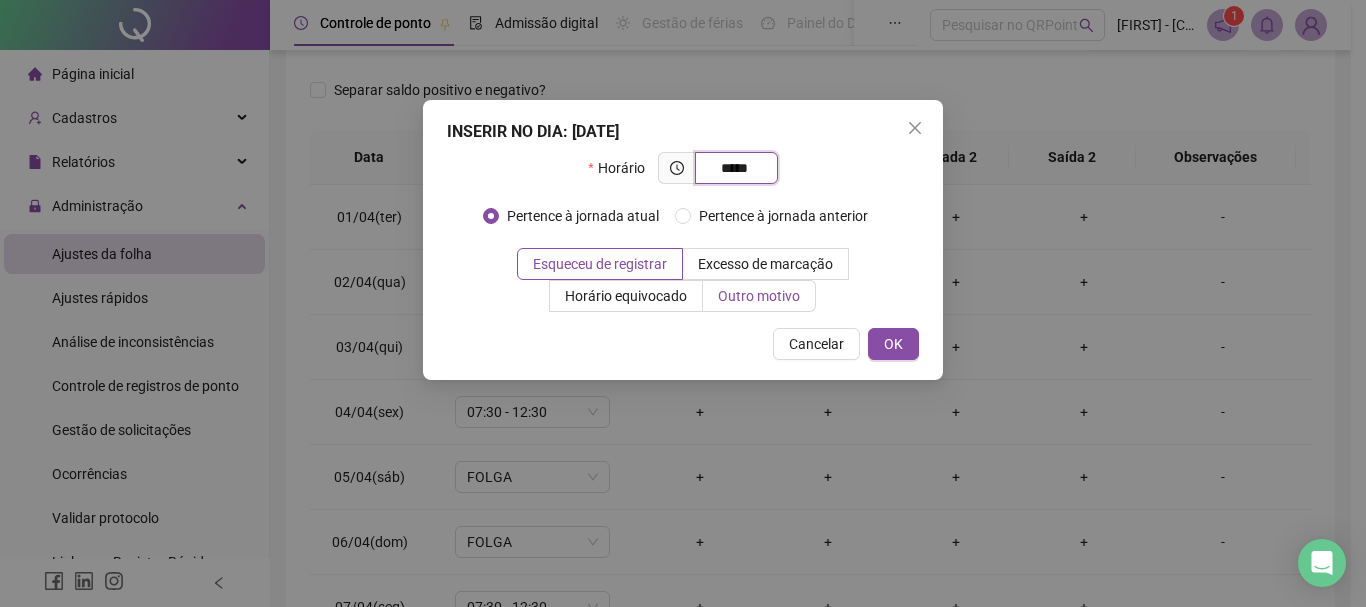 type on "*****" 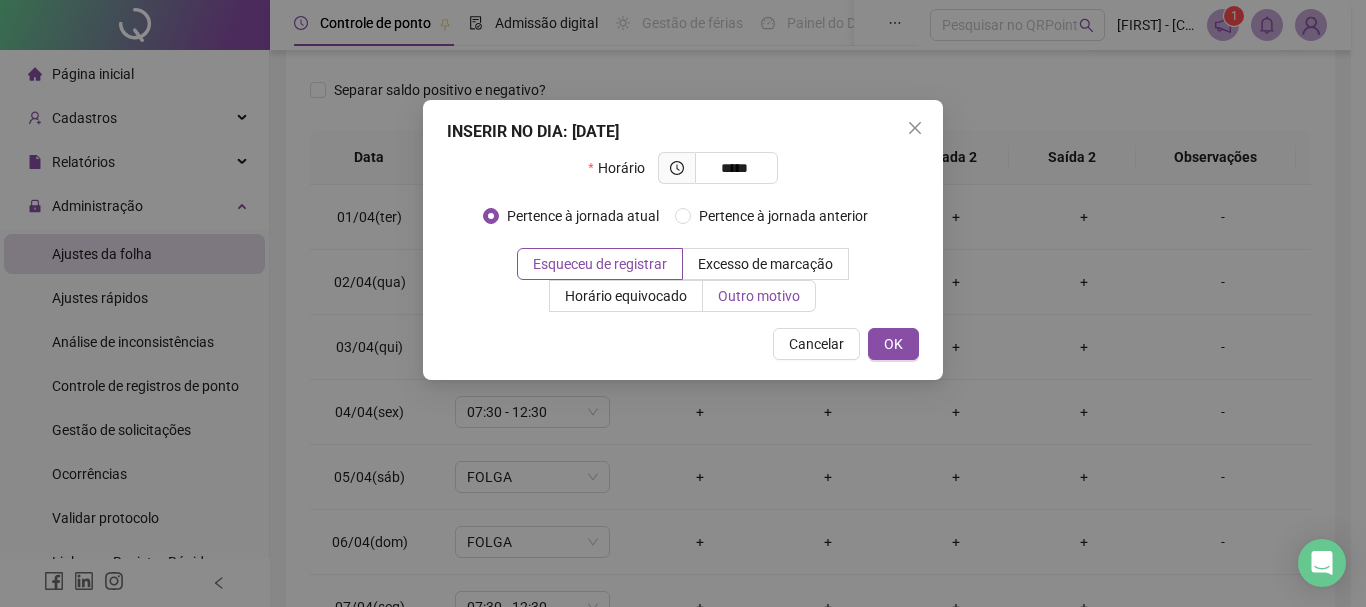 click on "Outro motivo" at bounding box center (759, 296) 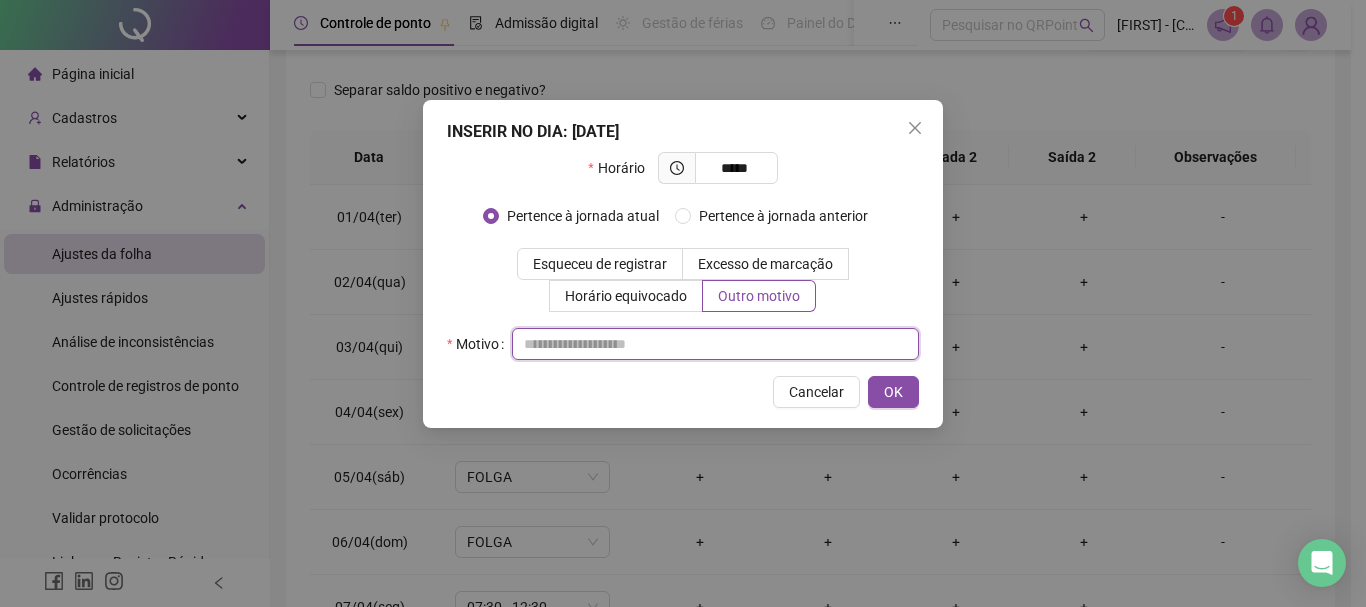 click at bounding box center (715, 344) 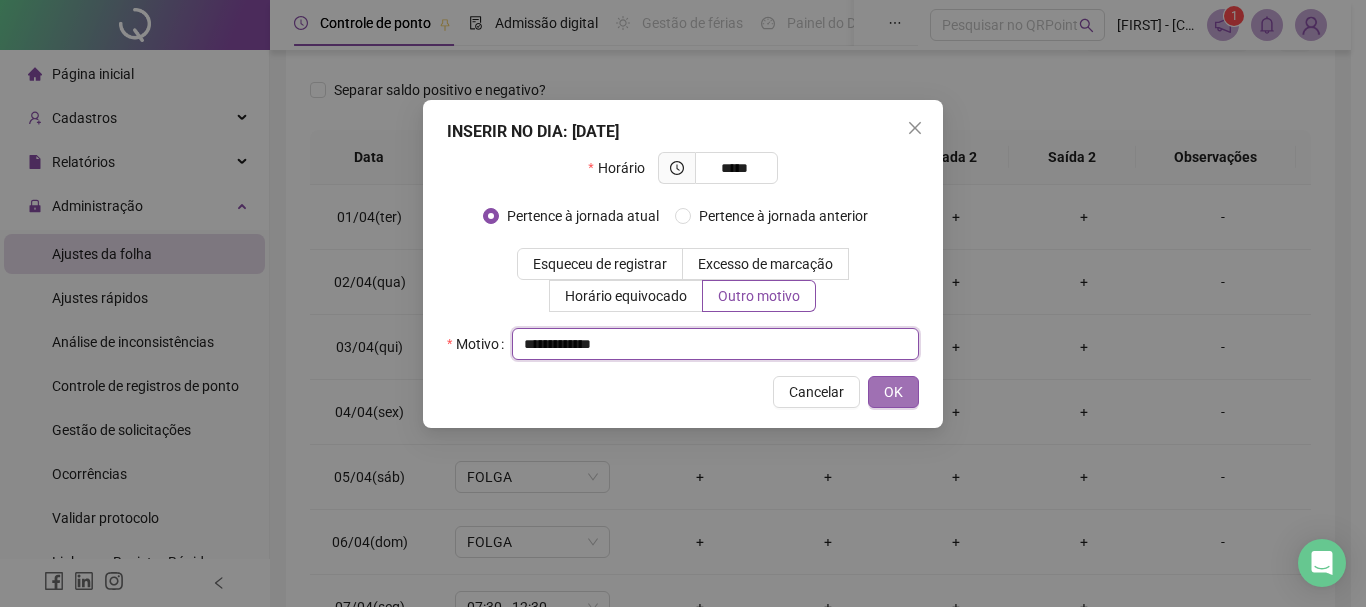 type on "**********" 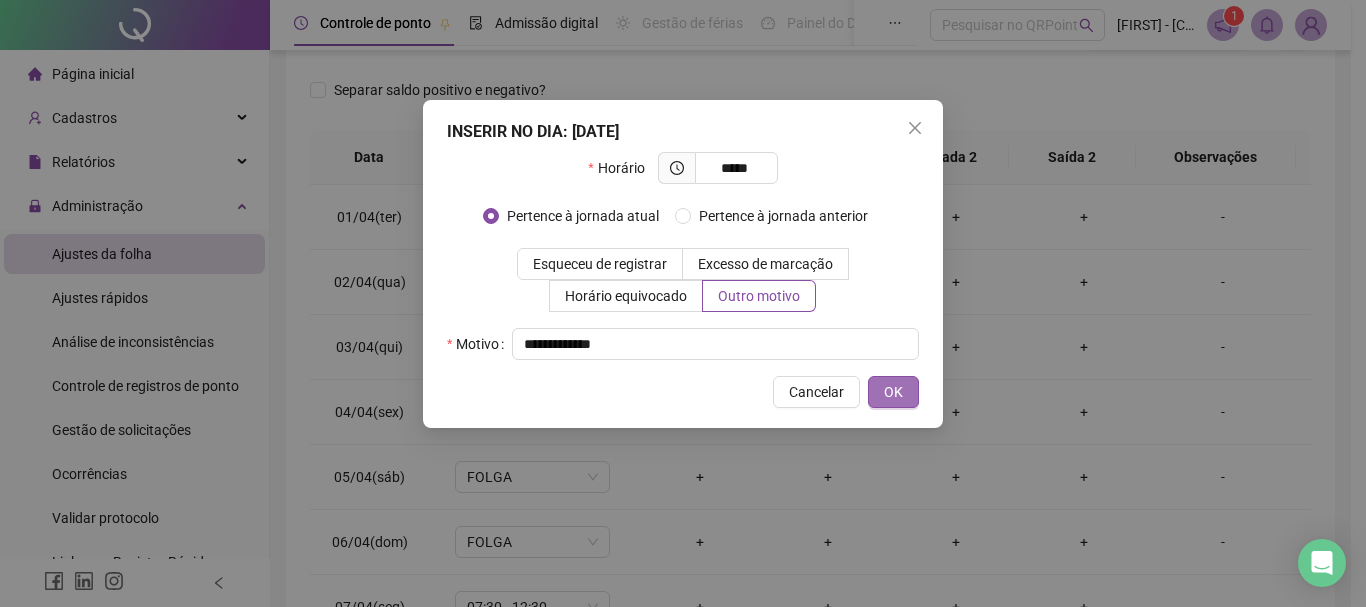 click on "OK" at bounding box center (893, 392) 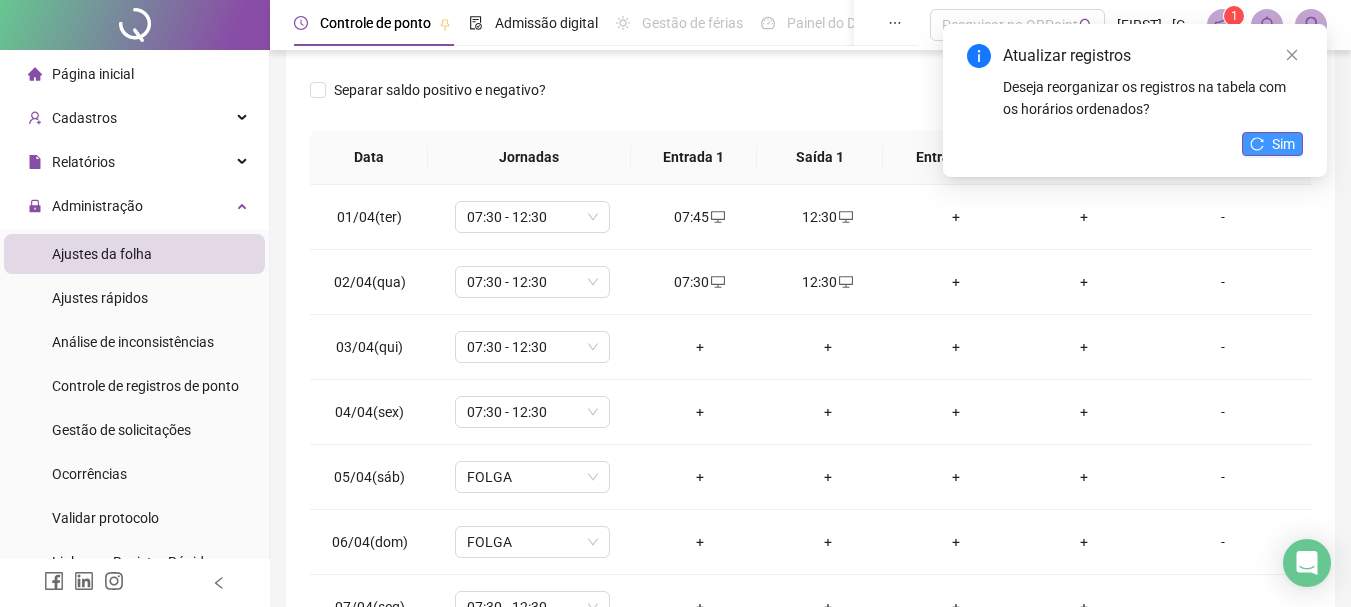 click on "Sim" at bounding box center [1272, 144] 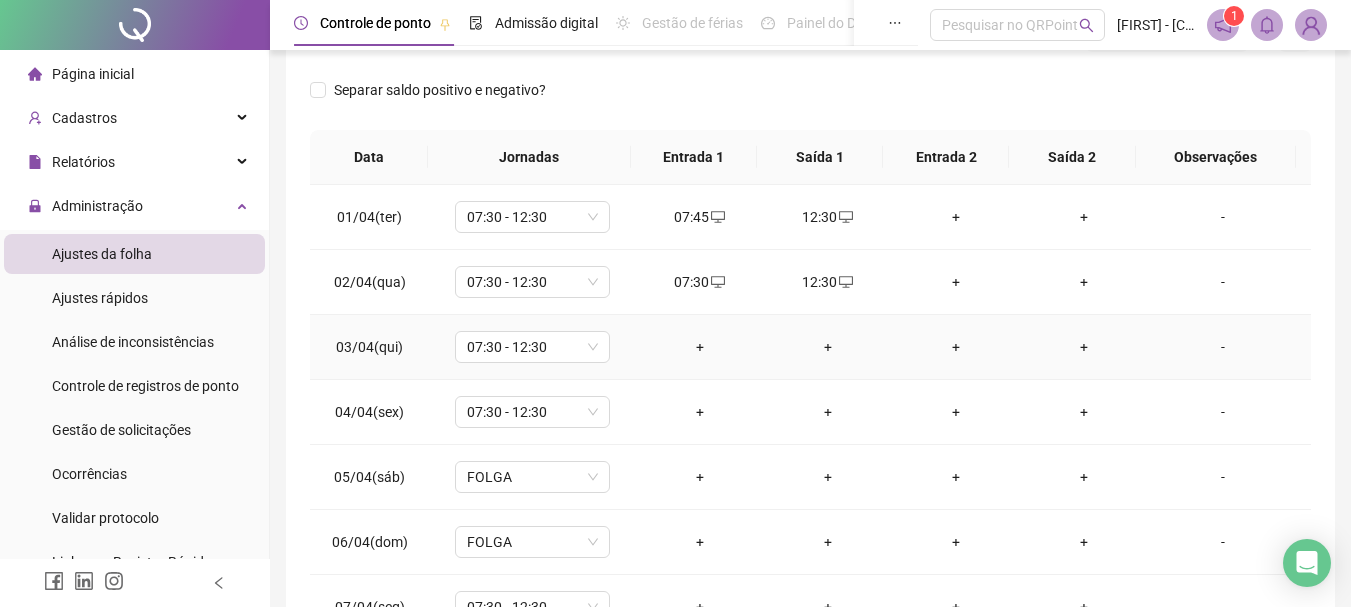 click on "+" at bounding box center (700, 347) 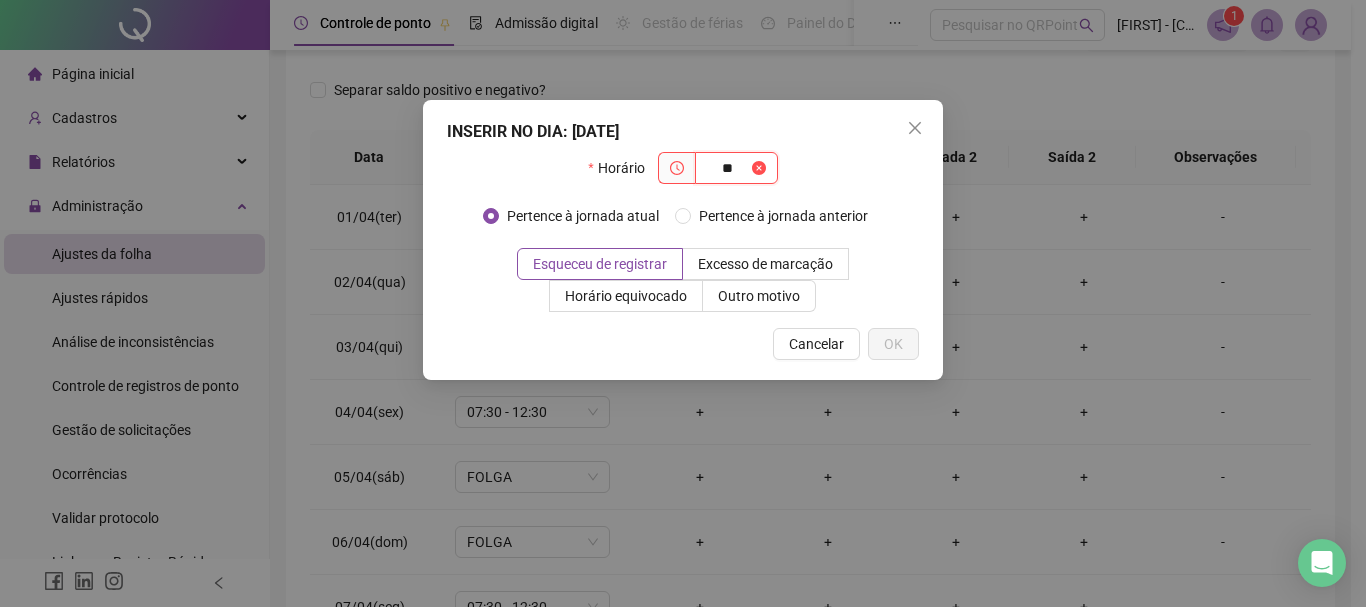 type on "*" 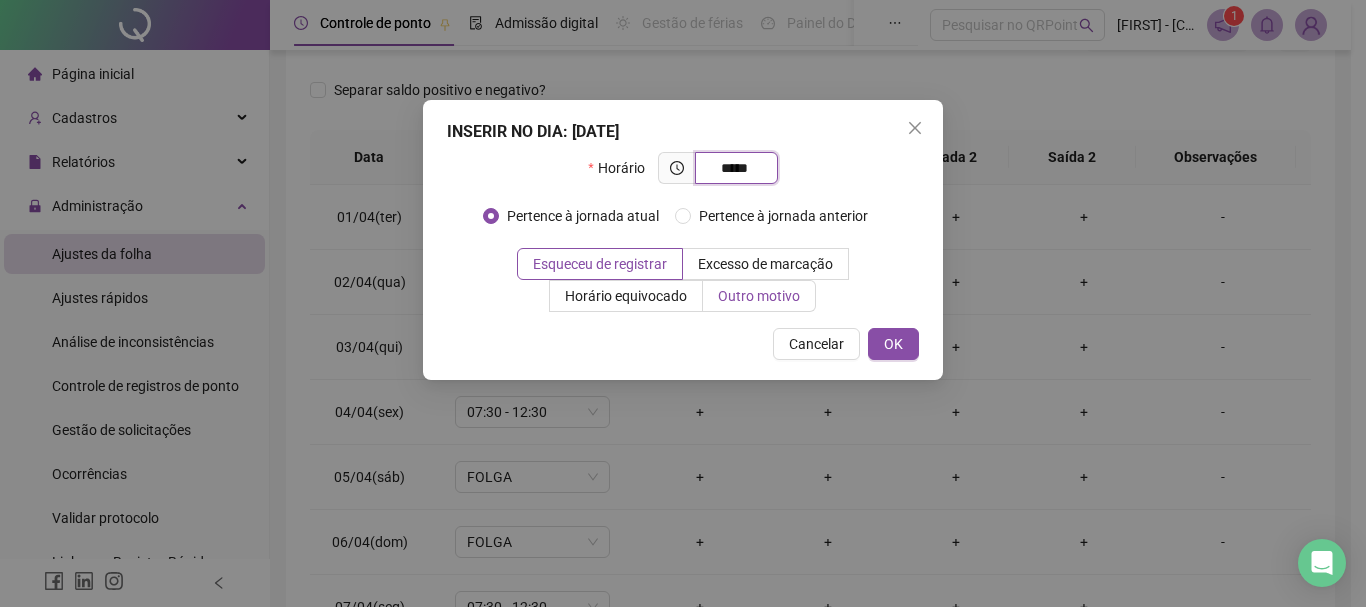 type on "*****" 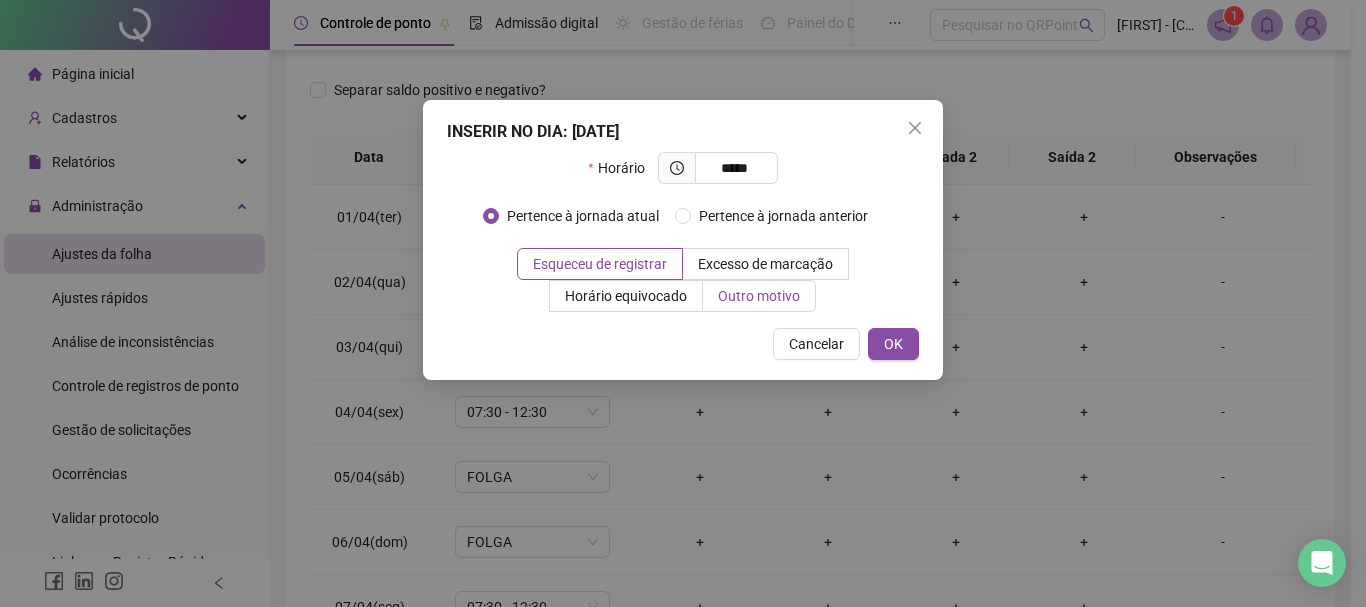 click on "Outro motivo" at bounding box center [759, 296] 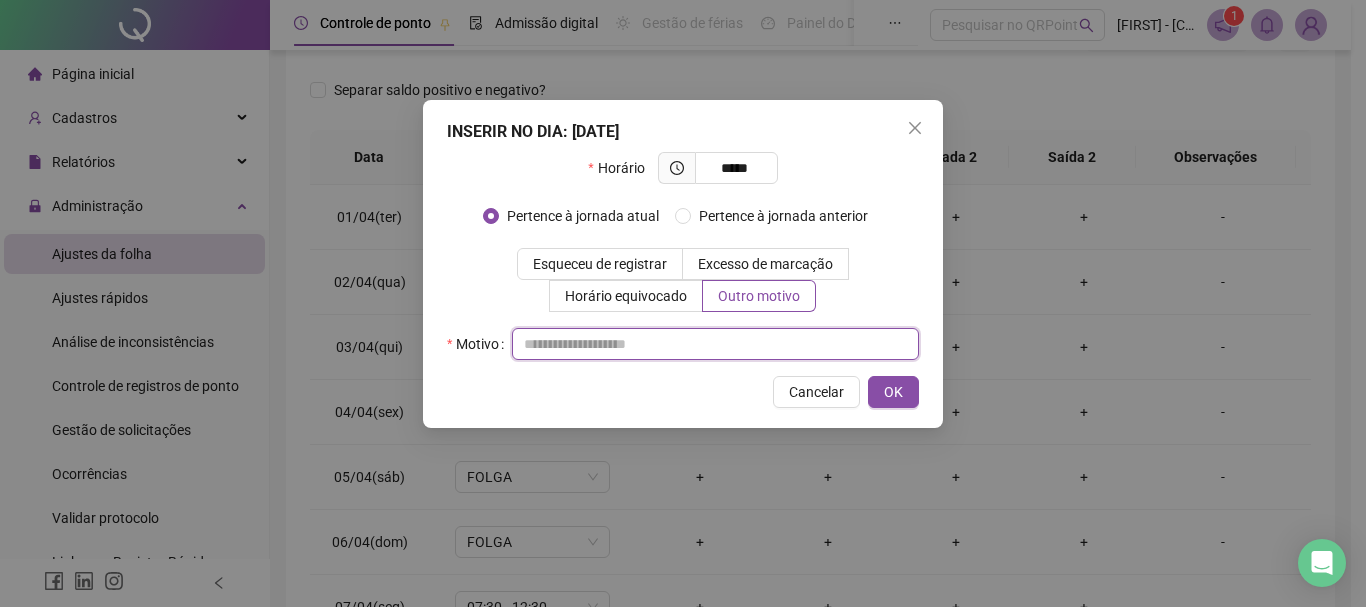 paste on "**********" 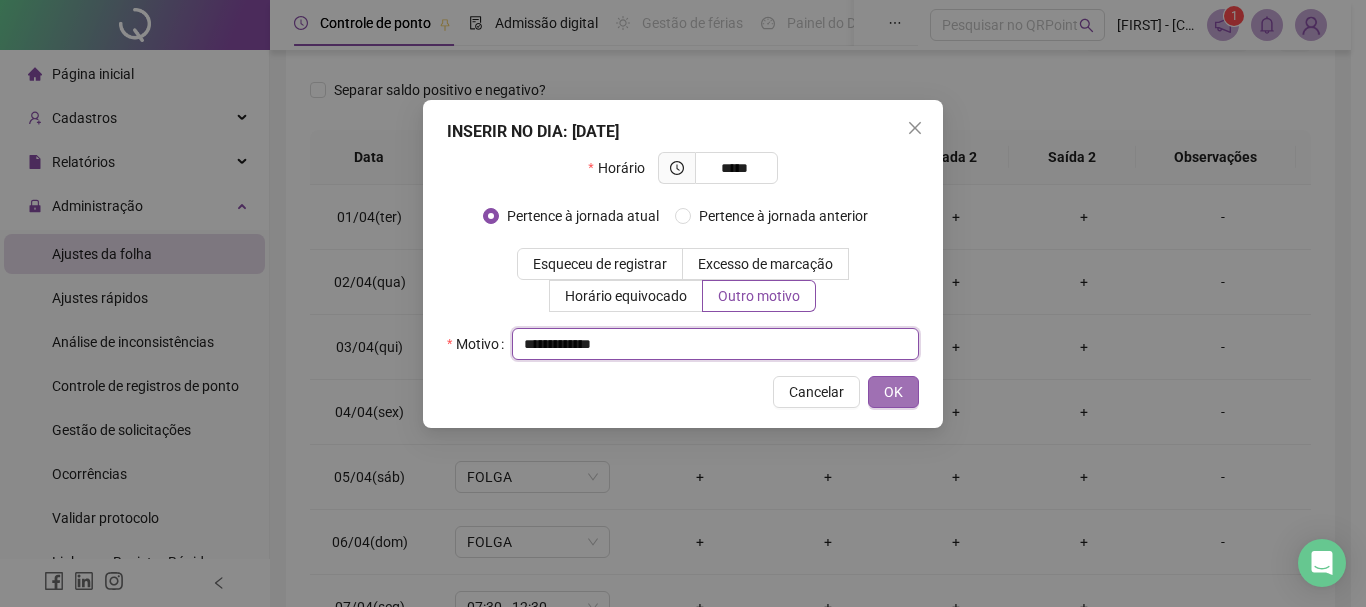 type on "**********" 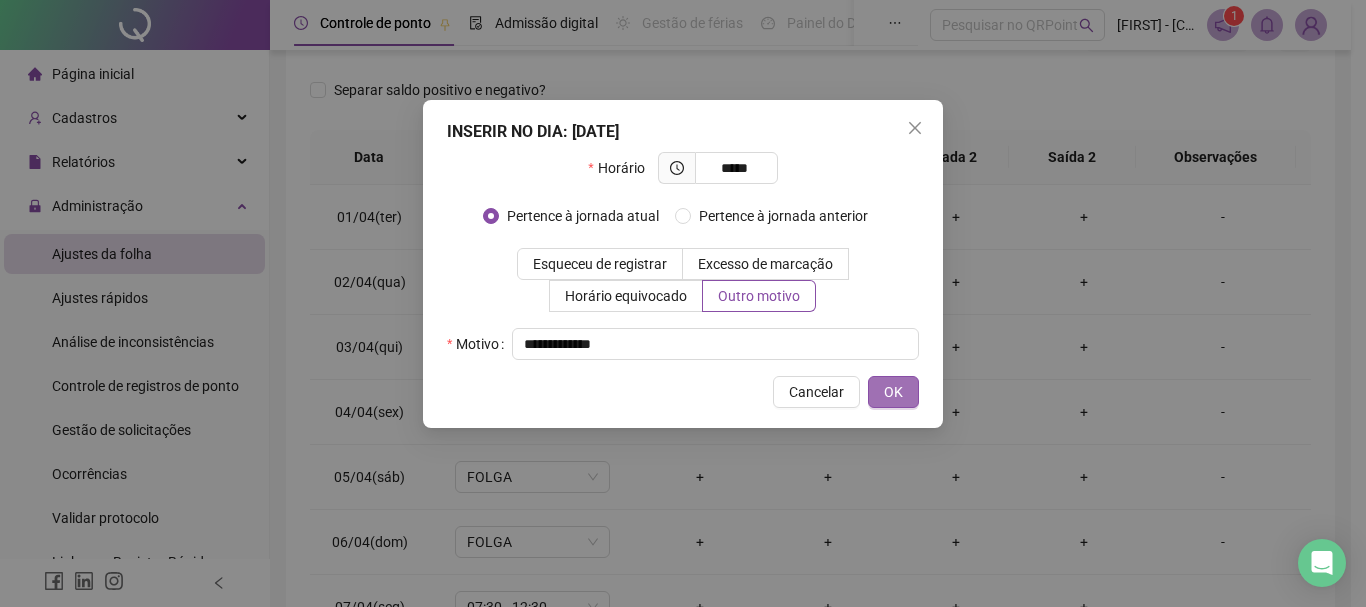 click on "OK" at bounding box center (893, 392) 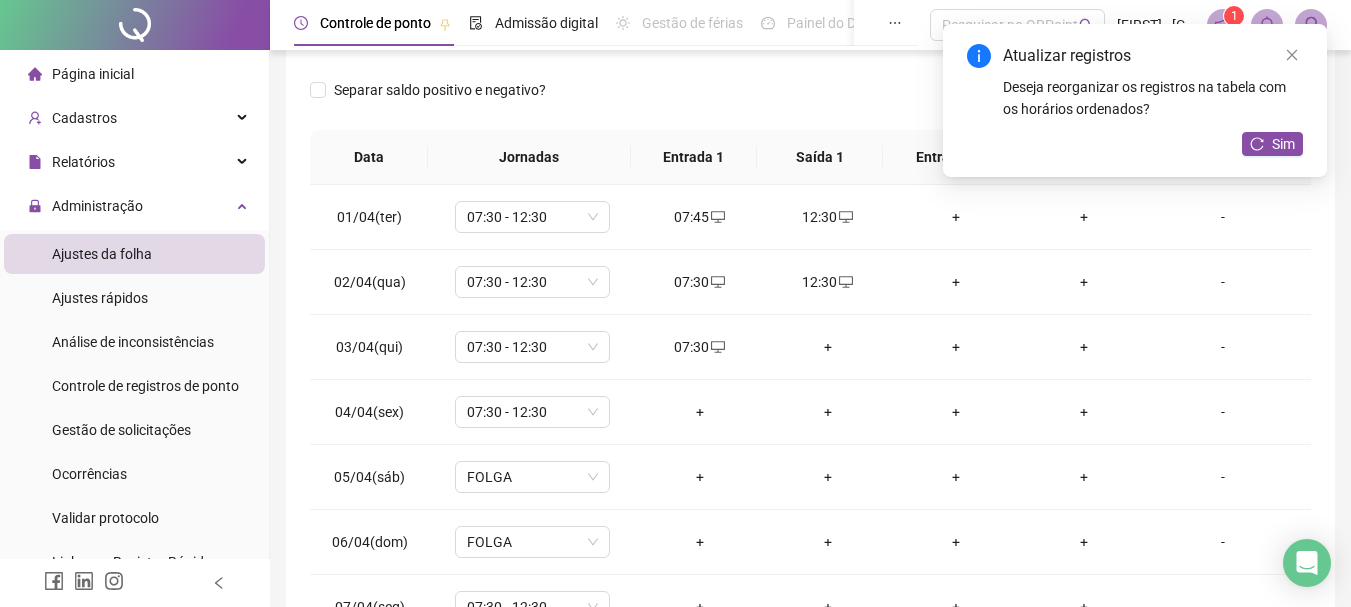click on "Atualizar registros Deseja reorganizar os registros na tabela com os horários ordenados? Sim" at bounding box center (1135, 100) 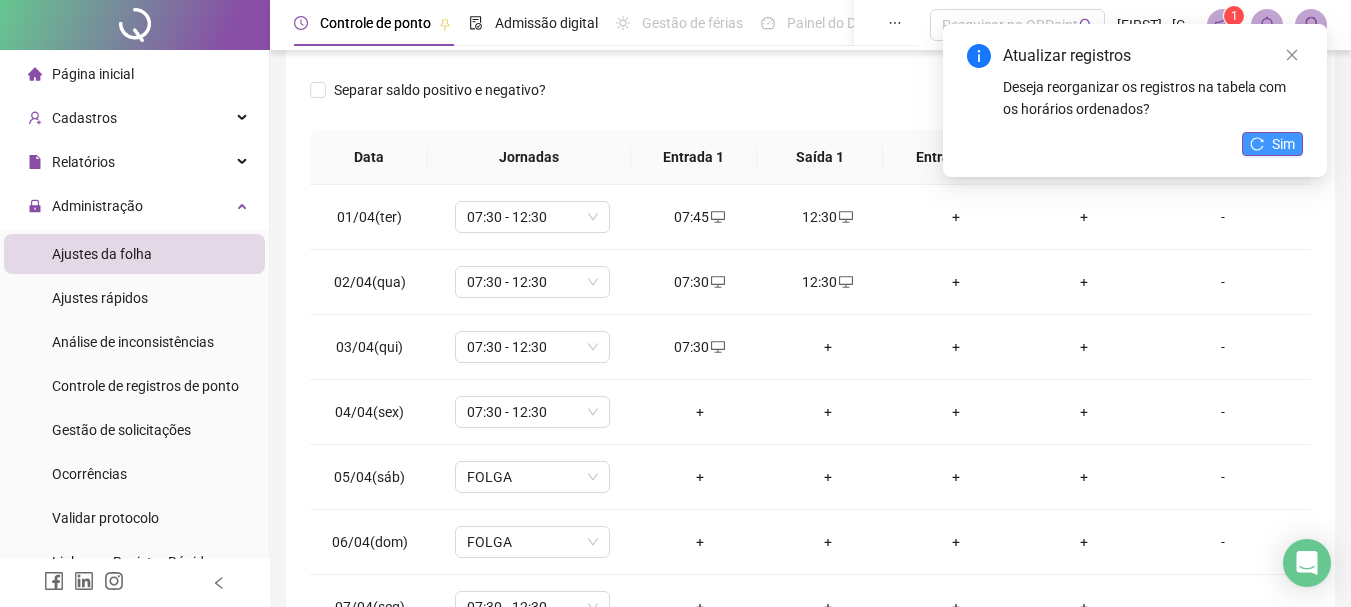 click on "Sim" at bounding box center [1283, 144] 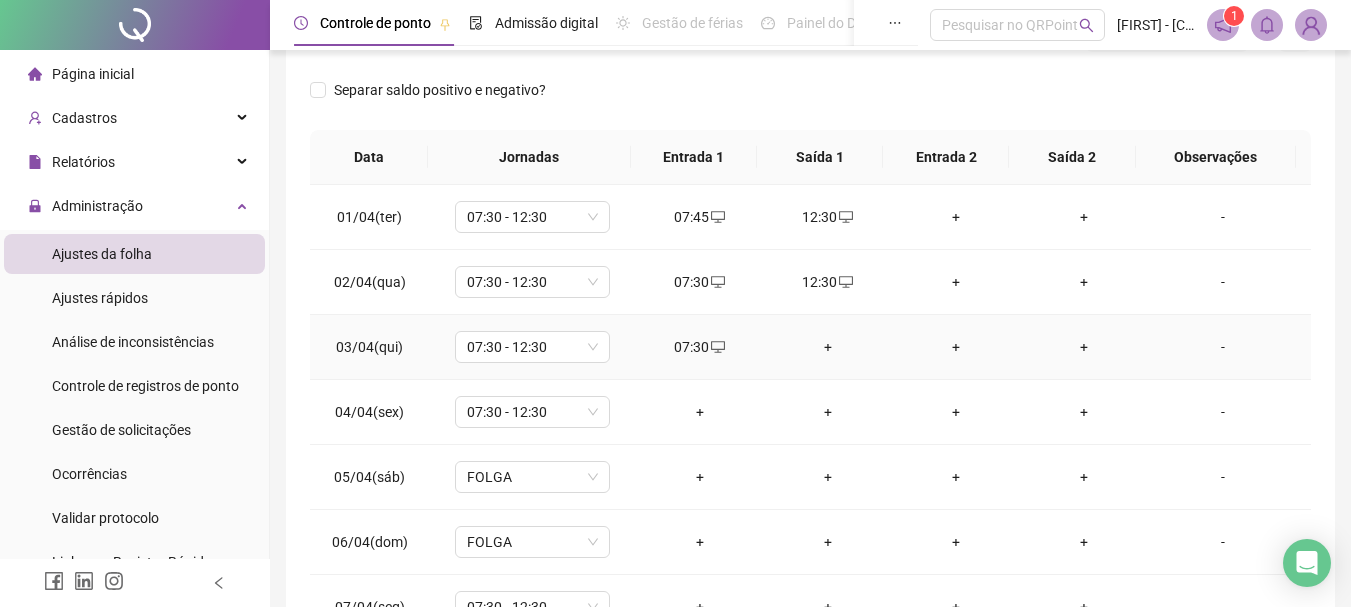 click on "+" at bounding box center (828, 347) 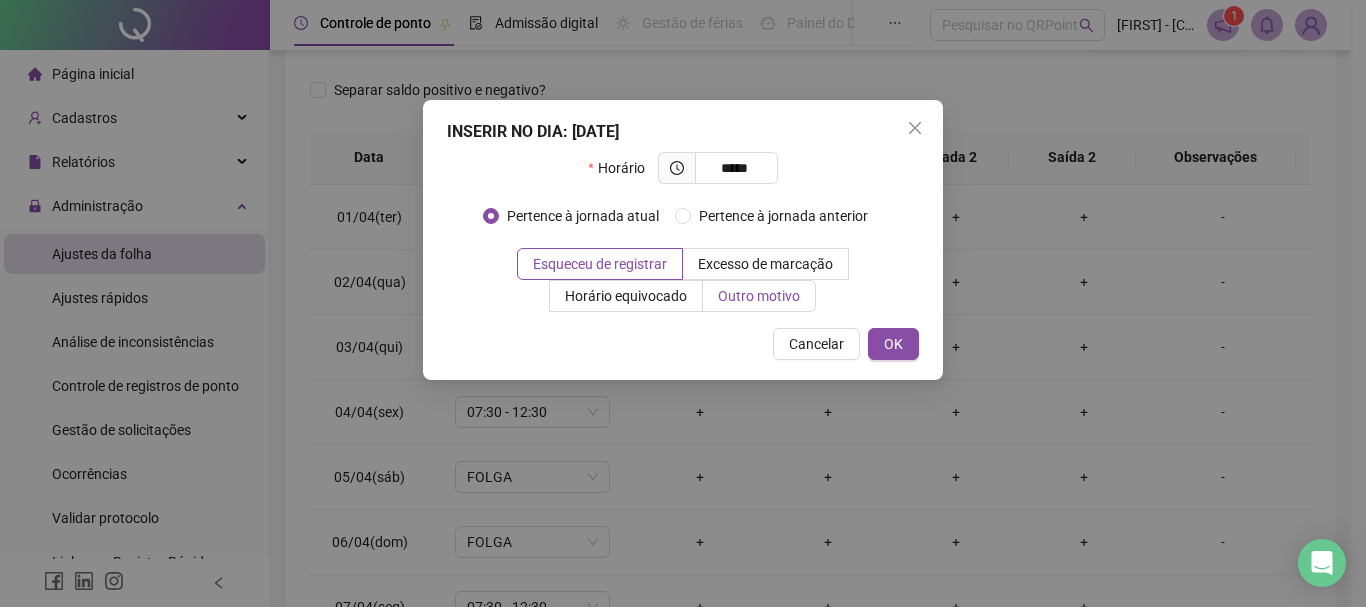 type on "*****" 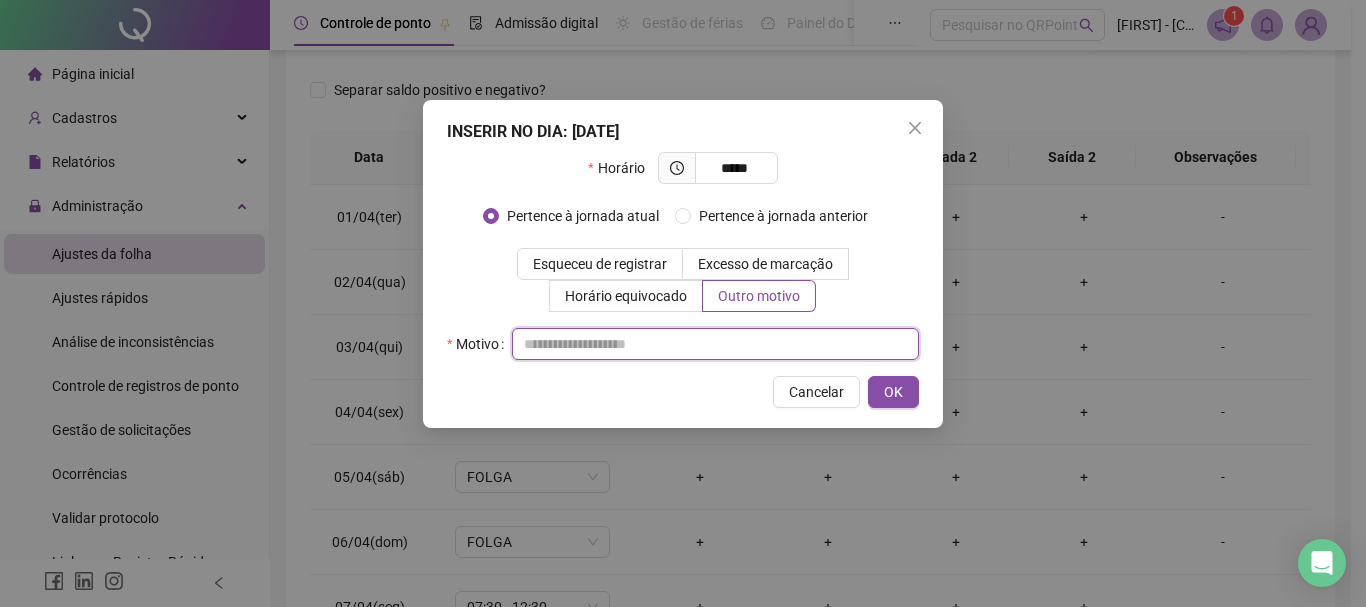 click at bounding box center [715, 344] 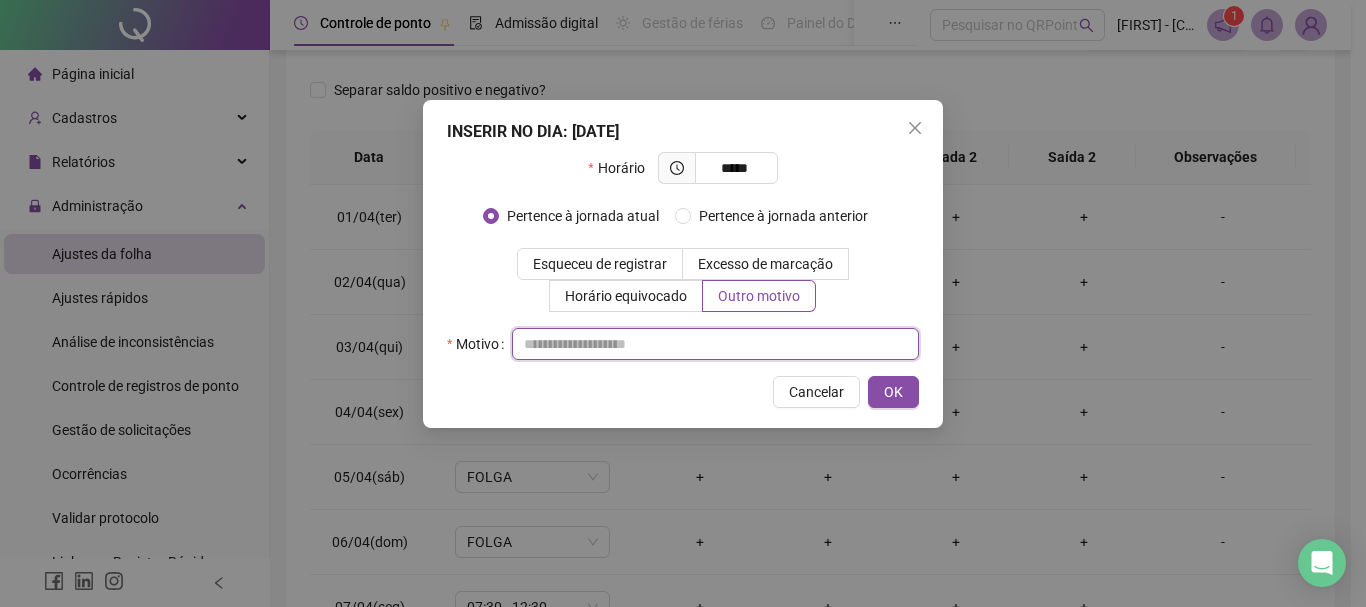 paste on "**********" 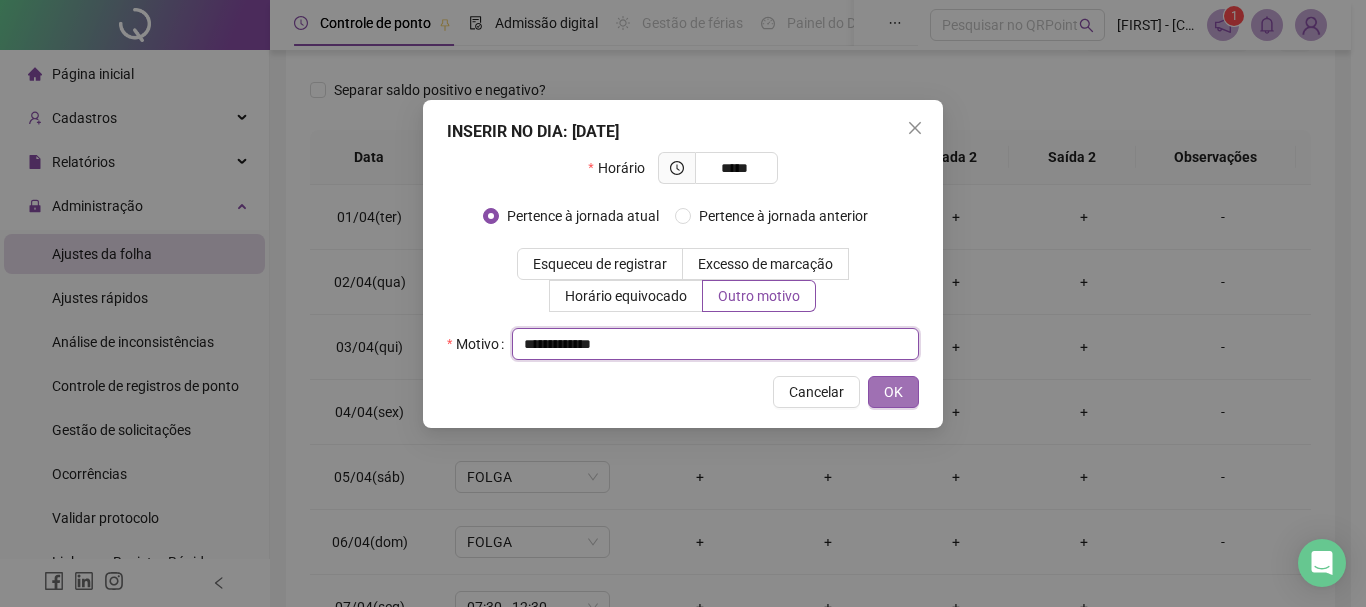 type on "**********" 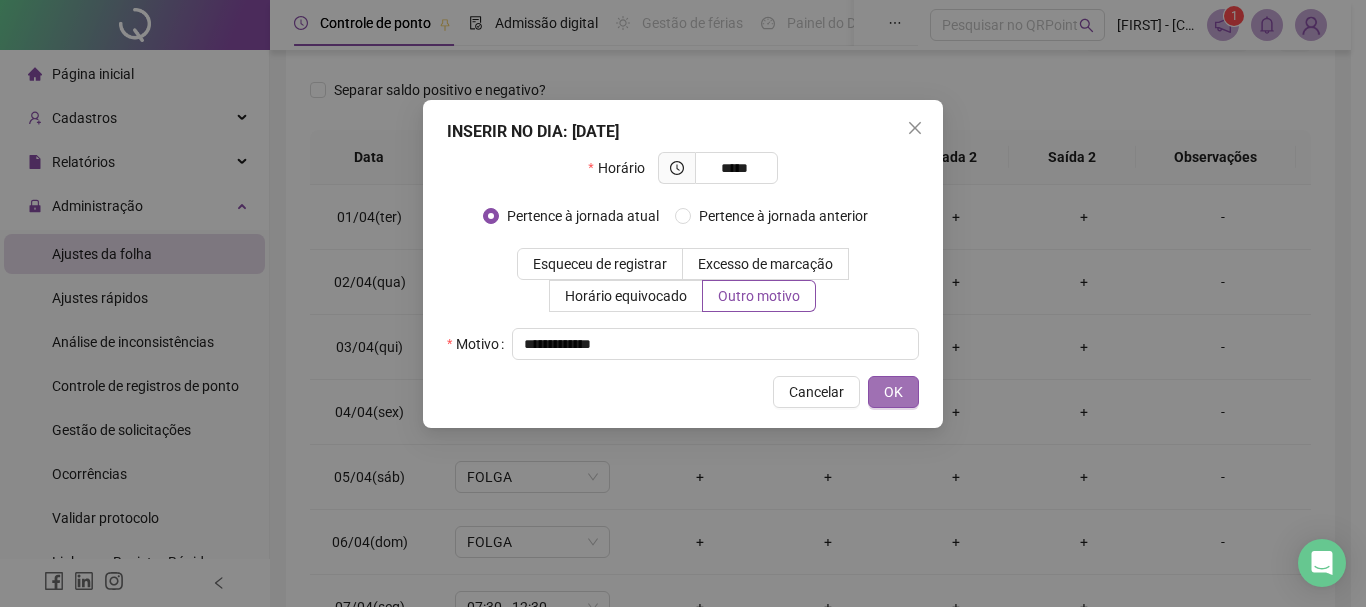 click on "OK" at bounding box center [893, 392] 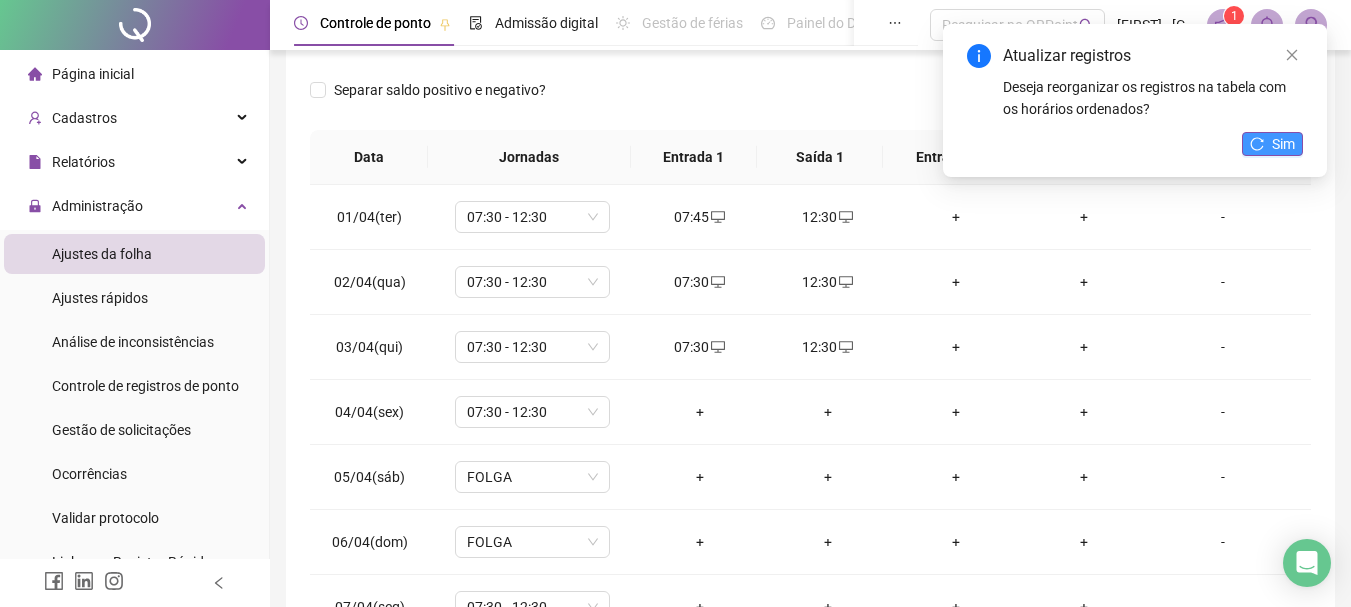 click on "Sim" at bounding box center [1283, 144] 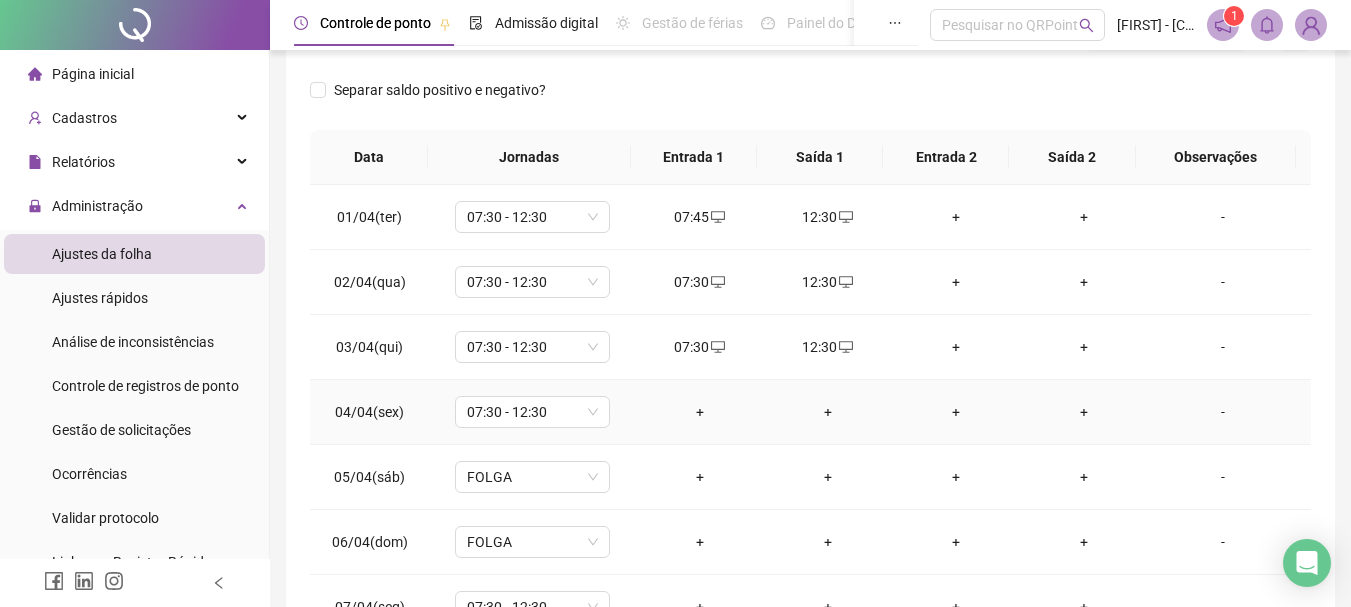 click on "+" at bounding box center (700, 412) 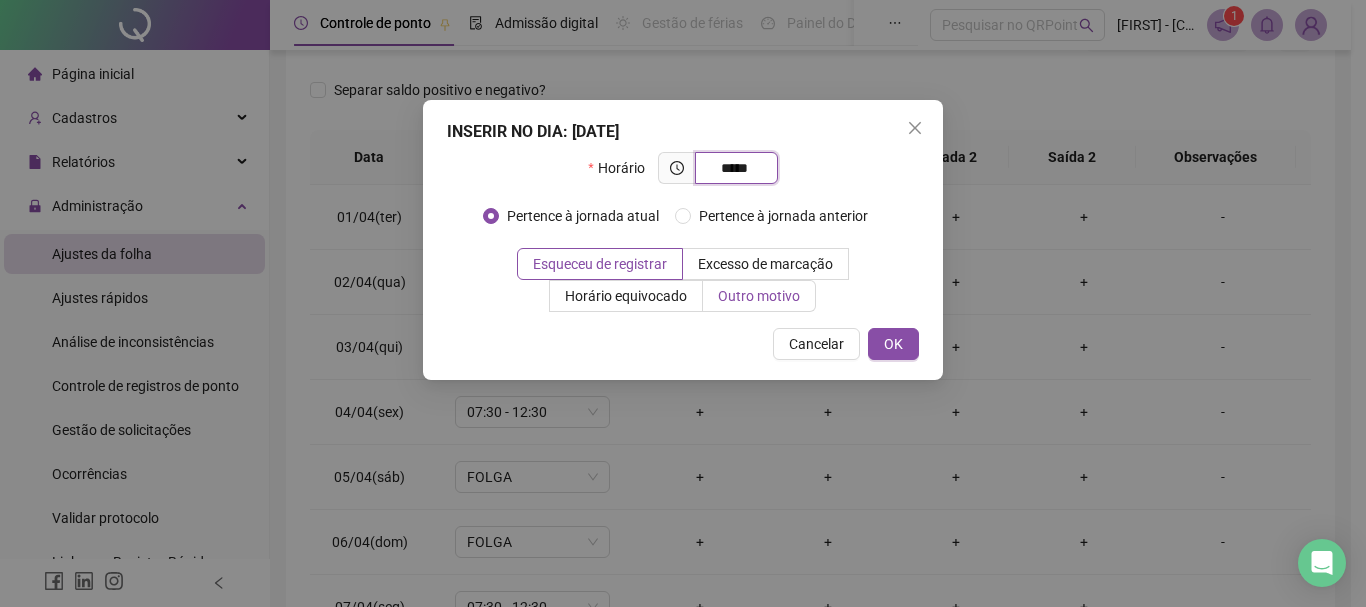 type on "*****" 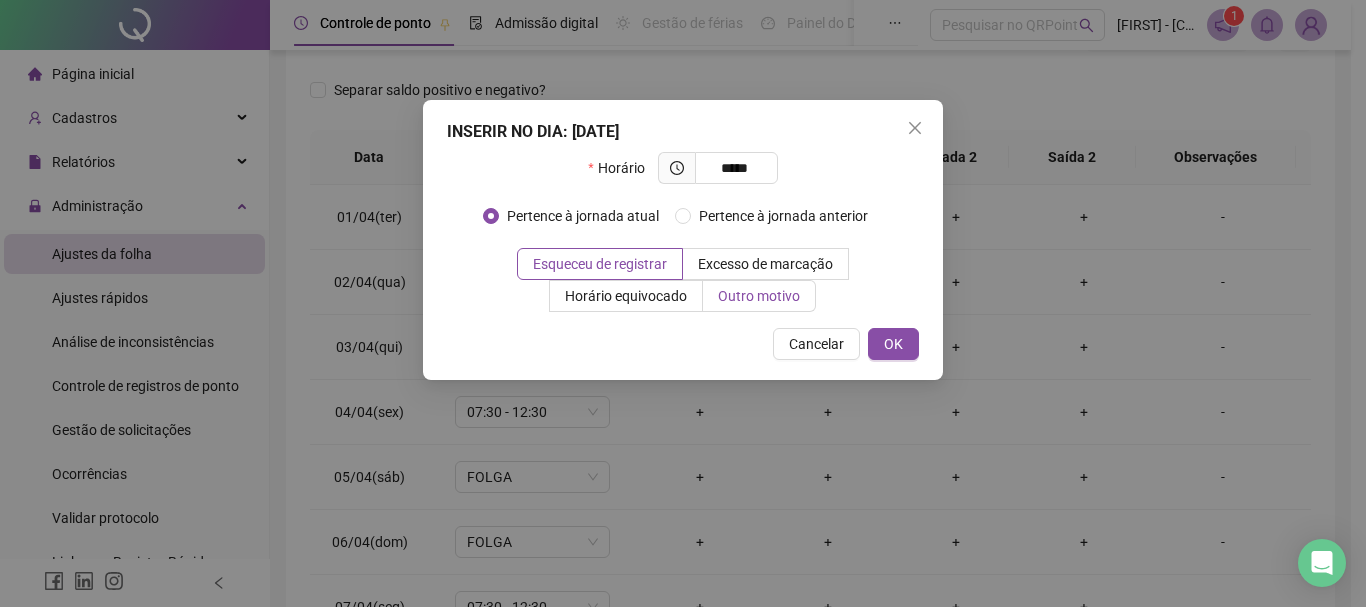 click on "Outro motivo" at bounding box center [759, 296] 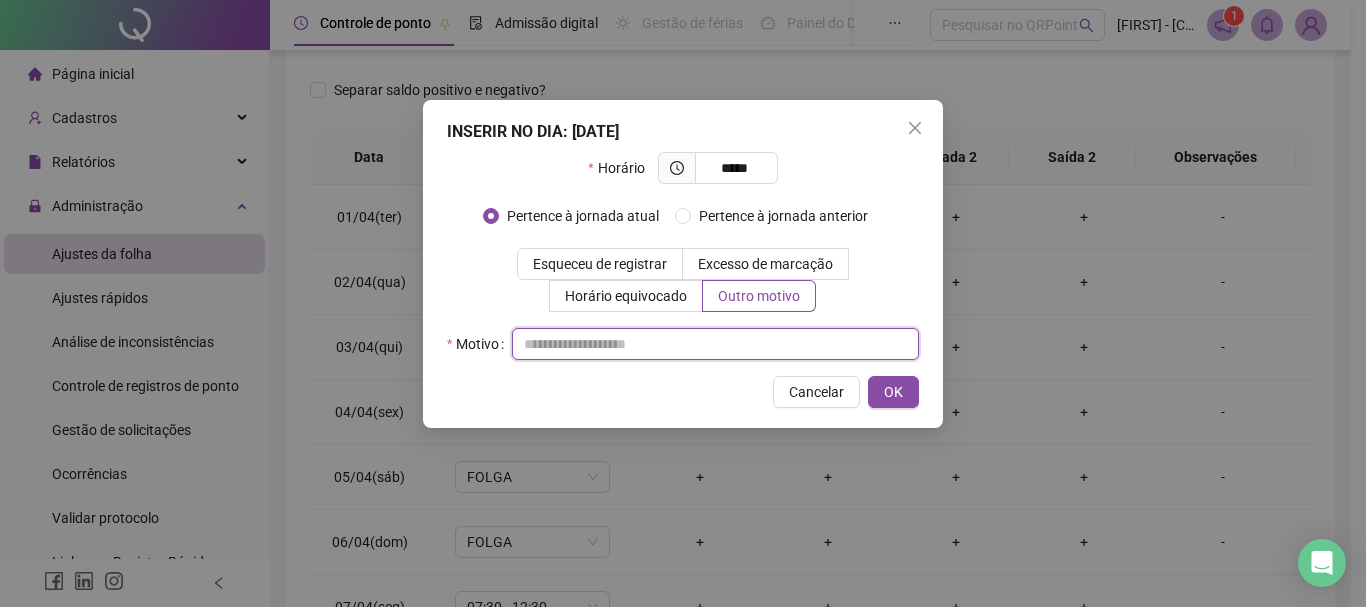 click at bounding box center [715, 344] 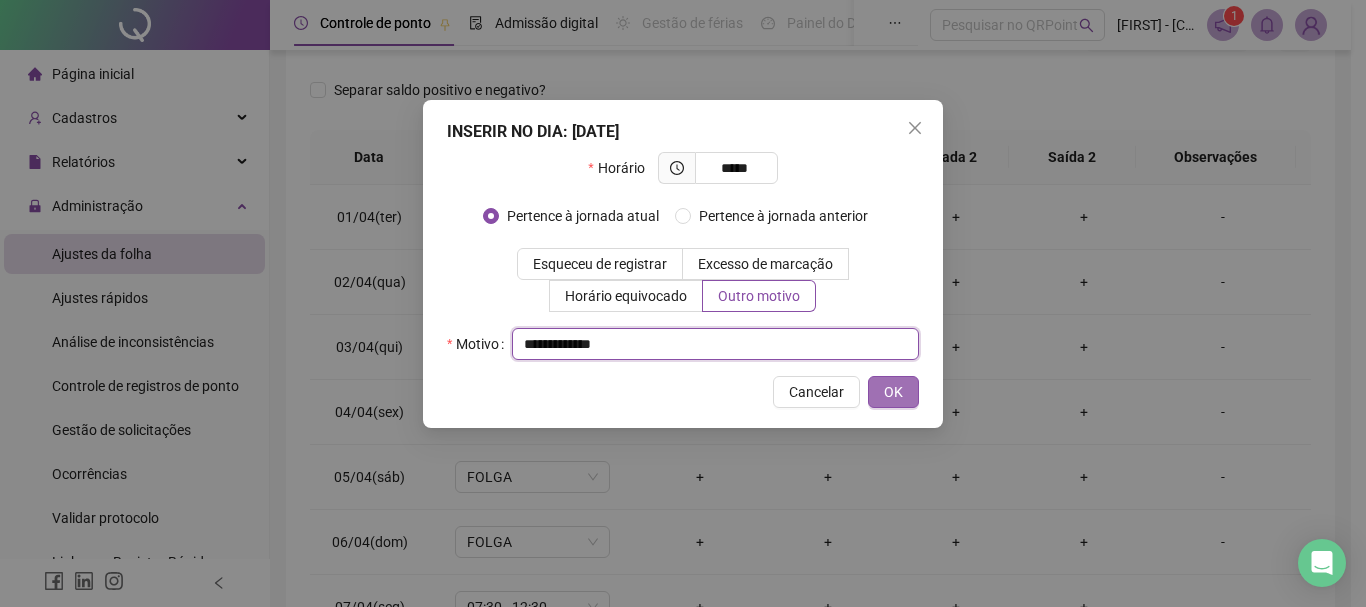 type on "**********" 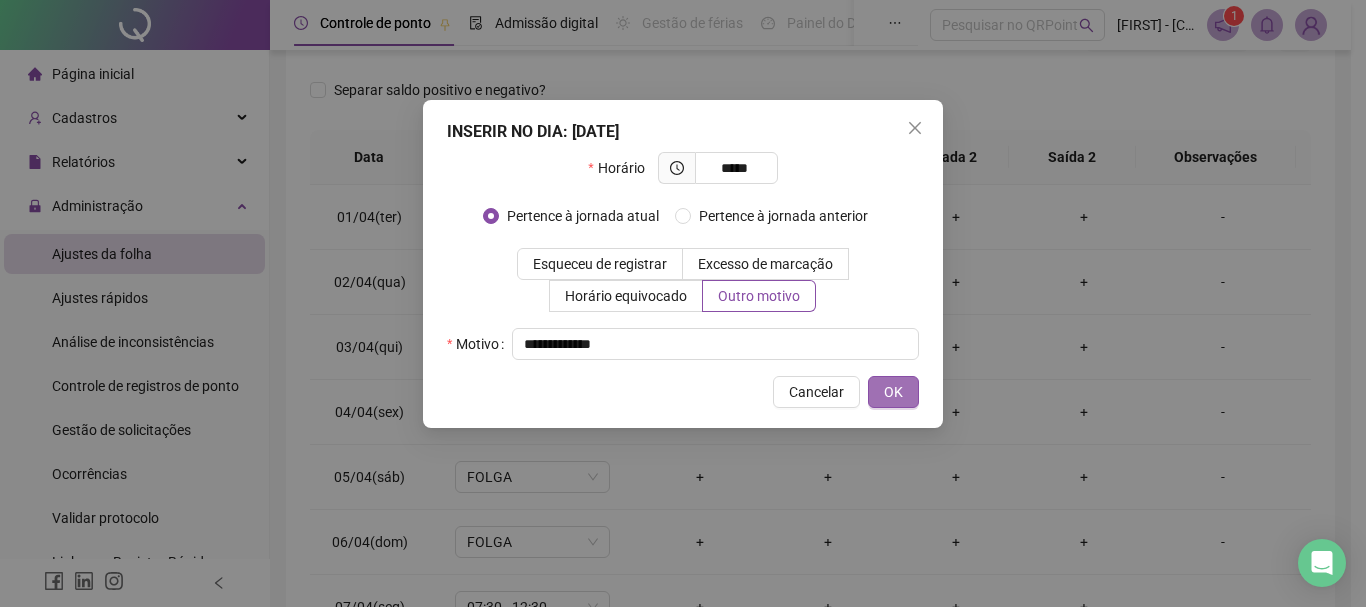 click on "OK" at bounding box center (893, 392) 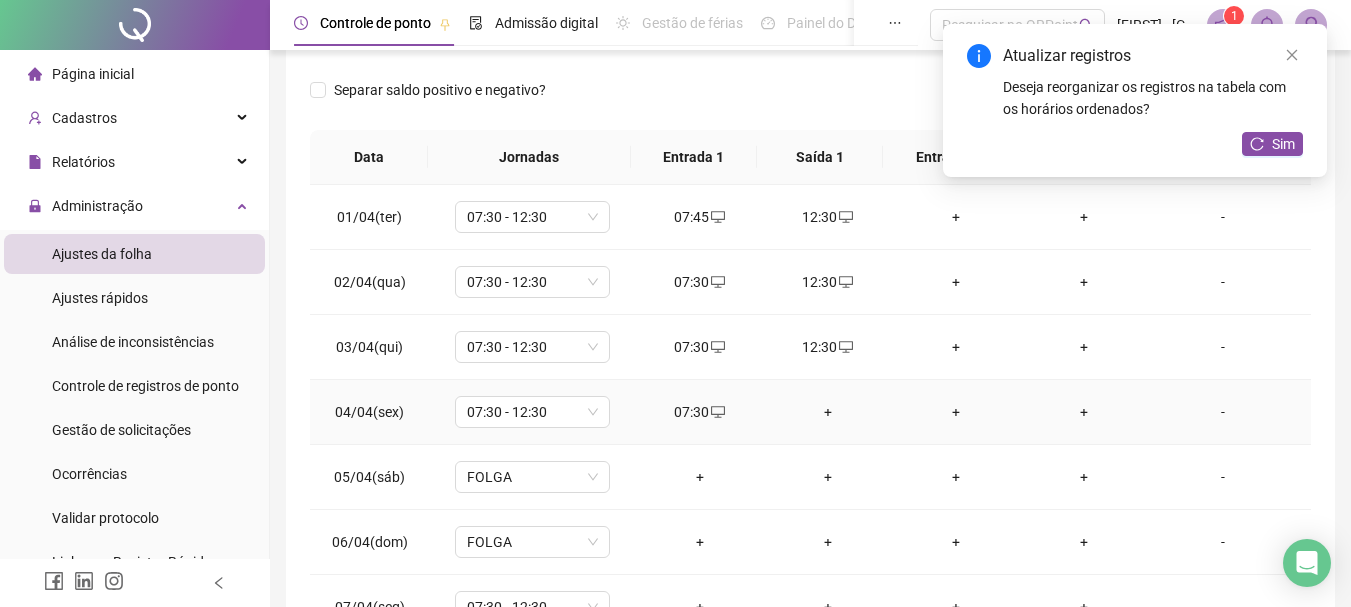 click on "+" at bounding box center (828, 412) 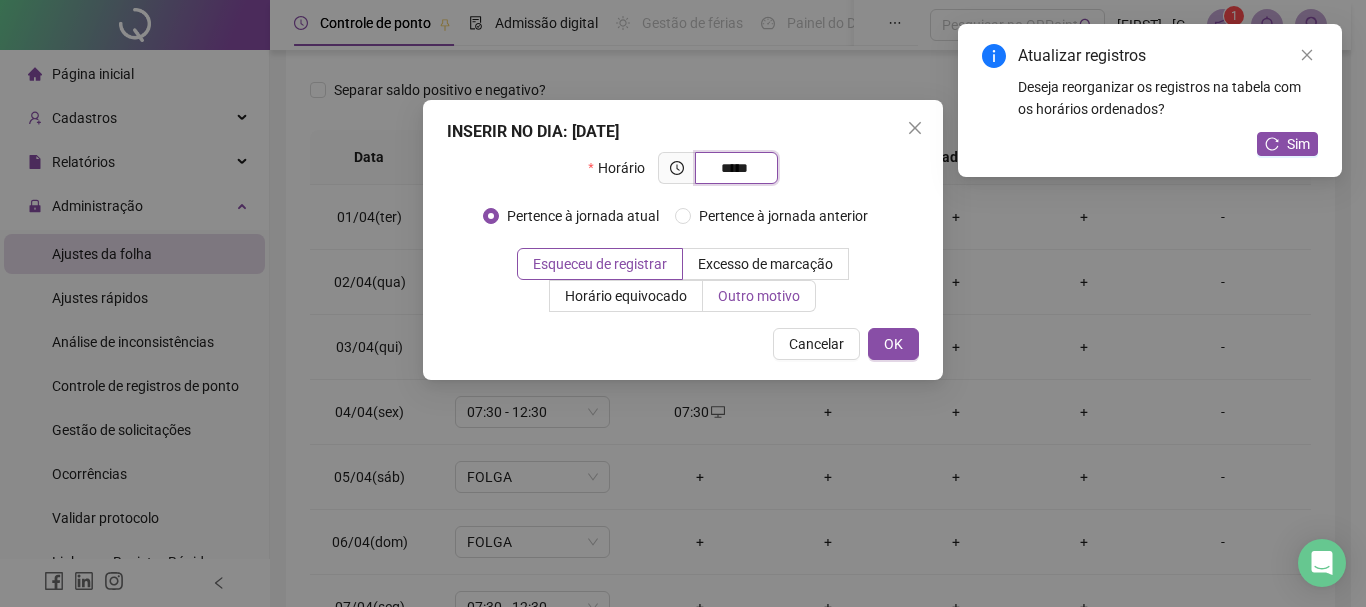 type on "*****" 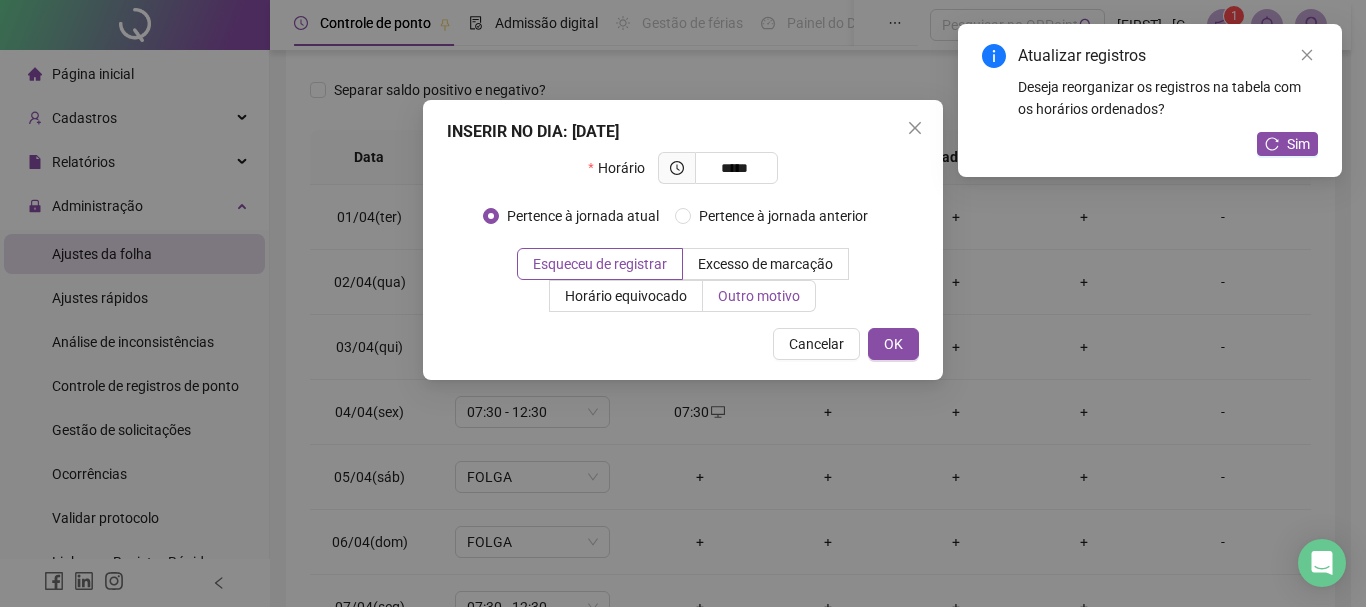 click on "Outro motivo" at bounding box center (759, 296) 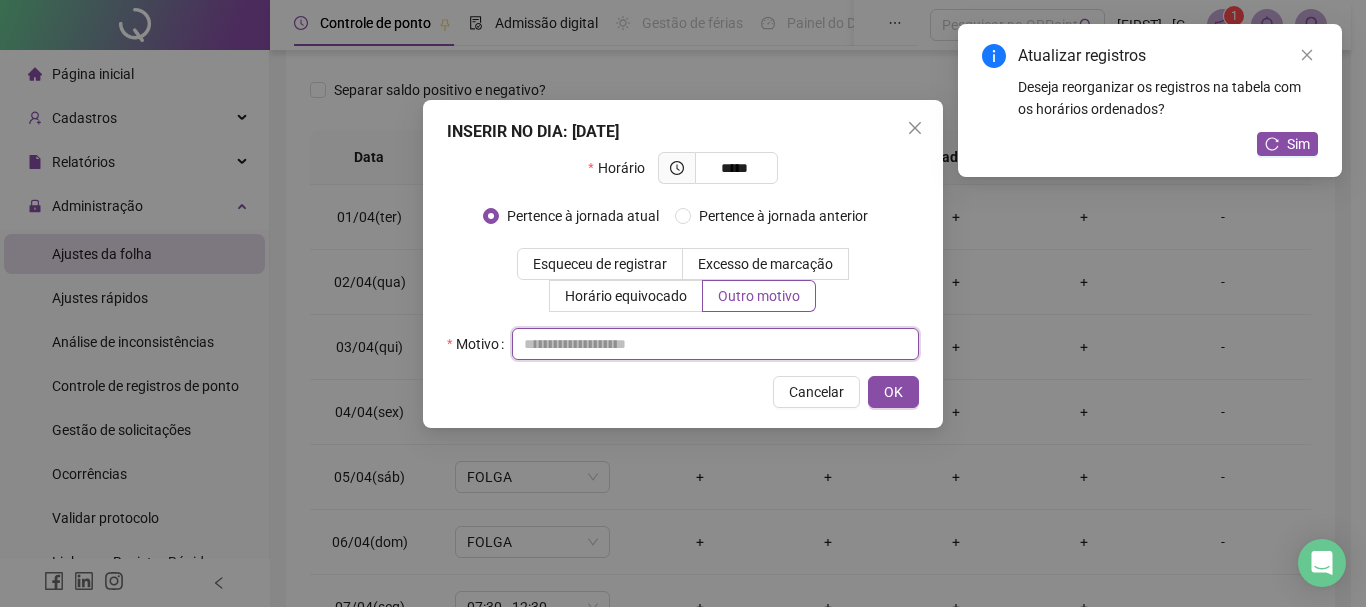 click at bounding box center (715, 344) 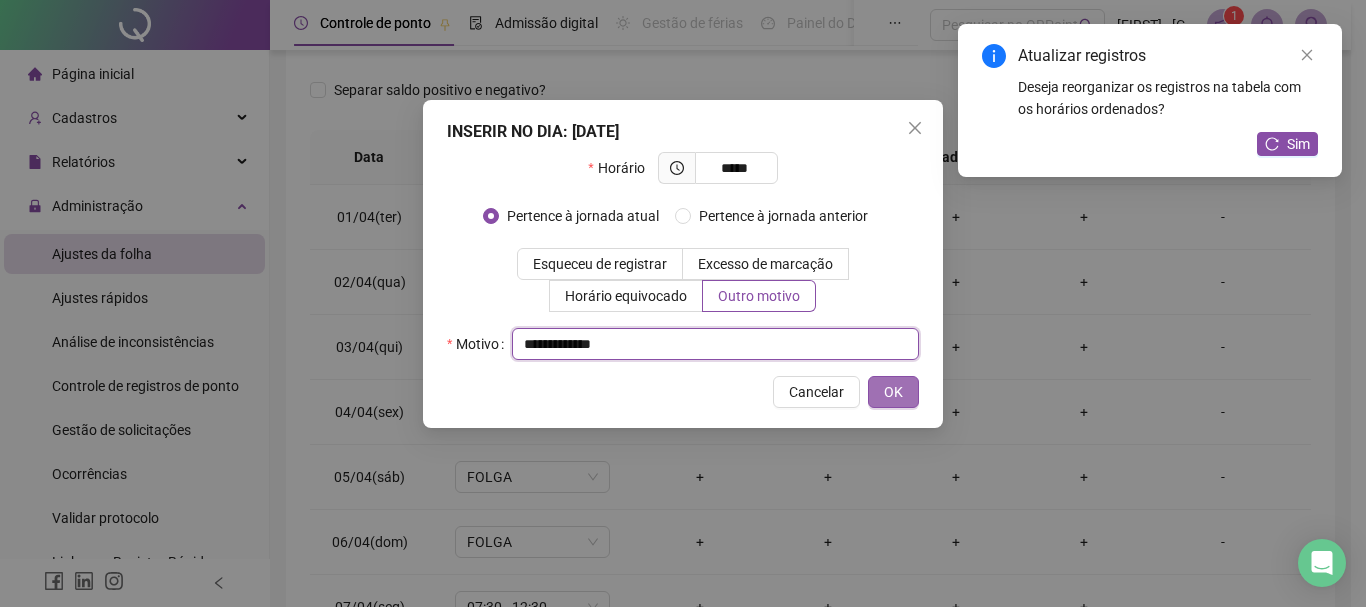 type on "**********" 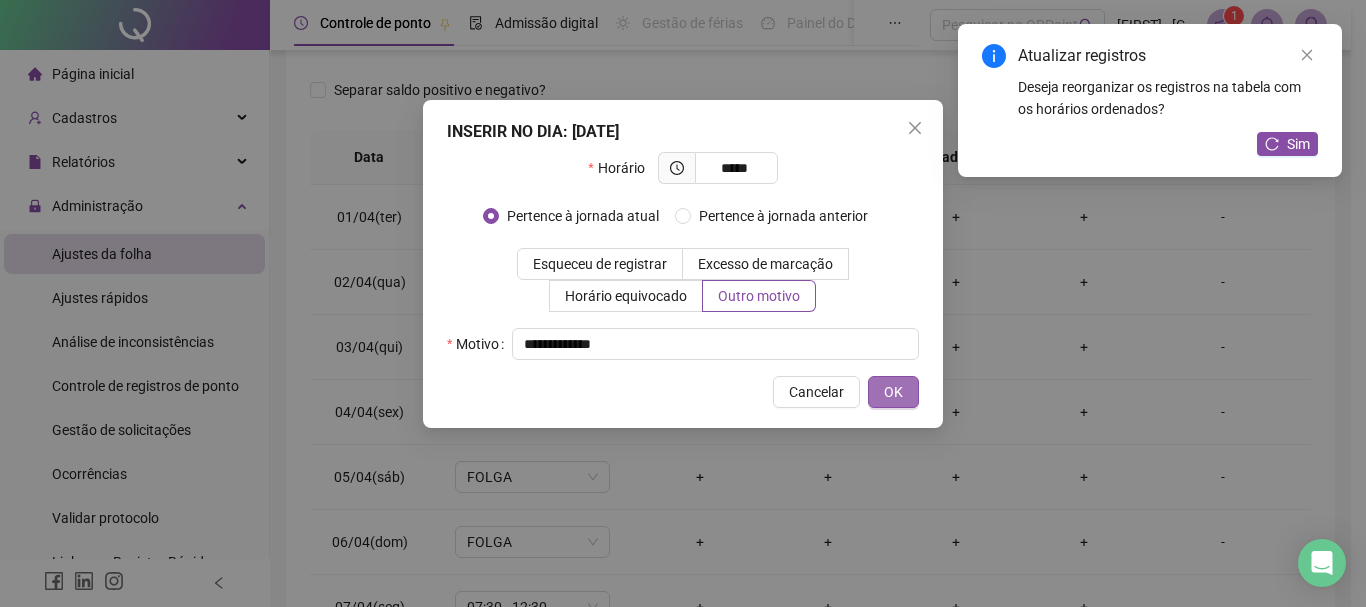click on "OK" at bounding box center (893, 392) 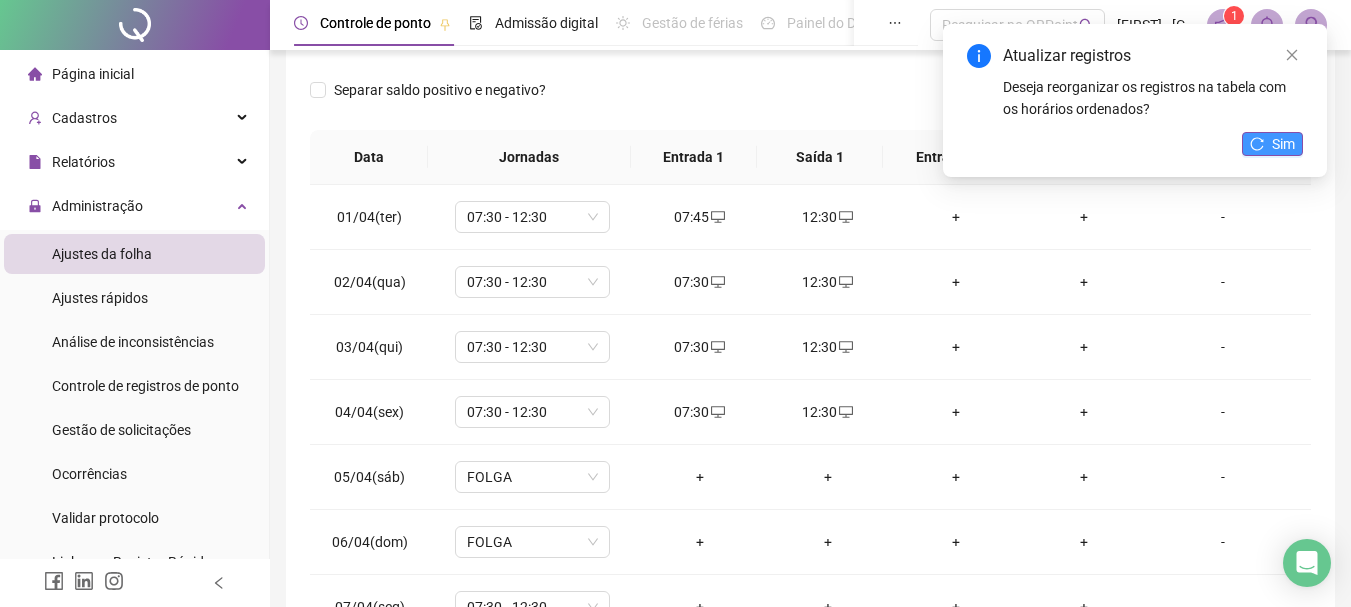 click on "Sim" at bounding box center [1283, 144] 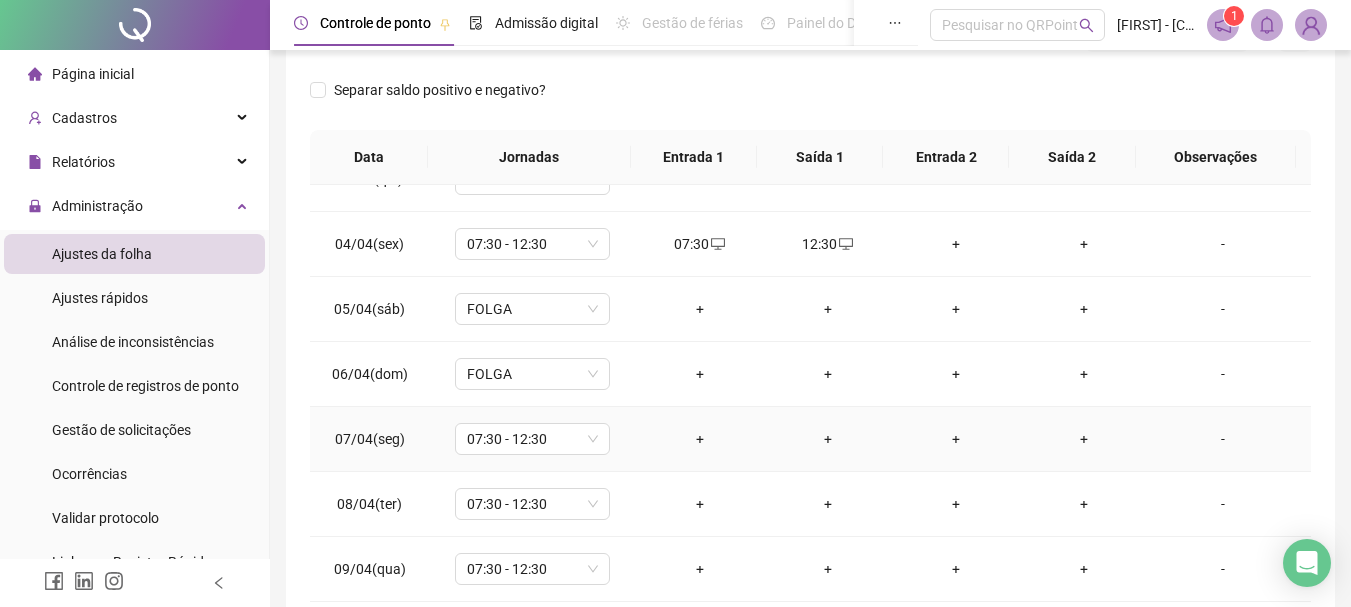 scroll, scrollTop: 200, scrollLeft: 0, axis: vertical 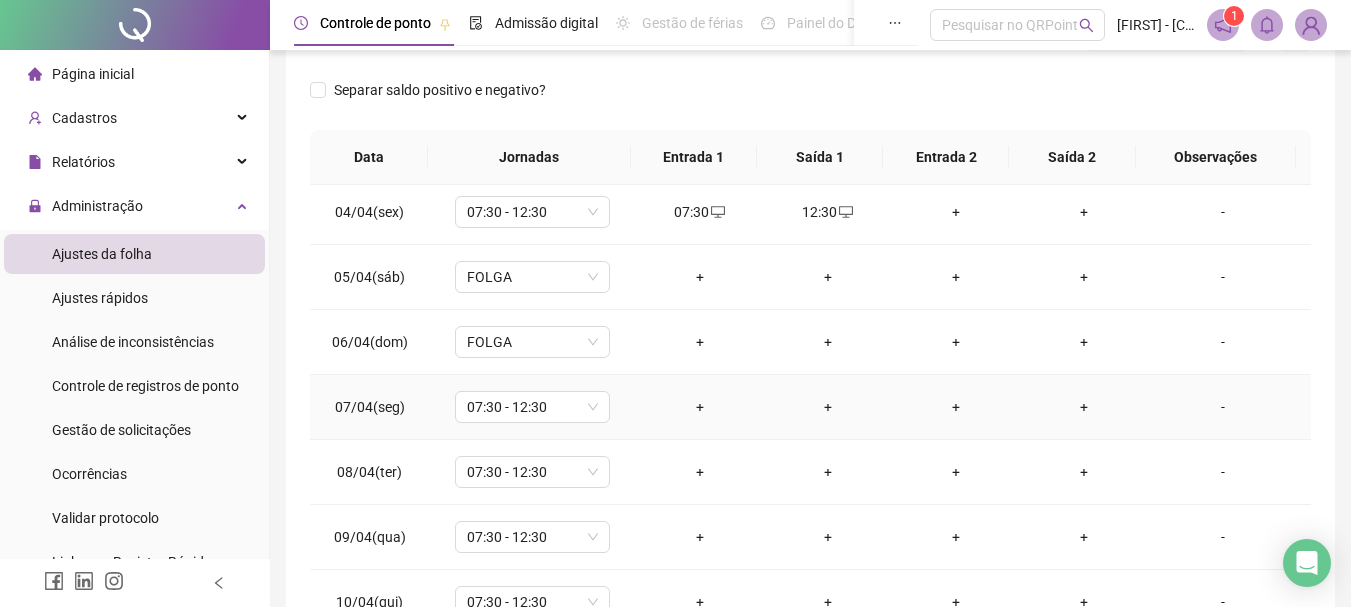 click on "+" at bounding box center (700, 407) 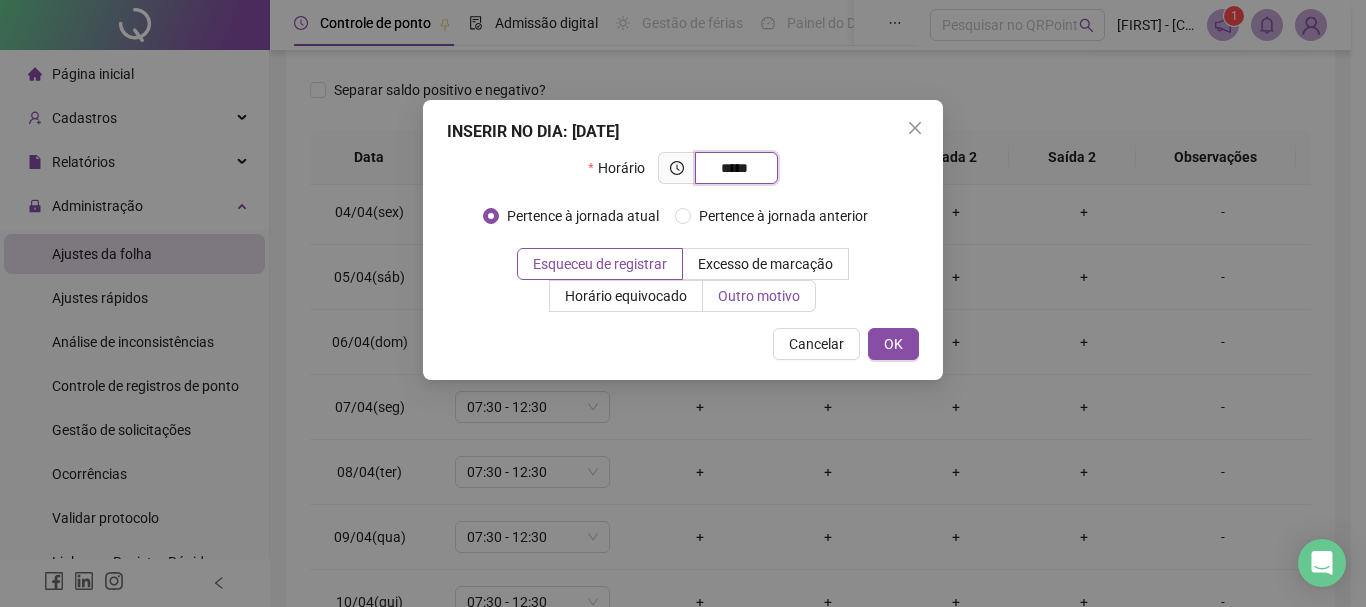 type on "*****" 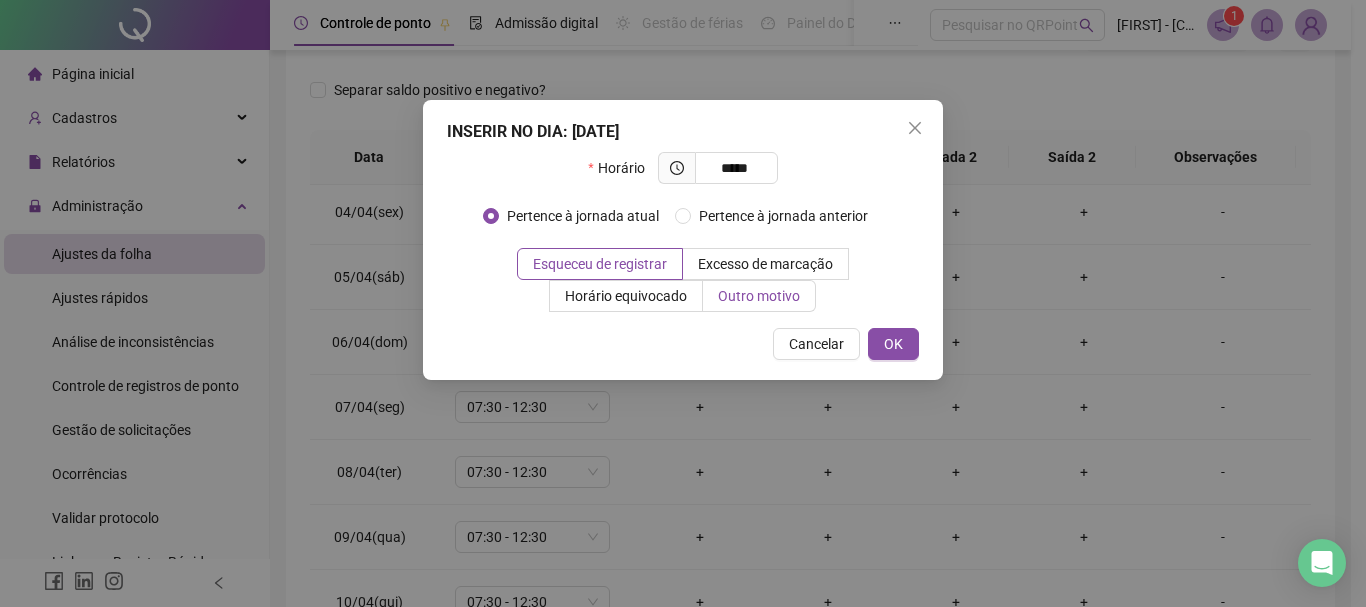click on "Outro motivo" at bounding box center (759, 296) 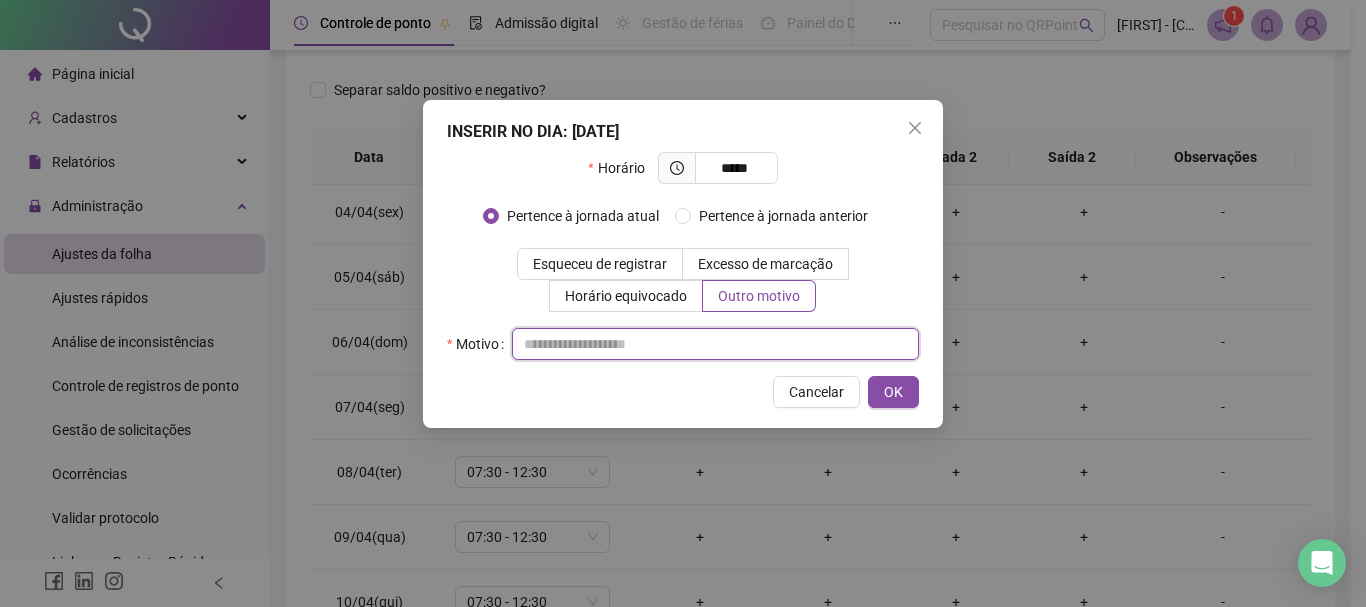 click at bounding box center (715, 344) 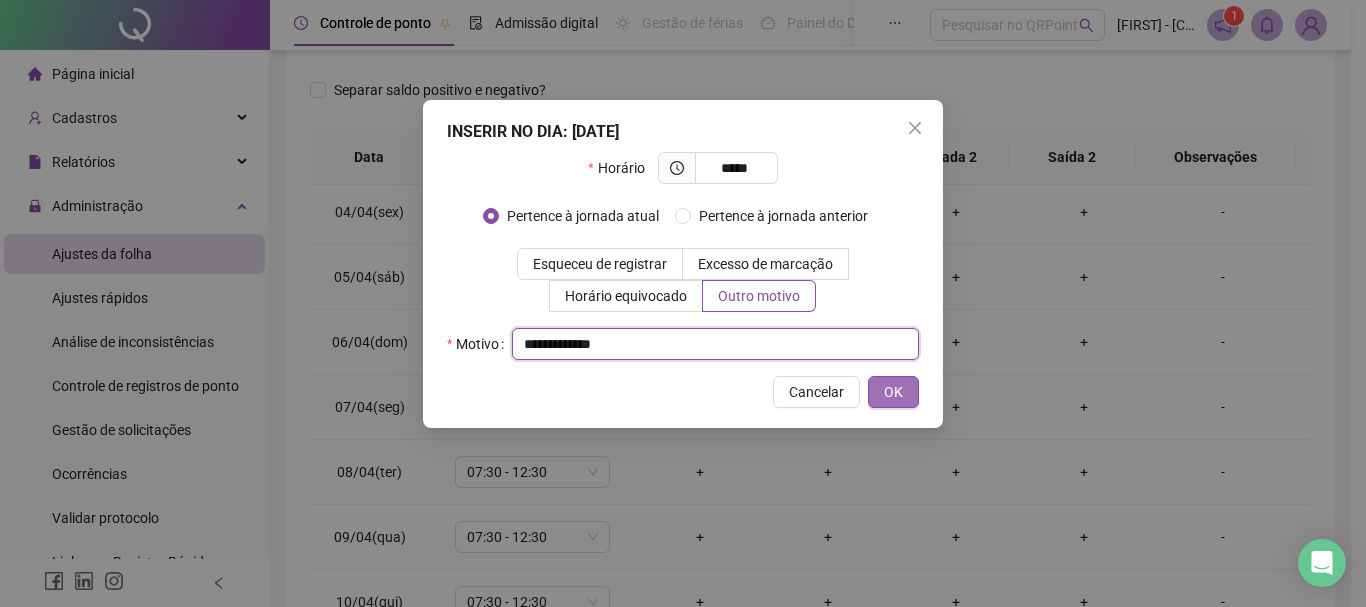 type on "**********" 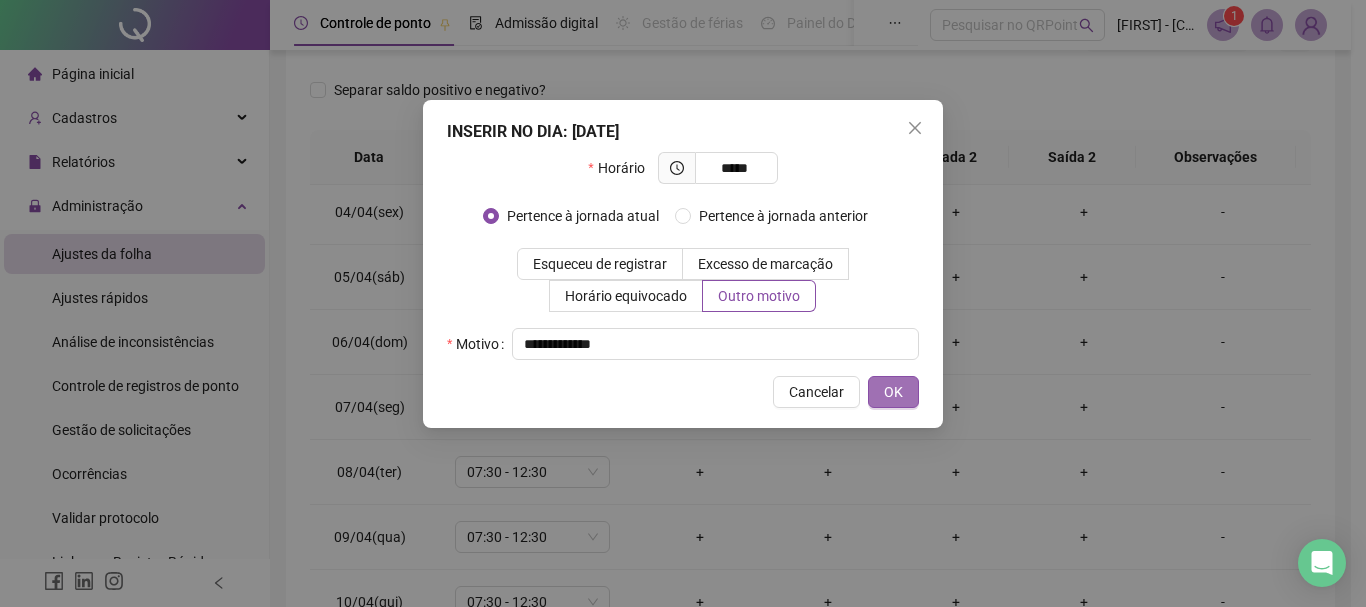 click on "OK" at bounding box center (893, 392) 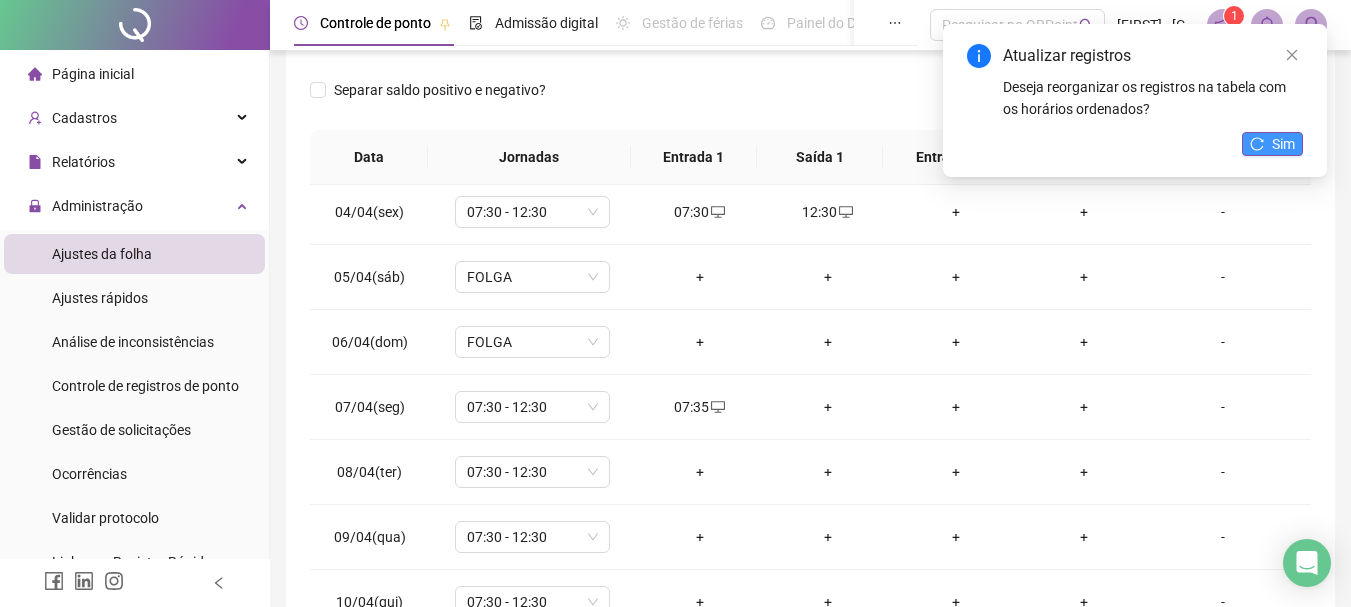 click on "Sim" at bounding box center [1272, 144] 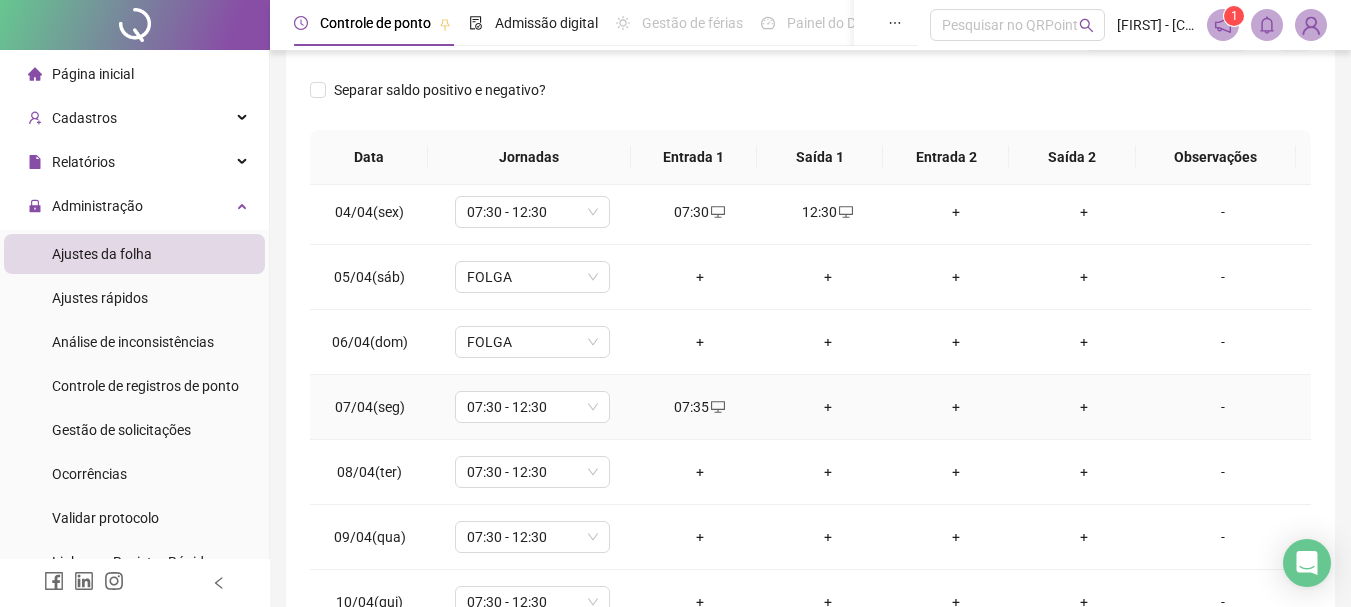 click on "+" at bounding box center [828, 407] 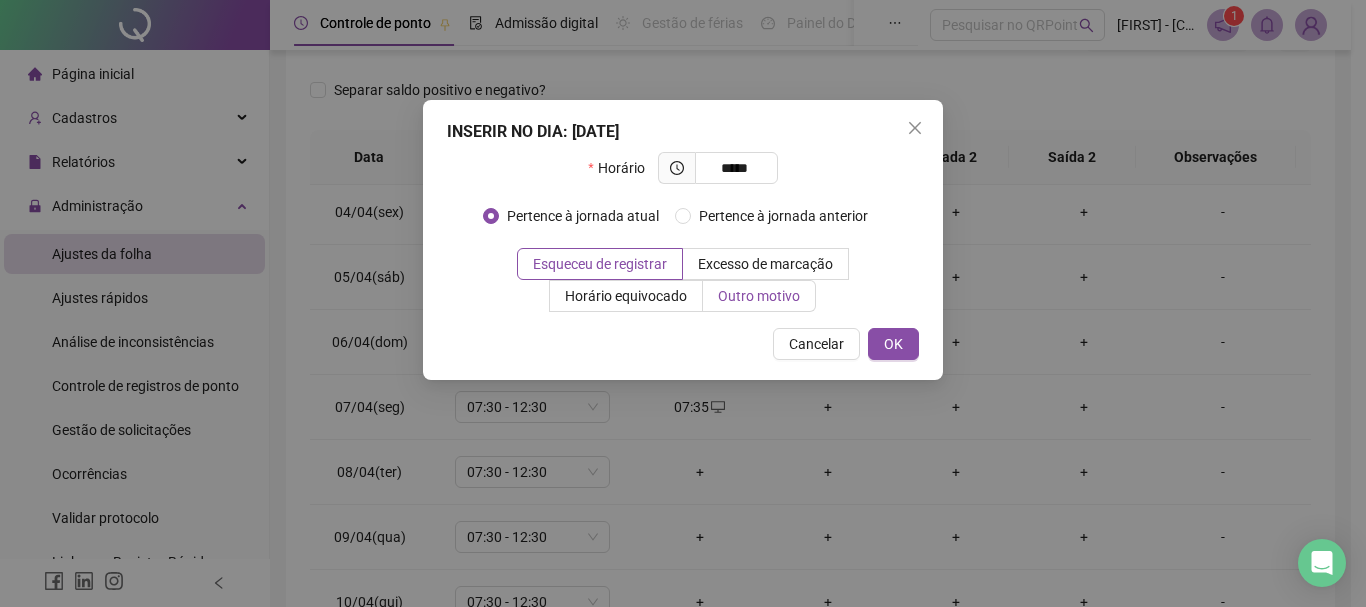 type on "*****" 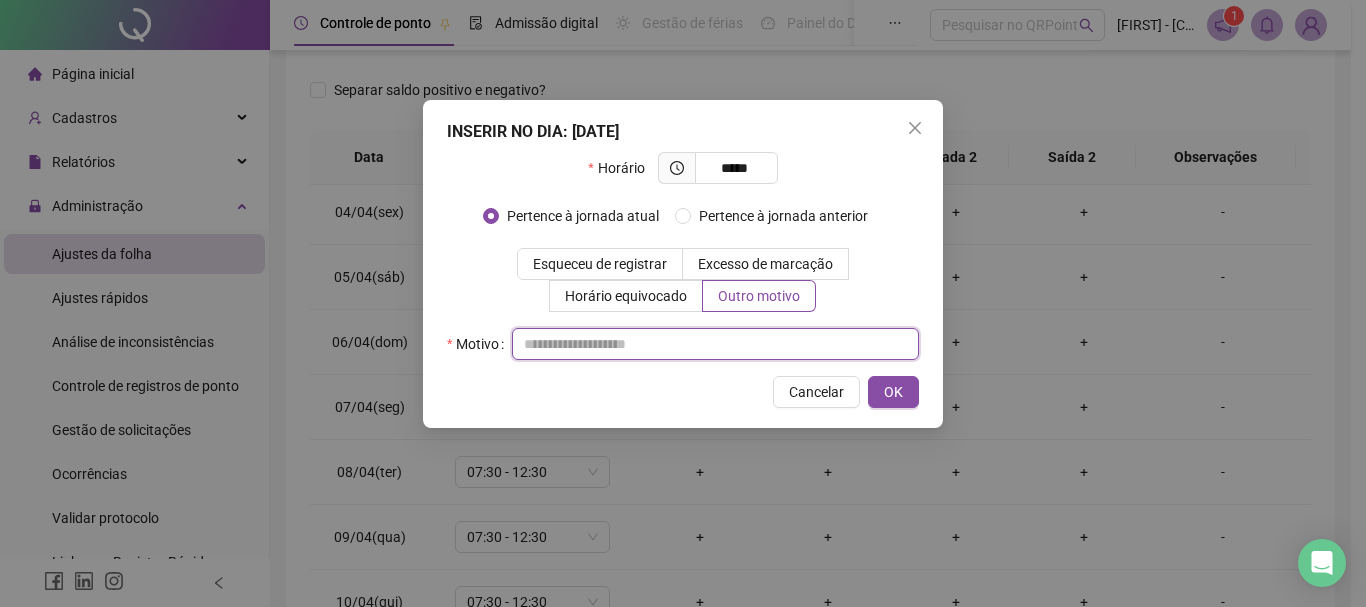 paste on "**********" 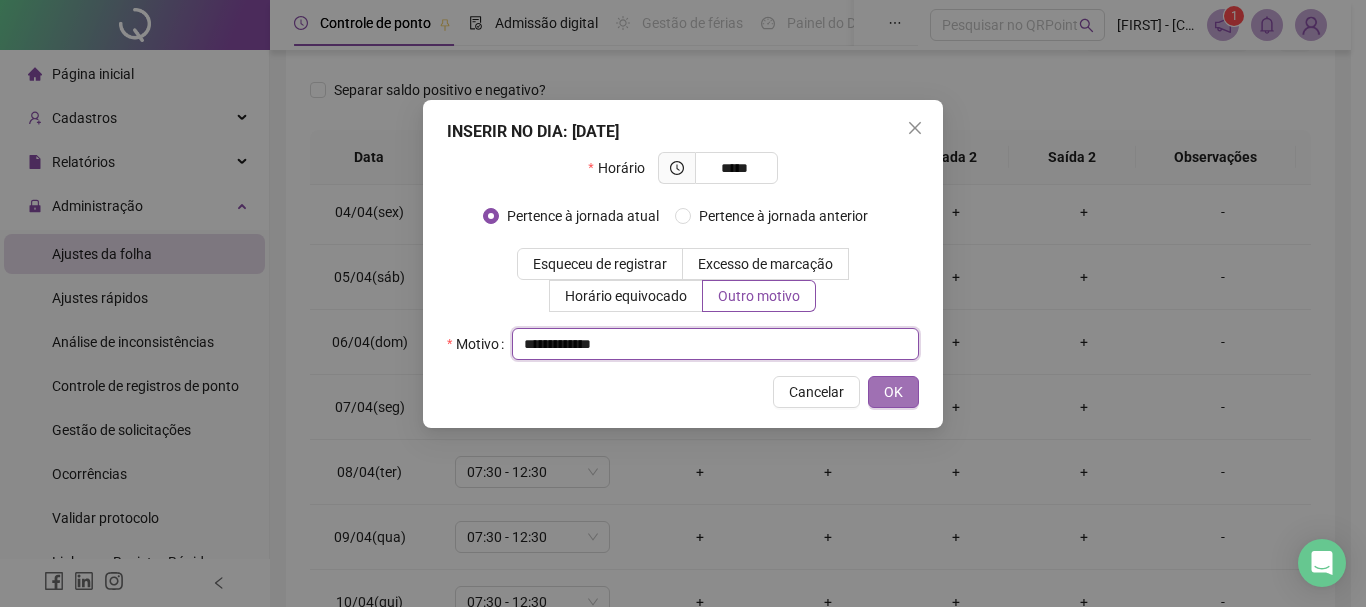 type on "**********" 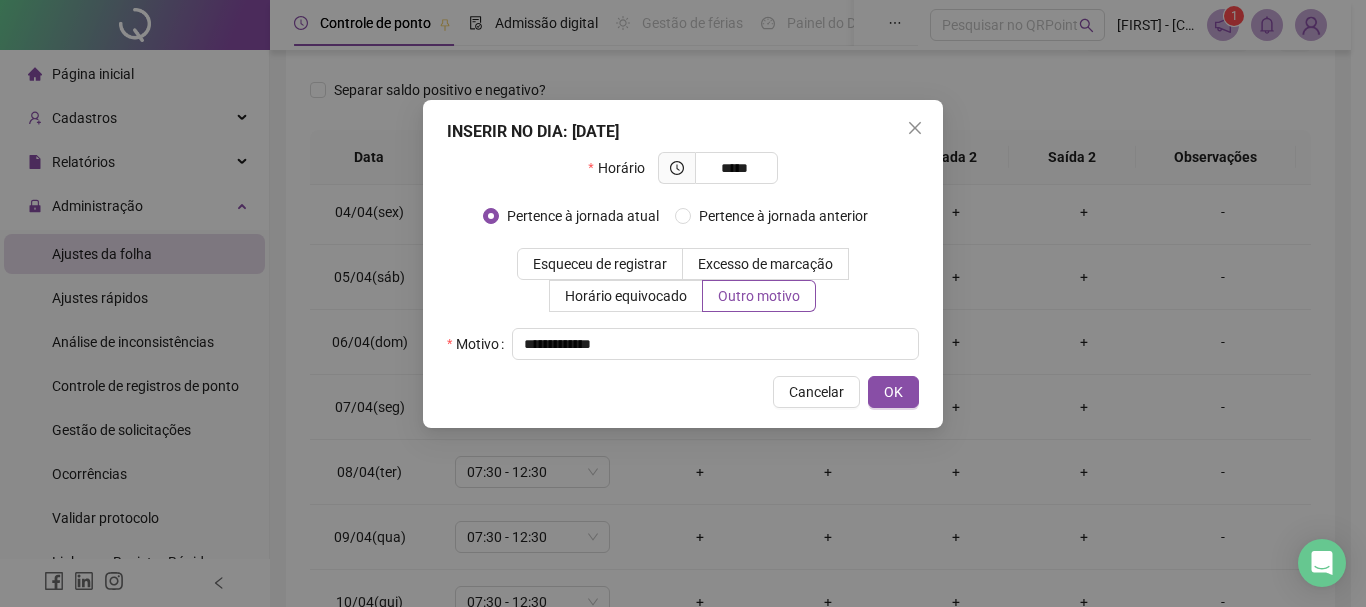 drag, startPoint x: 909, startPoint y: 395, endPoint x: 863, endPoint y: 386, distance: 46.872166 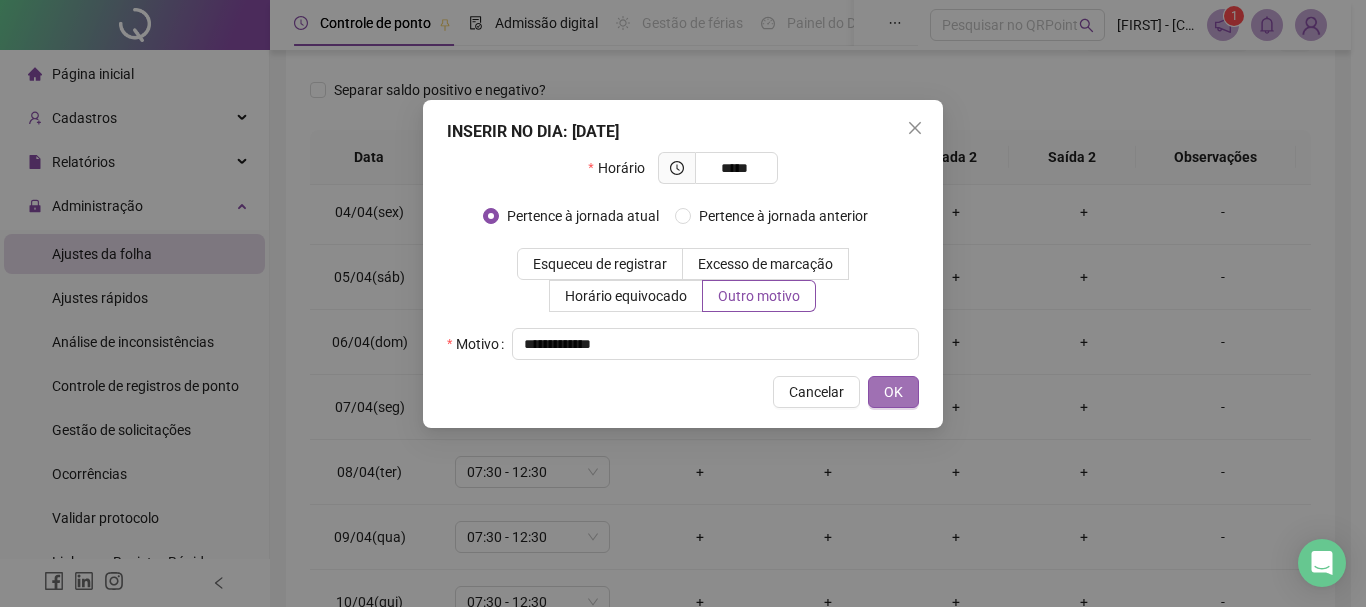 click on "OK" at bounding box center (893, 392) 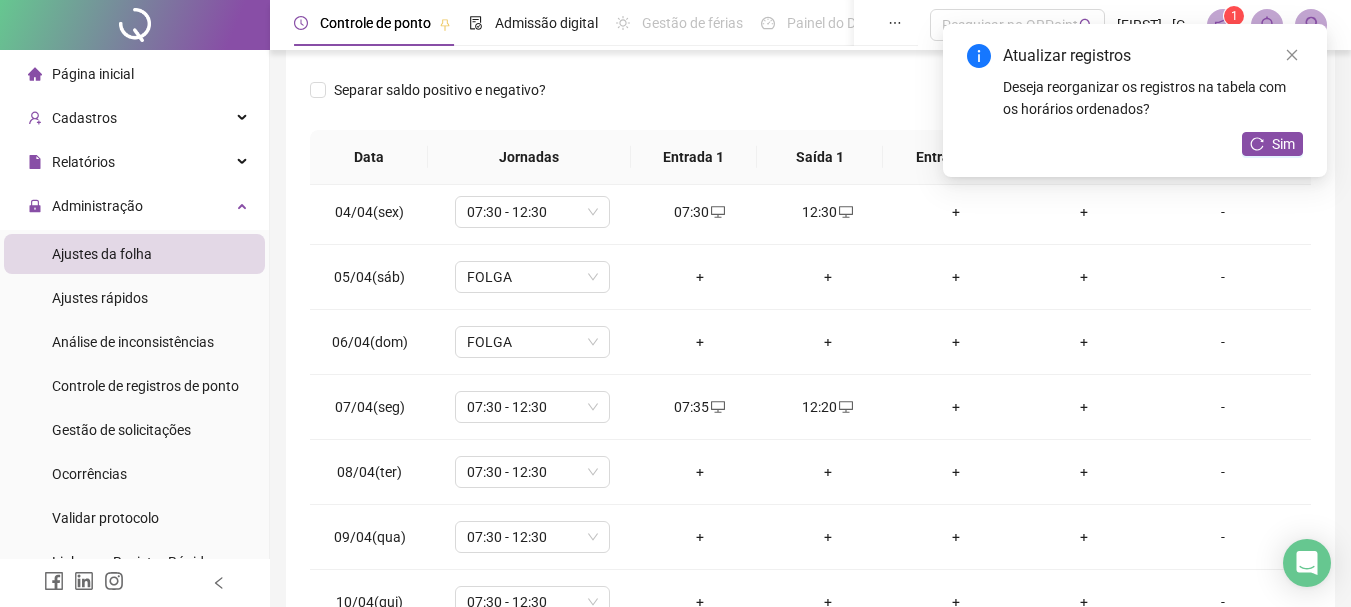 click on "Atualizar registros Deseja reorganizar os registros na tabela com os horários ordenados? Sim" at bounding box center (1135, 100) 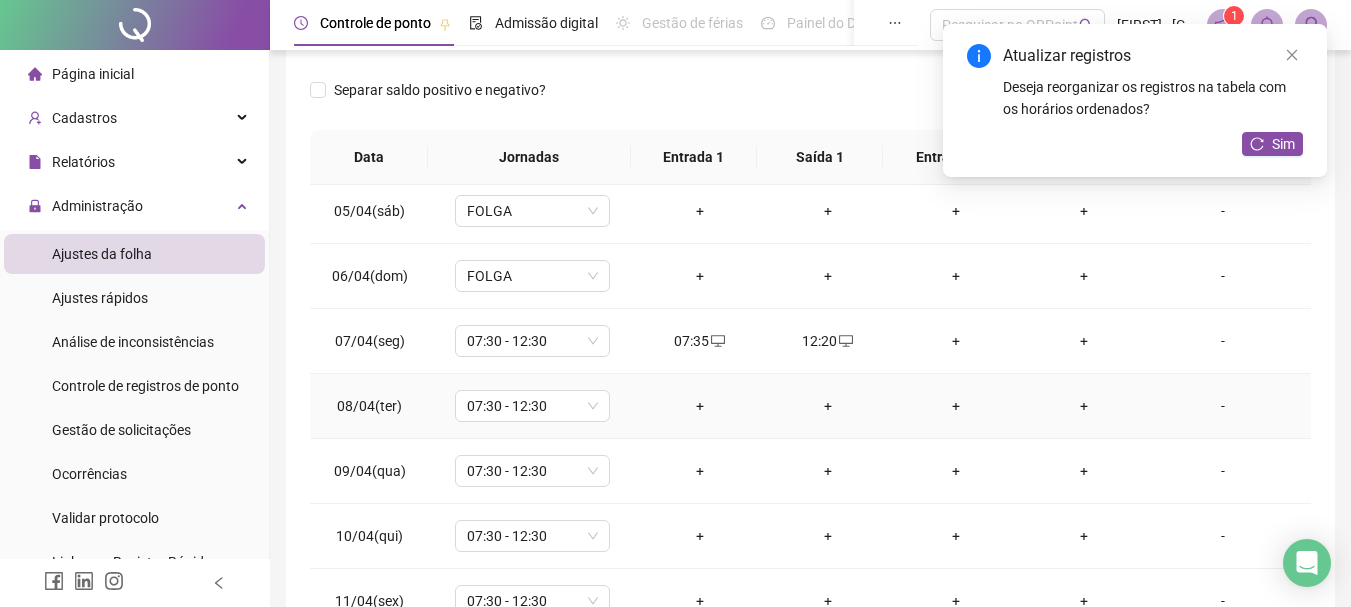 scroll, scrollTop: 300, scrollLeft: 0, axis: vertical 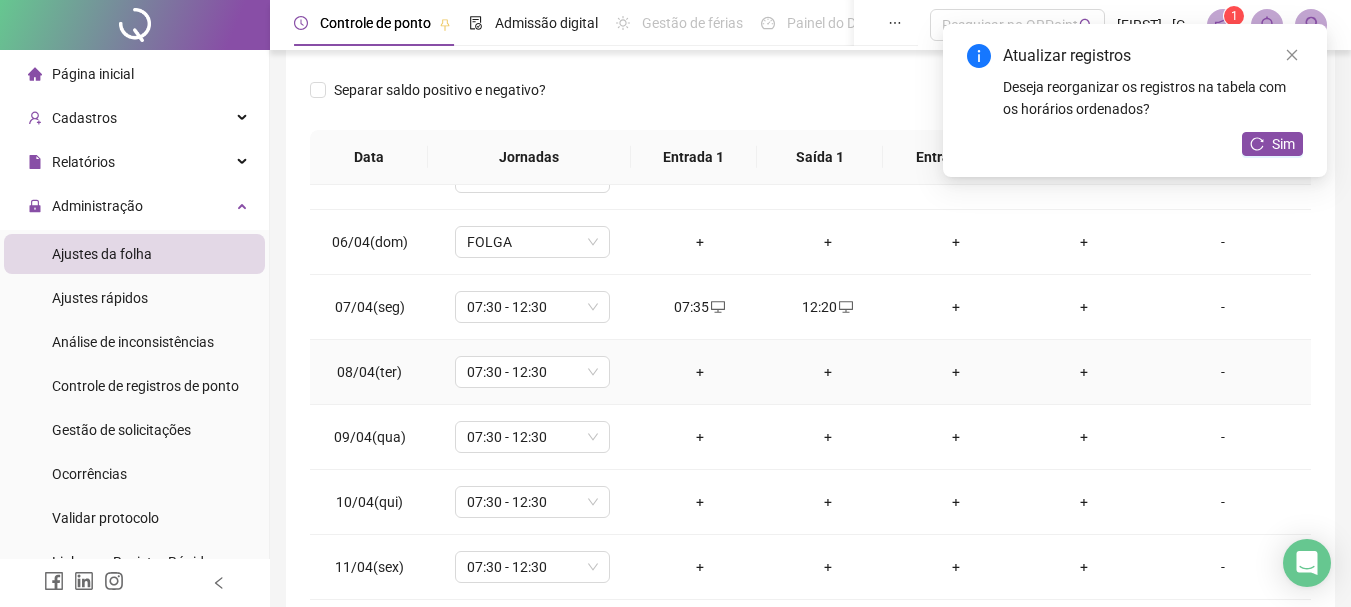 click on "+" at bounding box center (700, 372) 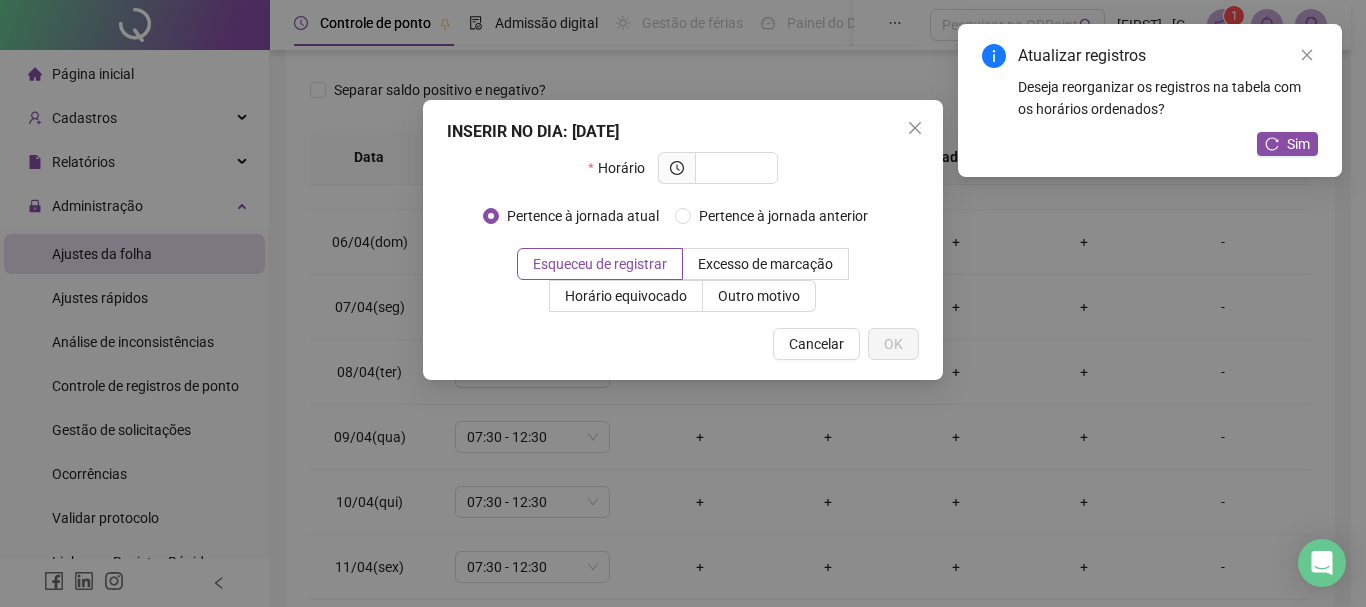 click 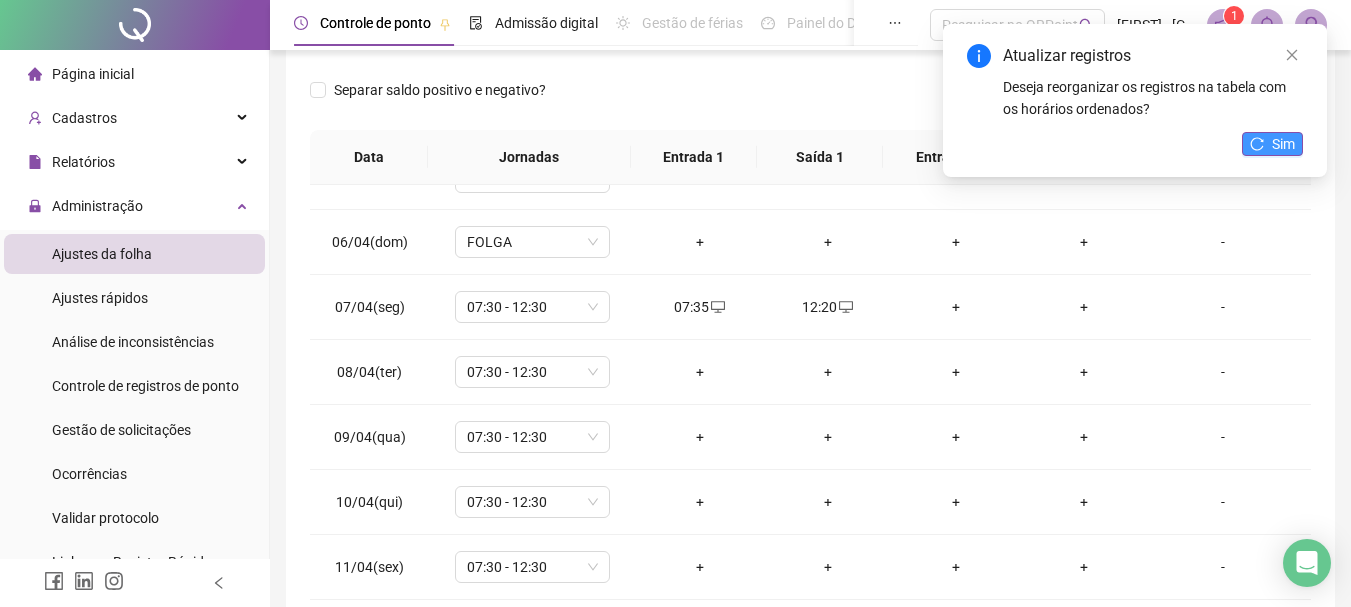click on "Sim" at bounding box center [1283, 144] 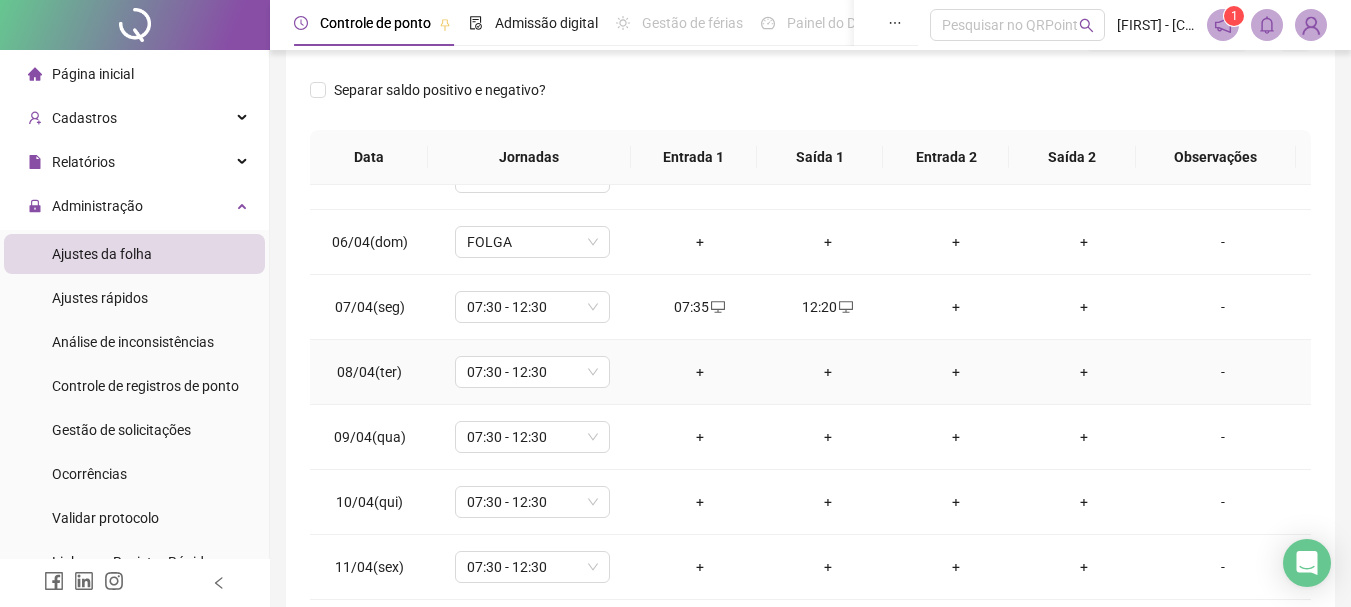 click on "+" at bounding box center [700, 372] 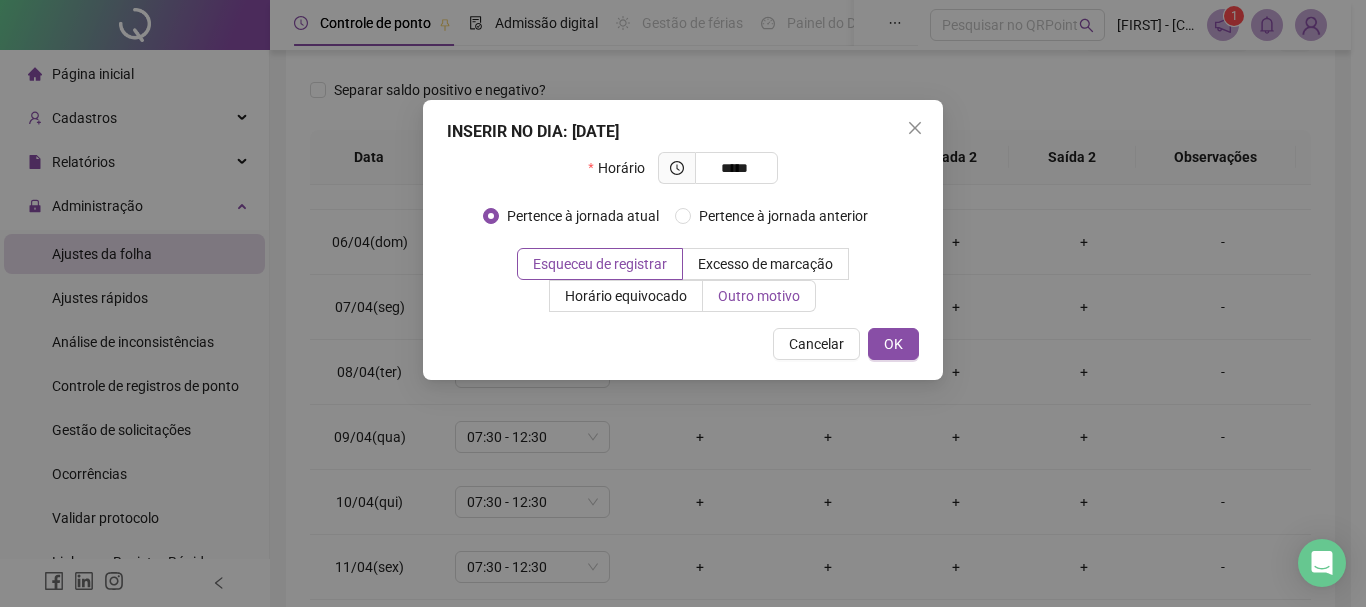 type on "*****" 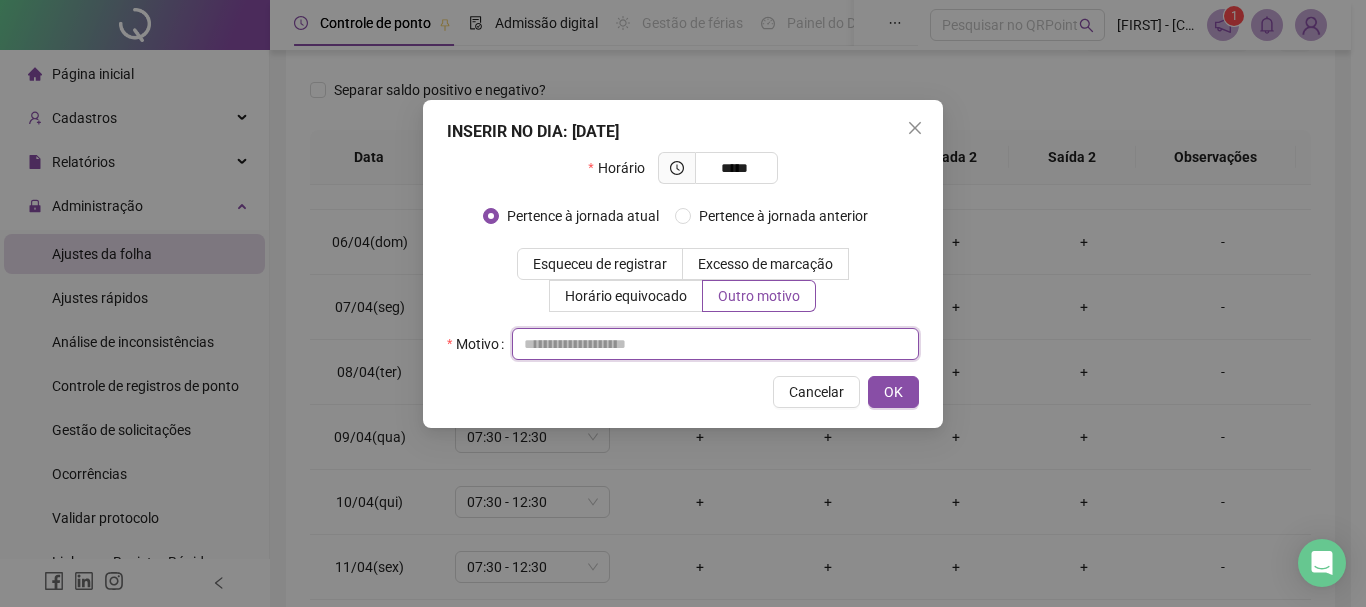 paste on "**********" 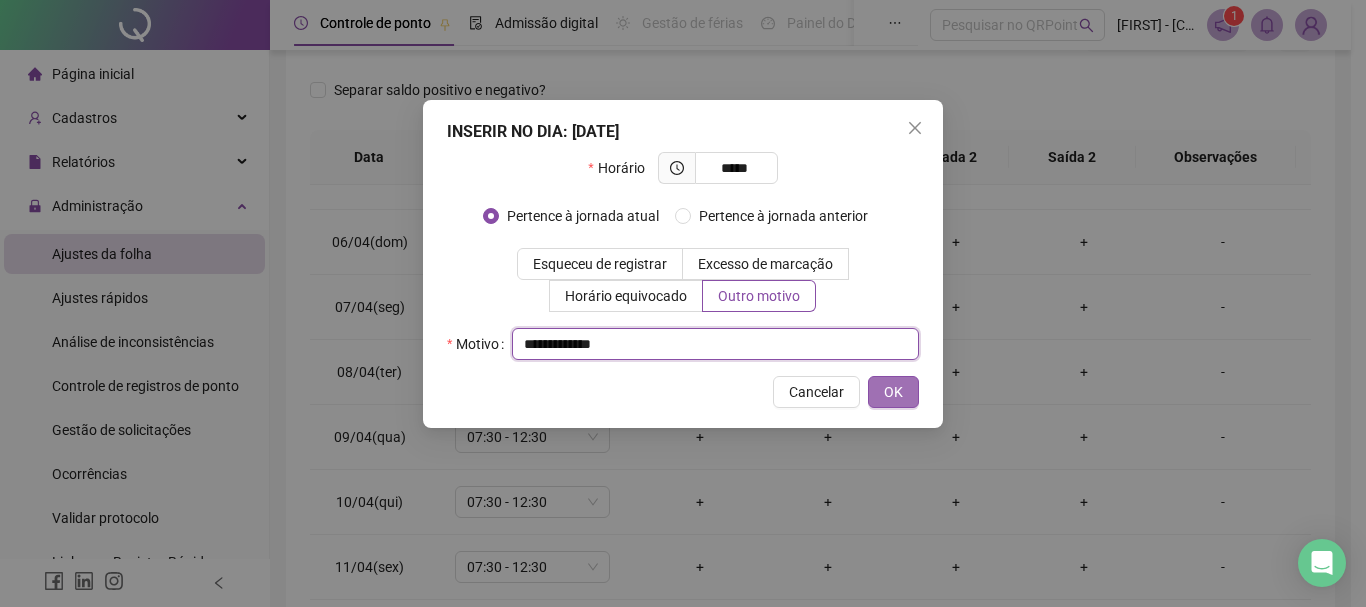 type on "**********" 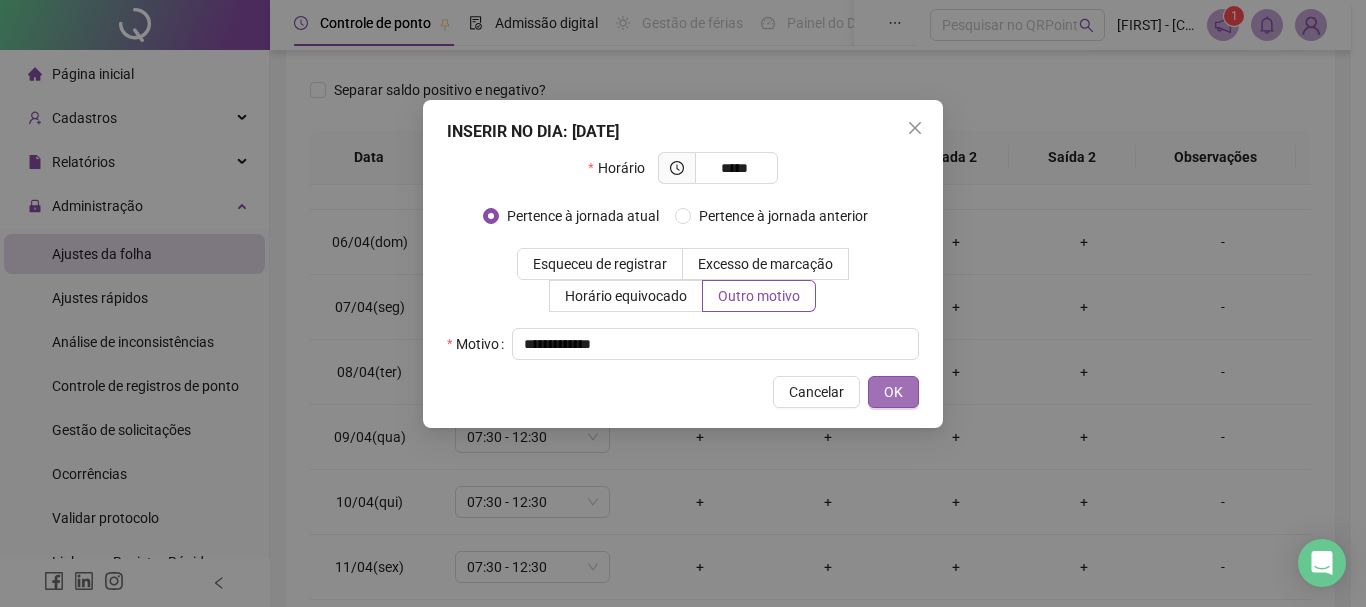 click on "OK" at bounding box center [893, 392] 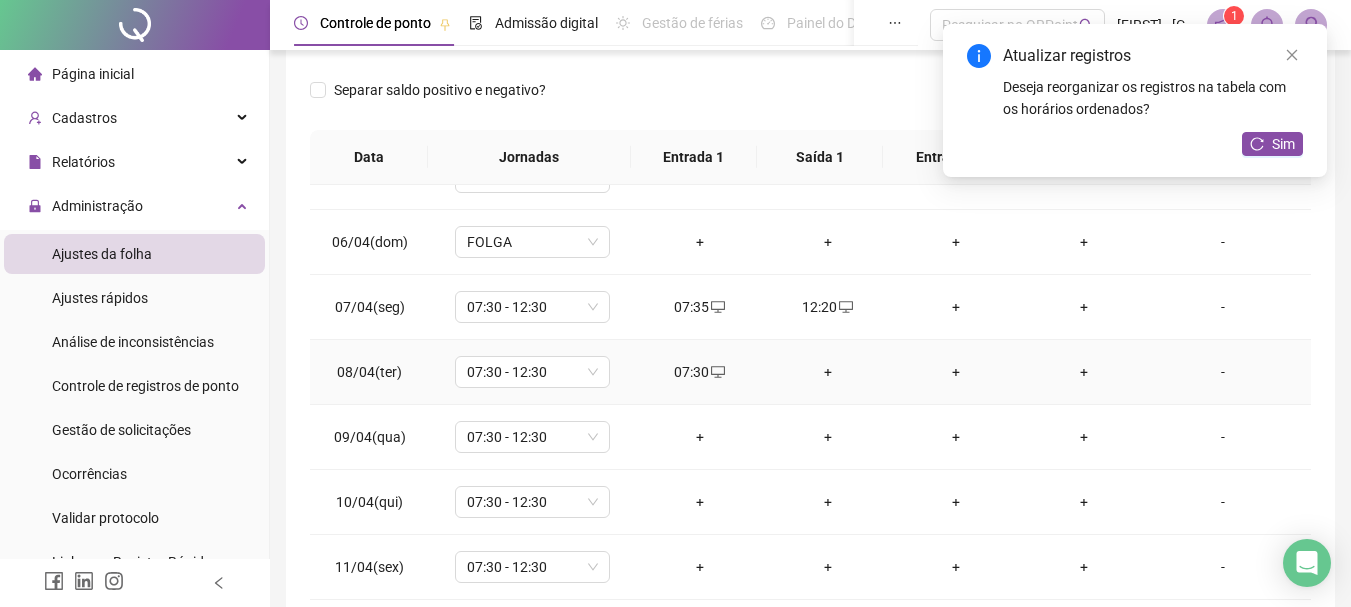 click on "+" at bounding box center (828, 372) 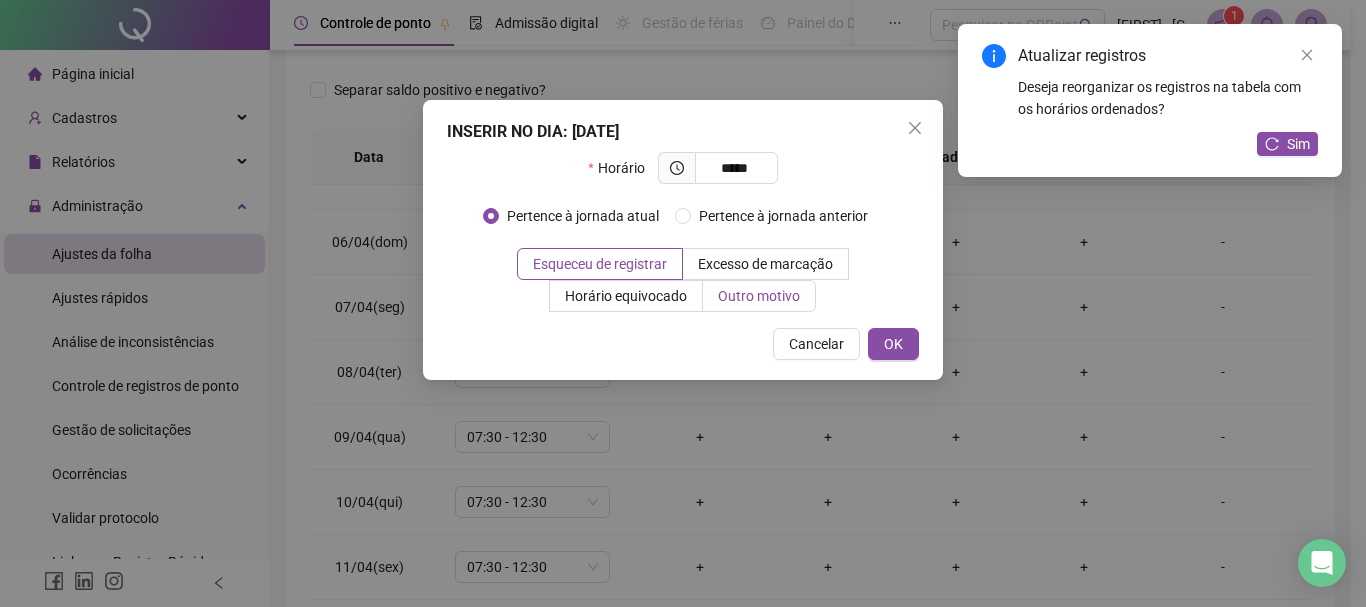 type on "*****" 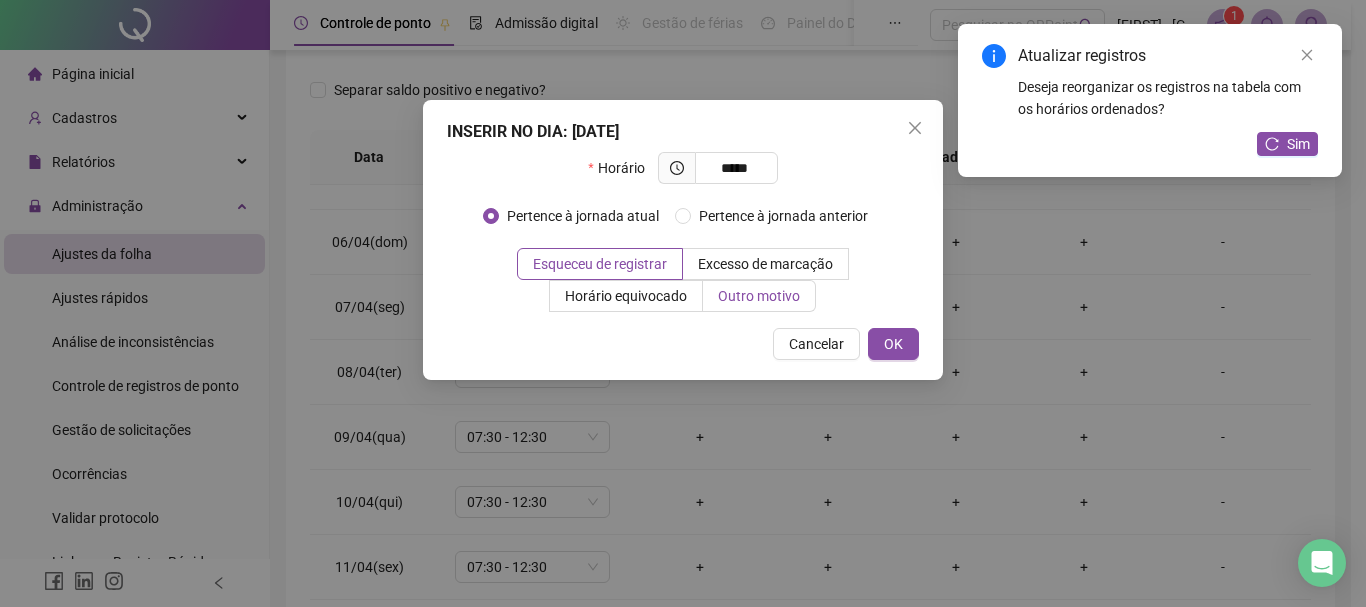 click on "Outro motivo" at bounding box center (759, 296) 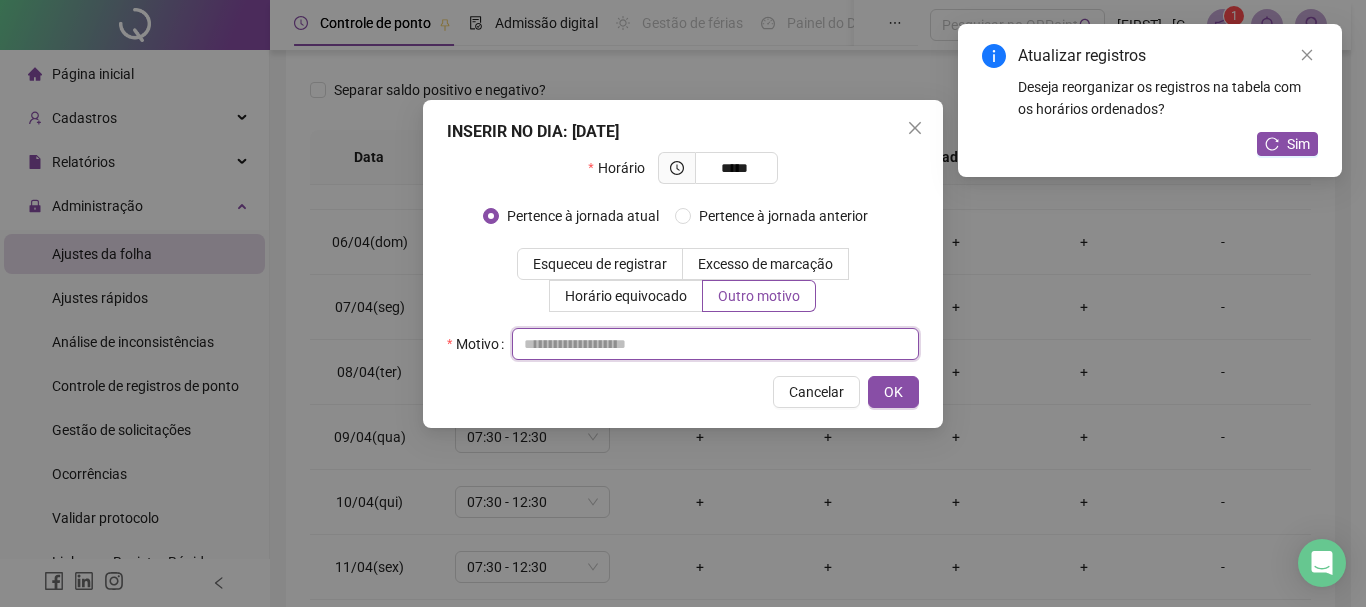 paste on "**********" 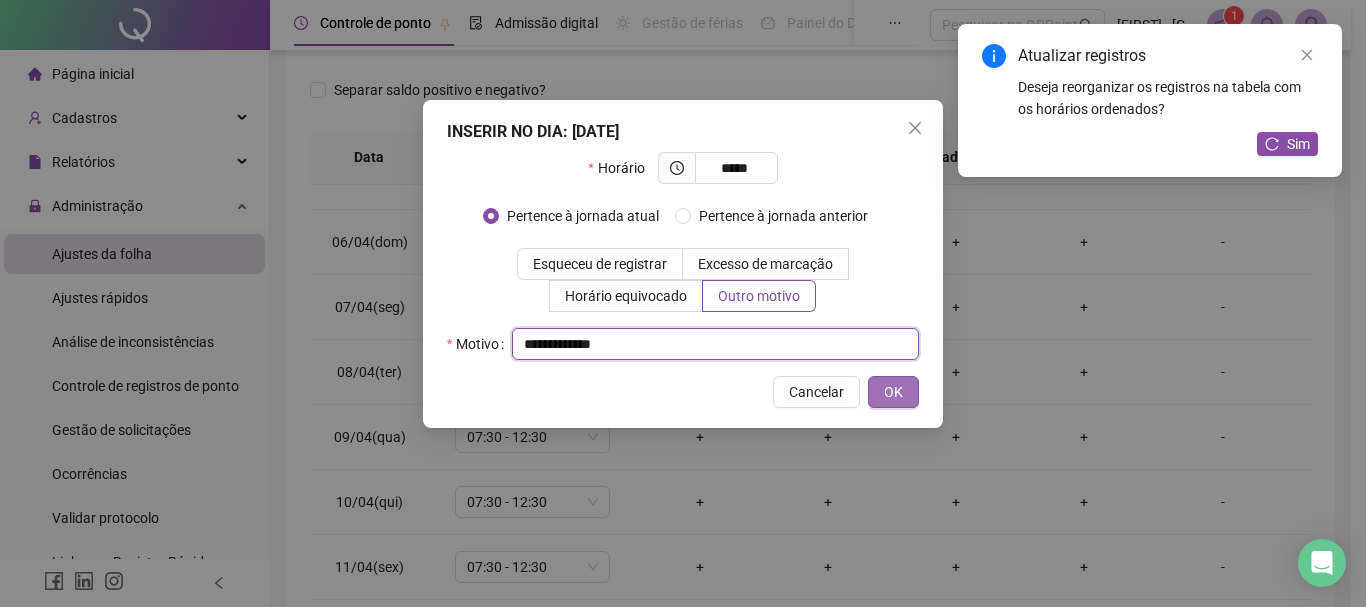 type on "**********" 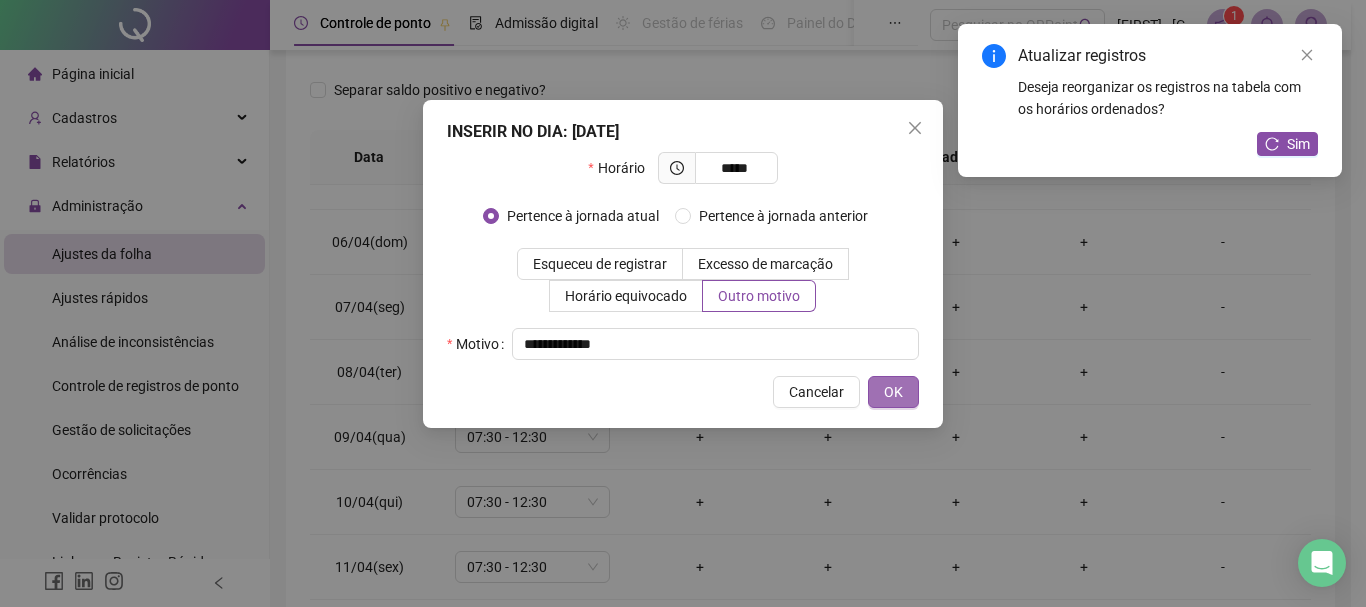 click on "OK" at bounding box center (893, 392) 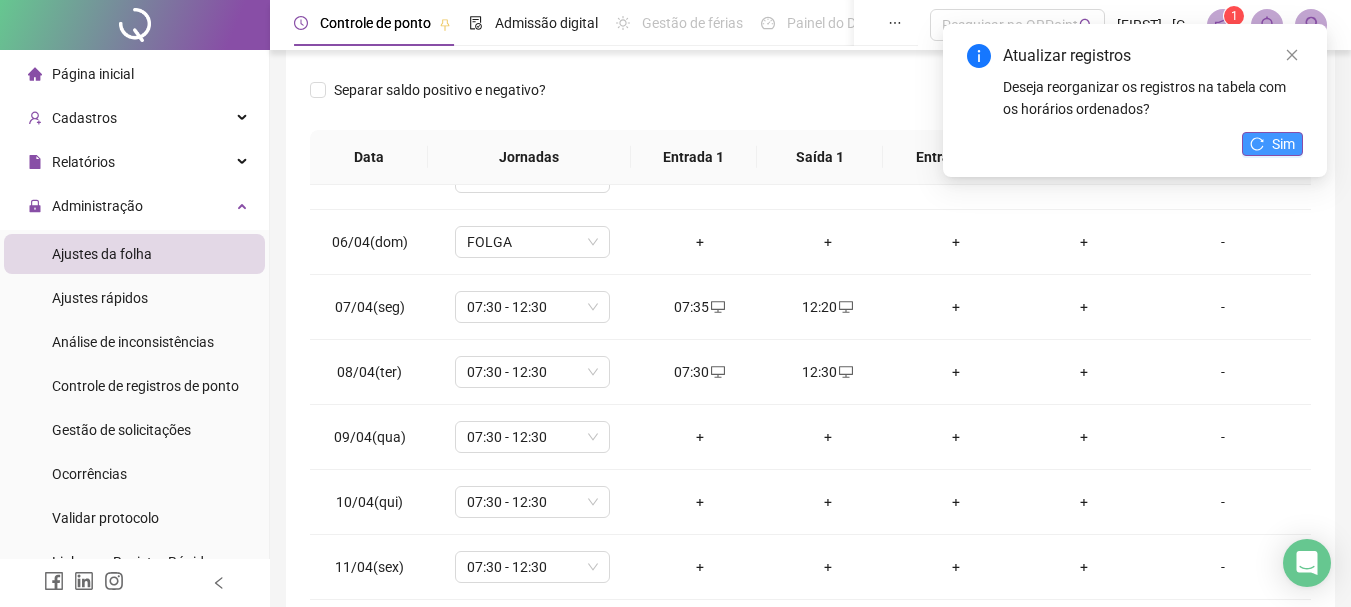 click on "Sim" at bounding box center (1283, 144) 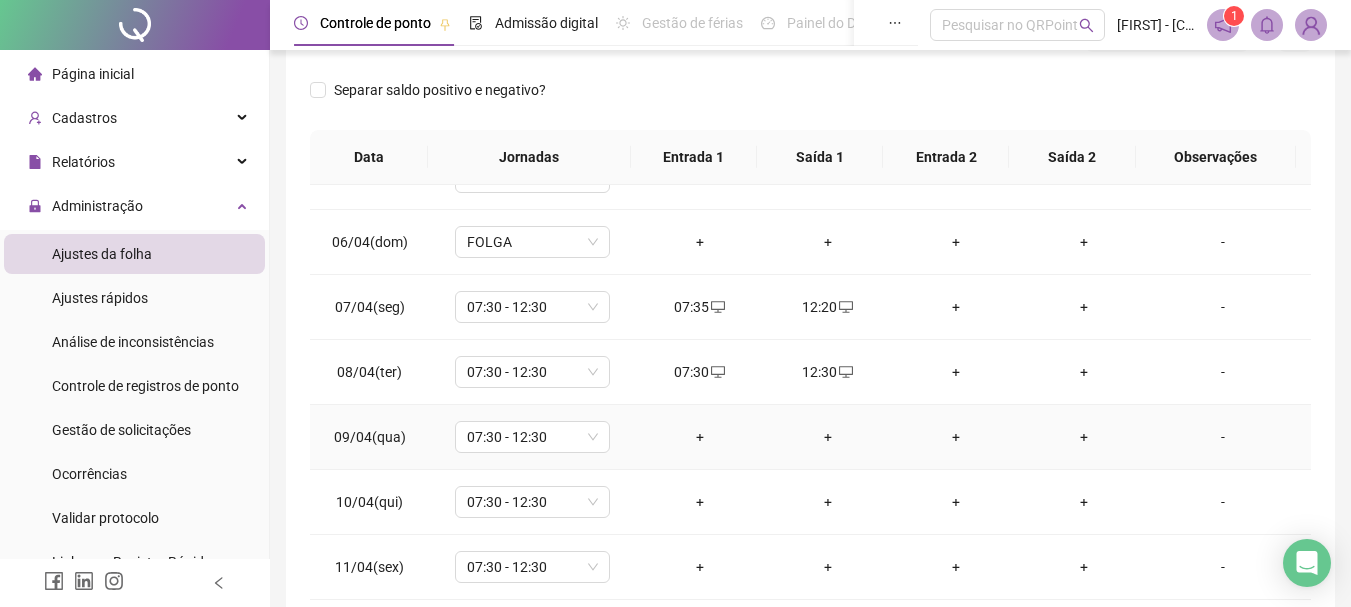 click on "-" at bounding box center [1223, 437] 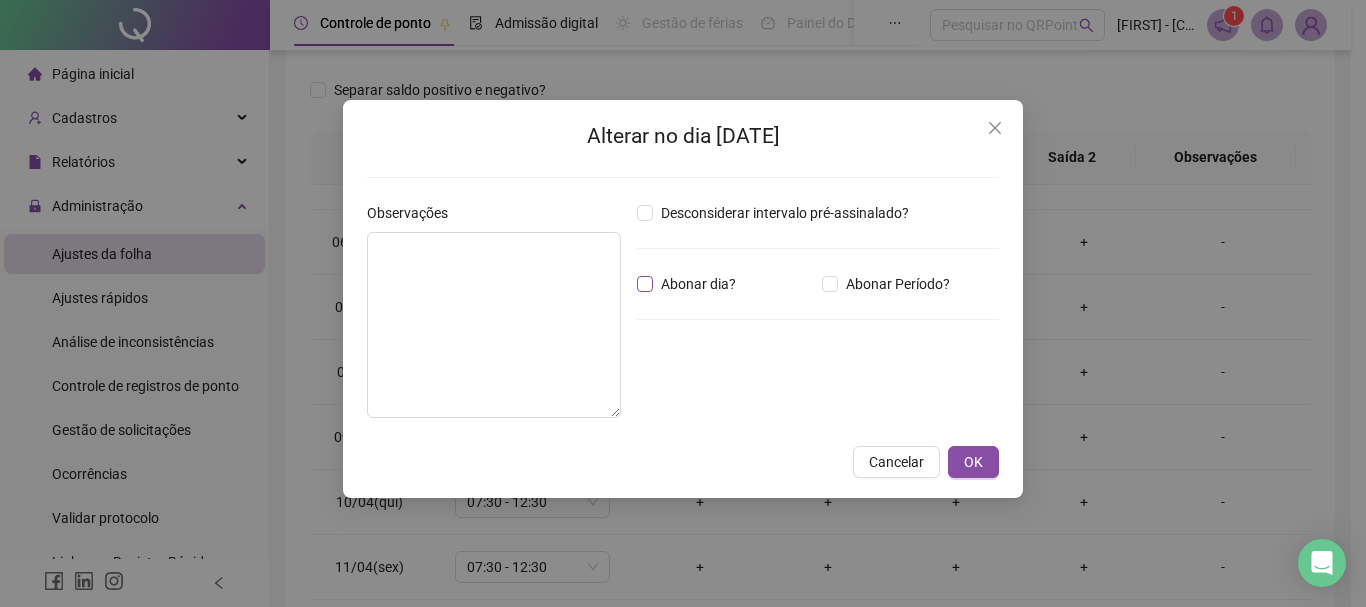 click on "Abonar dia?" at bounding box center (698, 284) 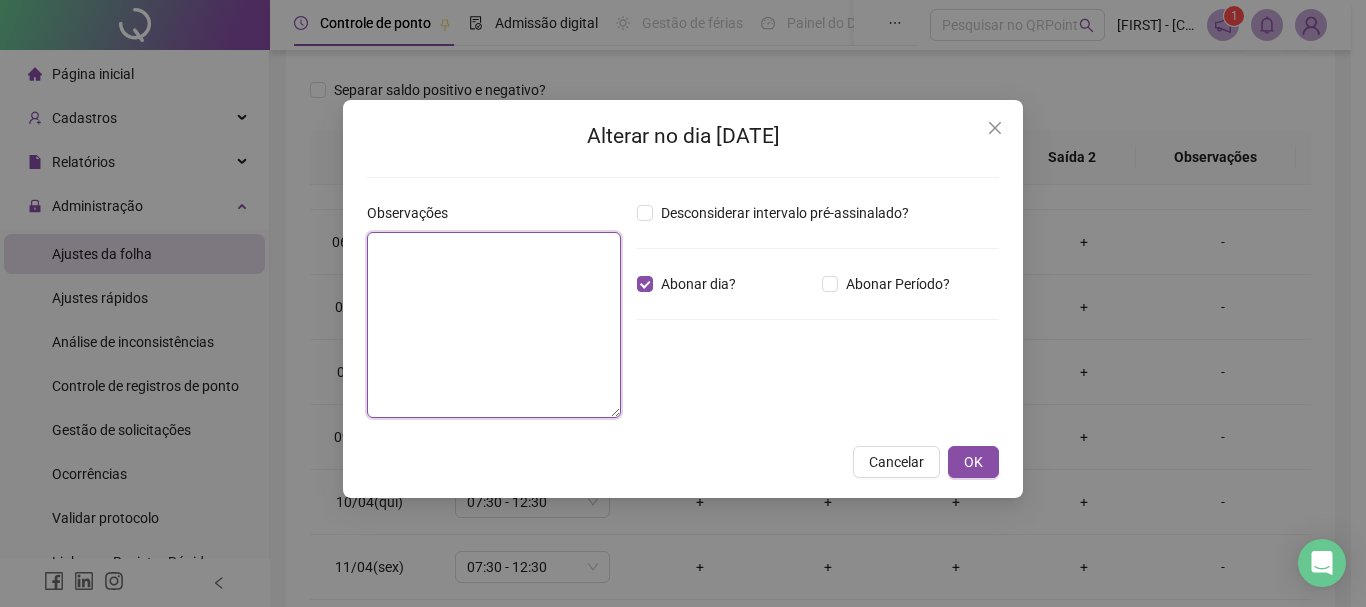 click at bounding box center [494, 325] 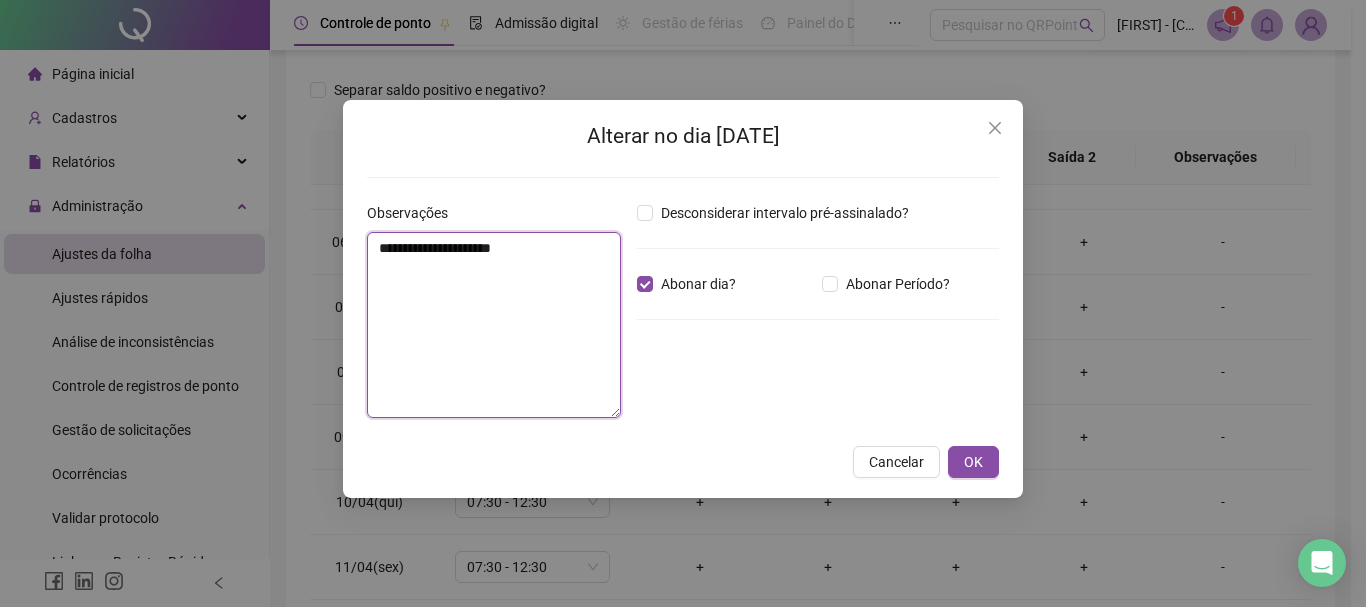 click on "**********" at bounding box center [494, 325] 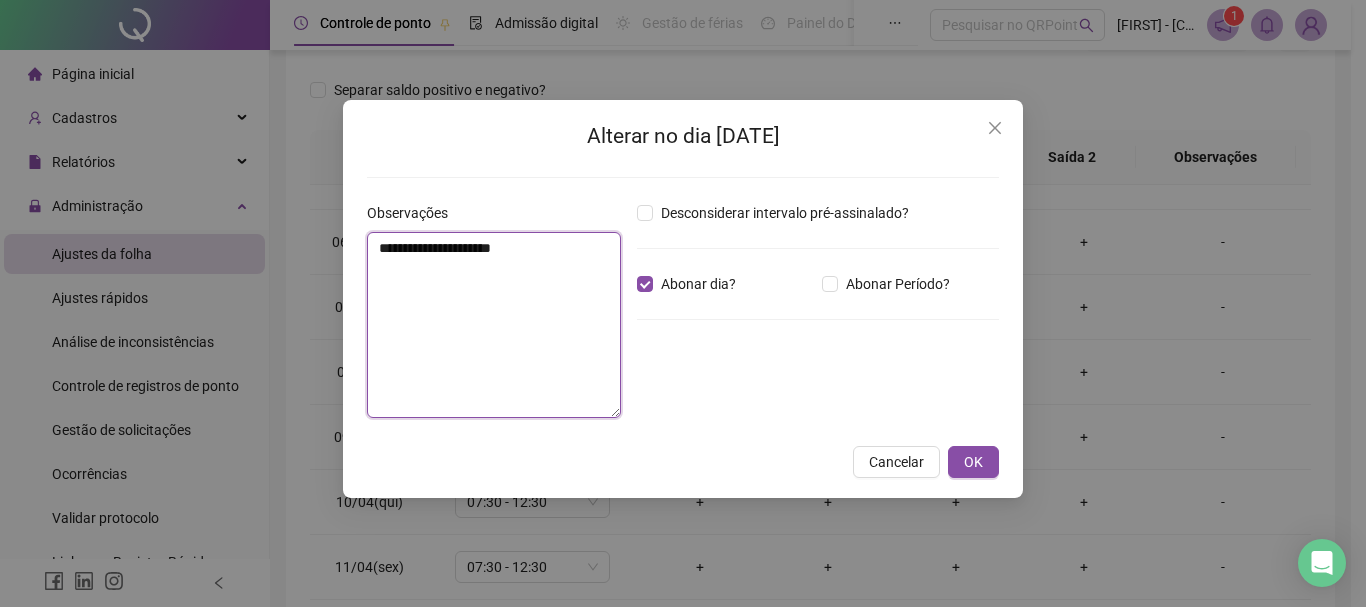 click on "**********" at bounding box center [494, 325] 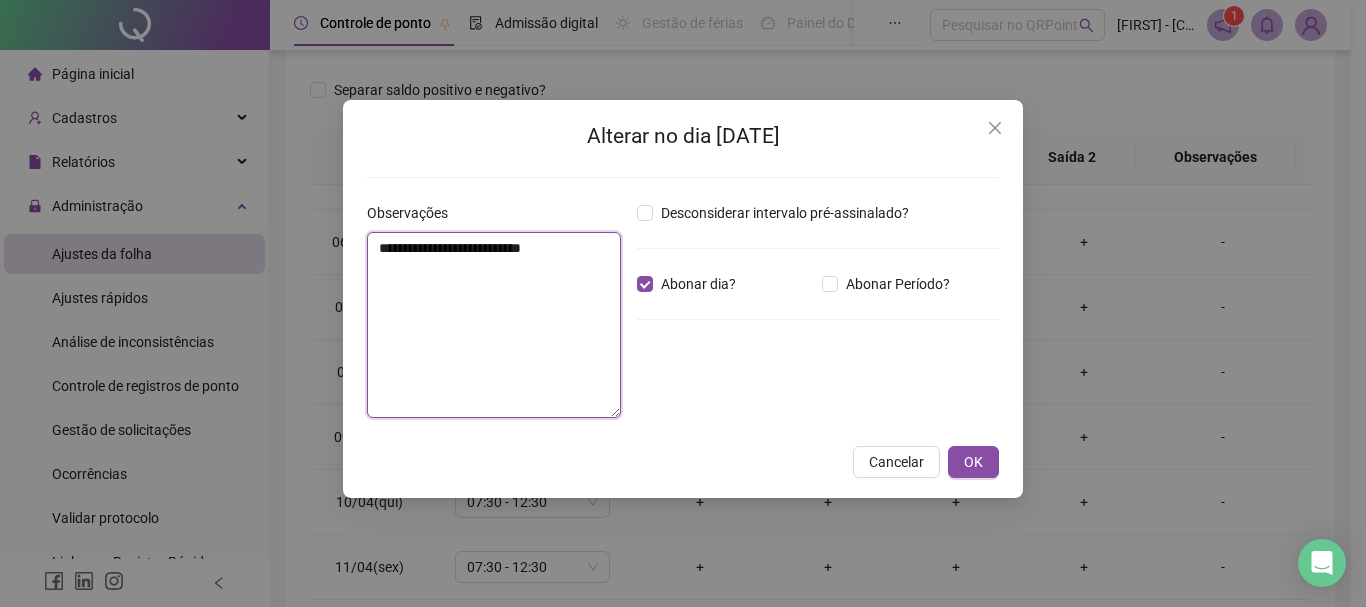 click on "**********" at bounding box center (494, 325) 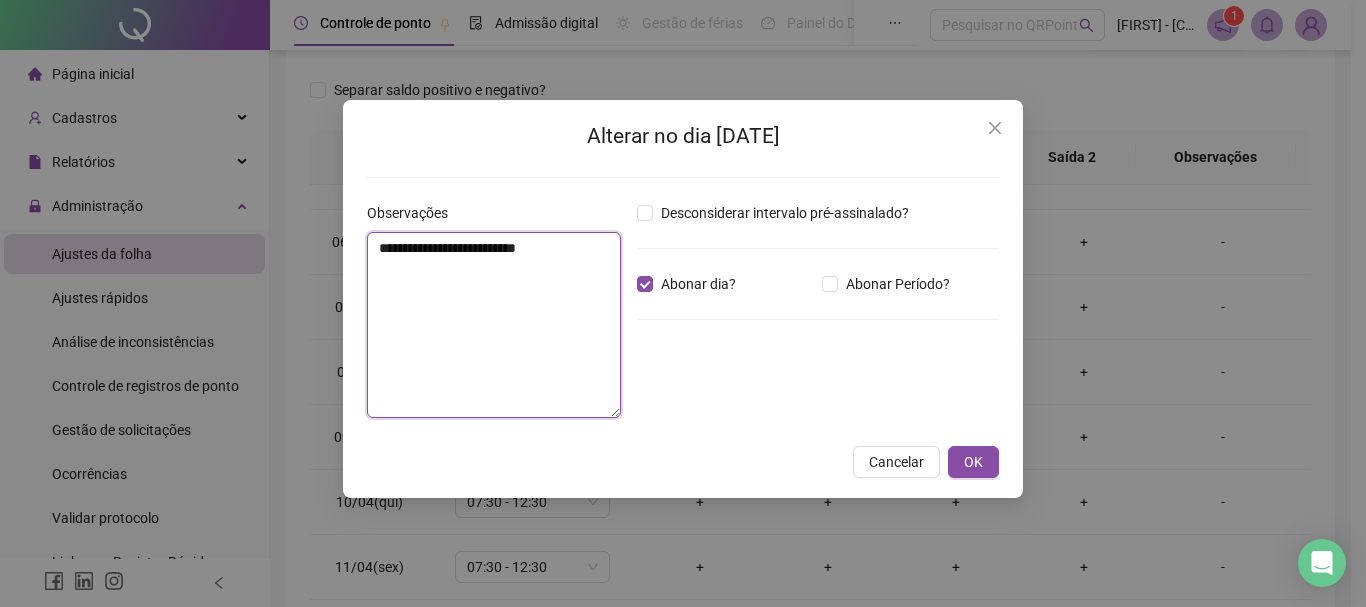 click on "**********" at bounding box center [494, 325] 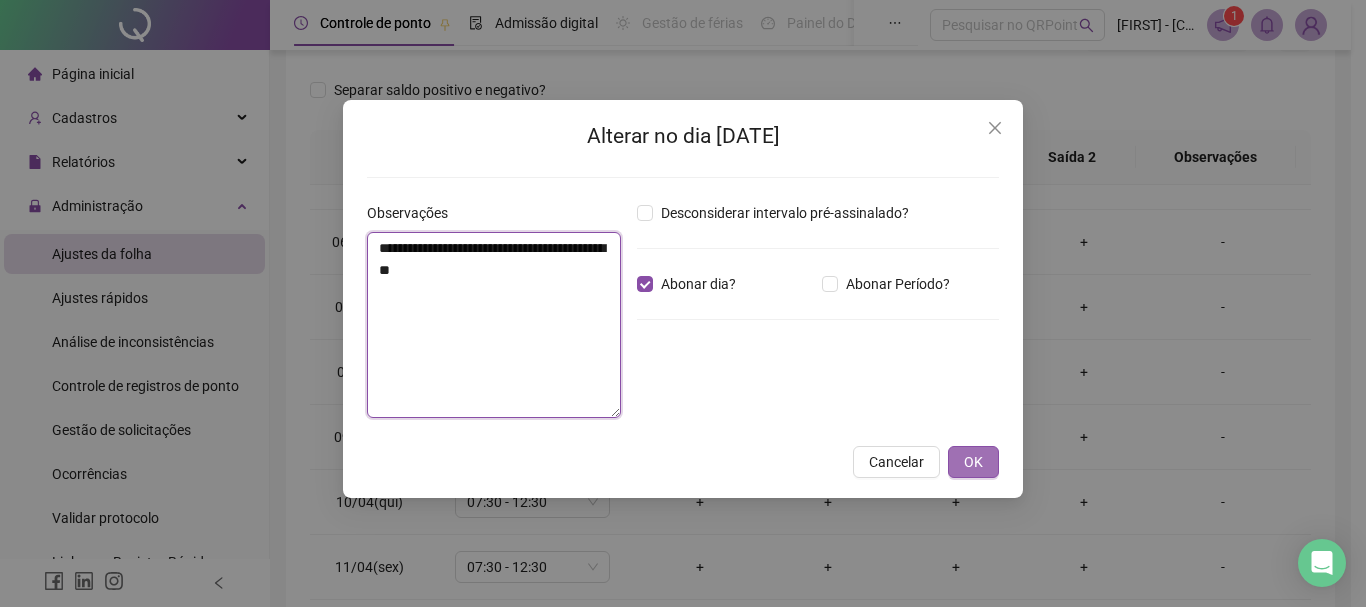 type on "**********" 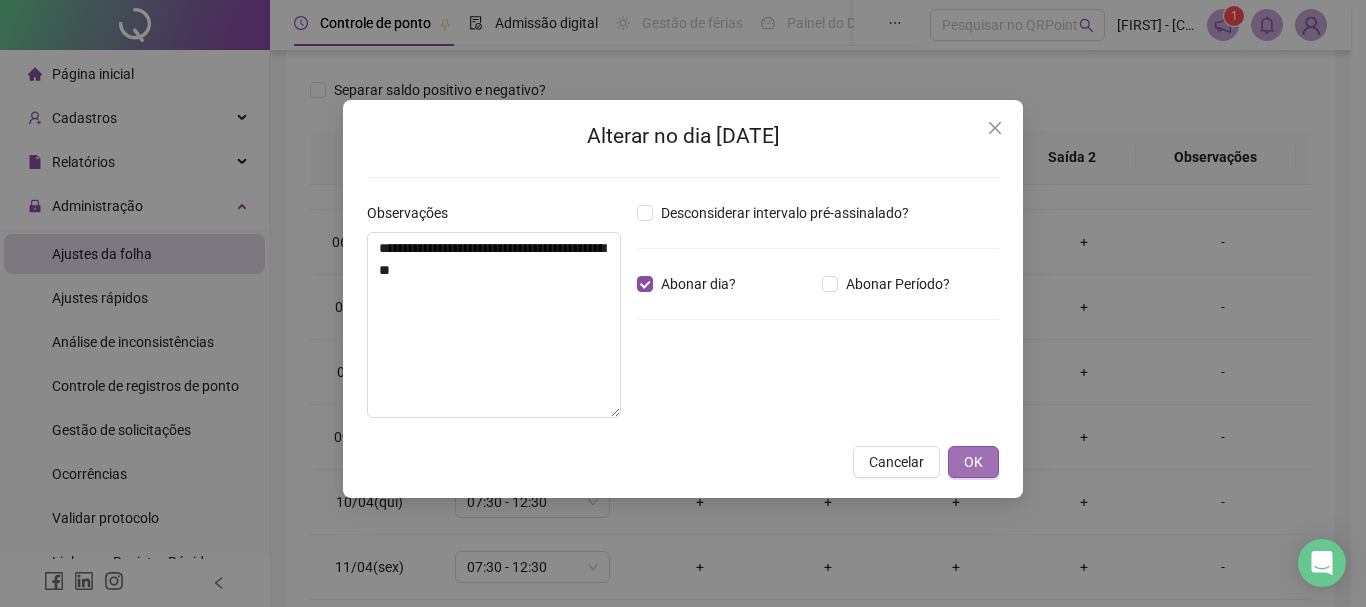 click on "OK" at bounding box center (973, 462) 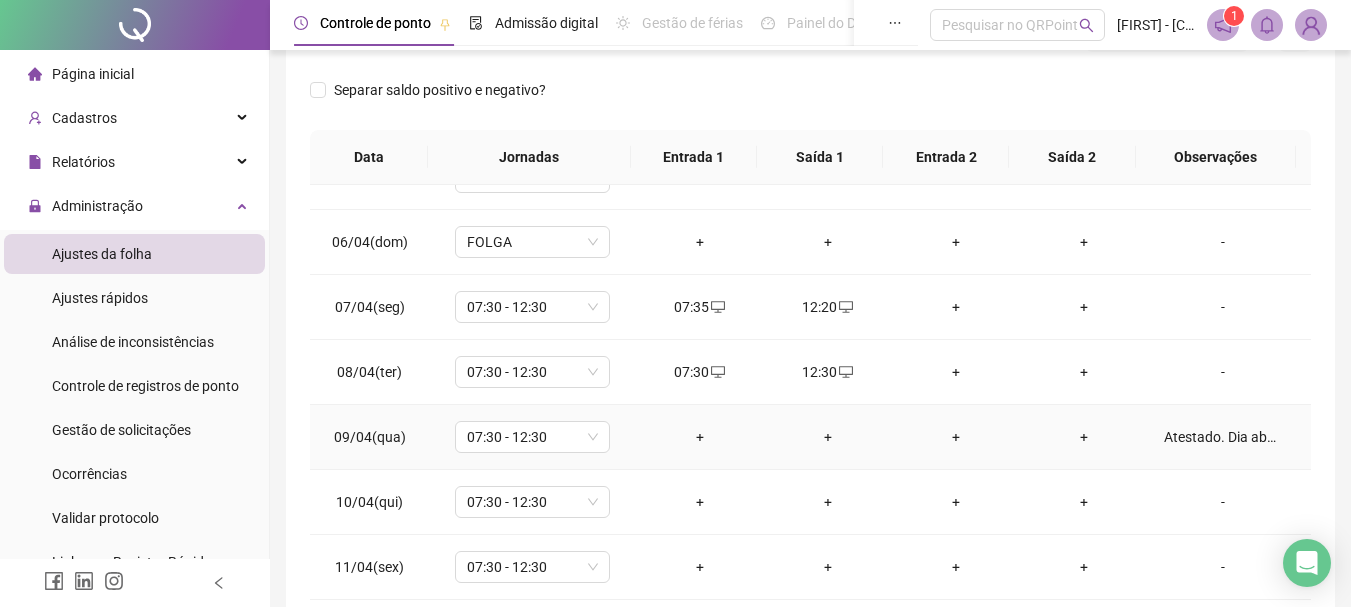click on "Atestado. Dia abonado. Periodo de folha manual." at bounding box center (1223, 437) 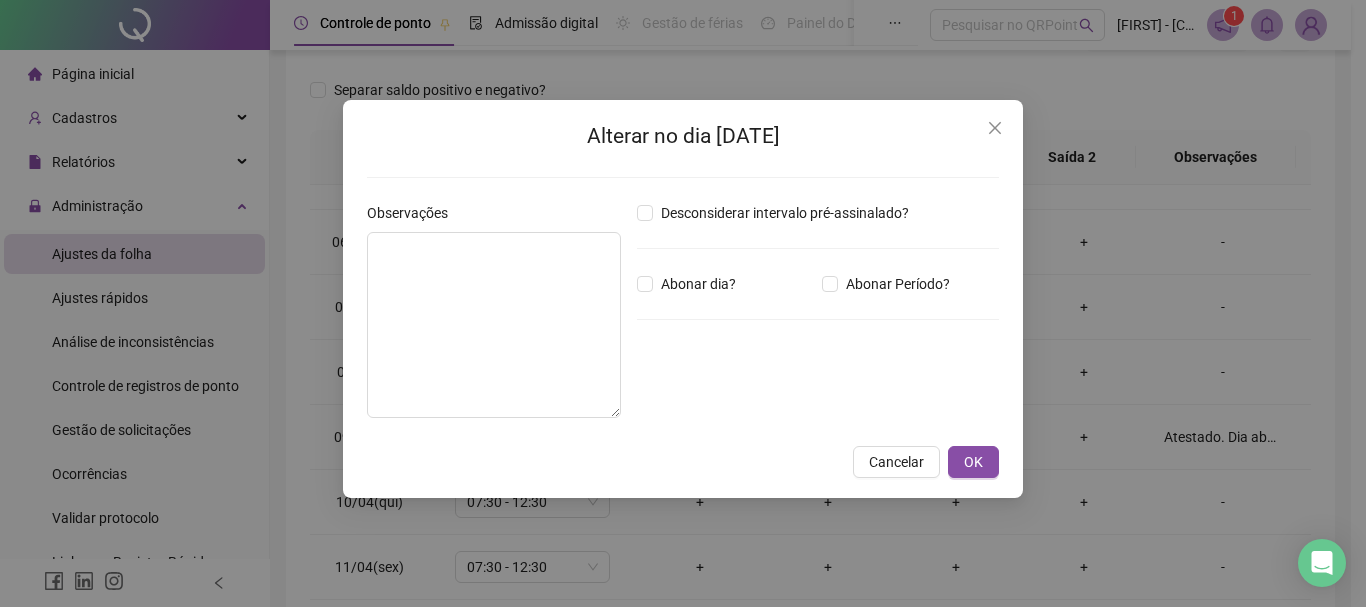 type on "**********" 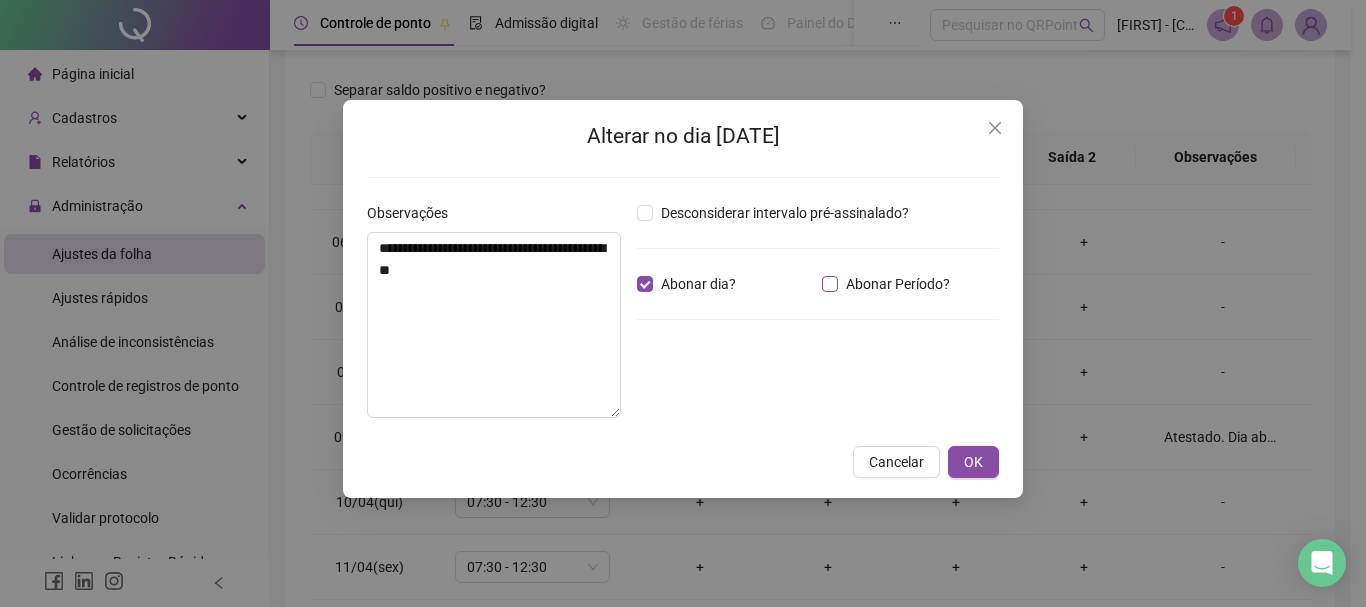 click on "Abonar Período?" at bounding box center [898, 284] 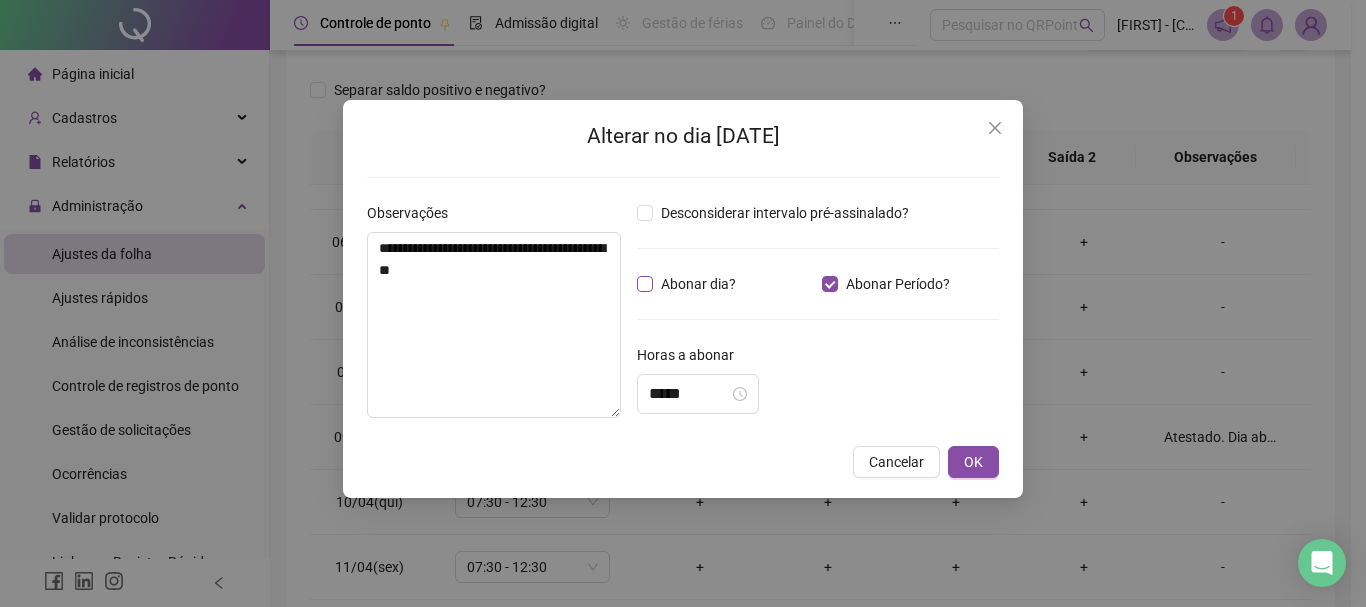 click on "Abonar dia?" at bounding box center (698, 284) 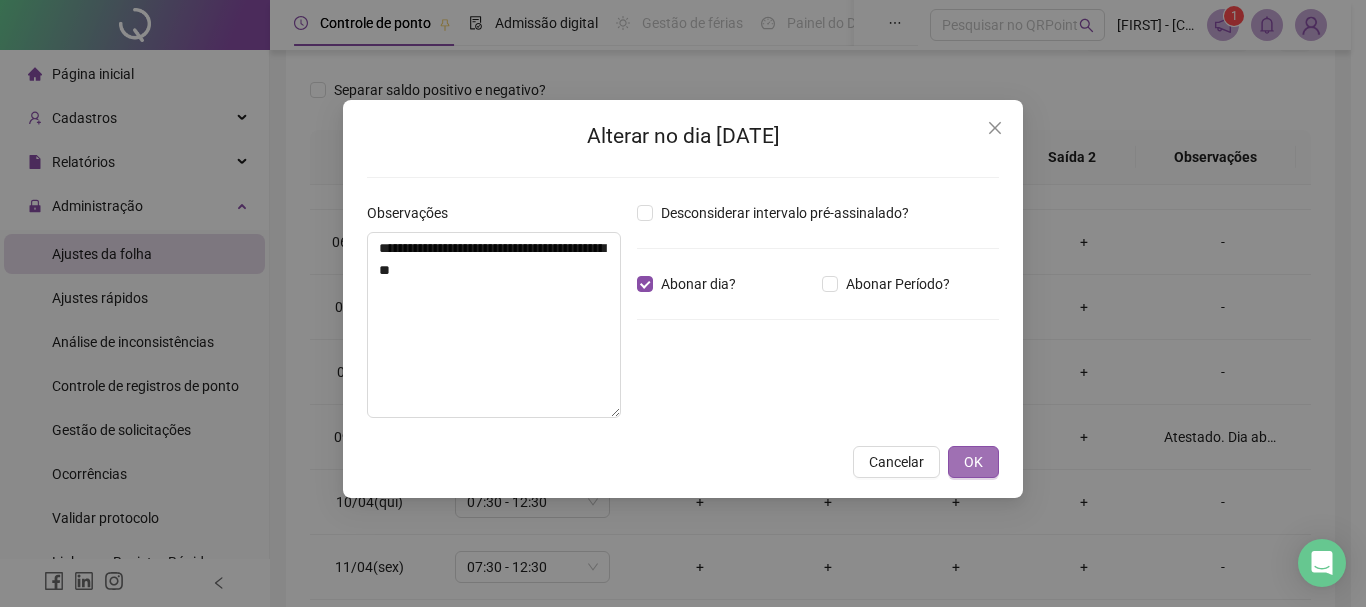 click on "OK" at bounding box center [973, 462] 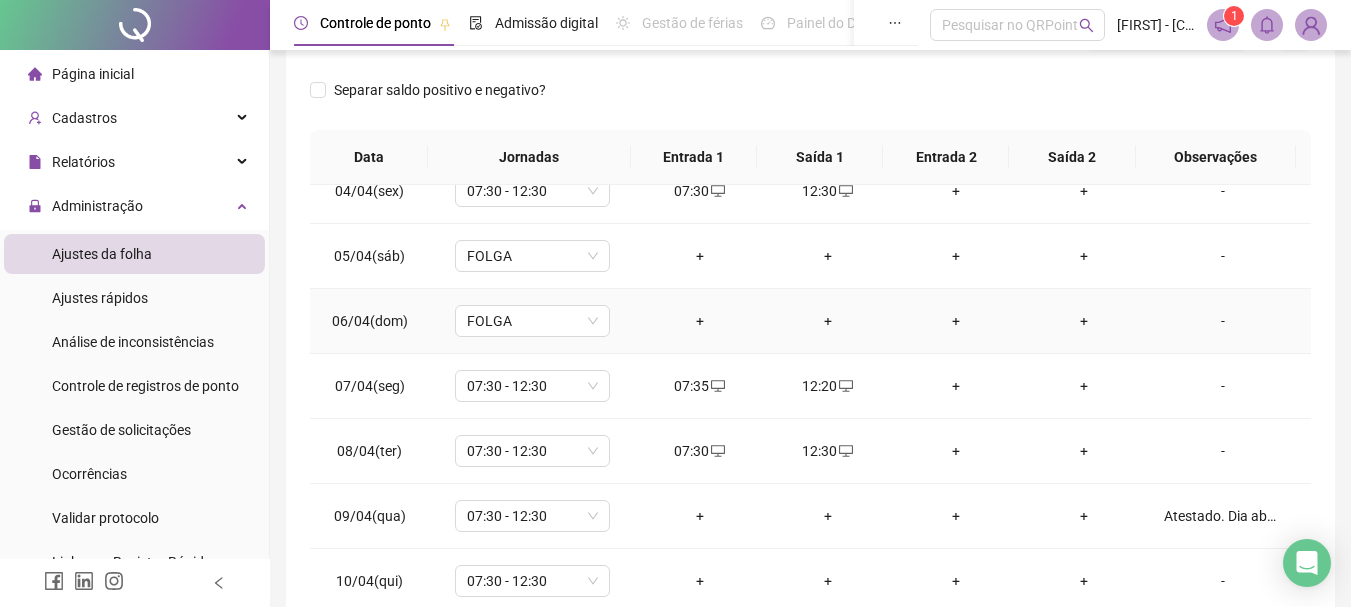 scroll, scrollTop: 100, scrollLeft: 0, axis: vertical 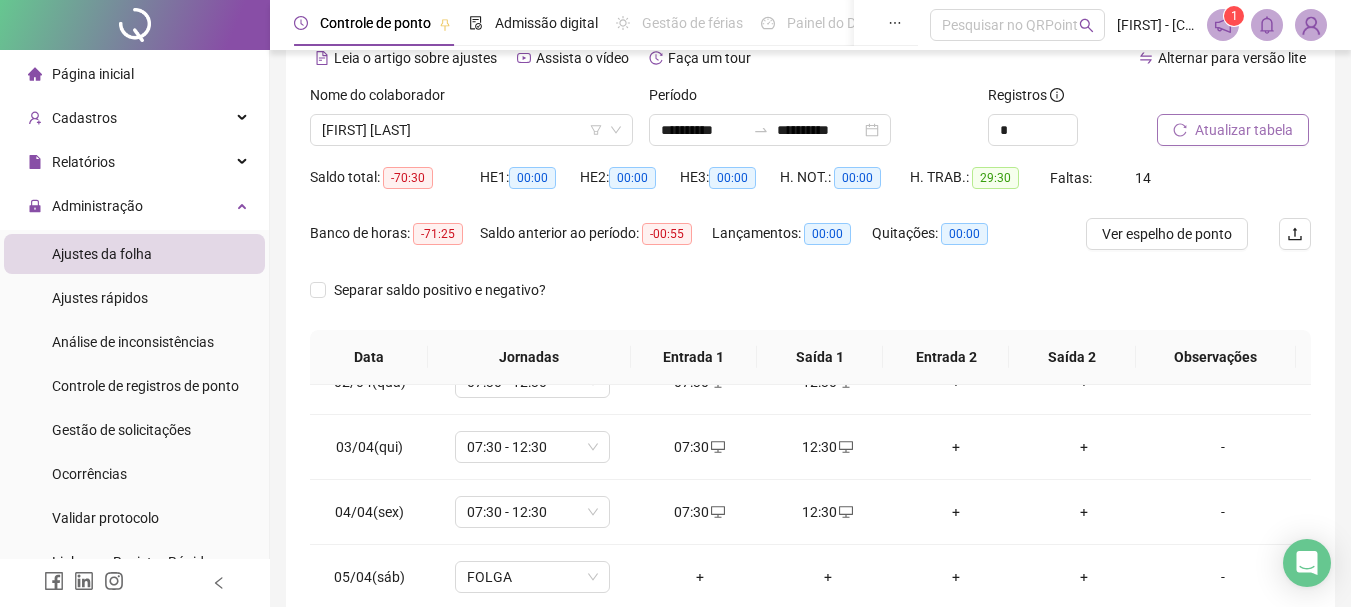 click on "Atualizar tabela" at bounding box center (1244, 130) 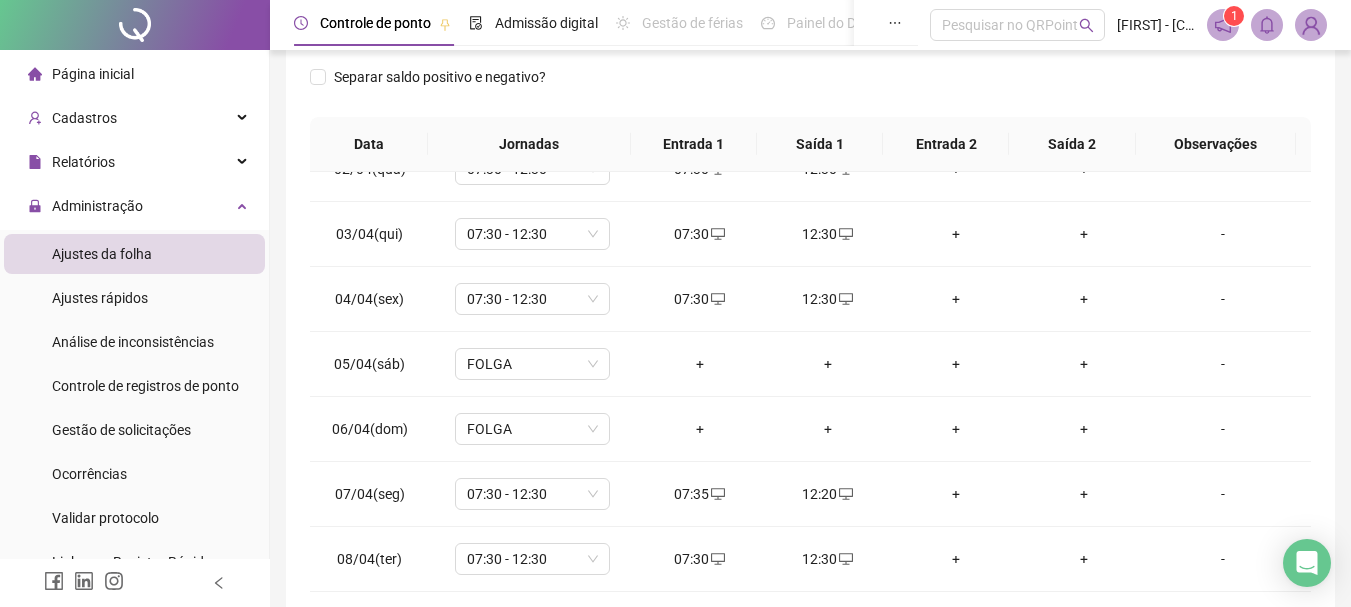 scroll, scrollTop: 415, scrollLeft: 0, axis: vertical 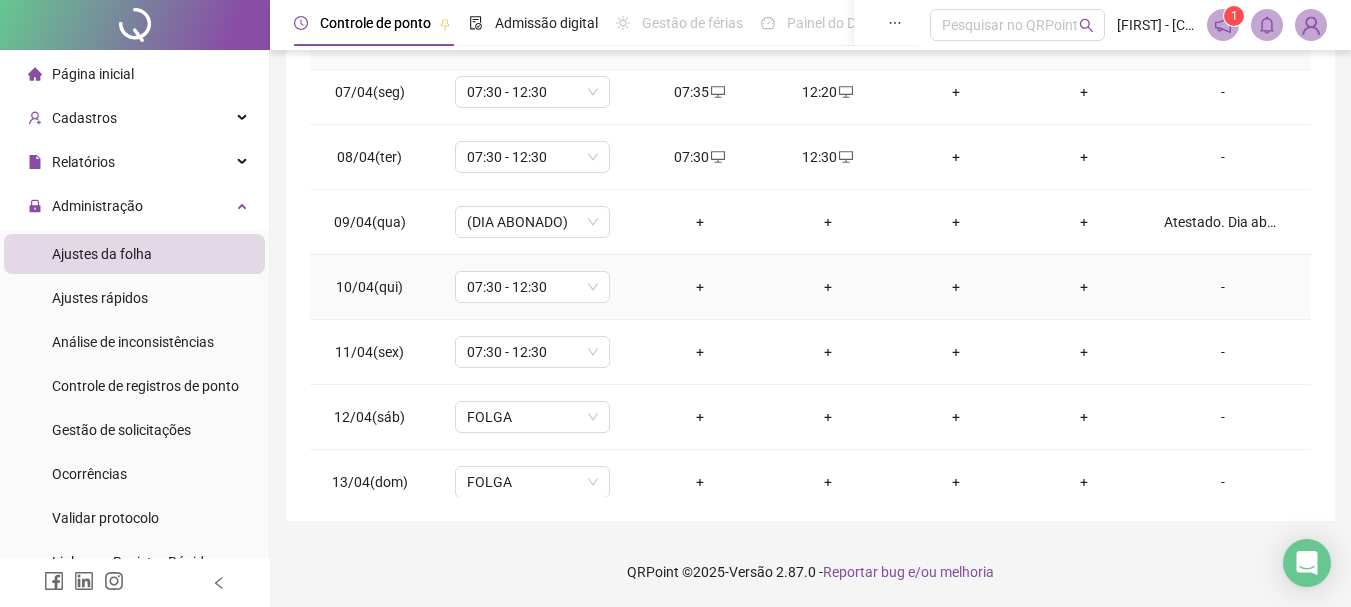 click on "+" at bounding box center [700, 287] 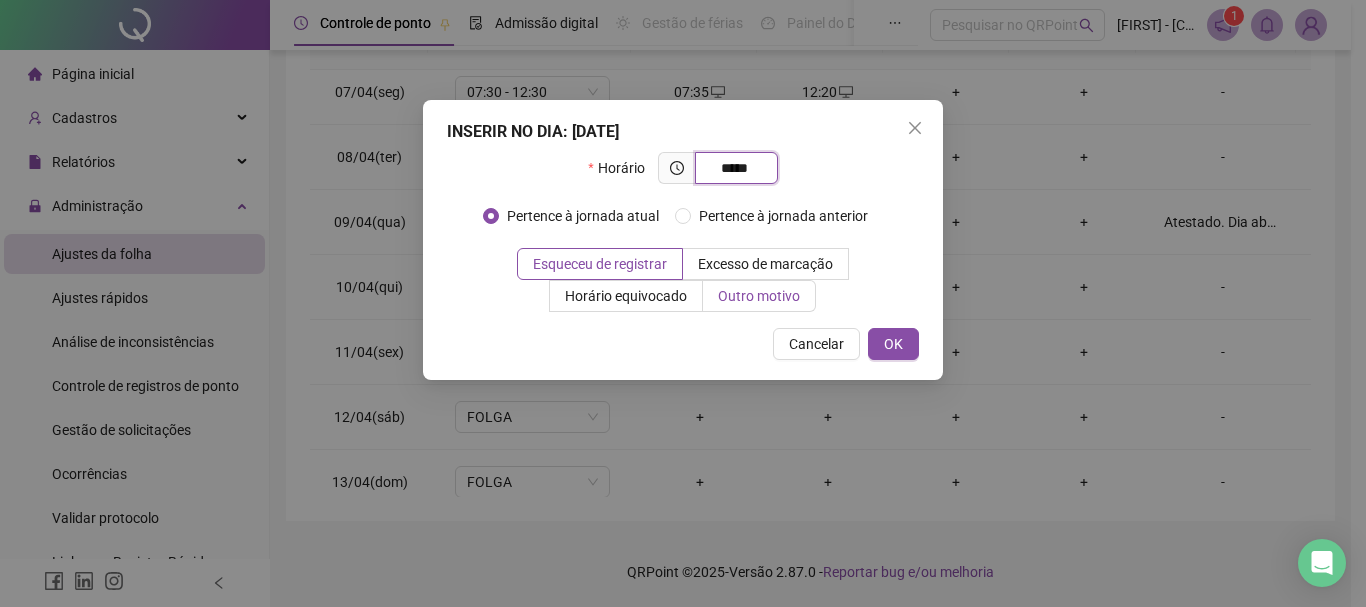 type on "*****" 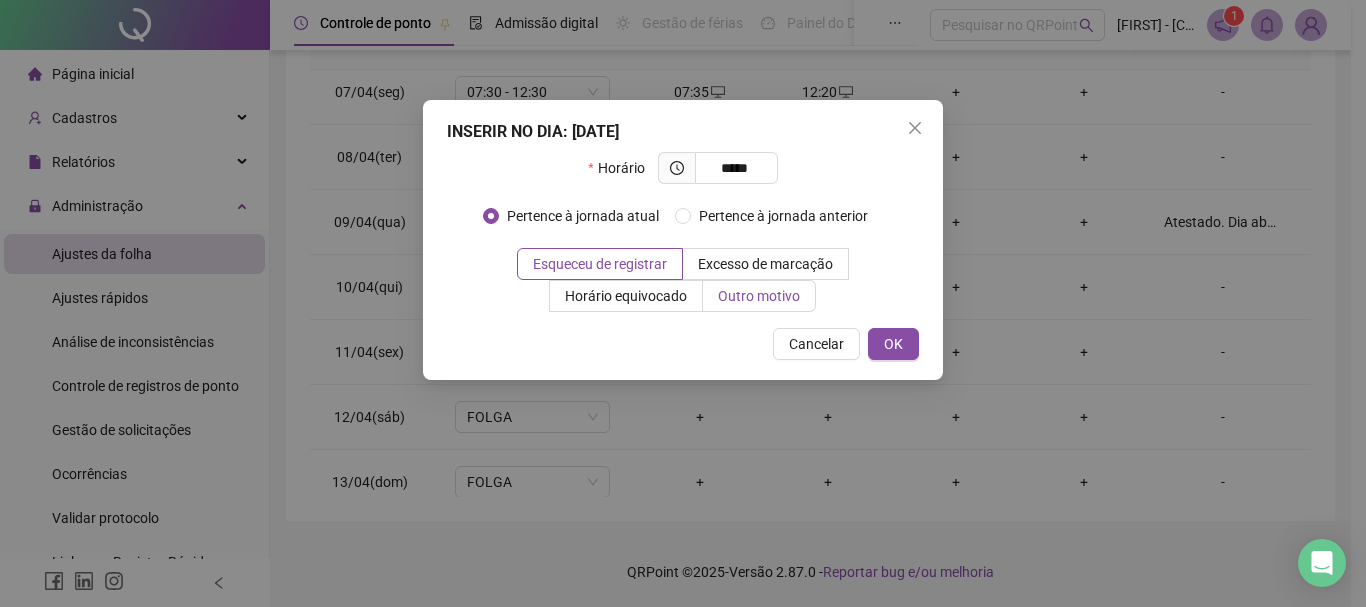 drag, startPoint x: 739, startPoint y: 286, endPoint x: 751, endPoint y: 297, distance: 16.27882 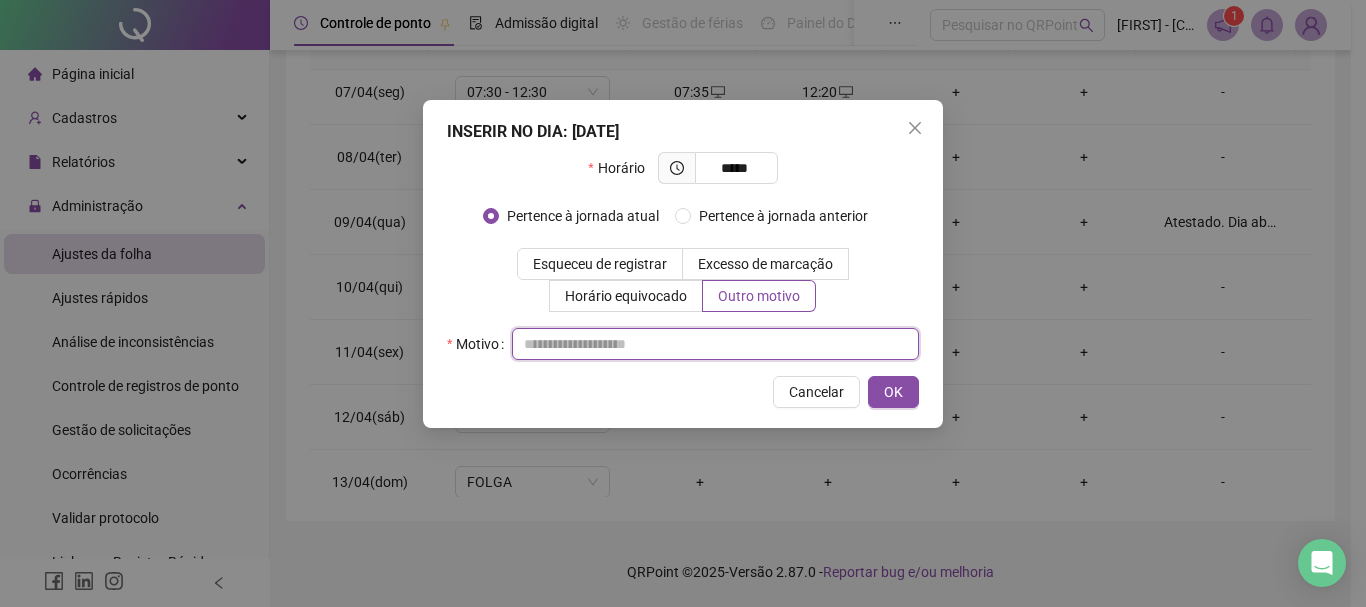 paste on "**********" 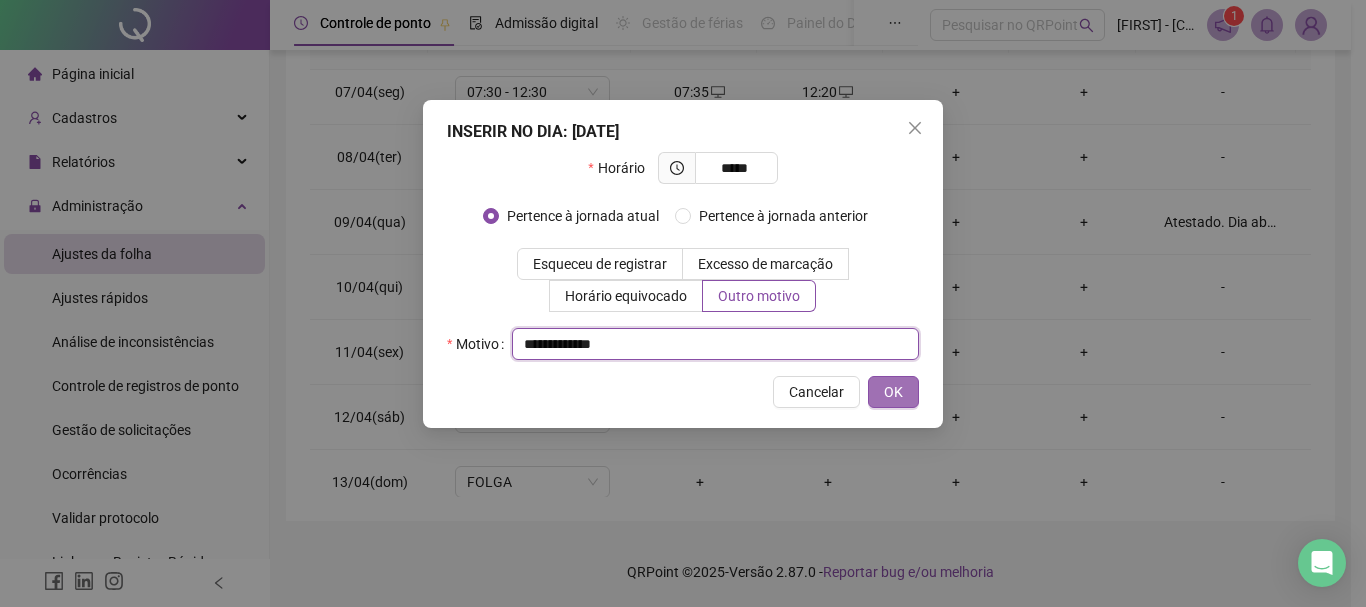 type on "**********" 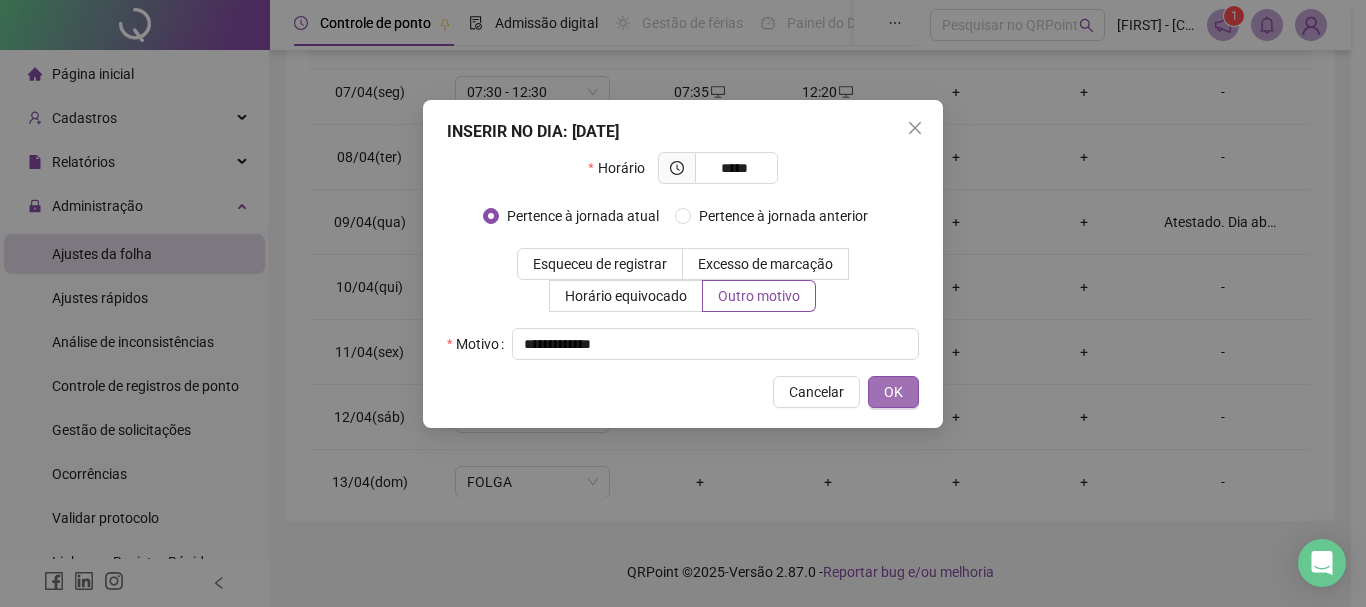 drag, startPoint x: 896, startPoint y: 400, endPoint x: 885, endPoint y: 397, distance: 11.401754 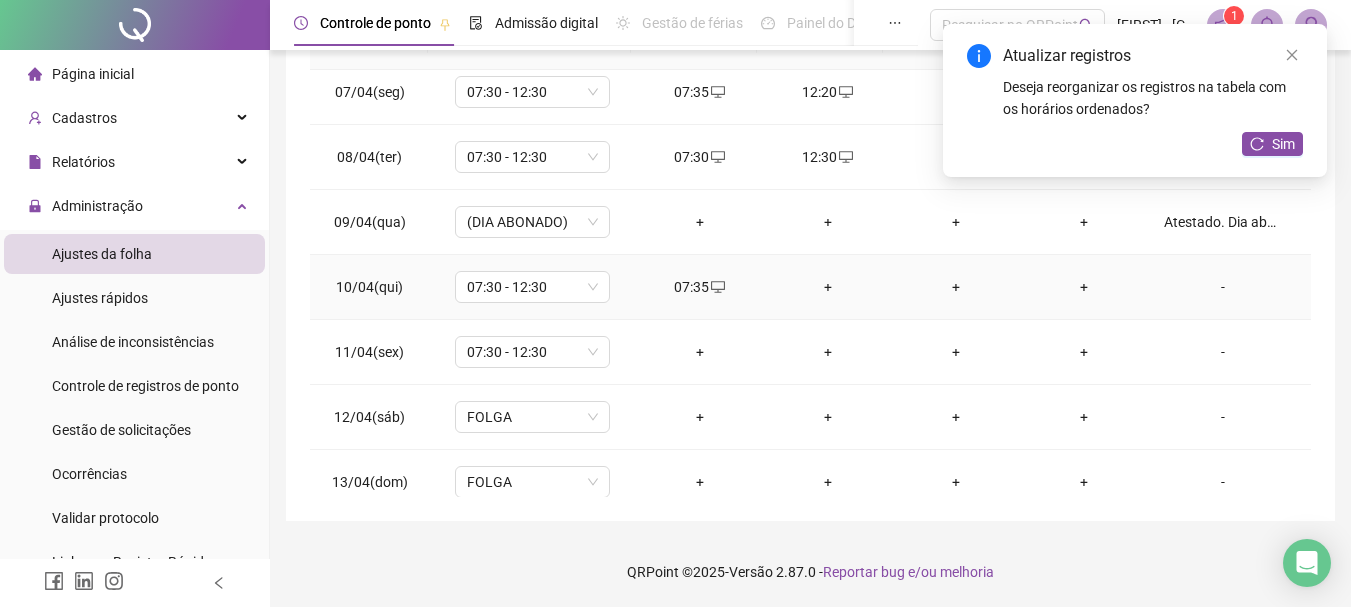 click on "+" at bounding box center [828, 287] 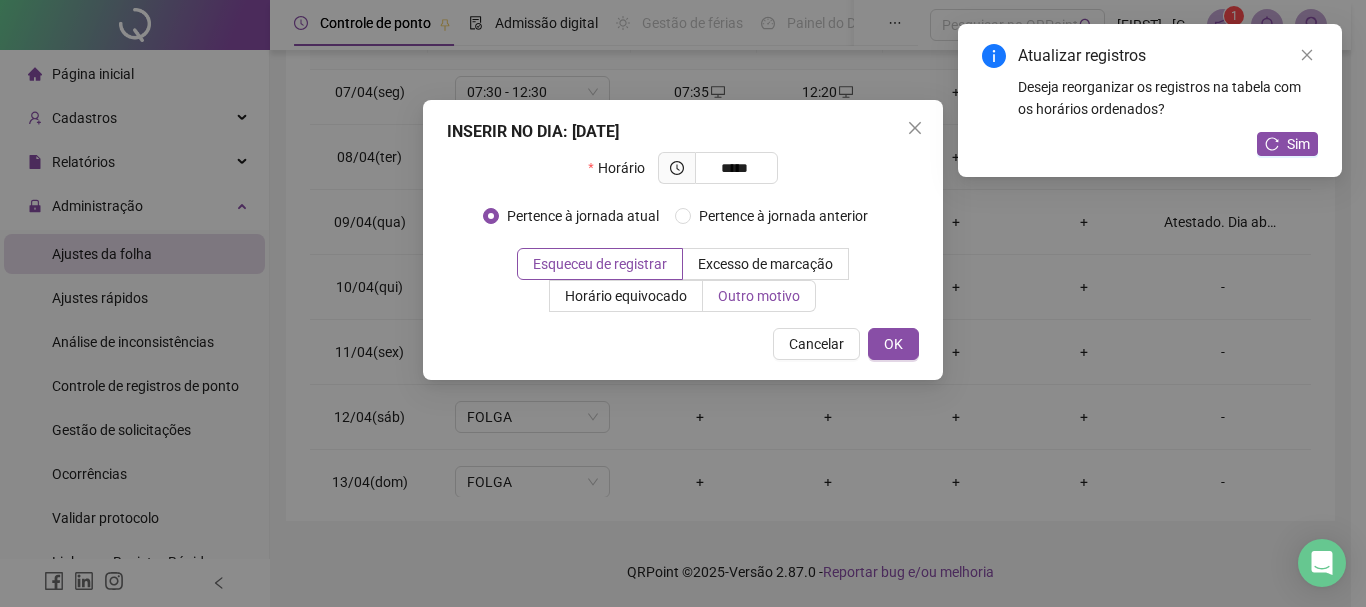 type on "*****" 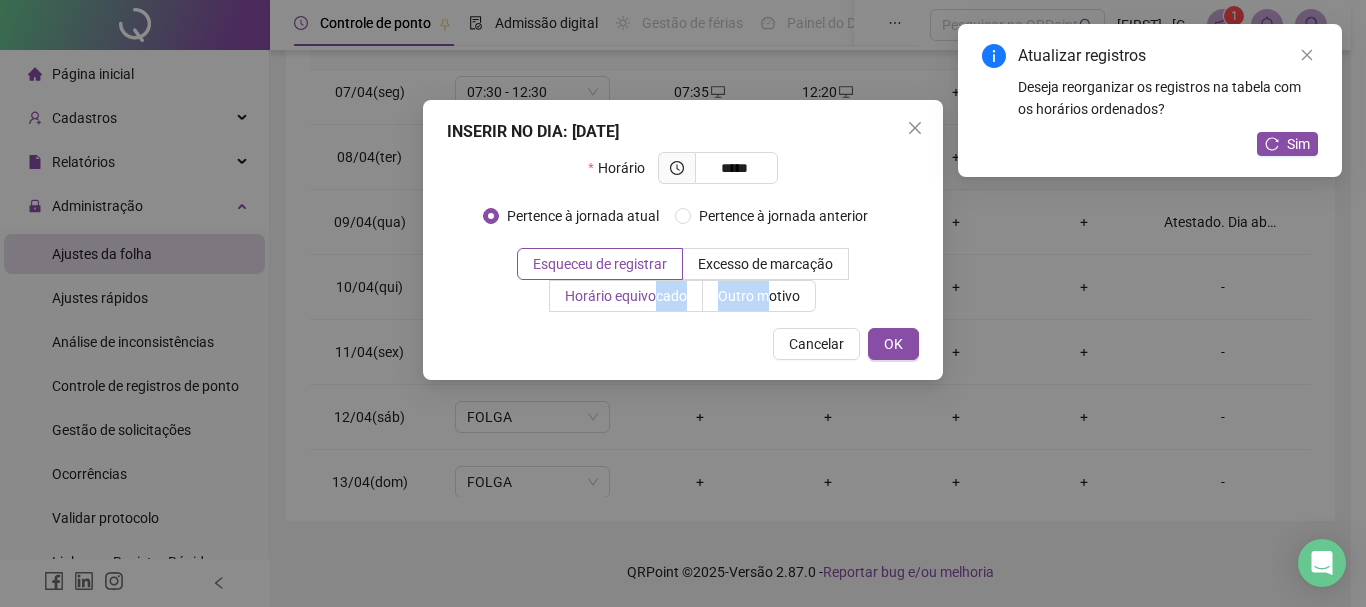 drag, startPoint x: 773, startPoint y: 302, endPoint x: 652, endPoint y: 285, distance: 122.18838 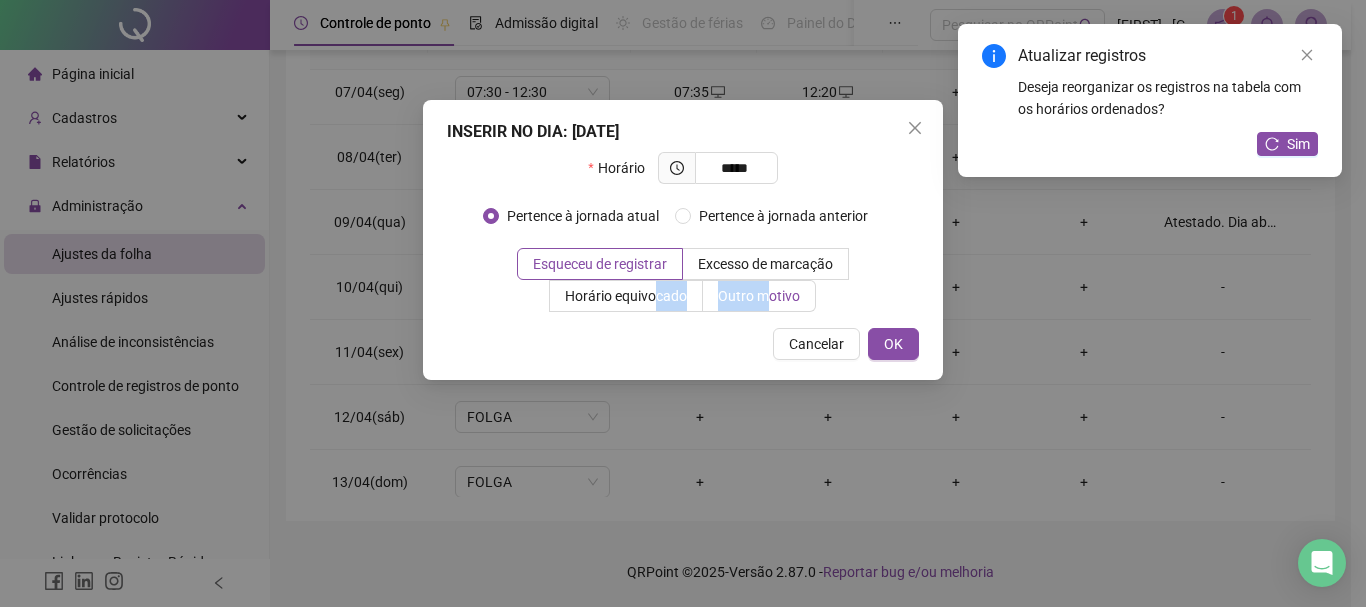 click on "Outro motivo" at bounding box center [759, 296] 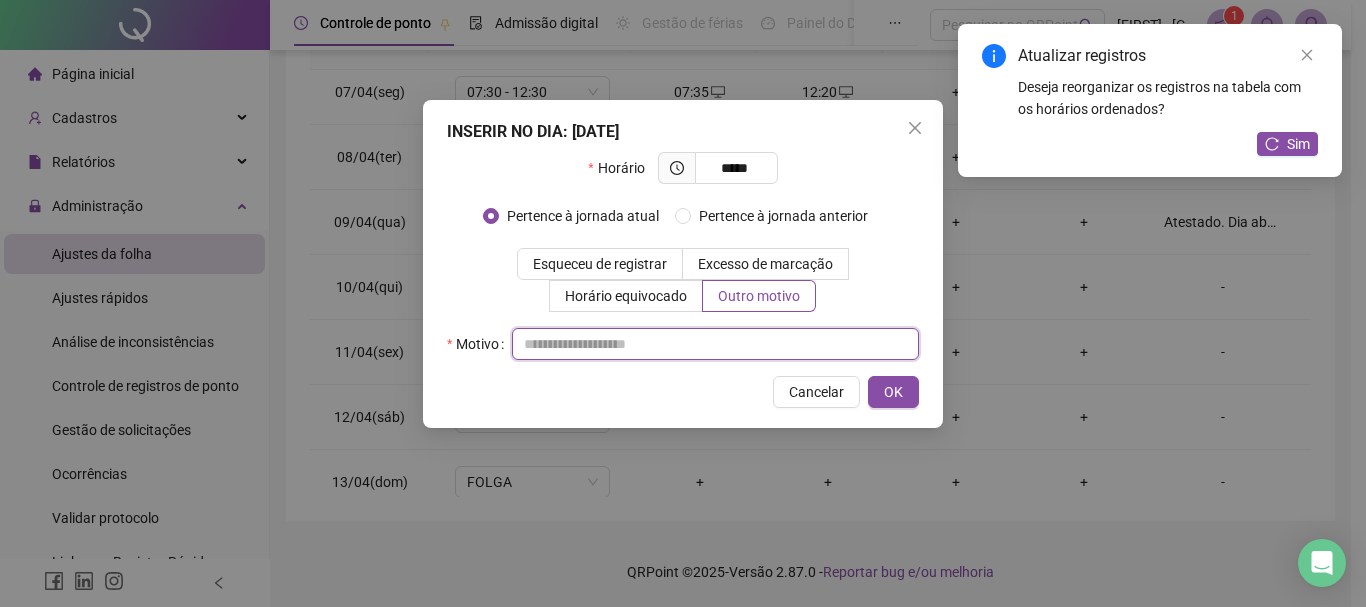paste on "**********" 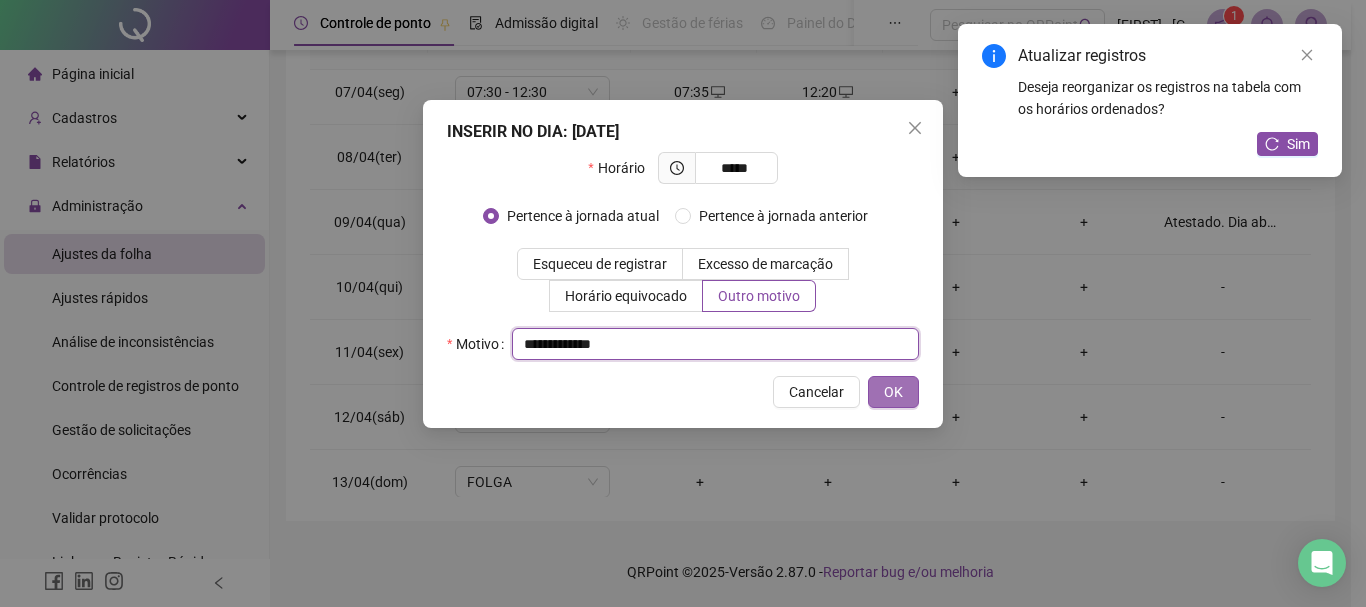 type on "**********" 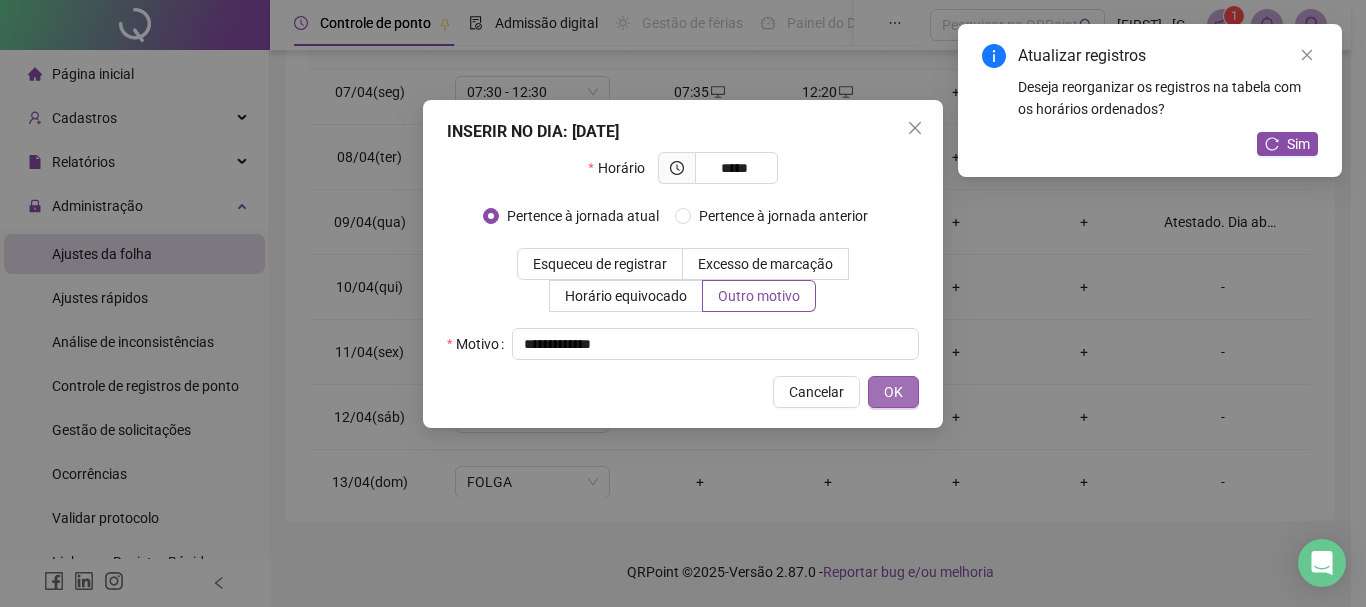 click on "OK" at bounding box center [893, 392] 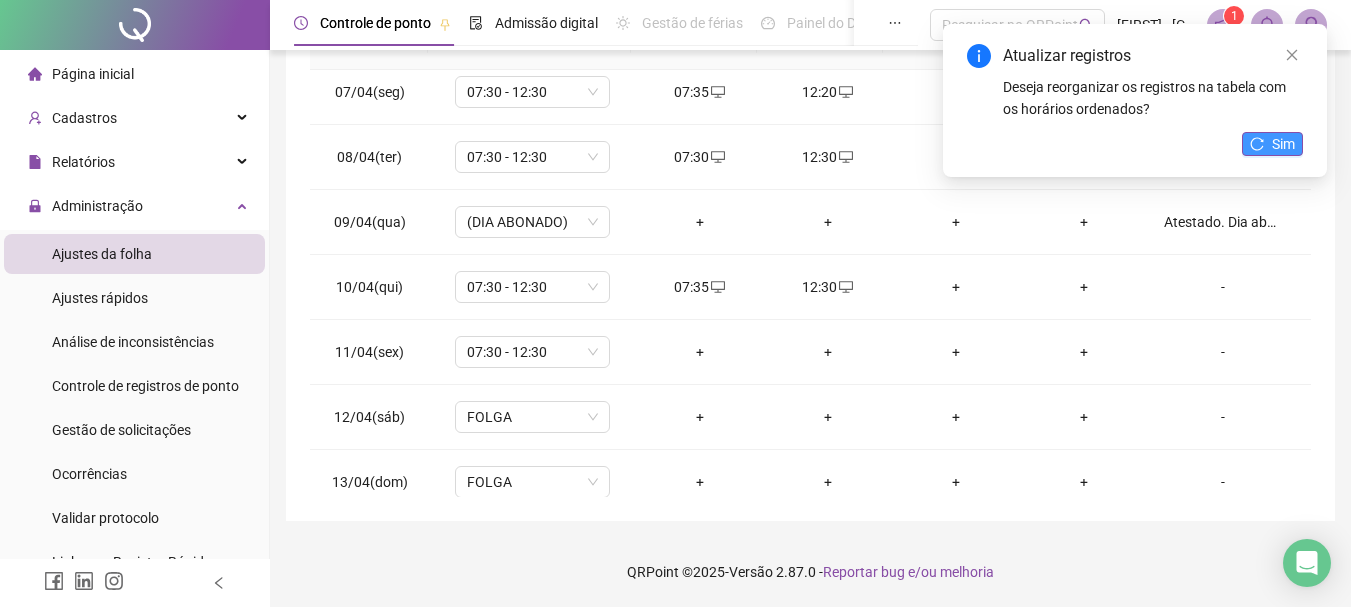 click on "Sim" at bounding box center (1283, 144) 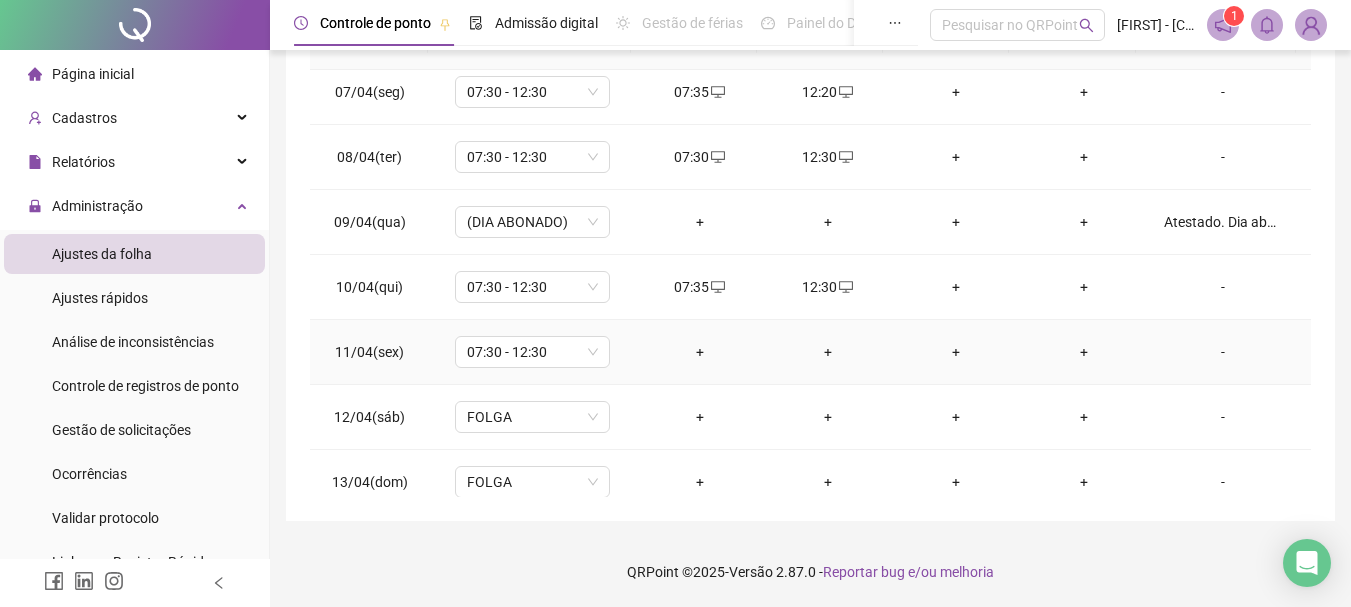 click on "+" at bounding box center [700, 352] 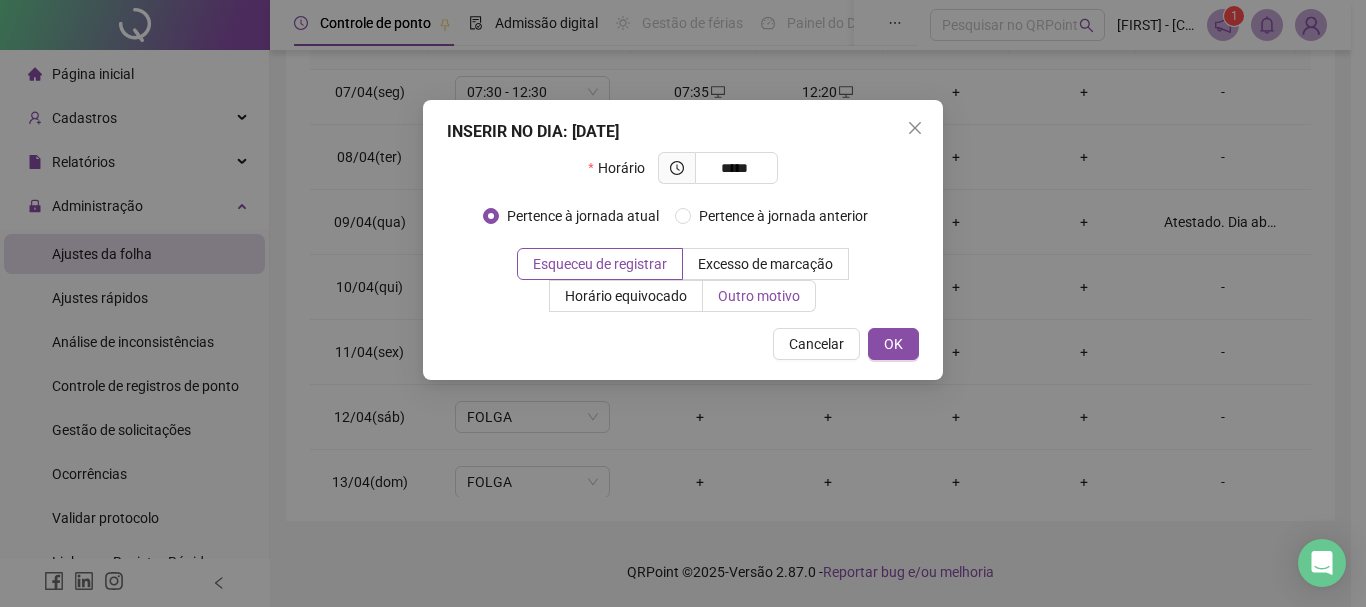 type on "*****" 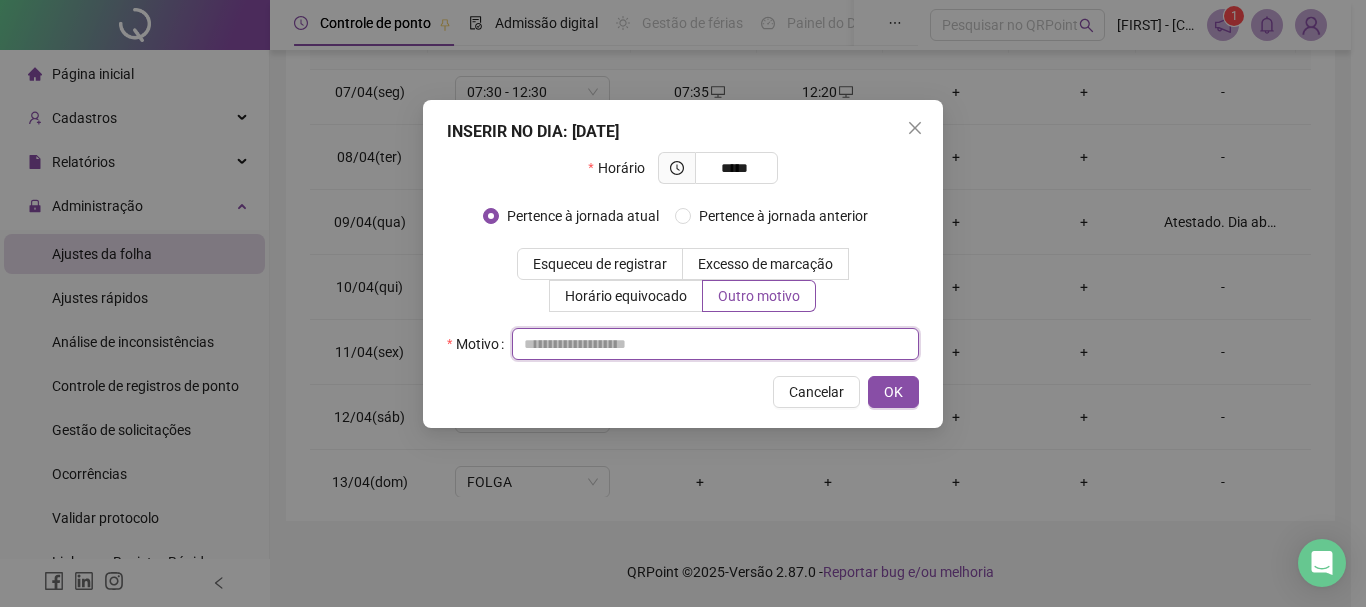 paste on "**********" 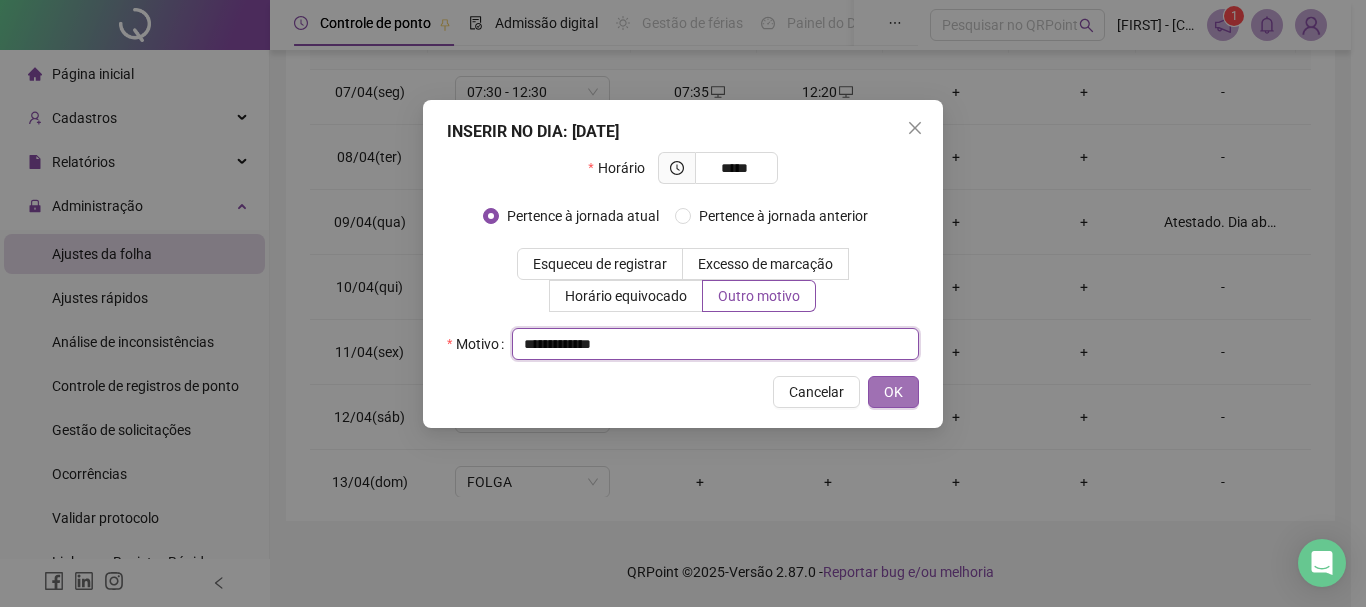 type on "**********" 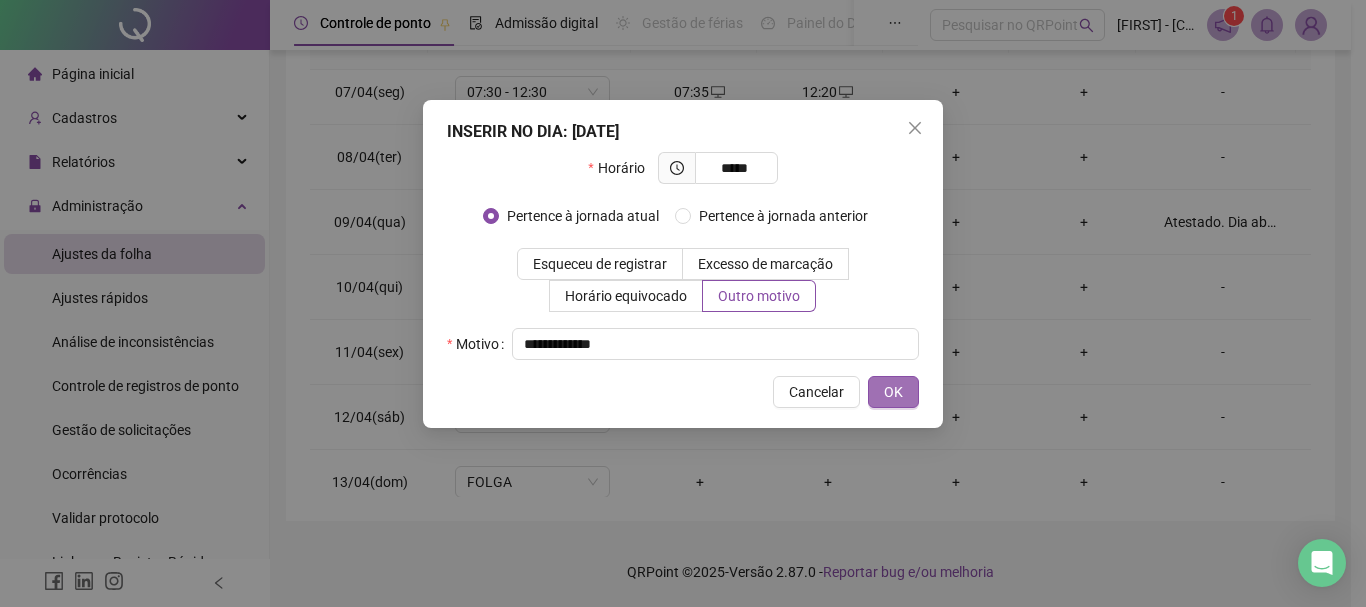 click on "OK" at bounding box center (893, 392) 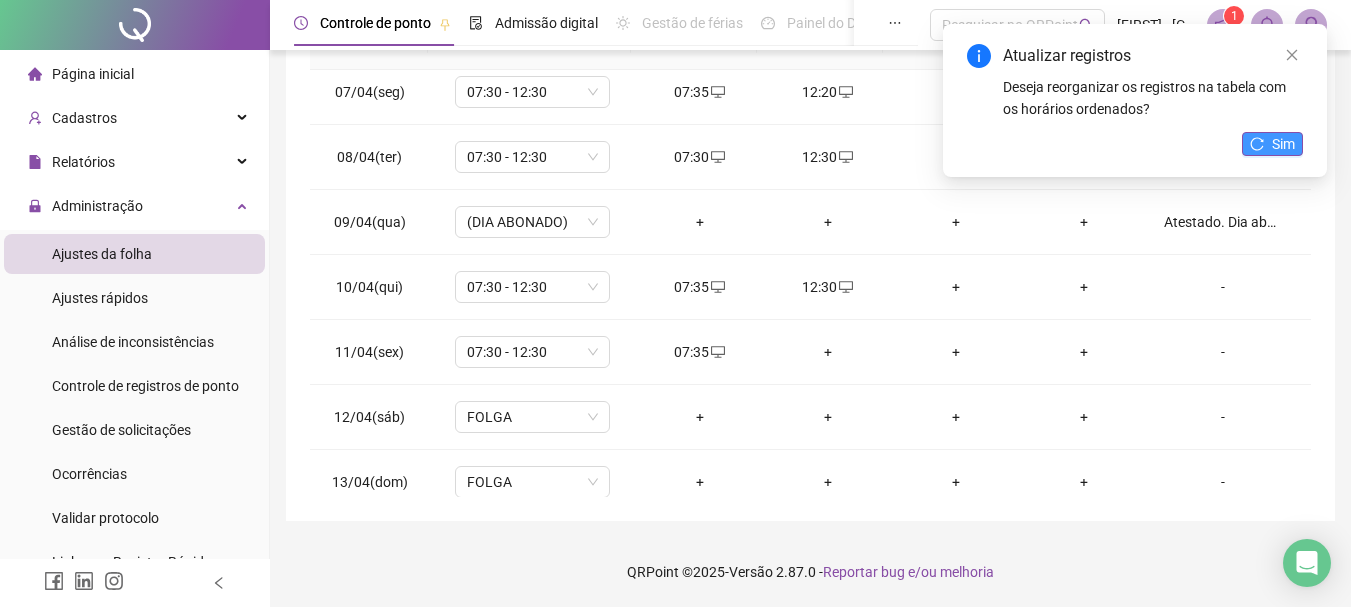 click on "Sim" at bounding box center [1283, 144] 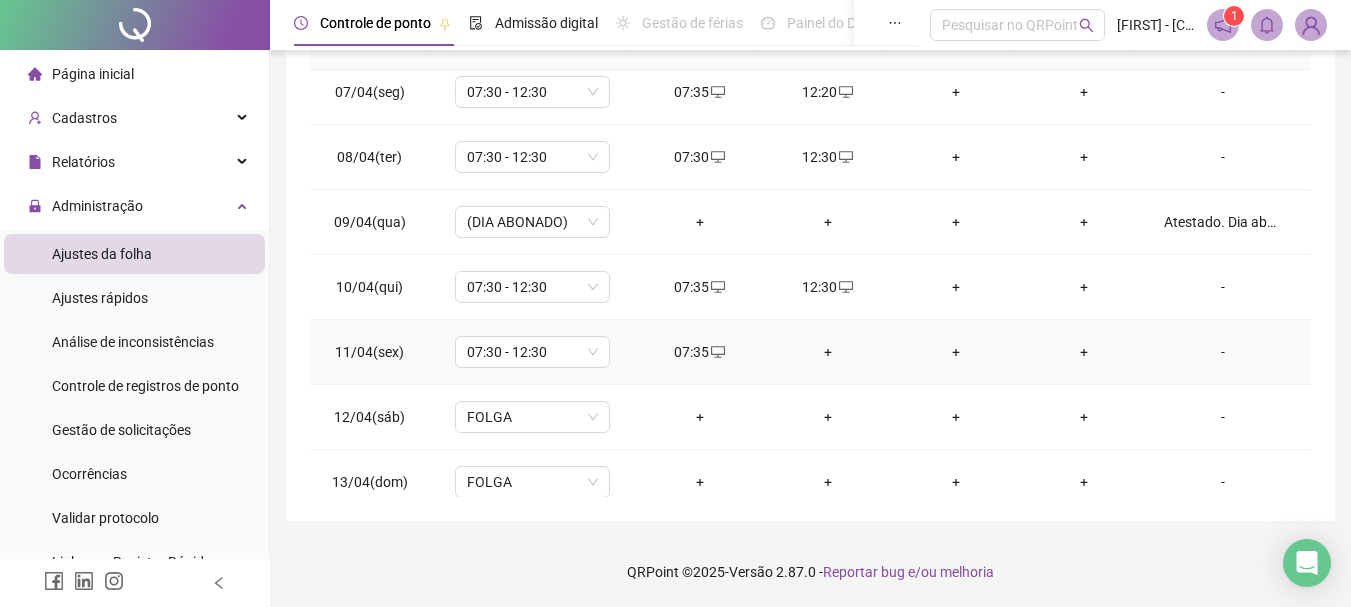 click on "+" at bounding box center [828, 352] 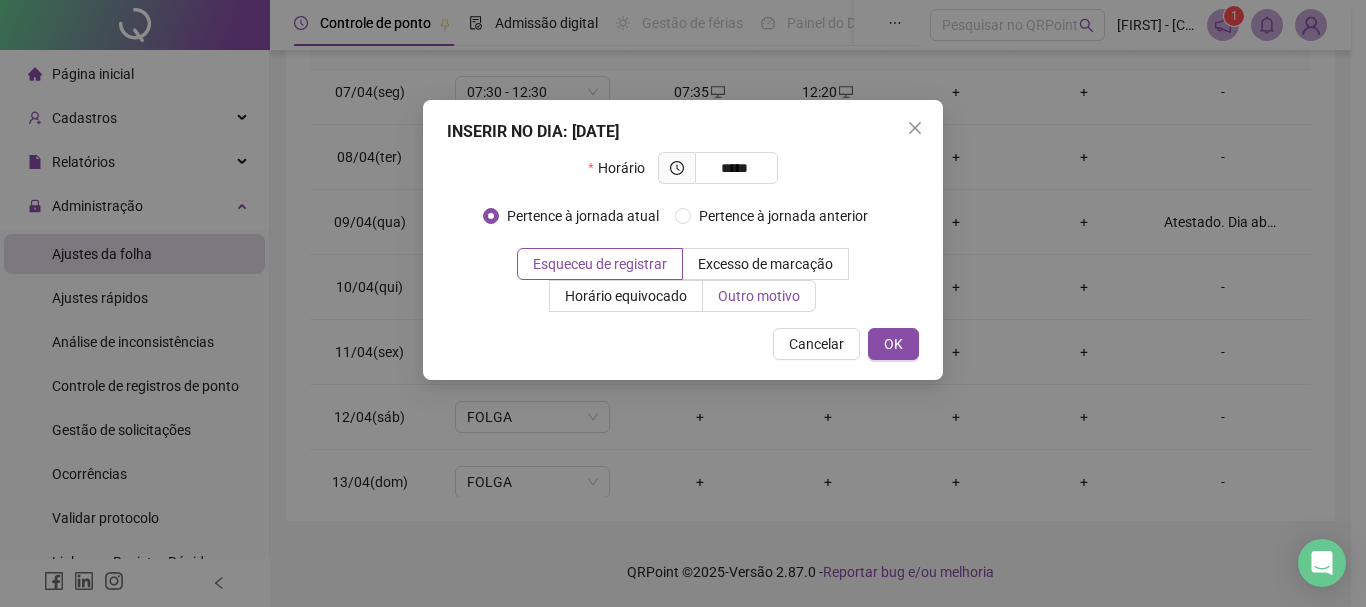 type on "*****" 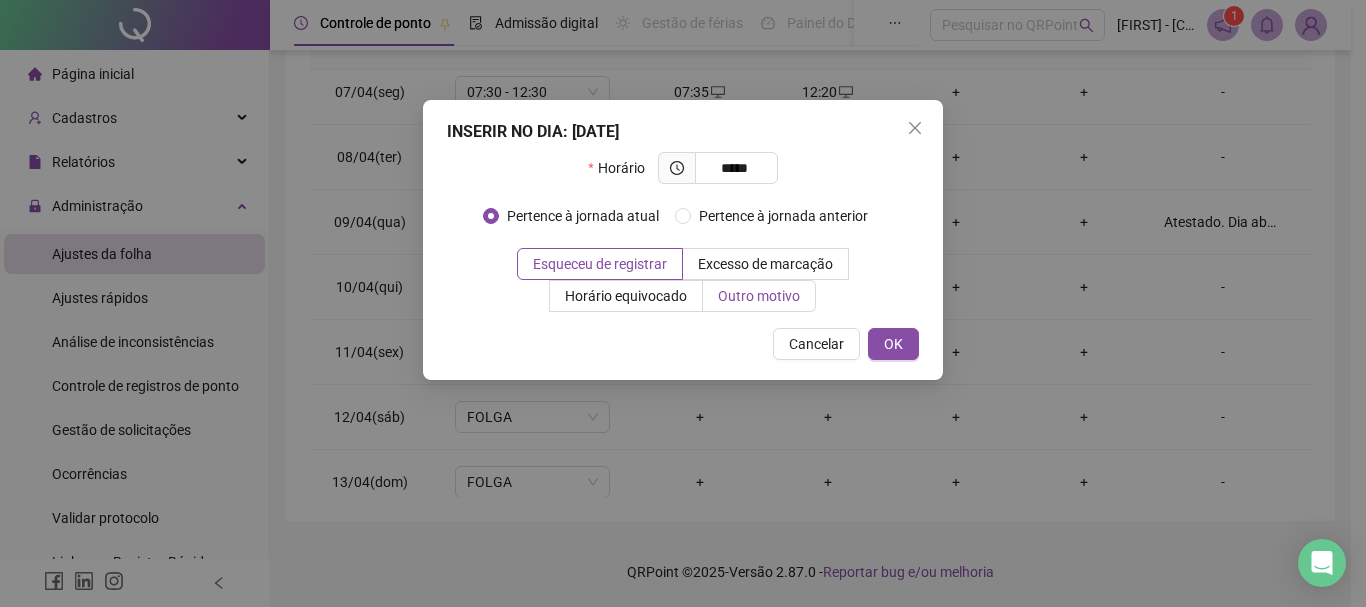 click on "Outro motivo" at bounding box center [759, 296] 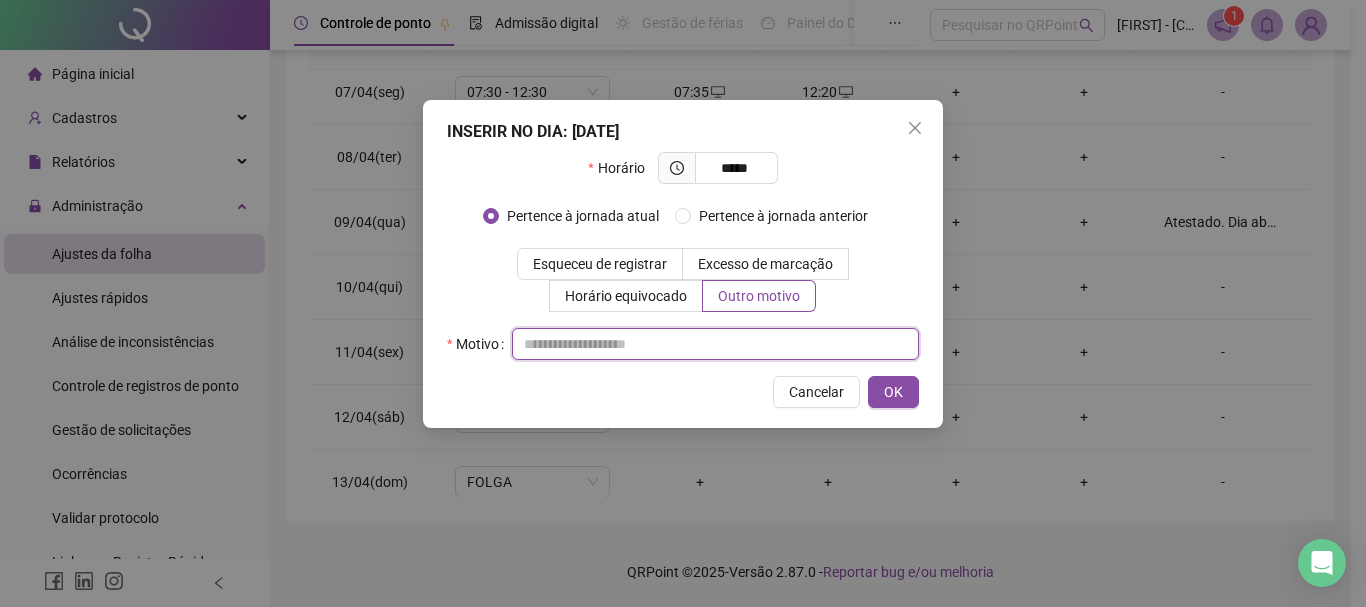 click at bounding box center [715, 344] 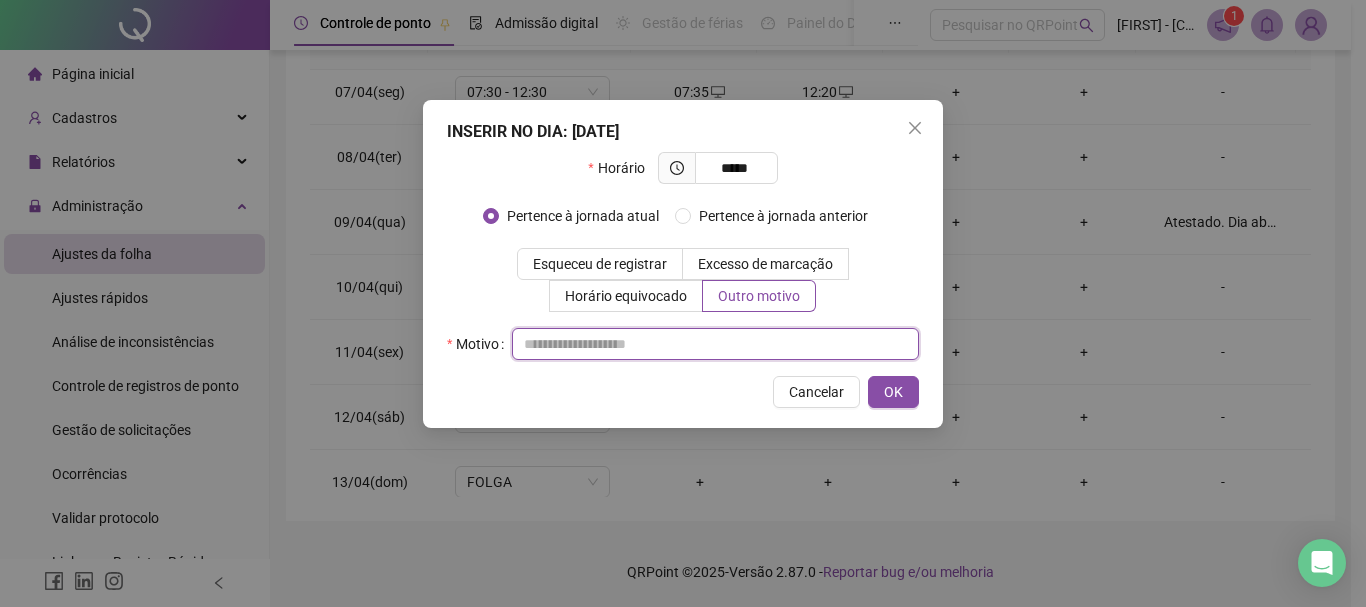 paste on "**********" 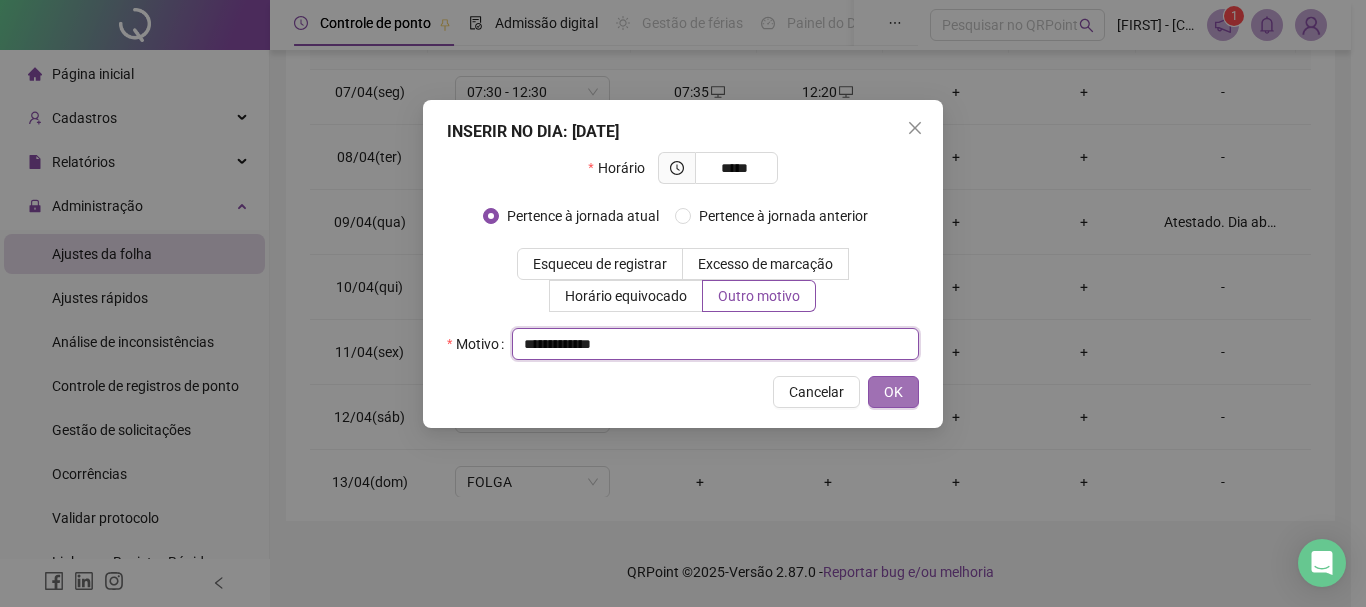 type on "**********" 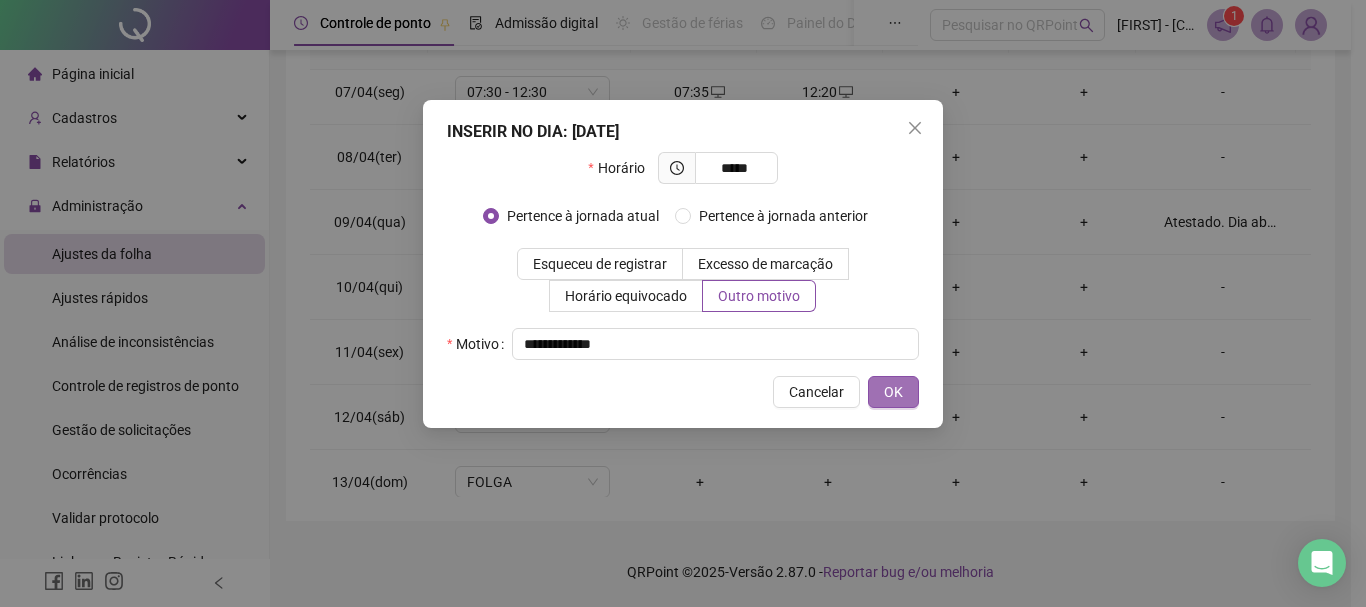 click on "OK" at bounding box center (893, 392) 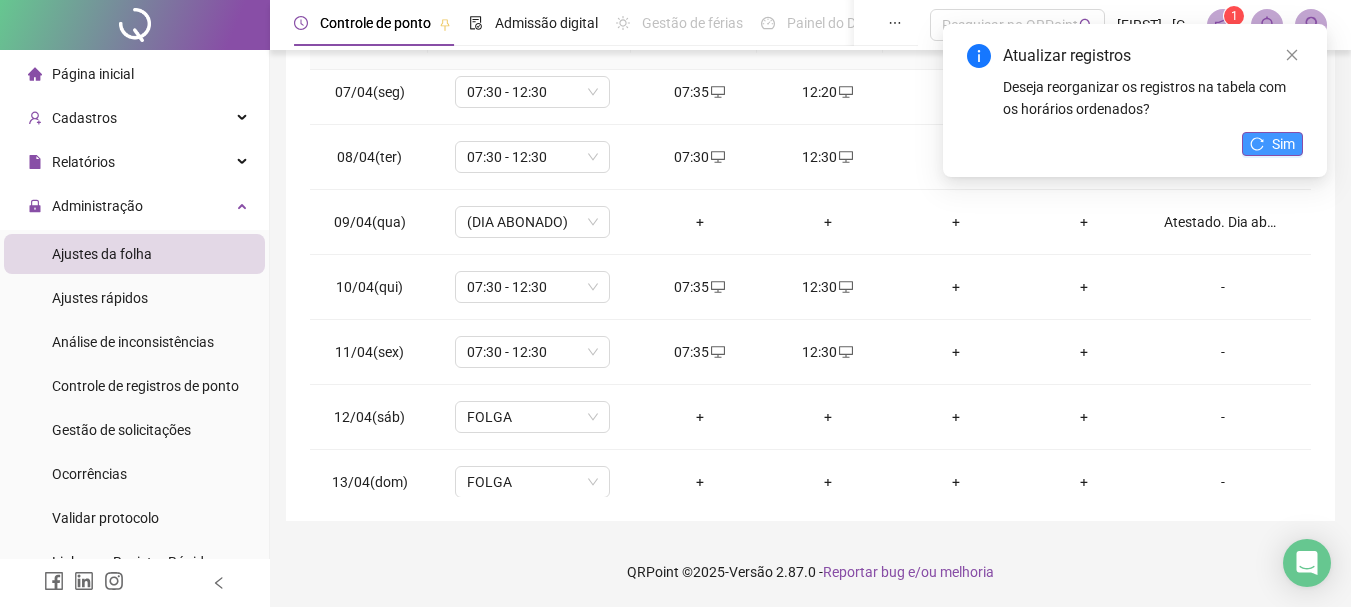 click on "Sim" at bounding box center [1283, 144] 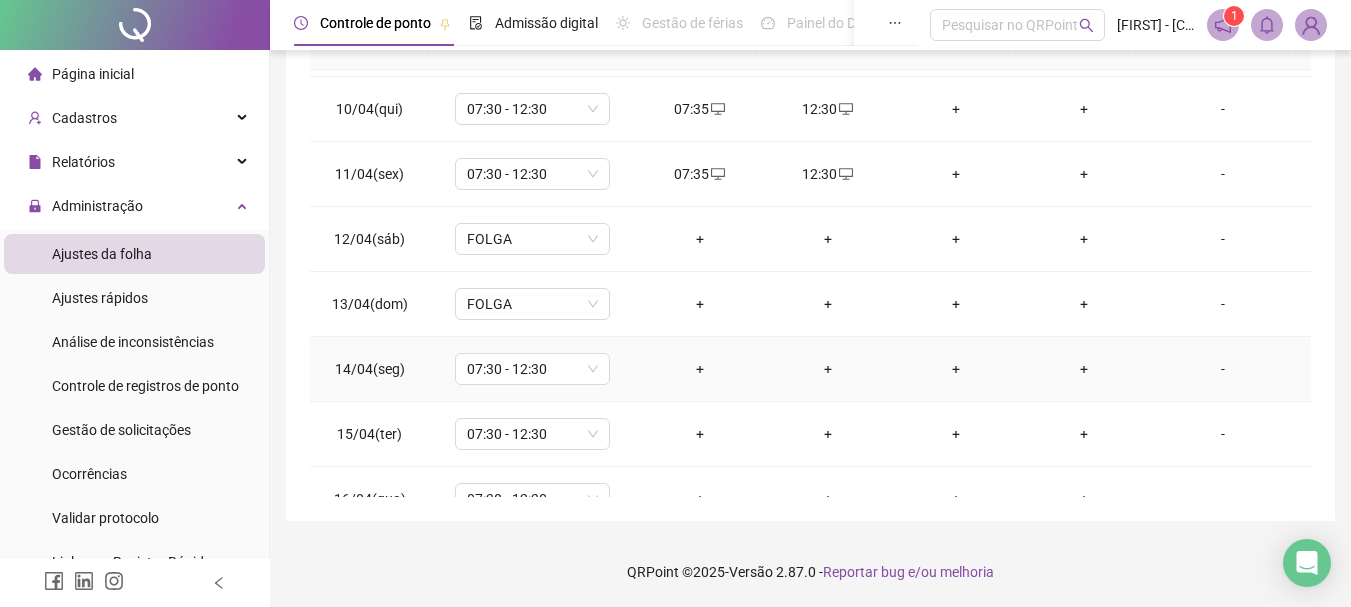 scroll, scrollTop: 600, scrollLeft: 0, axis: vertical 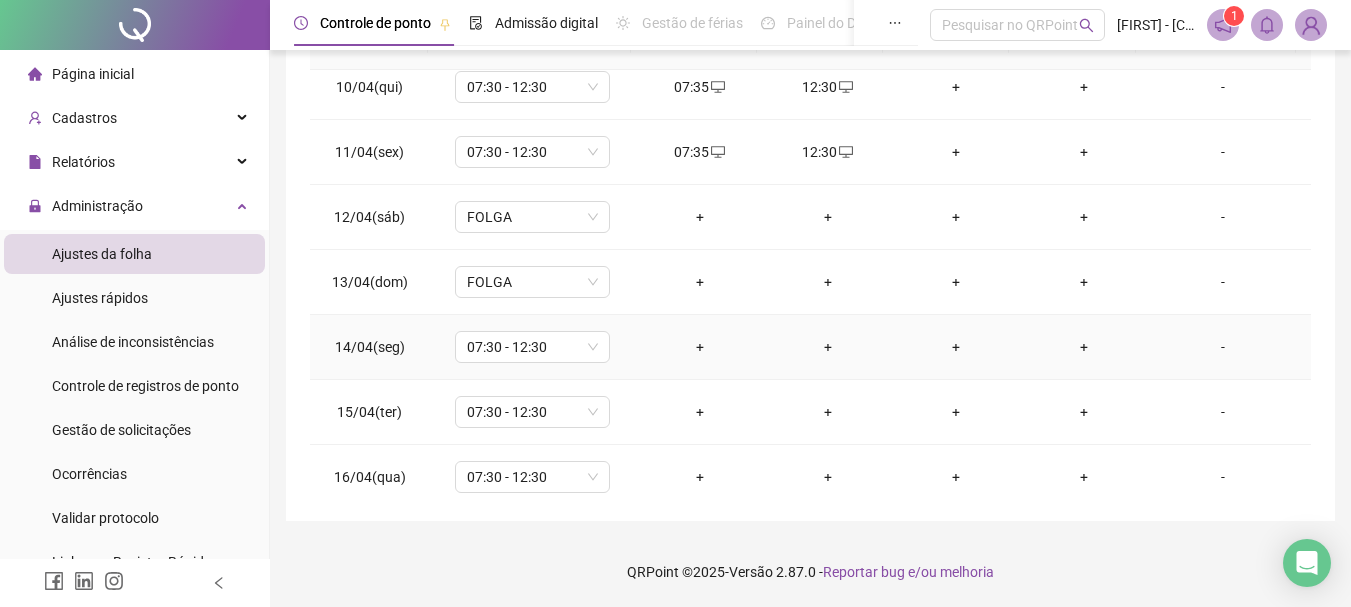 click on "+" at bounding box center [700, 347] 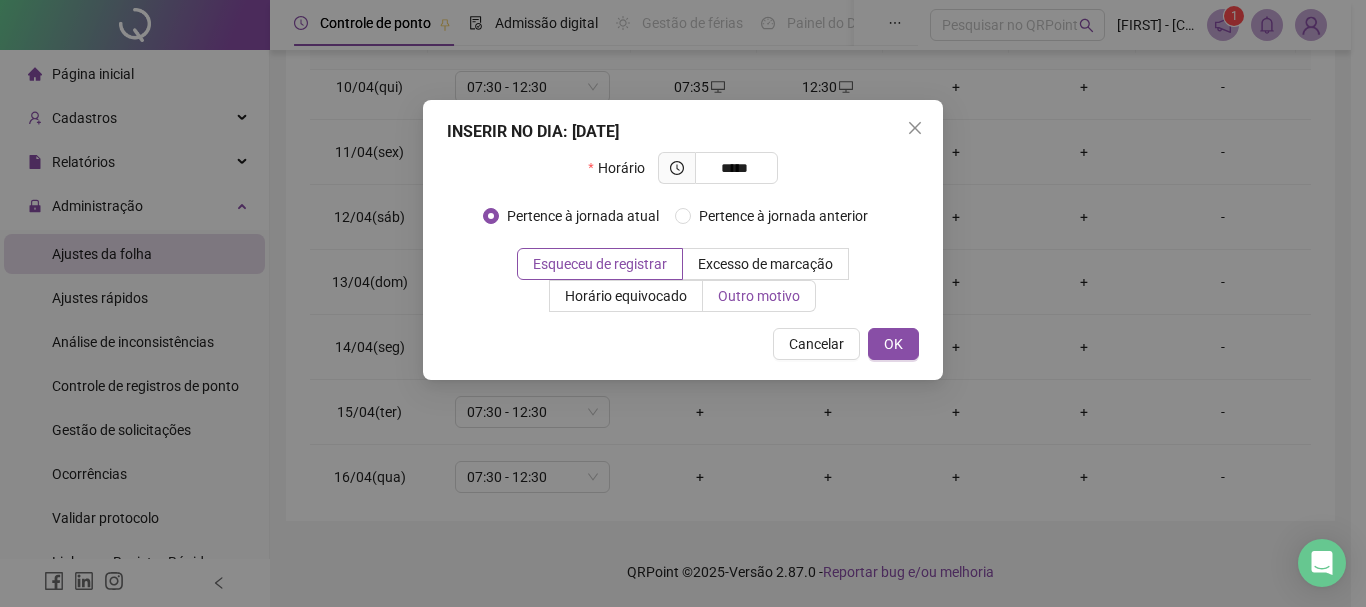 type on "*****" 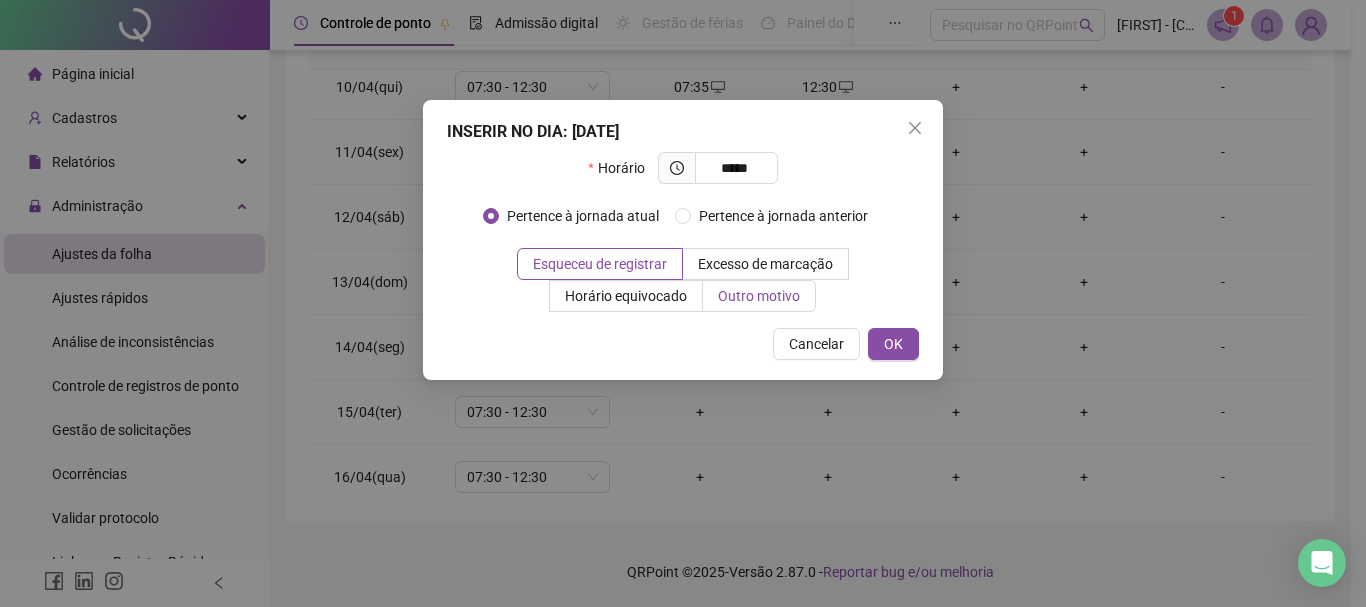 click on "Outro motivo" at bounding box center (759, 296) 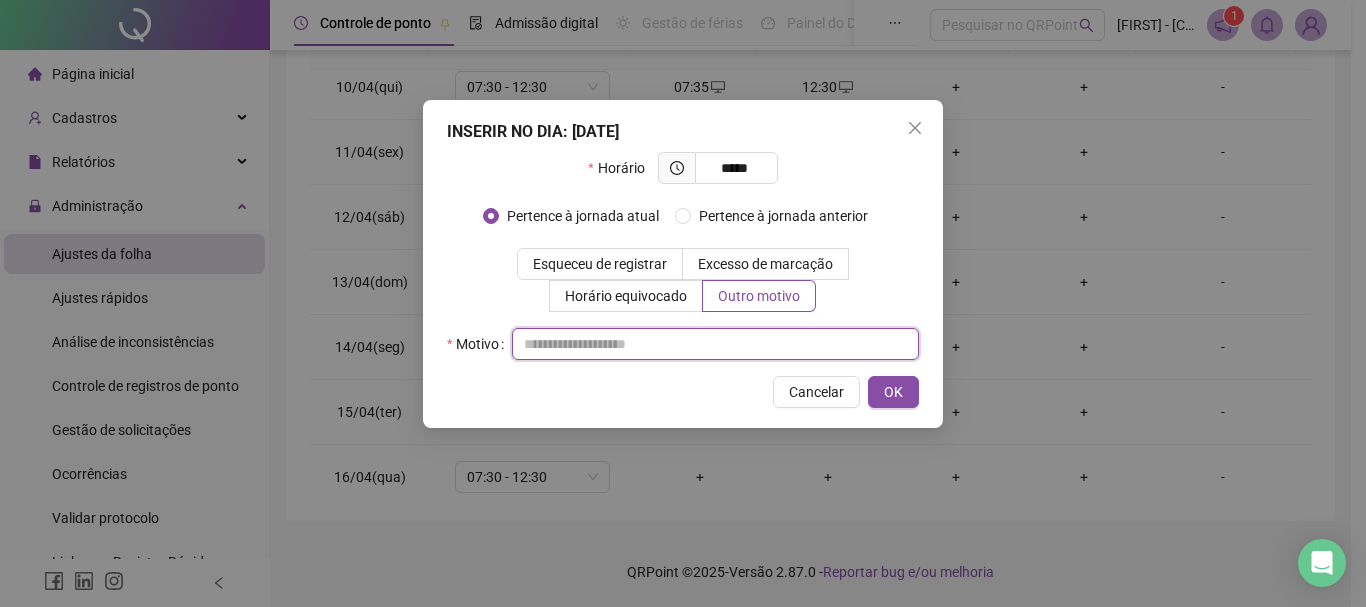 paste on "**********" 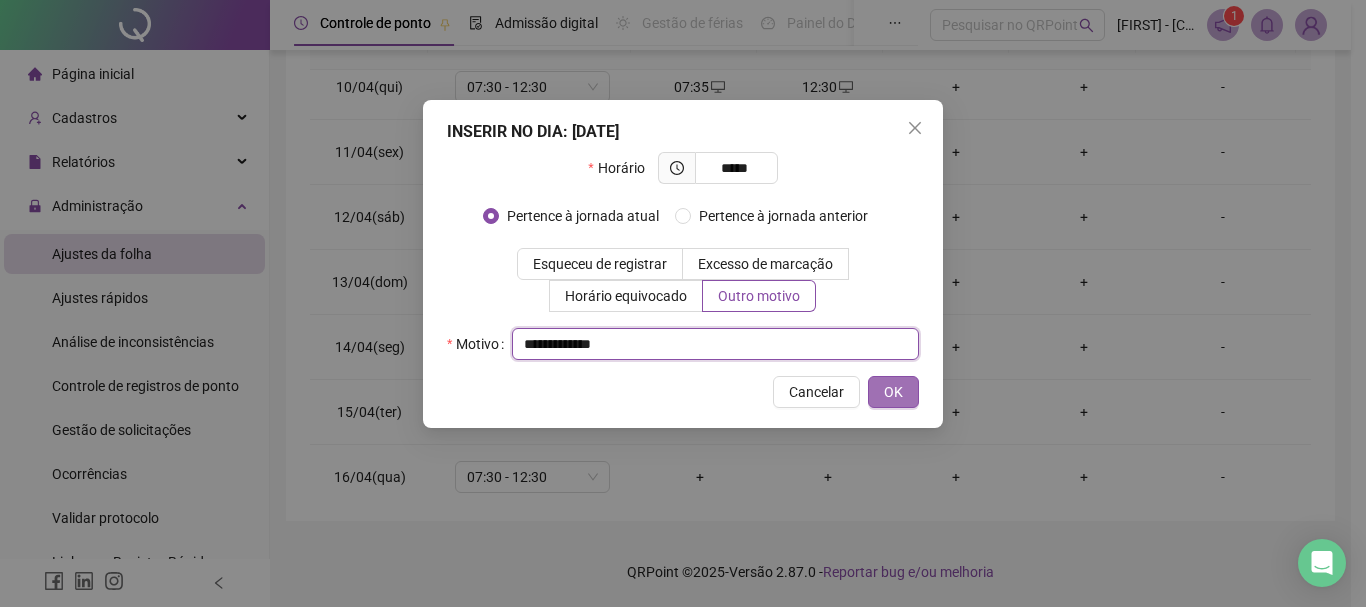 type on "**********" 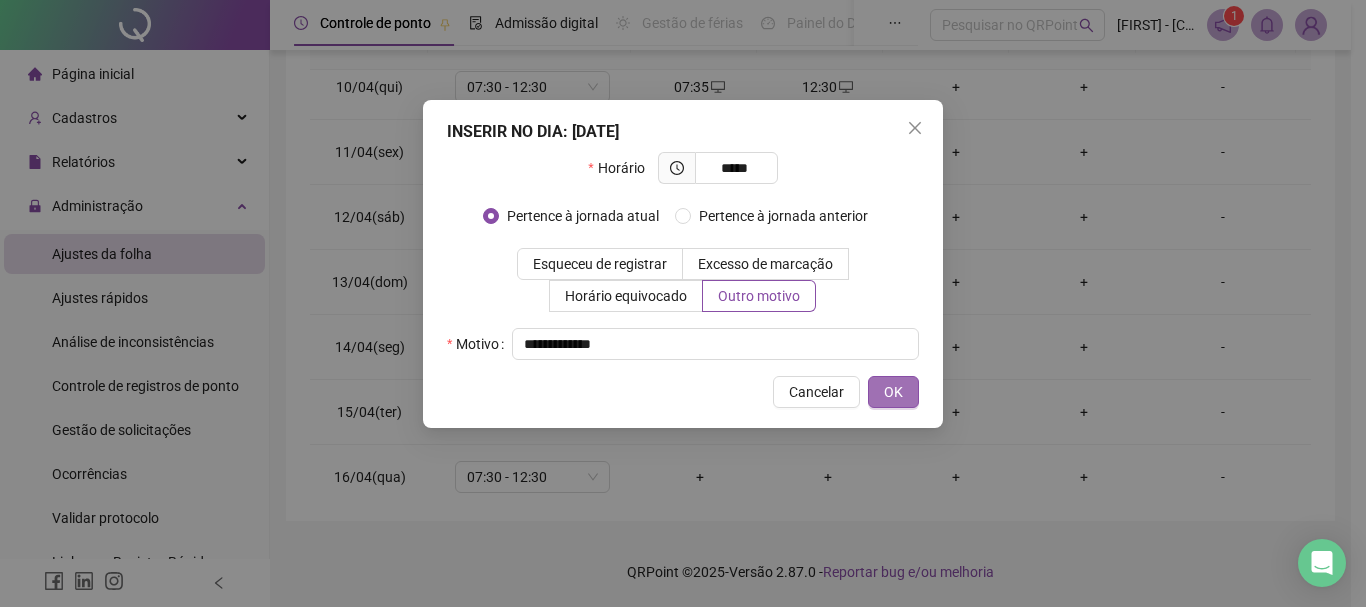 click on "OK" at bounding box center [893, 392] 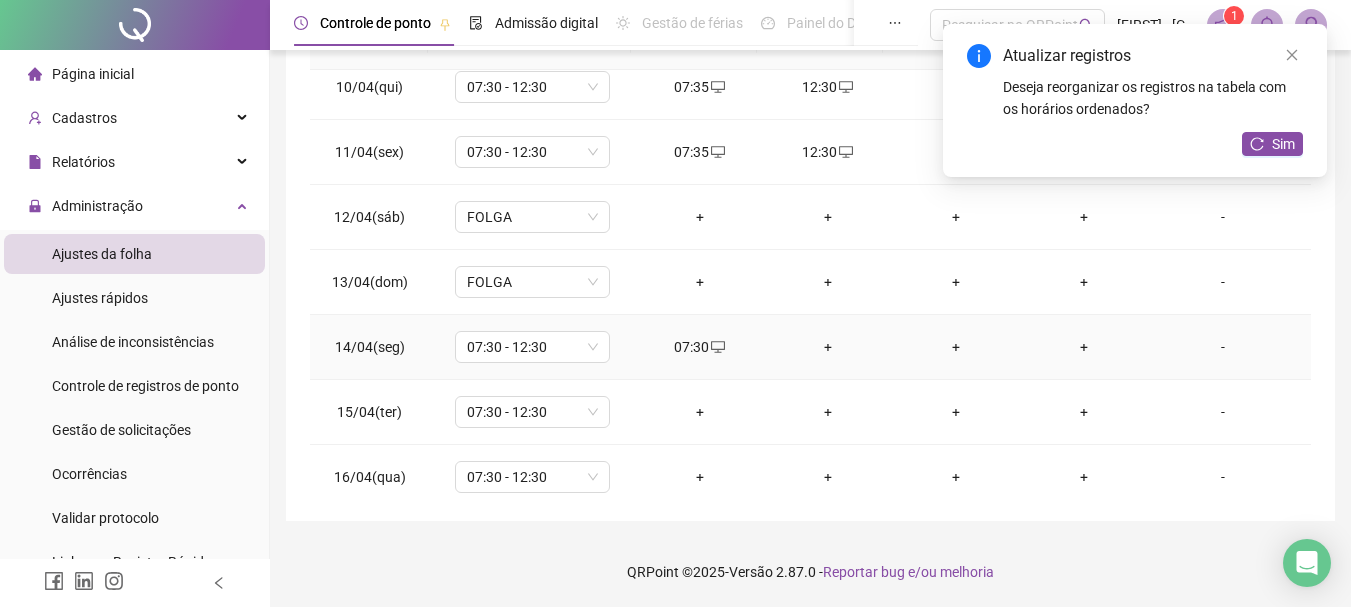 click on "+" at bounding box center (828, 347) 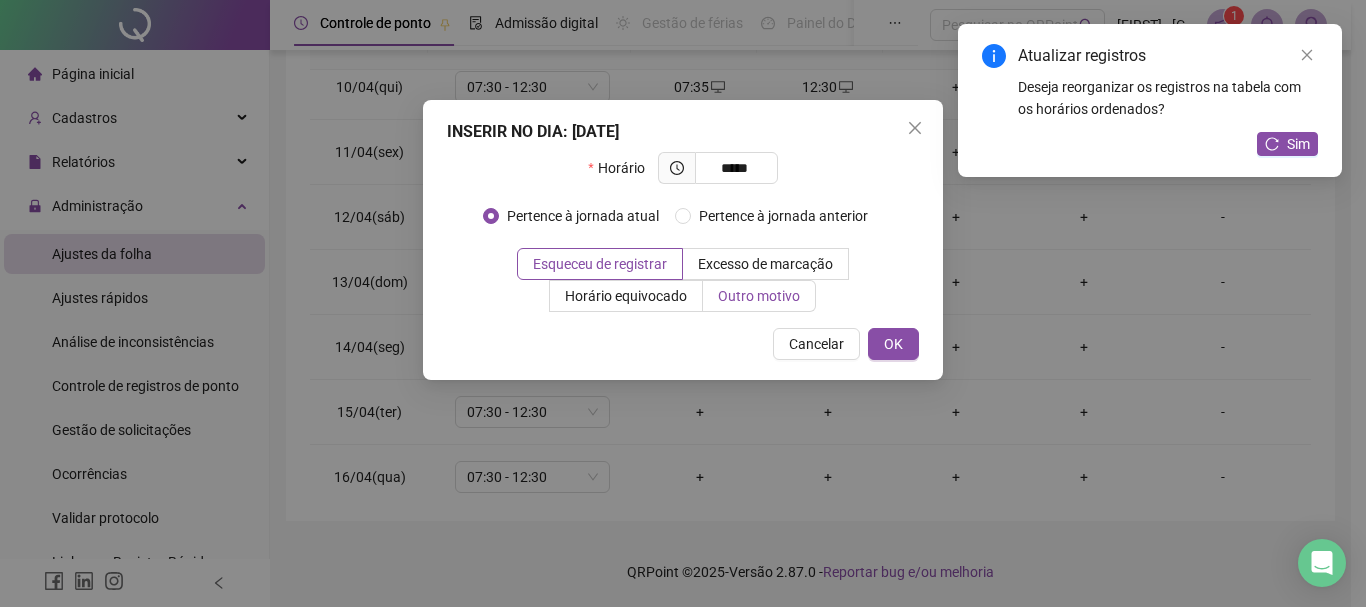 type on "*****" 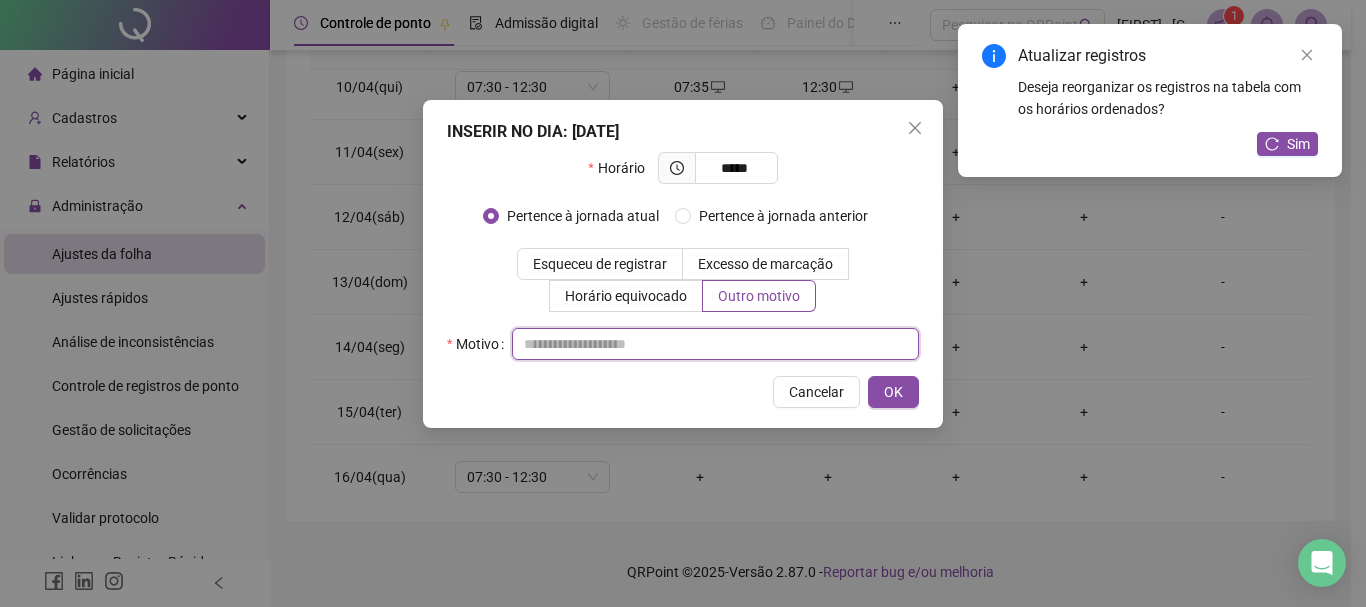 drag, startPoint x: 725, startPoint y: 360, endPoint x: 725, endPoint y: 348, distance: 12 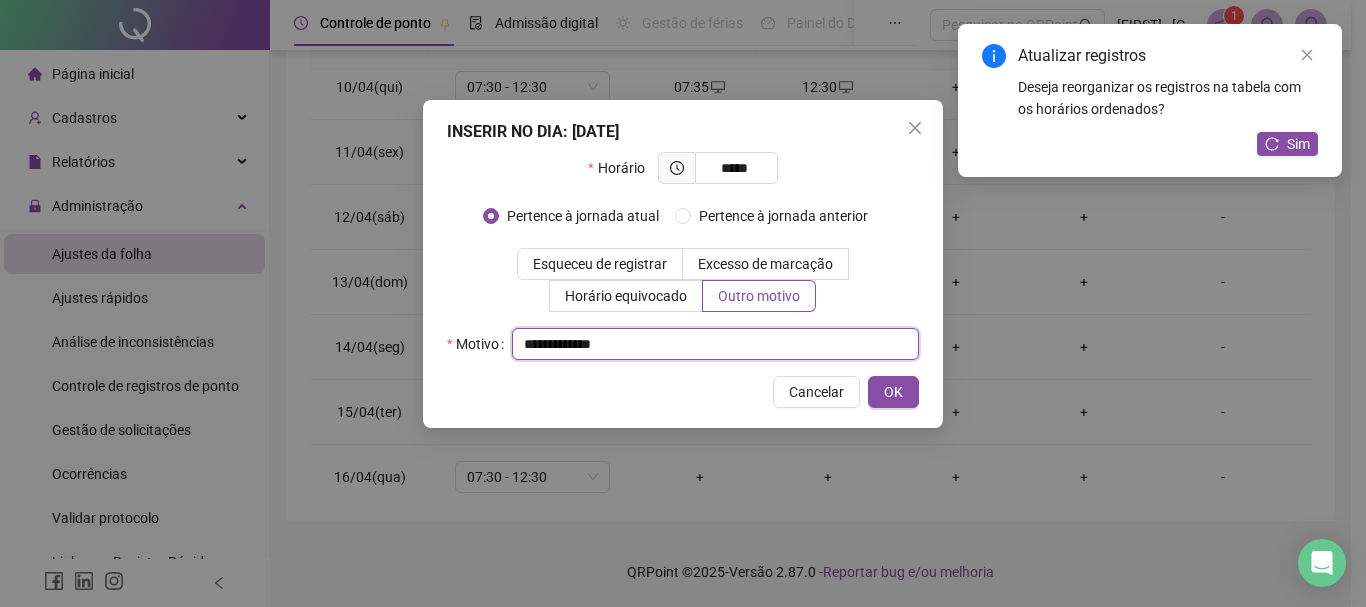 type on "**********" 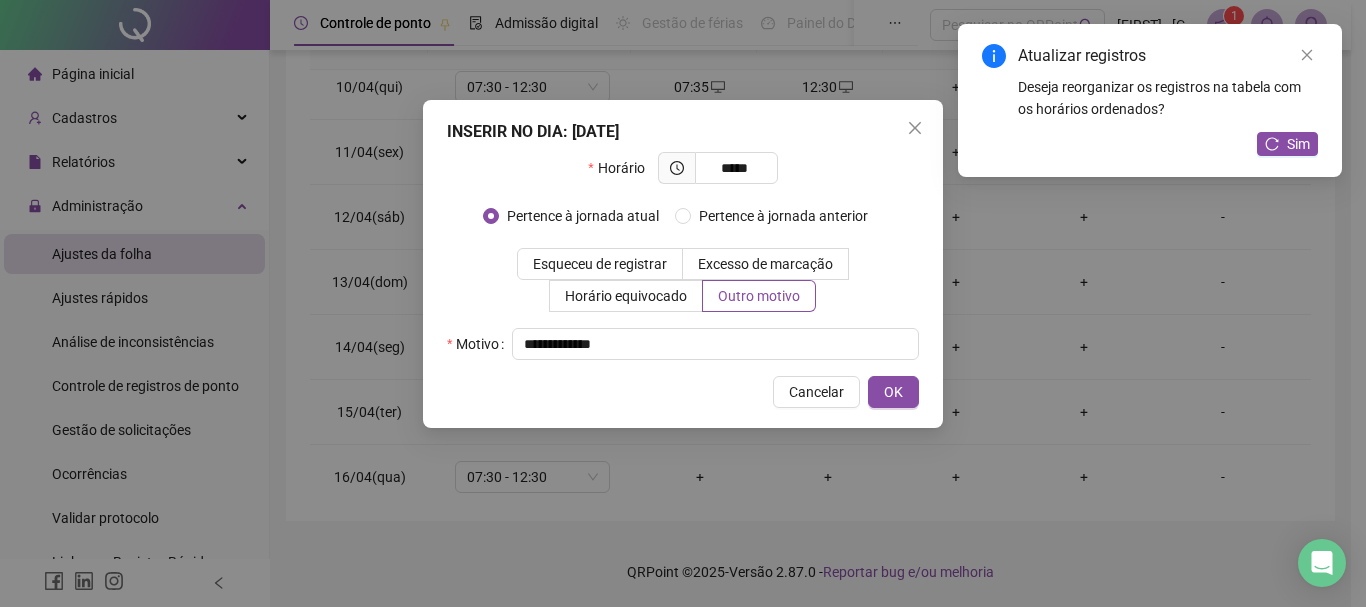 click on "INSERIR NO DIA :   [DATE] Horário ***** Pertence à jornada atual Pertence à jornada anterior Esqueceu de registrar Excesso de marcação Horário equivocado Outro motivo Motivo Cancelar OK" at bounding box center [683, 264] 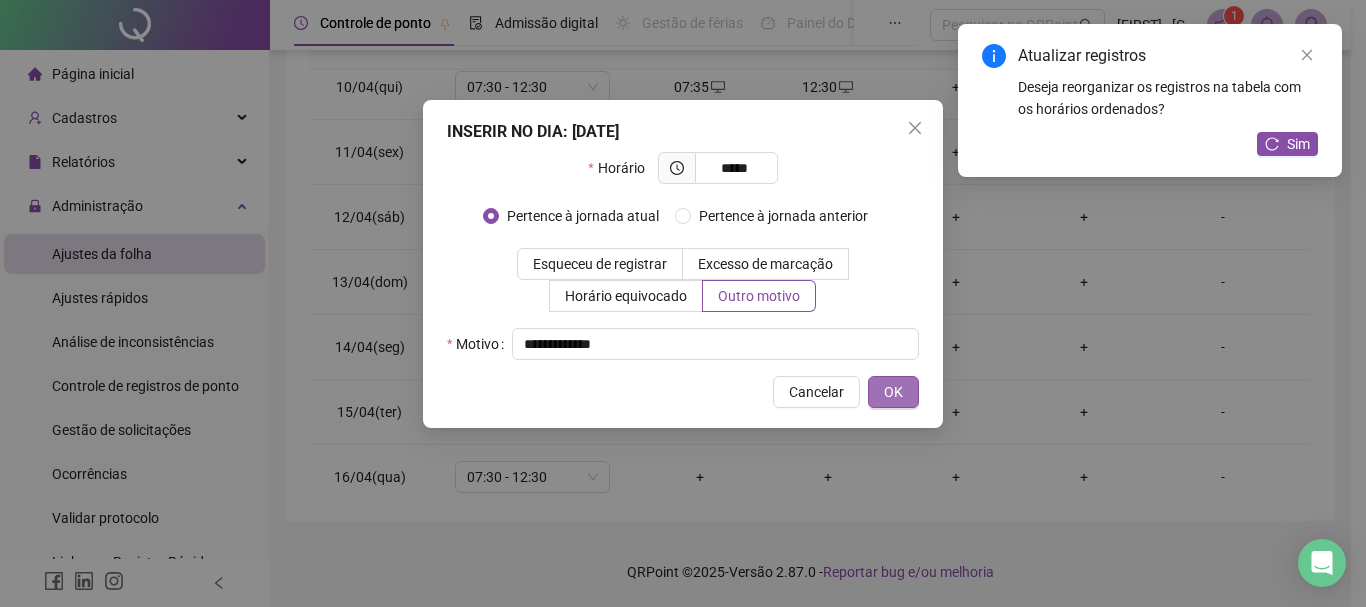 click on "OK" at bounding box center [893, 392] 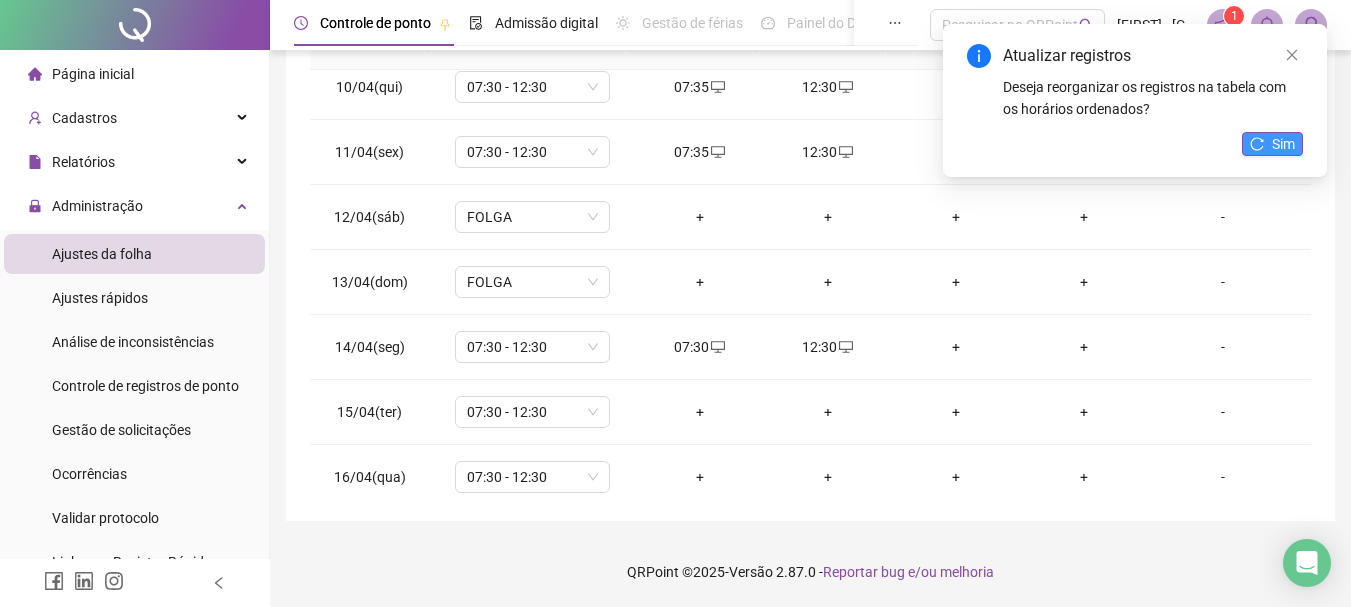 click on "Sim" at bounding box center (1283, 144) 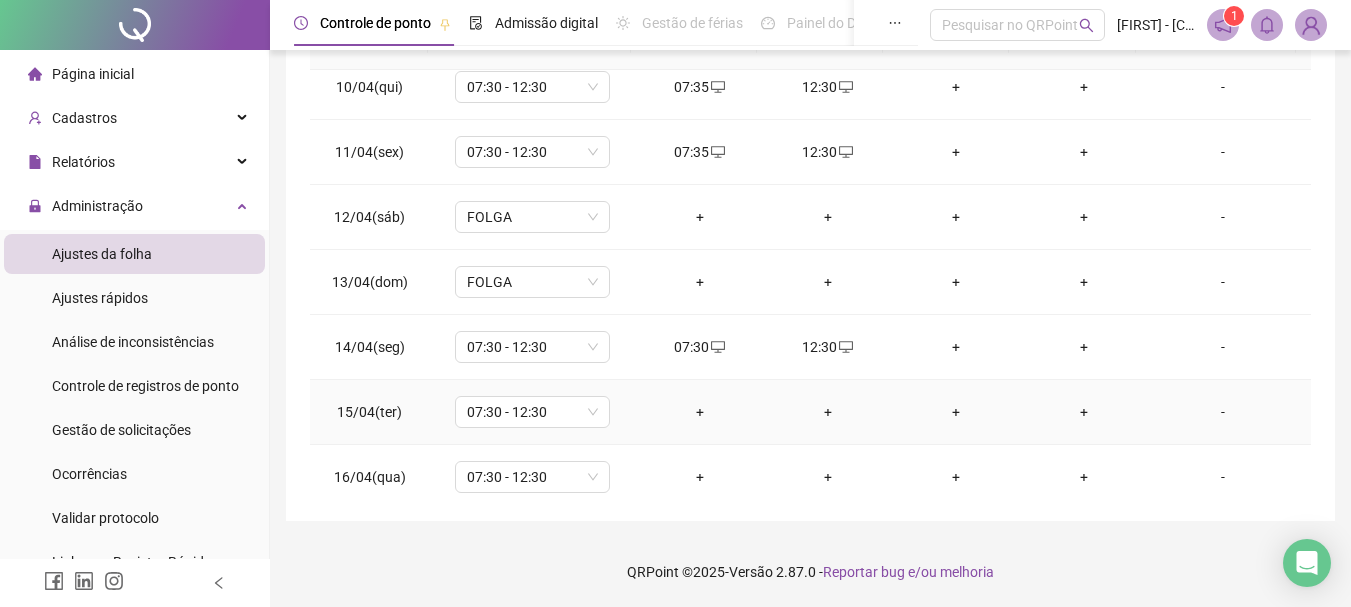 click on "+" at bounding box center [700, 412] 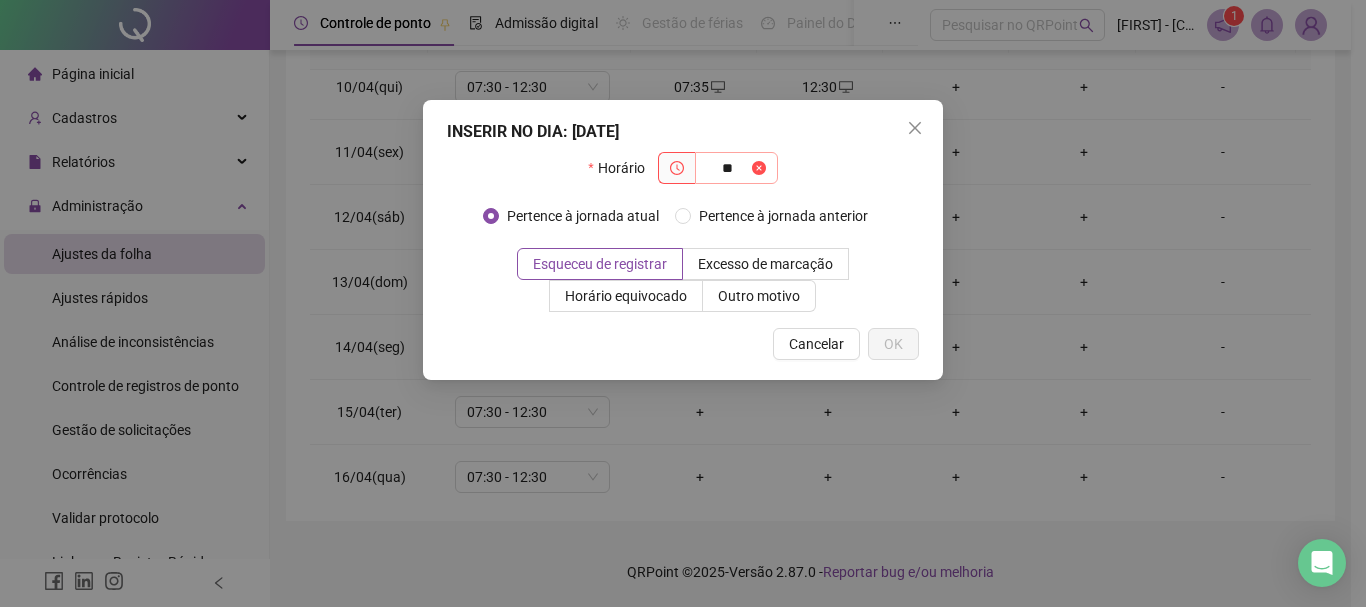 drag, startPoint x: 737, startPoint y: 172, endPoint x: 695, endPoint y: 162, distance: 43.174065 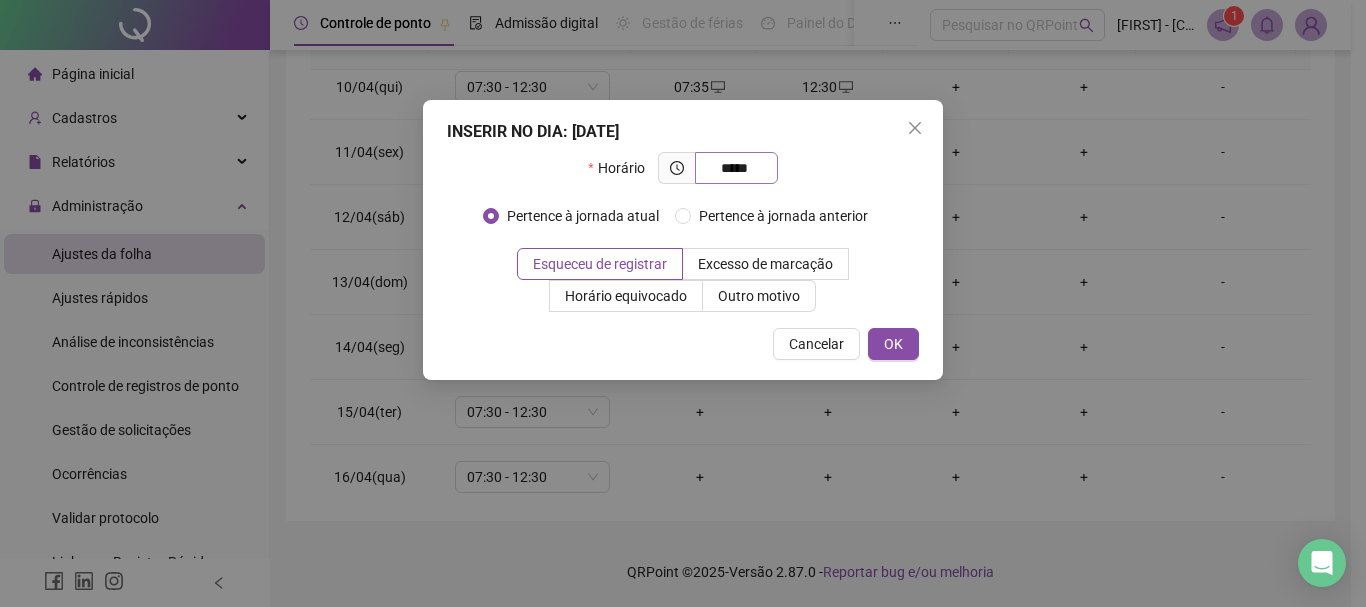 type on "*****" 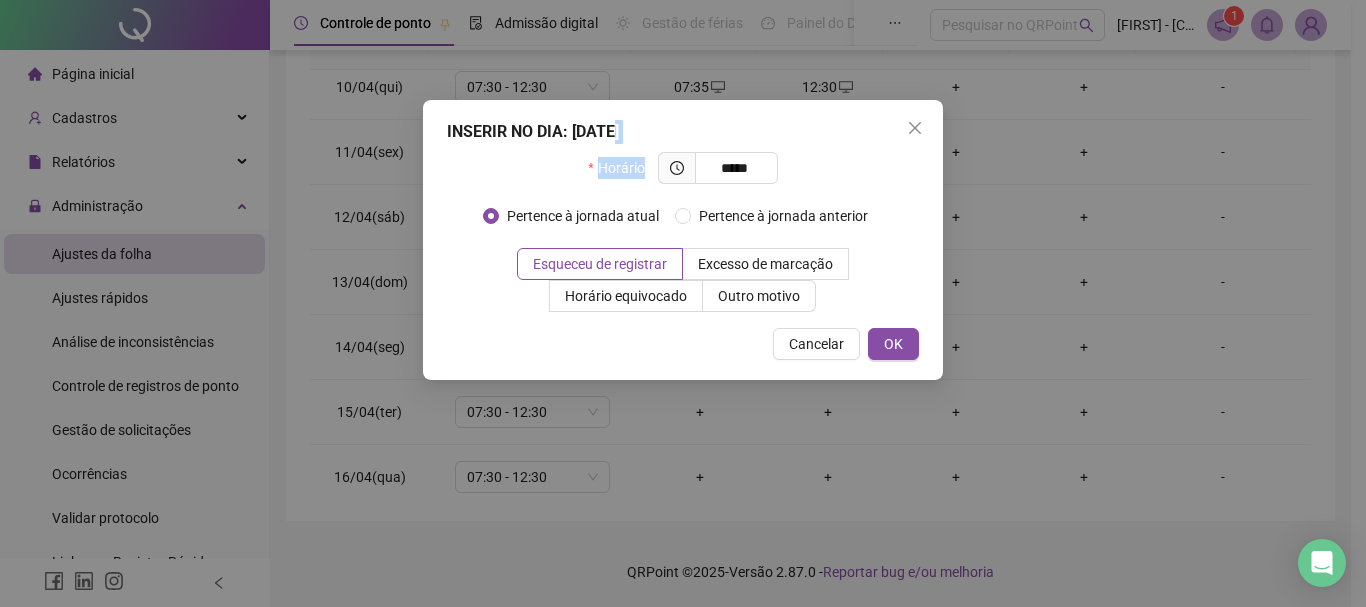 drag, startPoint x: 763, startPoint y: 175, endPoint x: 614, endPoint y: 131, distance: 155.36087 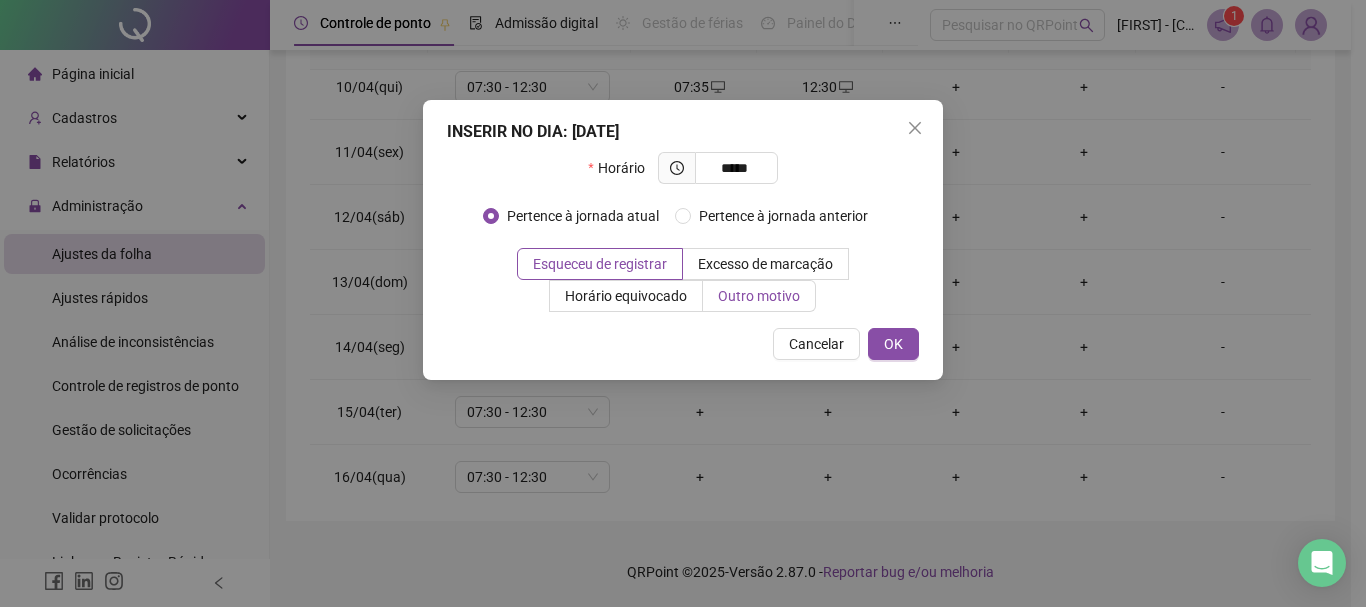 click on "Outro motivo" at bounding box center [759, 296] 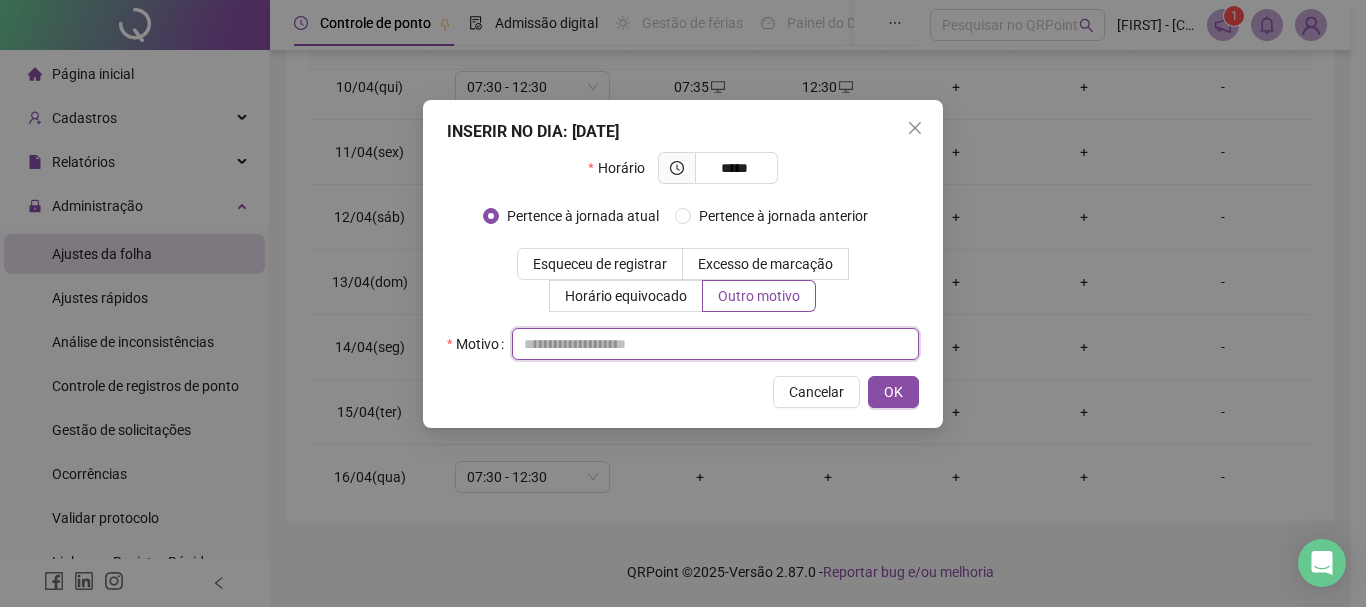 paste on "**********" 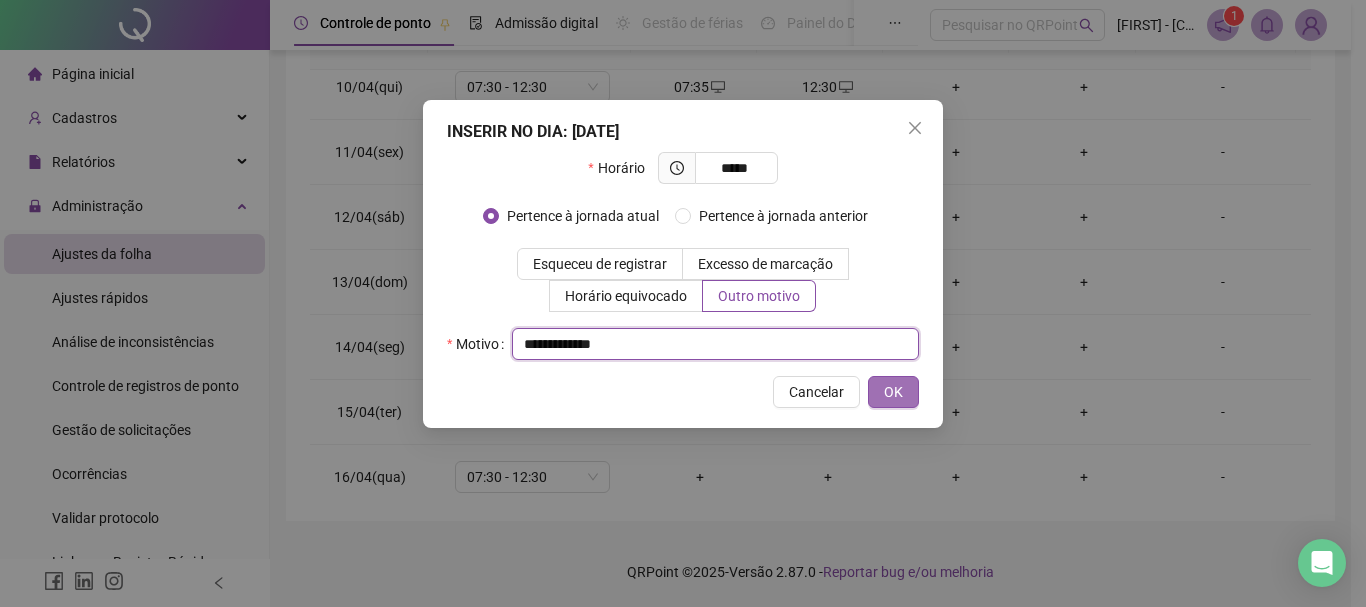 type on "**********" 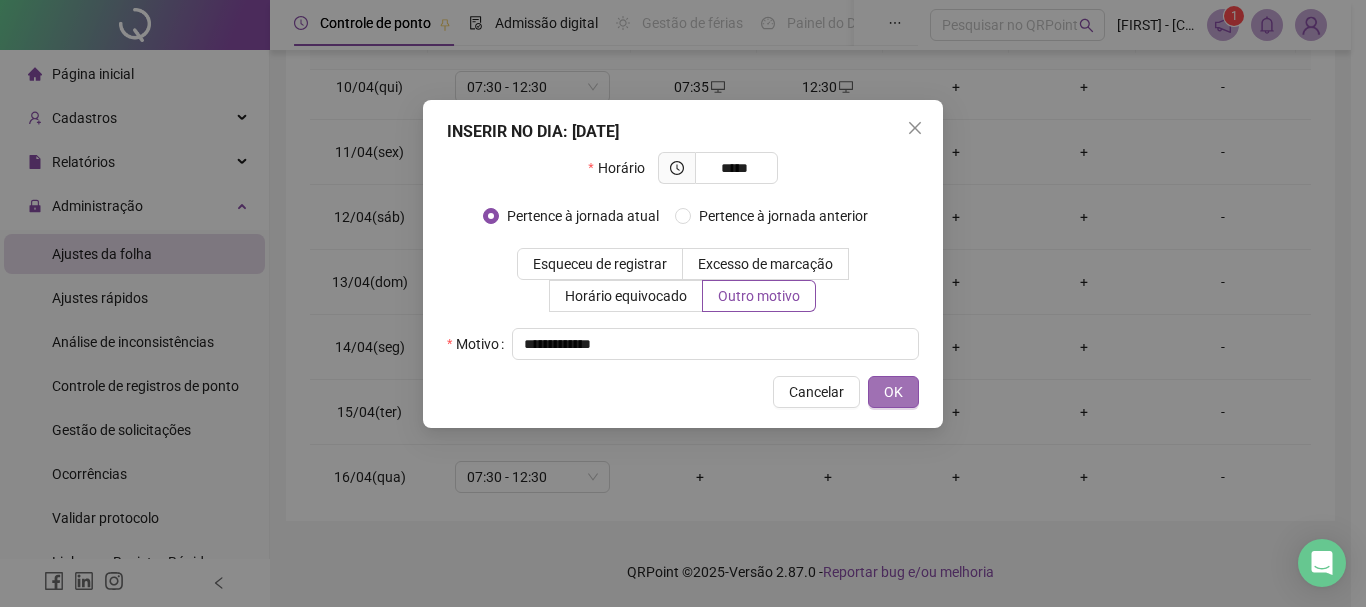 click on "OK" at bounding box center [893, 392] 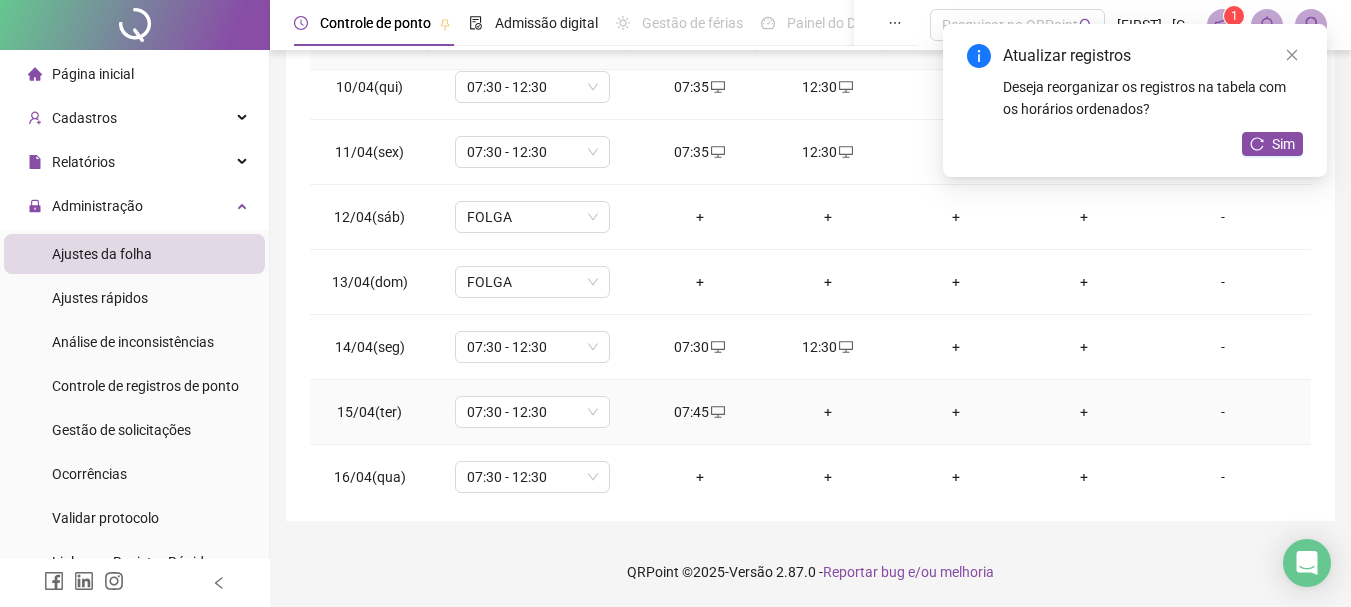 click on "+" at bounding box center (828, 412) 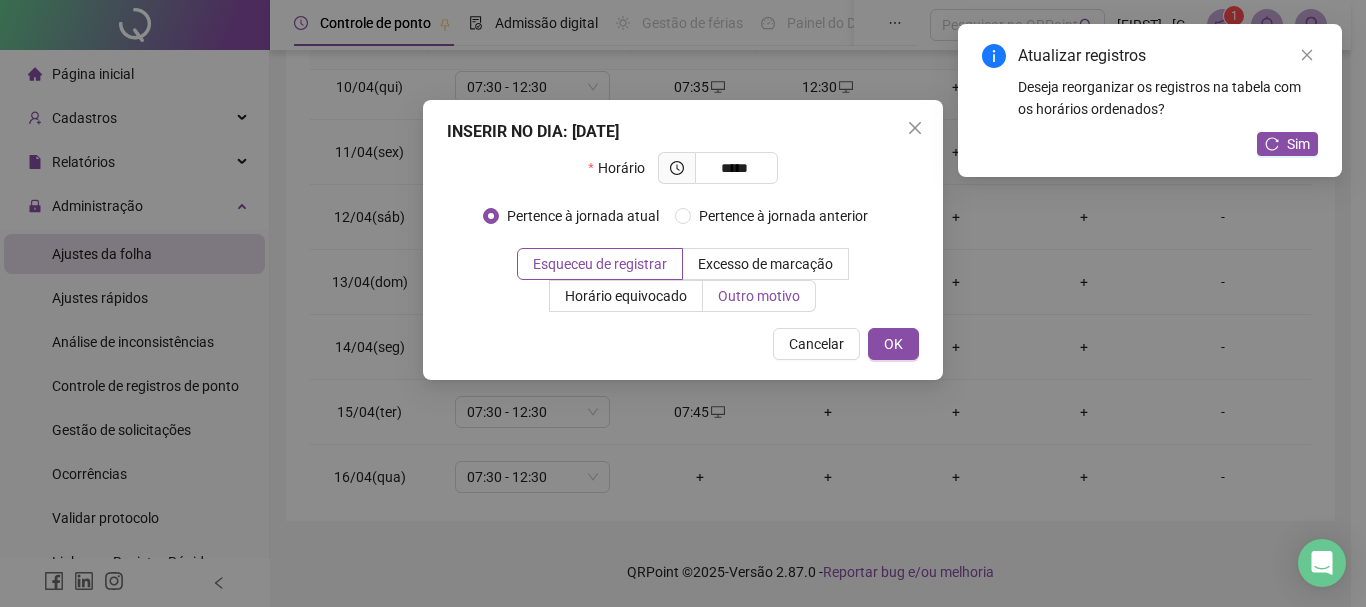type on "*****" 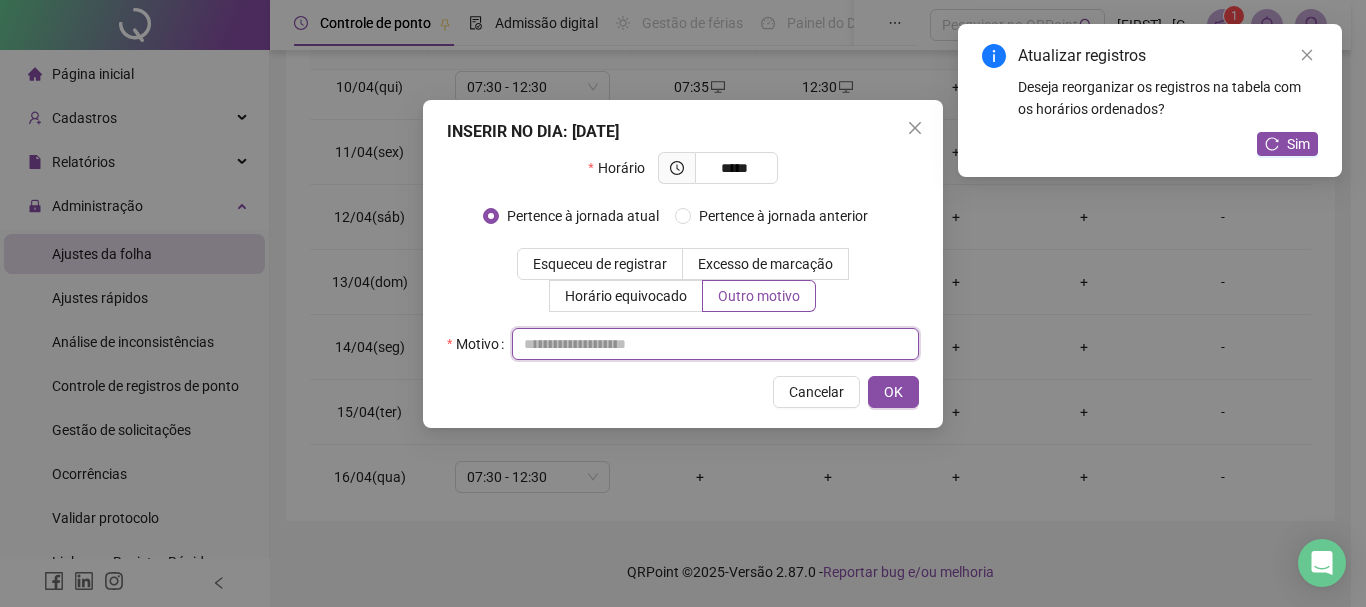 paste on "**********" 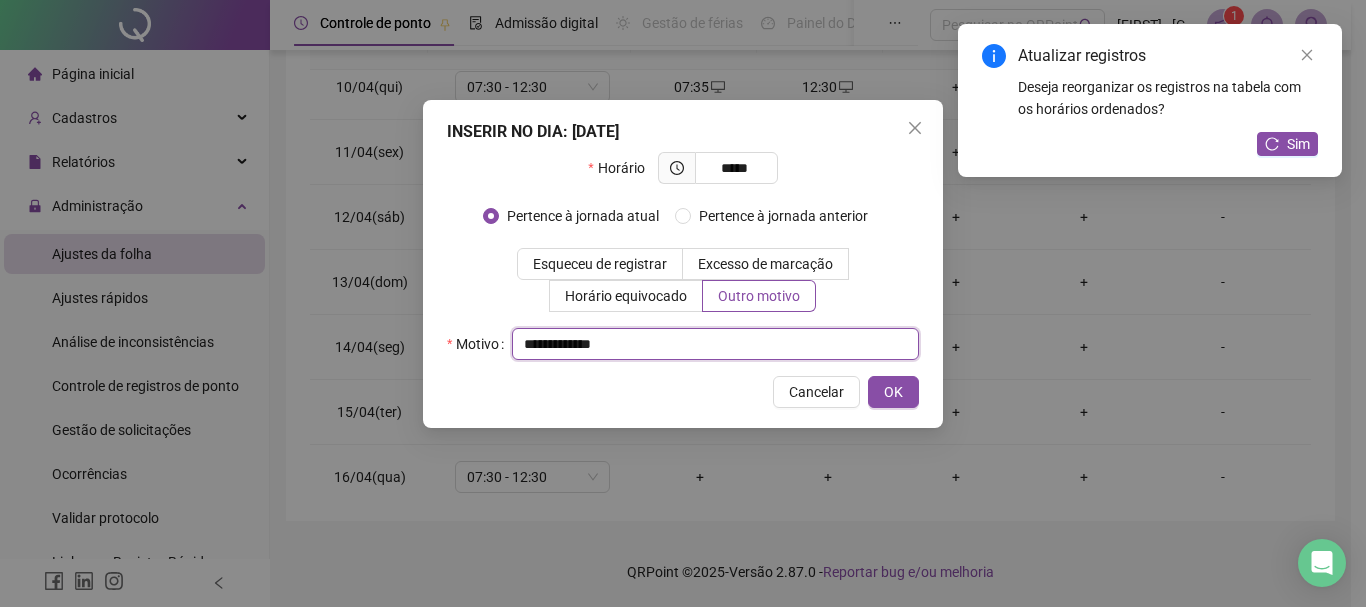 type on "**********" 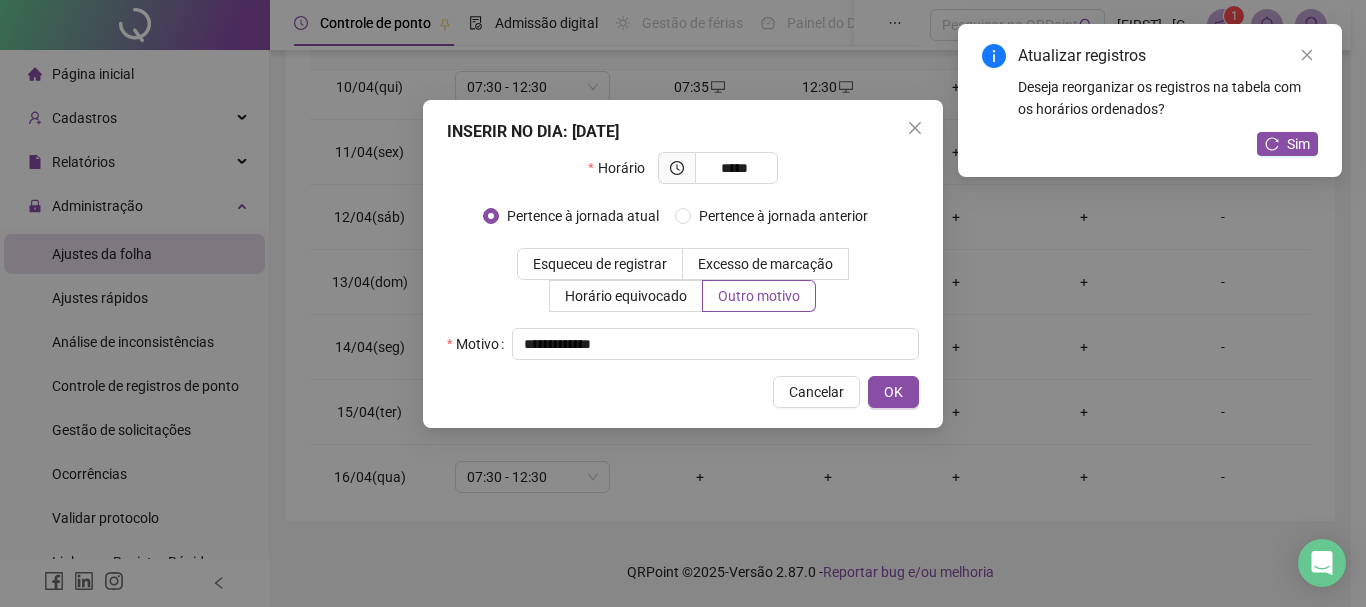 click on "**********" at bounding box center (683, 264) 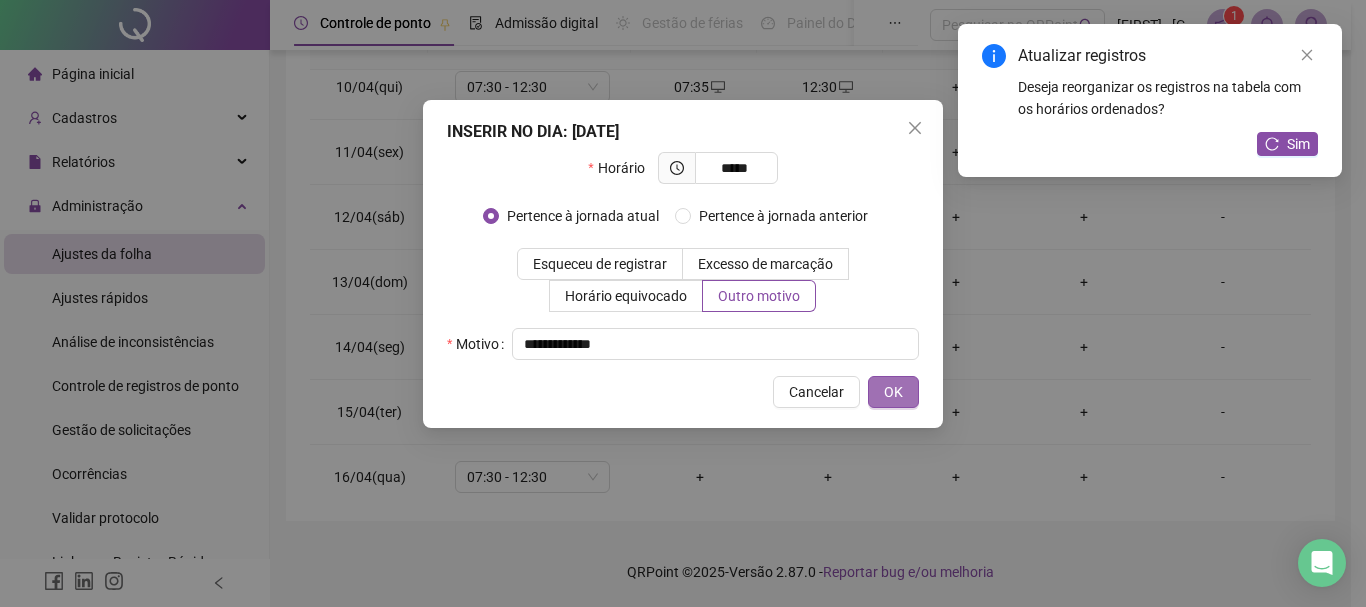 click on "OK" at bounding box center [893, 392] 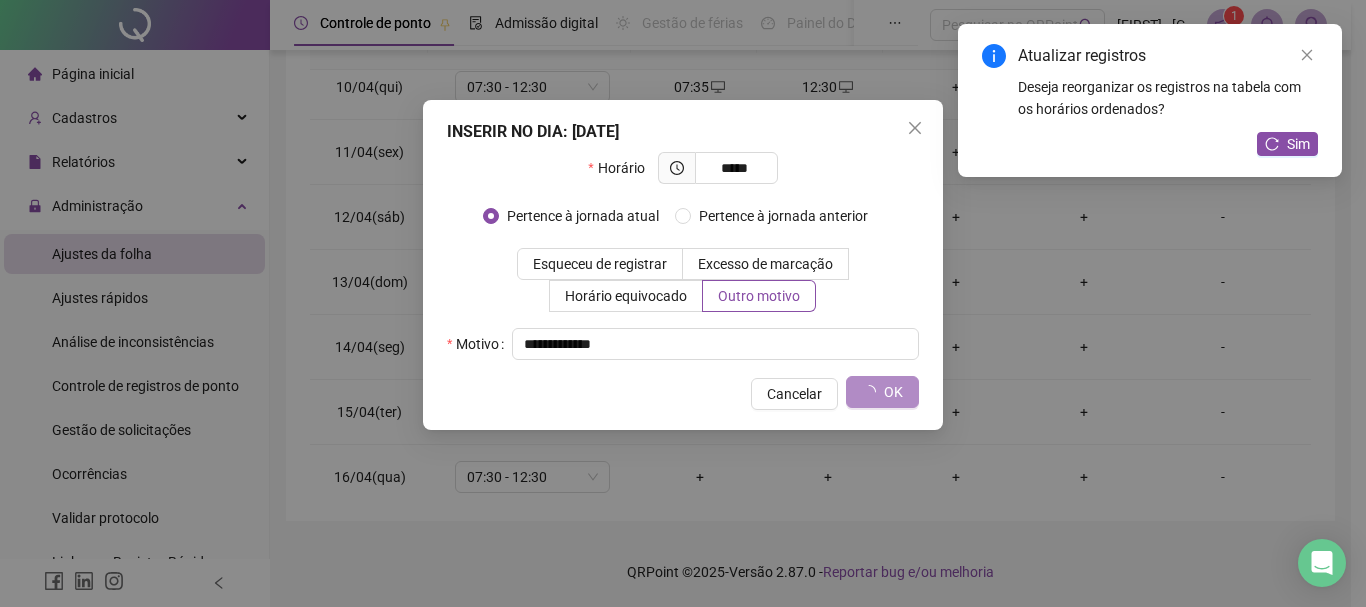 click on "Sim" at bounding box center (1287, 144) 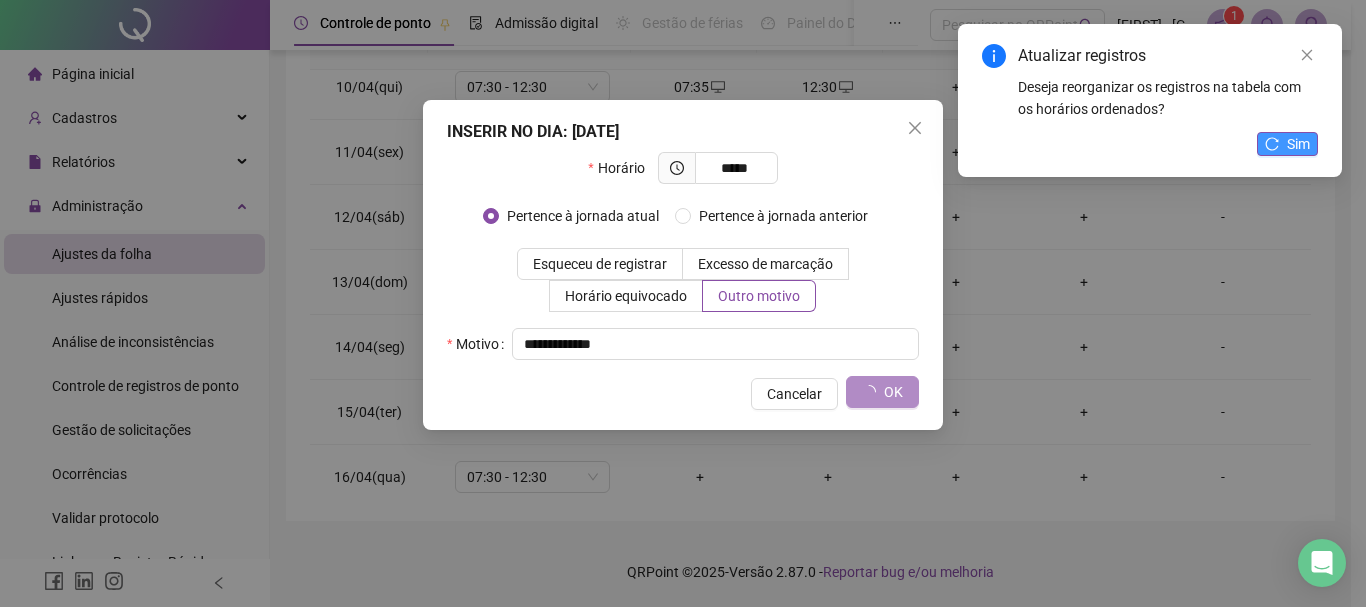 click 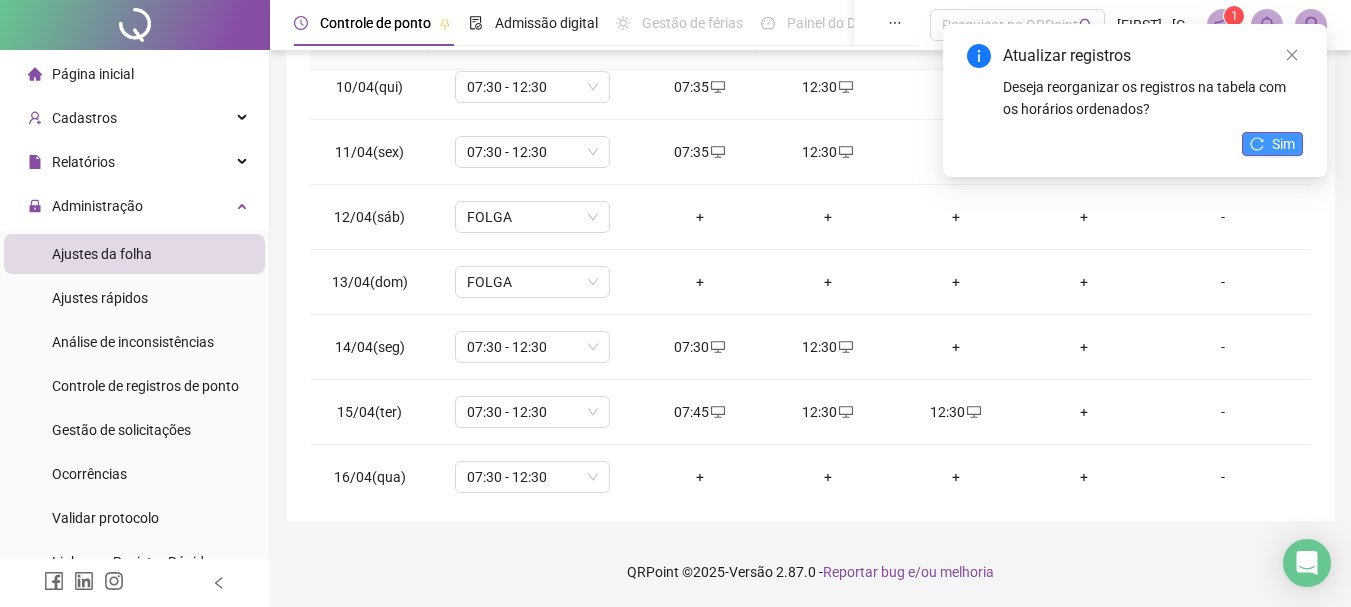click on "Sim" at bounding box center [1272, 144] 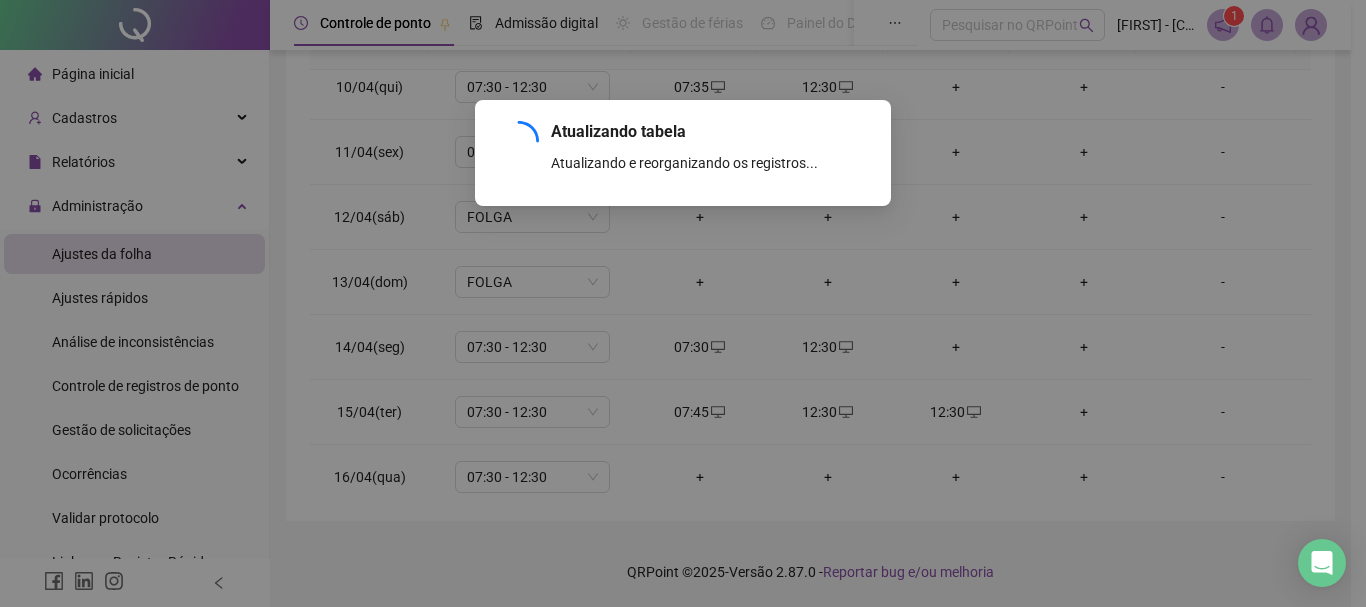 click on "Atualizando tabela Atualizando e reorganizando os registros... OK" at bounding box center [683, 303] 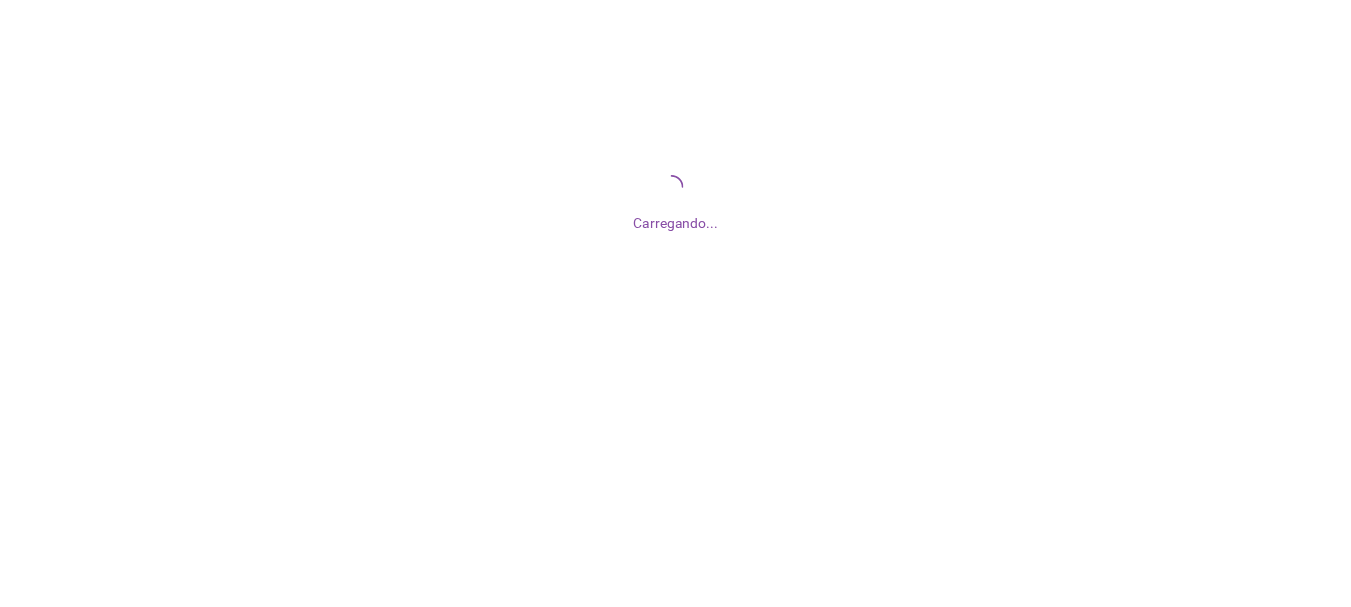 scroll, scrollTop: 0, scrollLeft: 0, axis: both 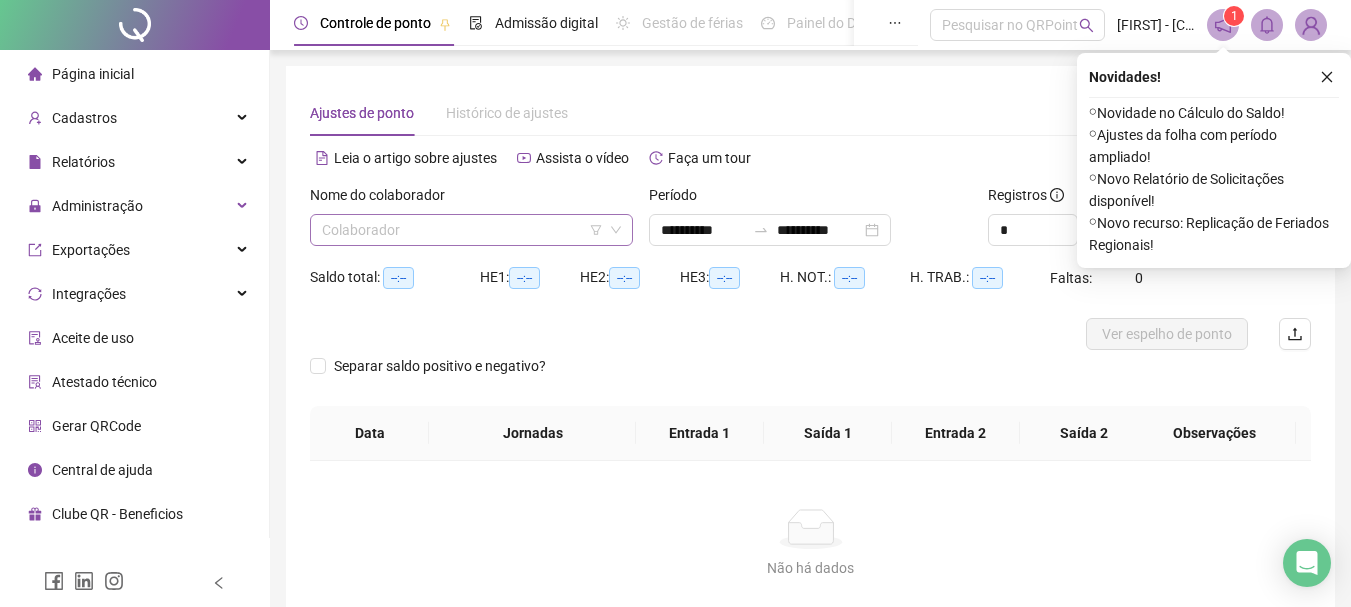 click at bounding box center (465, 230) 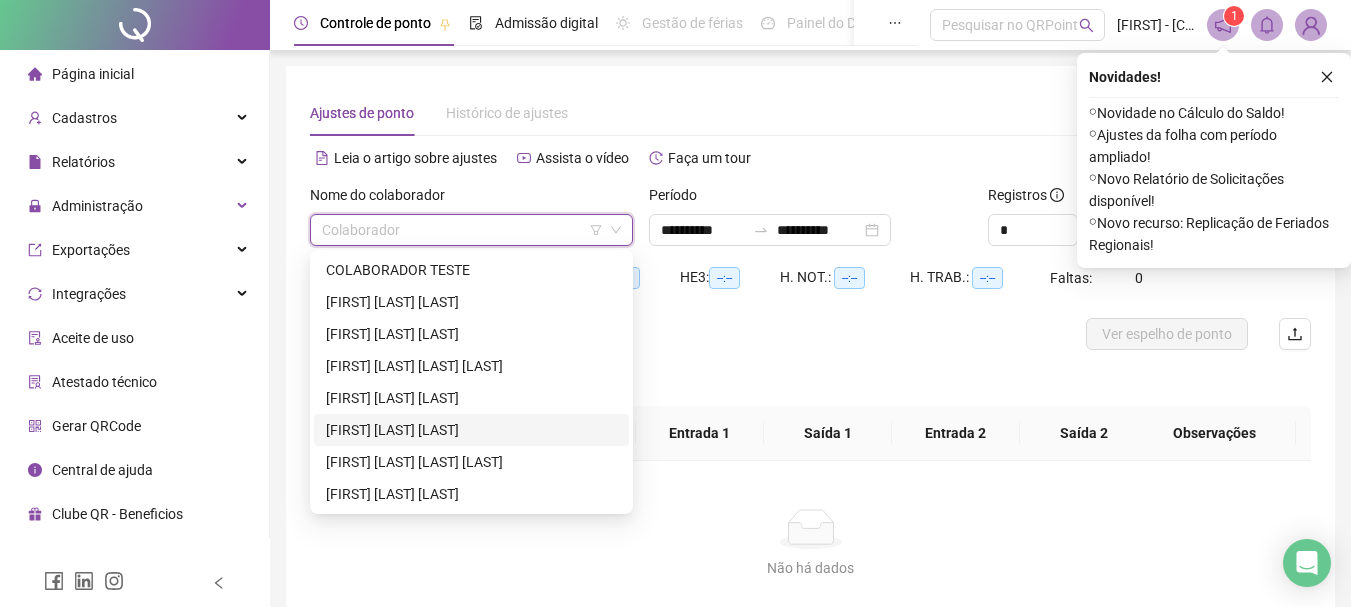 click on "[FIRST] [LAST]" at bounding box center (471, 430) 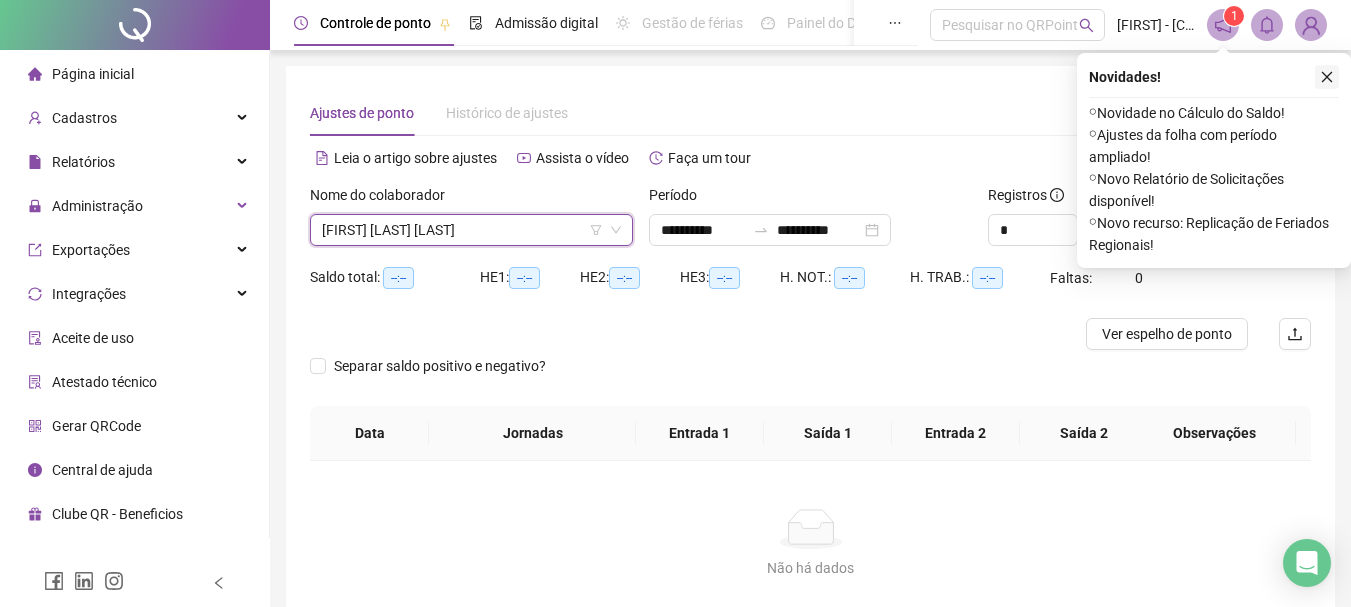 click 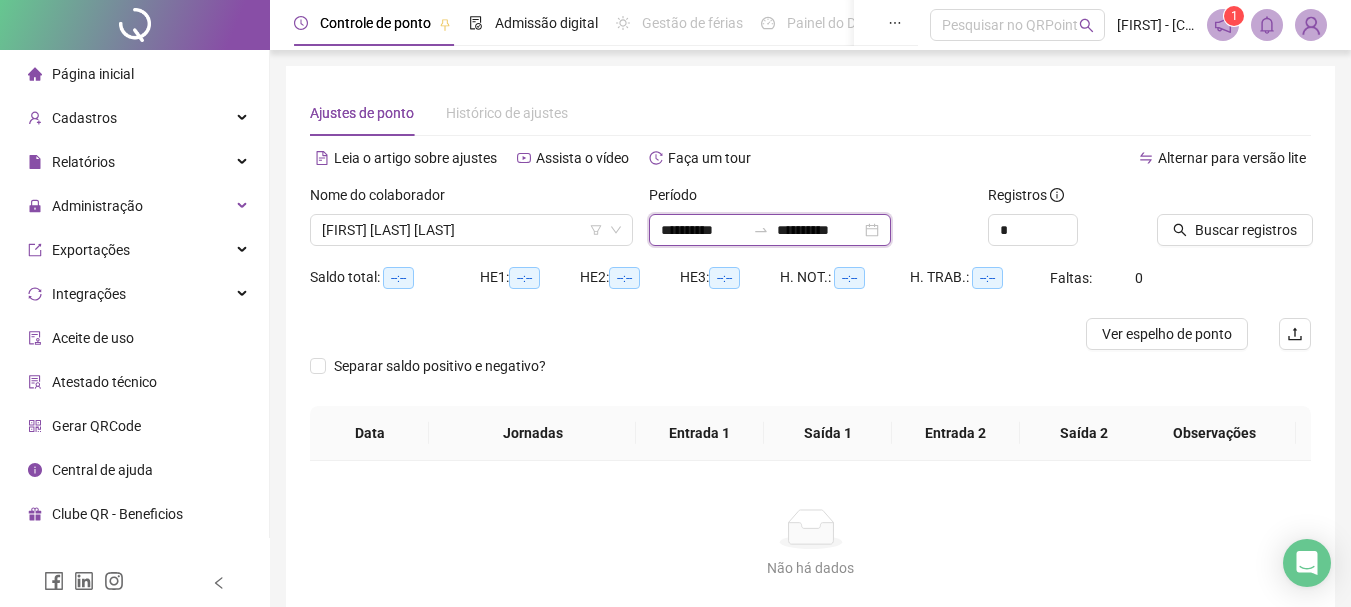 click on "**********" at bounding box center [819, 230] 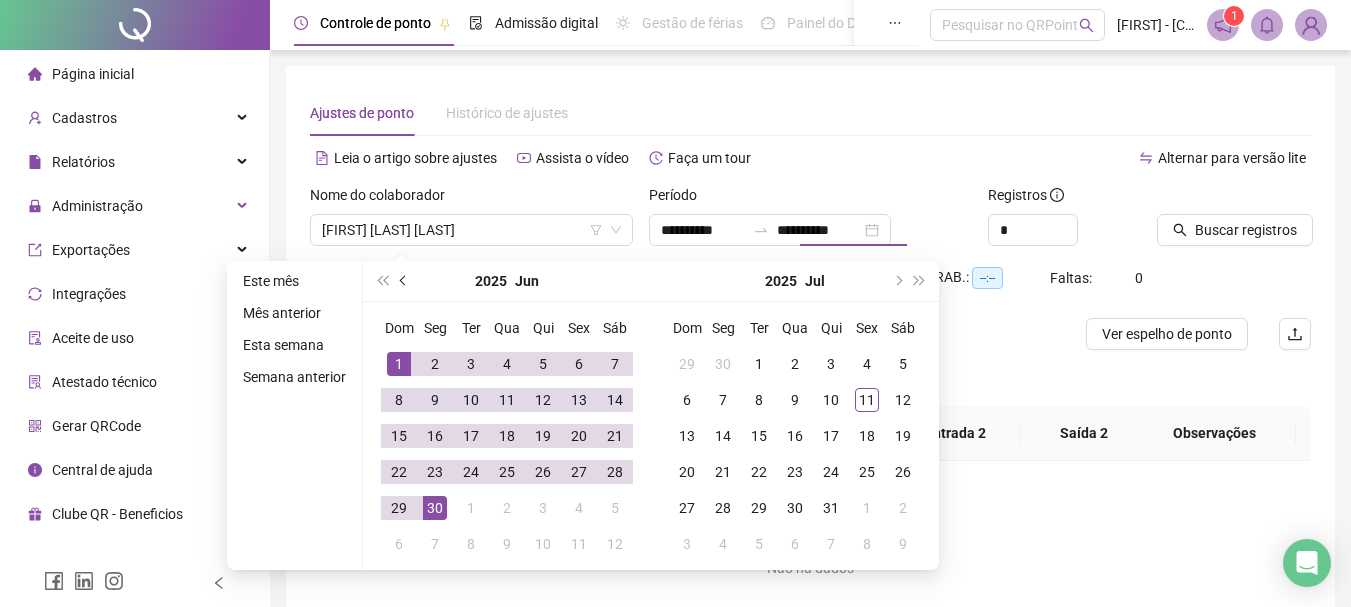 click at bounding box center [405, 281] 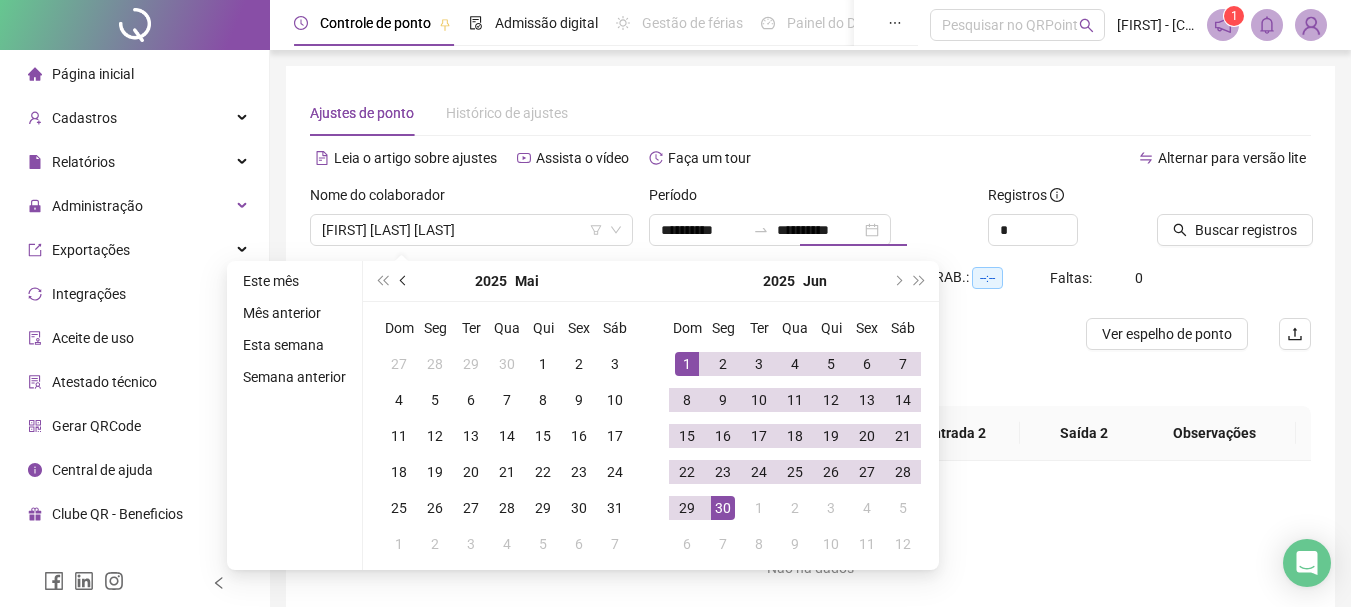 click at bounding box center [405, 281] 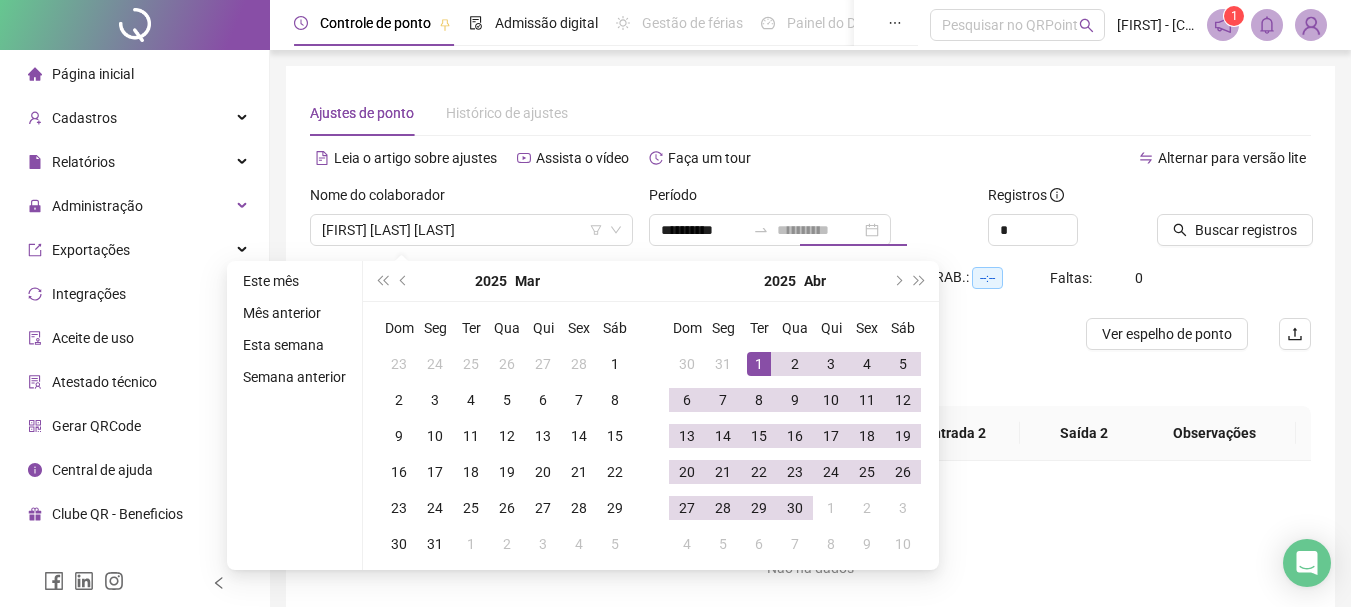 type on "**********" 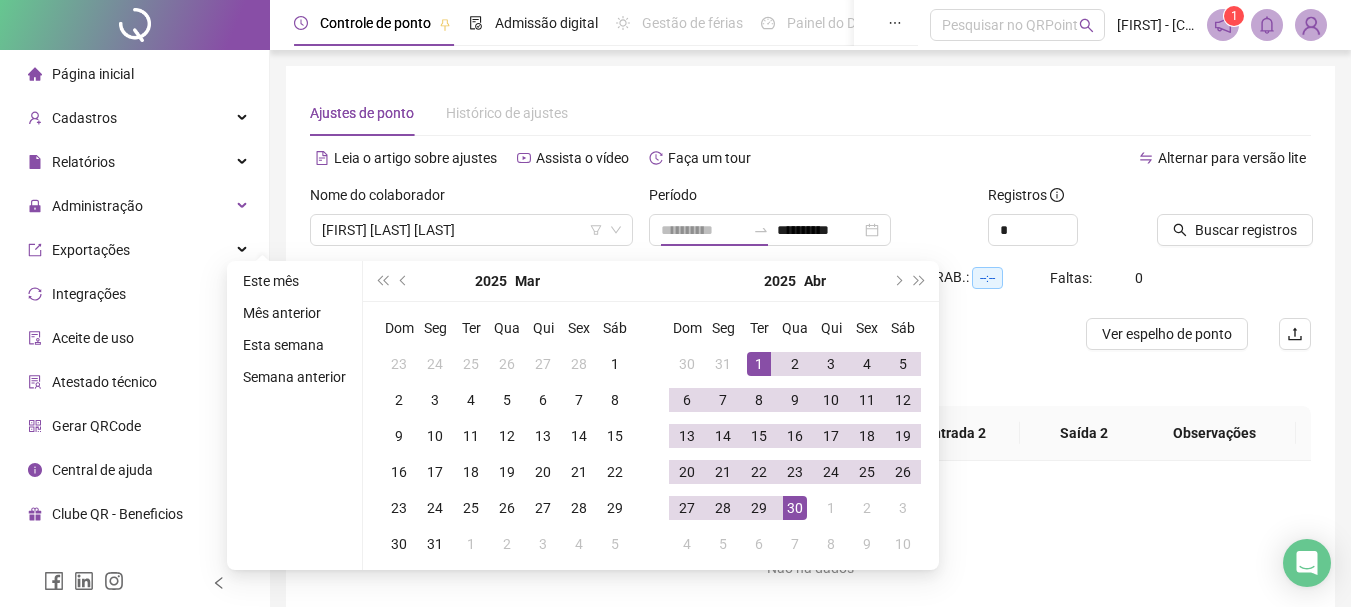 click on "30" at bounding box center (795, 508) 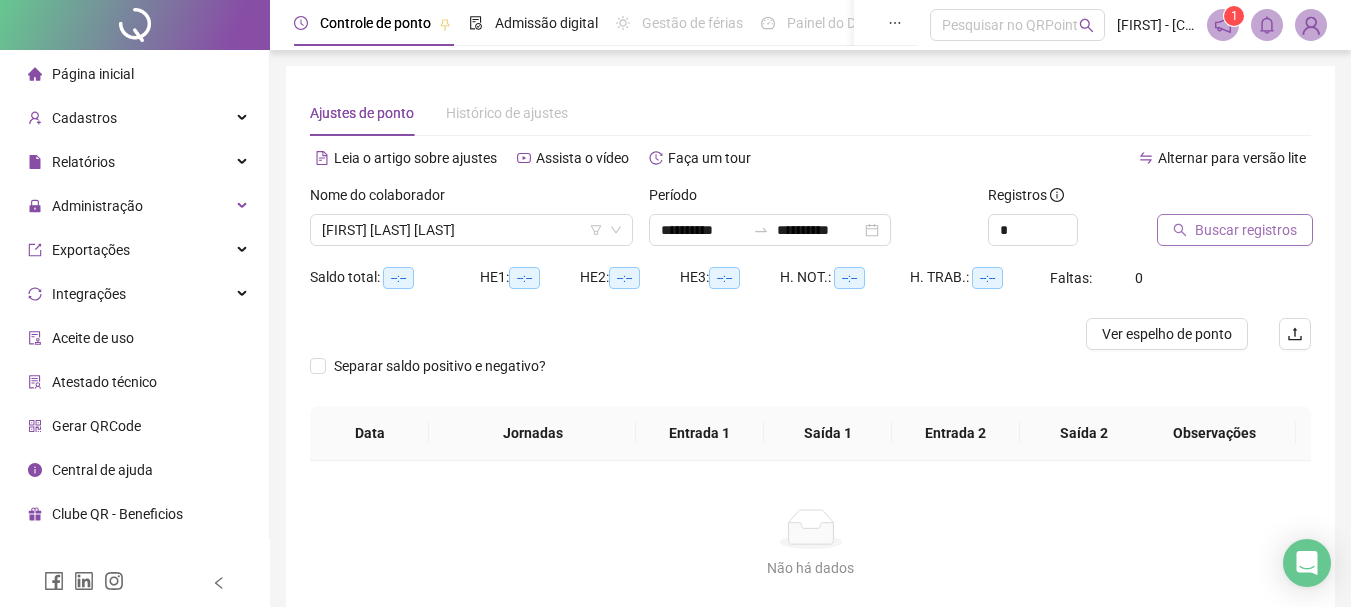 click on "Buscar registros" at bounding box center (1246, 230) 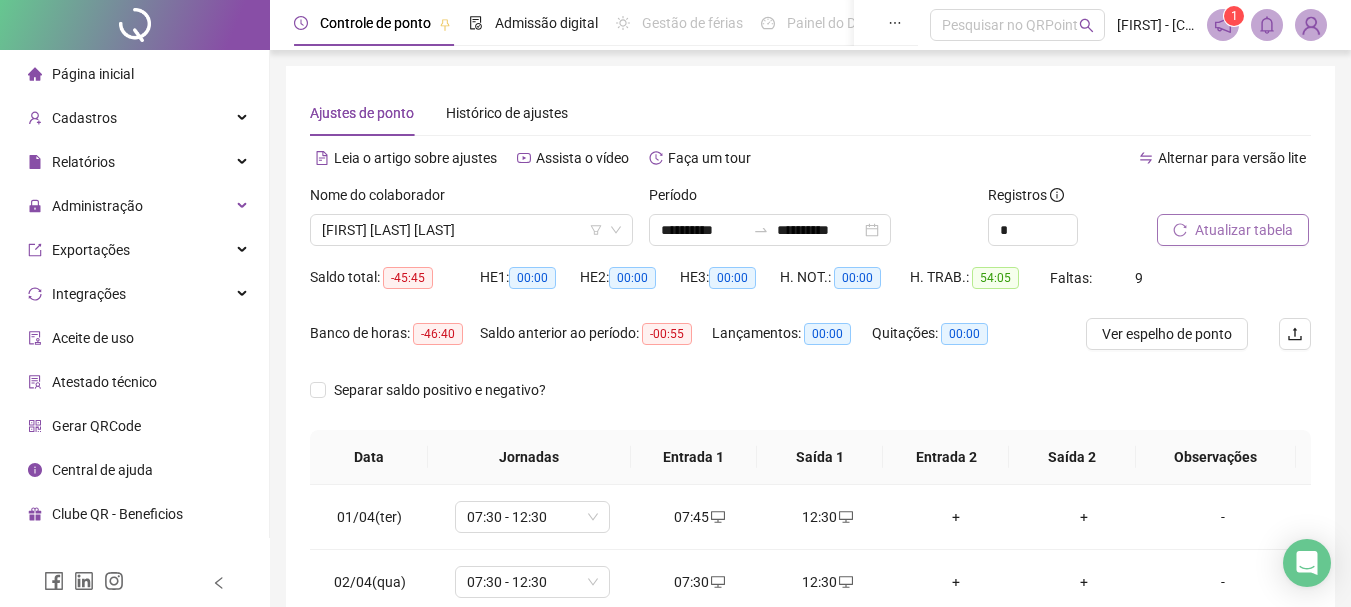 click on "Atualizar tabela" at bounding box center (1244, 230) 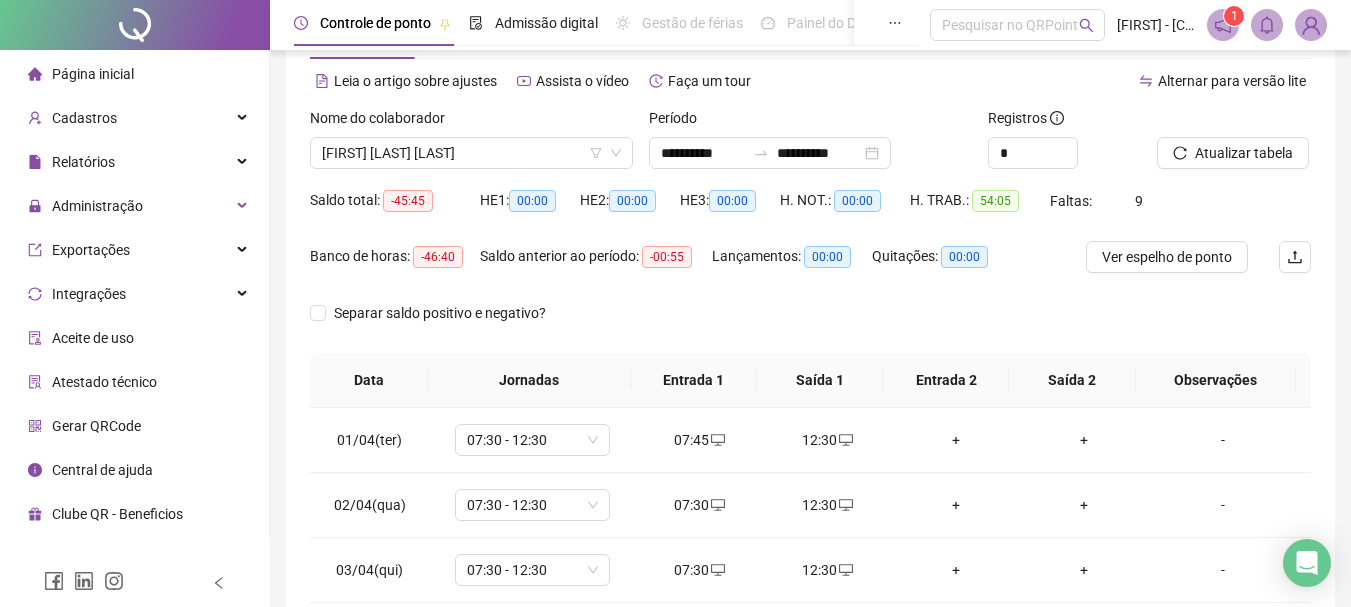 scroll, scrollTop: 100, scrollLeft: 0, axis: vertical 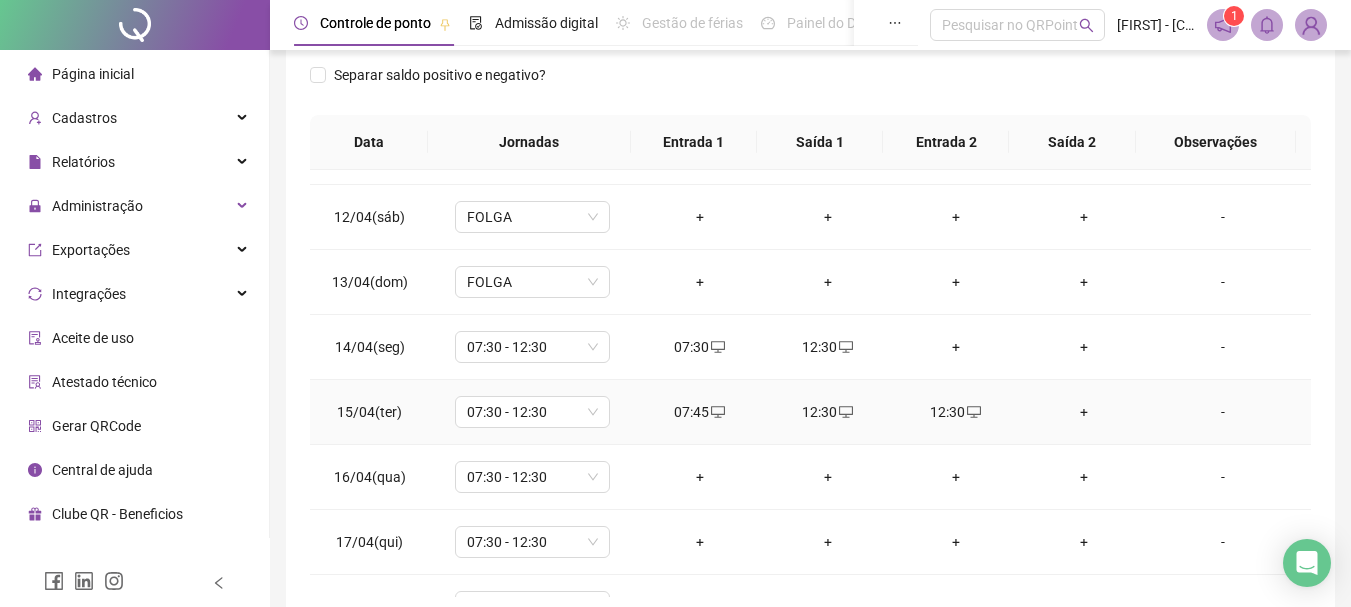 click 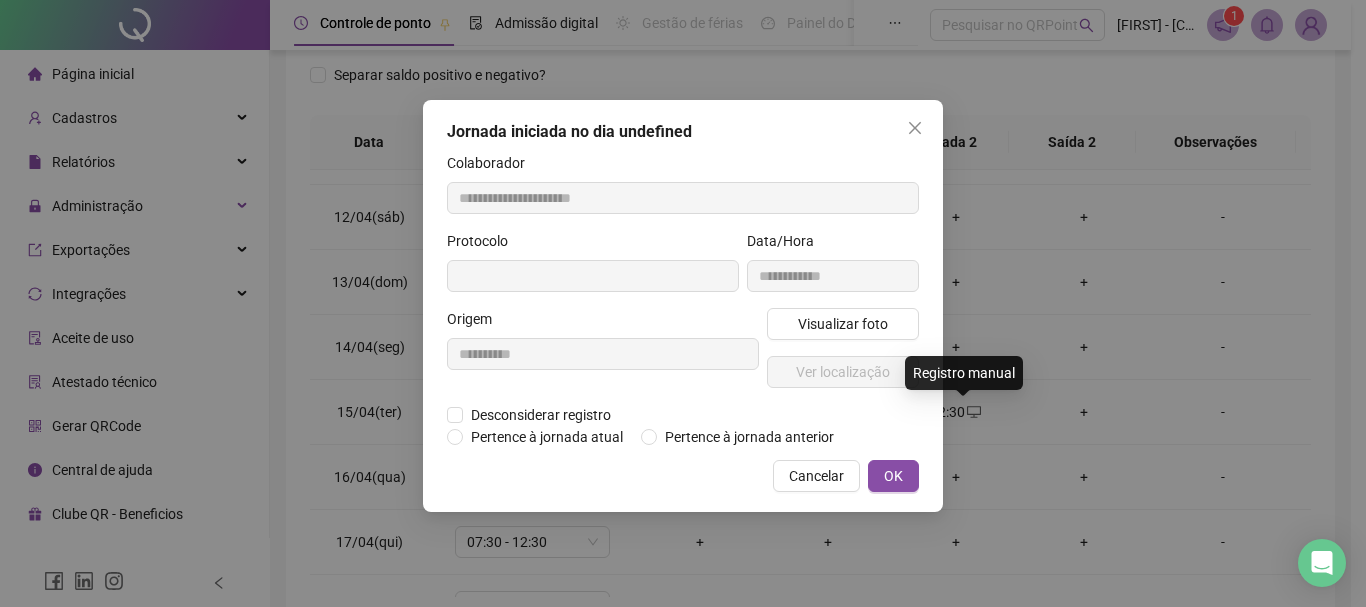 type on "**********" 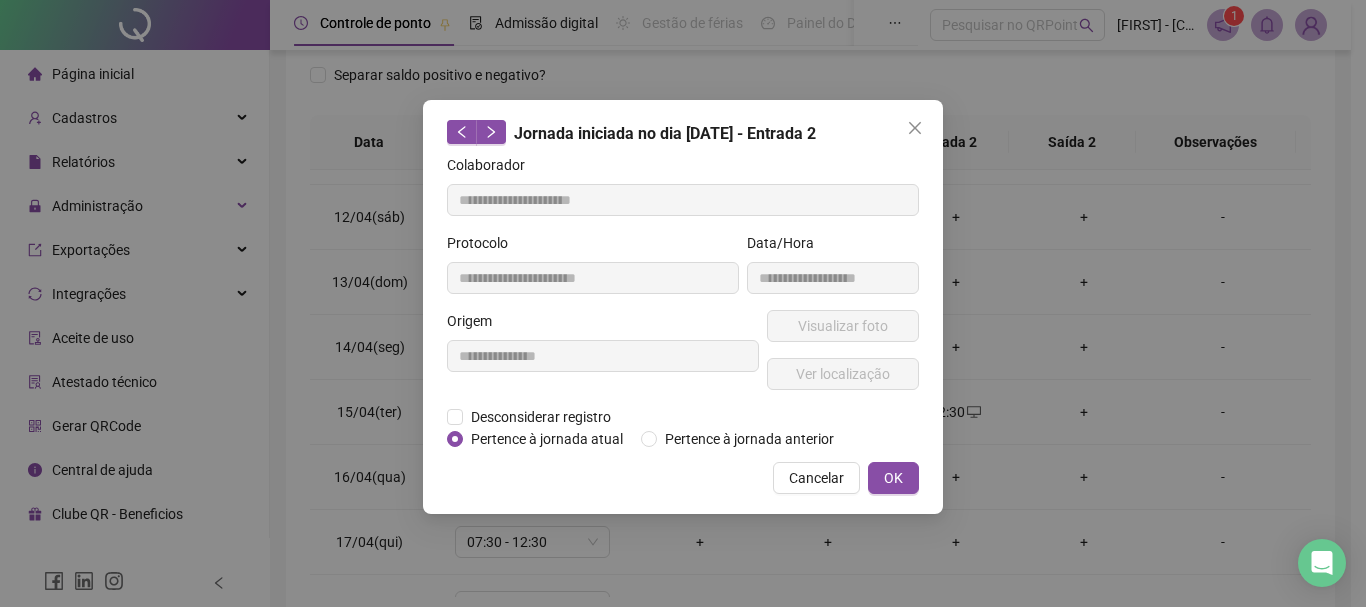 click on "**********" at bounding box center (603, 358) 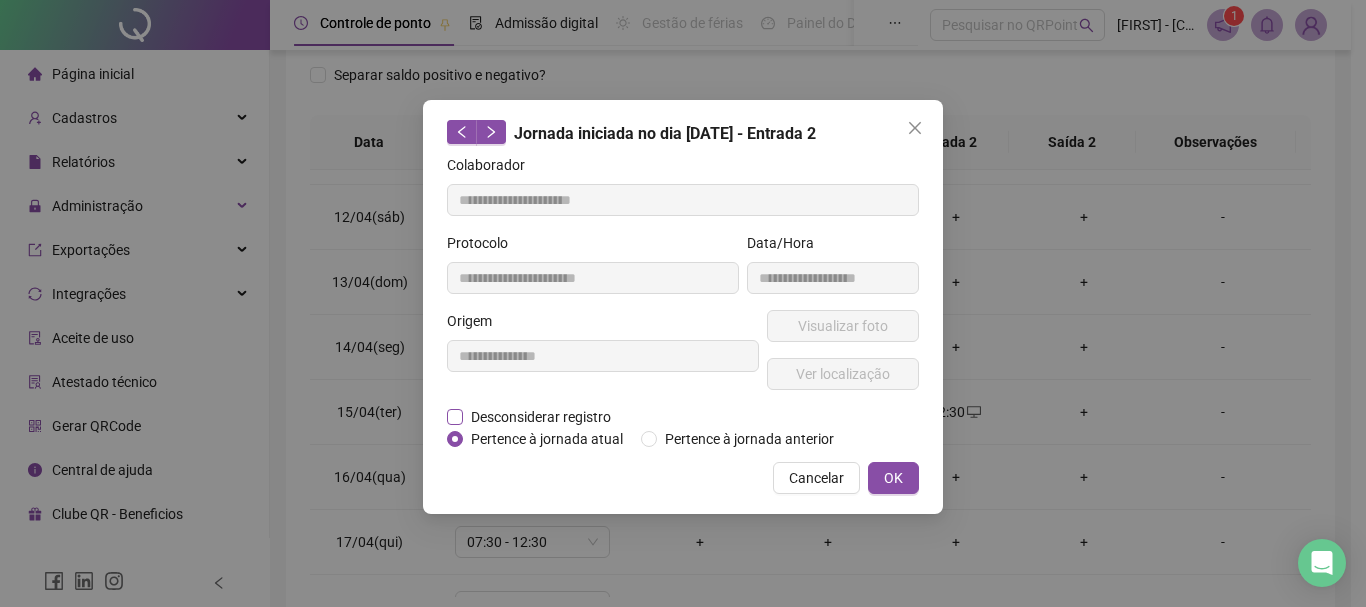 click on "Desconsiderar registro" at bounding box center (541, 417) 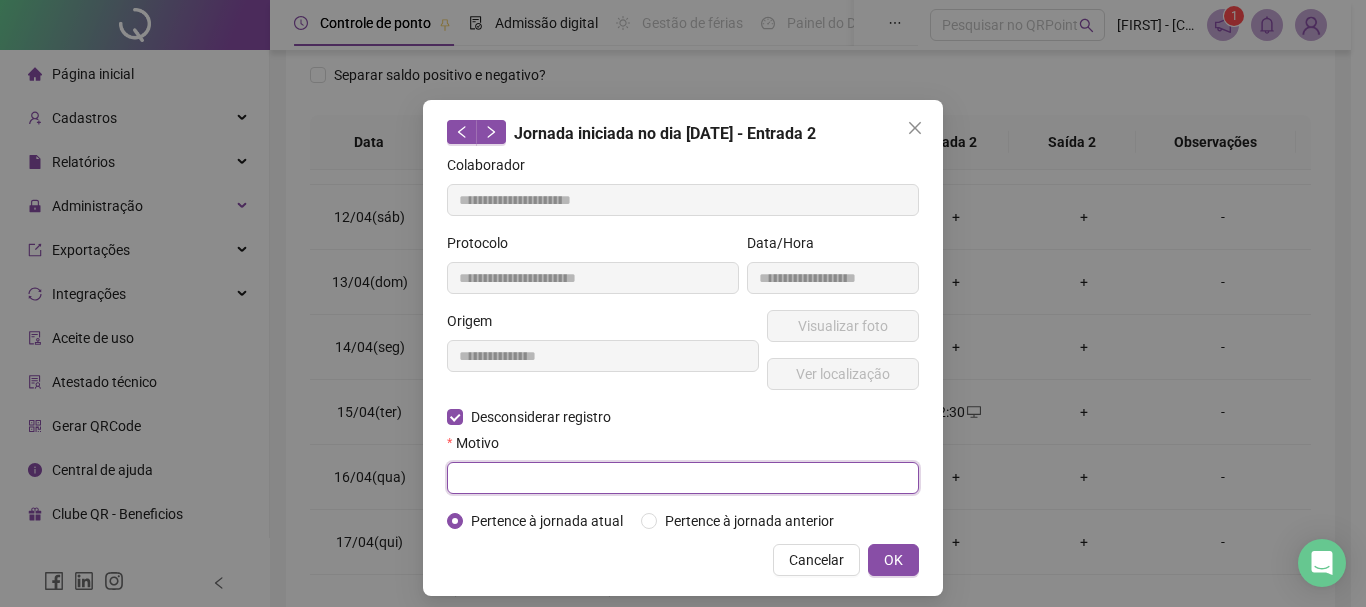 click at bounding box center [683, 478] 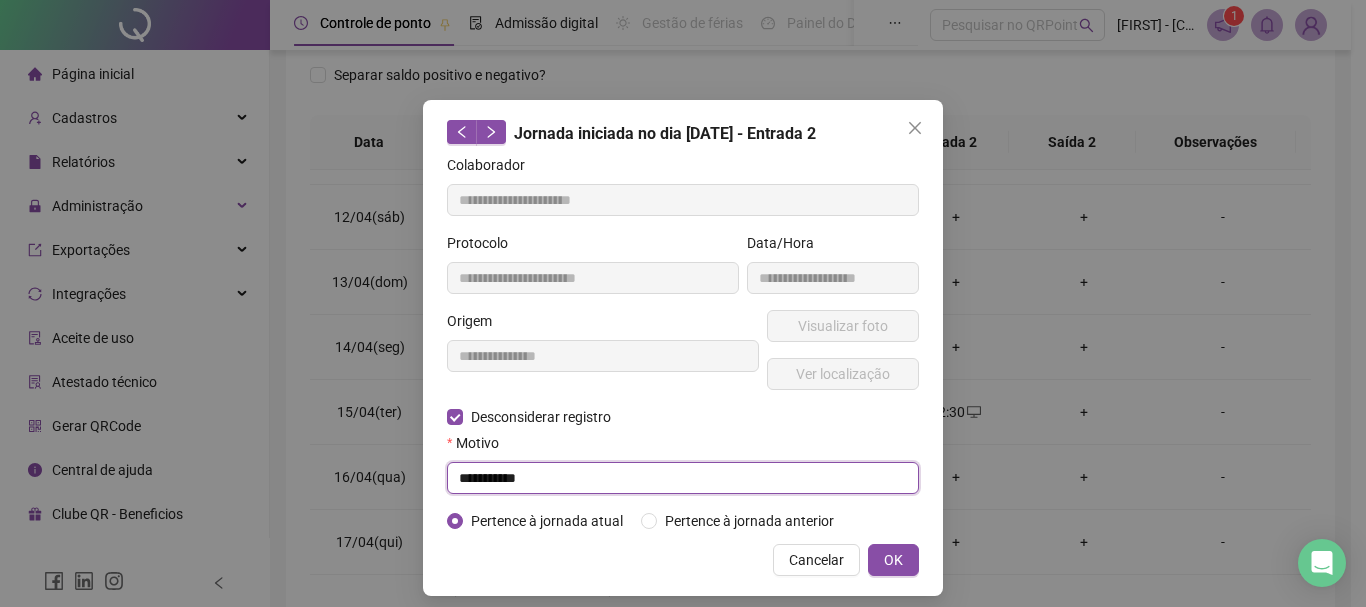 click on "**********" at bounding box center (683, 478) 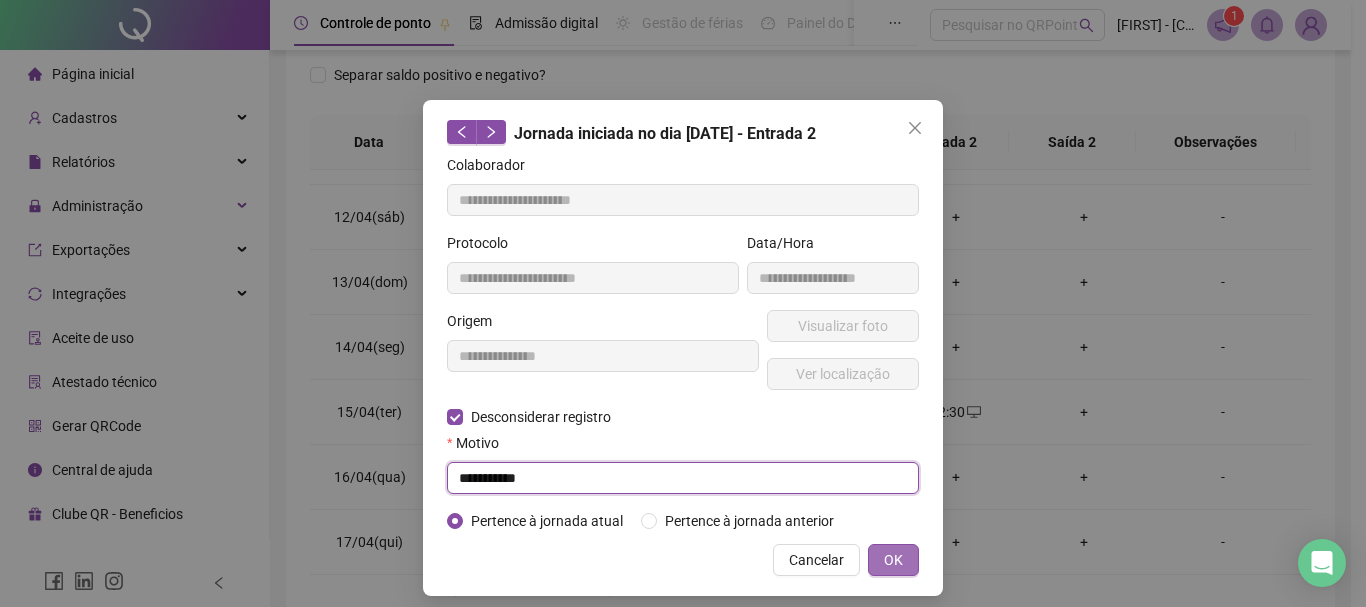 type on "**********" 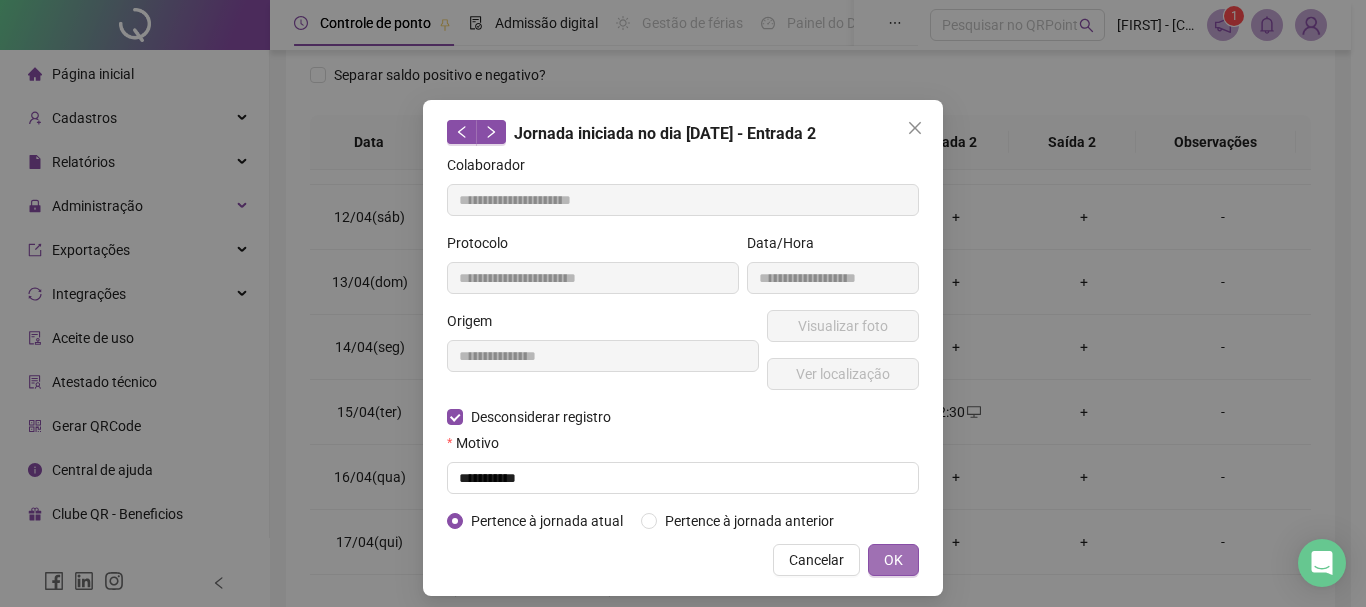 click on "OK" at bounding box center (893, 560) 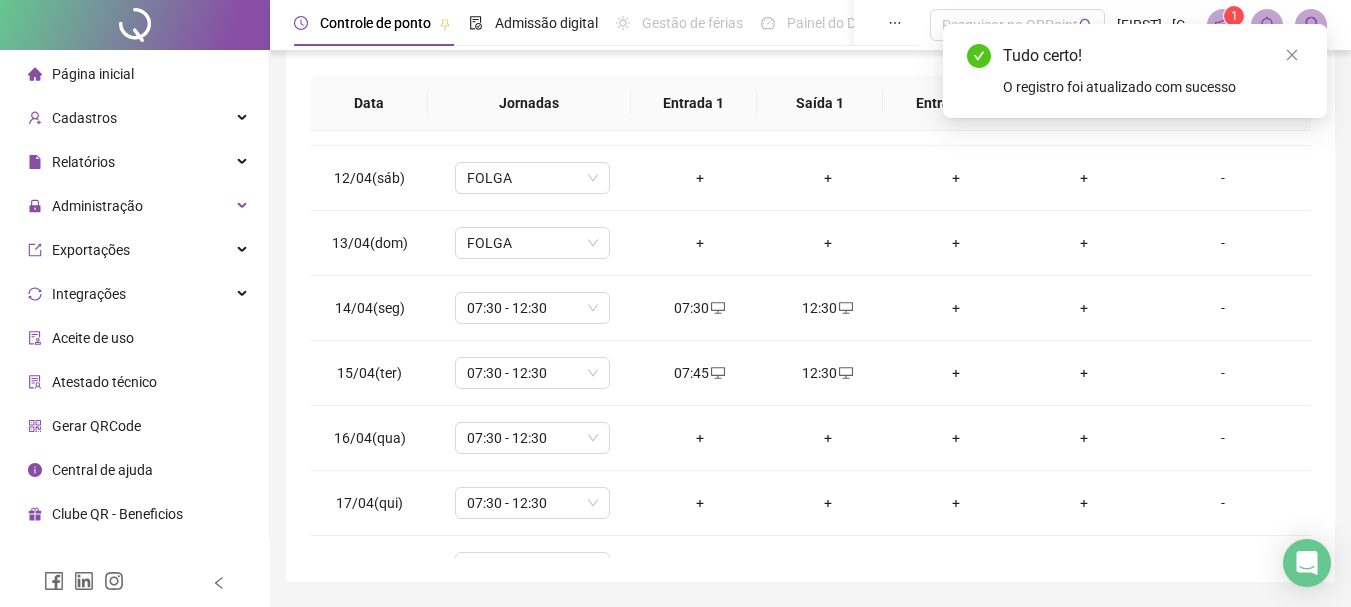 scroll, scrollTop: 415, scrollLeft: 0, axis: vertical 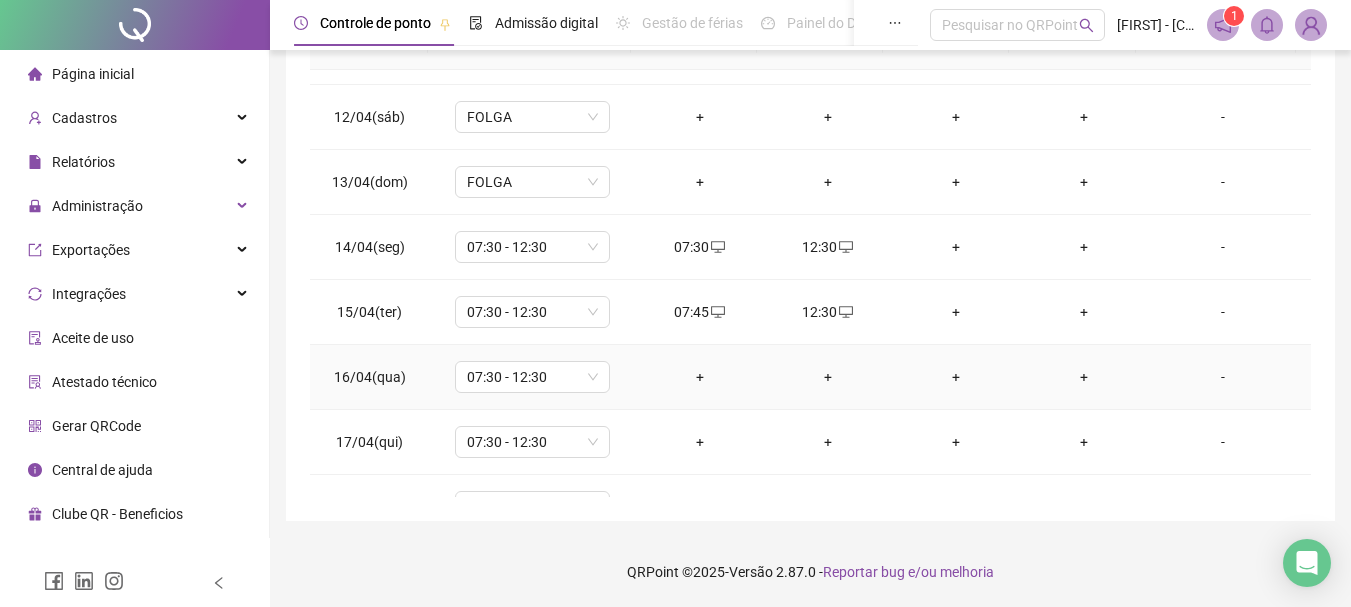 click on "+" at bounding box center [700, 377] 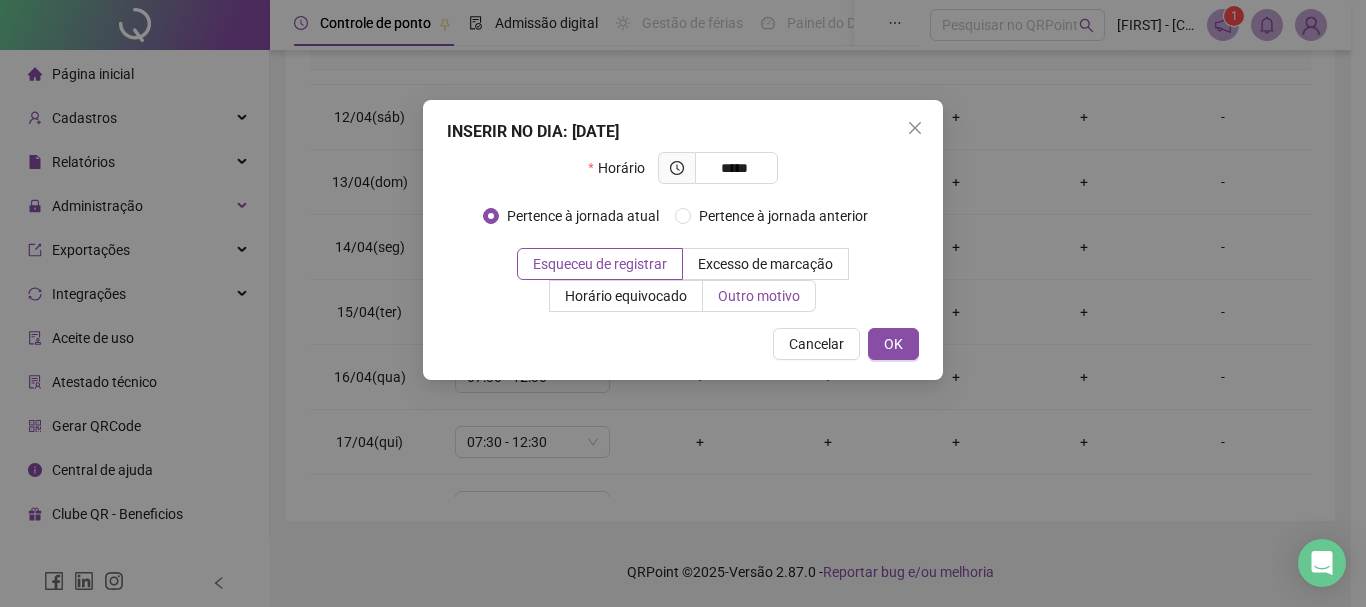 type on "*****" 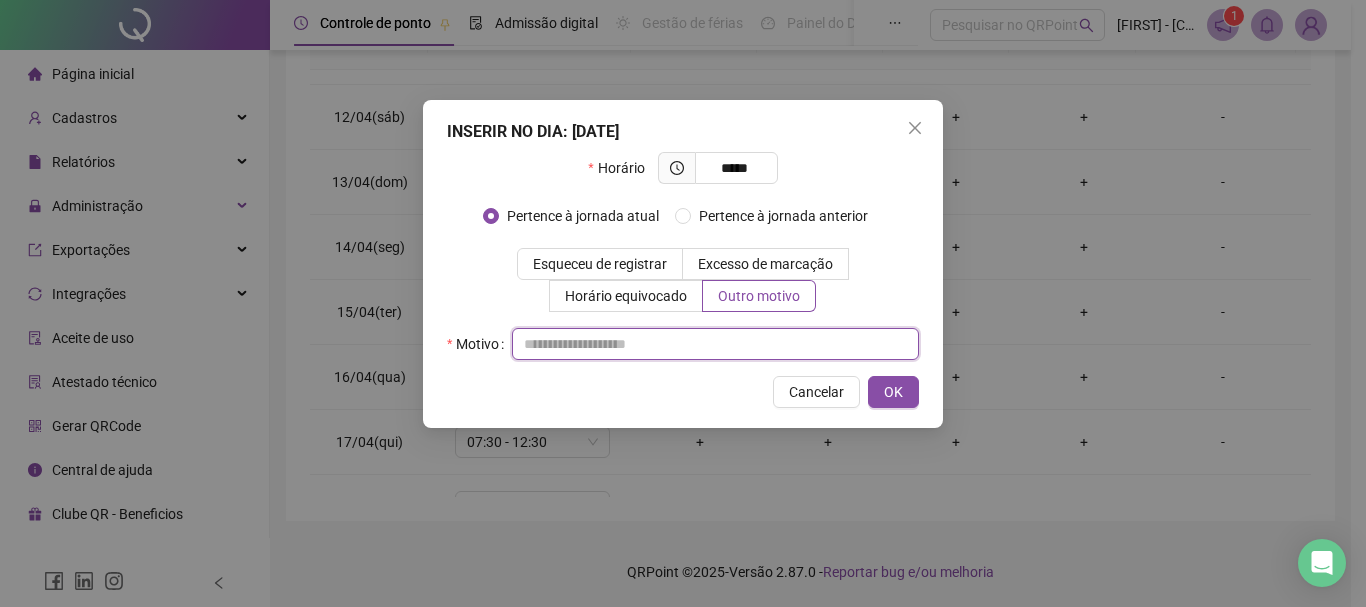 paste on "**********" 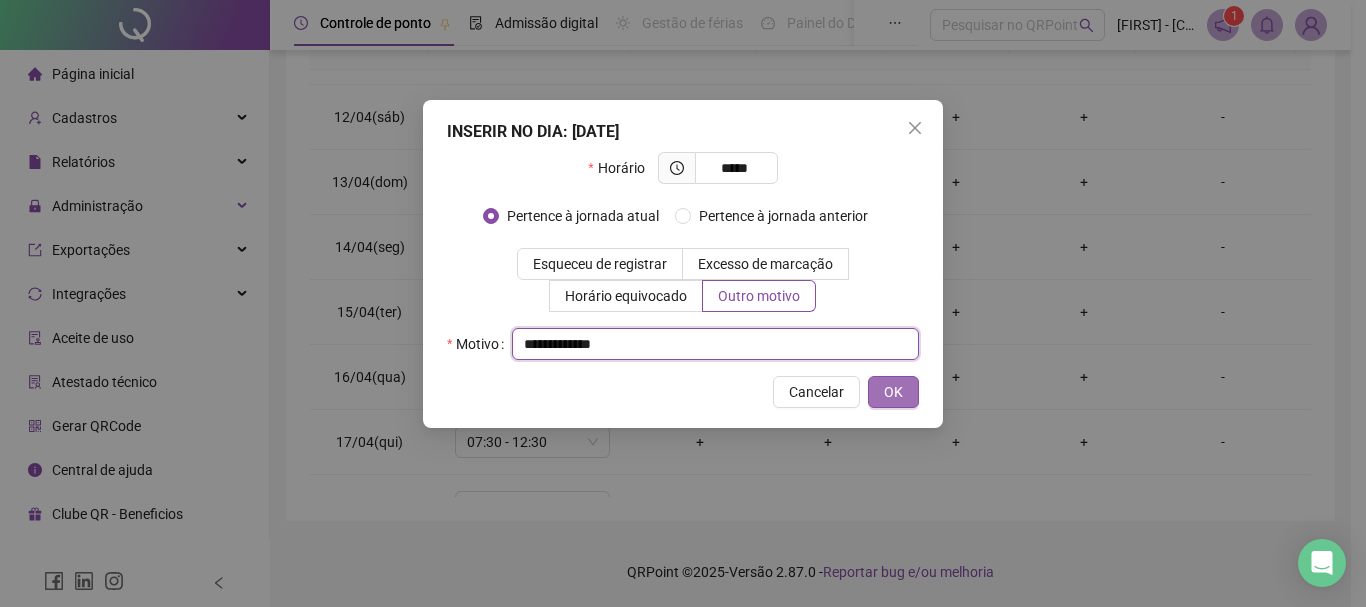 type on "**********" 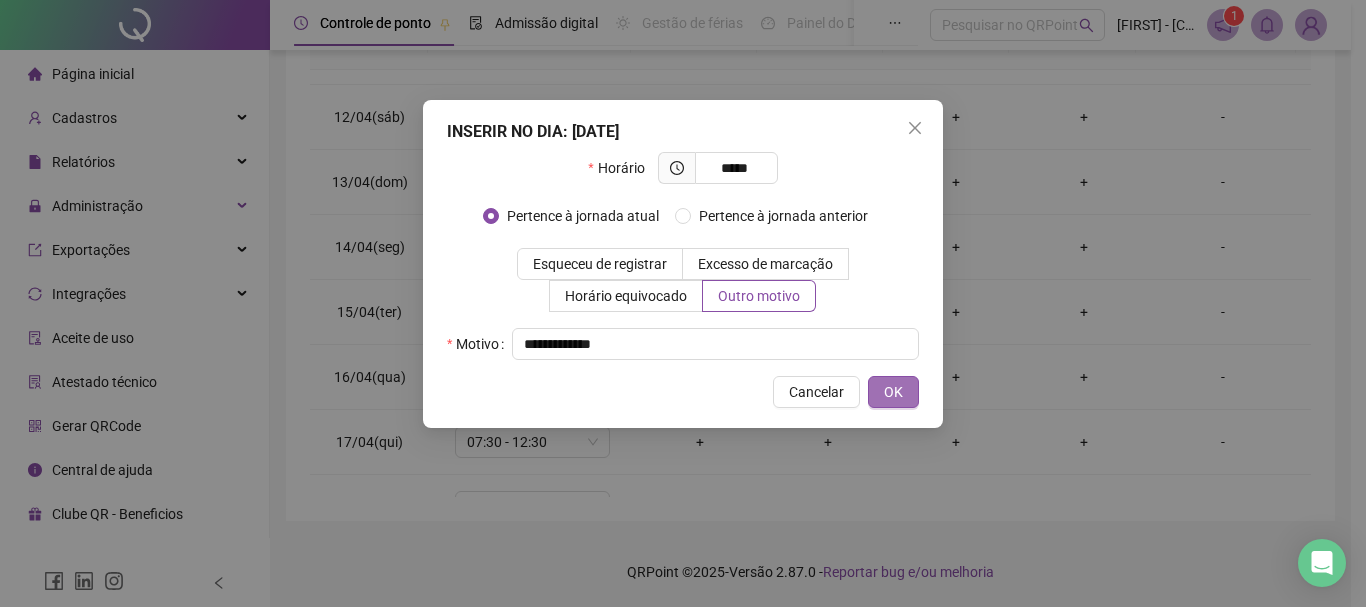 click on "OK" at bounding box center (893, 392) 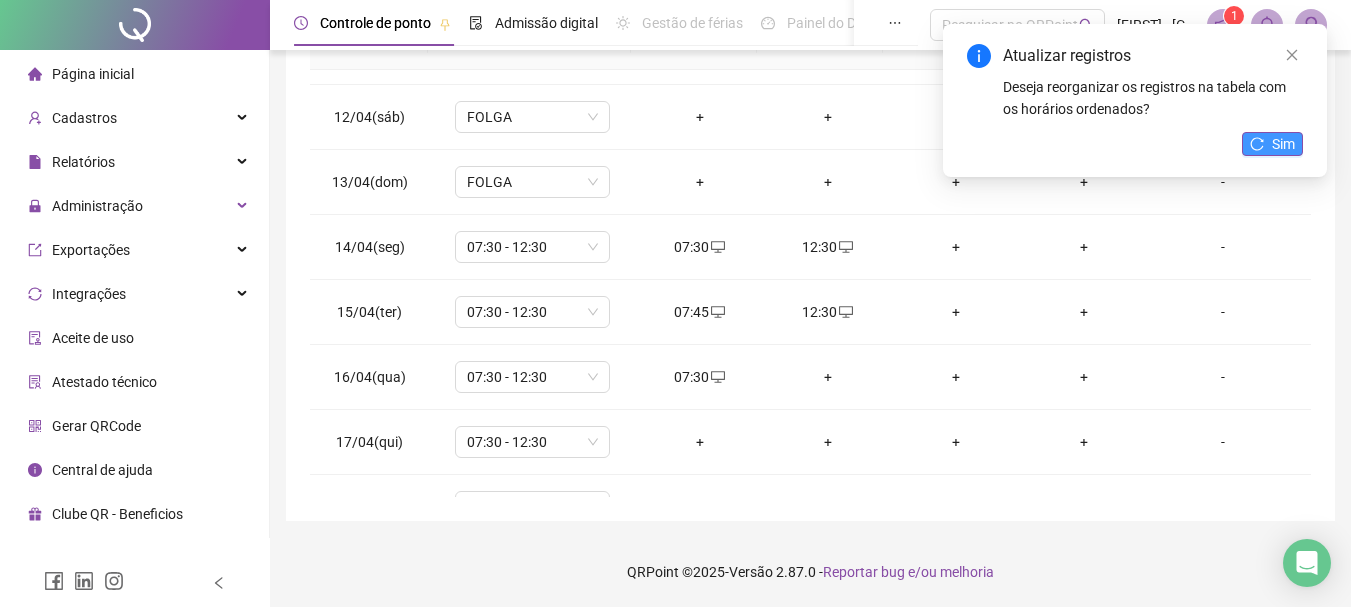 click on "Sim" at bounding box center [1272, 144] 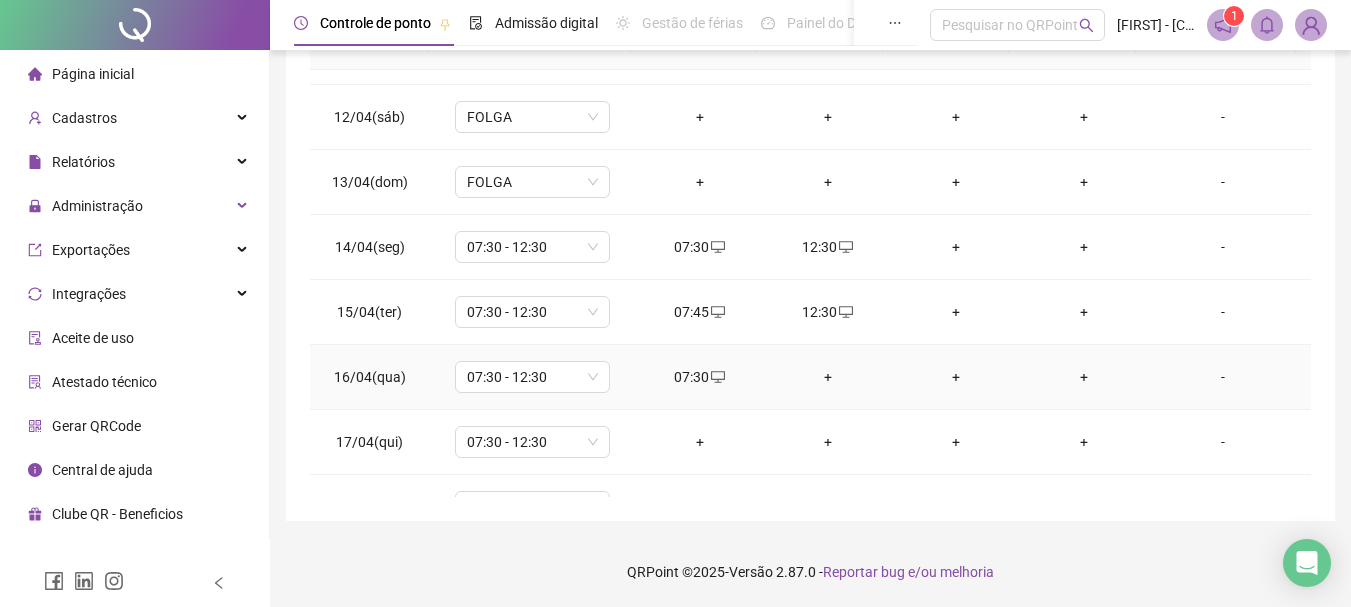 click on "+" at bounding box center [828, 377] 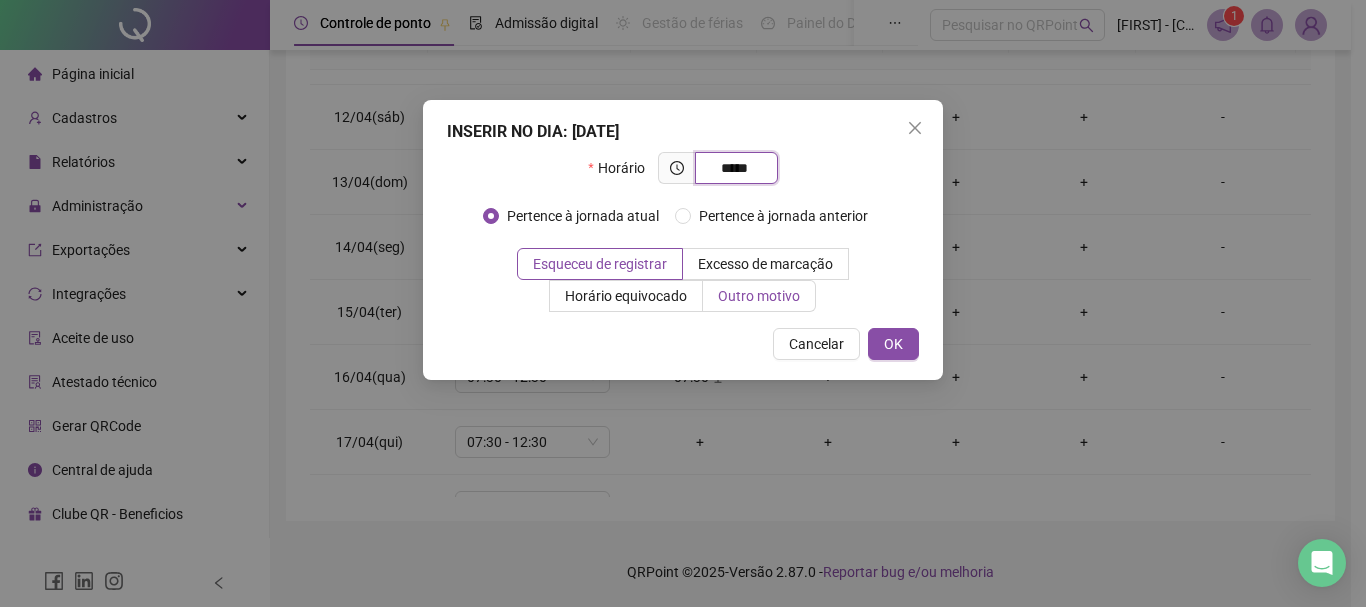 type on "*****" 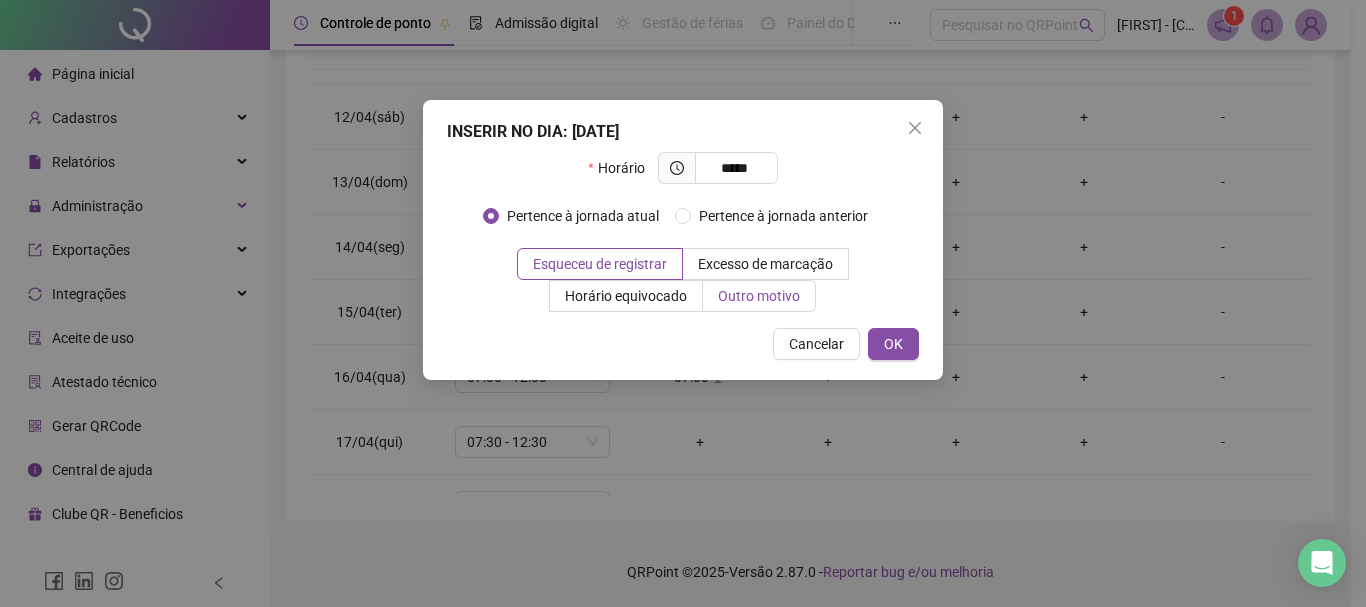 click on "Outro motivo" at bounding box center [759, 296] 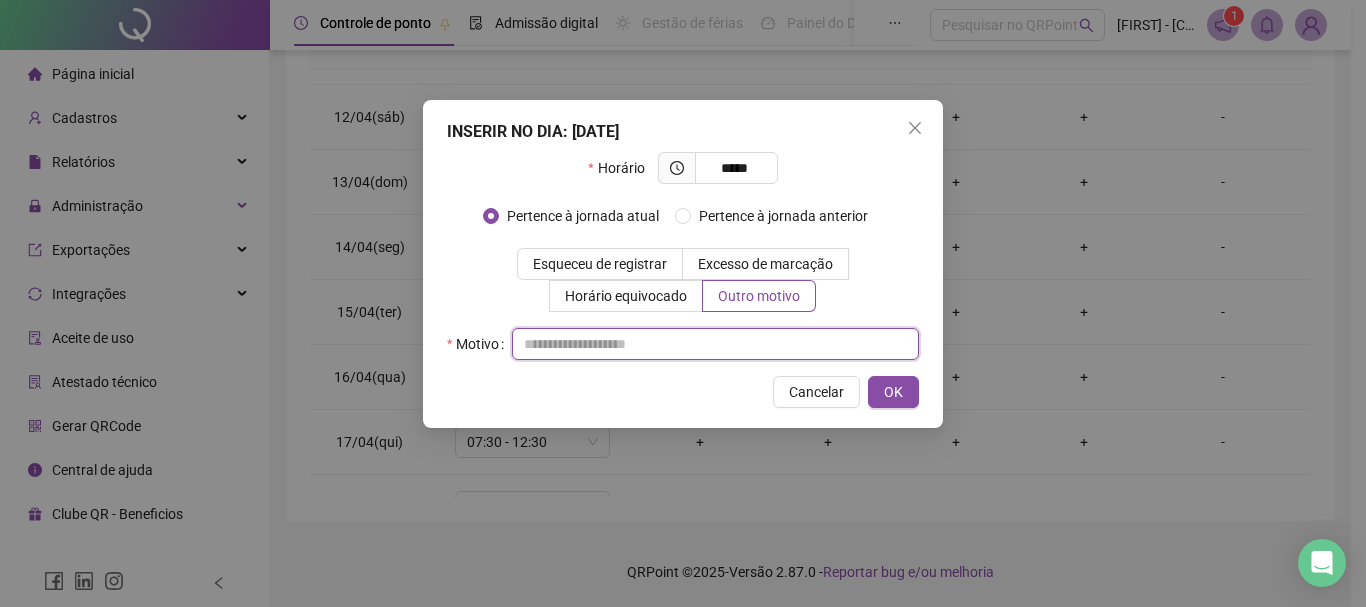 paste on "**********" 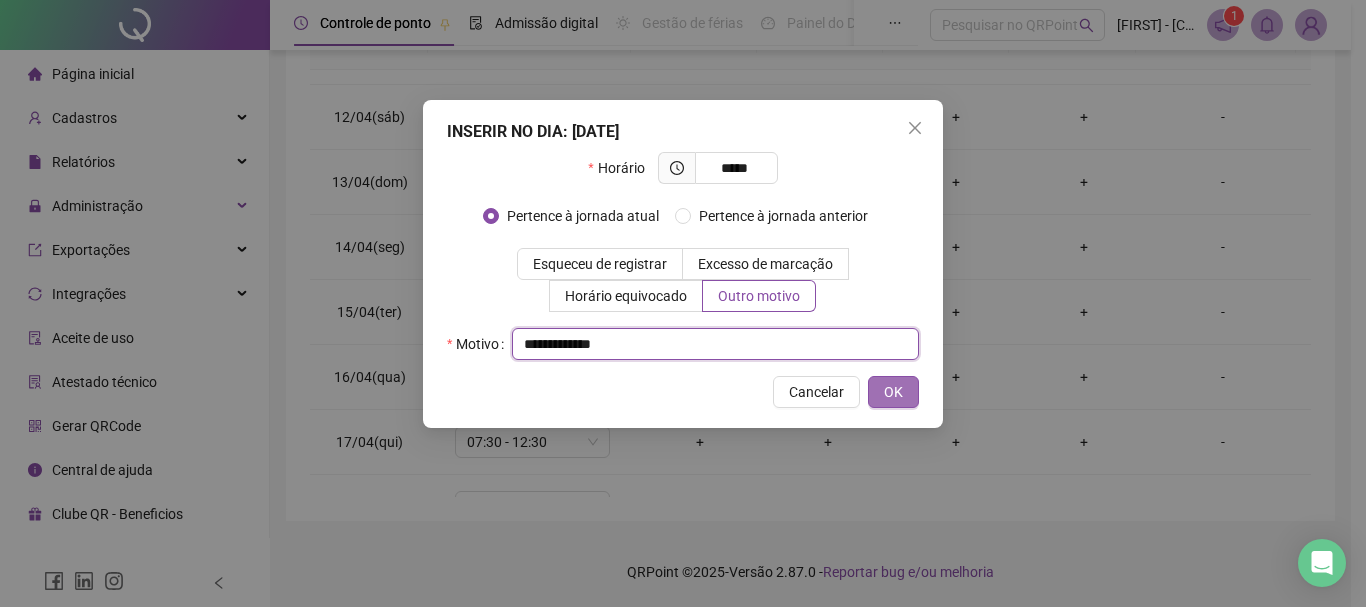 type on "**********" 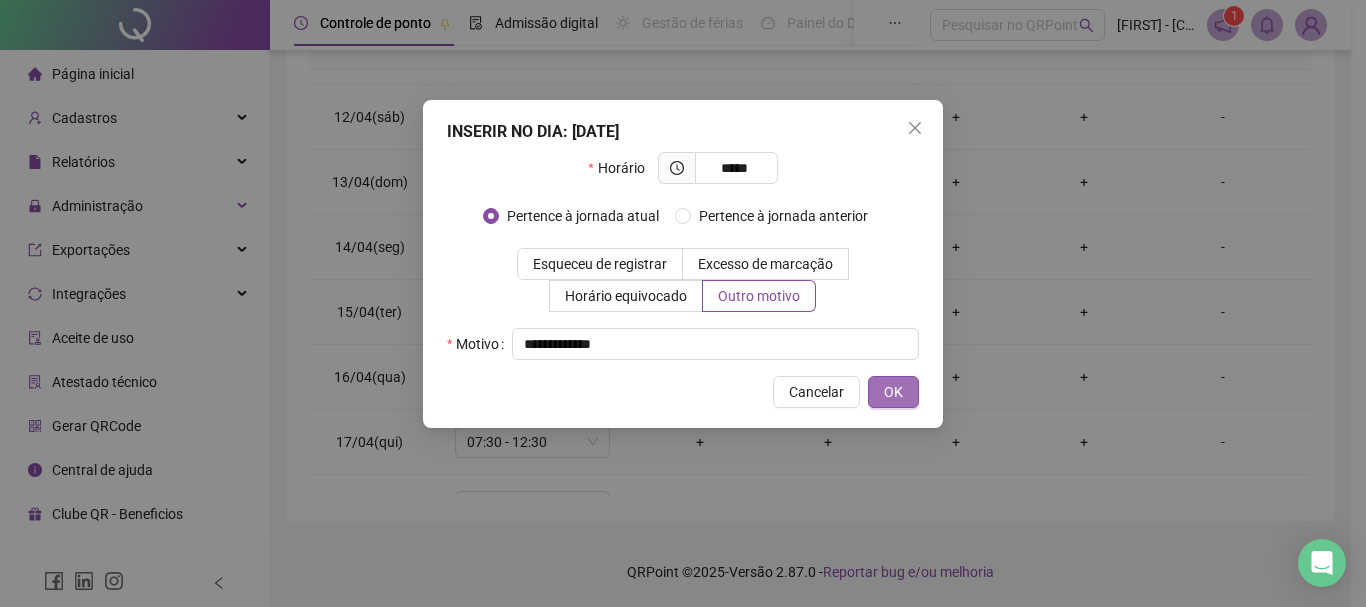 click on "OK" at bounding box center (893, 392) 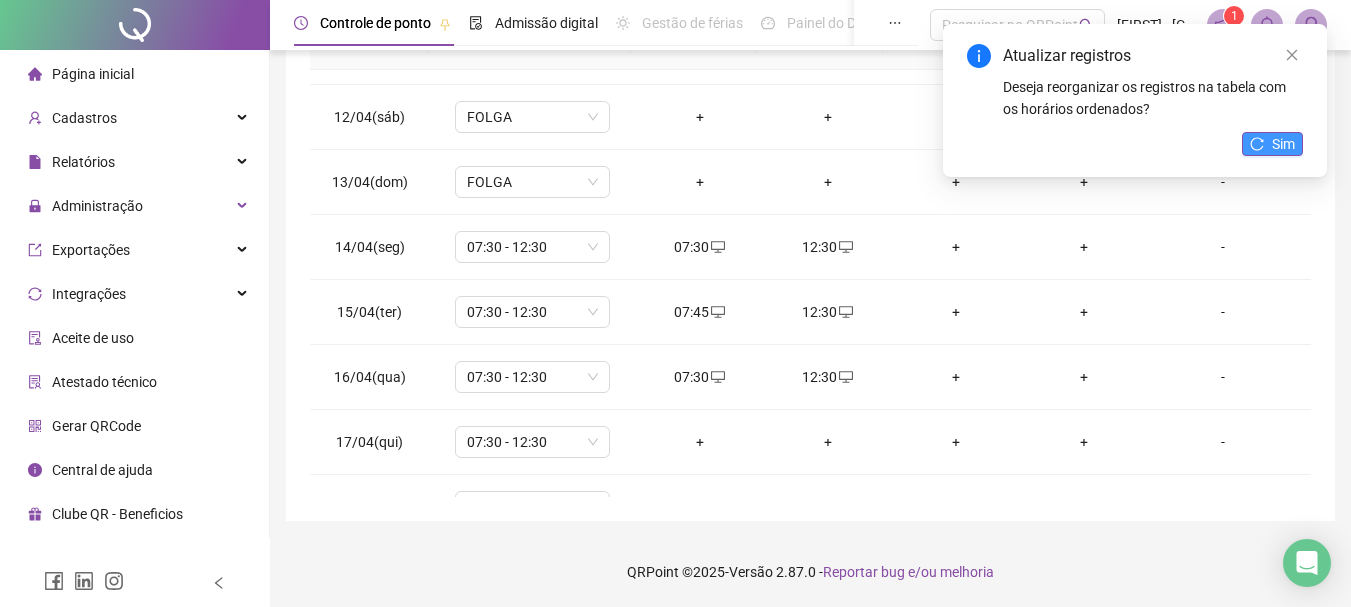 click on "Sim" at bounding box center (1283, 144) 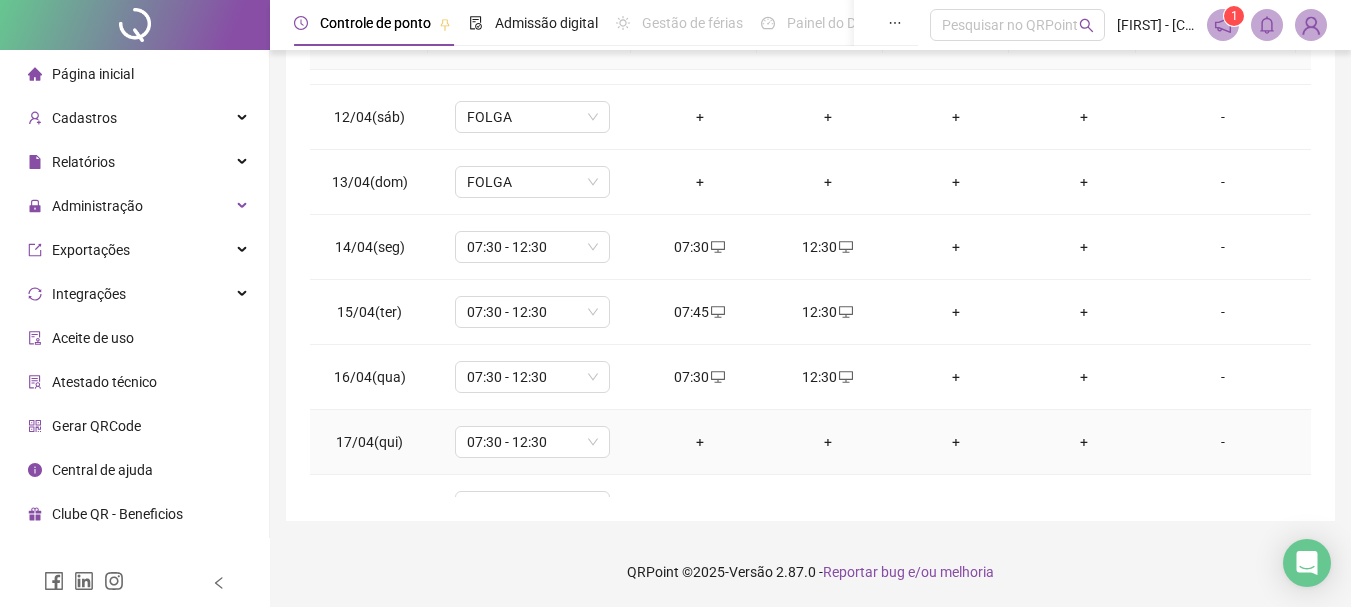 click on "+" at bounding box center [700, 442] 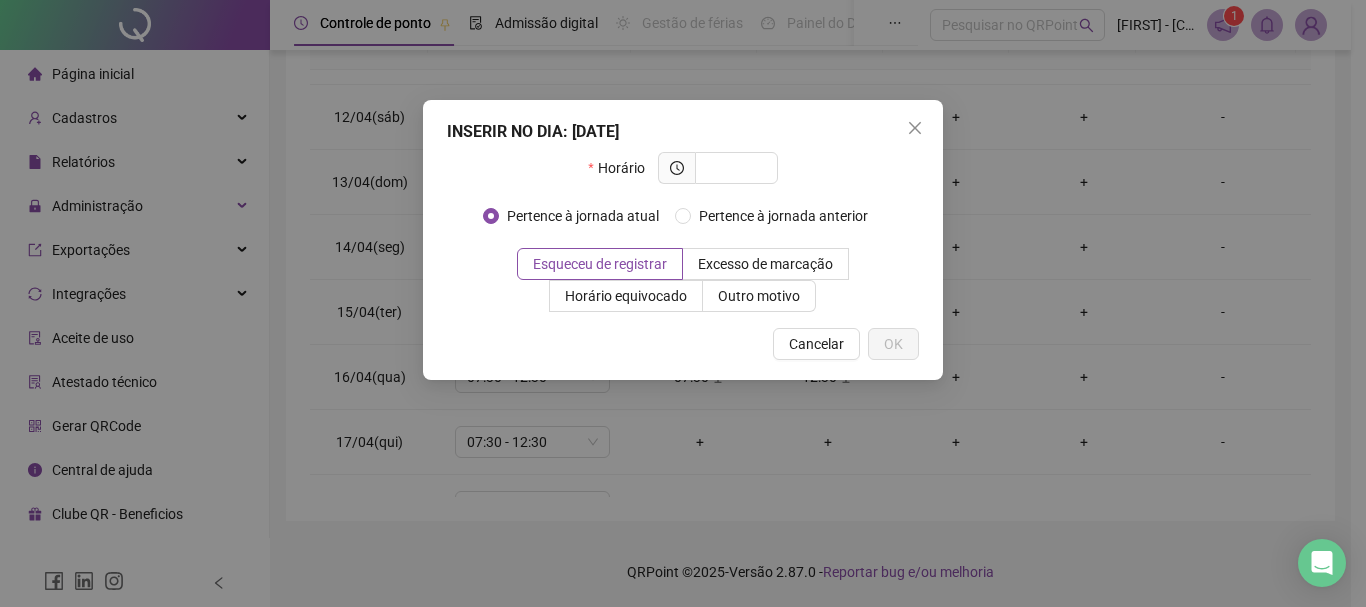 click 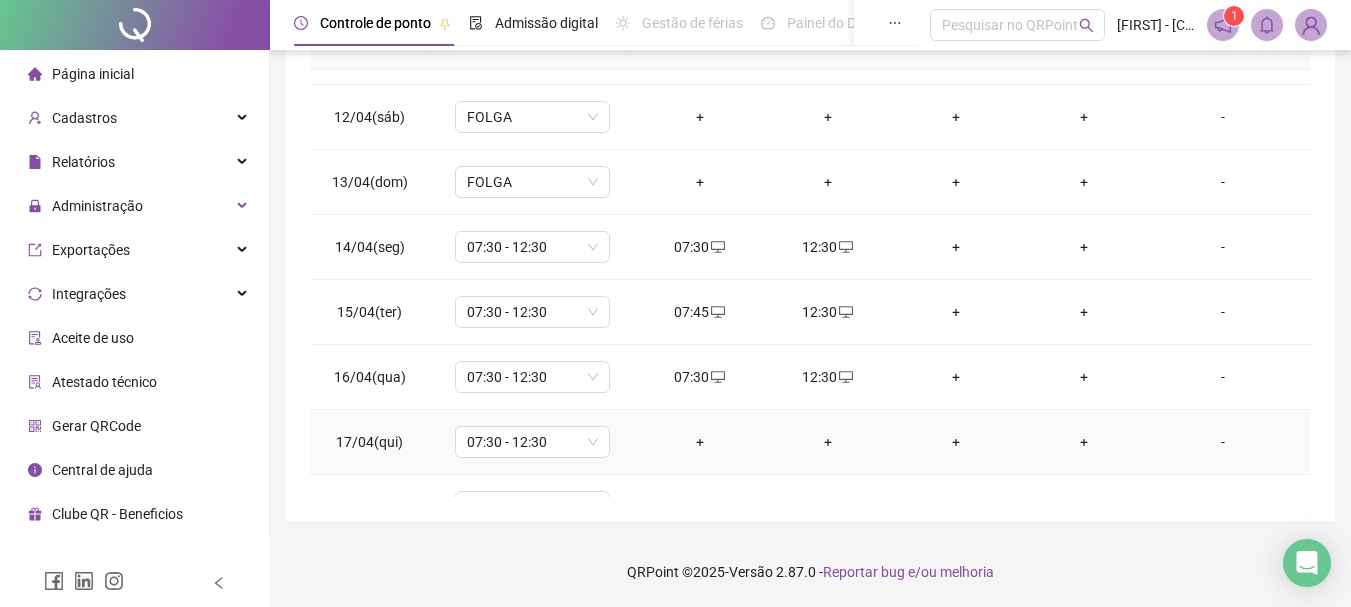 click on "-" at bounding box center [1223, 442] 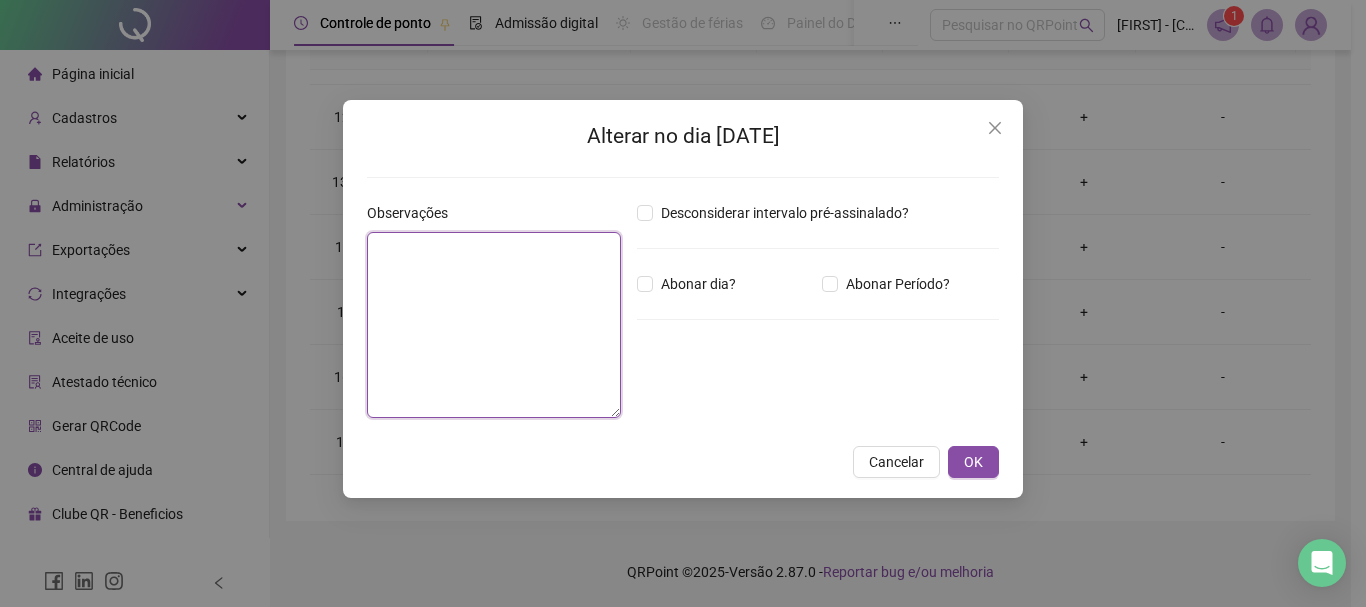 click at bounding box center (494, 325) 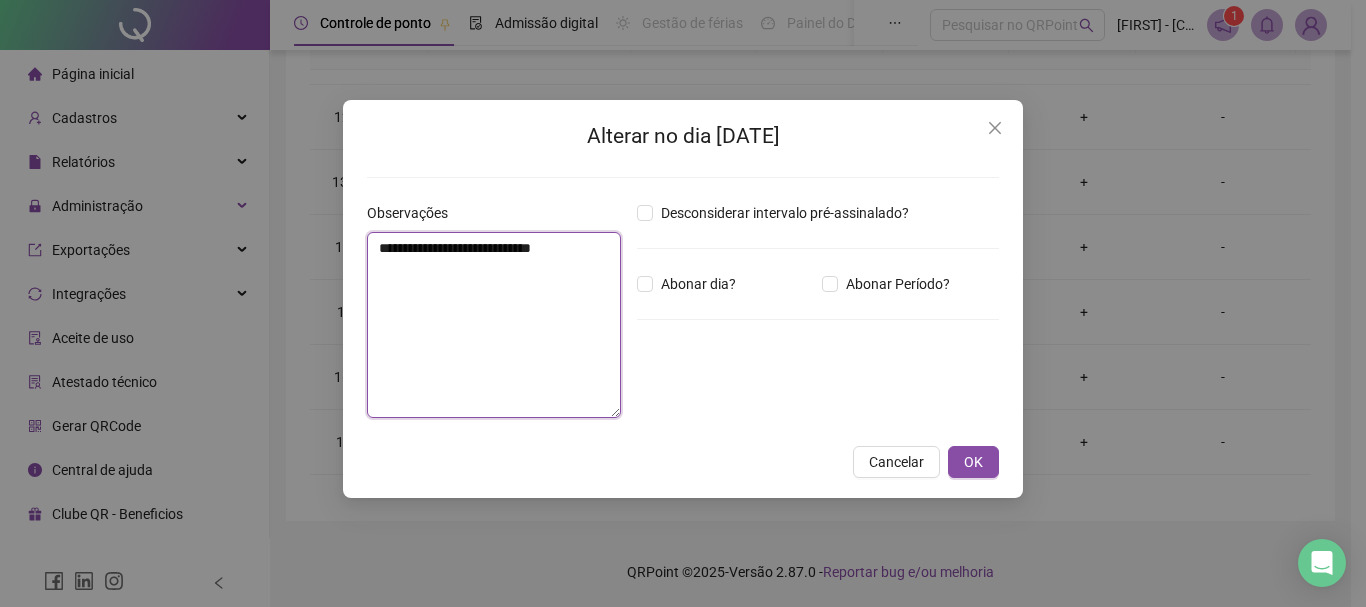 click on "**********" at bounding box center [494, 325] 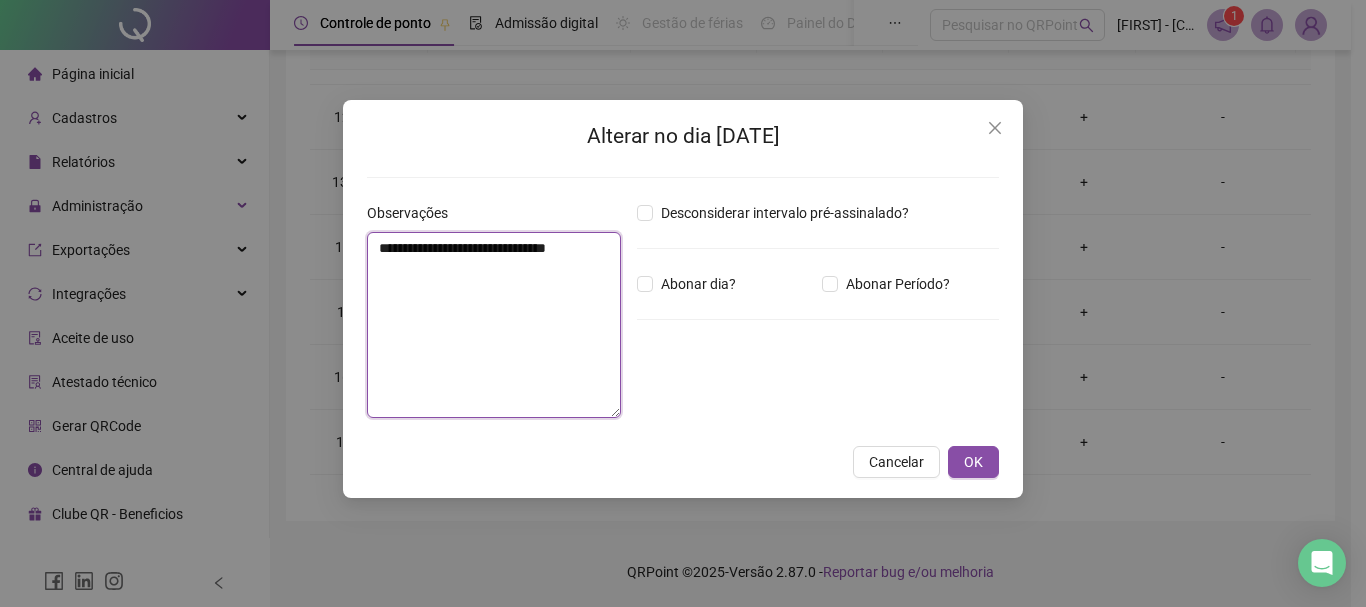 drag, startPoint x: 454, startPoint y: 253, endPoint x: 566, endPoint y: 341, distance: 142.43594 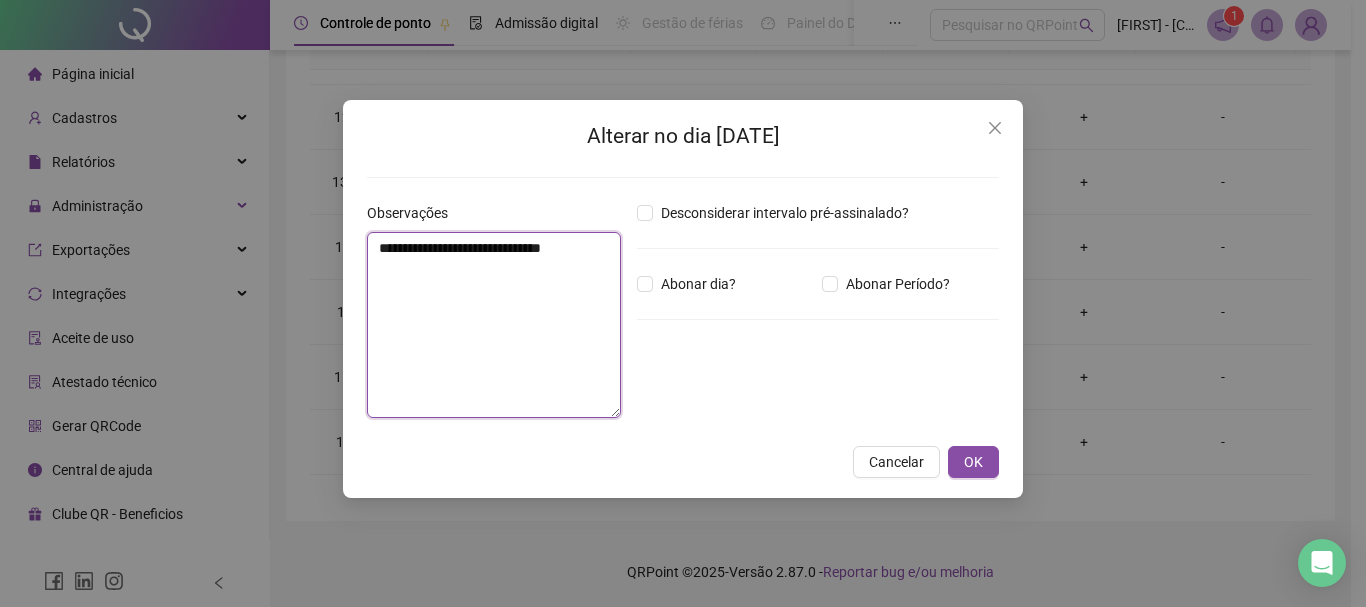 click on "**********" at bounding box center (494, 325) 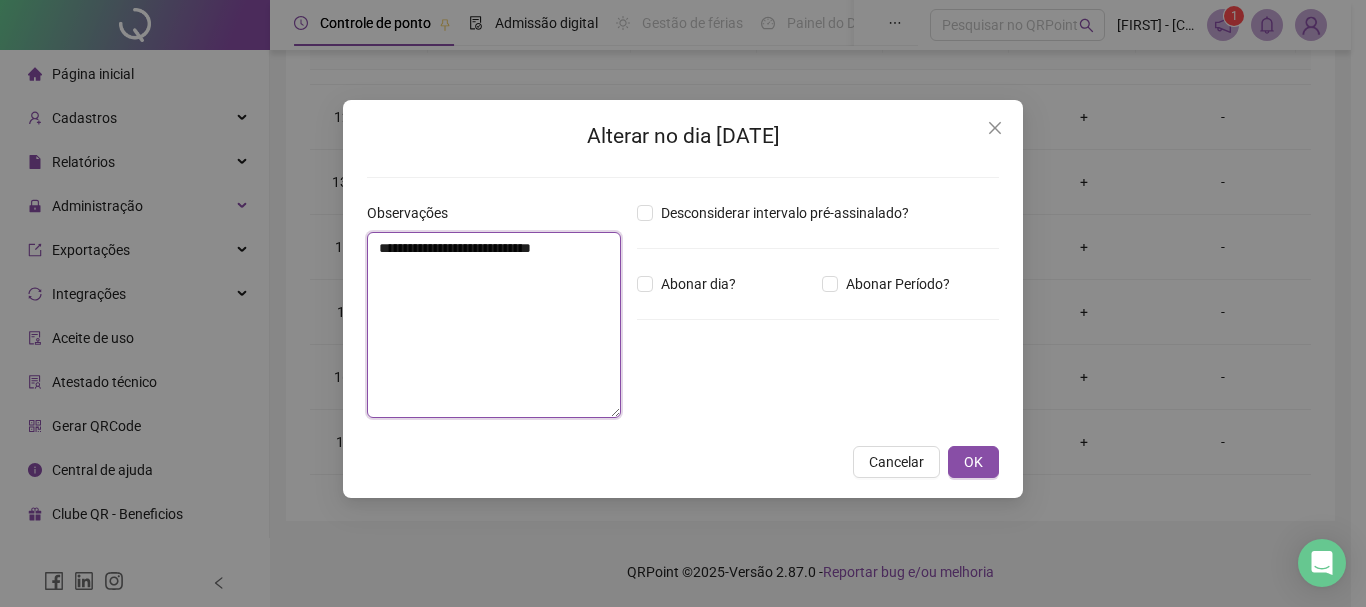 click on "**********" at bounding box center (494, 325) 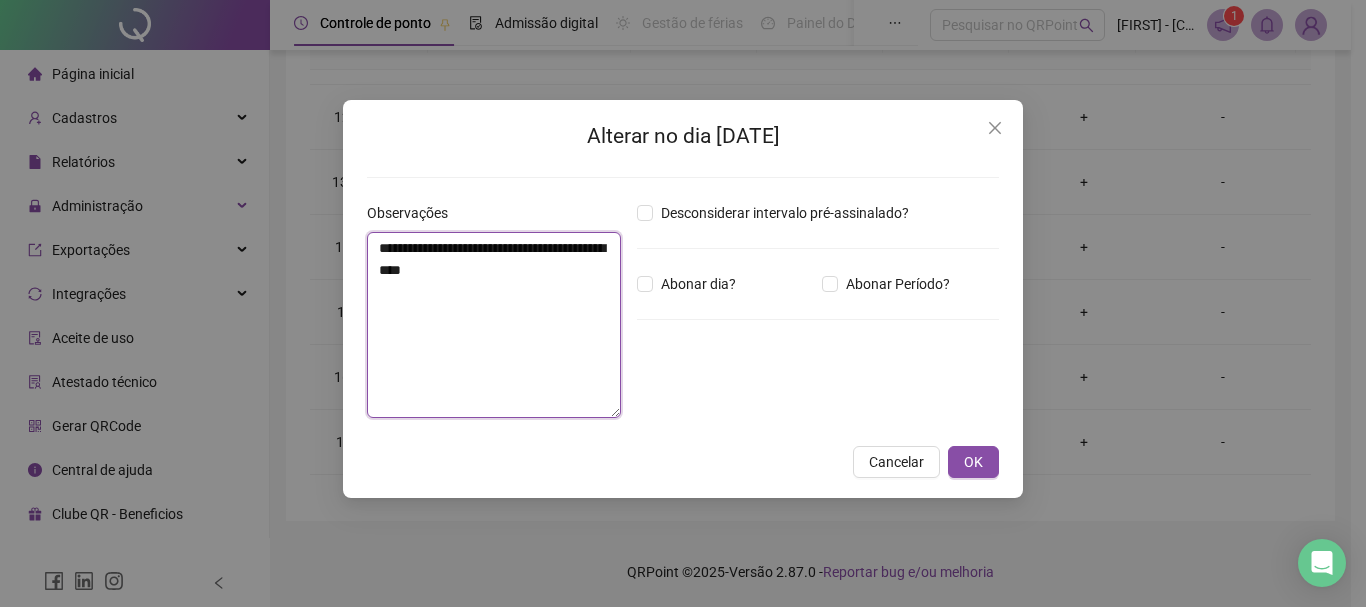 click on "**********" at bounding box center (494, 325) 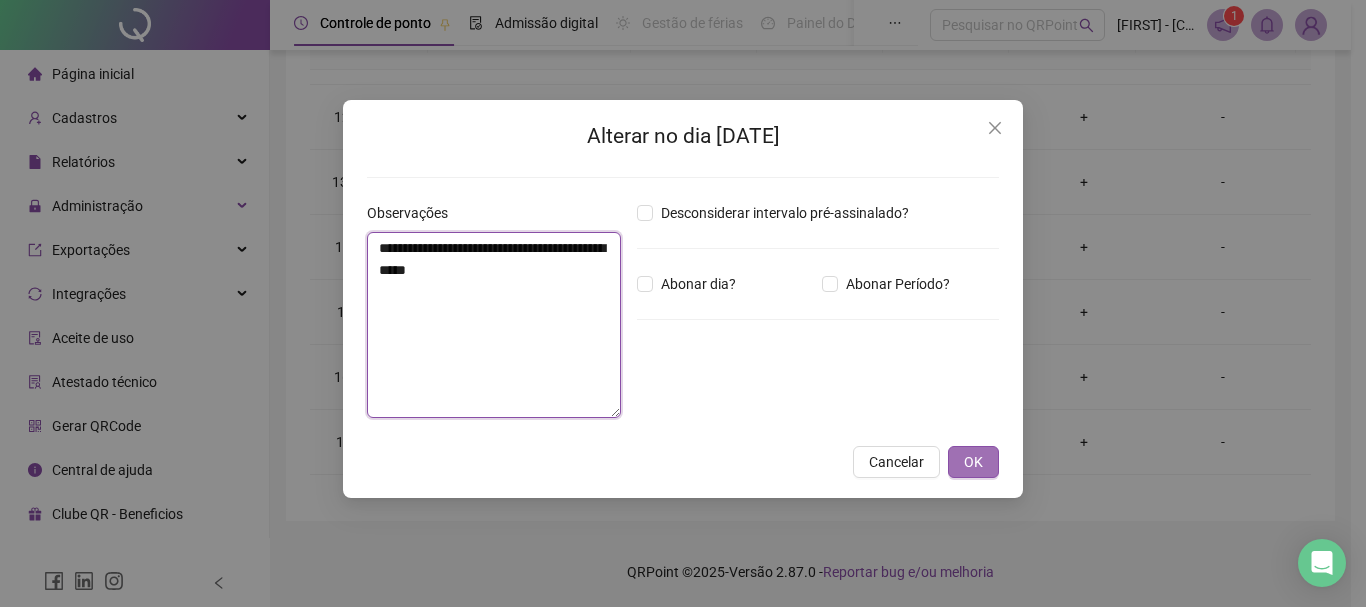 type on "**********" 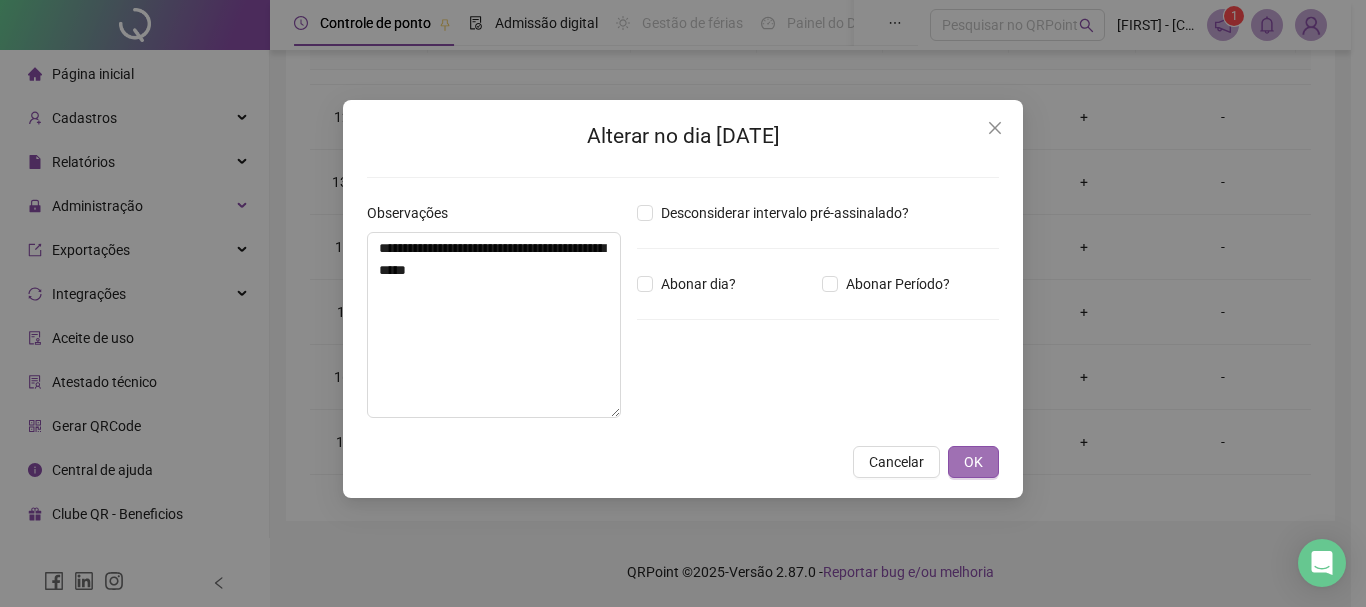click on "OK" at bounding box center [973, 462] 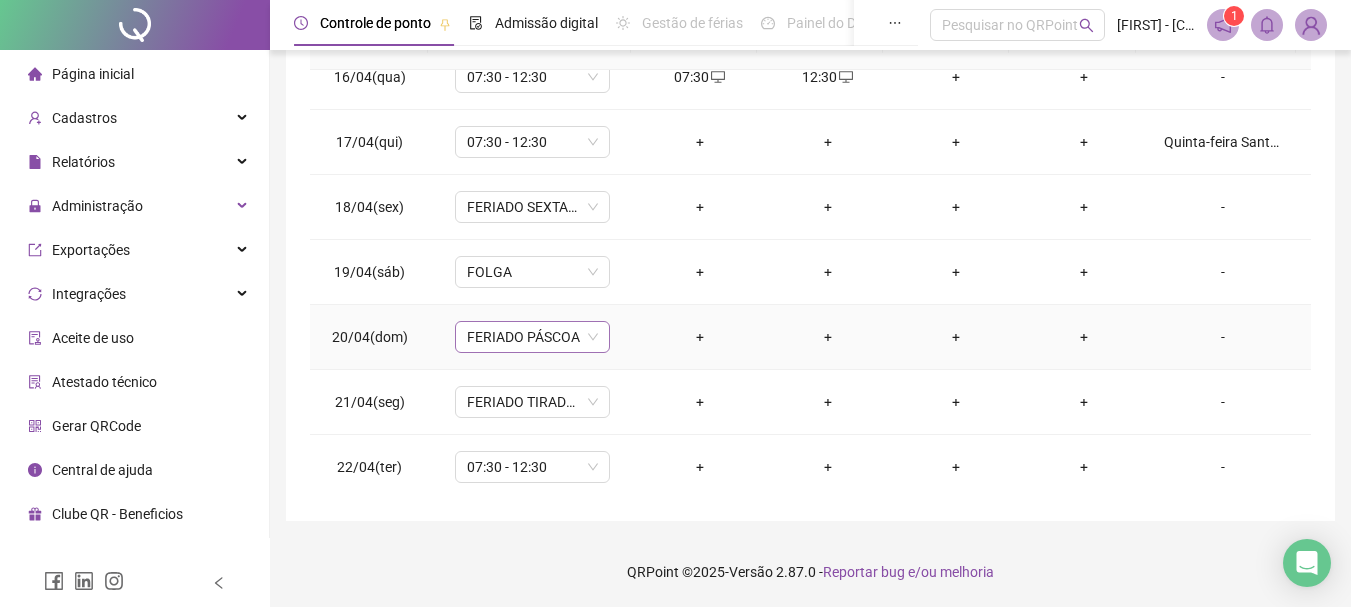scroll, scrollTop: 1100, scrollLeft: 0, axis: vertical 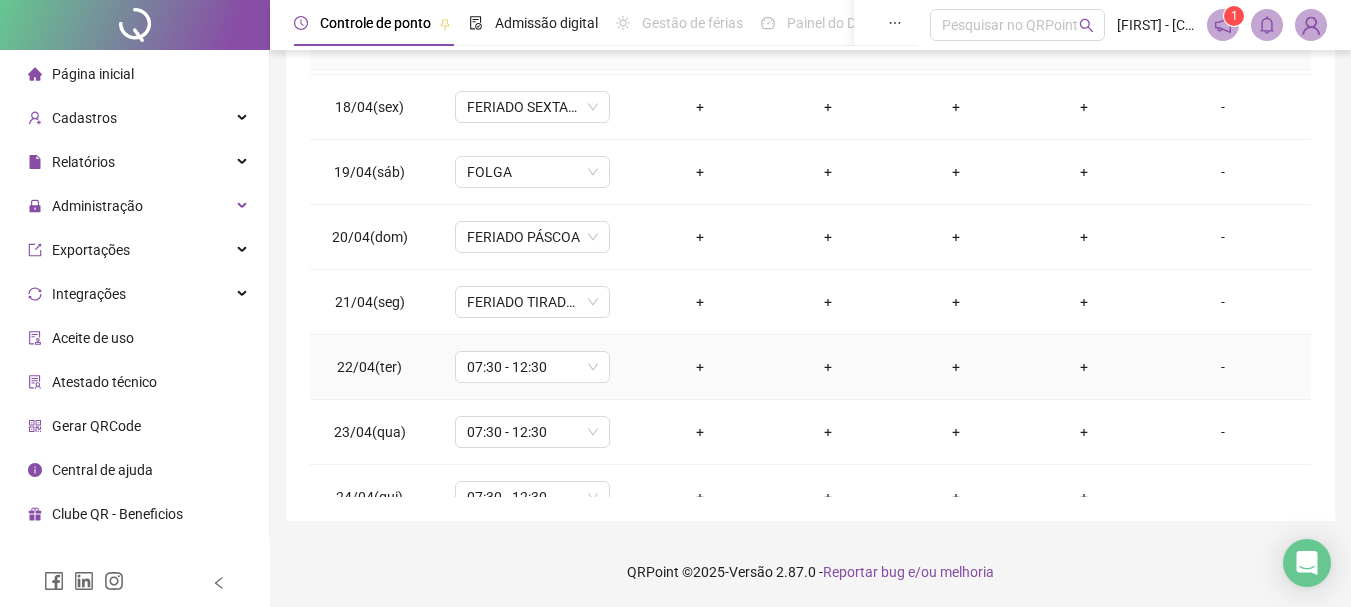 click on "+" at bounding box center (700, 367) 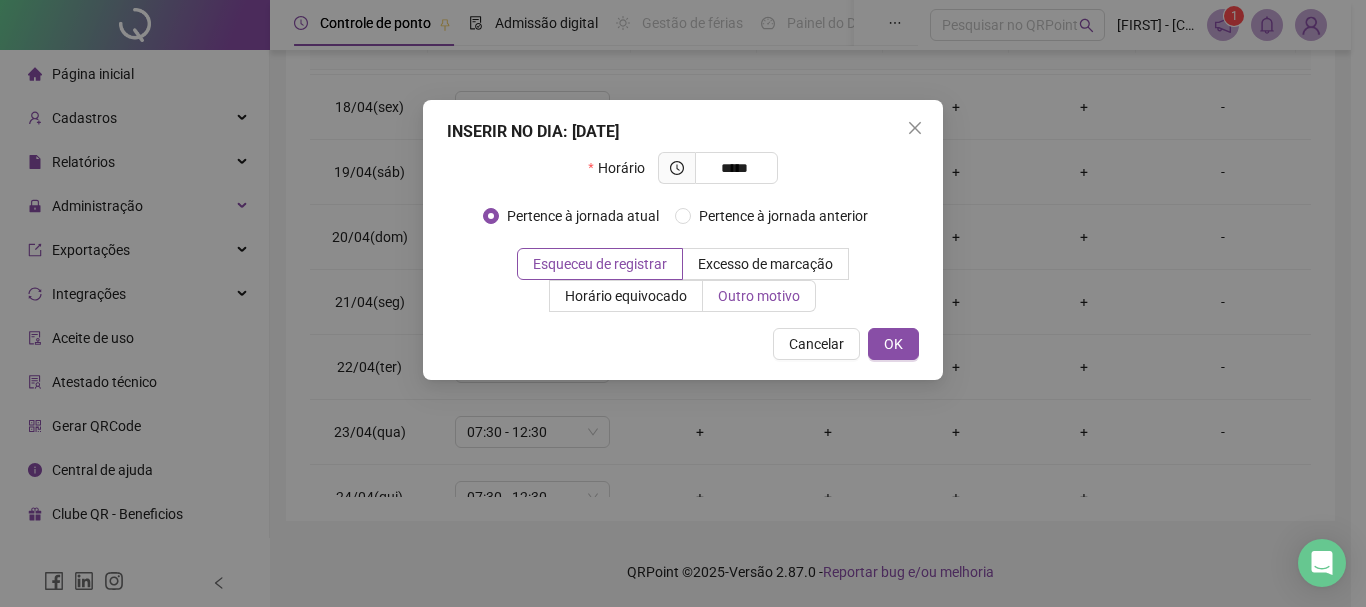 type on "*****" 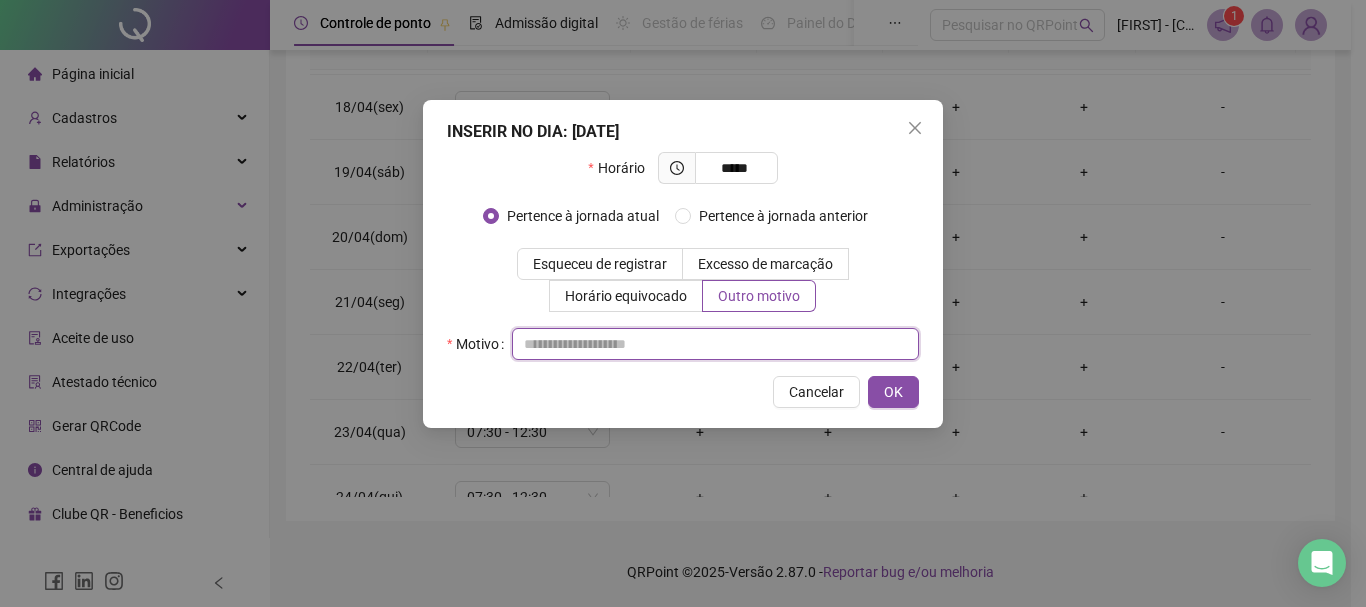 paste on "**********" 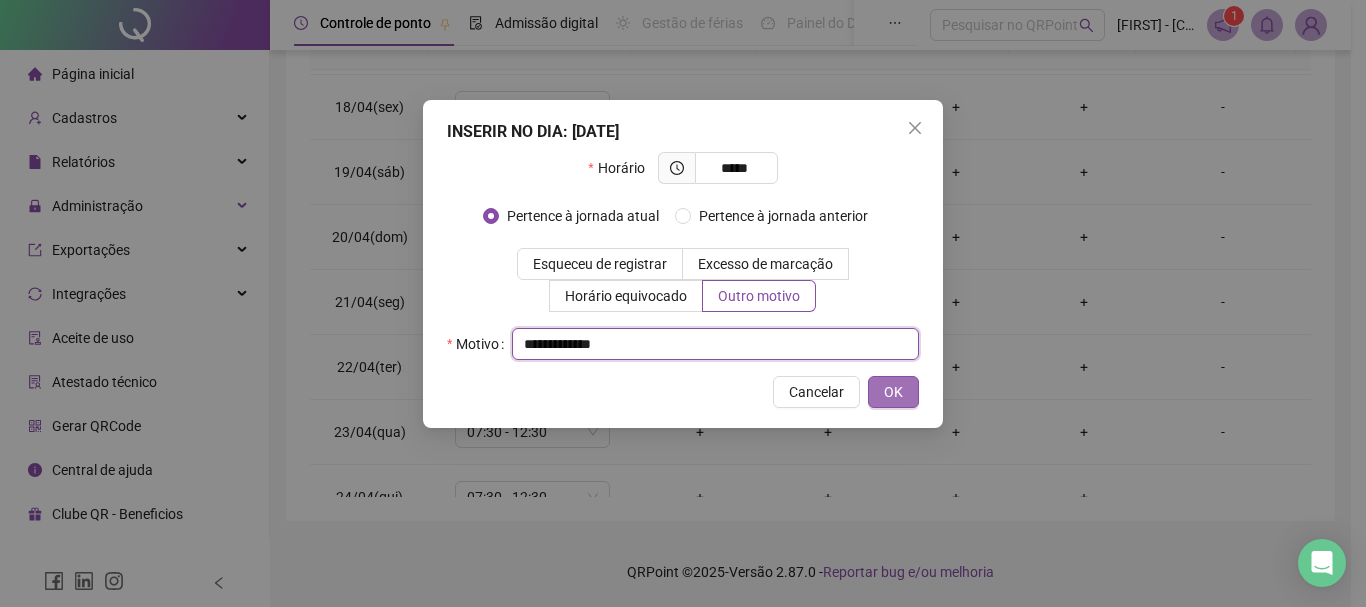 type on "**********" 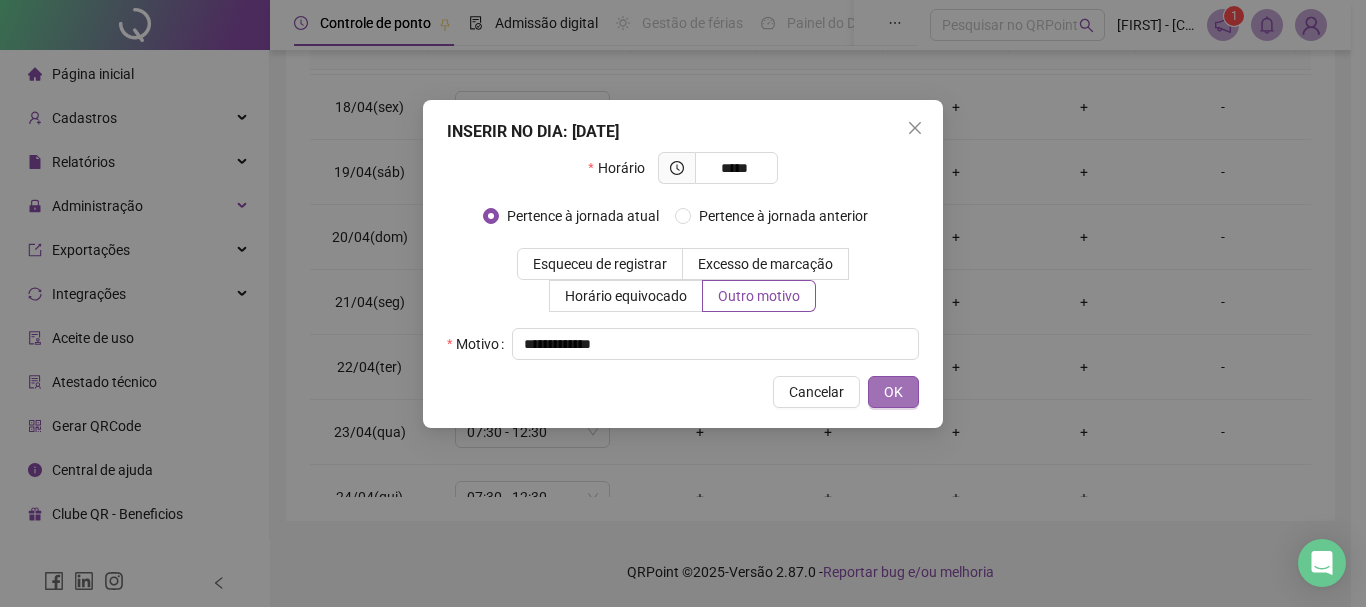 click on "OK" at bounding box center (893, 392) 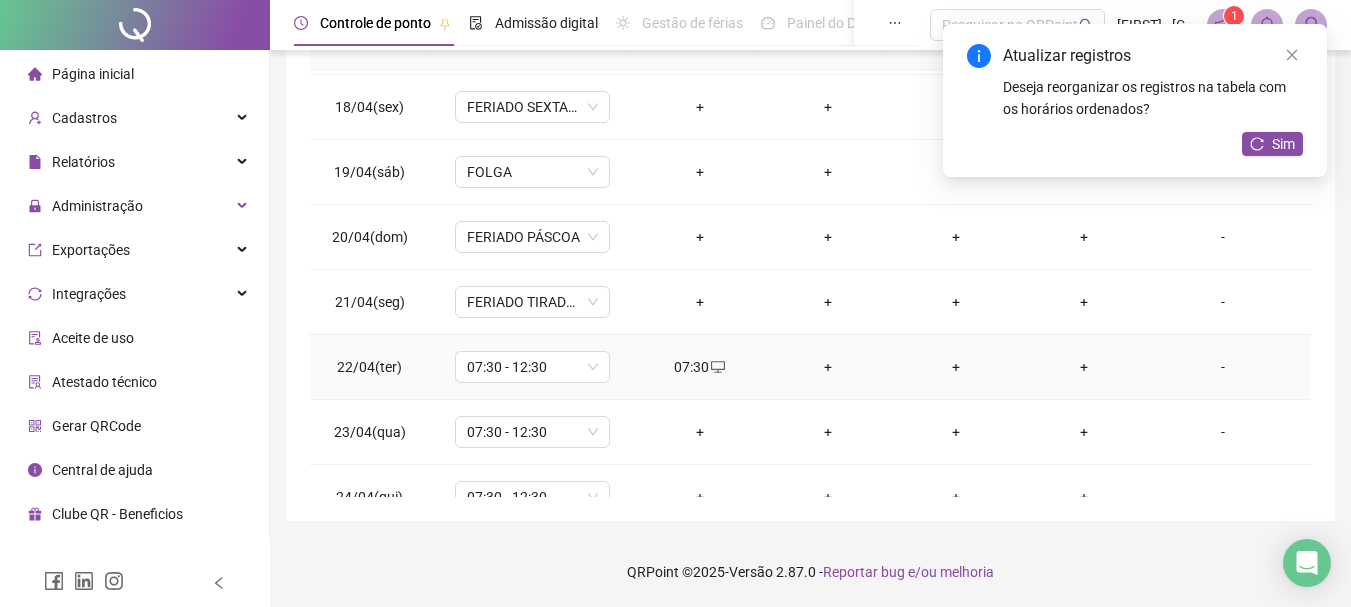 click on "+" at bounding box center [828, 367] 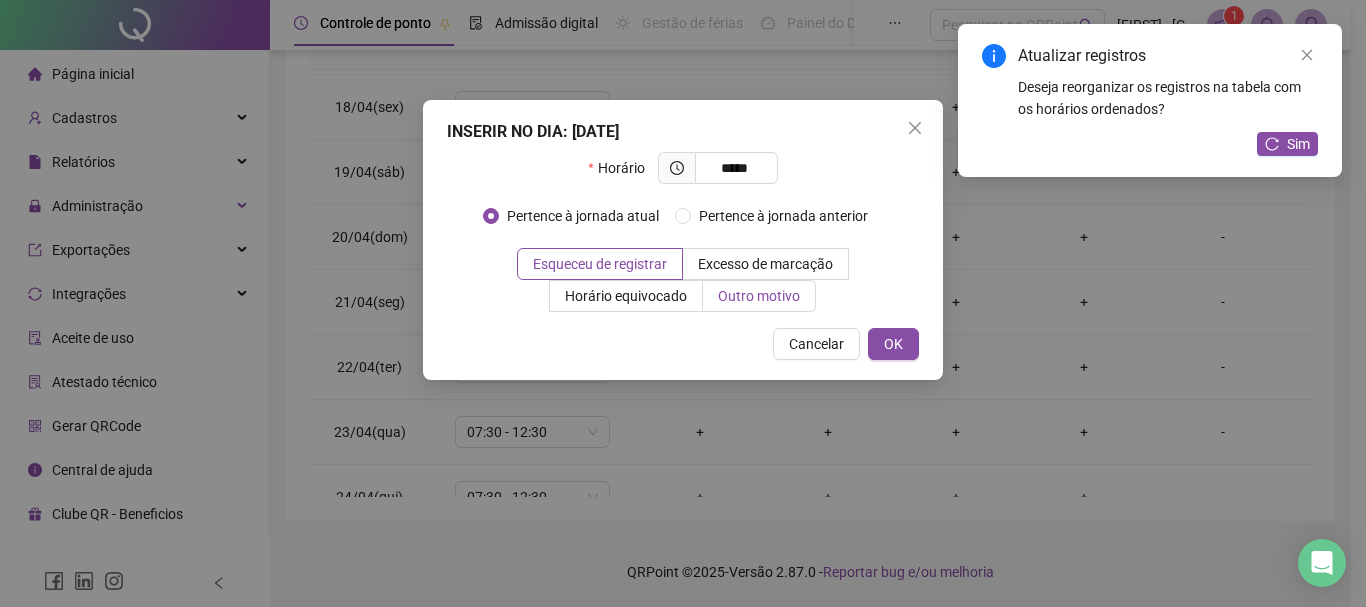type on "*****" 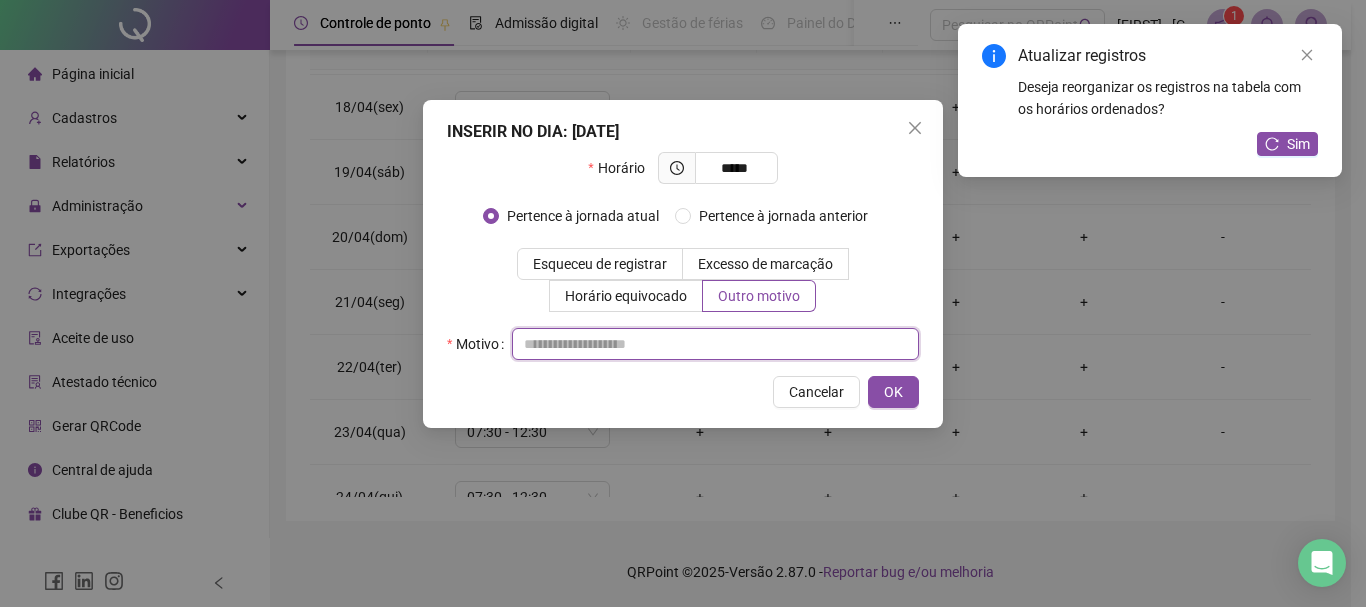 drag, startPoint x: 742, startPoint y: 366, endPoint x: 741, endPoint y: 344, distance: 22.022715 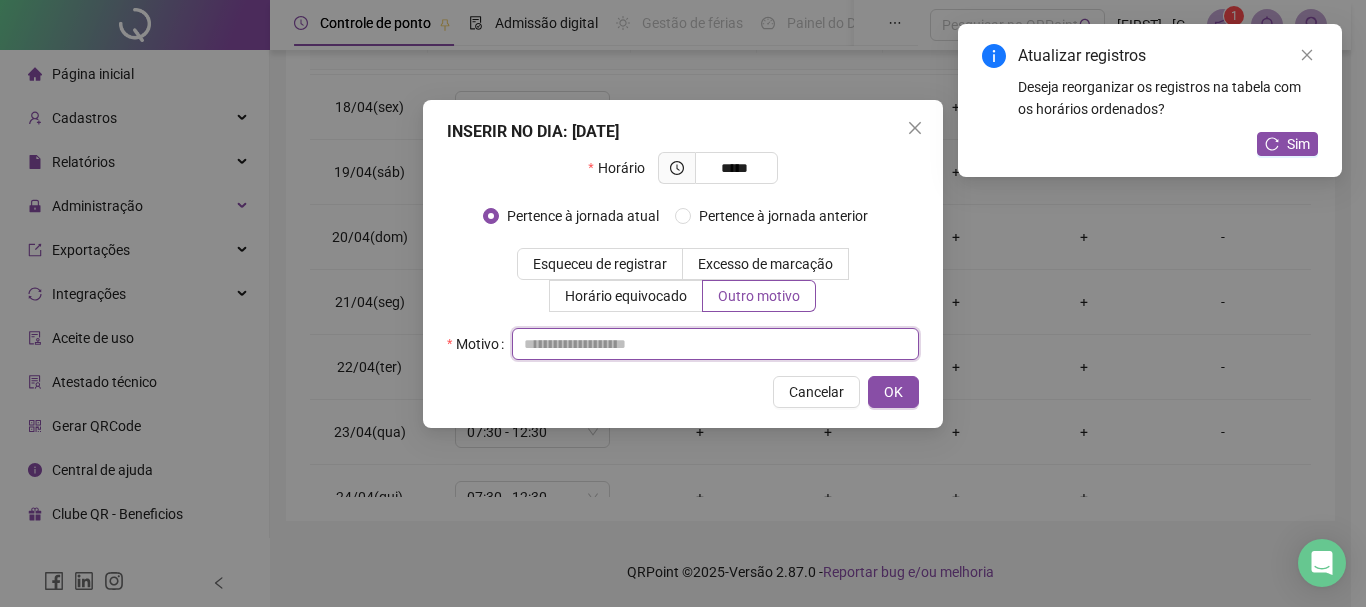 paste on "**********" 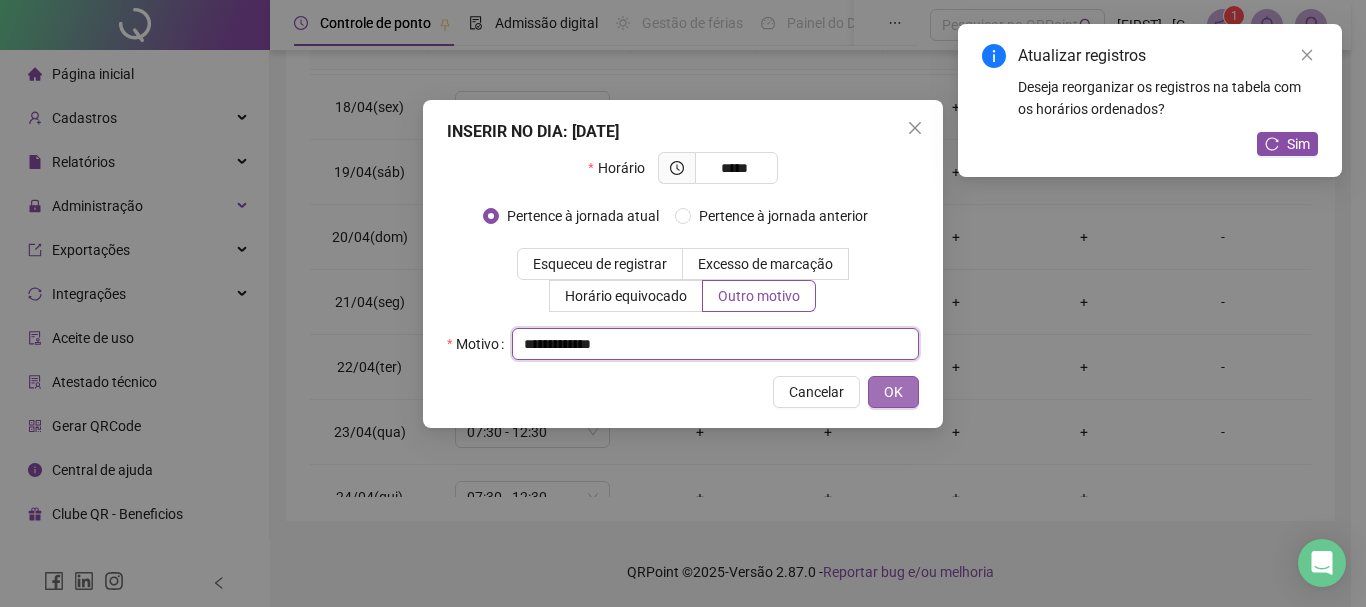 type on "**********" 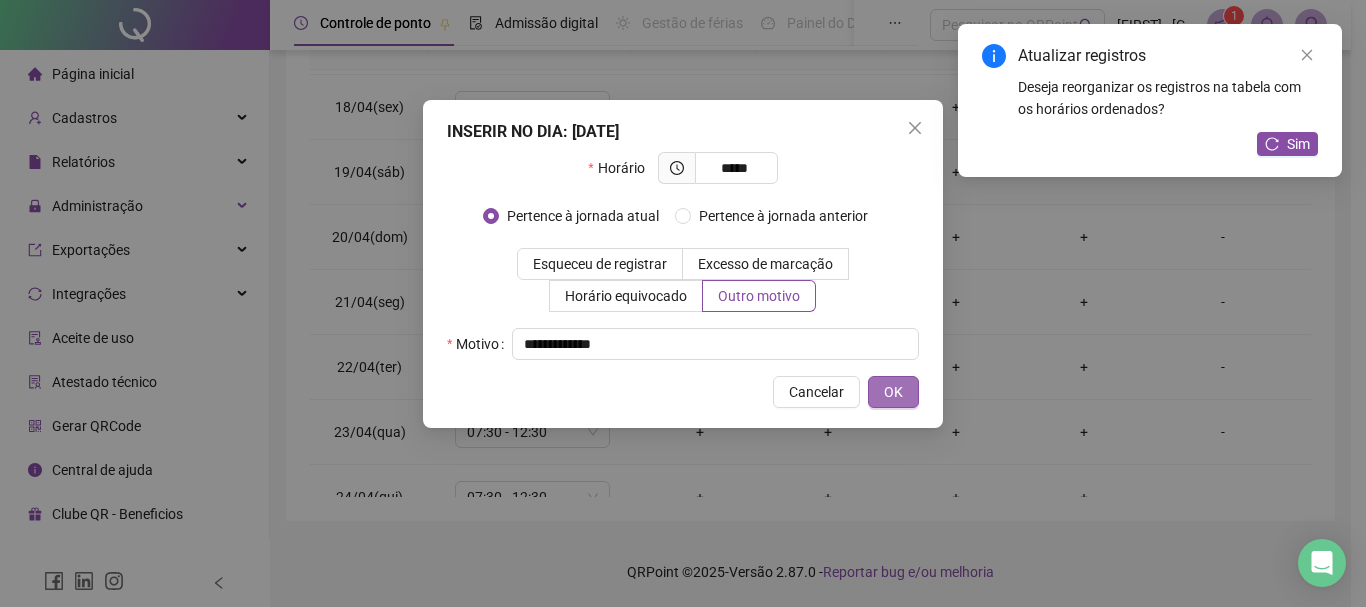click on "OK" at bounding box center (893, 392) 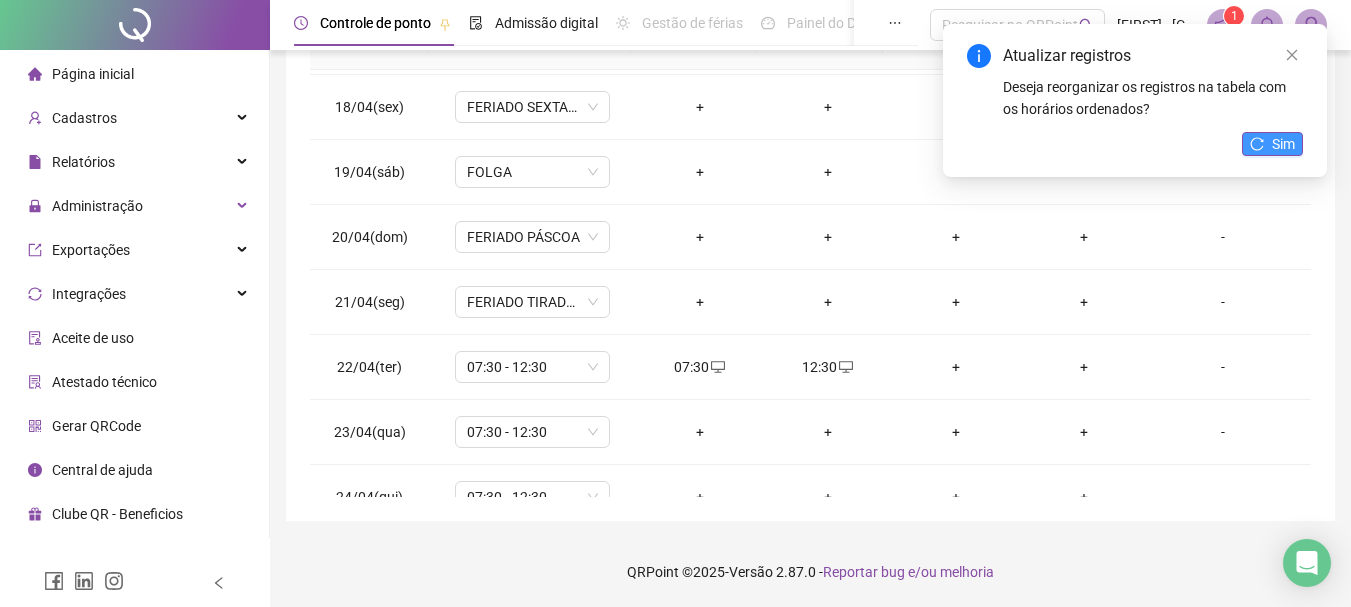 click on "Sim" at bounding box center (1283, 144) 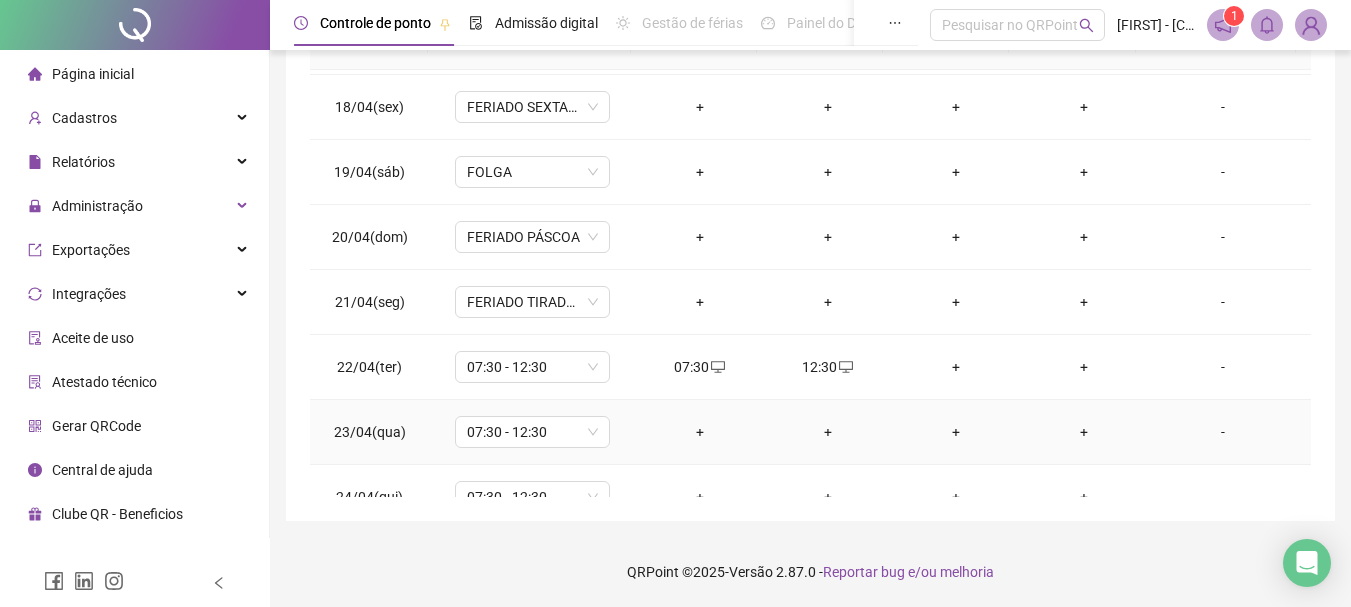 click on "+" at bounding box center [700, 432] 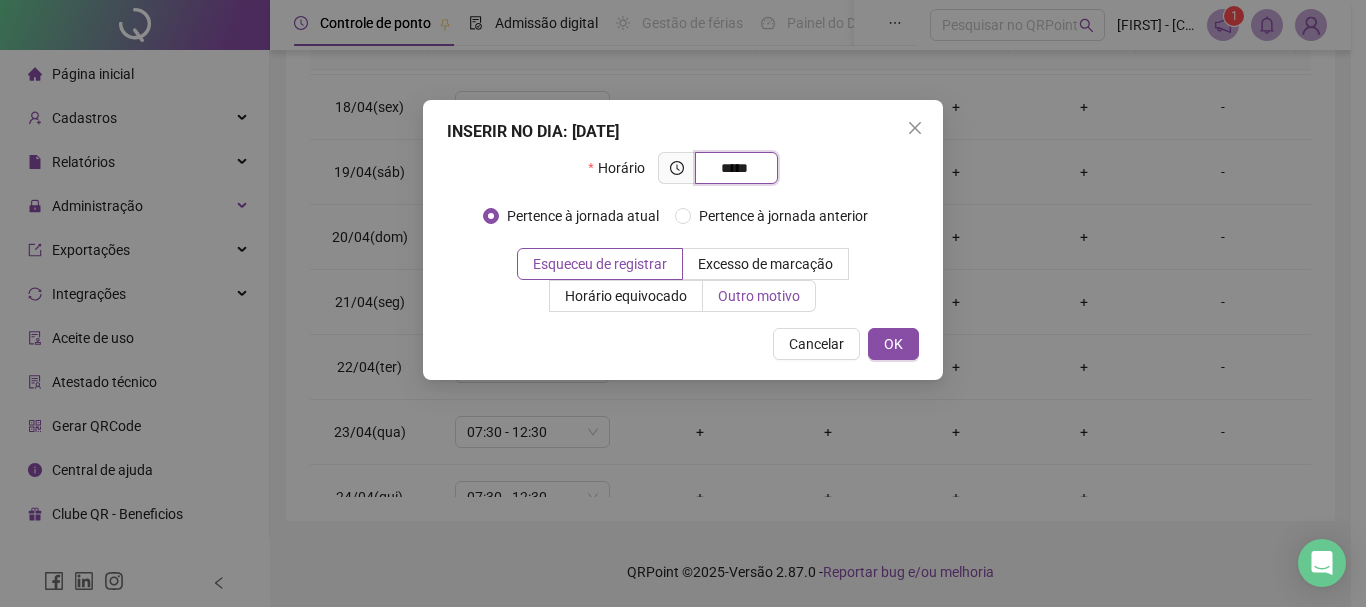 type on "*****" 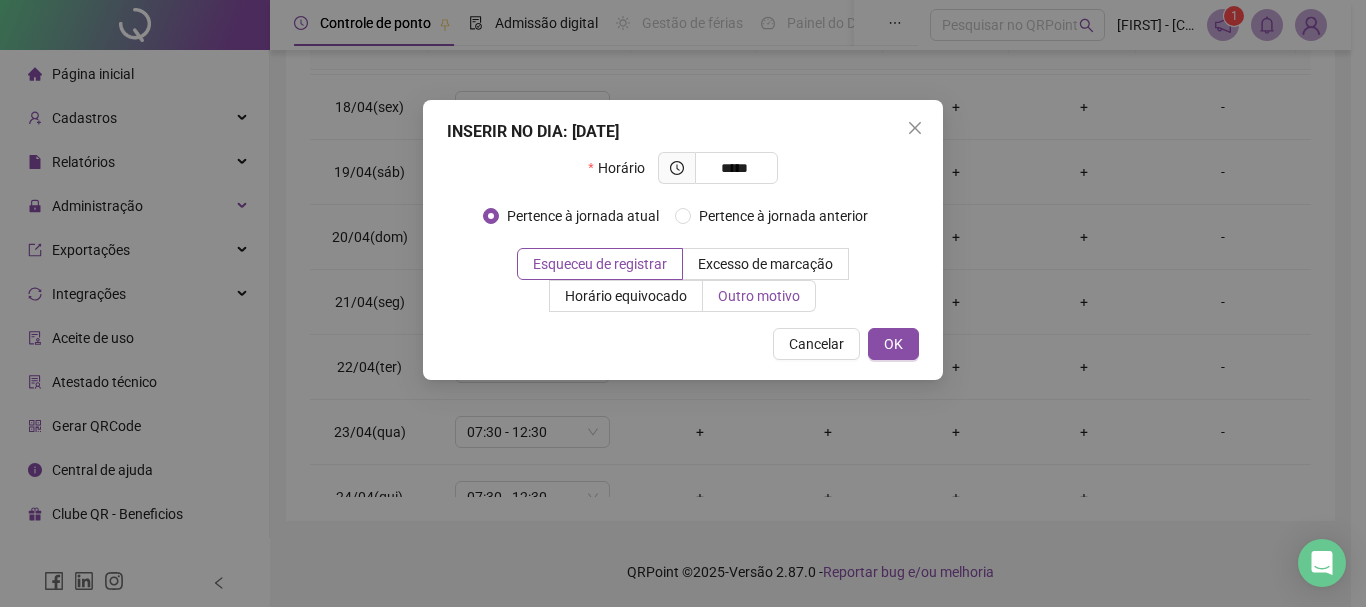 click on "Outro motivo" at bounding box center [759, 296] 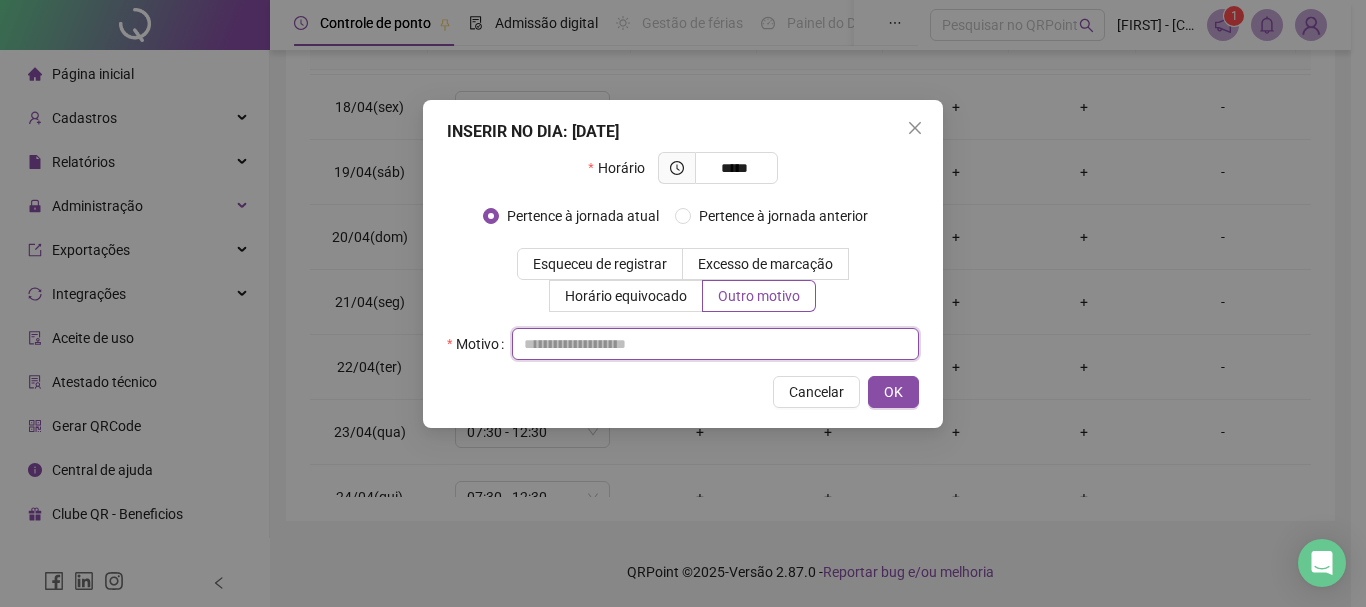 paste on "**********" 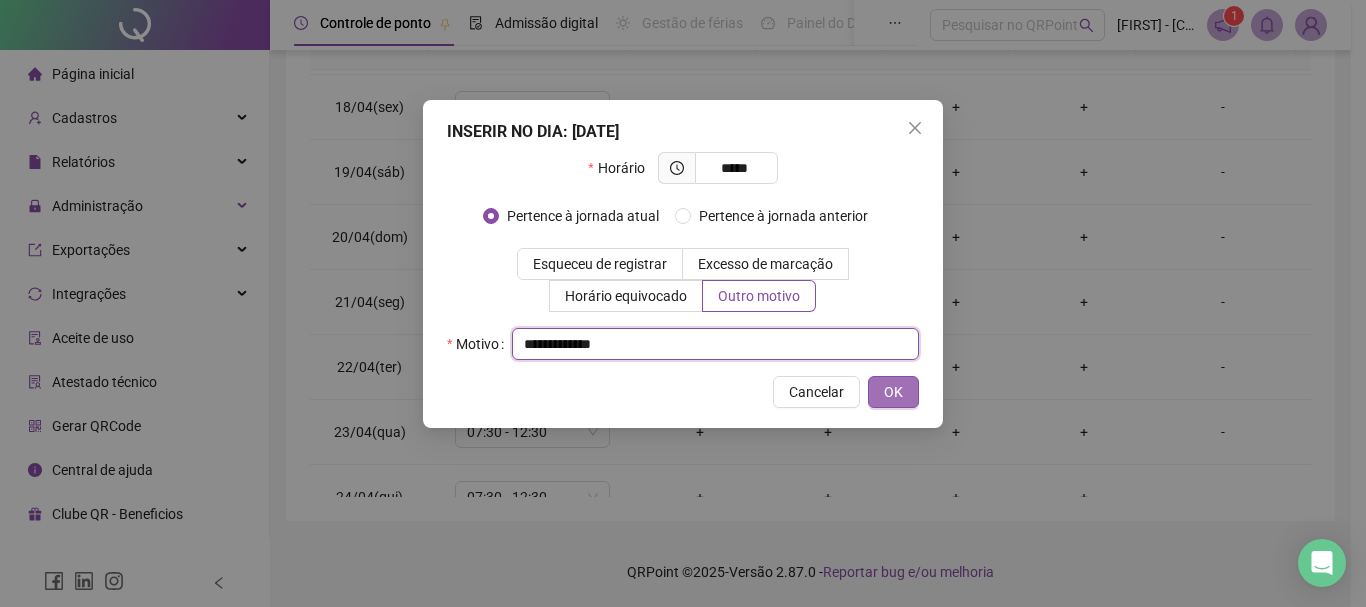 type on "**********" 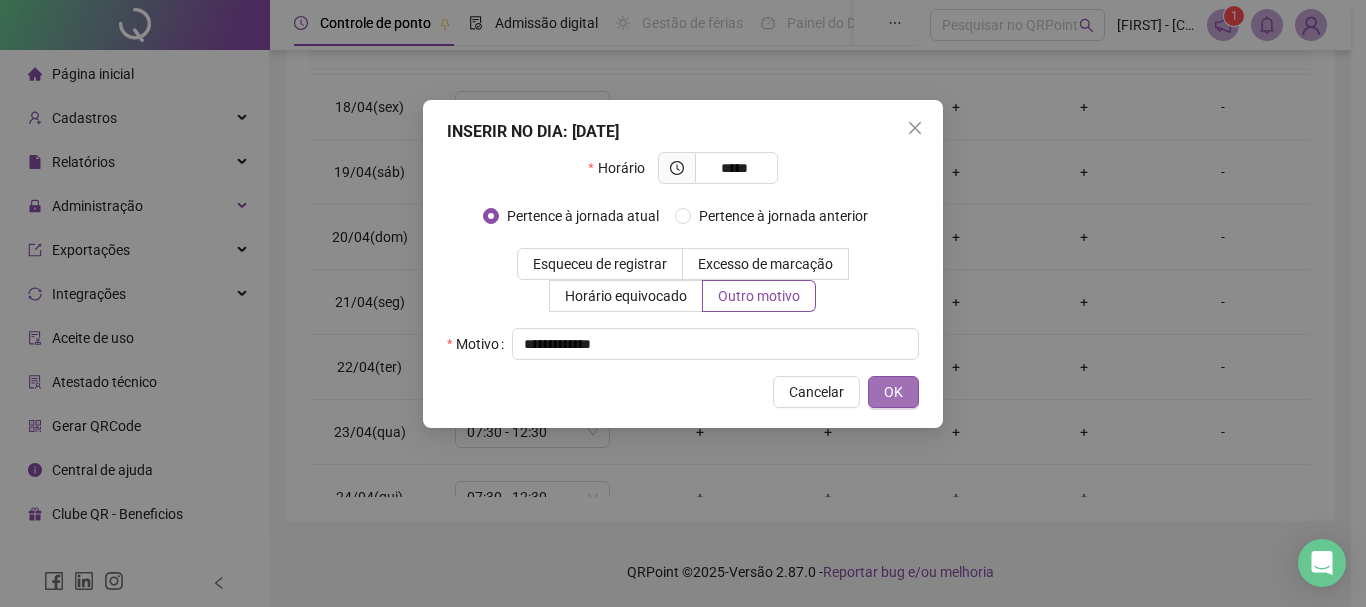 click on "OK" at bounding box center [893, 392] 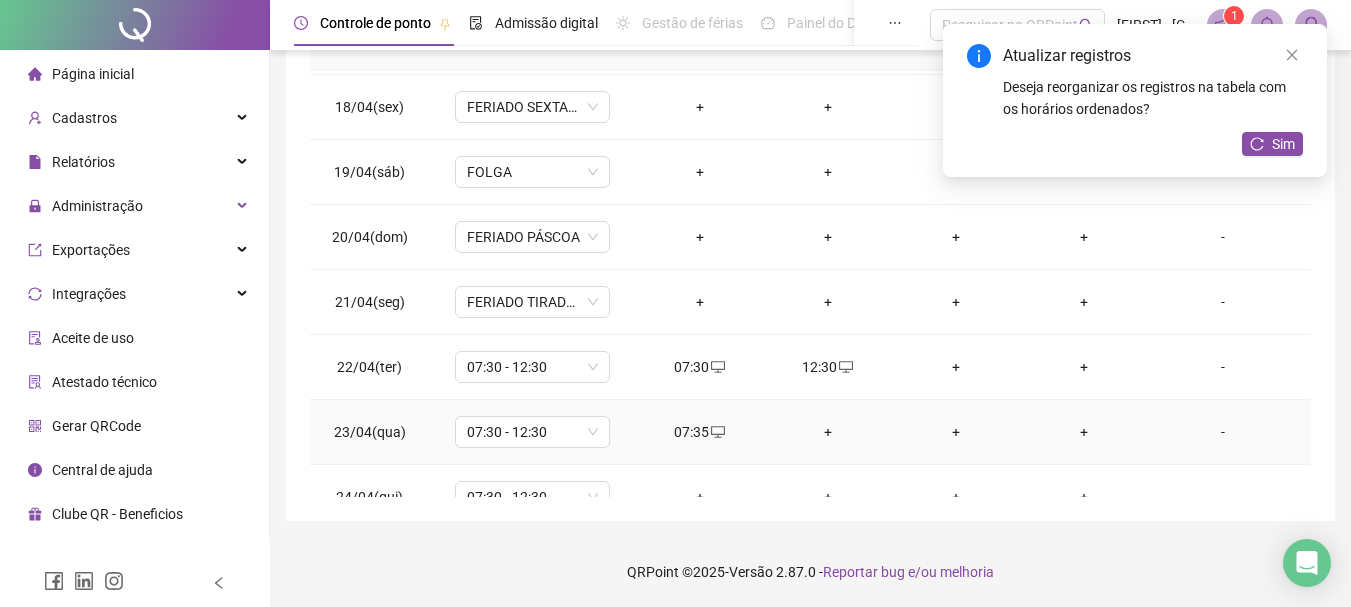 click on "+" at bounding box center (828, 432) 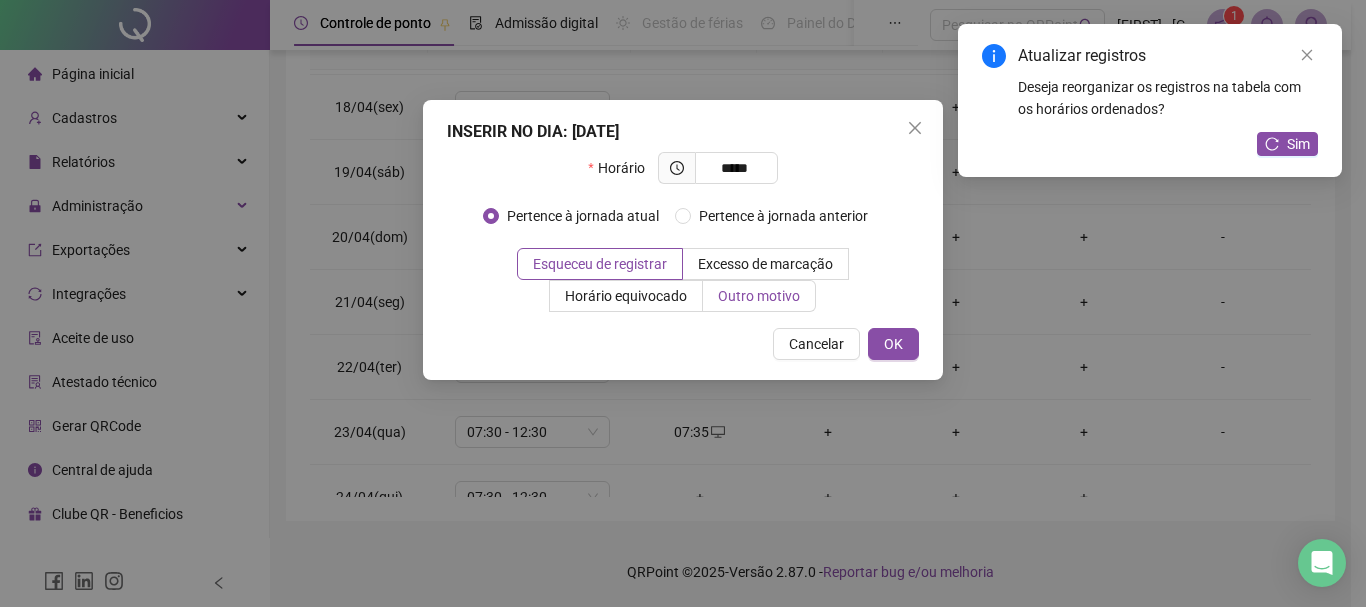 type on "*****" 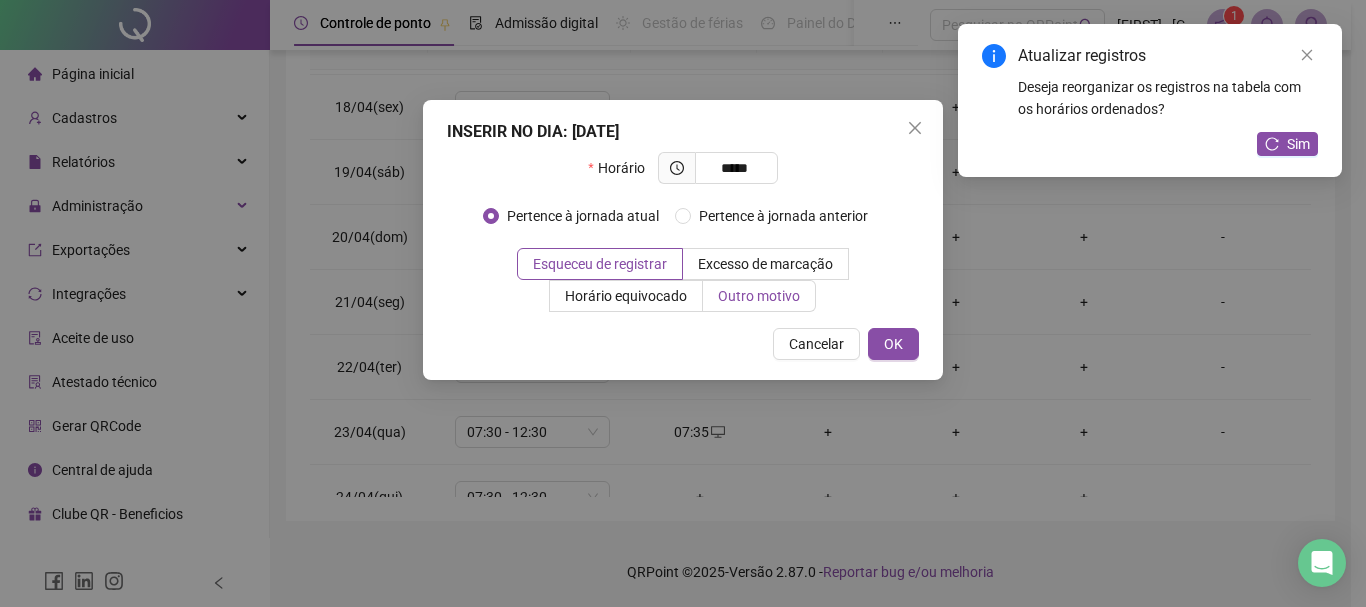 click on "Outro motivo" at bounding box center (759, 296) 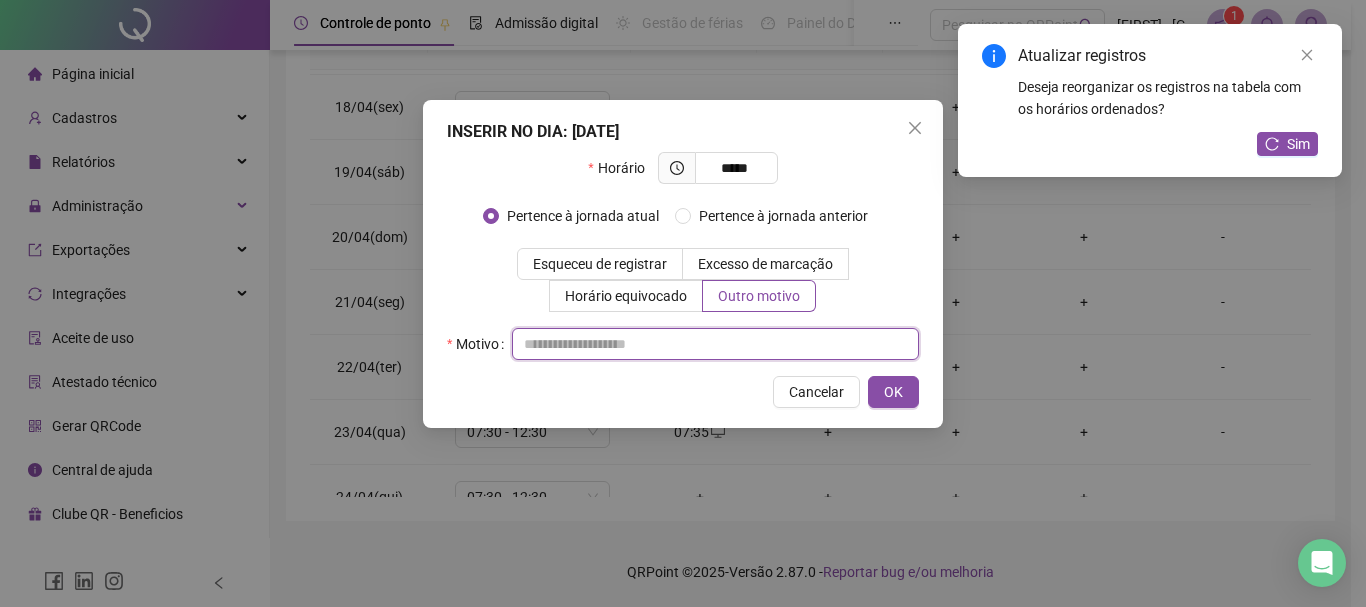 paste on "**********" 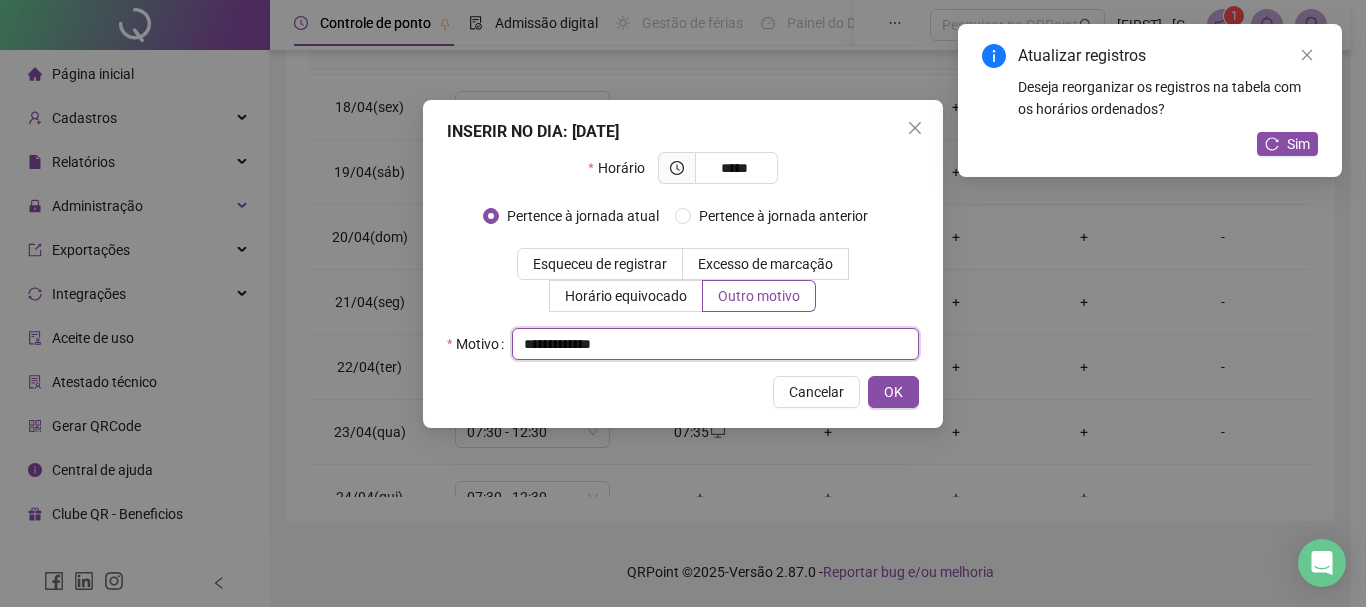 type on "**********" 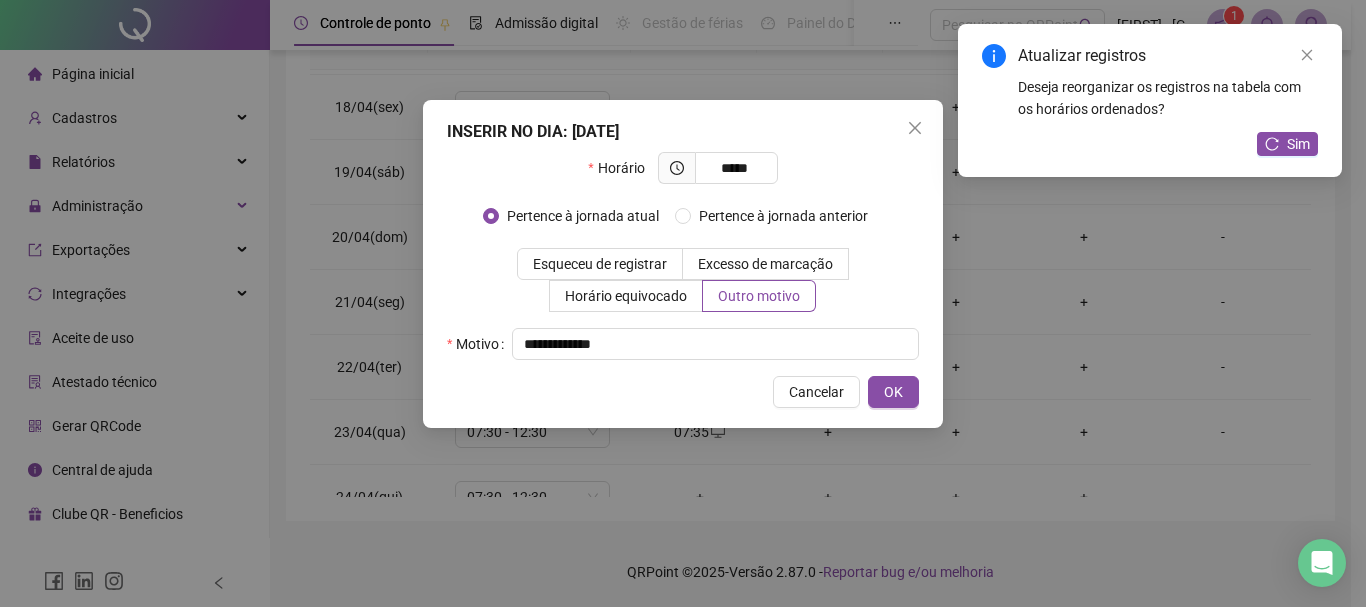 click on "**********" at bounding box center [683, 264] 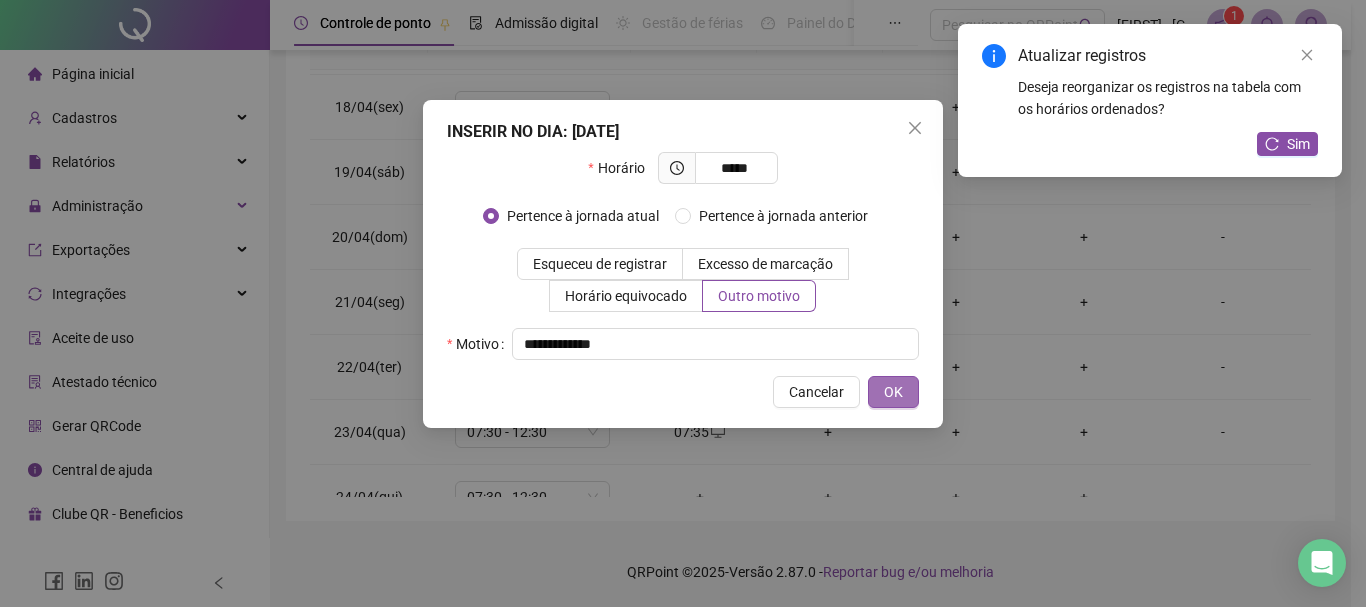 click on "OK" at bounding box center (893, 392) 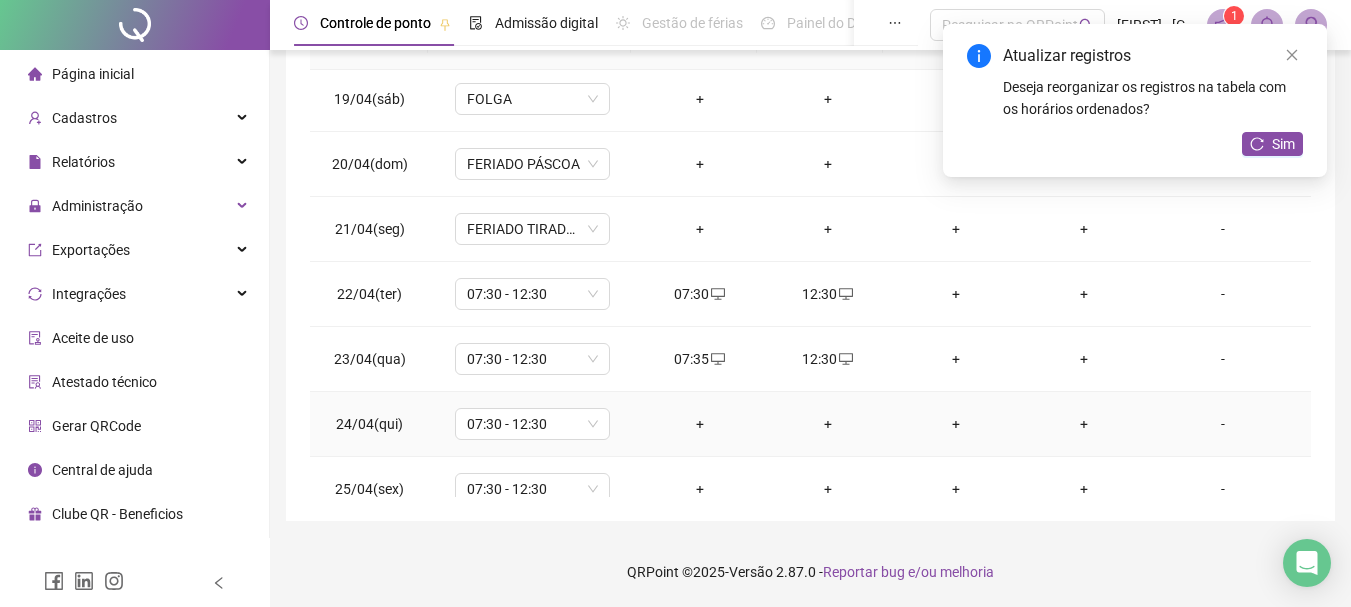 scroll, scrollTop: 1200, scrollLeft: 0, axis: vertical 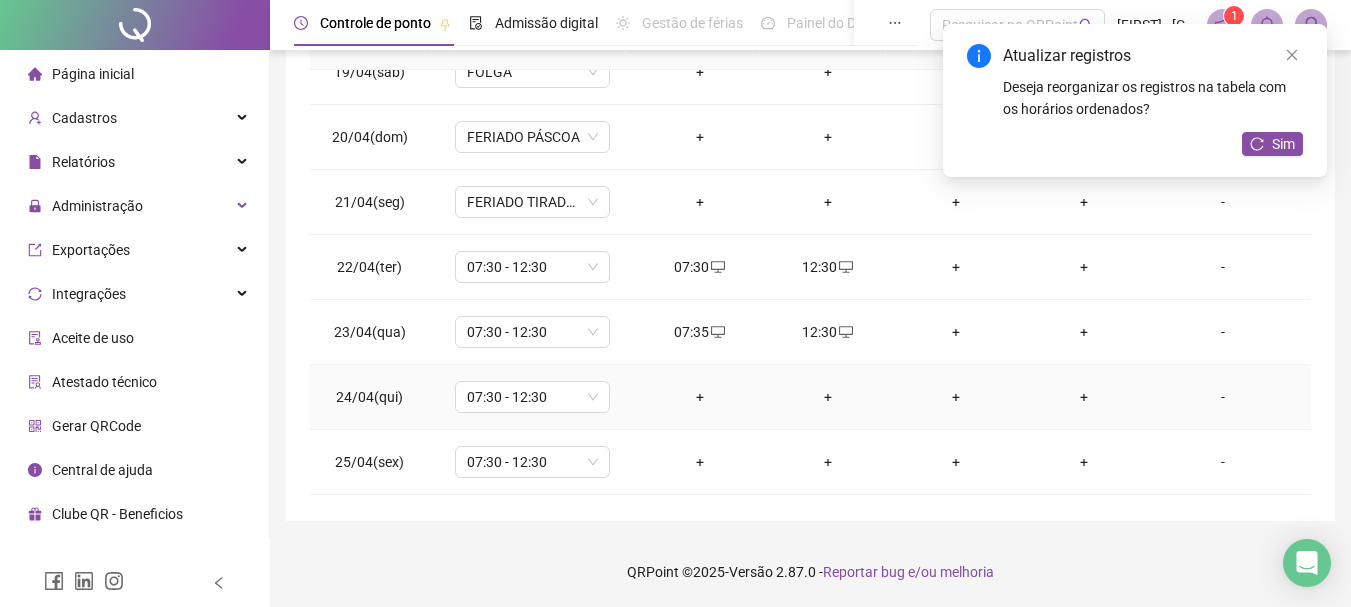 click on "+" at bounding box center [700, 397] 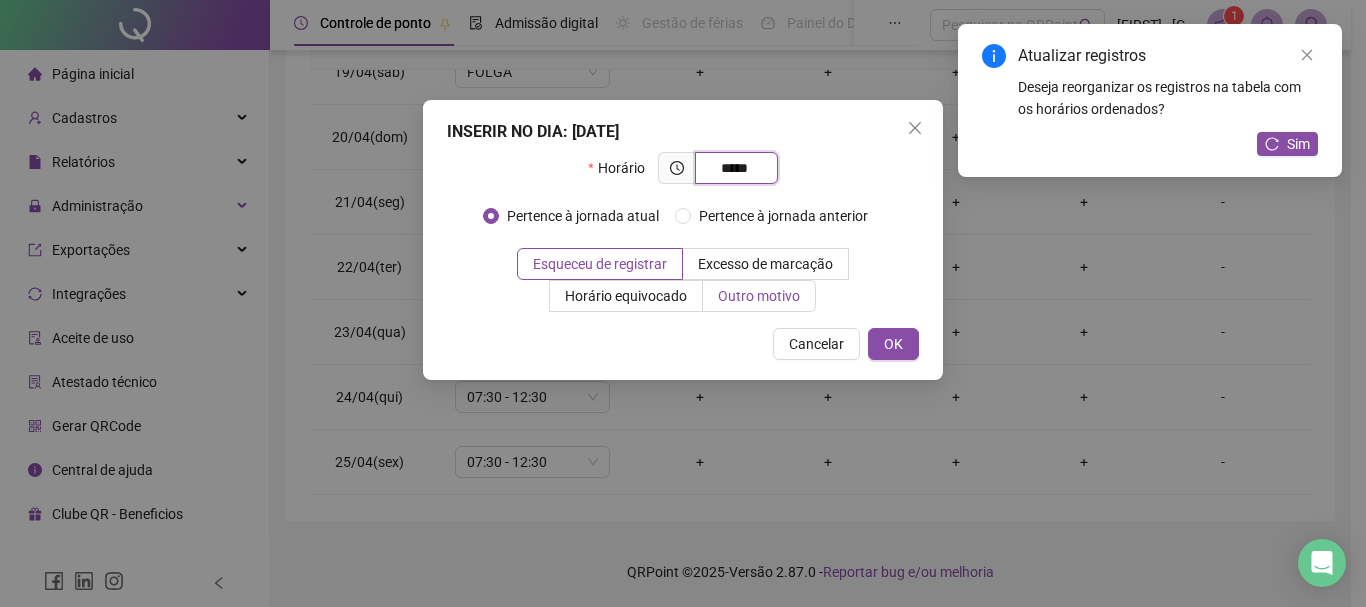 type on "*****" 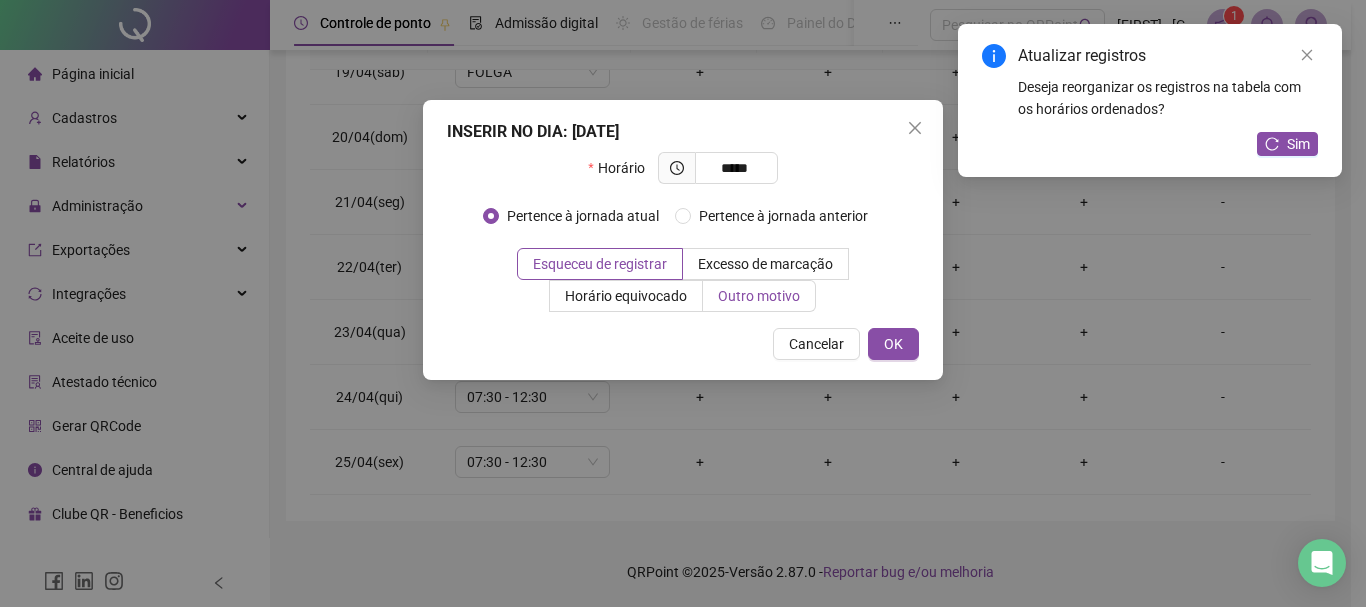 click on "Outro motivo" at bounding box center (759, 296) 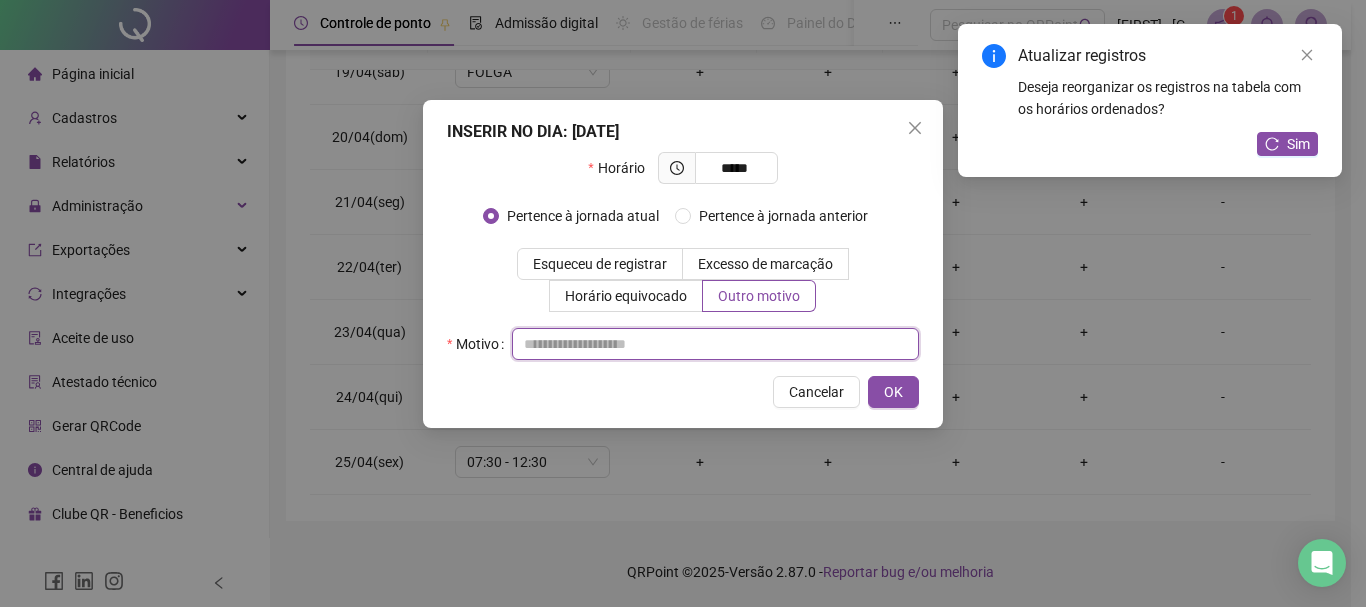 paste on "**********" 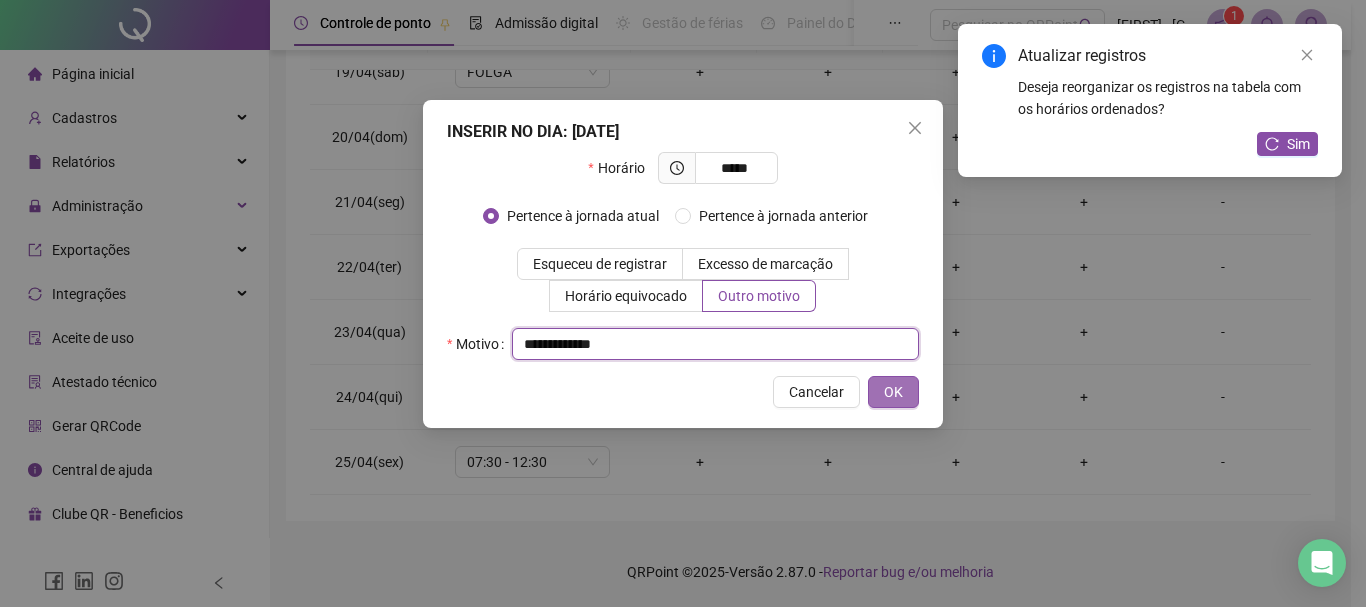 type on "**********" 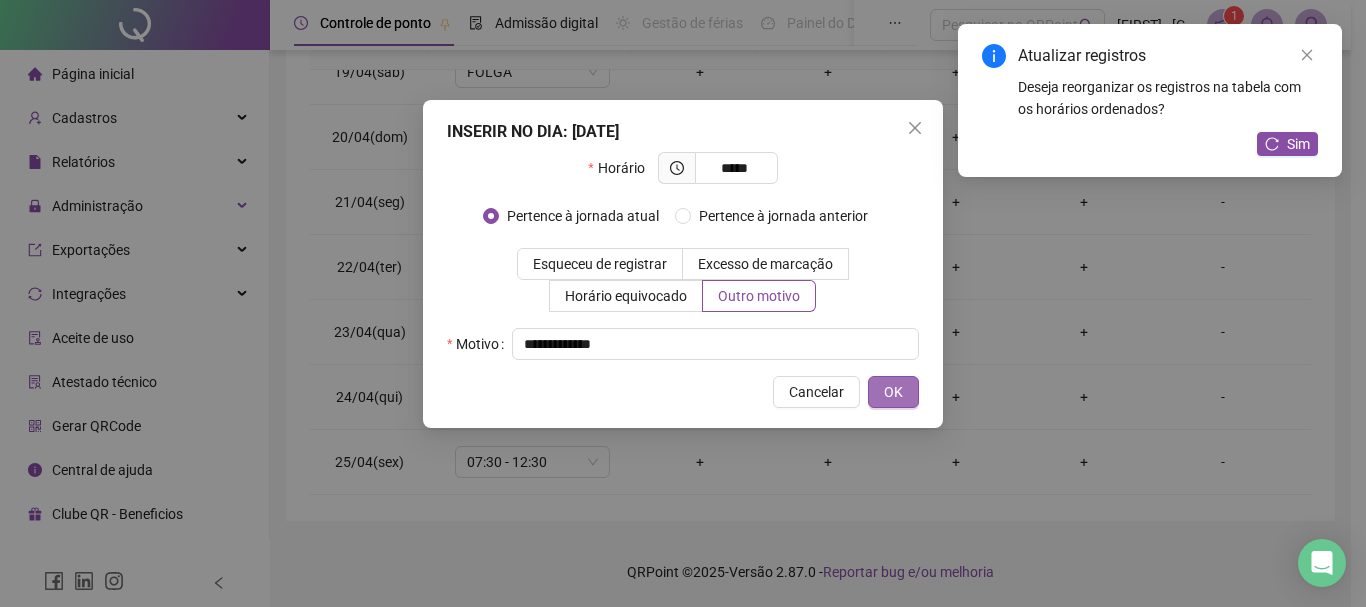 click on "OK" at bounding box center (893, 392) 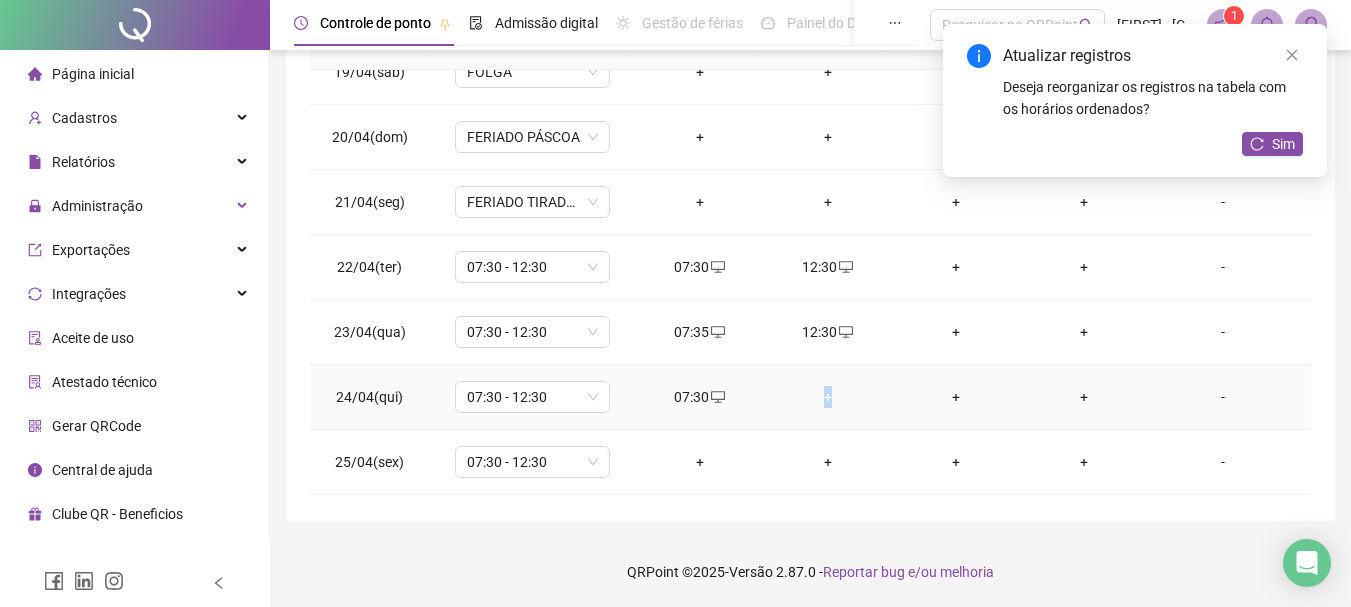 click on "+" at bounding box center (828, 397) 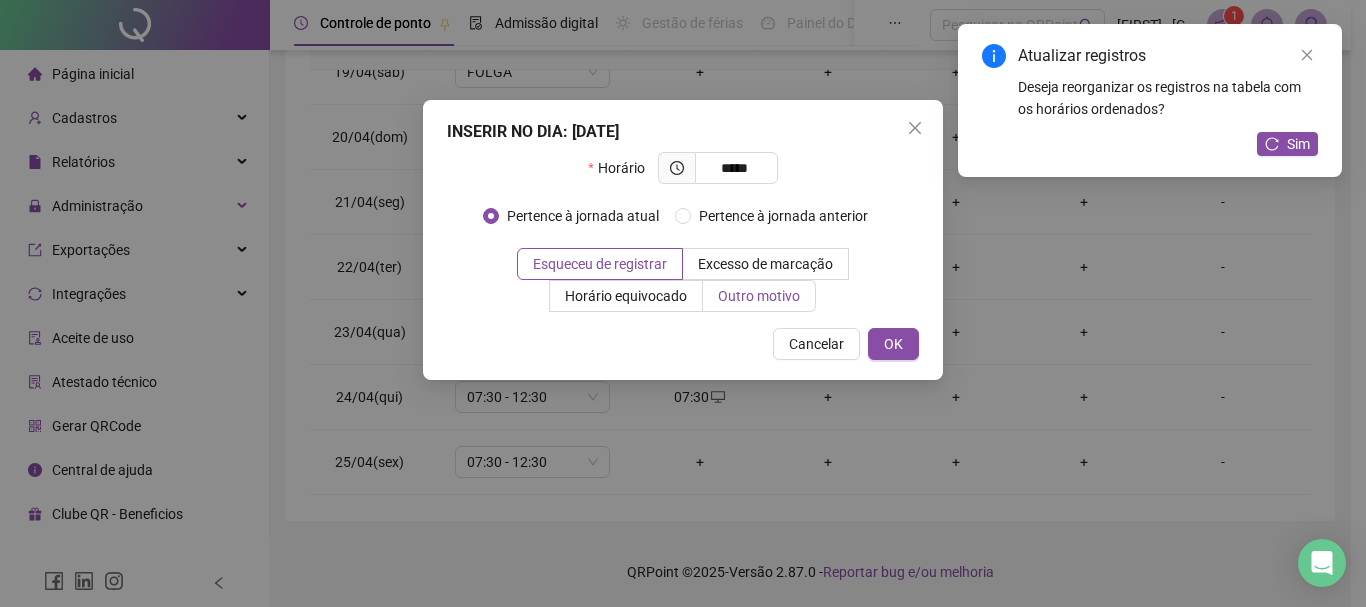 type on "*****" 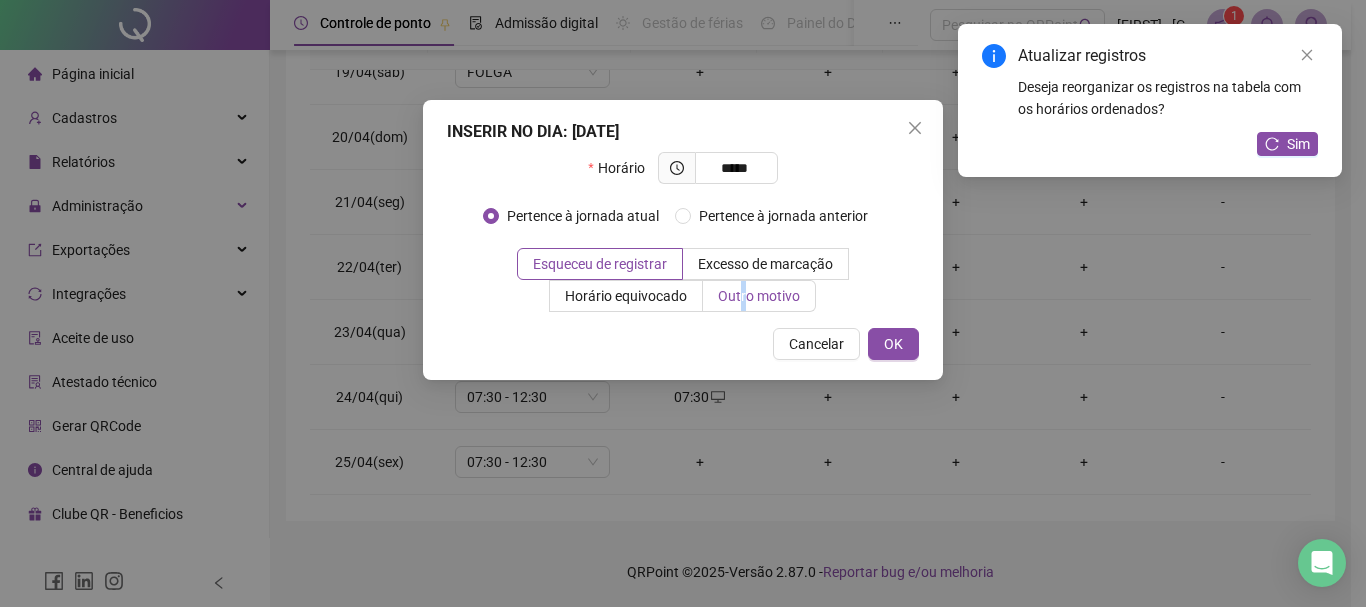 drag, startPoint x: 743, startPoint y: 292, endPoint x: 753, endPoint y: 299, distance: 12.206555 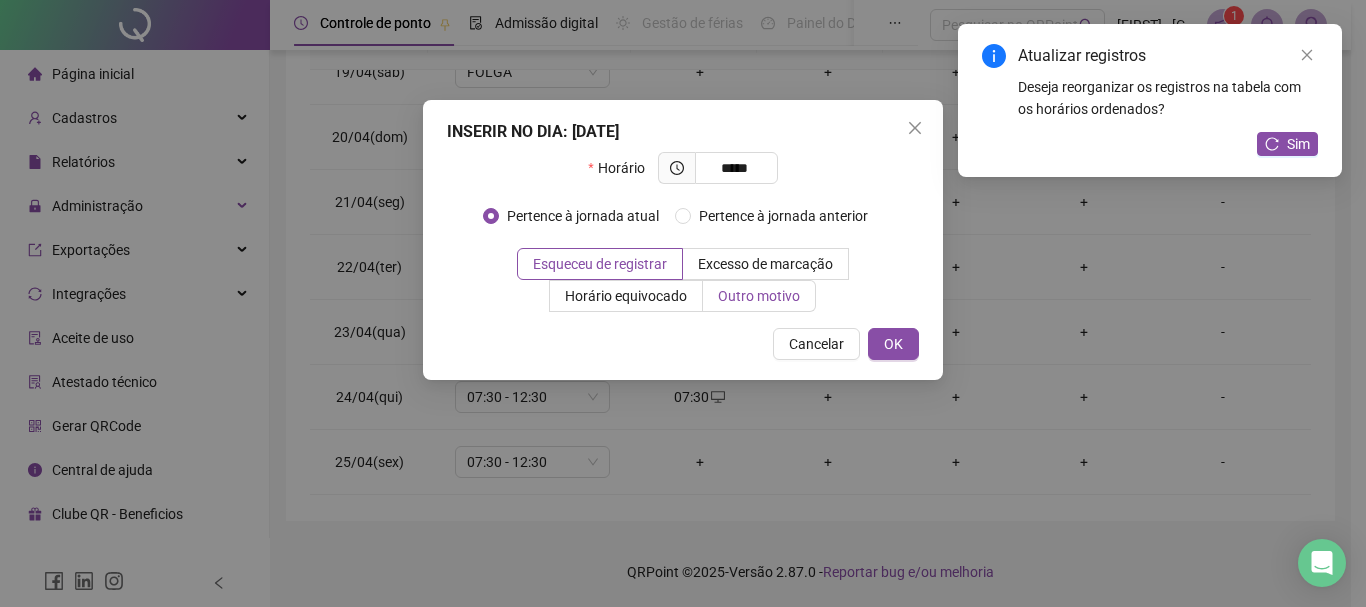 click on "Outro motivo" at bounding box center [759, 296] 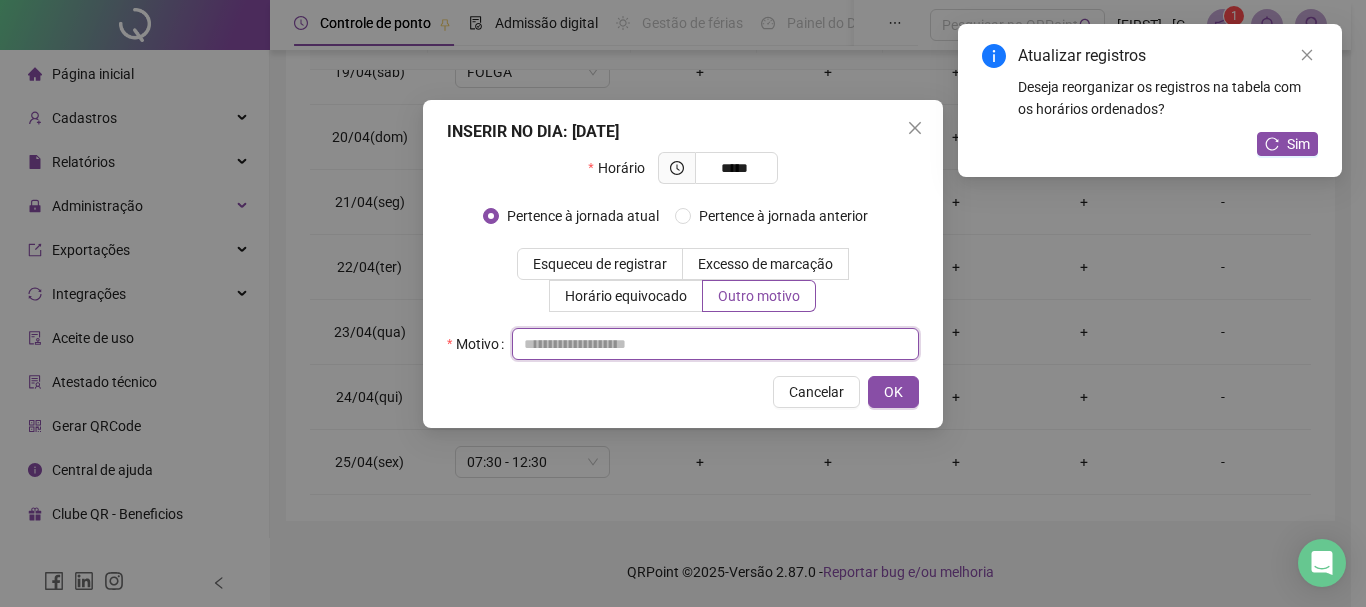 paste on "**********" 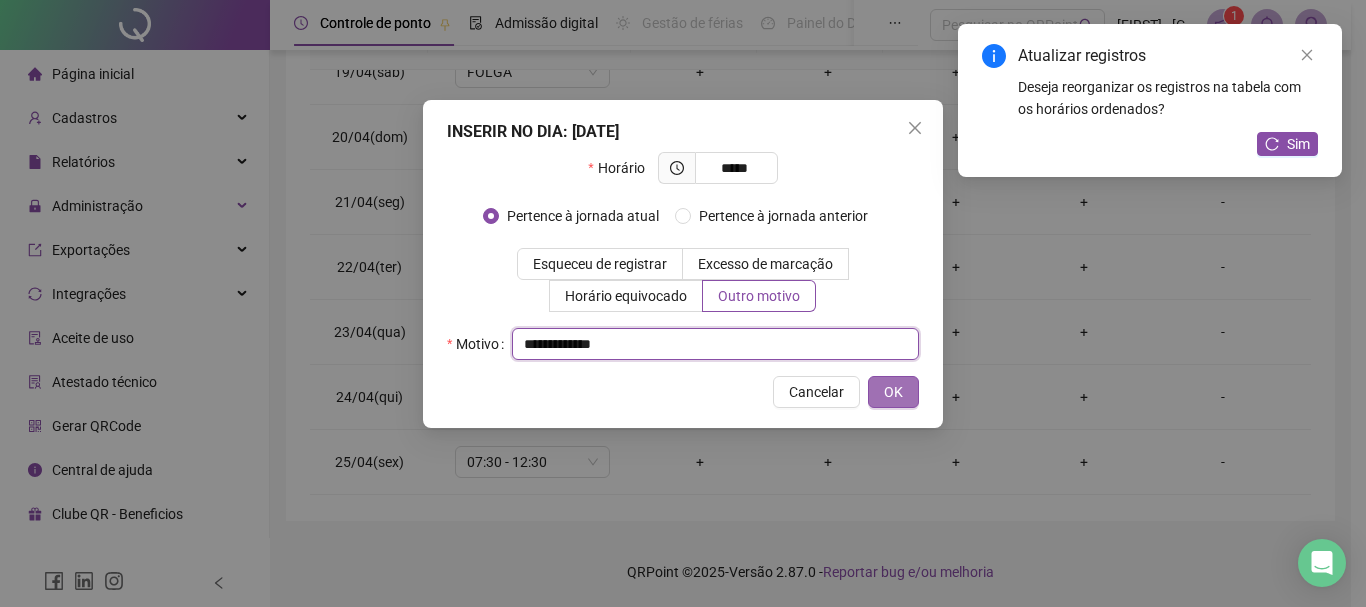 type on "**********" 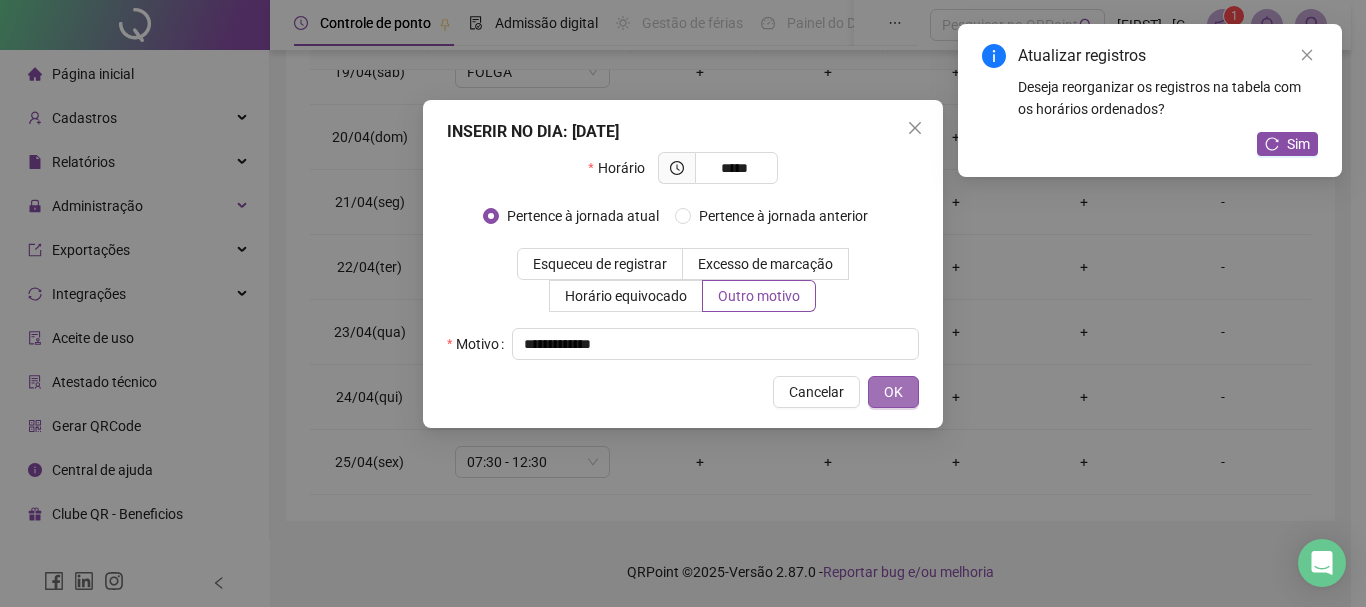 click on "OK" at bounding box center [893, 392] 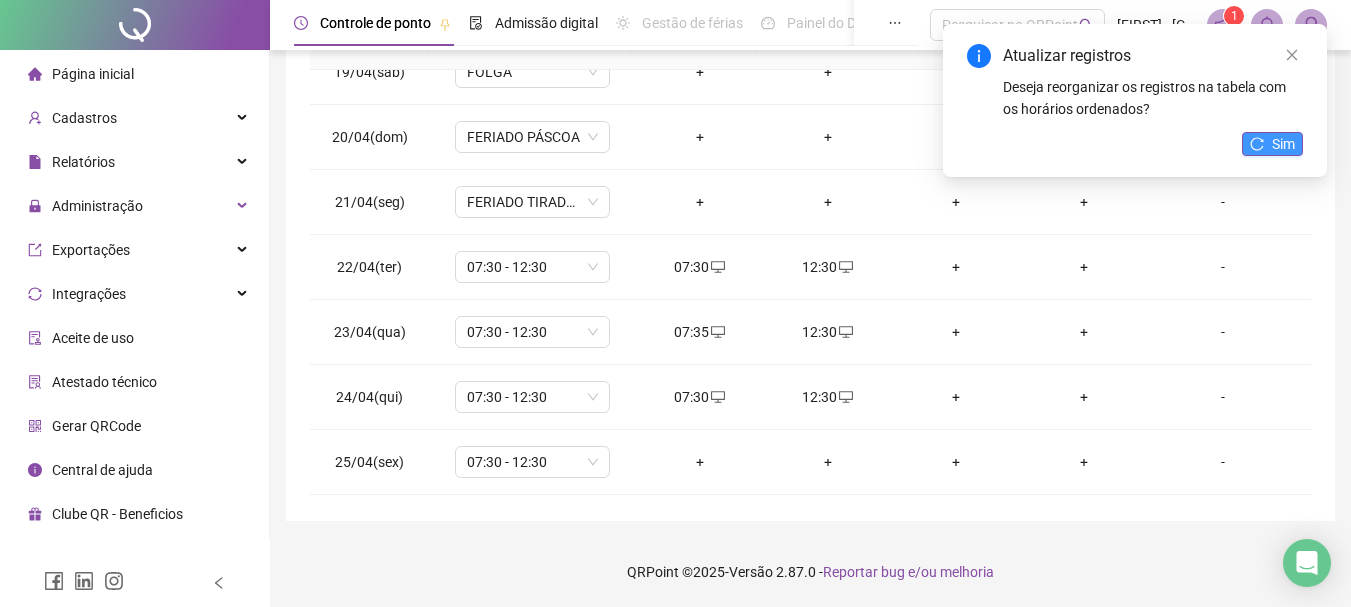click on "Sim" at bounding box center [1272, 144] 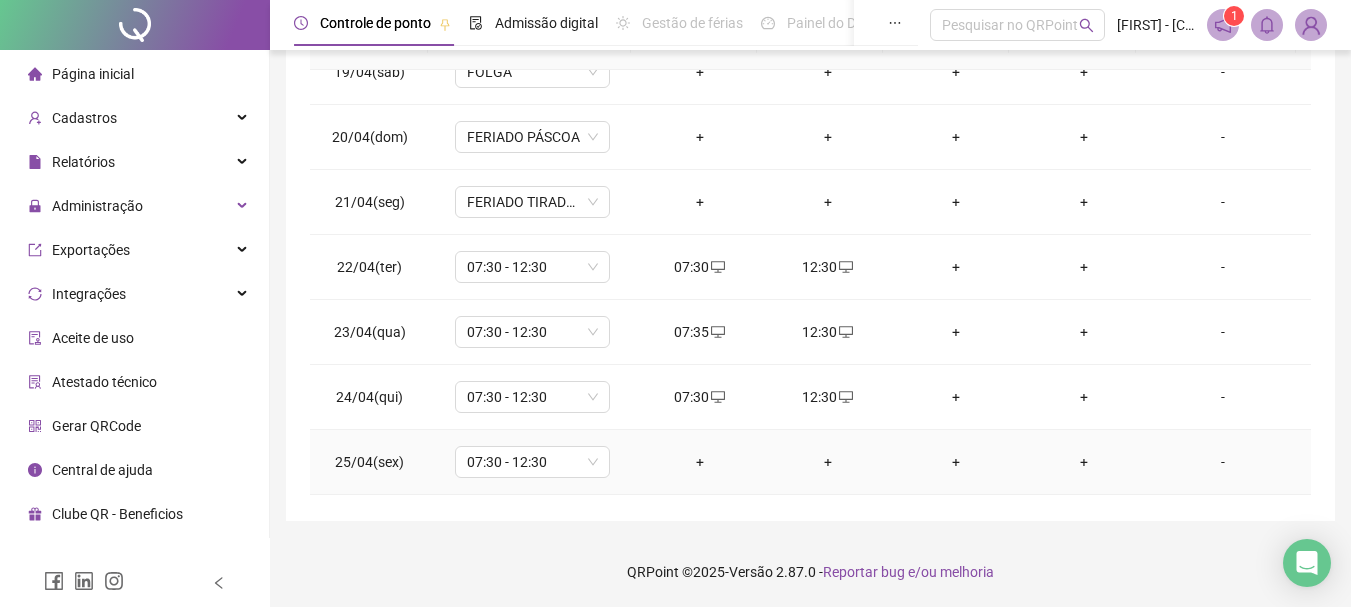 click on "+" at bounding box center [700, 462] 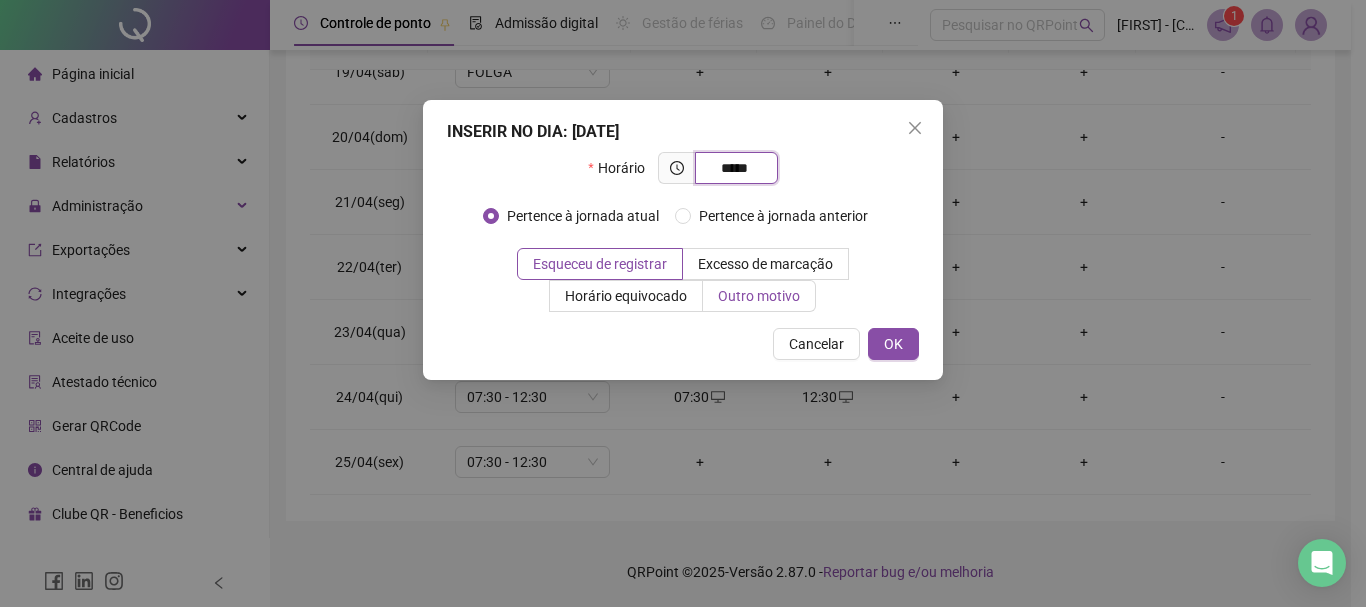 type on "*****" 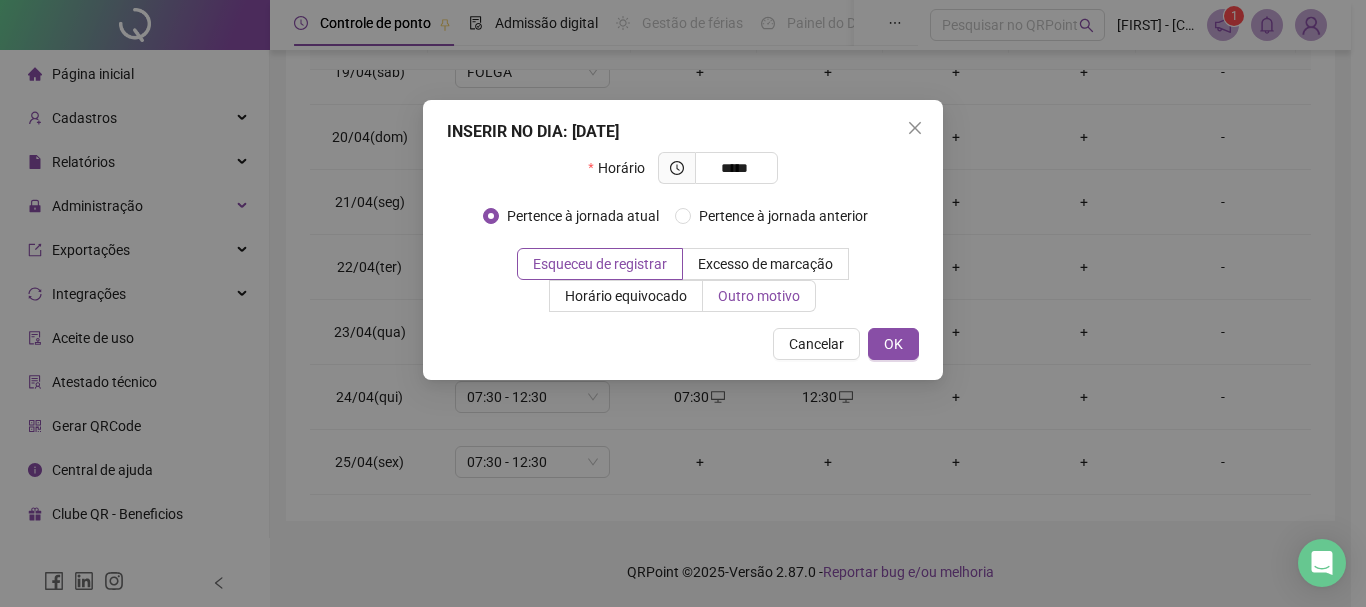click on "Outro motivo" at bounding box center [759, 296] 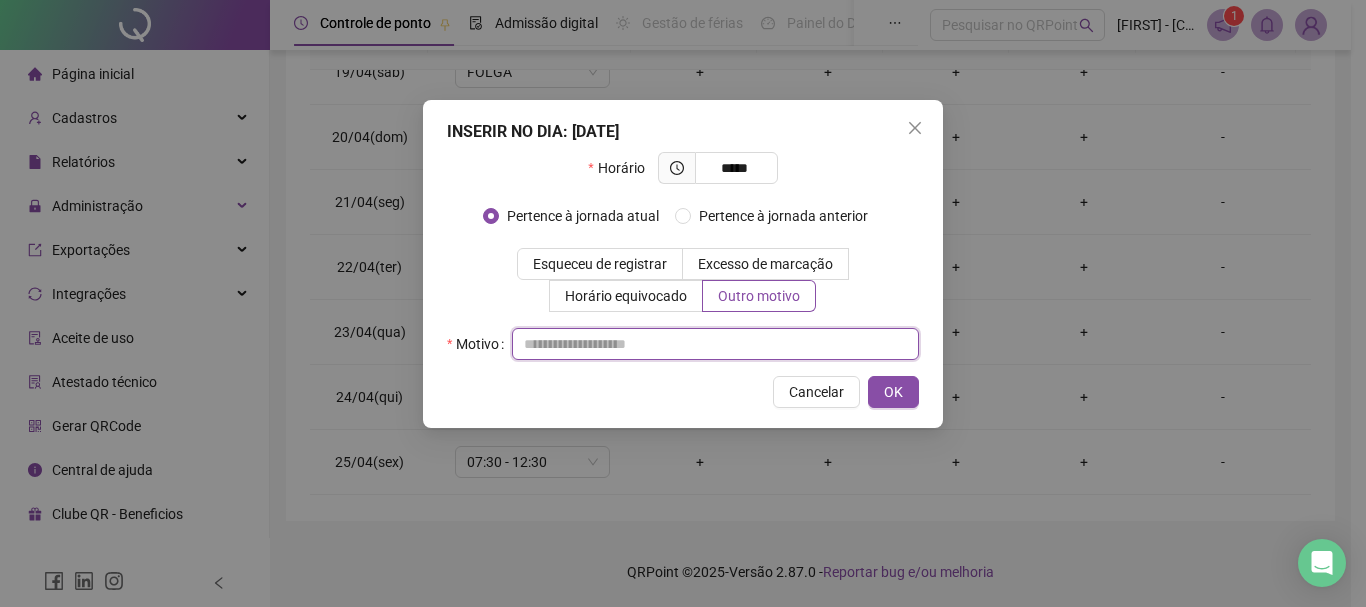 paste on "**********" 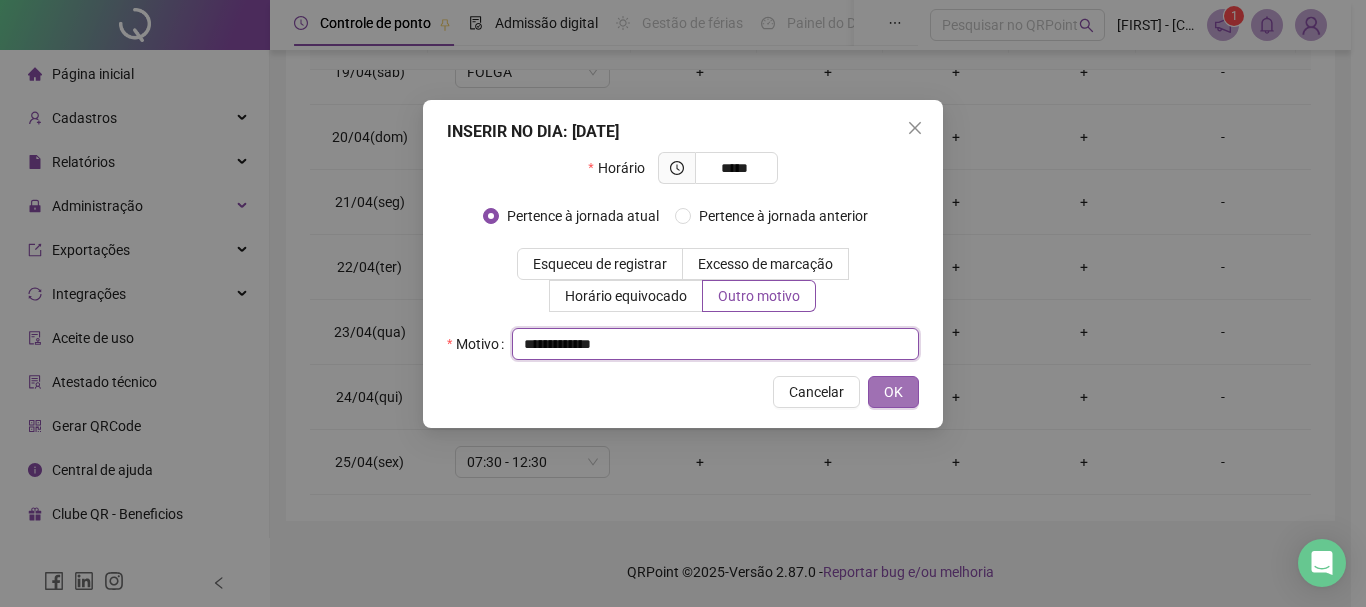 type on "**********" 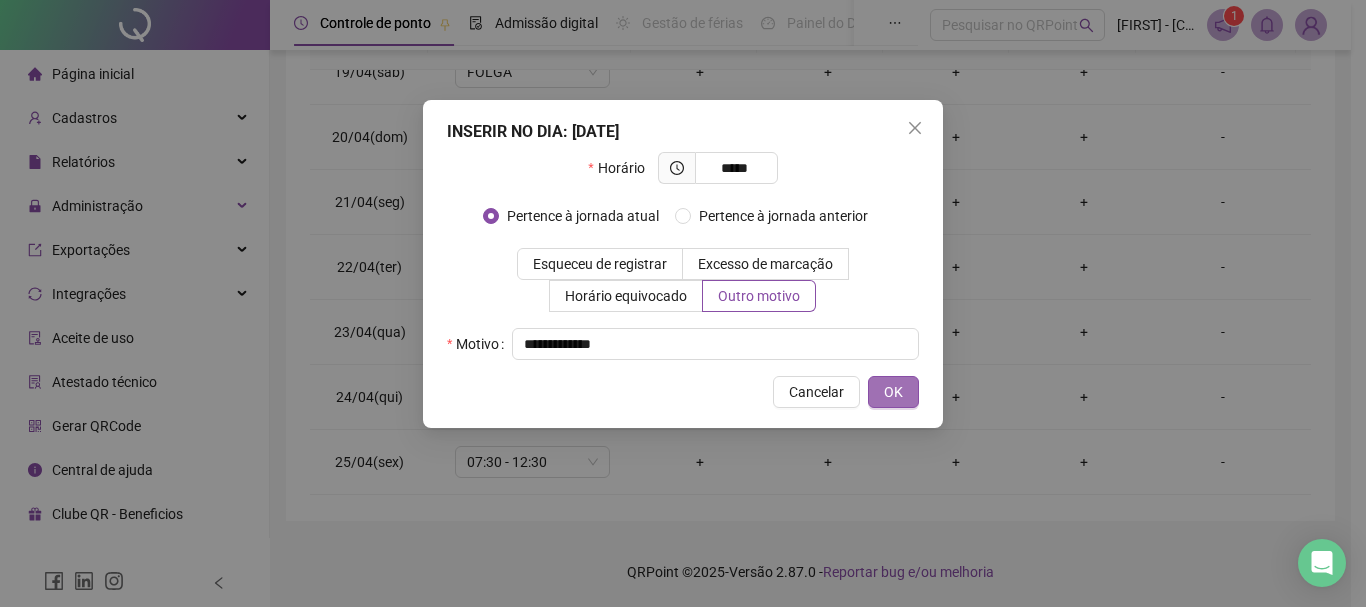 click on "OK" at bounding box center (893, 392) 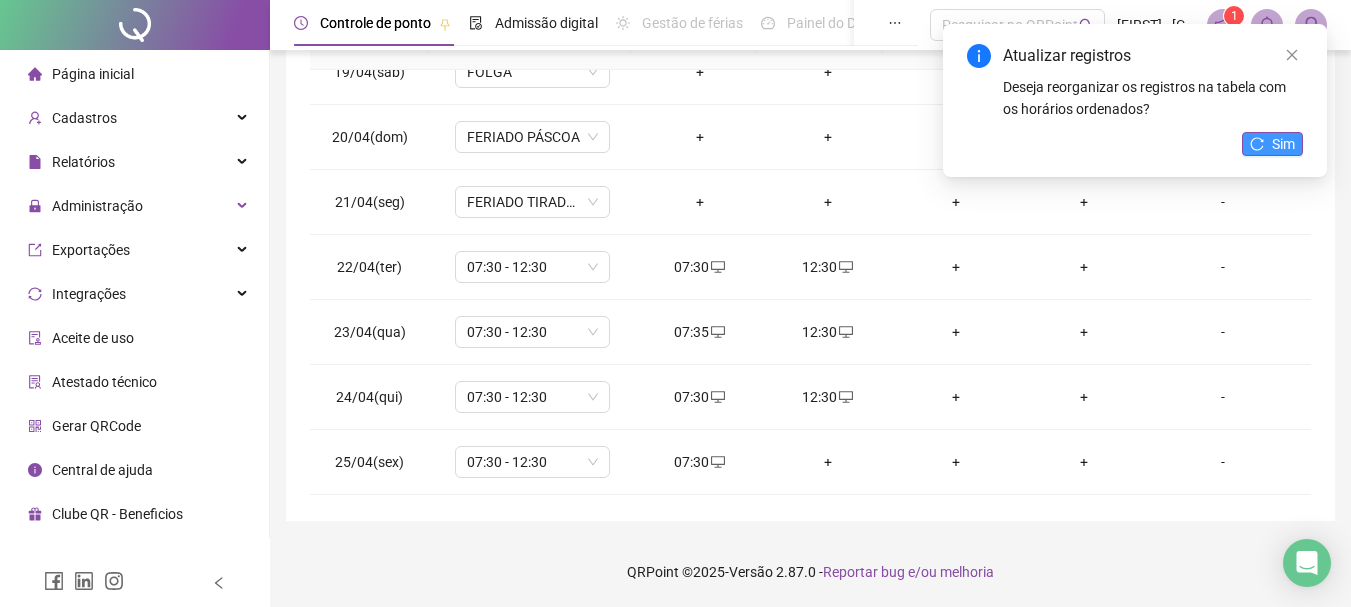click on "Sim" at bounding box center (1272, 144) 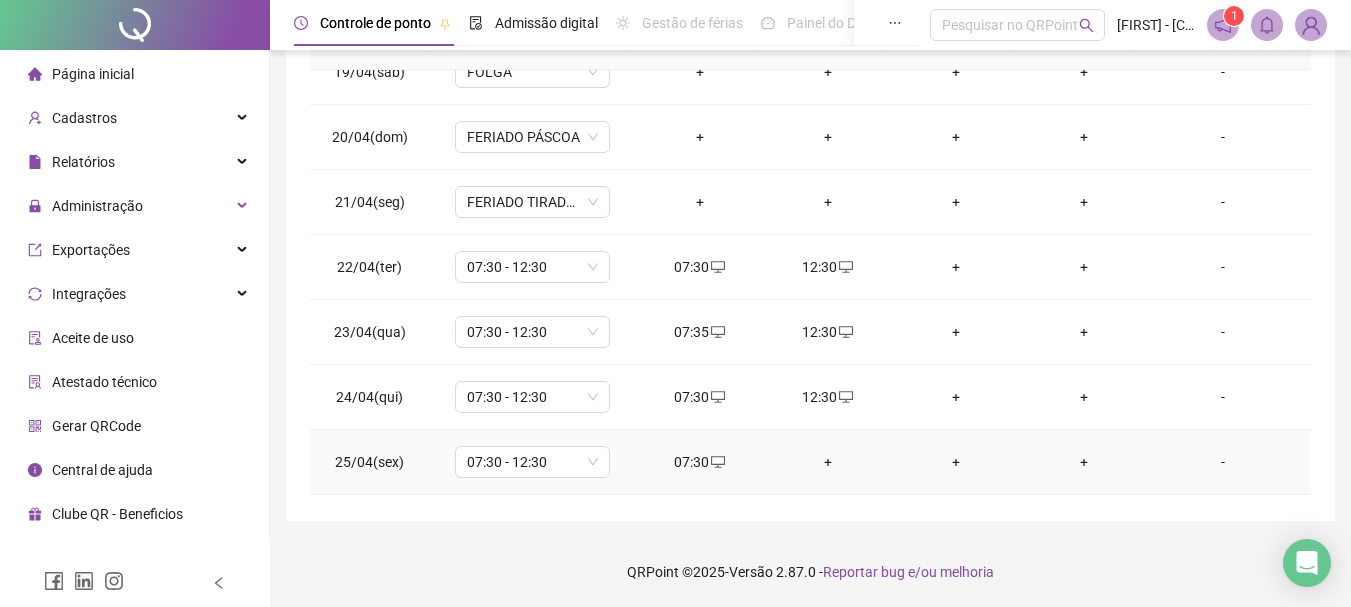 click on "+" at bounding box center [828, 462] 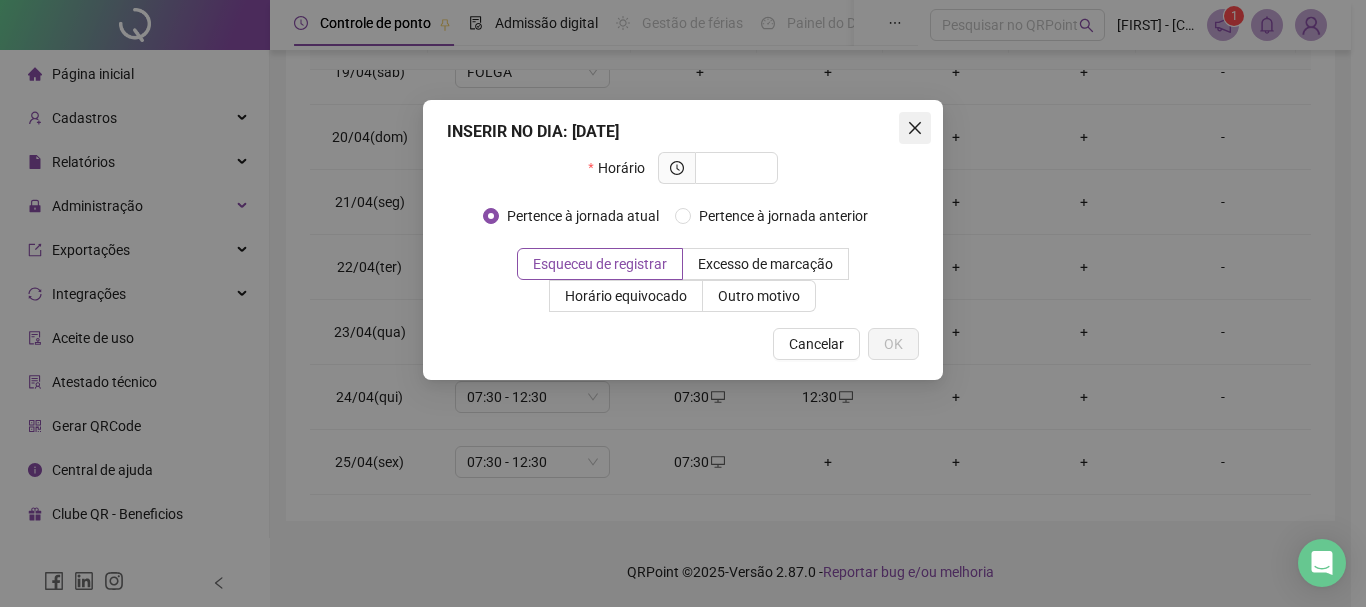 click 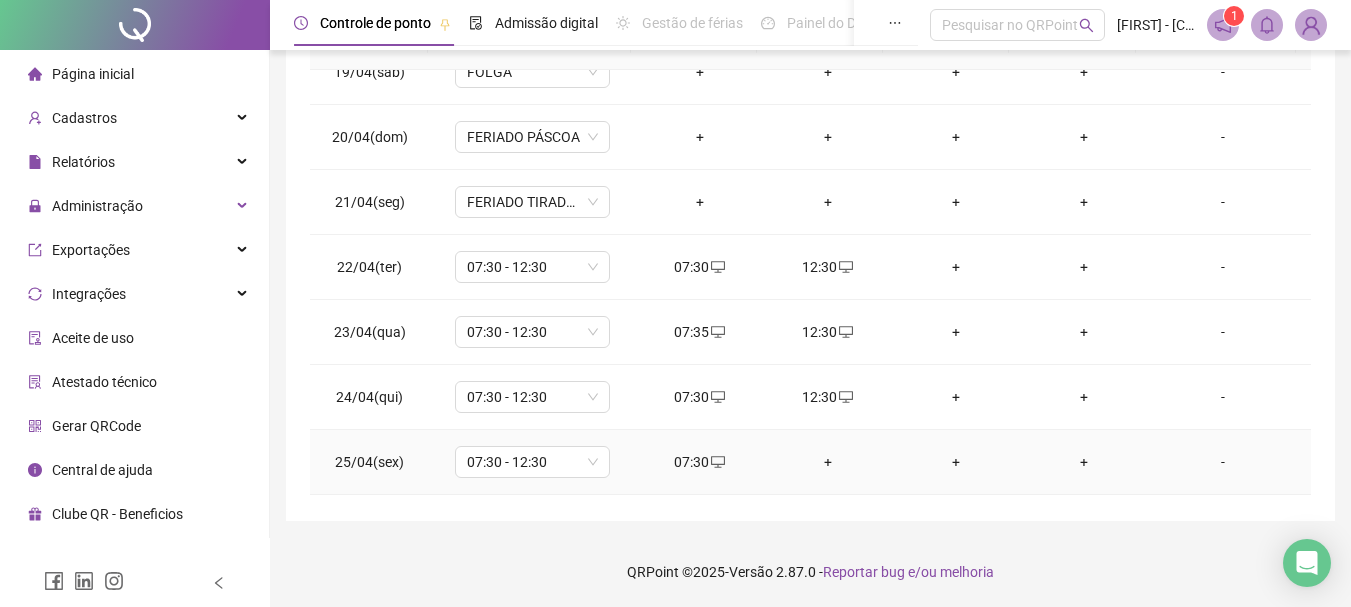 click on "+" at bounding box center [828, 462] 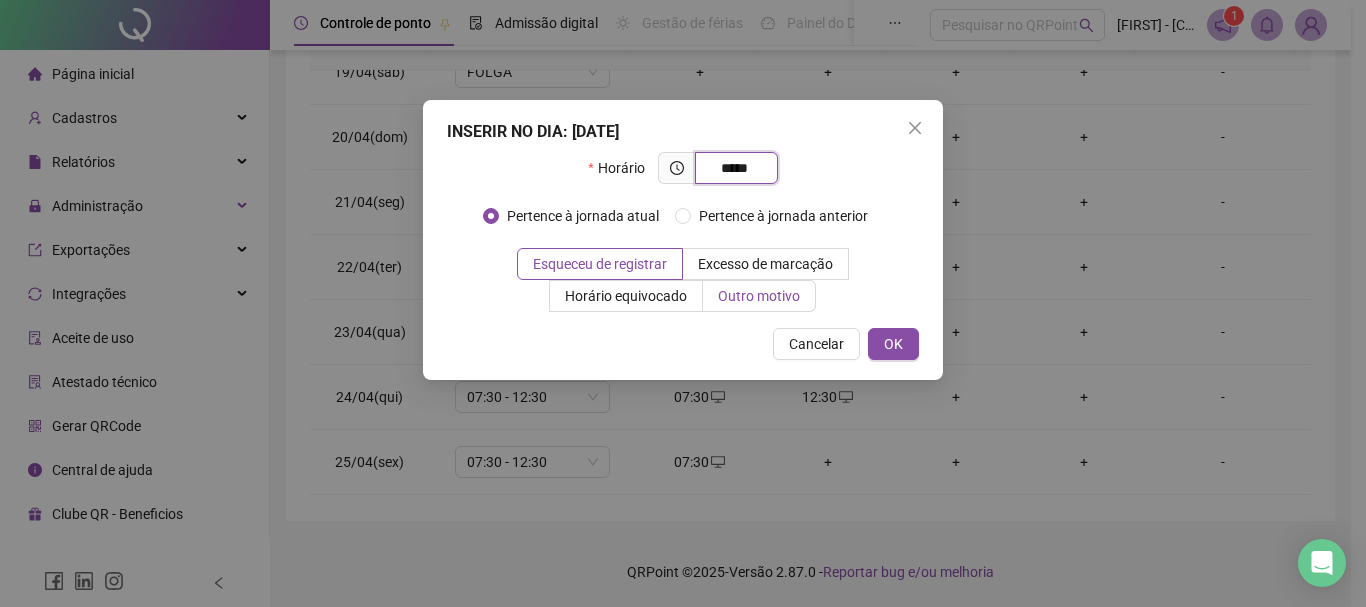 type on "*****" 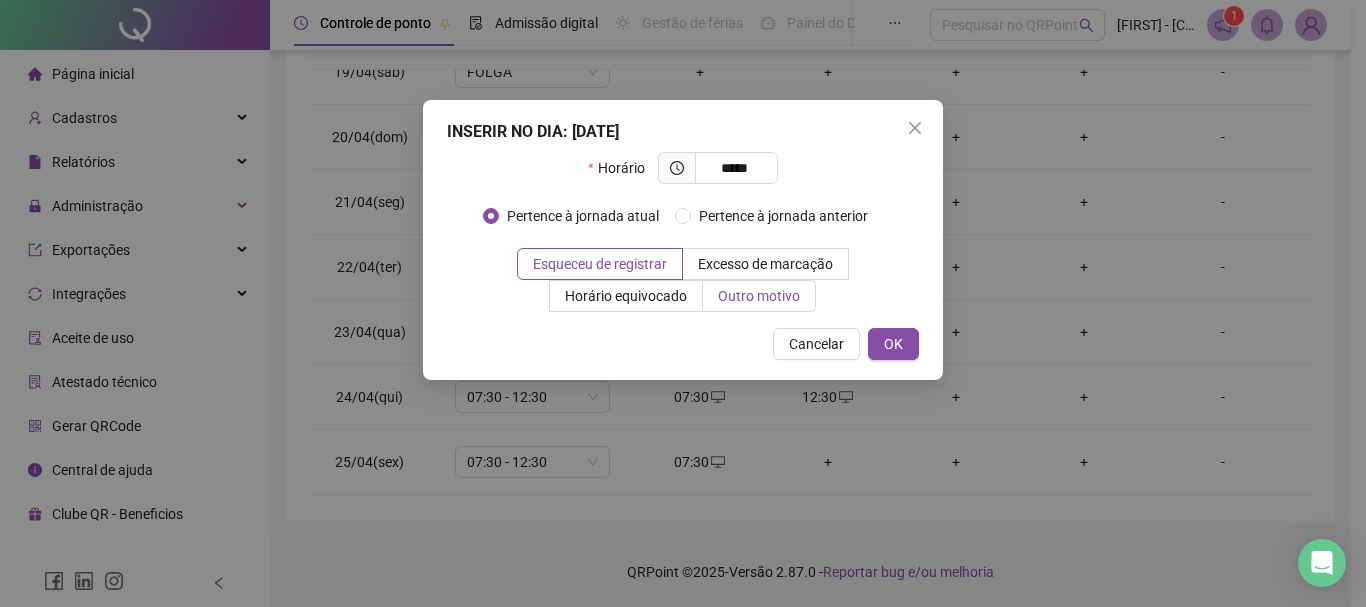 click on "Outro motivo" at bounding box center (759, 296) 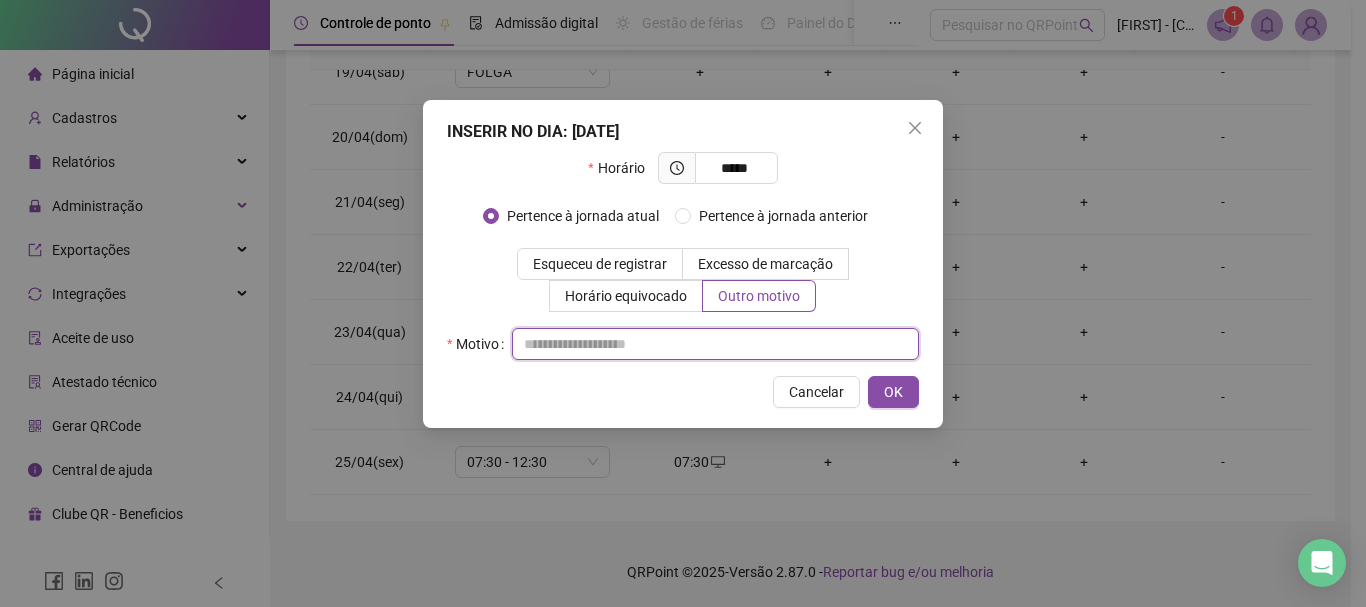 paste on "**********" 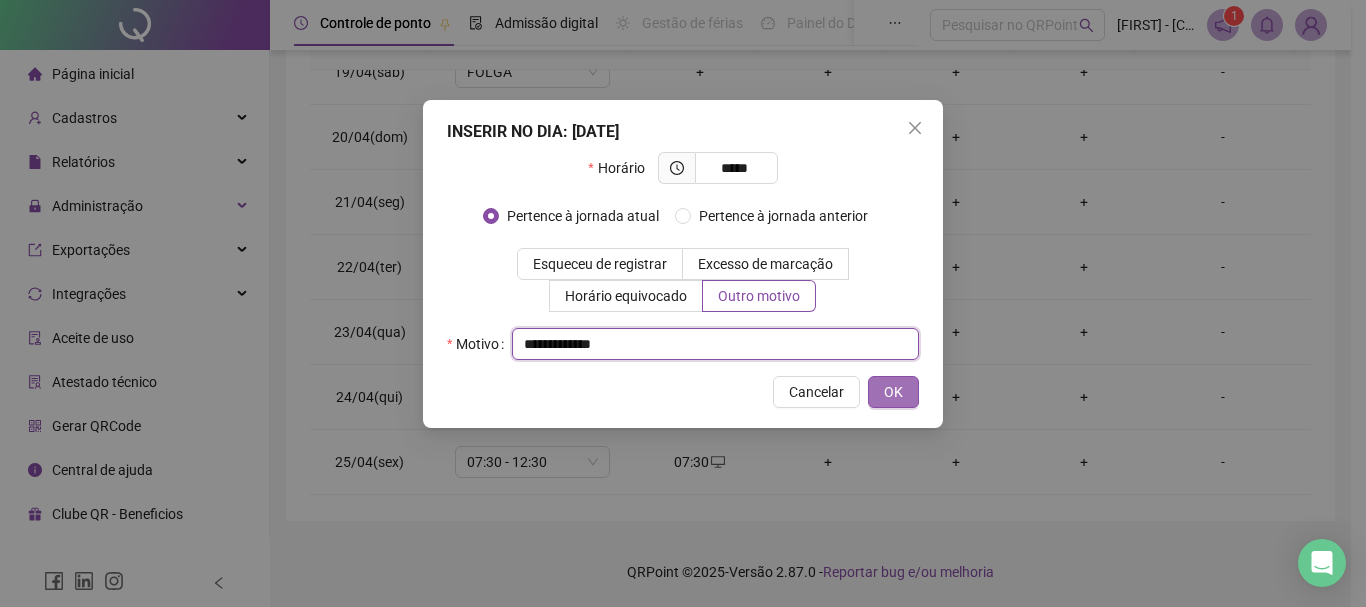 type on "**********" 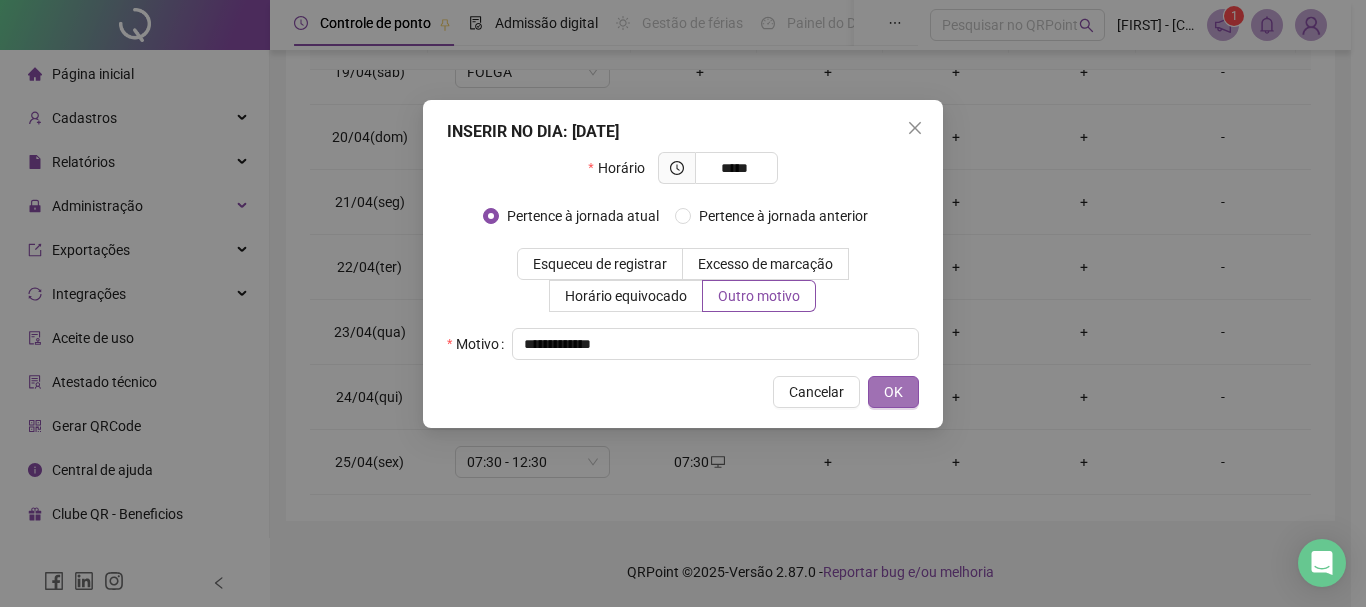 click on "OK" at bounding box center (893, 392) 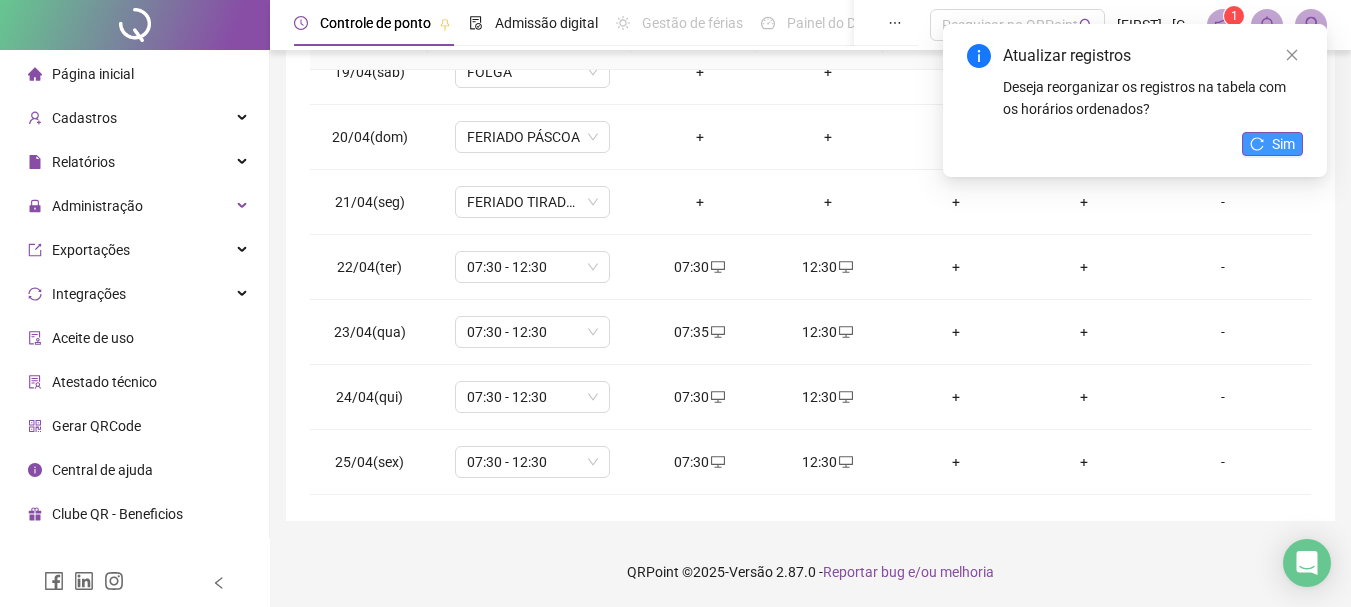 click on "Sim" at bounding box center (1283, 144) 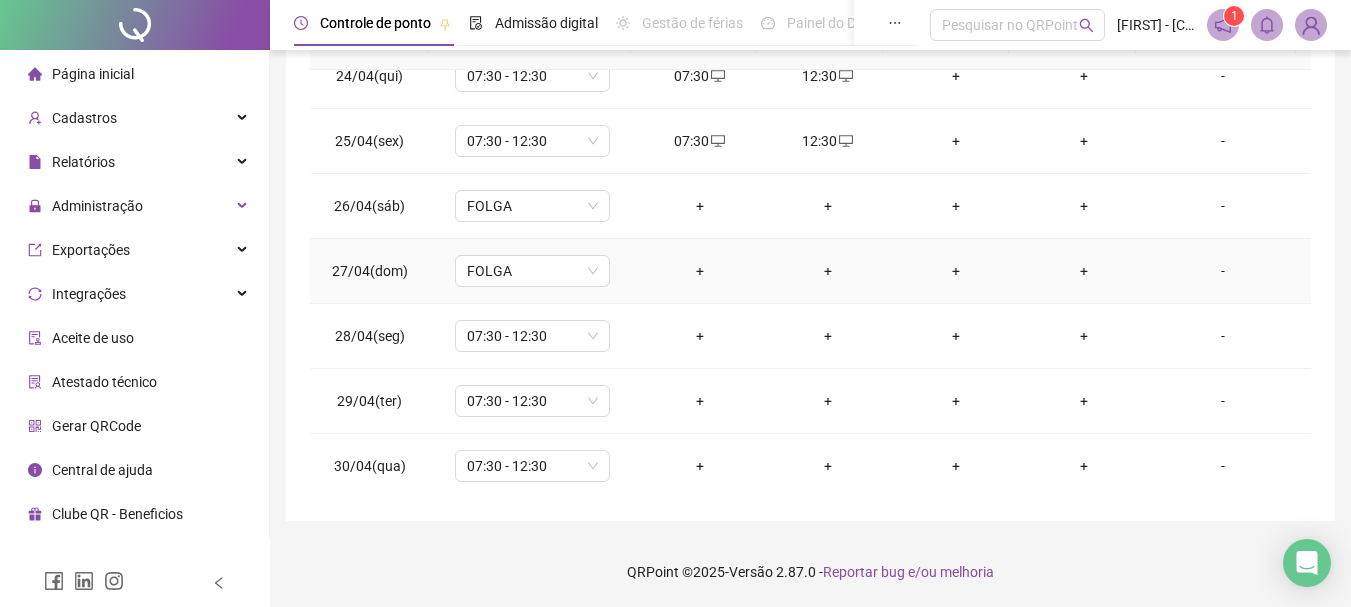 scroll, scrollTop: 1523, scrollLeft: 0, axis: vertical 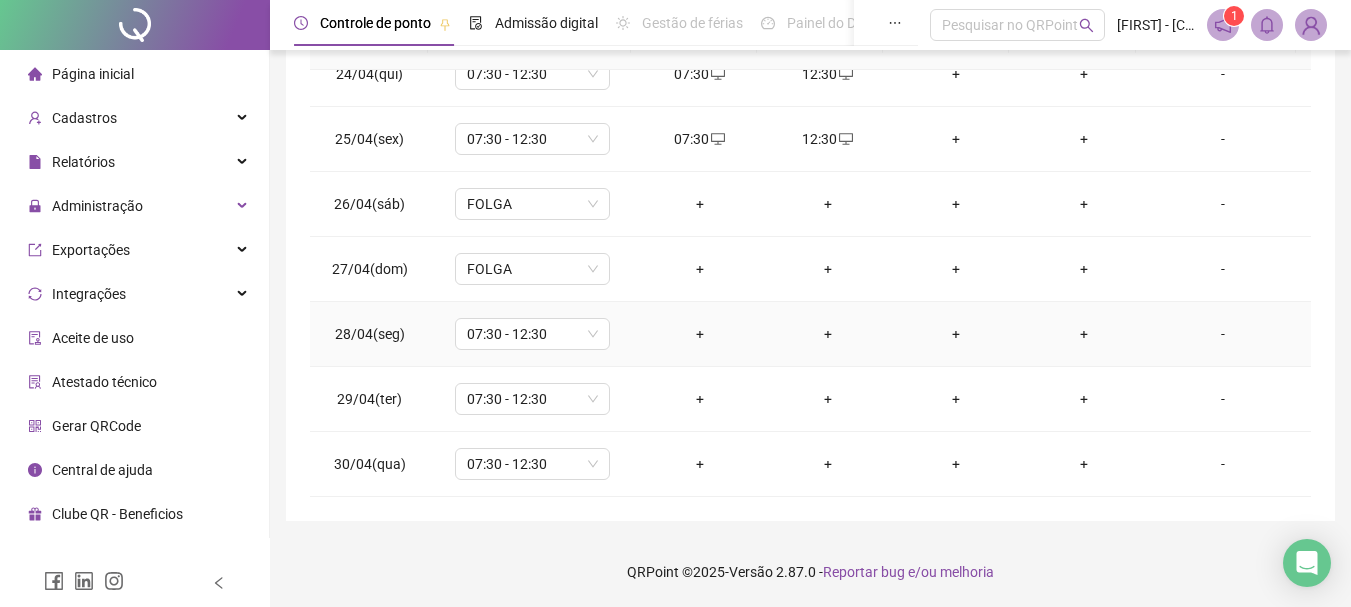 click on "+" at bounding box center (700, 334) 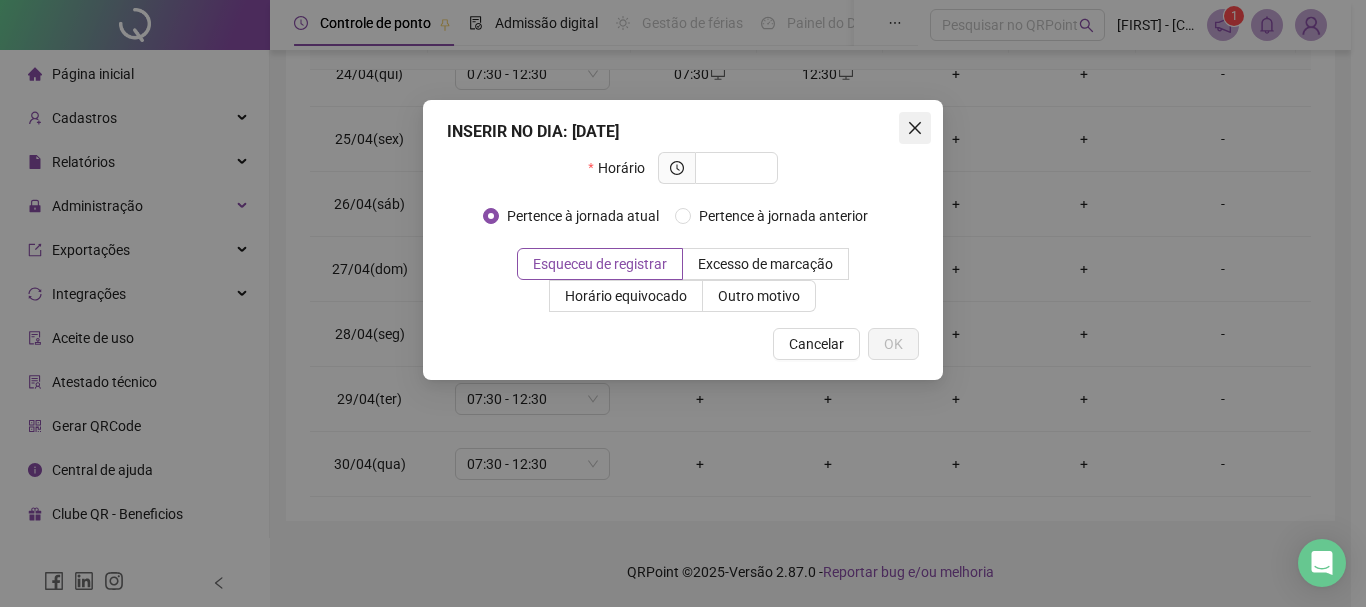 click 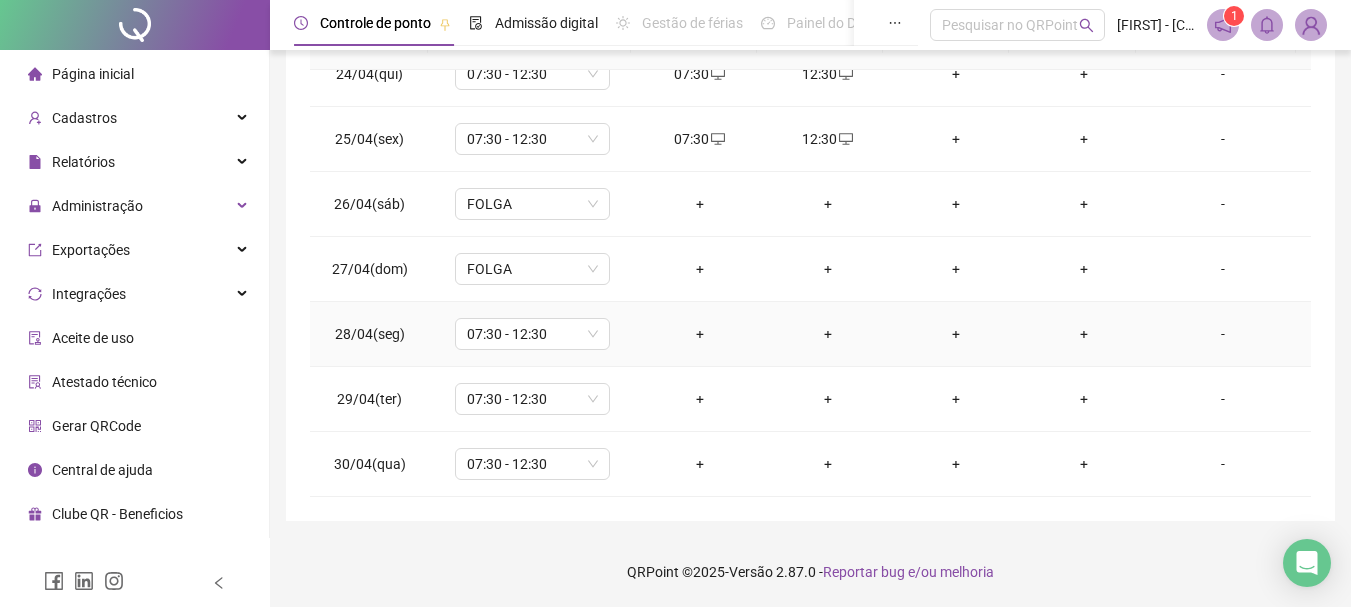scroll, scrollTop: 1423, scrollLeft: 0, axis: vertical 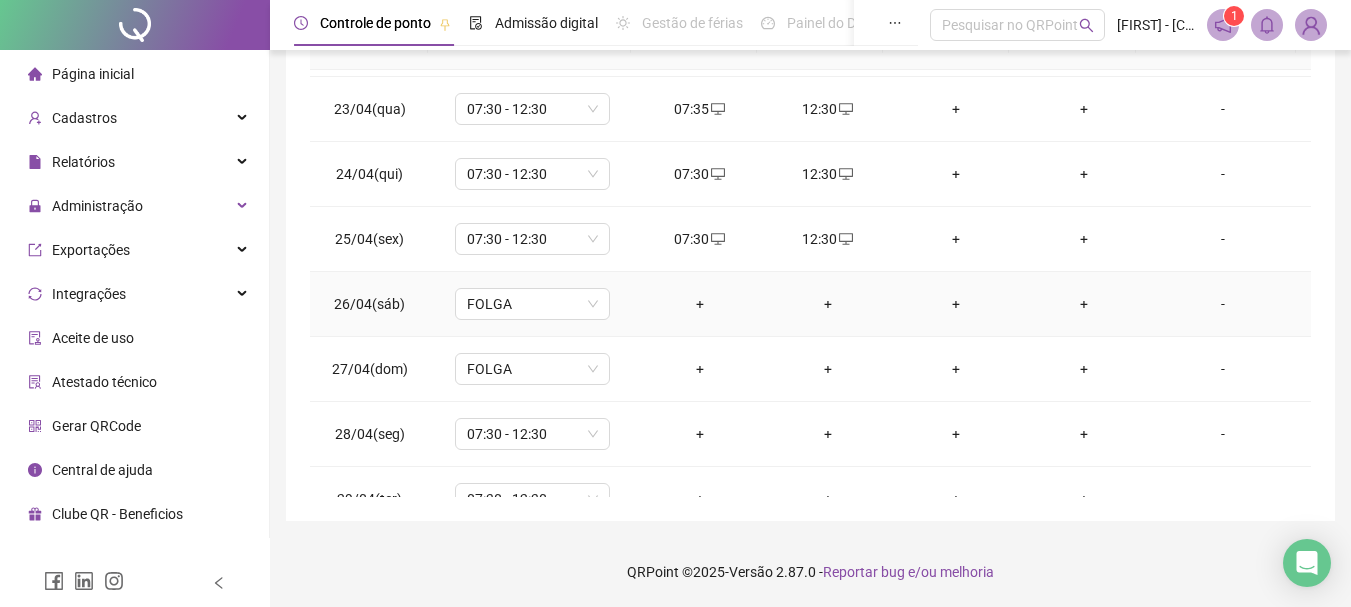 click on "+" at bounding box center [700, 304] 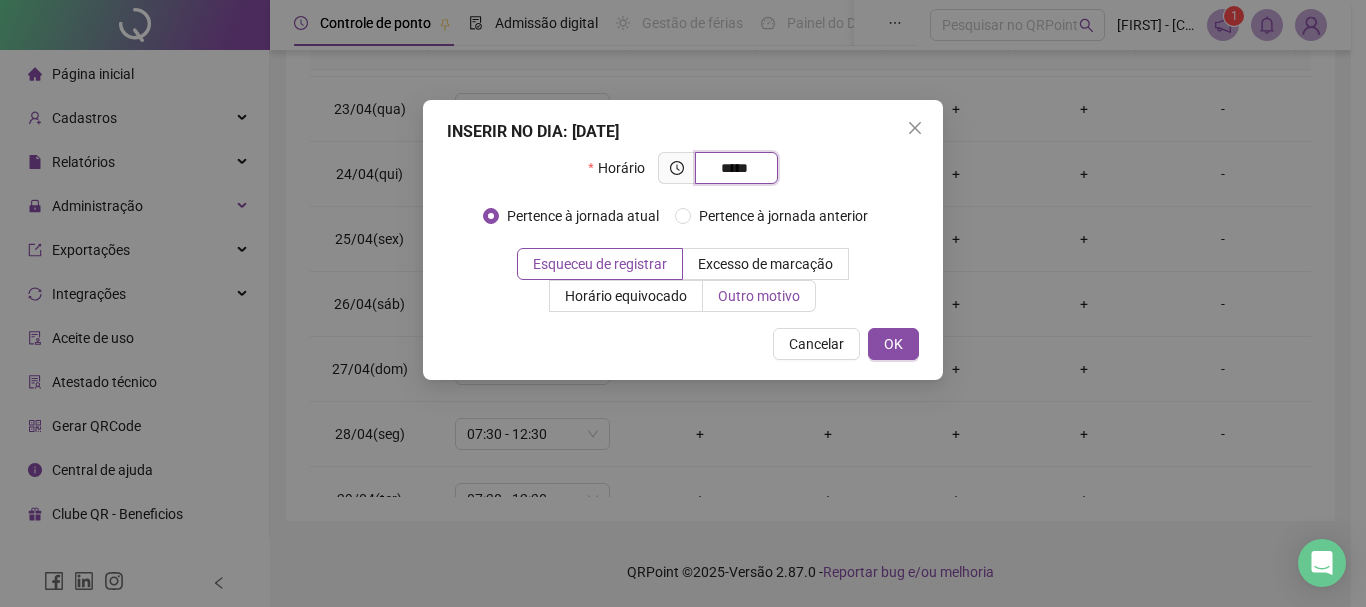type on "*****" 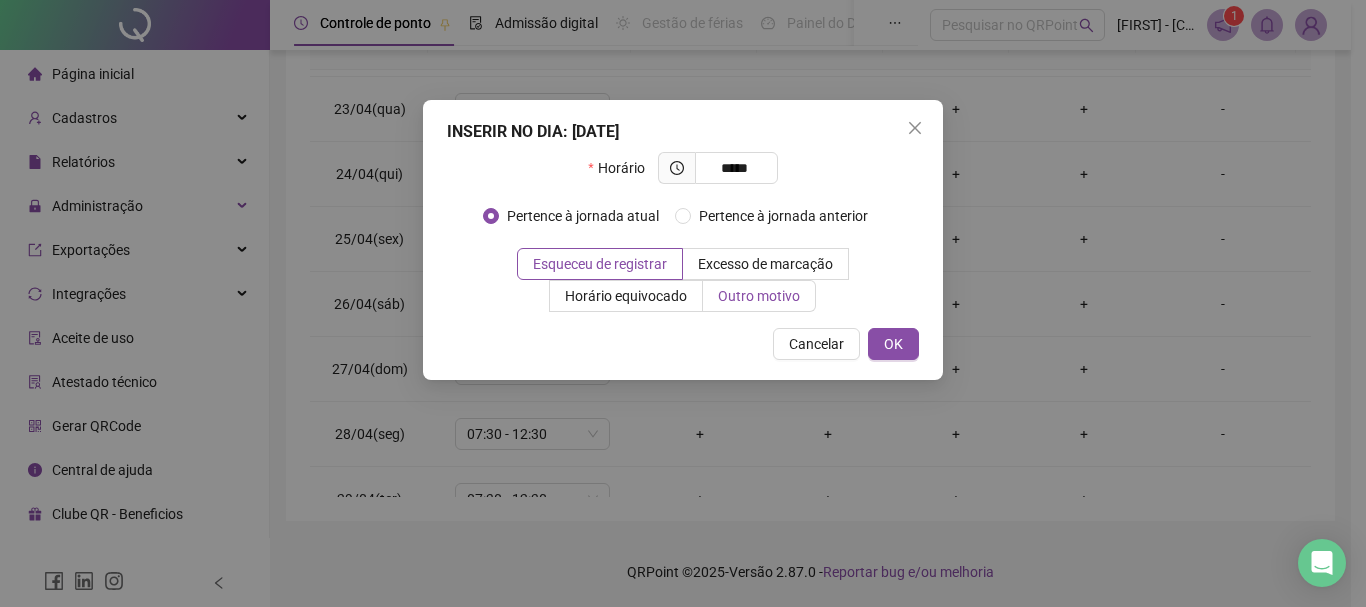 click on "Outro motivo" at bounding box center [759, 296] 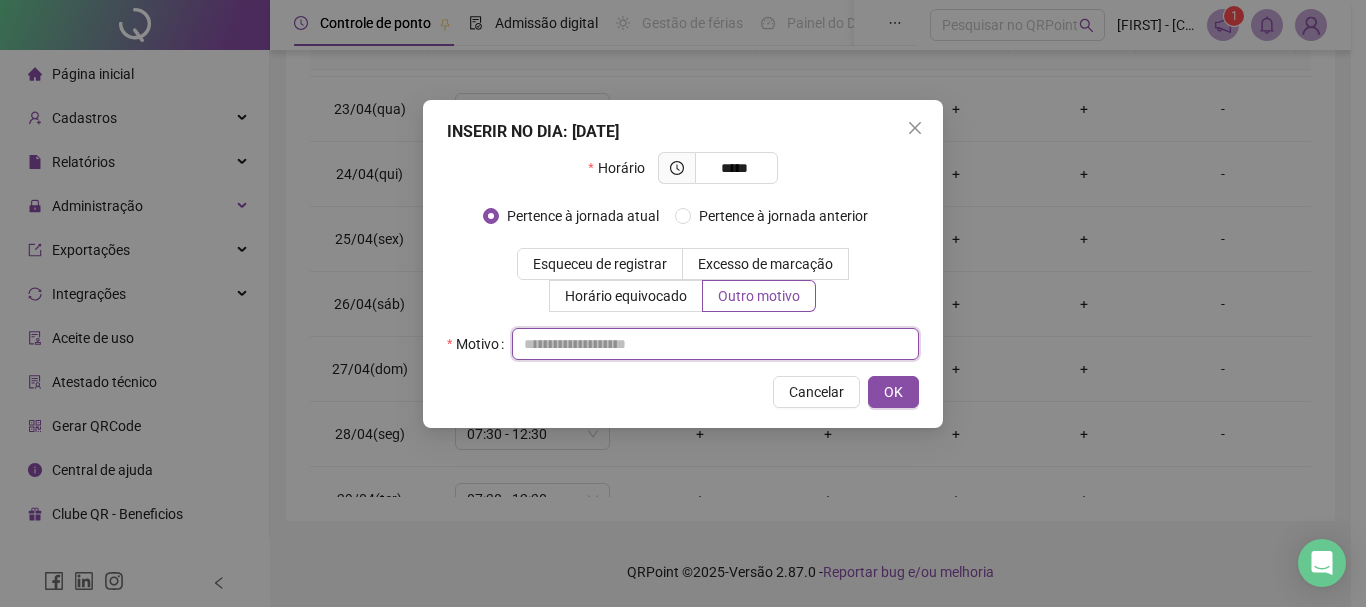 paste on "**********" 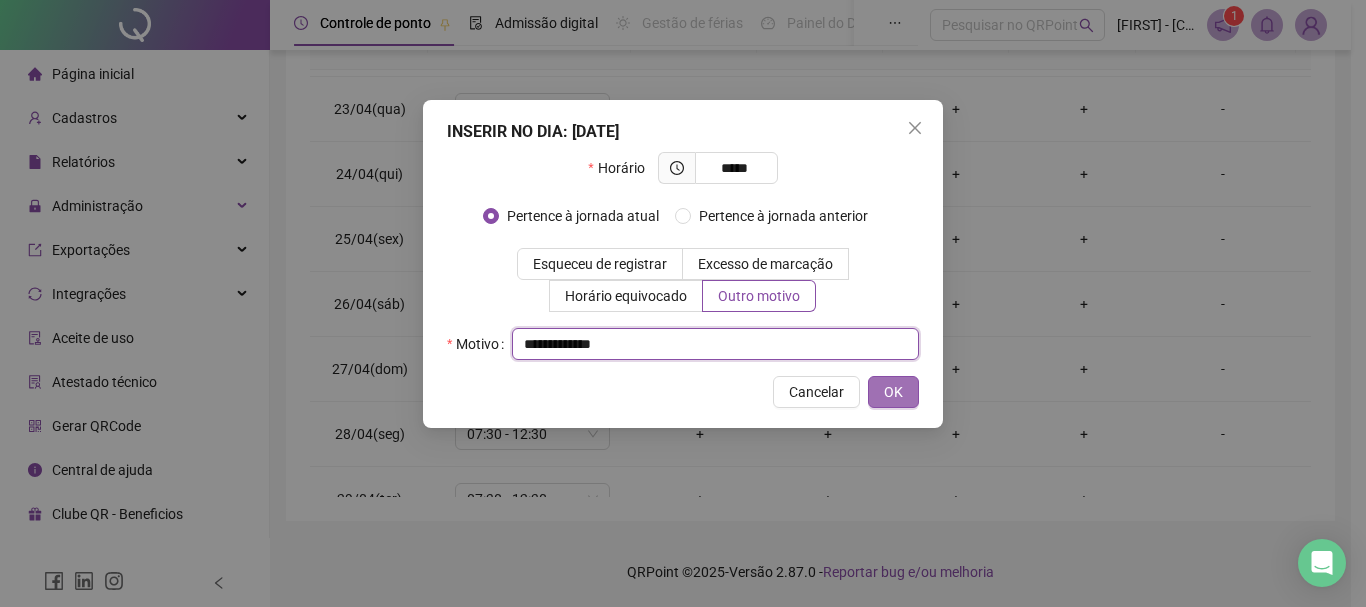 type on "**********" 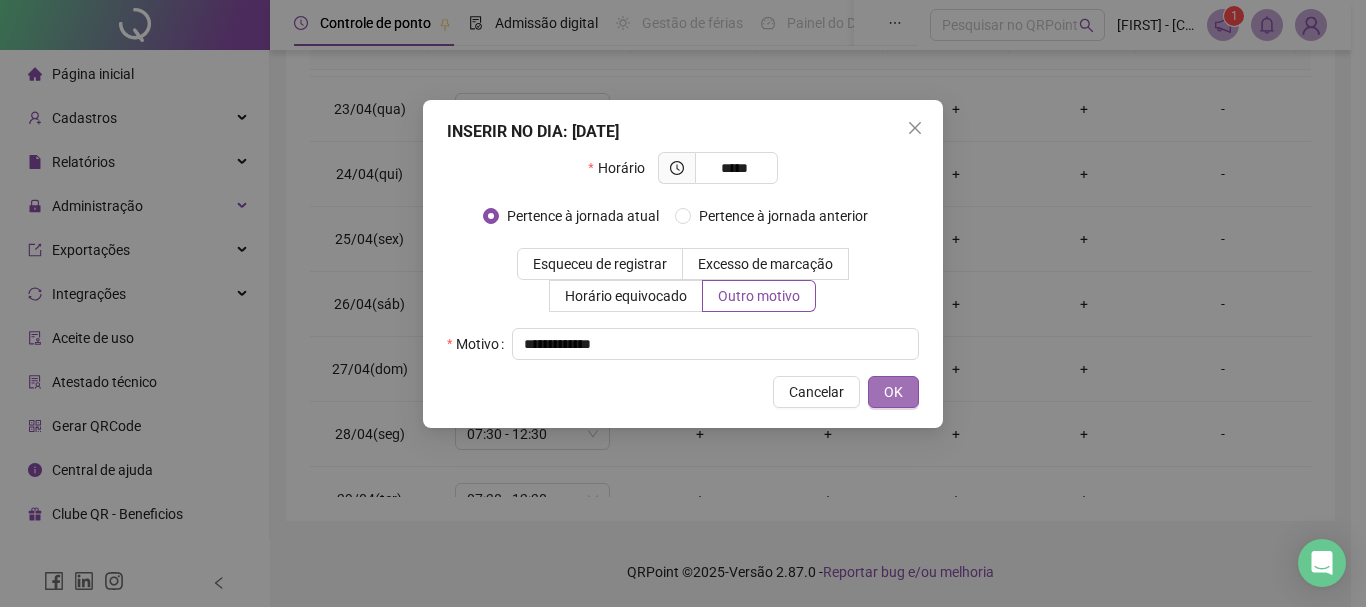 click on "OK" at bounding box center (893, 392) 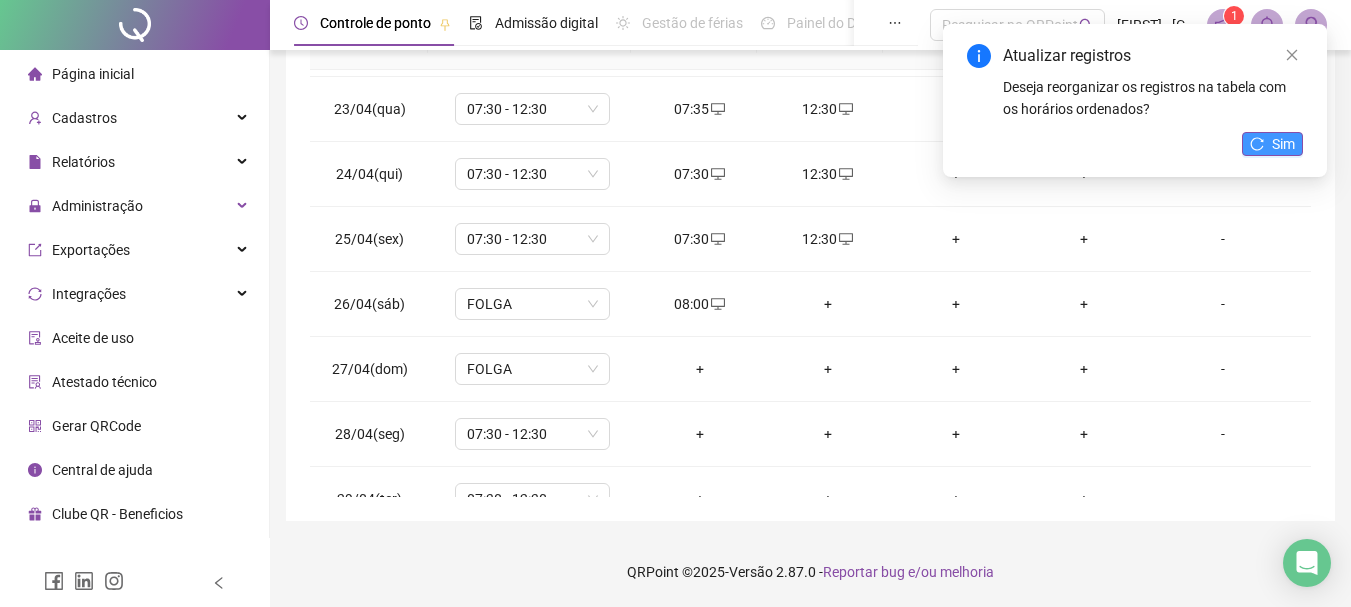 click on "Sim" at bounding box center [1283, 144] 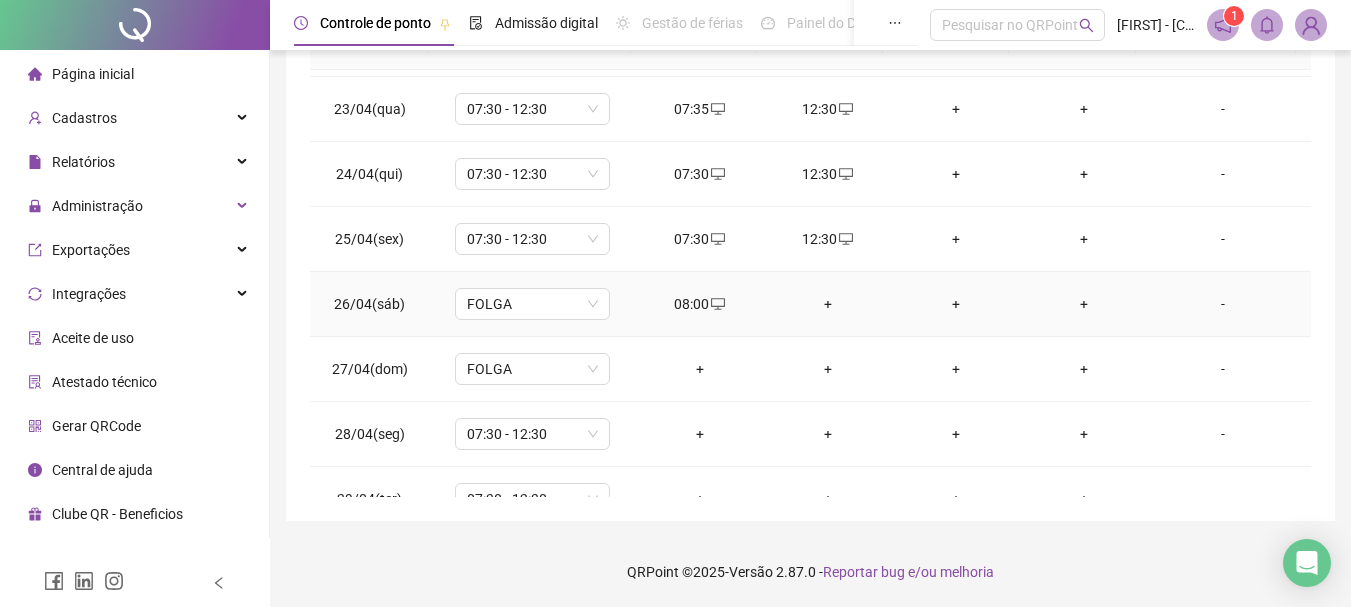 click on "+" at bounding box center [828, 304] 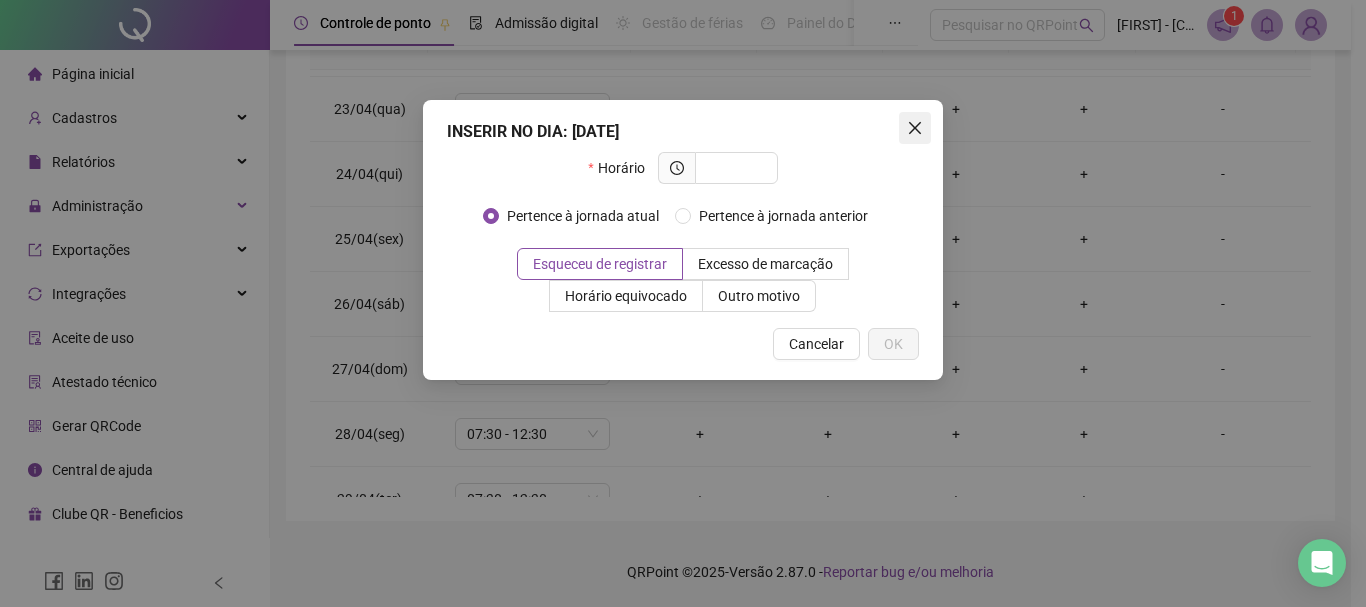 click at bounding box center (915, 128) 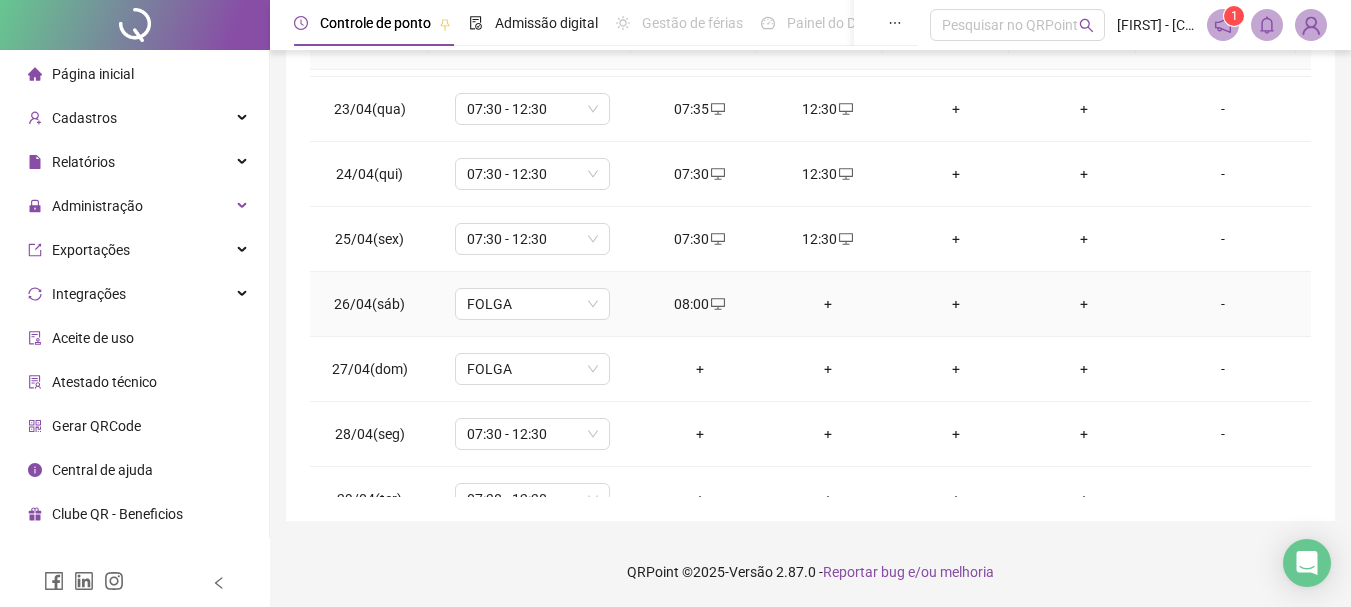 click on "+" at bounding box center (828, 304) 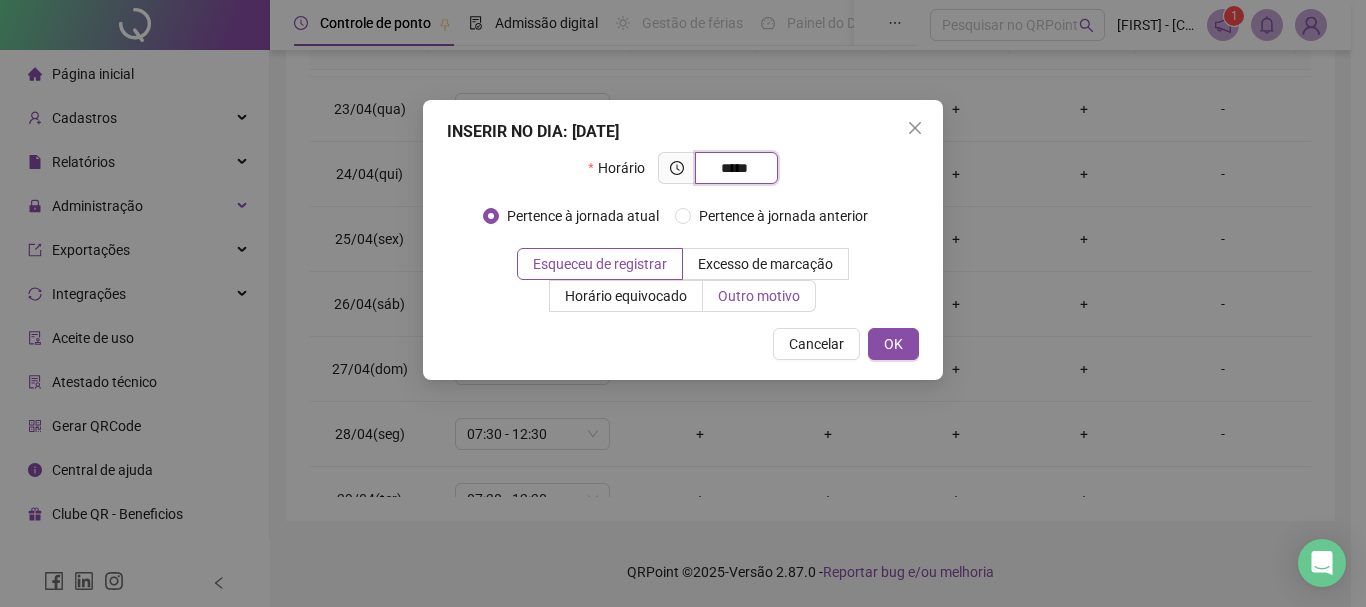 type on "*****" 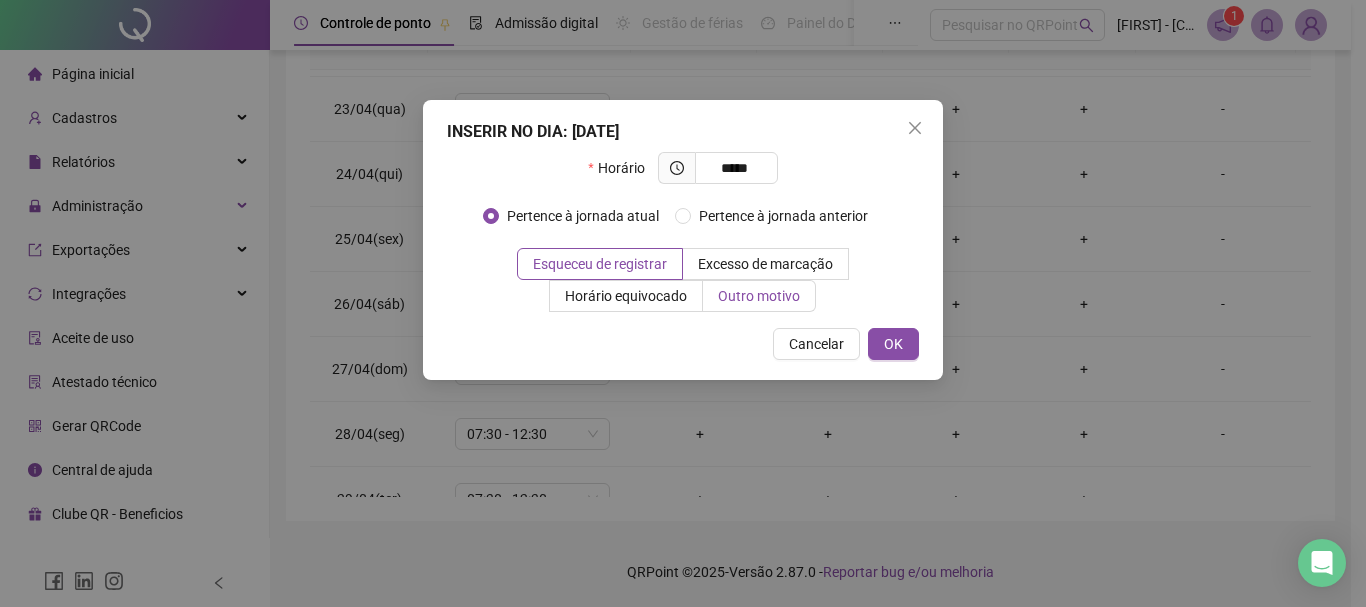 click on "Outro motivo" at bounding box center [759, 296] 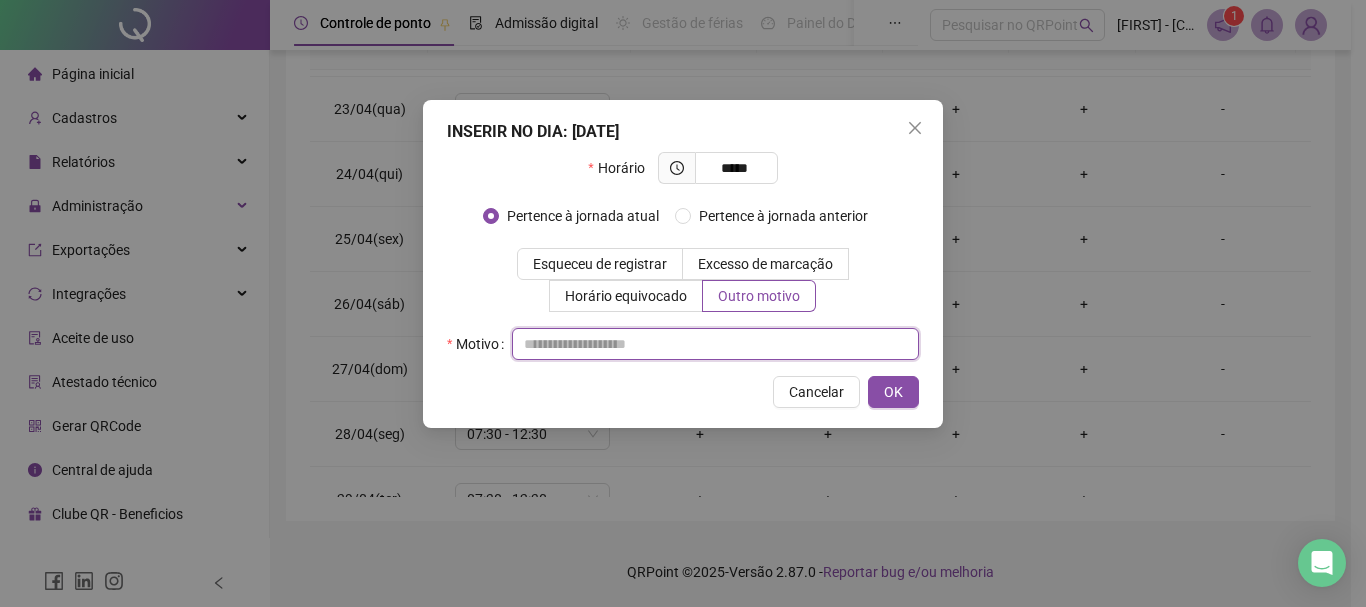 paste on "**********" 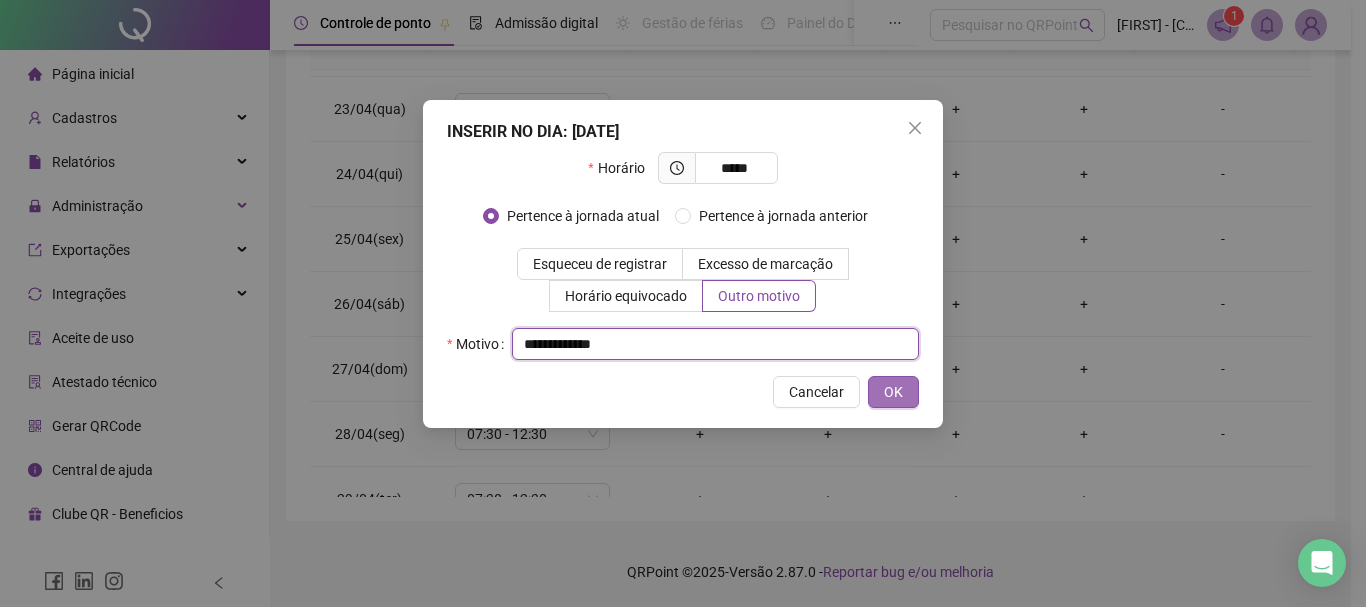 type on "**********" 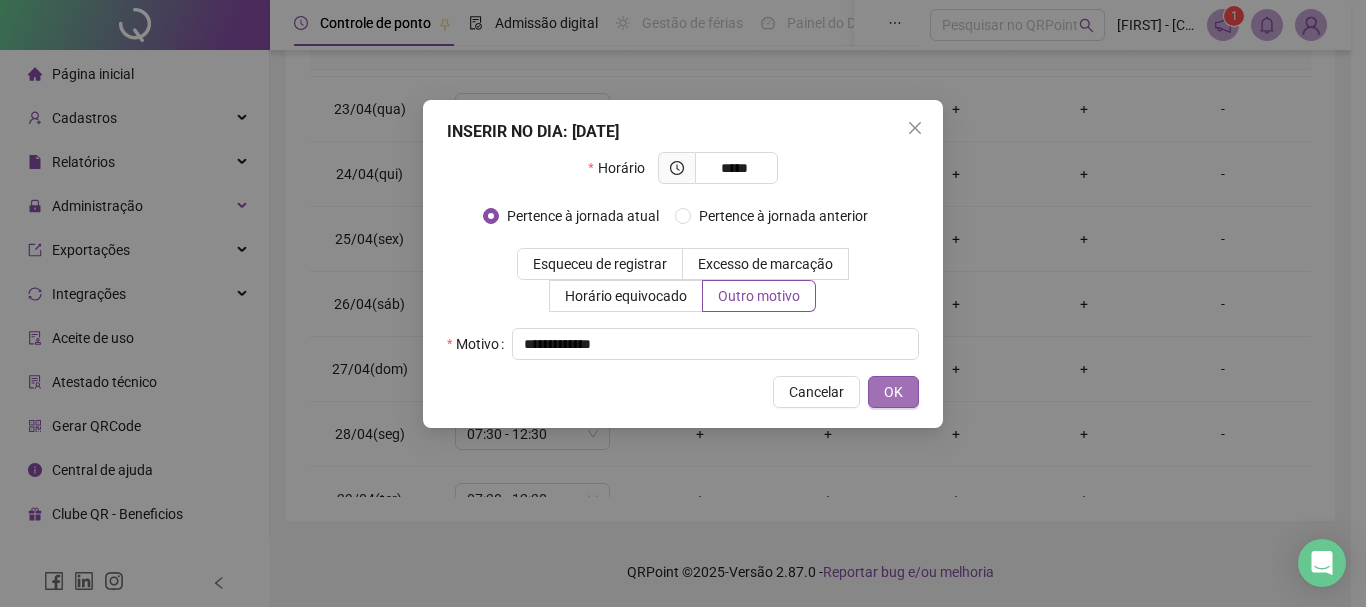 click on "OK" at bounding box center [893, 392] 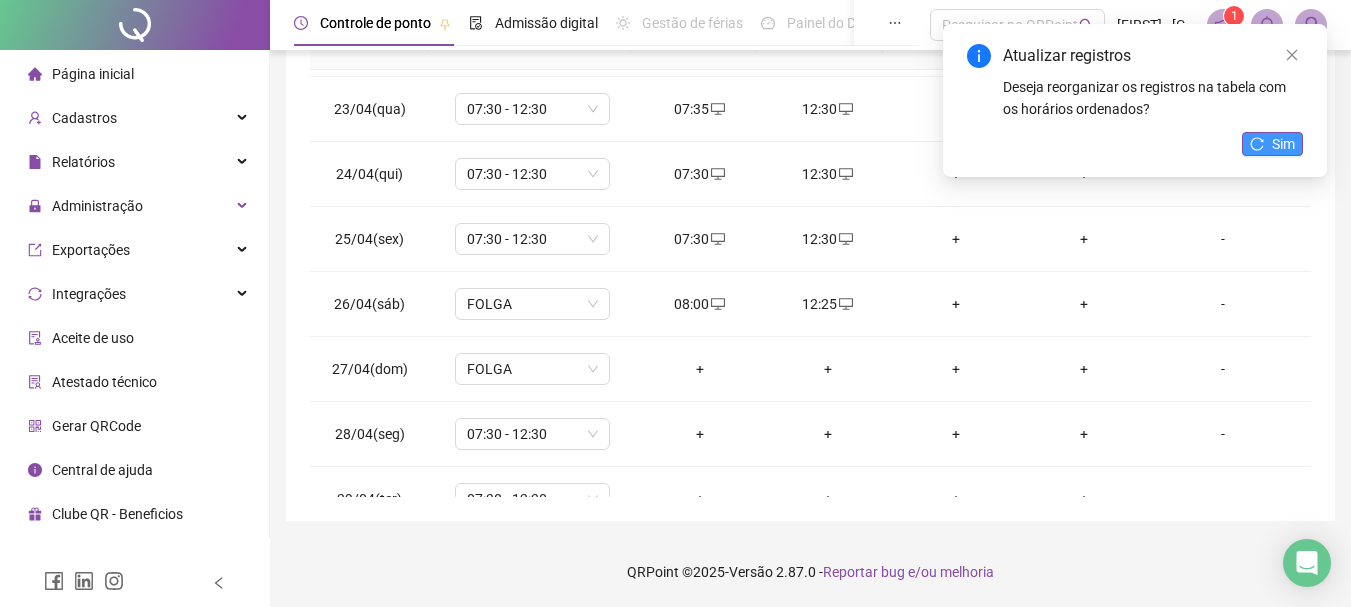 click on "Sim" at bounding box center [1272, 144] 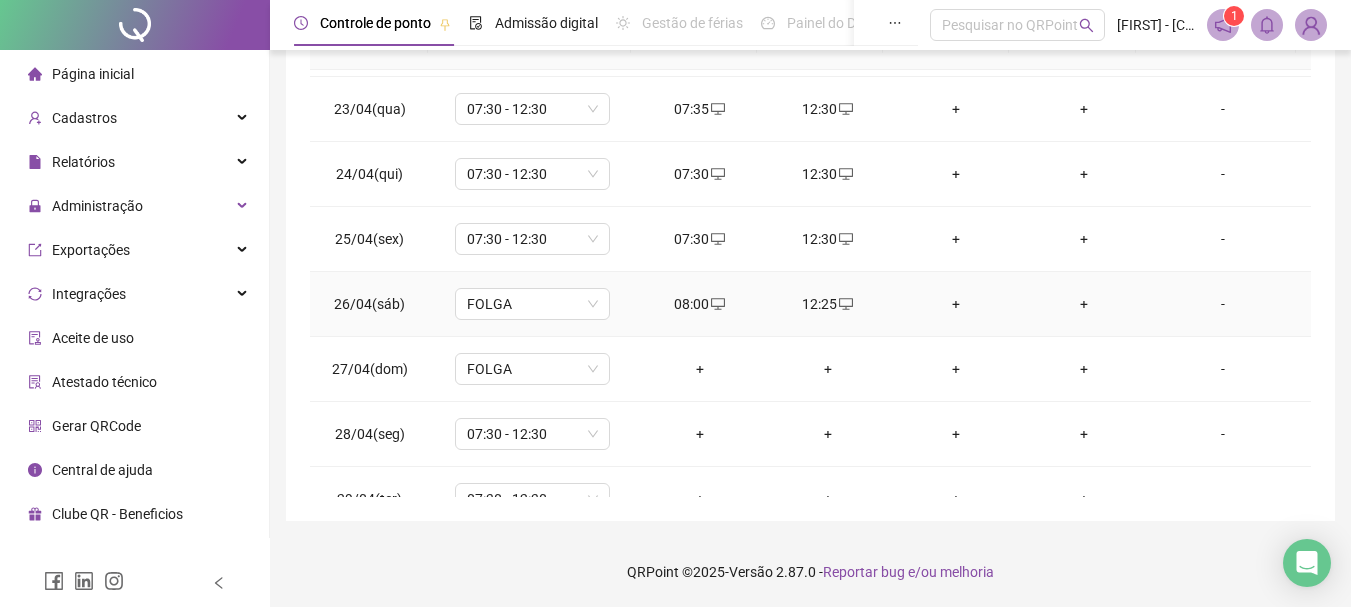 click on "-" at bounding box center [1223, 304] 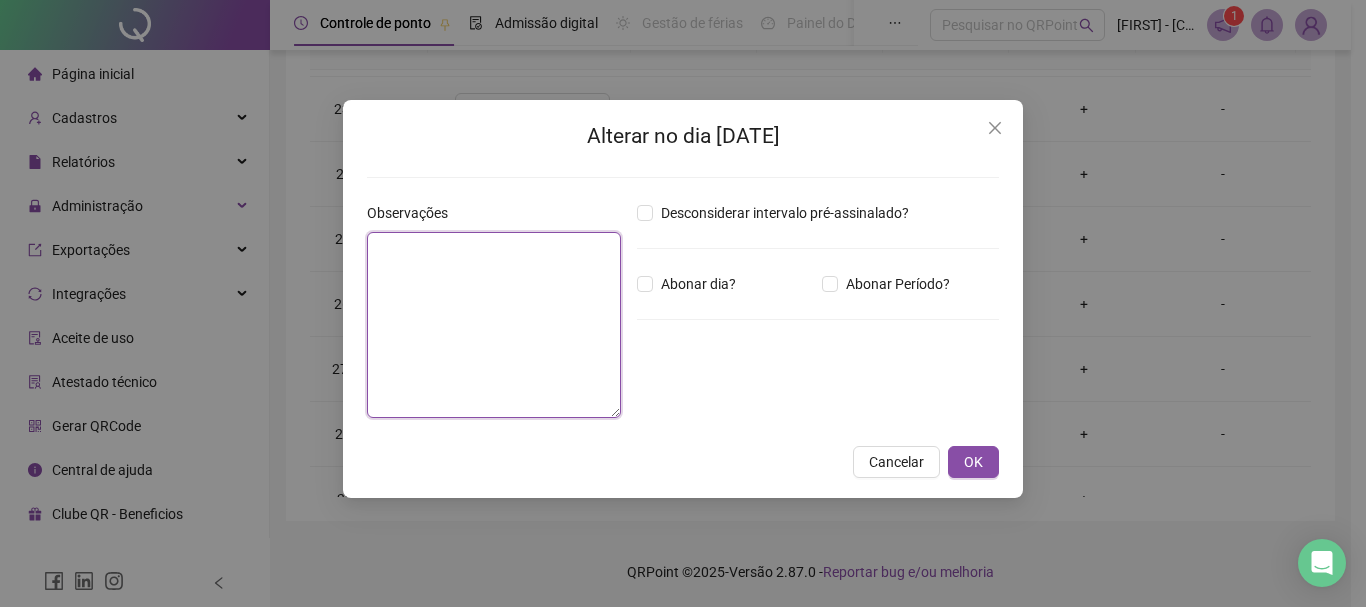 click at bounding box center [494, 325] 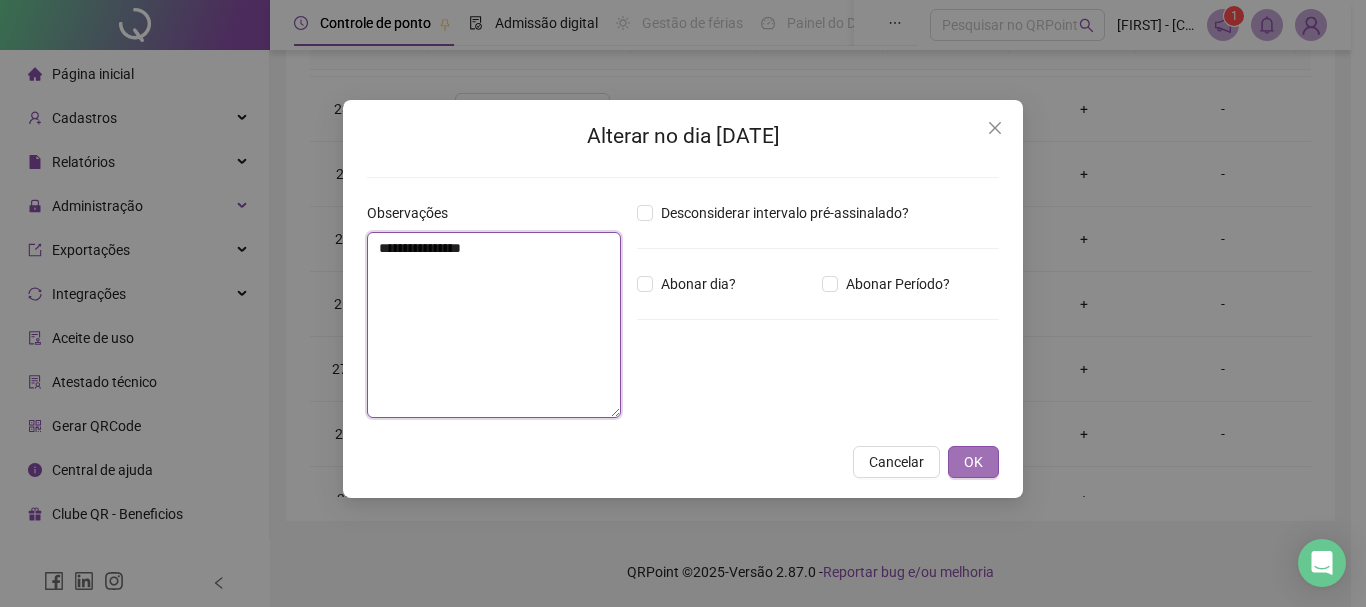 type on "**********" 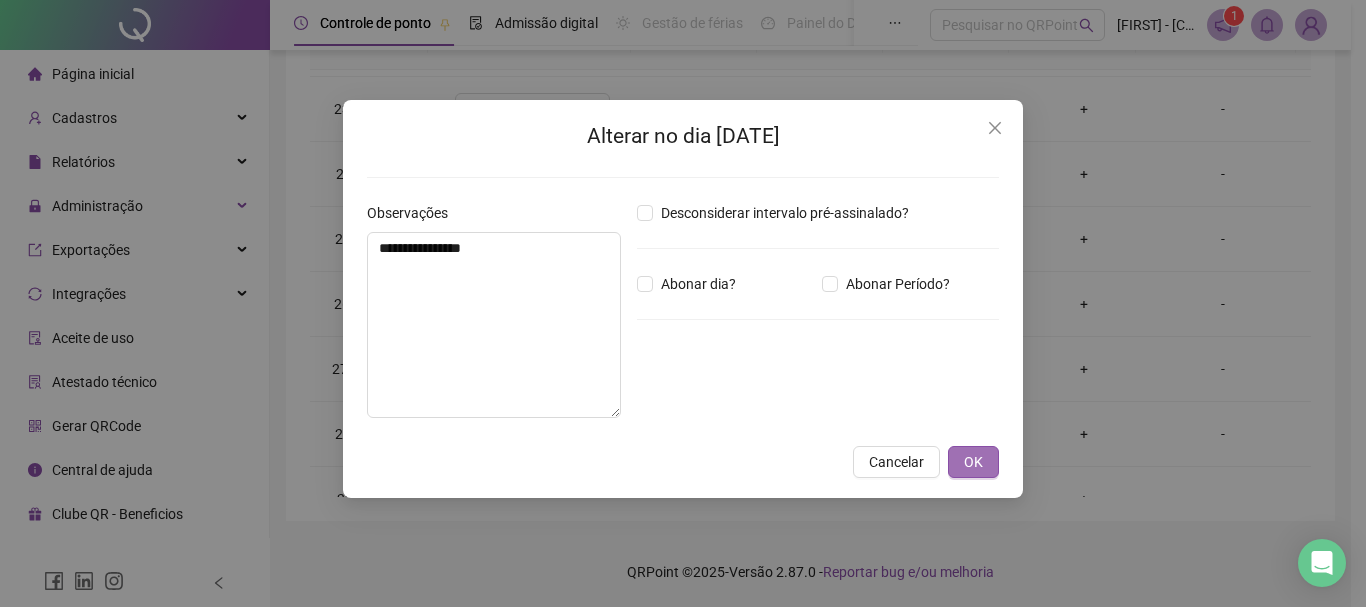click on "OK" at bounding box center (973, 462) 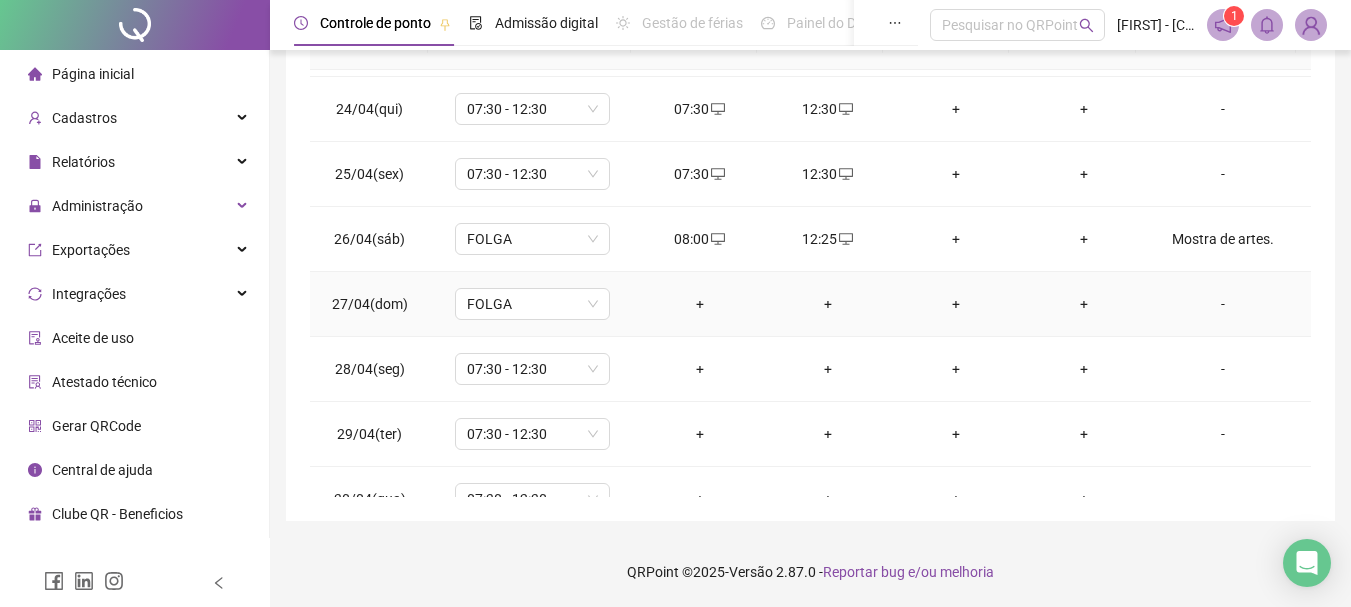 scroll, scrollTop: 1523, scrollLeft: 0, axis: vertical 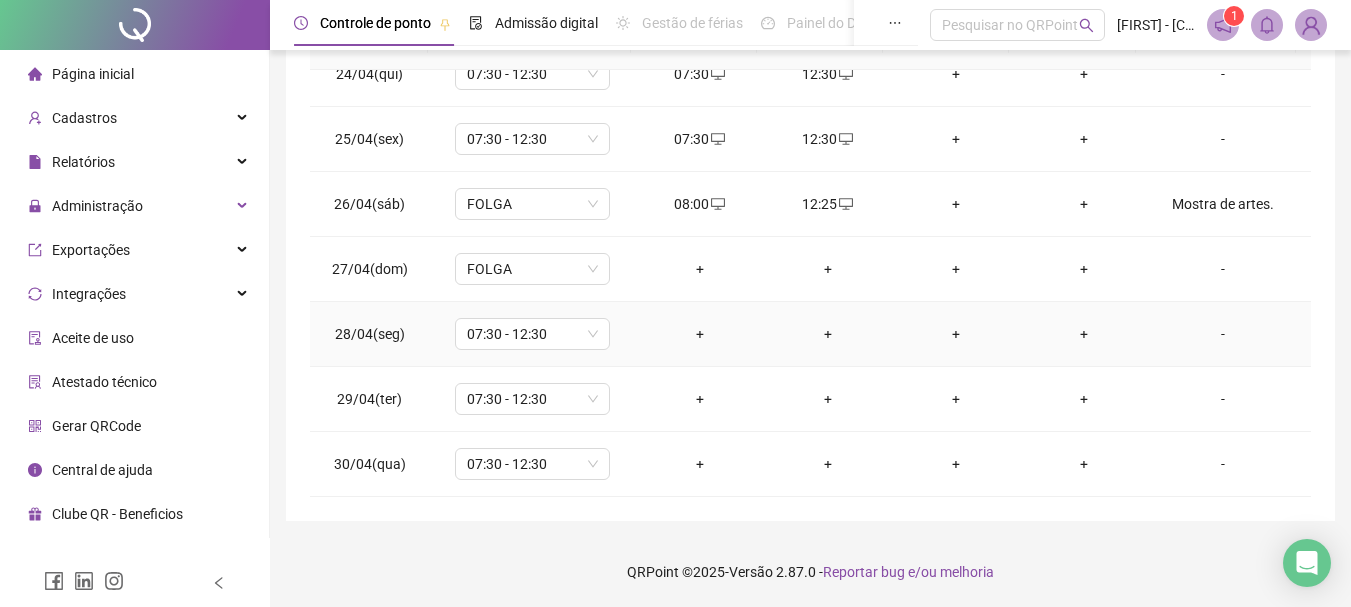 click on "+" at bounding box center (700, 334) 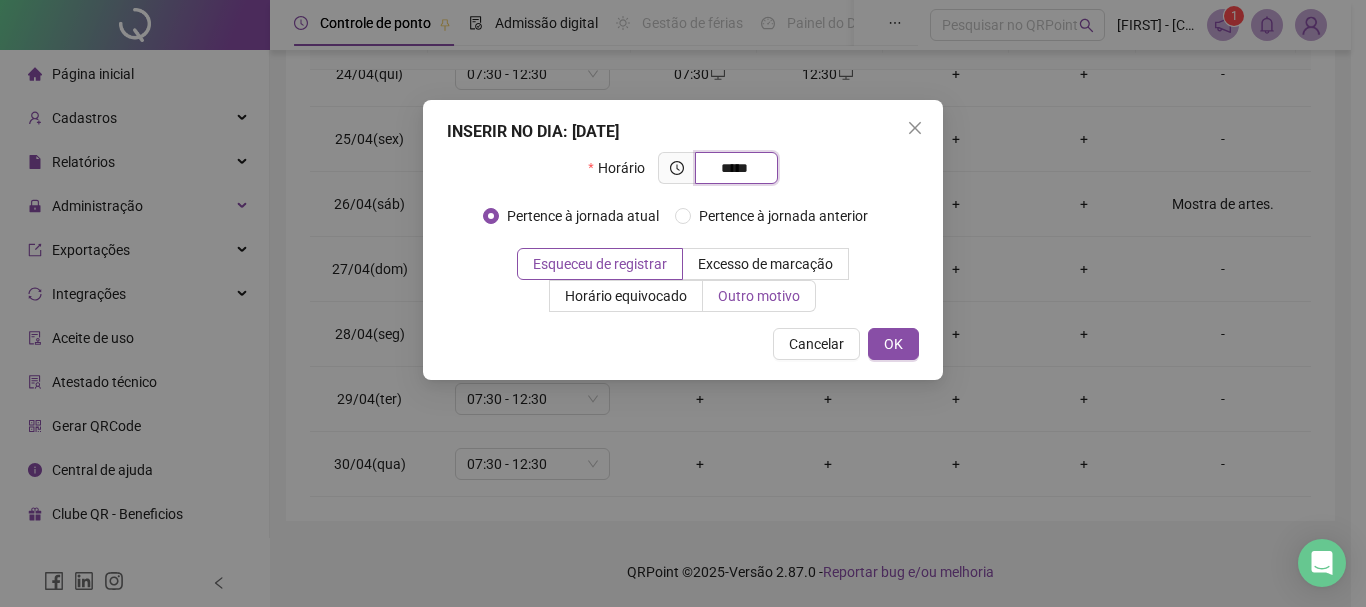 type on "*****" 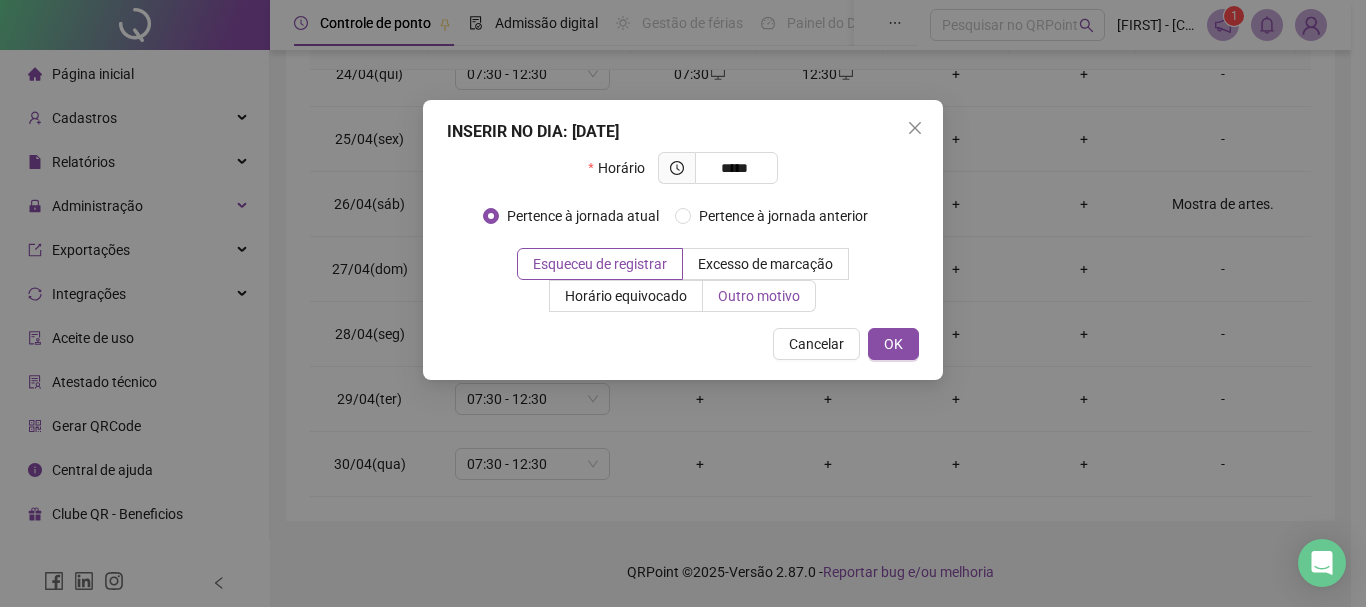 click on "Outro motivo" at bounding box center (759, 296) 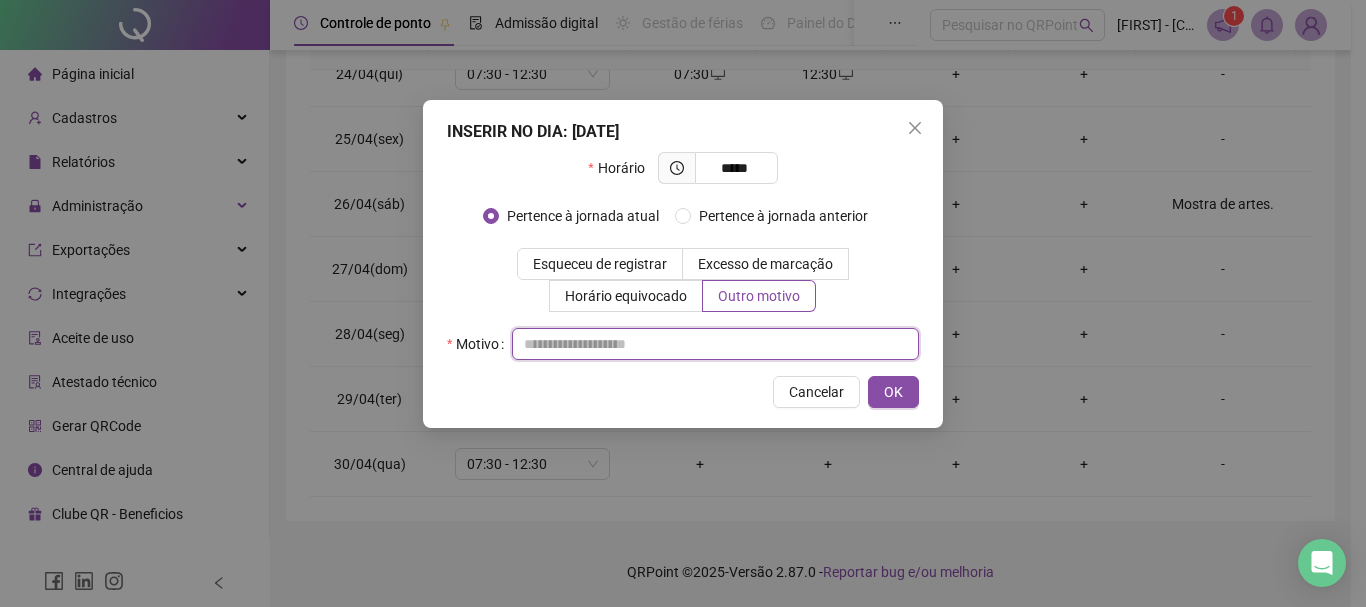 paste on "**********" 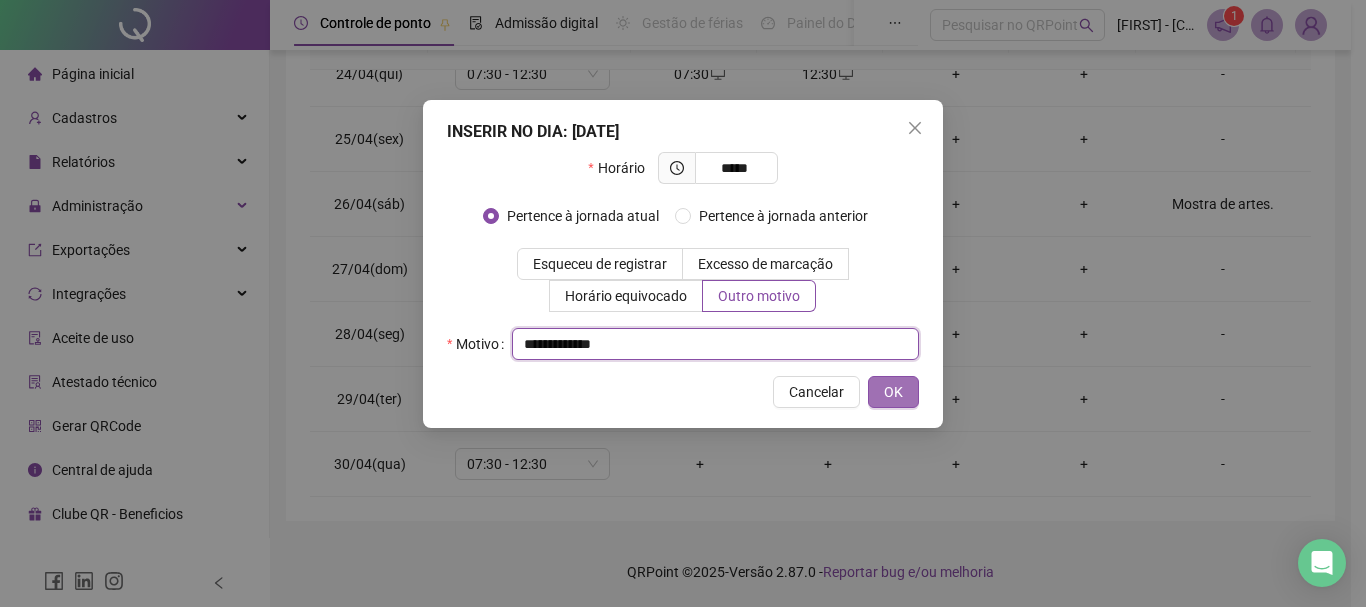 type on "**********" 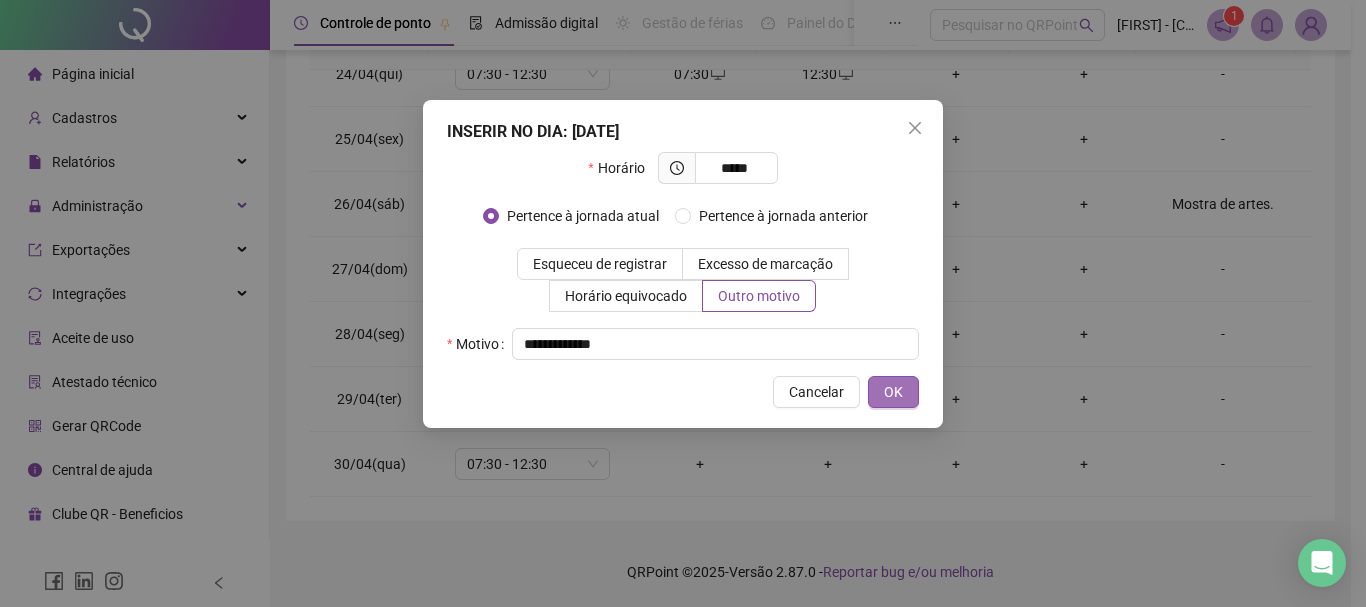 click on "OK" at bounding box center (893, 392) 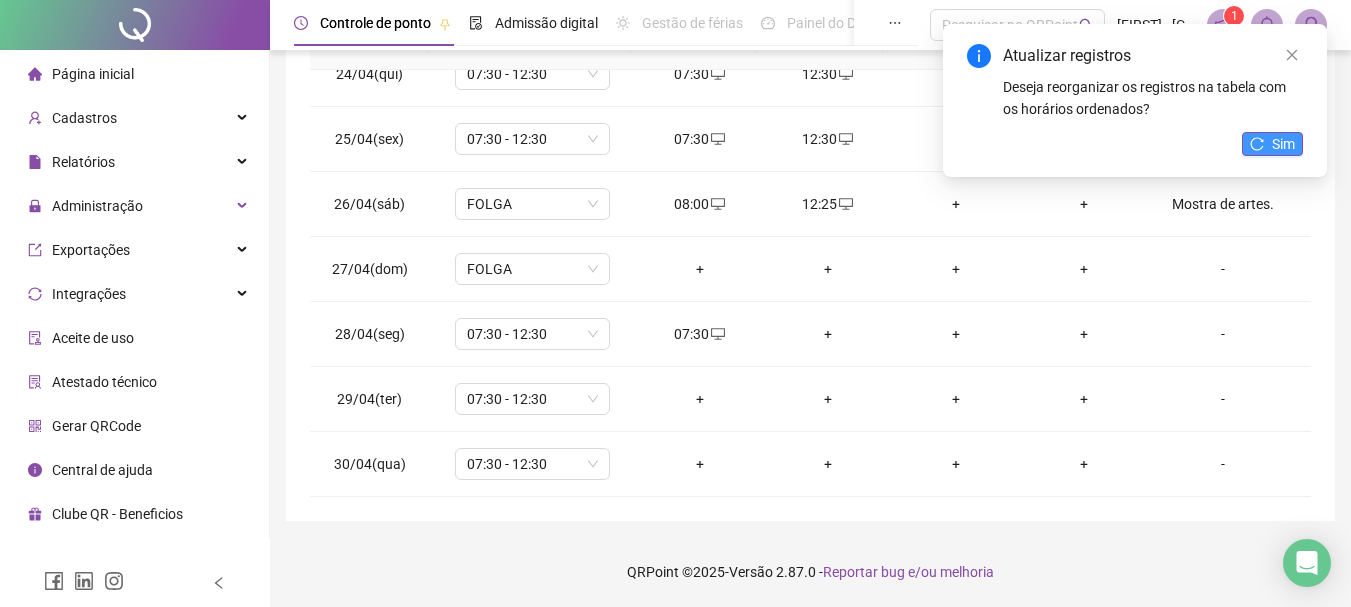 click on "Sim" at bounding box center (1283, 144) 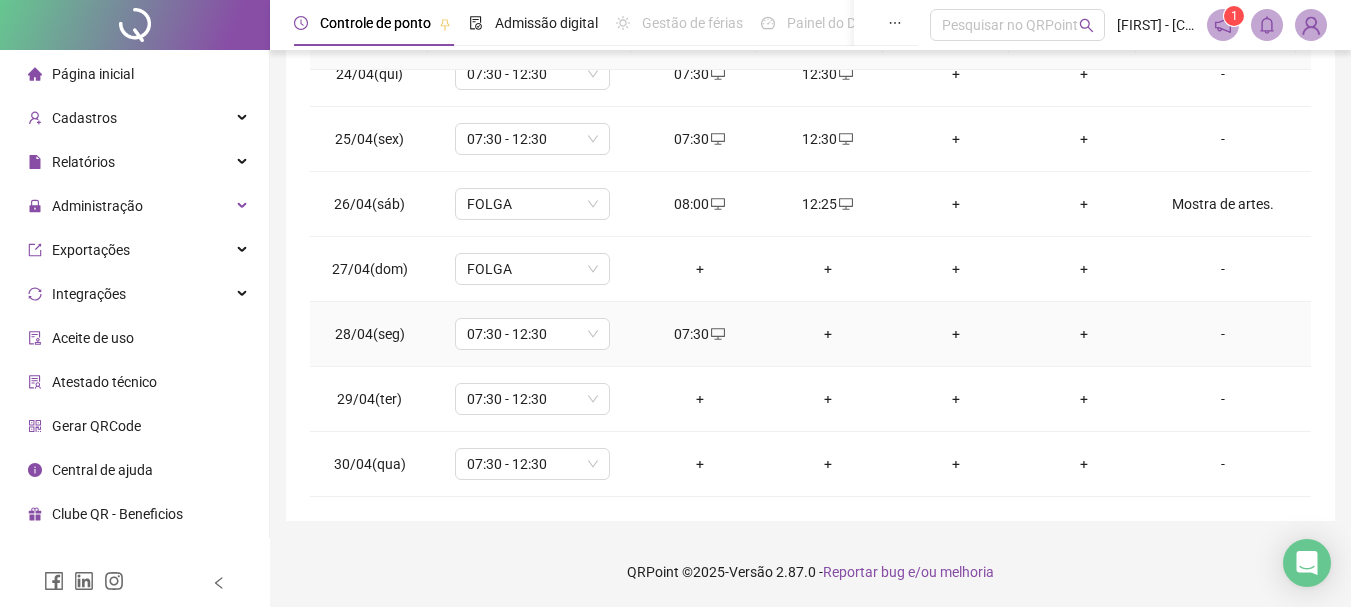 click on "+" at bounding box center [828, 334] 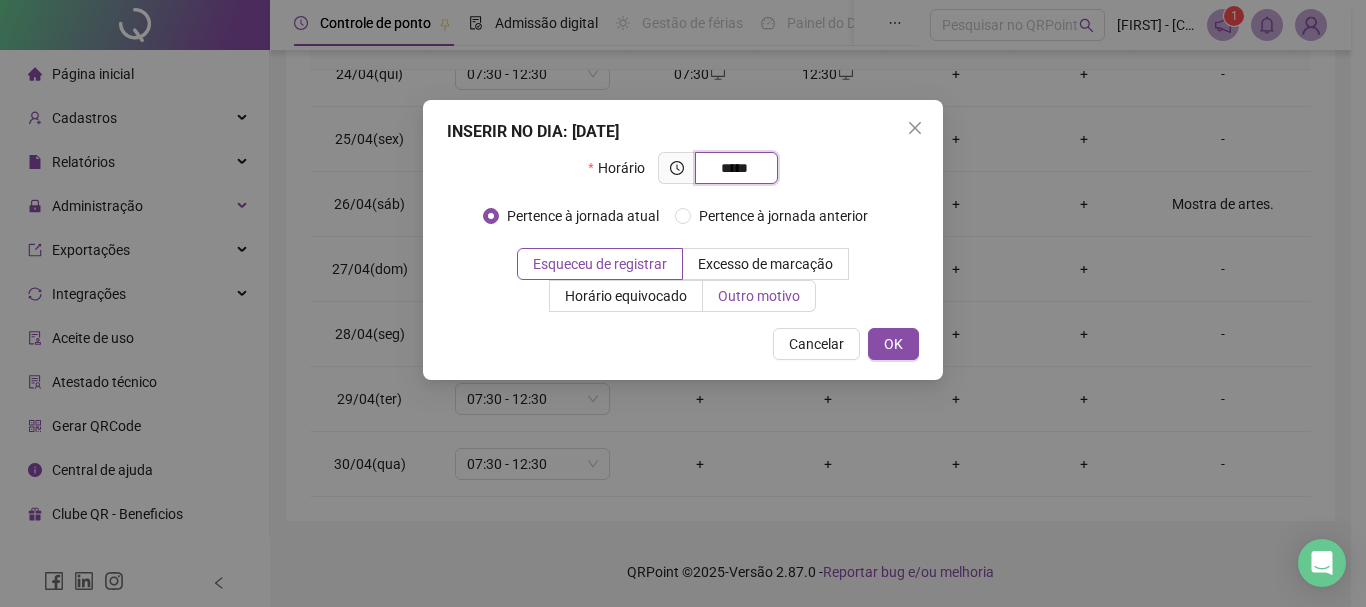type on "*****" 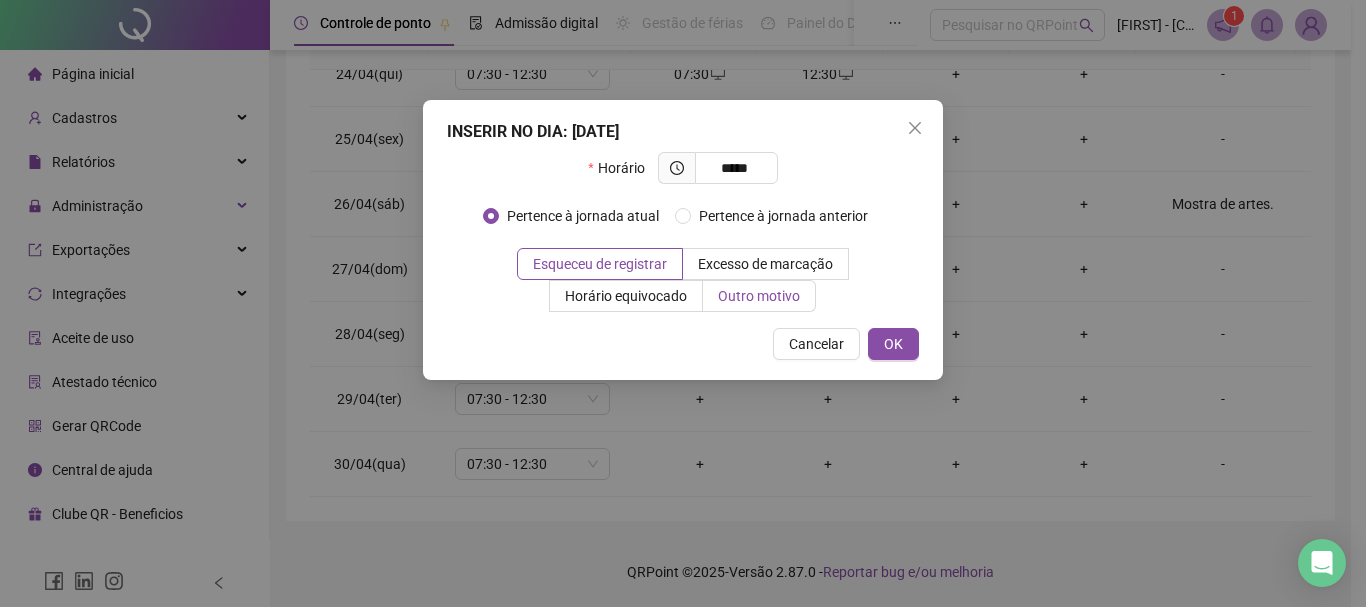 click on "Outro motivo" at bounding box center (759, 296) 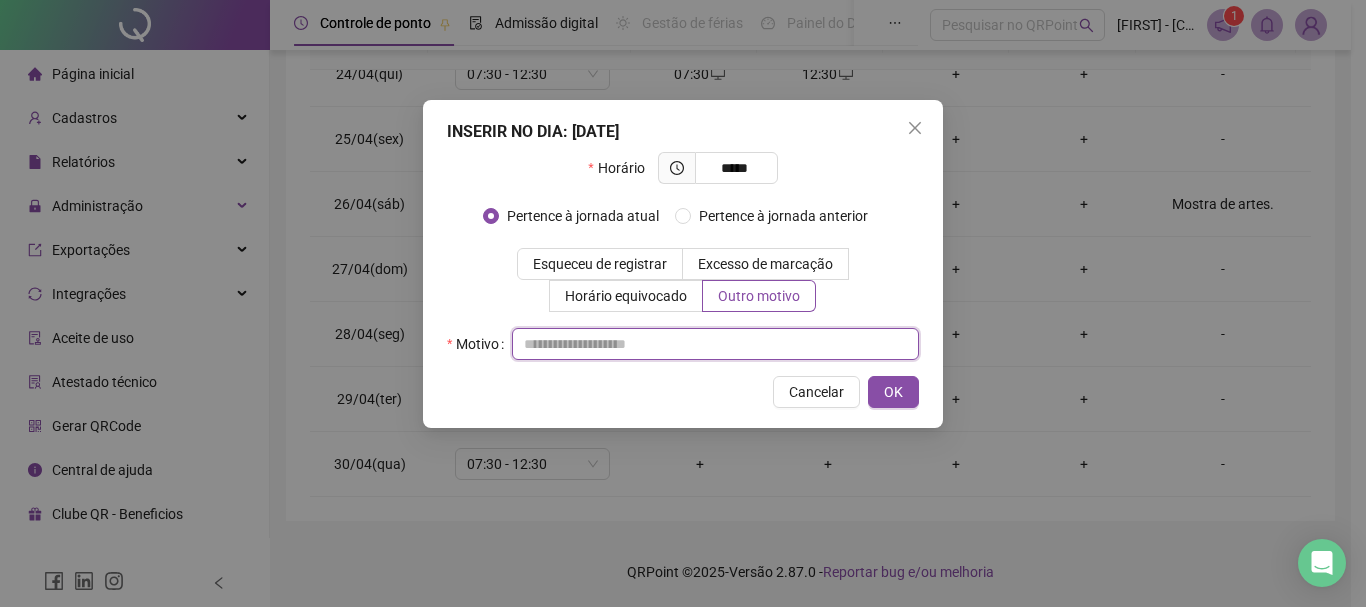 paste on "**********" 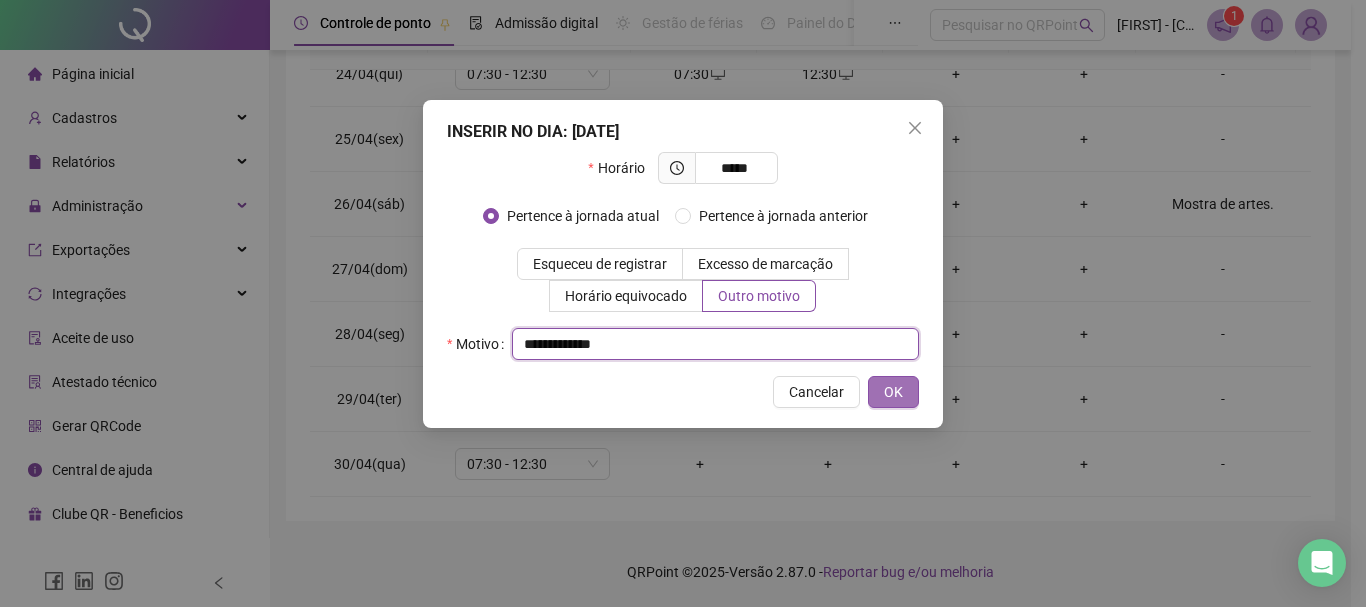 type on "**********" 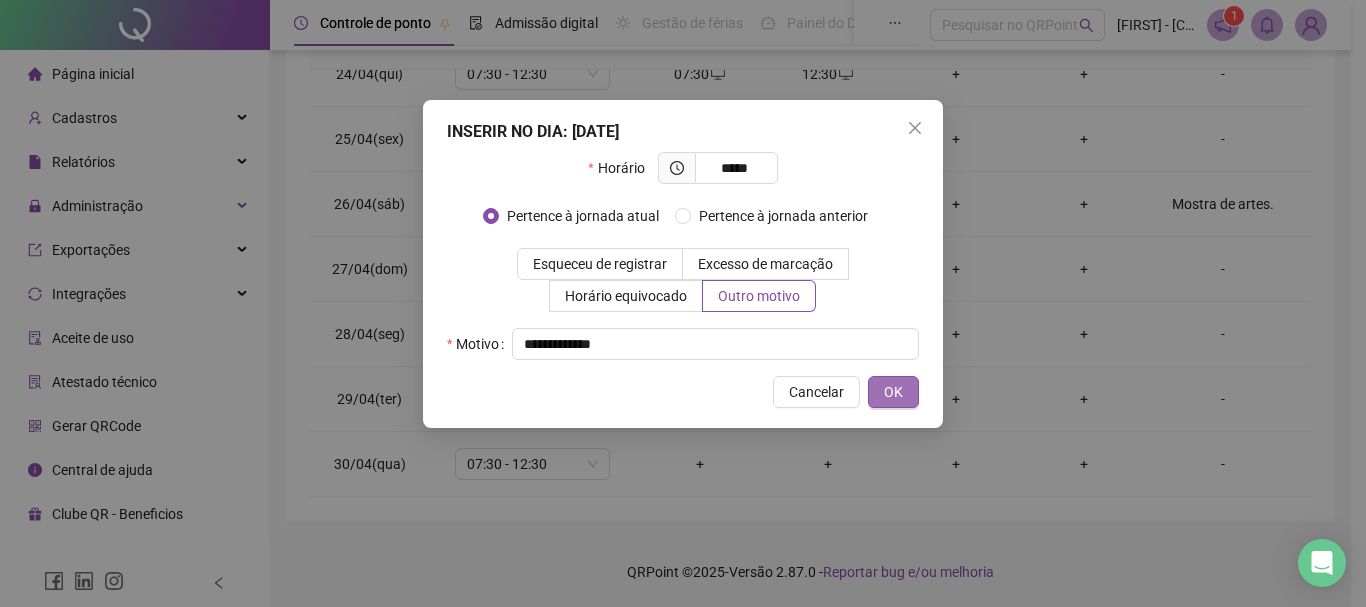 click on "OK" at bounding box center [893, 392] 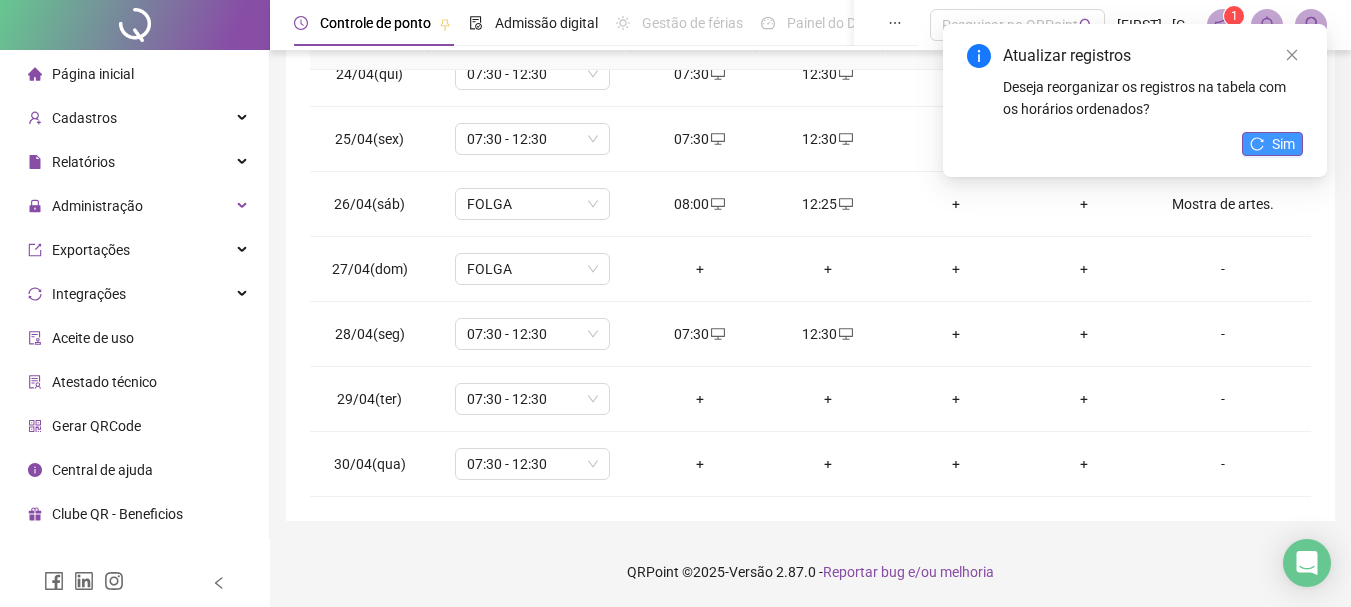 click on "Sim" at bounding box center [1283, 144] 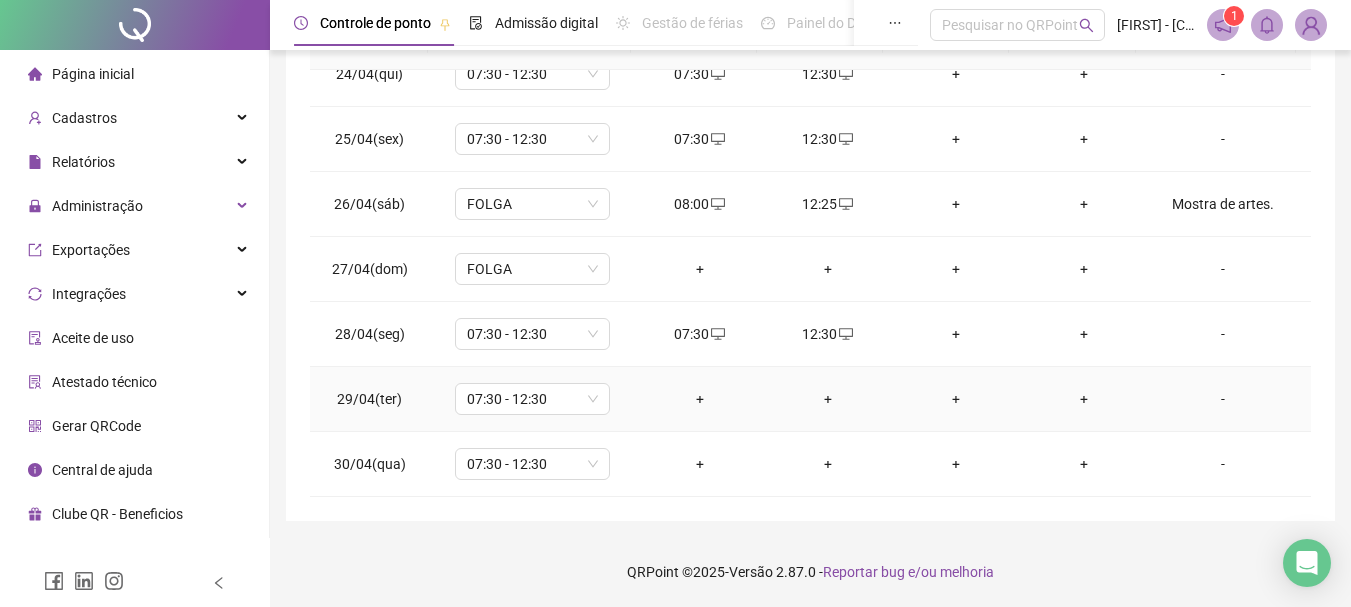click on "+" at bounding box center [700, 399] 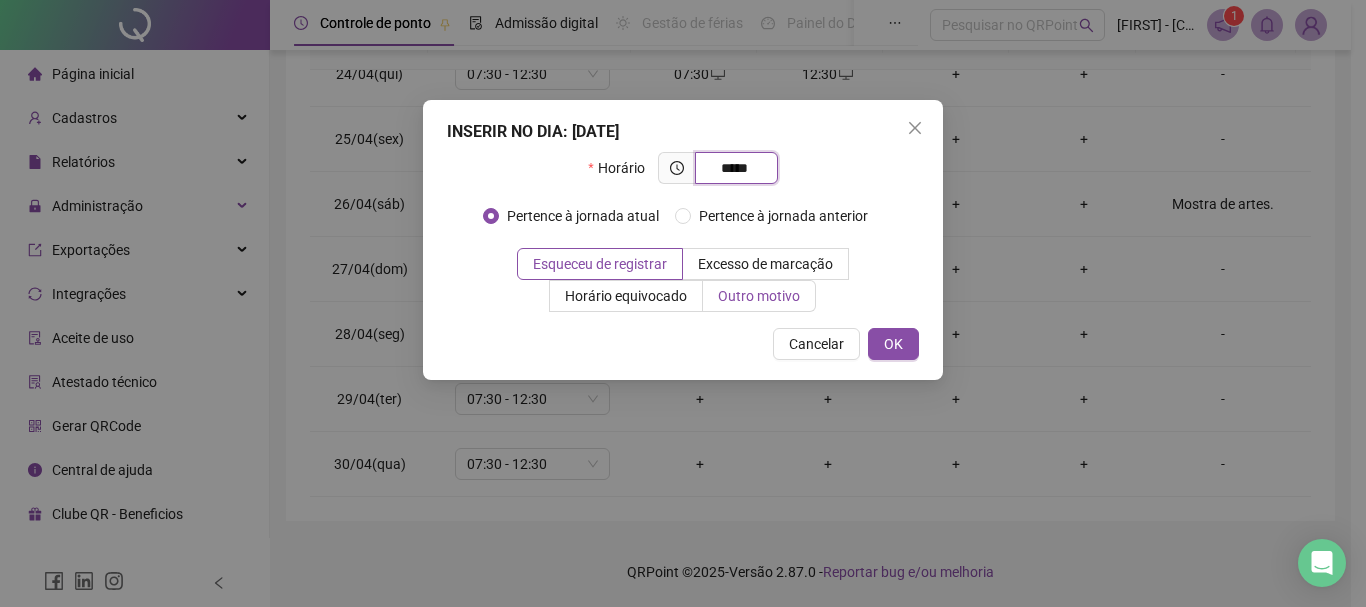 type on "*****" 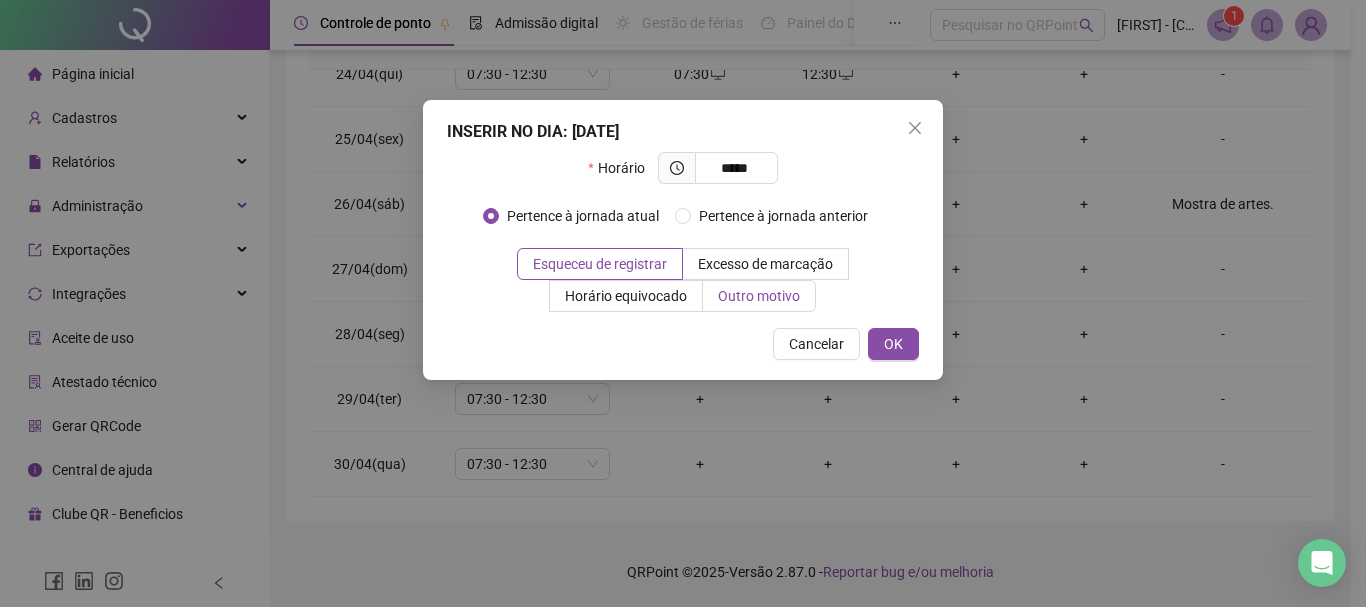click on "Outro motivo" at bounding box center [759, 296] 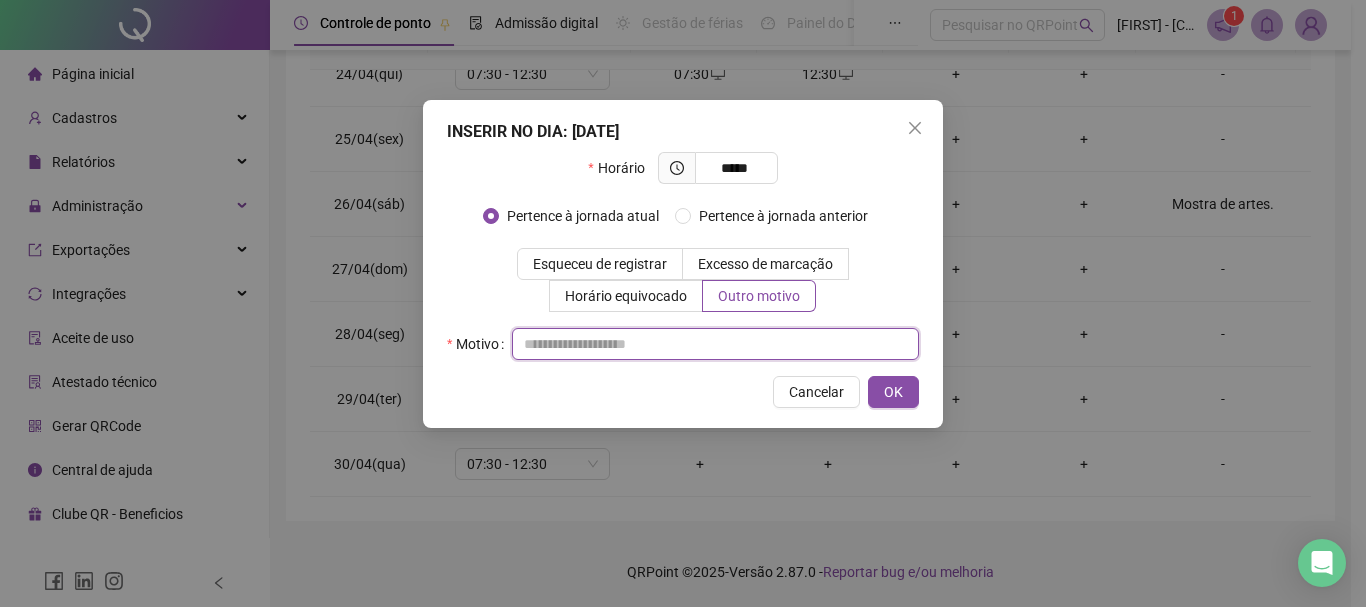 click at bounding box center (715, 344) 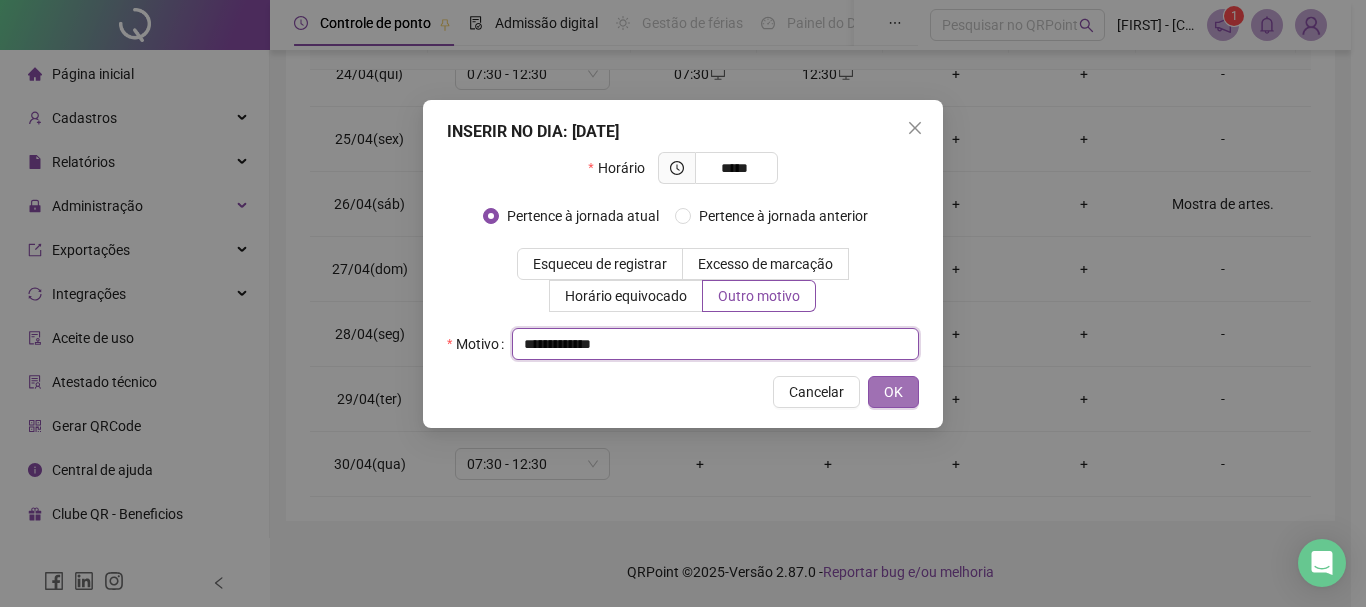 type on "**********" 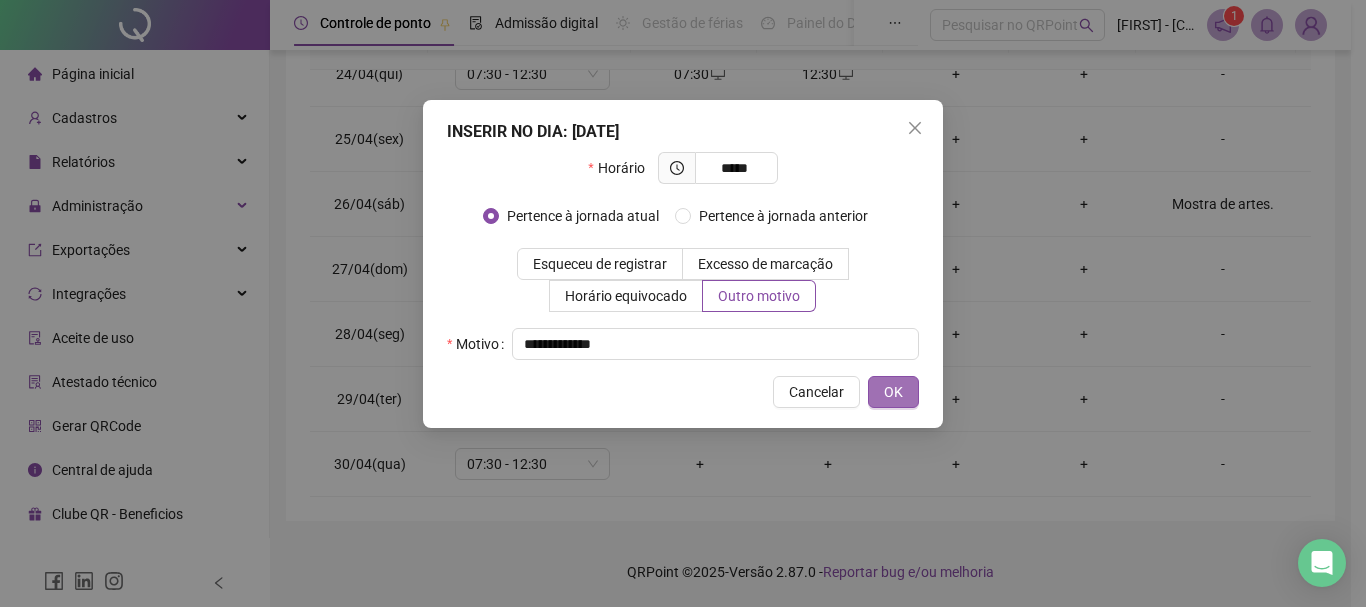 click on "OK" at bounding box center (893, 392) 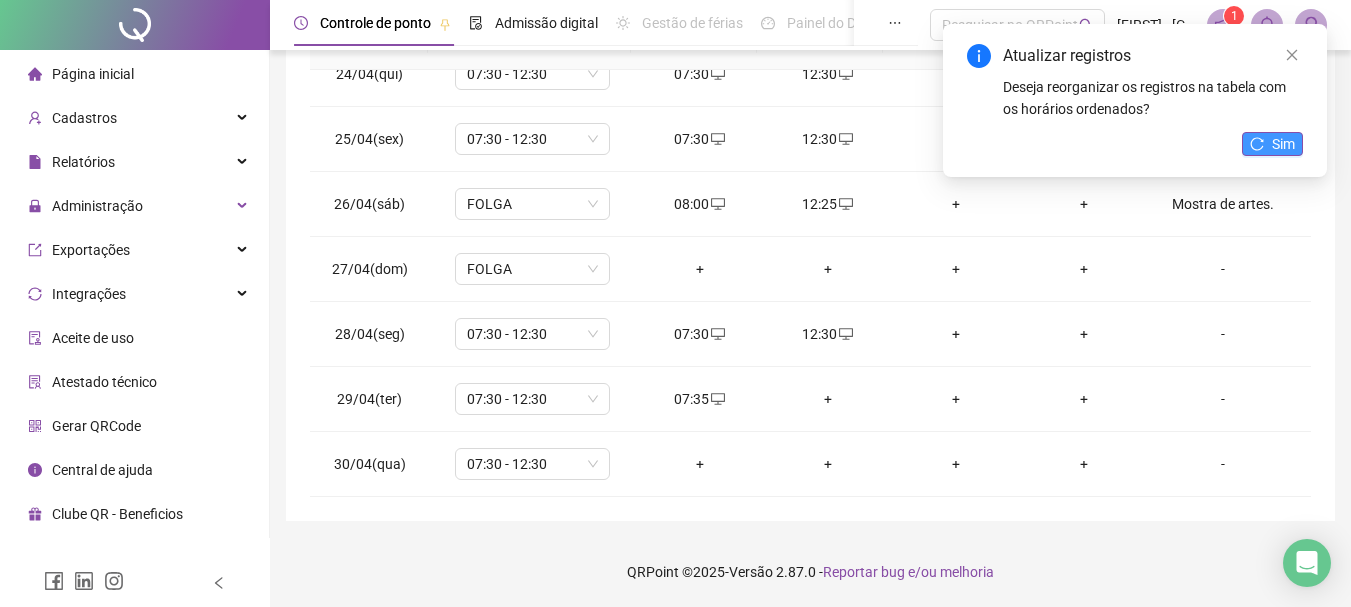 click on "Sim" at bounding box center (1283, 144) 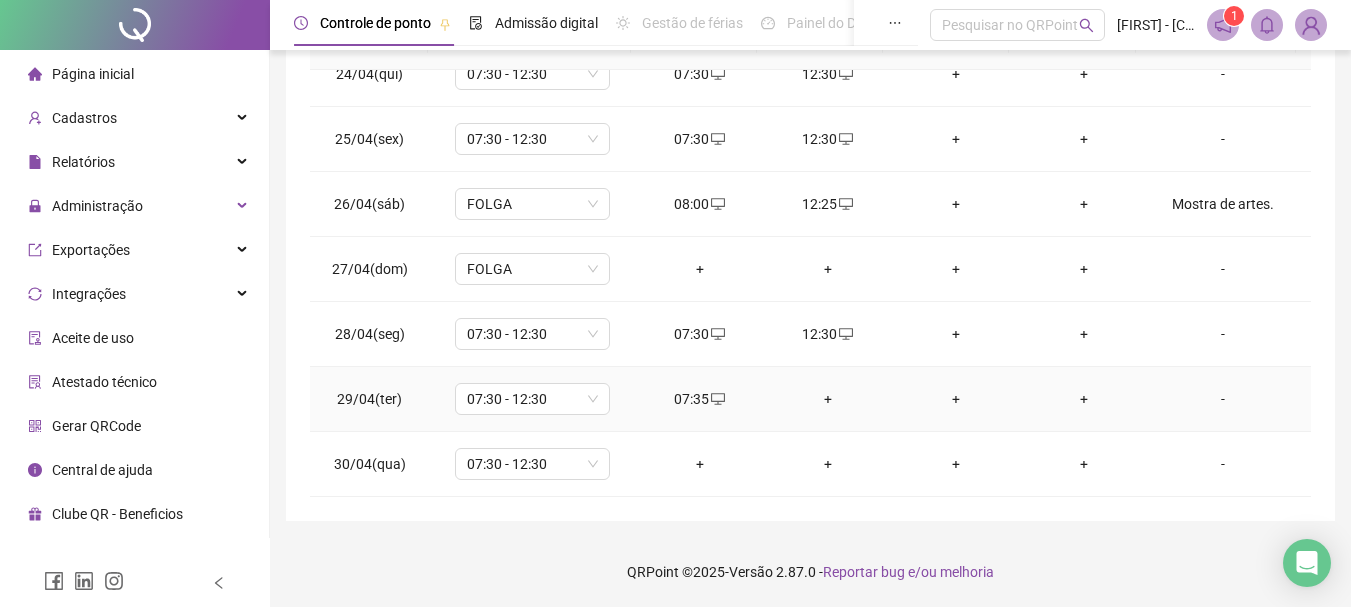 click on "+" at bounding box center [828, 399] 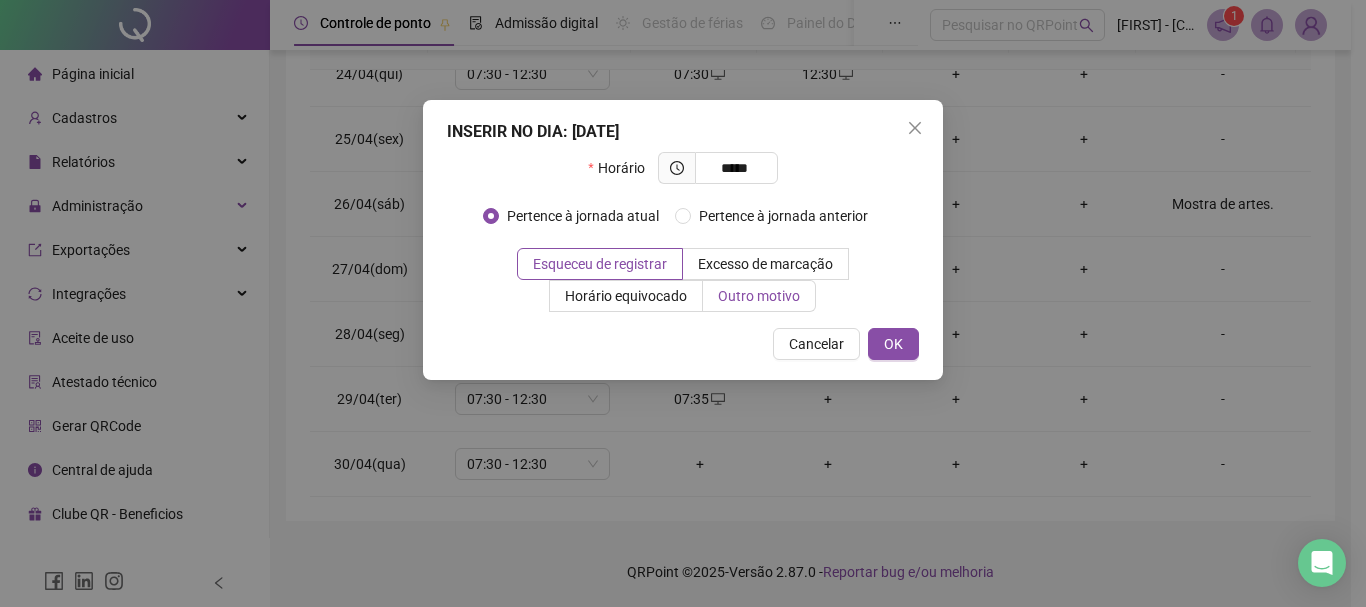 type on "*****" 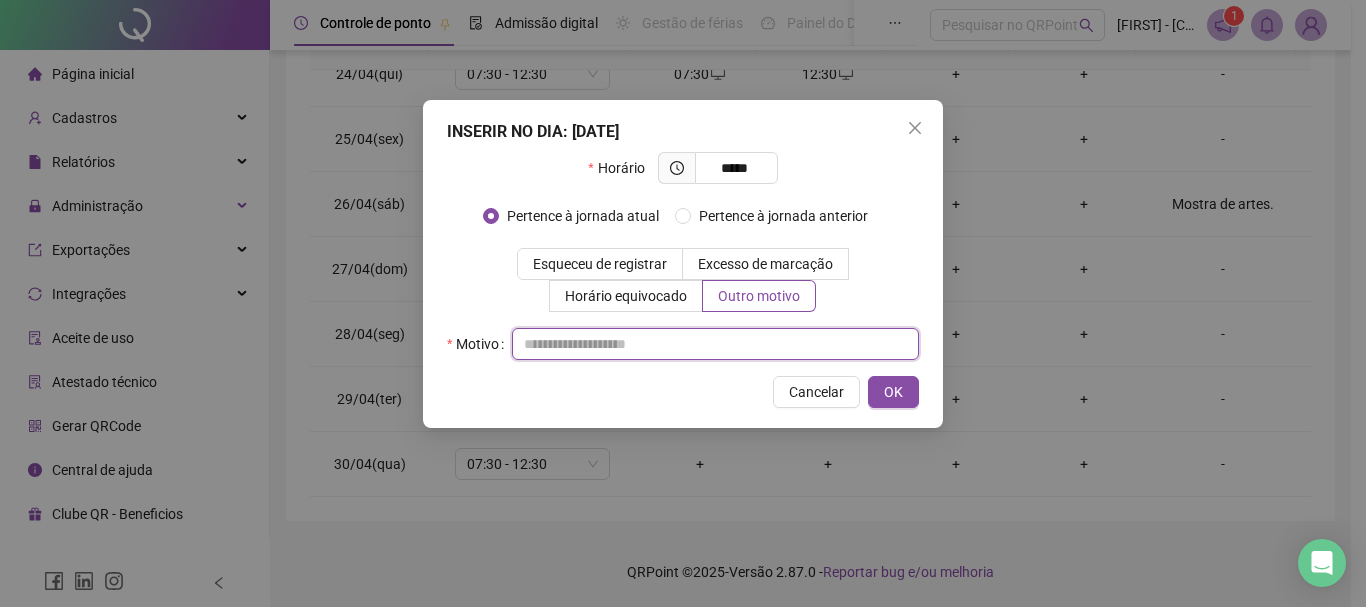 paste on "**********" 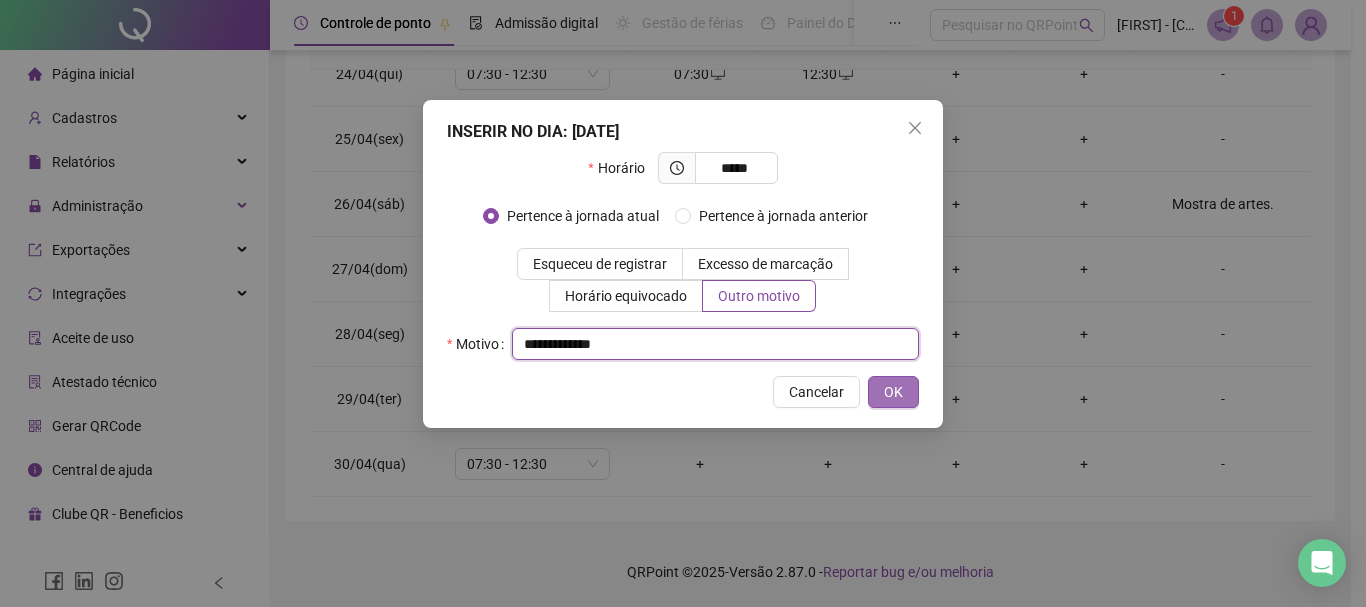 type on "**********" 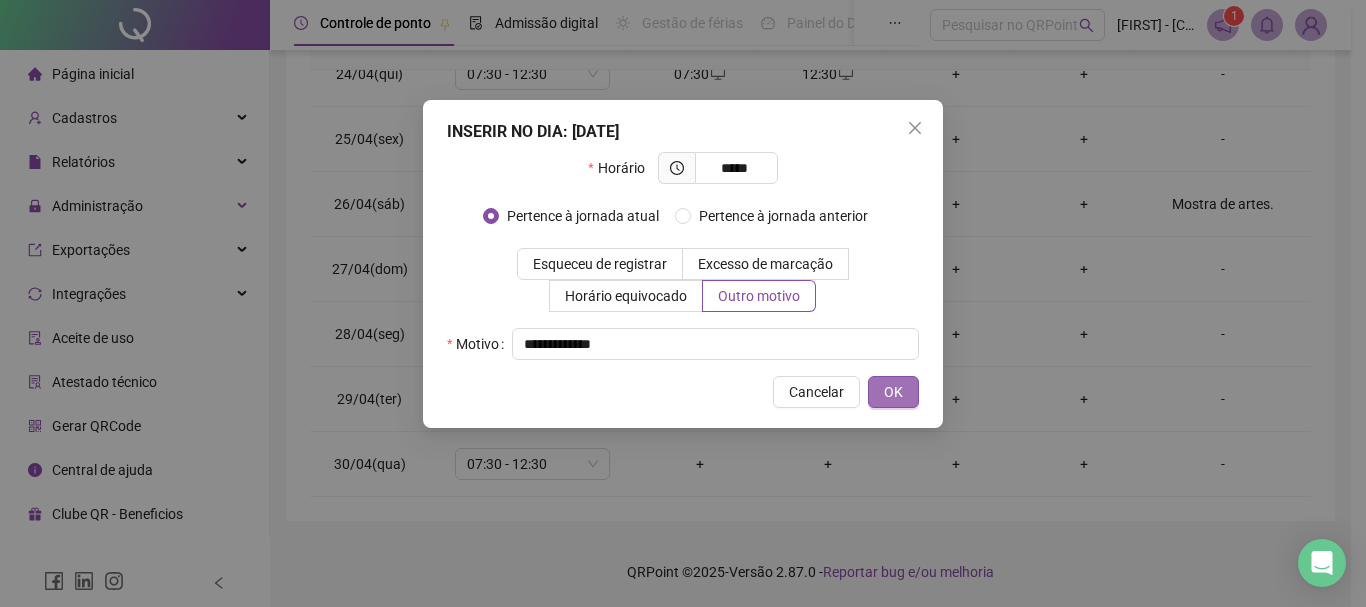 click on "OK" at bounding box center [893, 392] 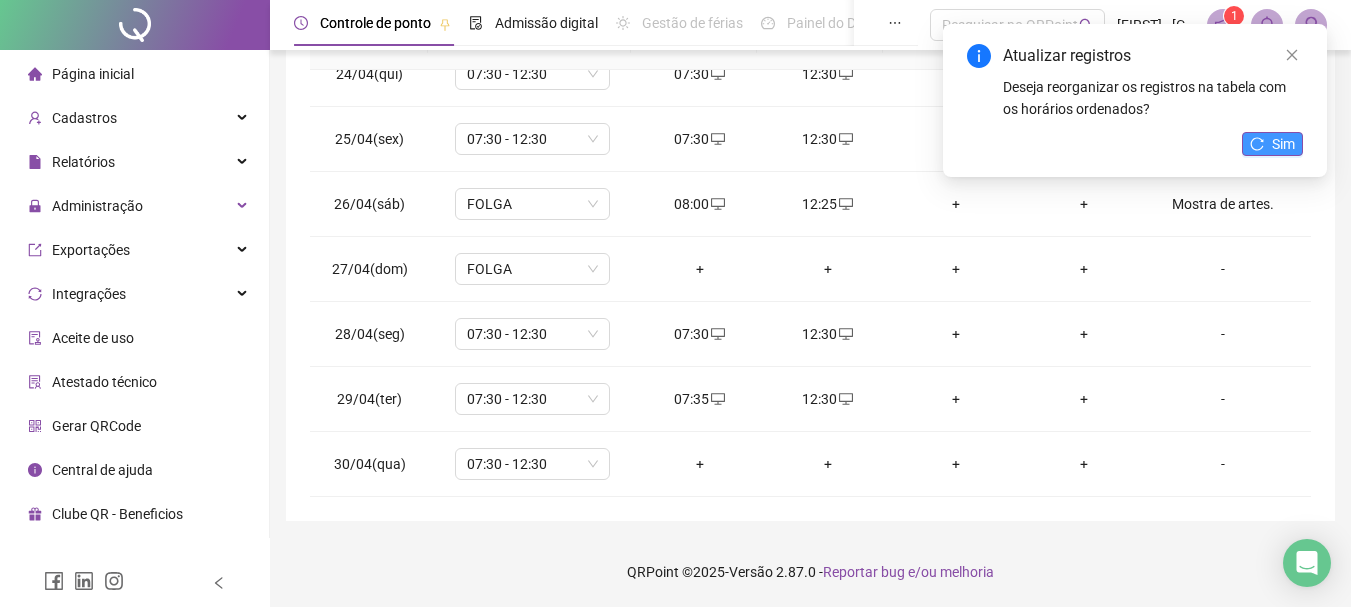 click on "Sim" at bounding box center (1283, 144) 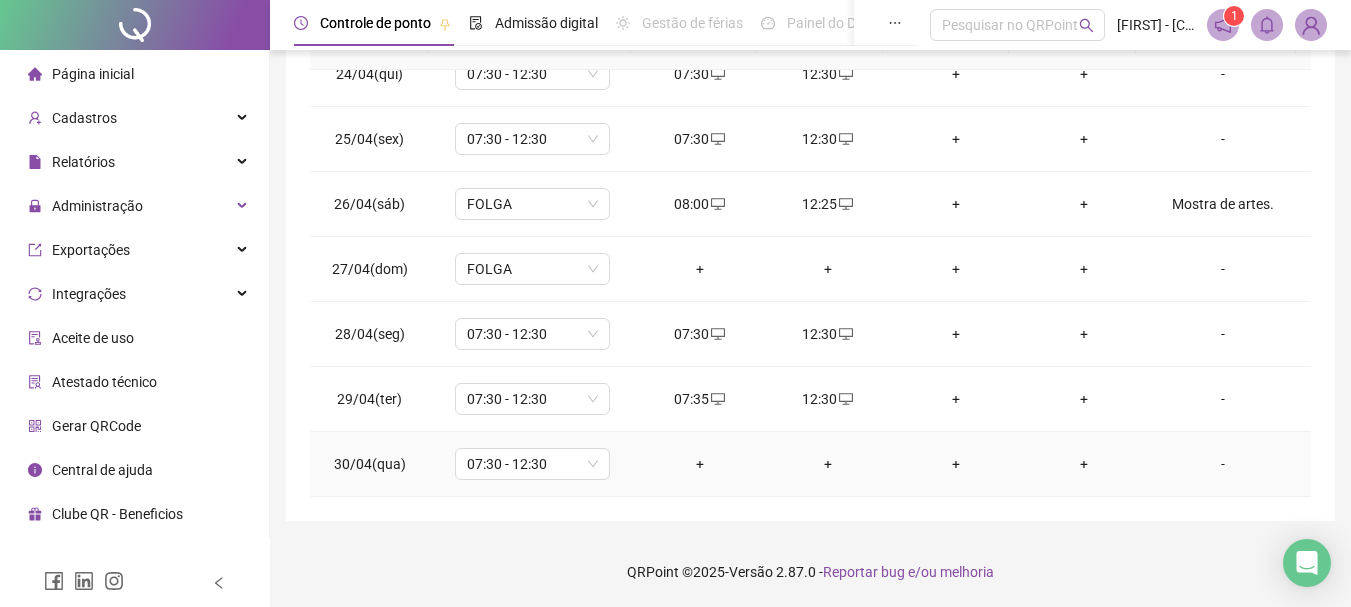 click on "+" at bounding box center (700, 464) 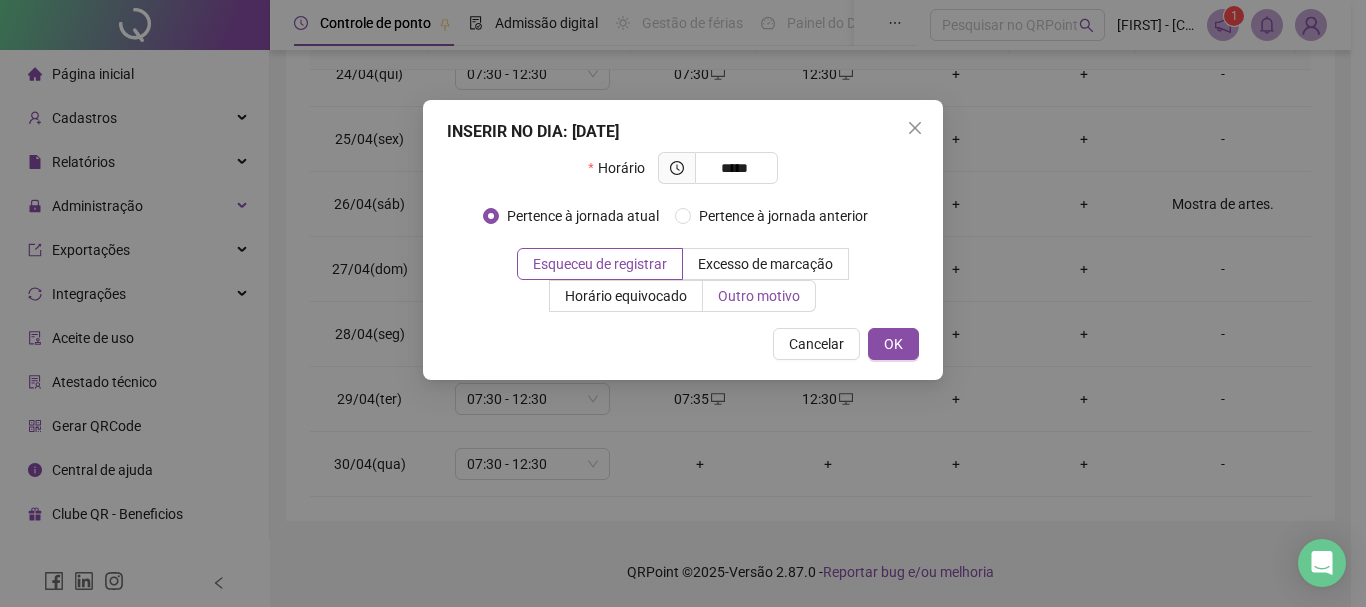 type on "*****" 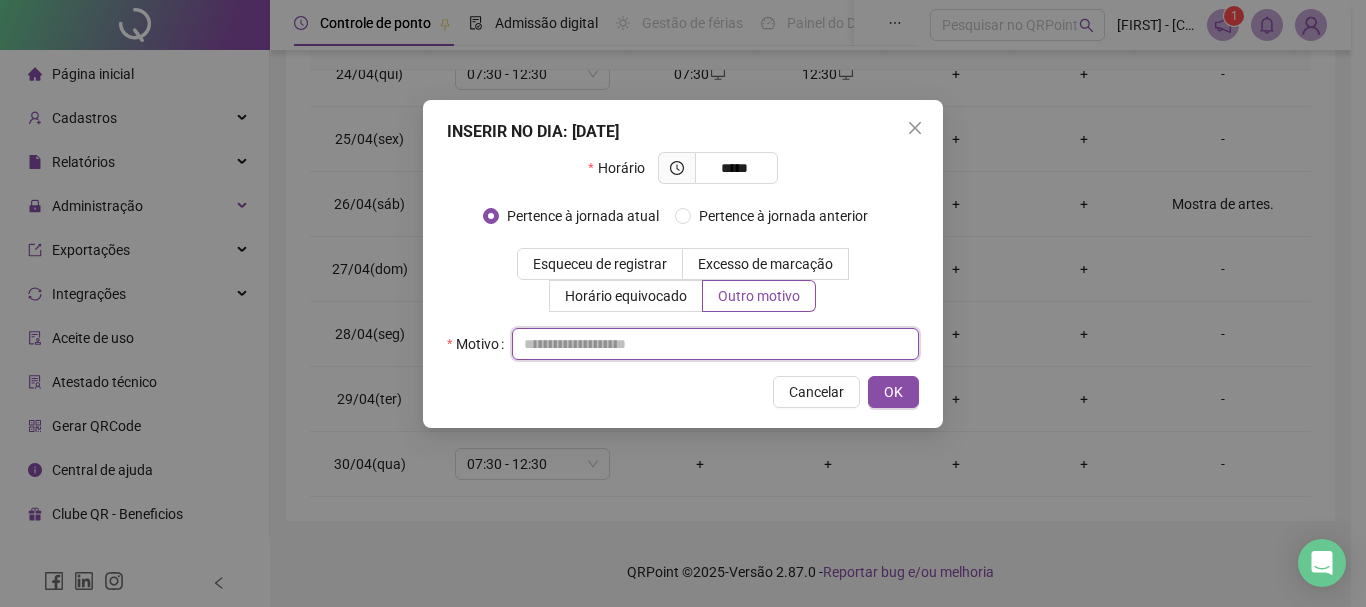 click at bounding box center (715, 344) 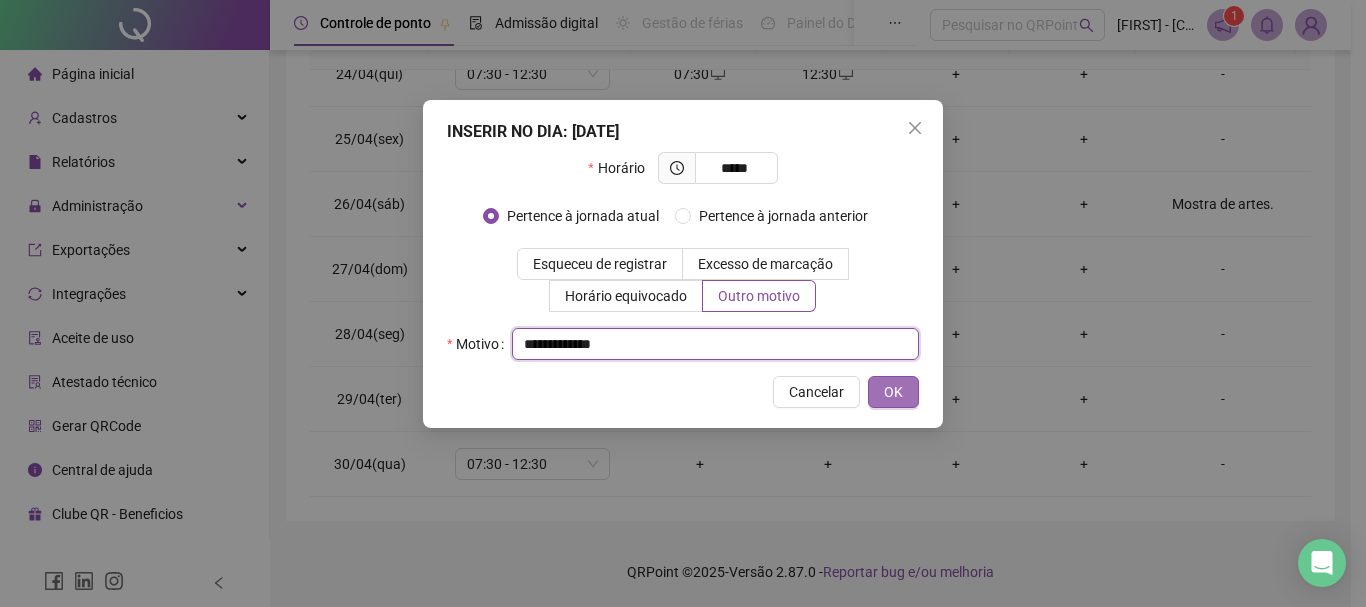type on "**********" 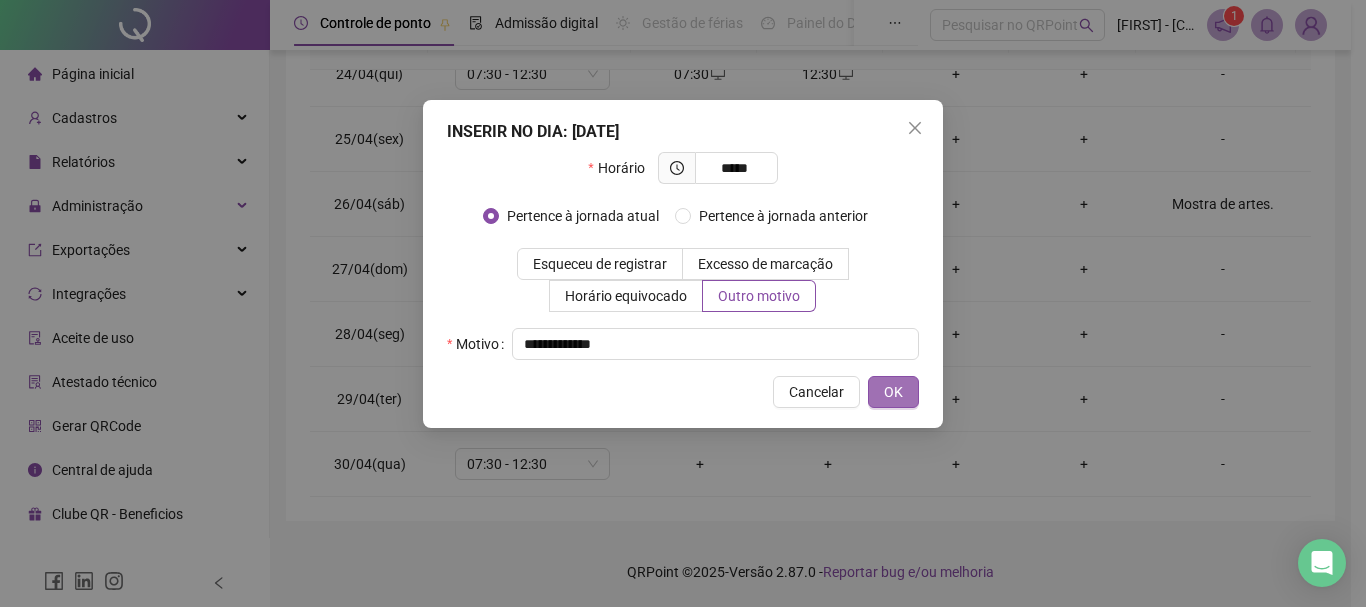click on "OK" at bounding box center [893, 392] 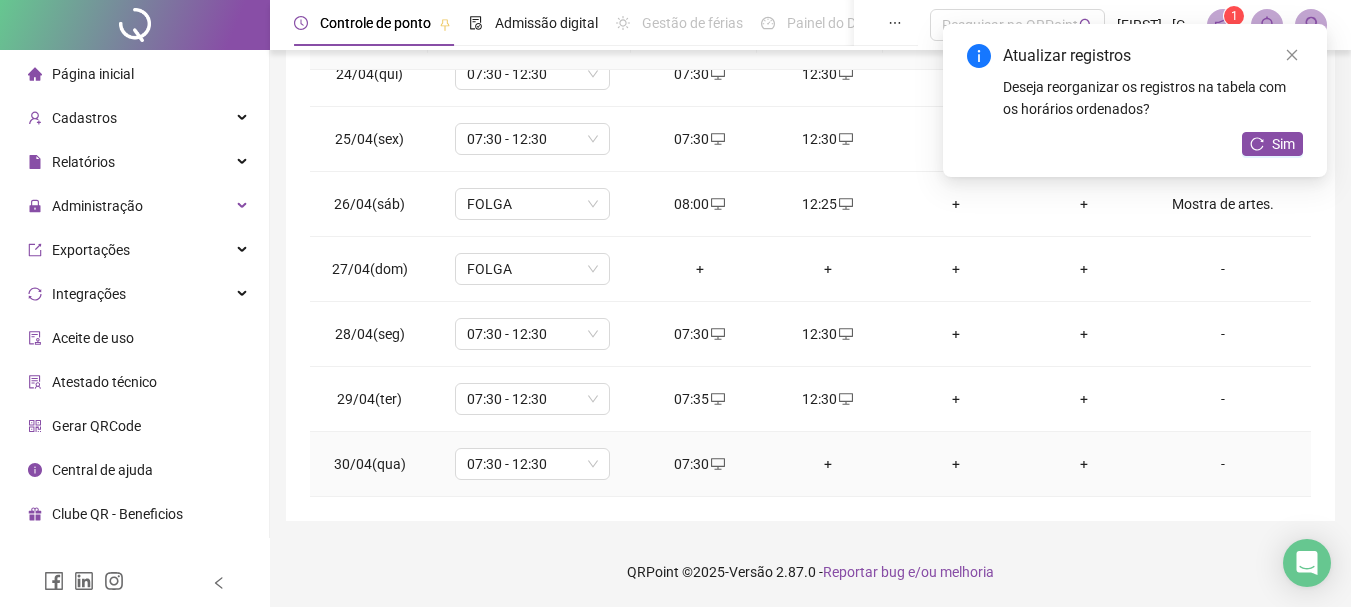 click on "+" at bounding box center [828, 464] 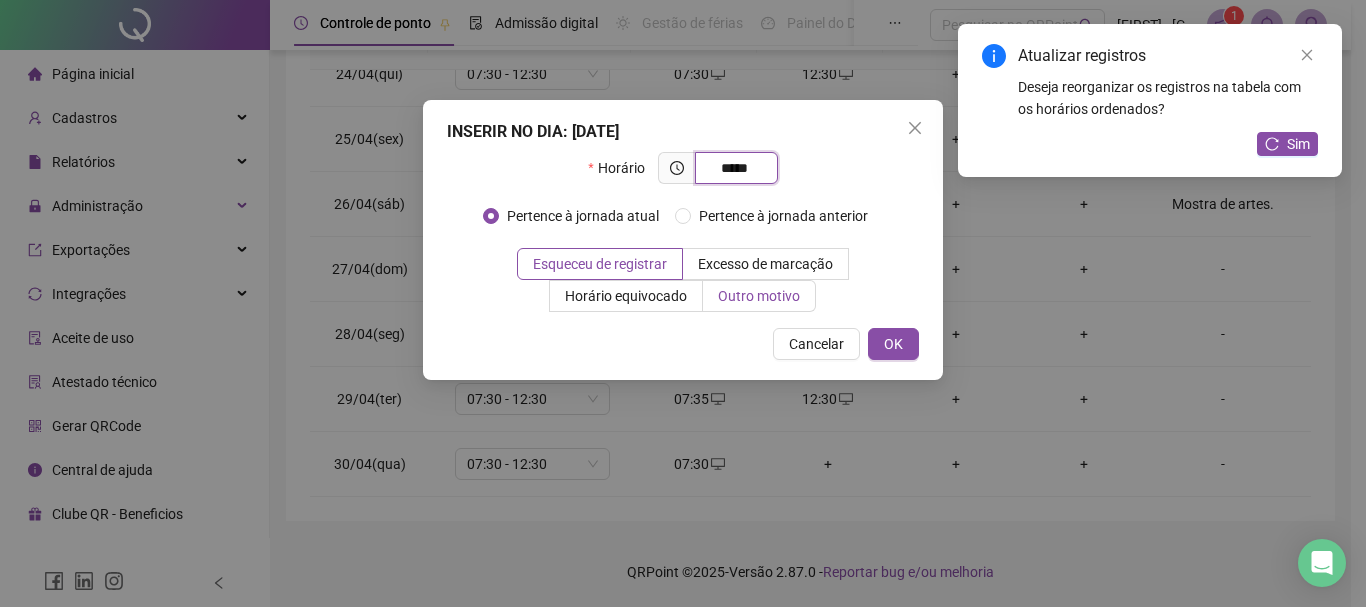 type on "*****" 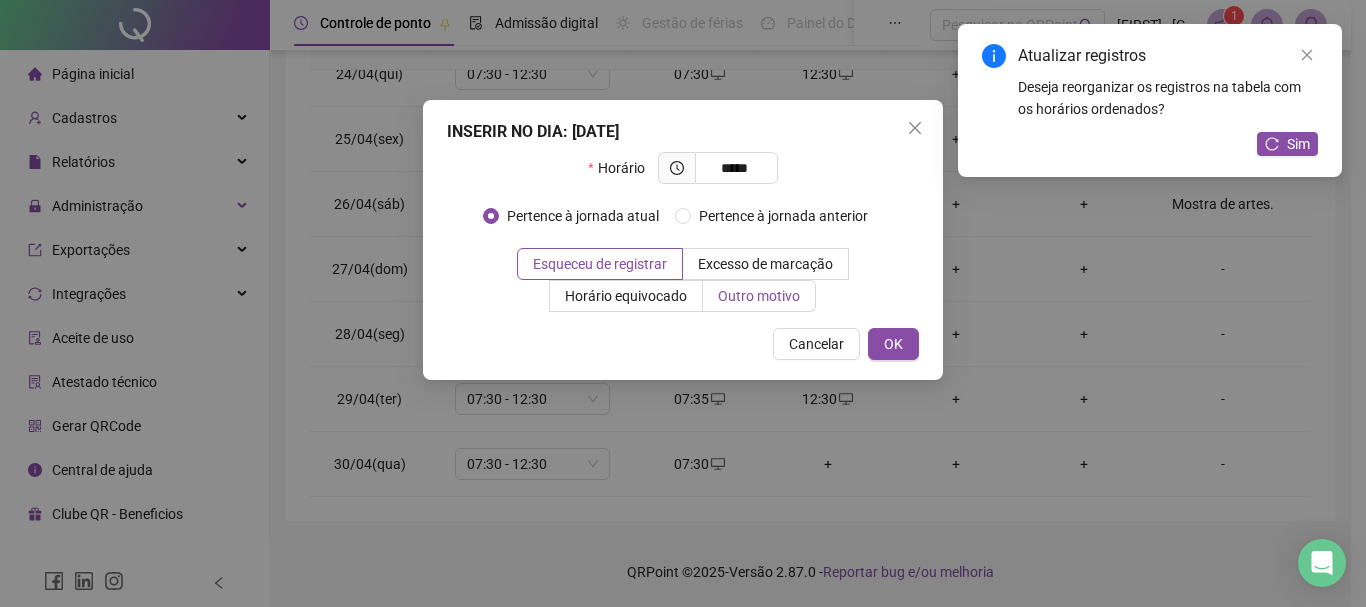 click on "Outro motivo" at bounding box center [759, 296] 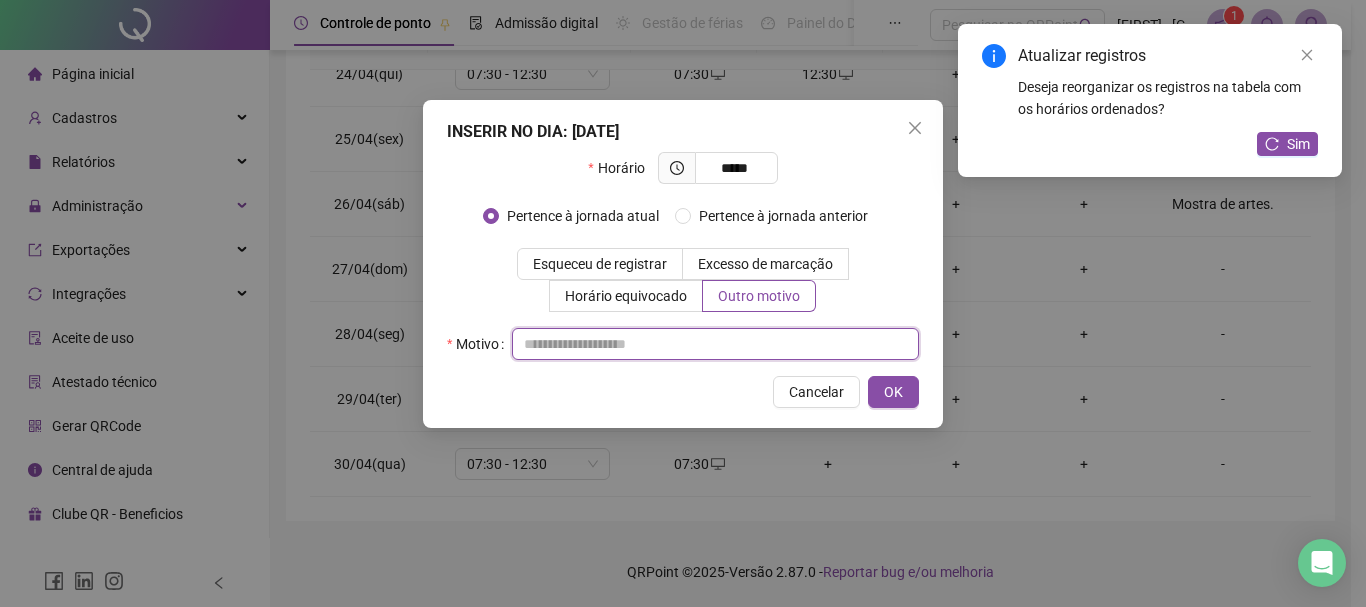 paste on "**********" 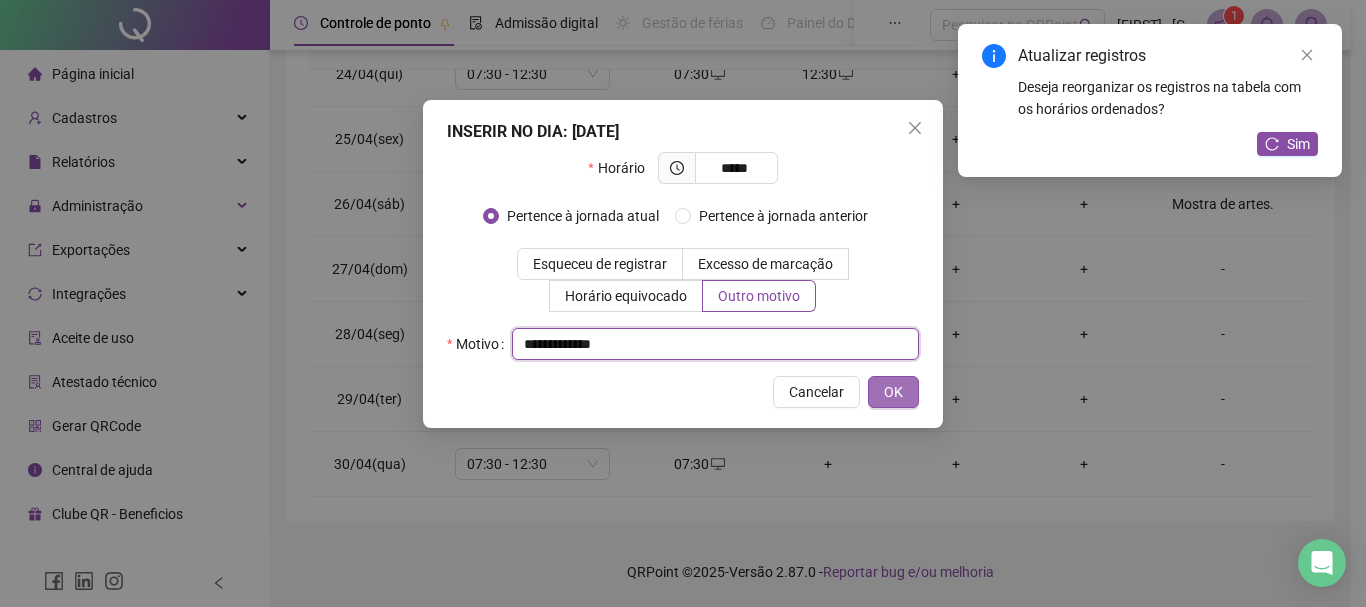 type on "**********" 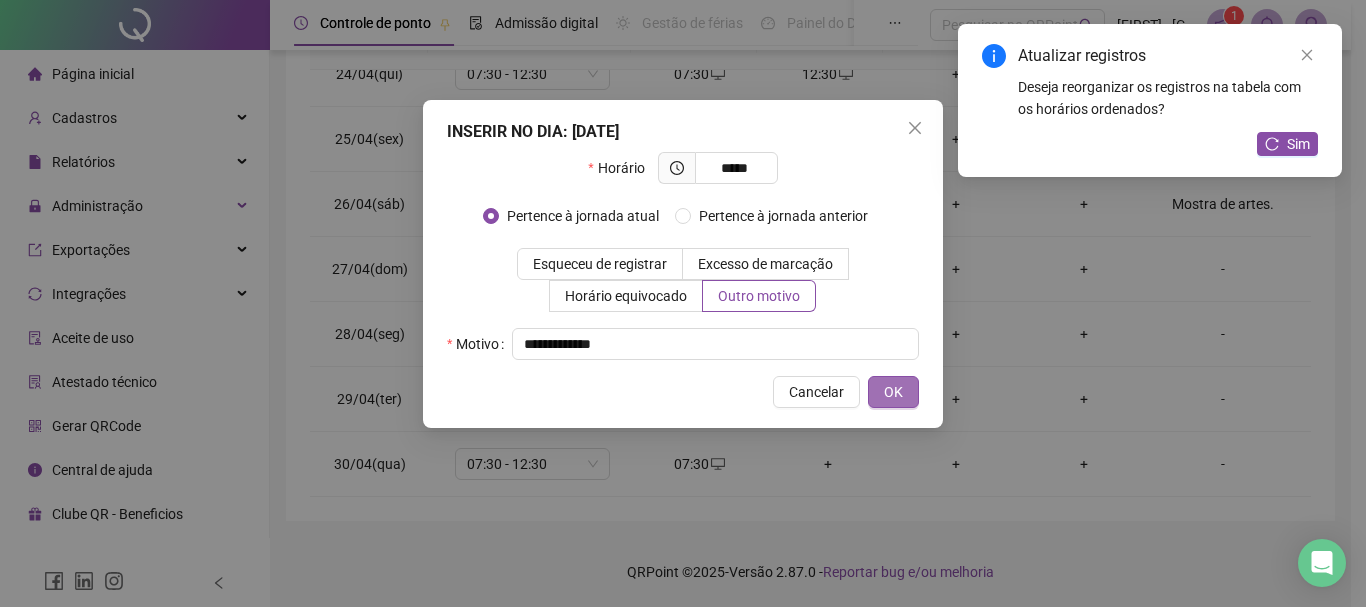 click on "OK" at bounding box center [893, 392] 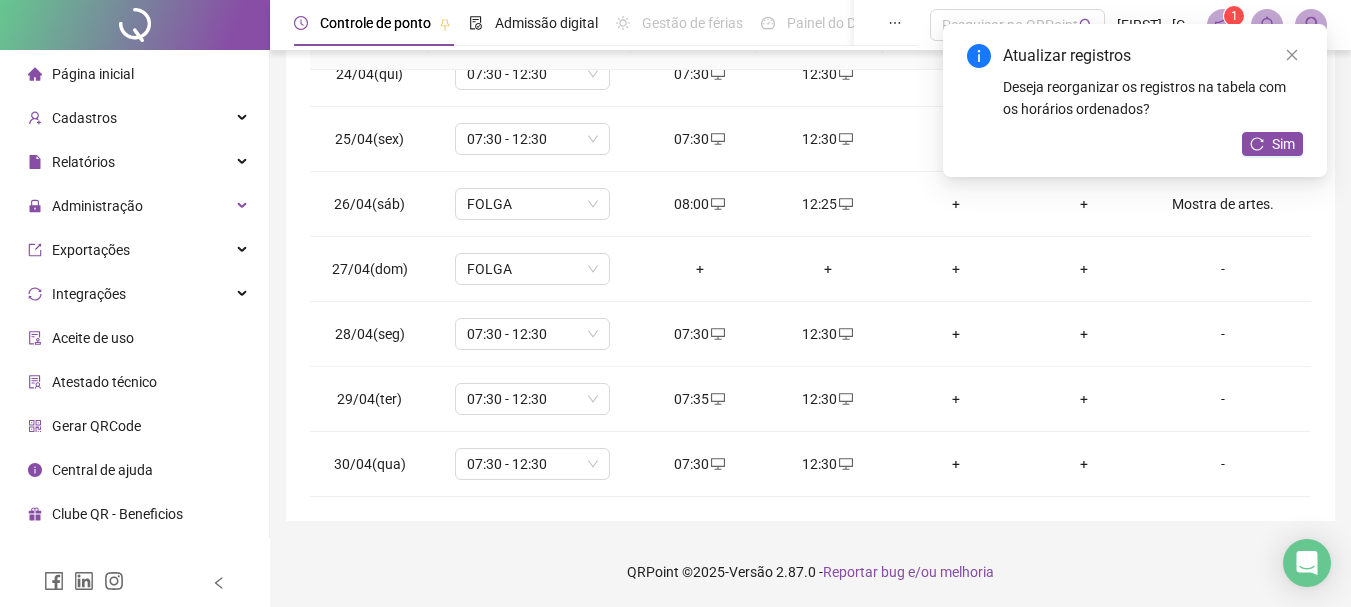 click on "Atualizar registros Deseja reorganizar os registros na tabela com os horários ordenados? Sim" at bounding box center (1135, 100) 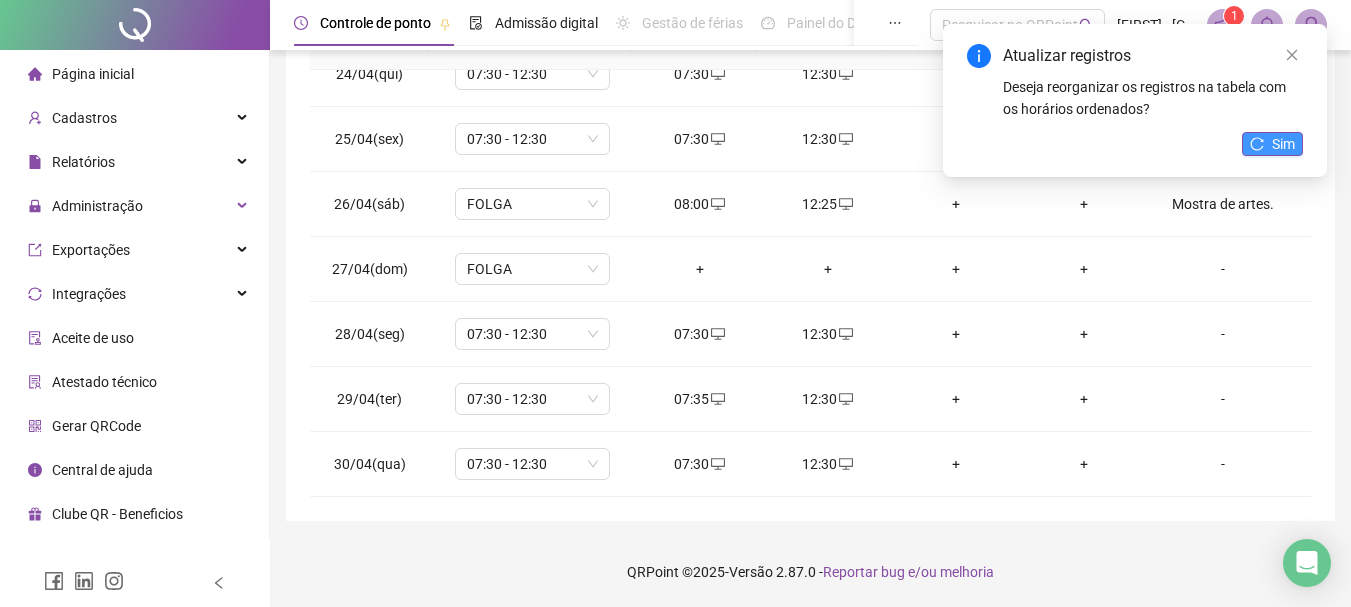 click on "Sim" at bounding box center (1283, 144) 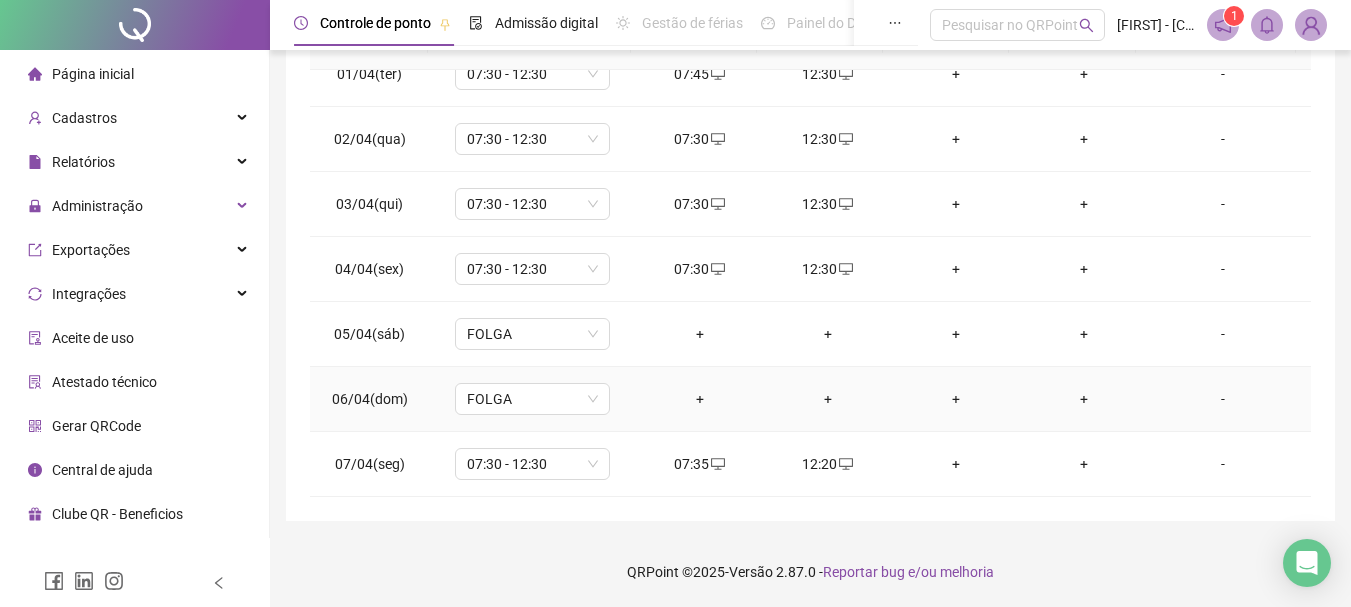 scroll, scrollTop: 0, scrollLeft: 0, axis: both 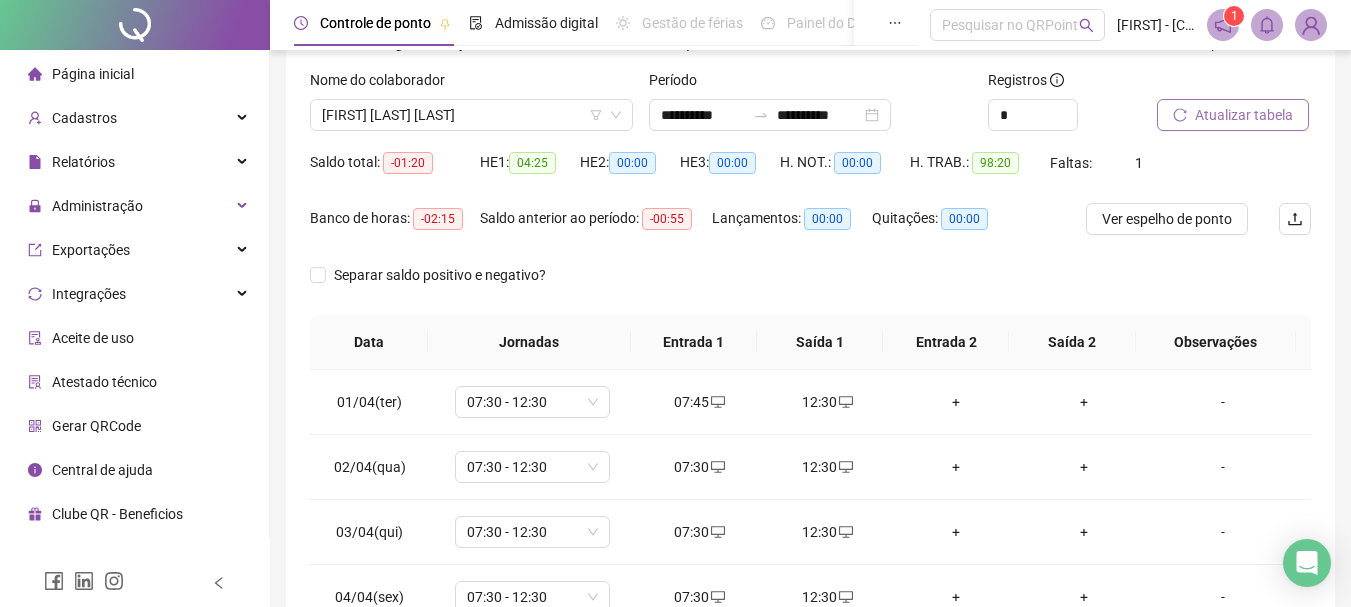 click on "Atualizar tabela" at bounding box center (1244, 115) 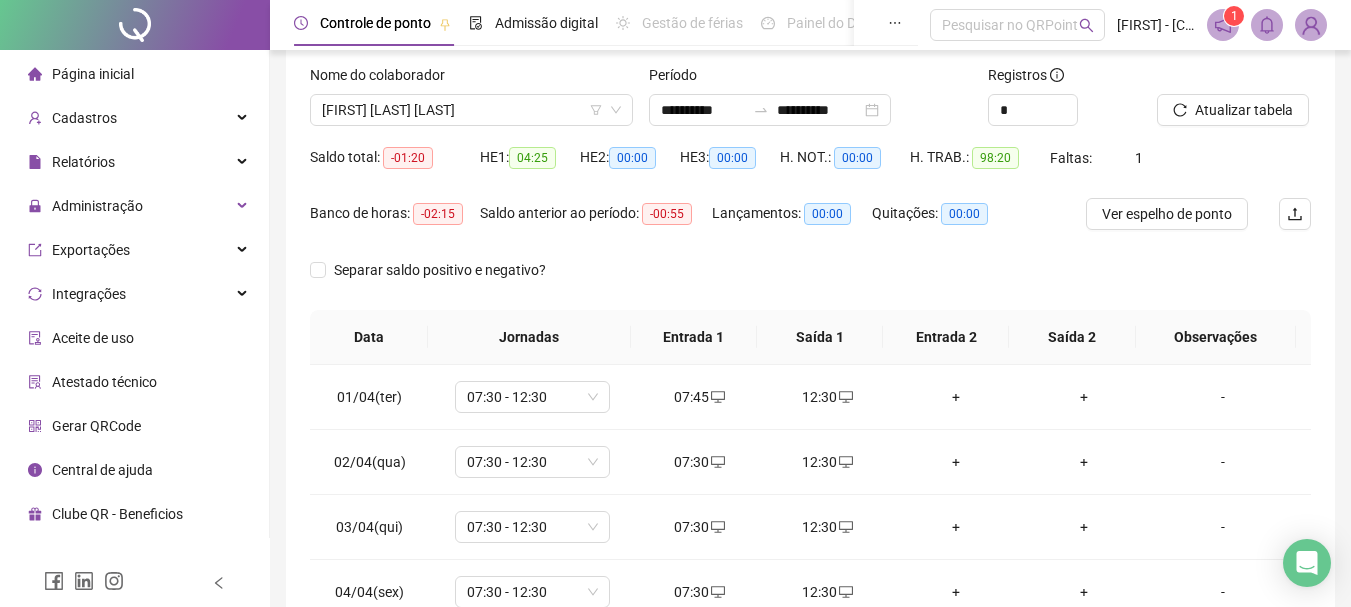 scroll, scrollTop: 400, scrollLeft: 0, axis: vertical 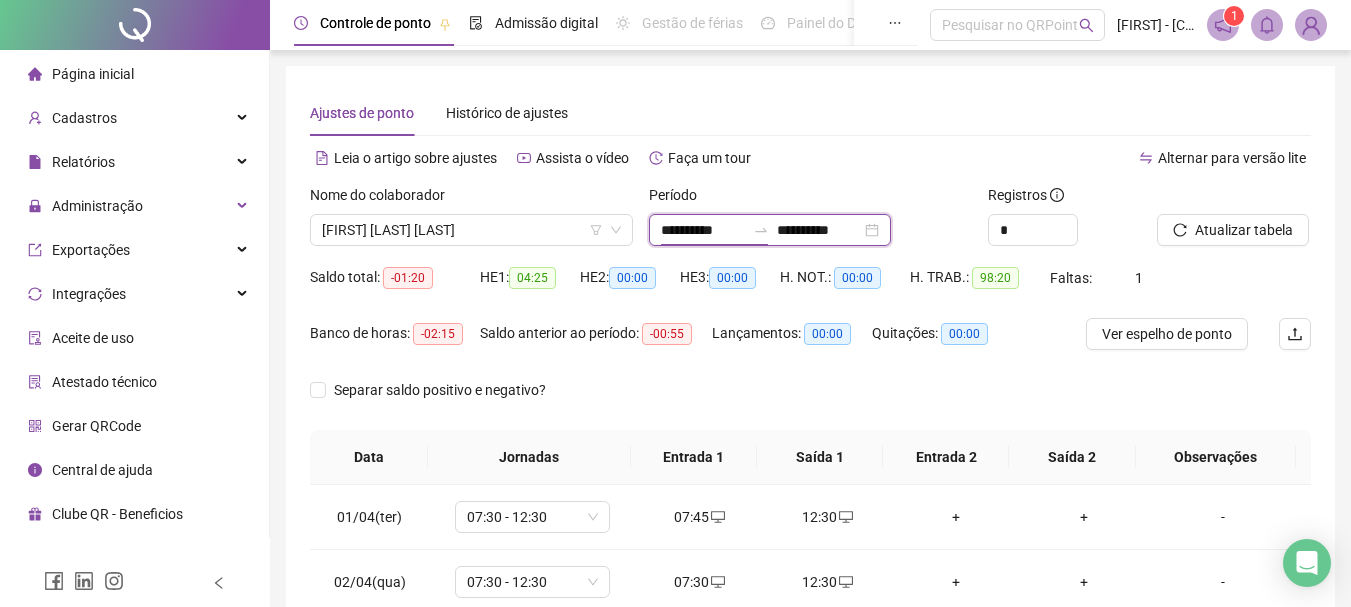 click on "**********" at bounding box center (703, 230) 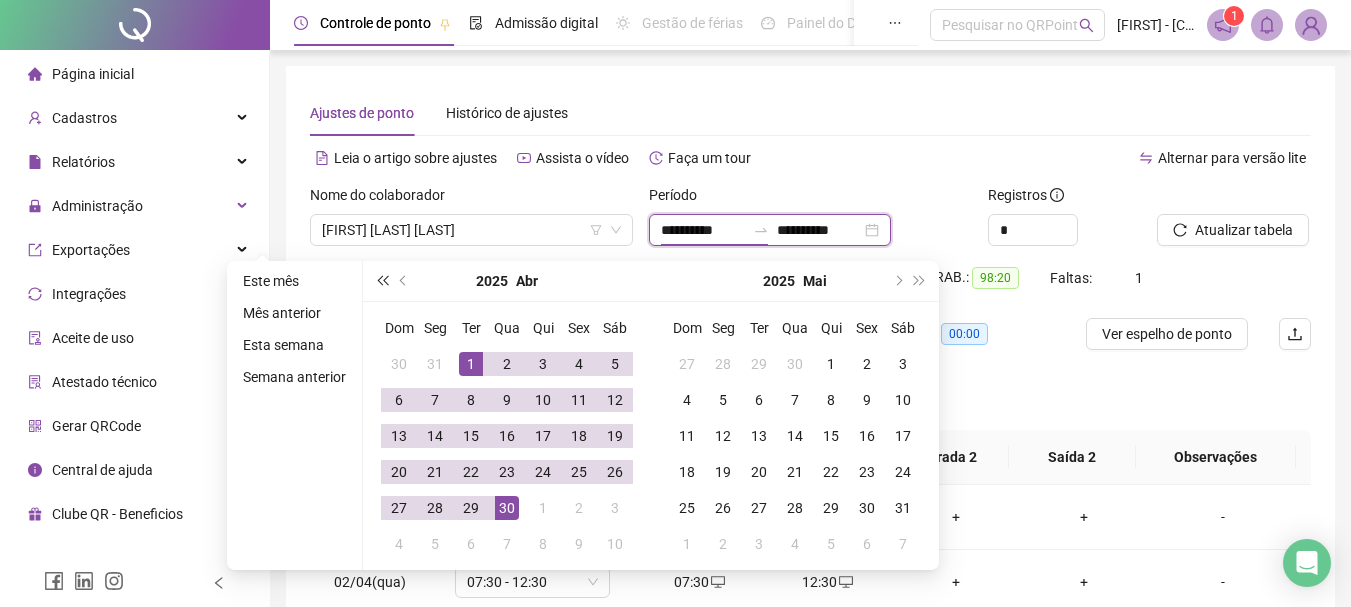 type on "**********" 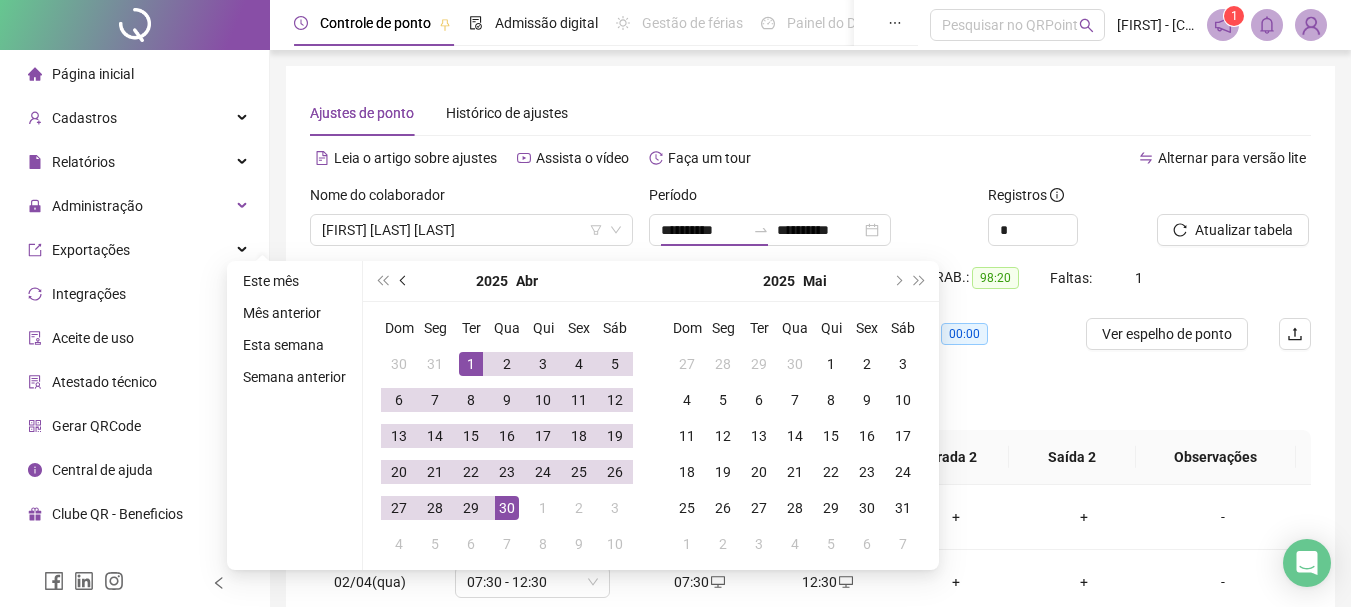 click at bounding box center [404, 281] 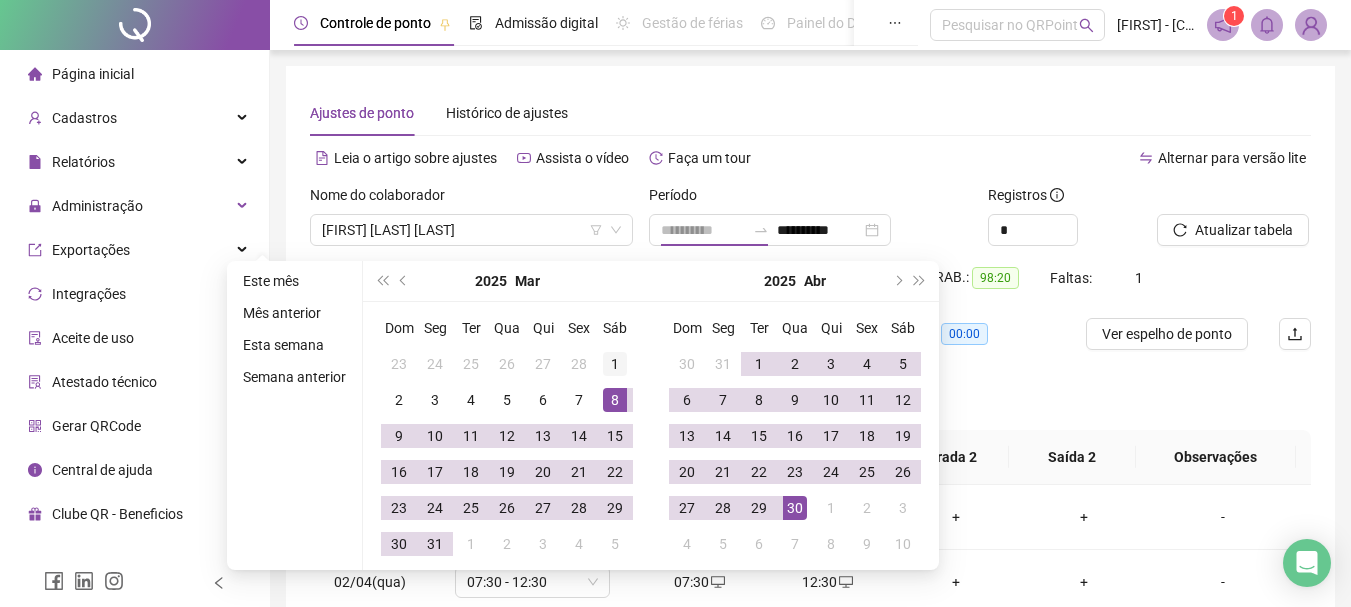 type on "**********" 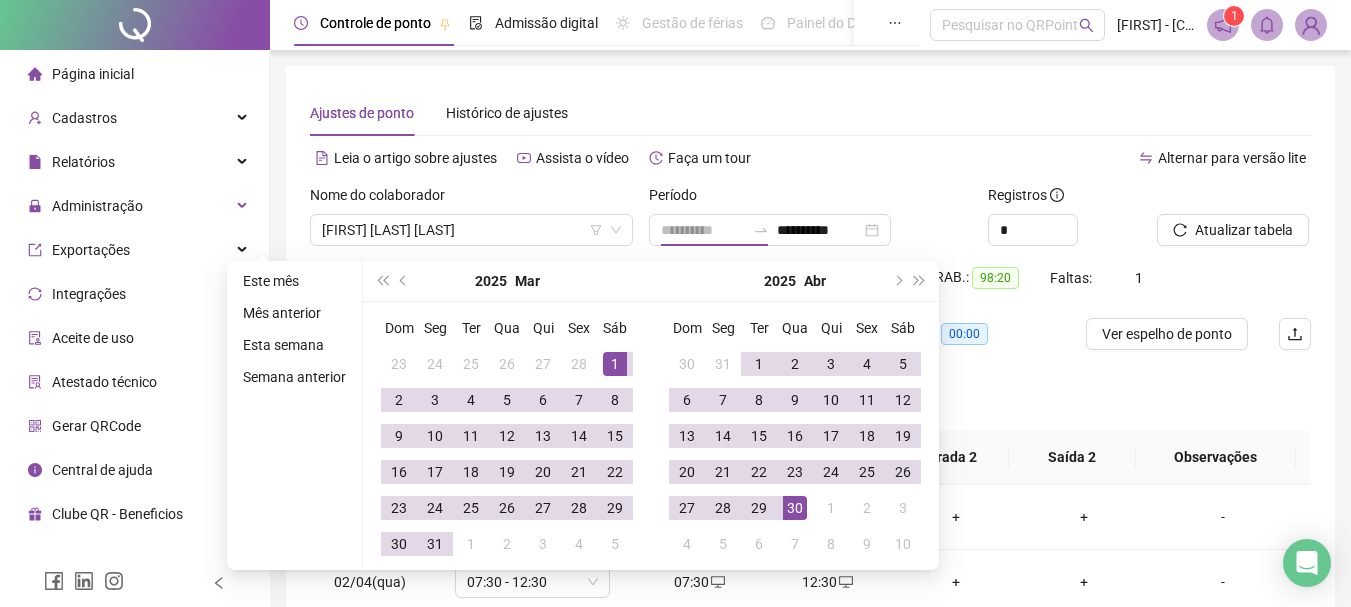 click on "1" at bounding box center [615, 364] 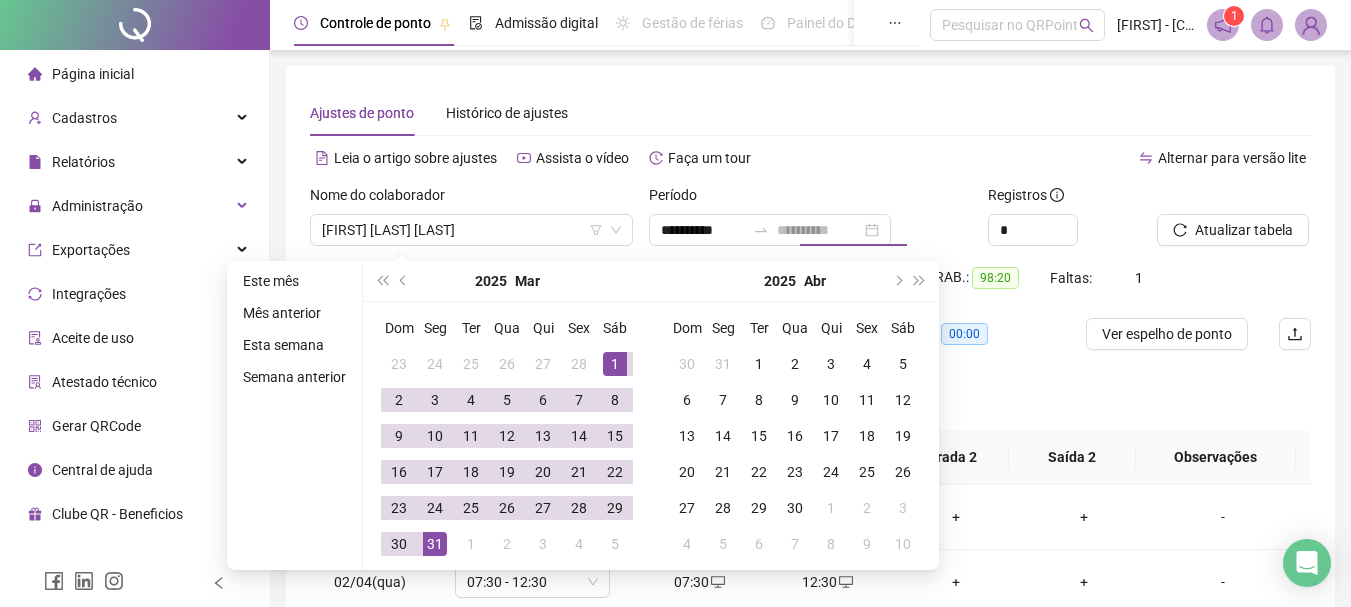 click on "31" at bounding box center [435, 544] 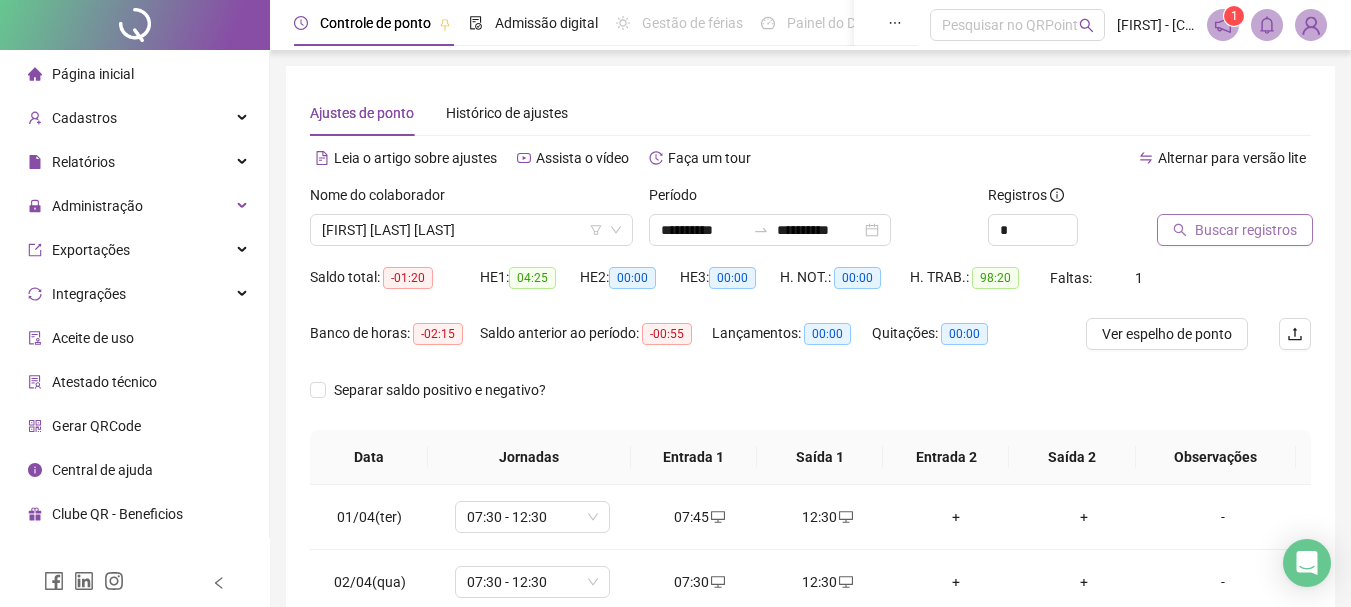 click on "Buscar registros" at bounding box center [1246, 230] 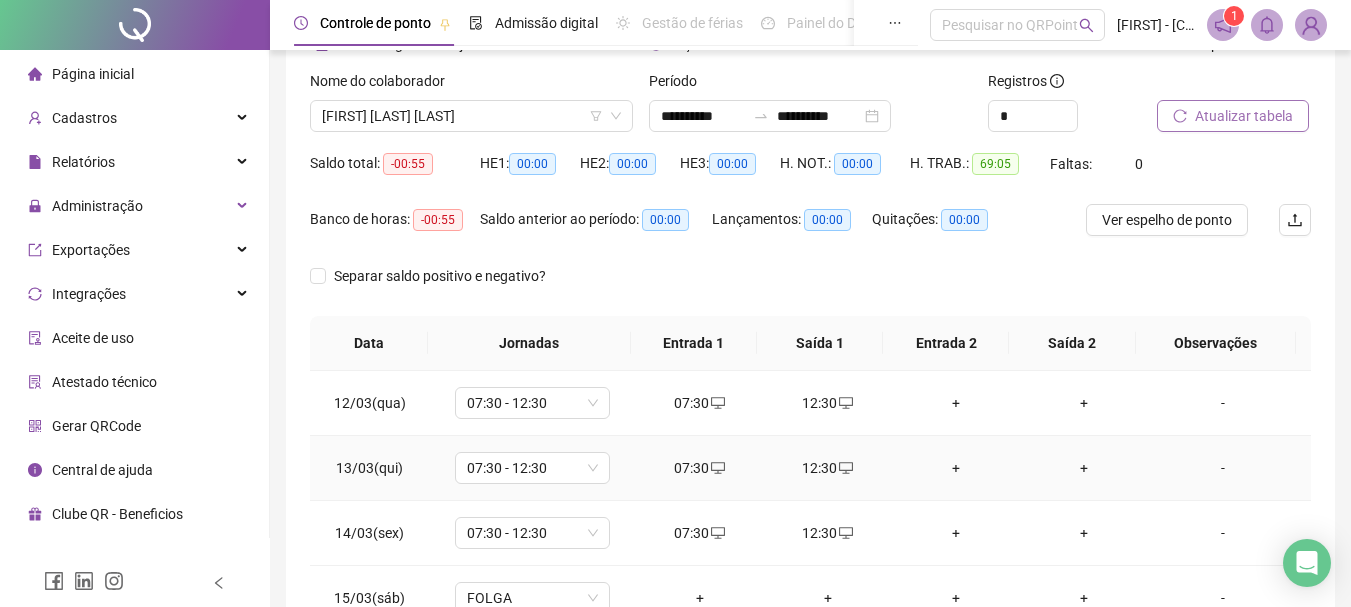 scroll, scrollTop: 0, scrollLeft: 0, axis: both 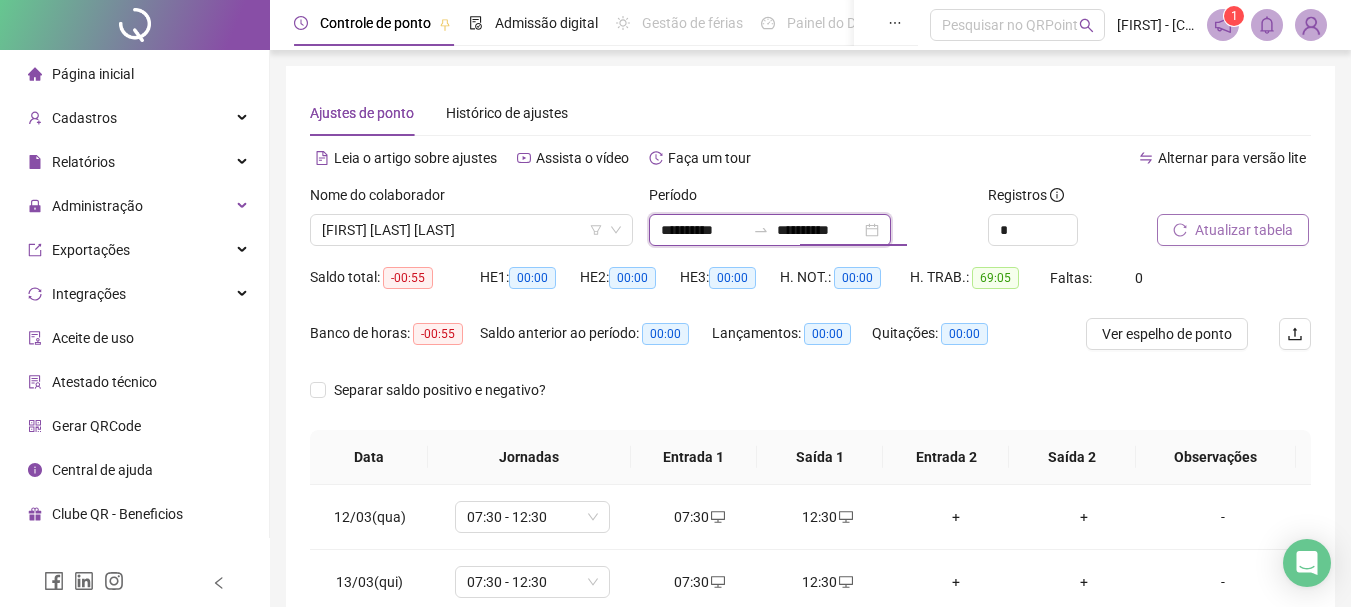 click on "**********" at bounding box center [819, 230] 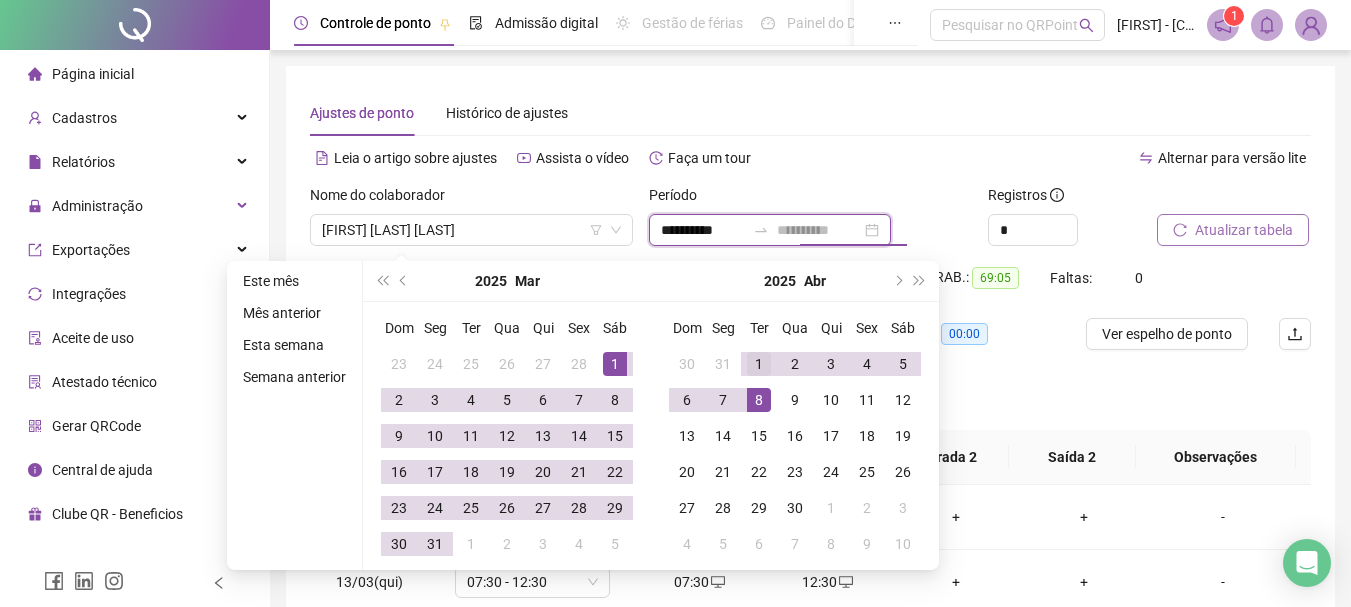 type on "**********" 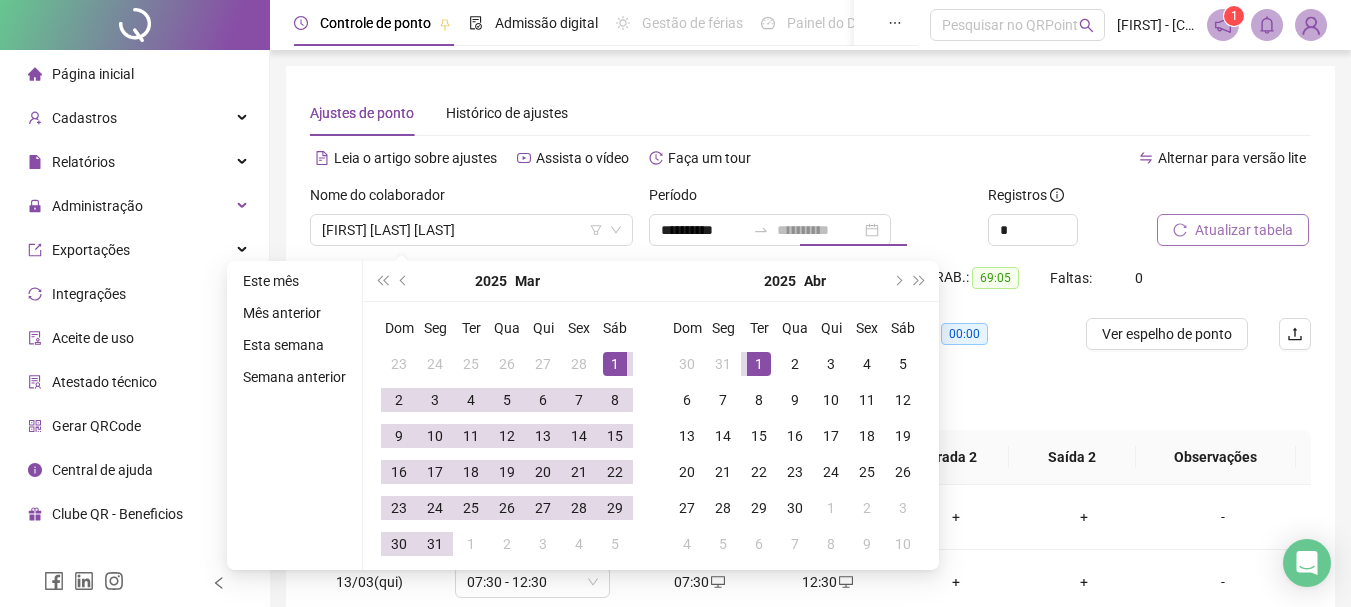 click on "1" at bounding box center [759, 364] 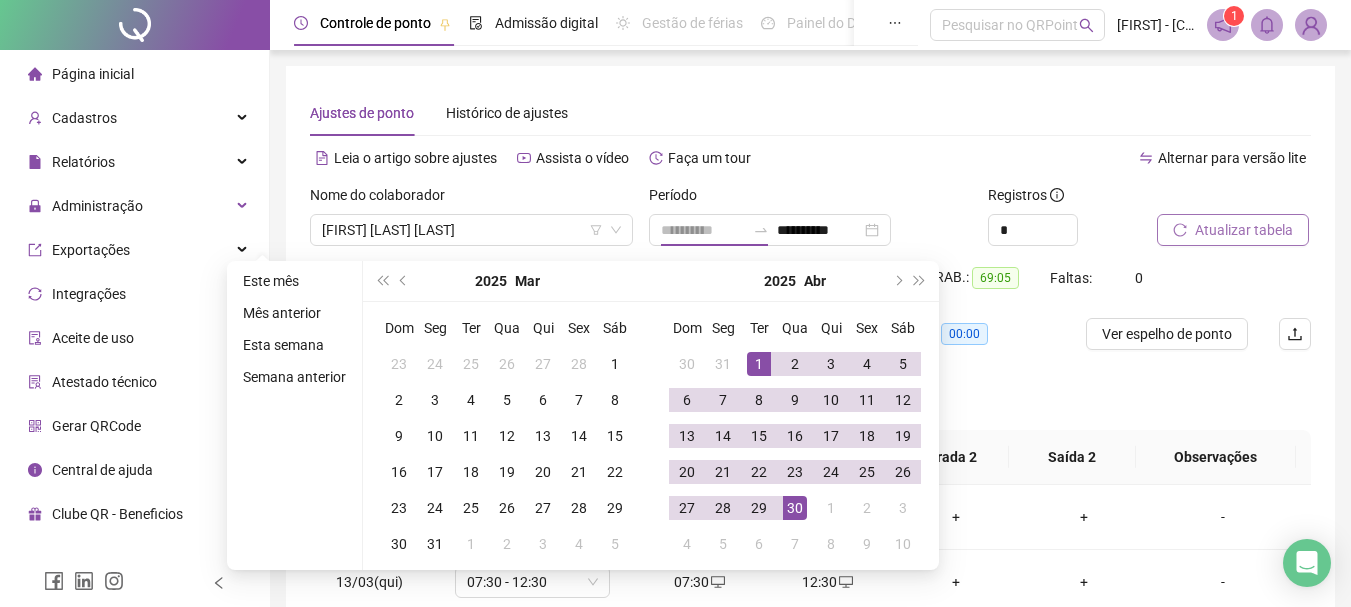 click on "30" at bounding box center (795, 508) 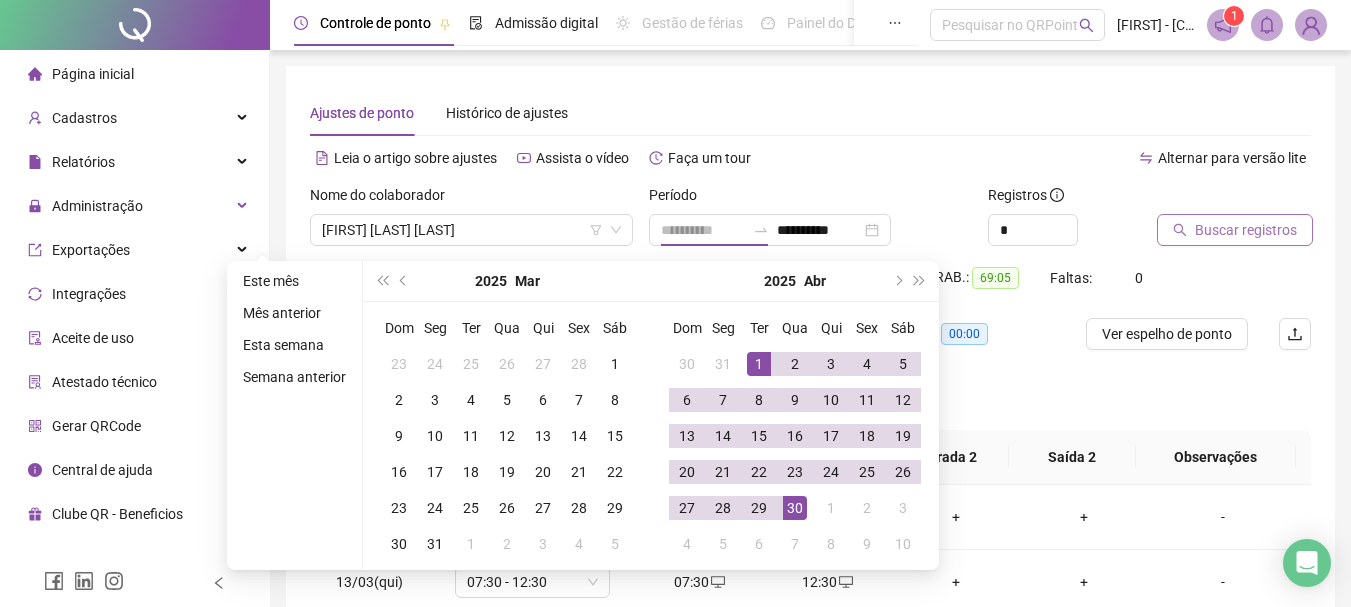 type on "**********" 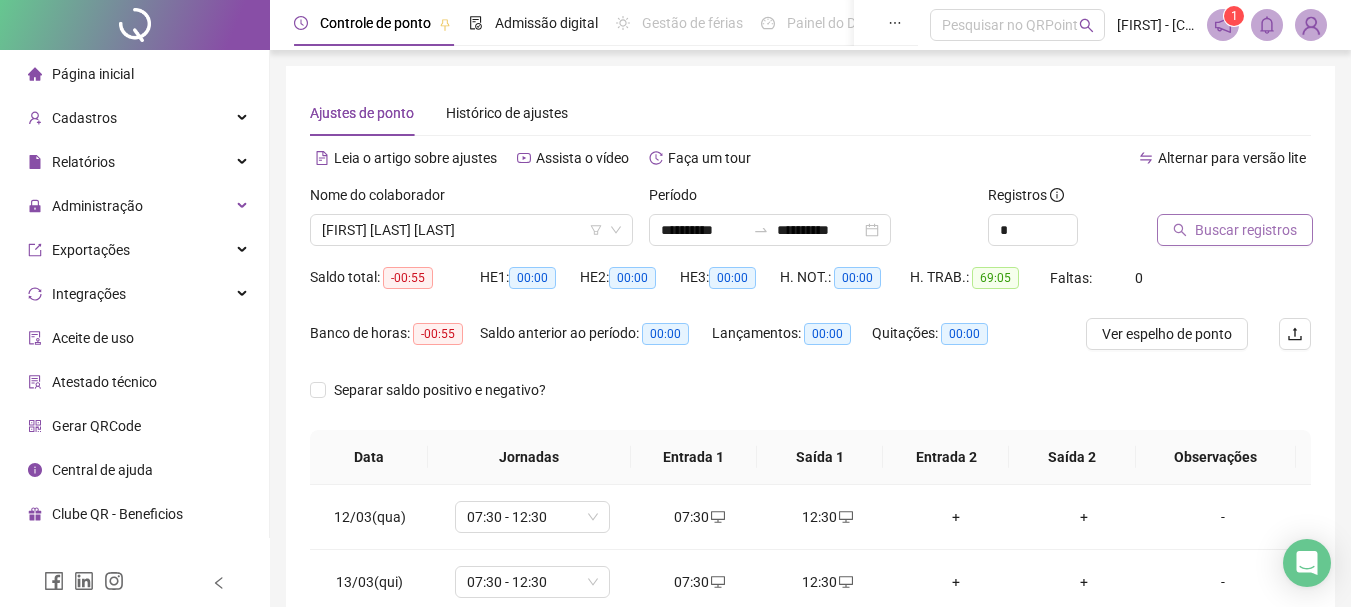 click on "Buscar registros" at bounding box center [1246, 230] 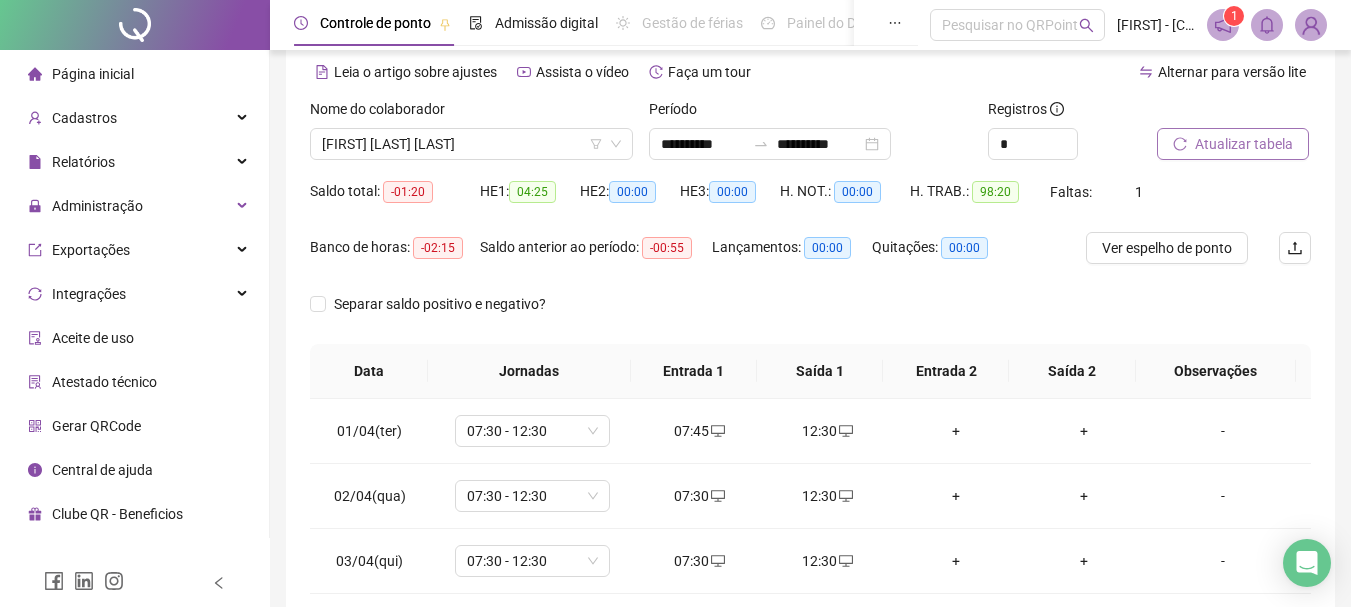 scroll, scrollTop: 200, scrollLeft: 0, axis: vertical 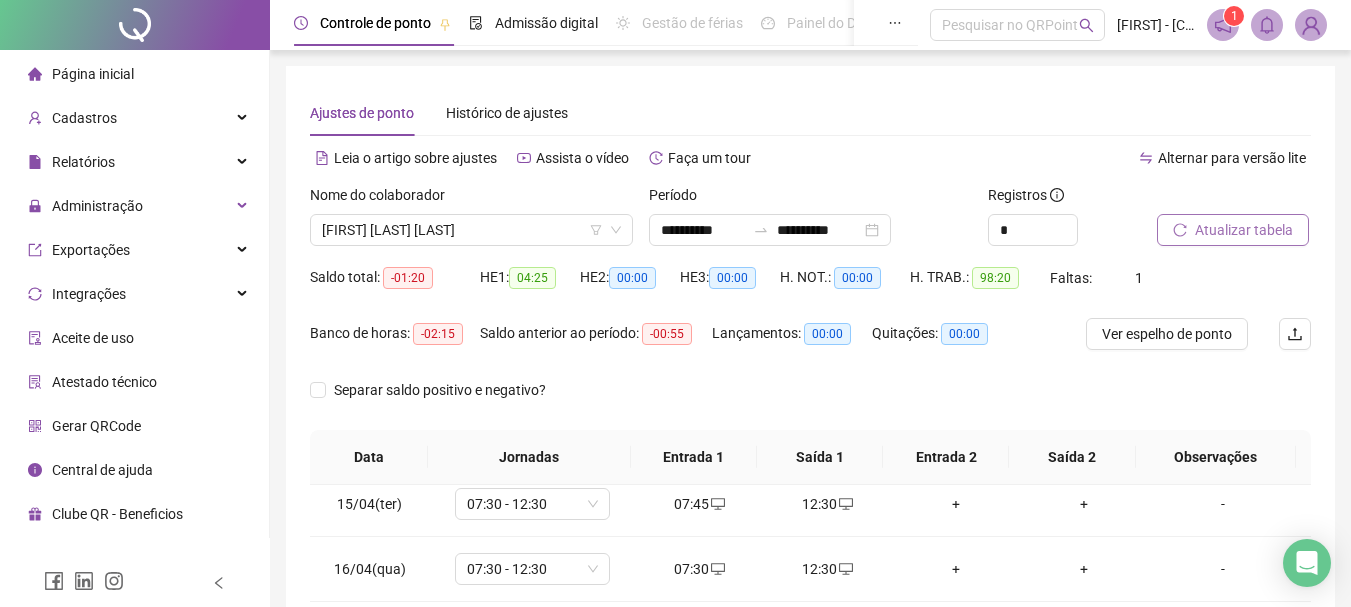 click on "Atualizar tabela" at bounding box center (1244, 230) 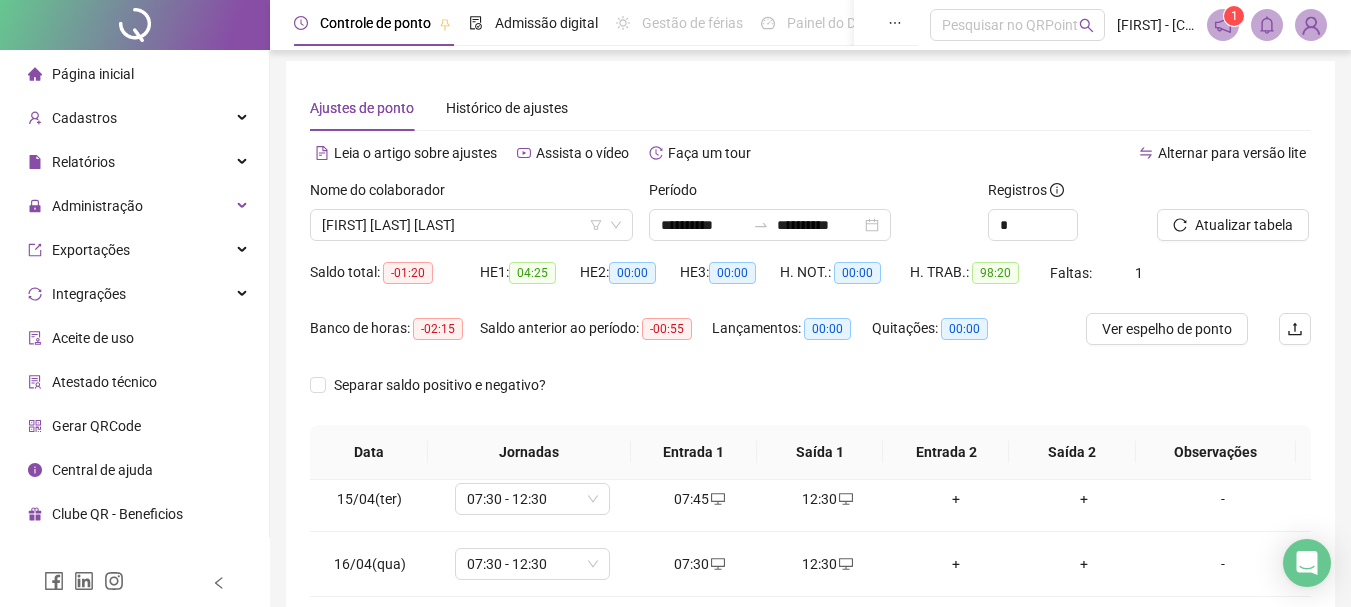 scroll, scrollTop: 0, scrollLeft: 0, axis: both 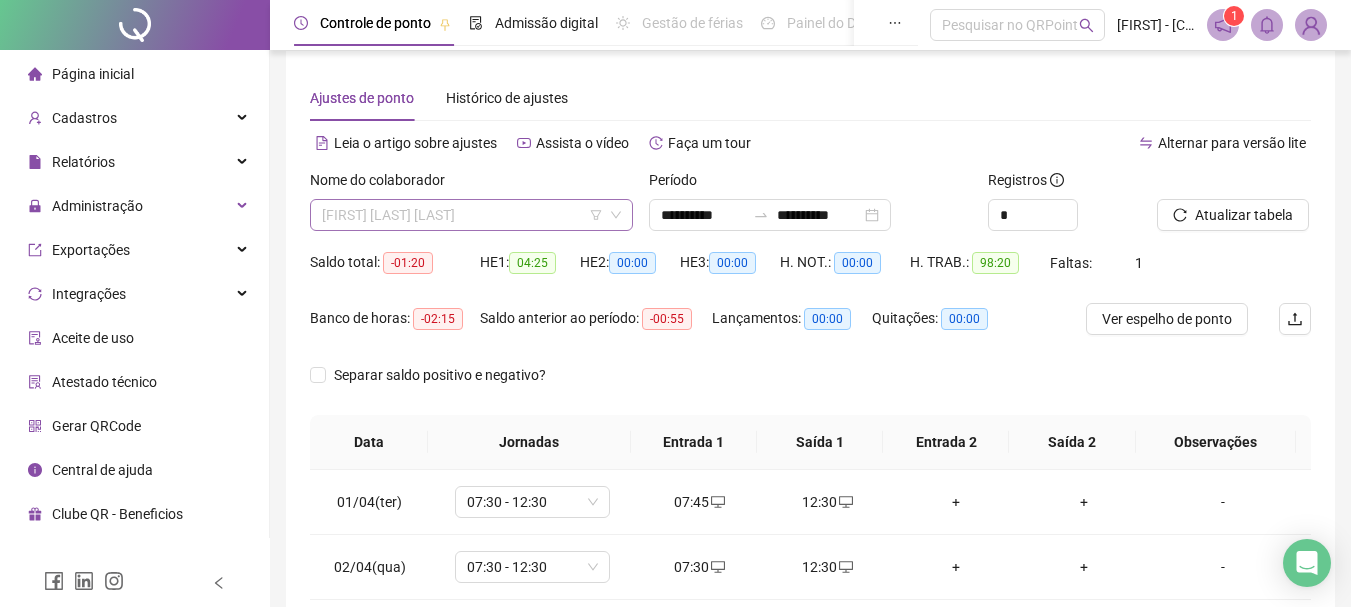 click on "[FIRST] [LAST]" at bounding box center [471, 215] 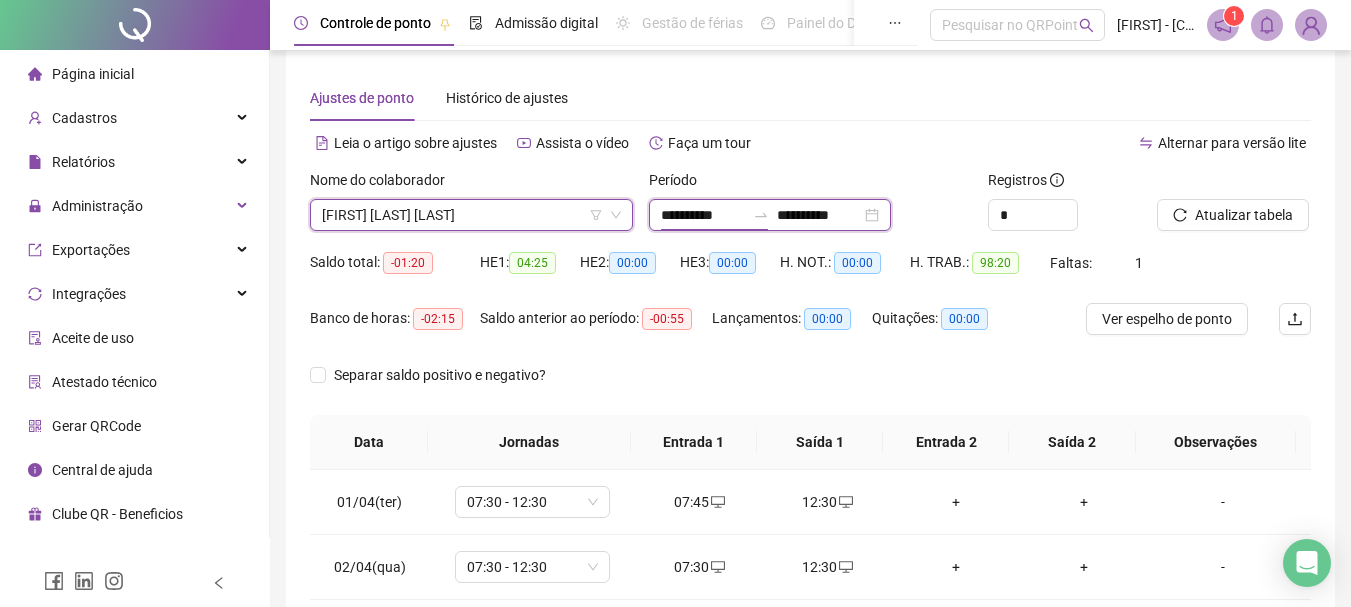 click on "**********" at bounding box center [703, 215] 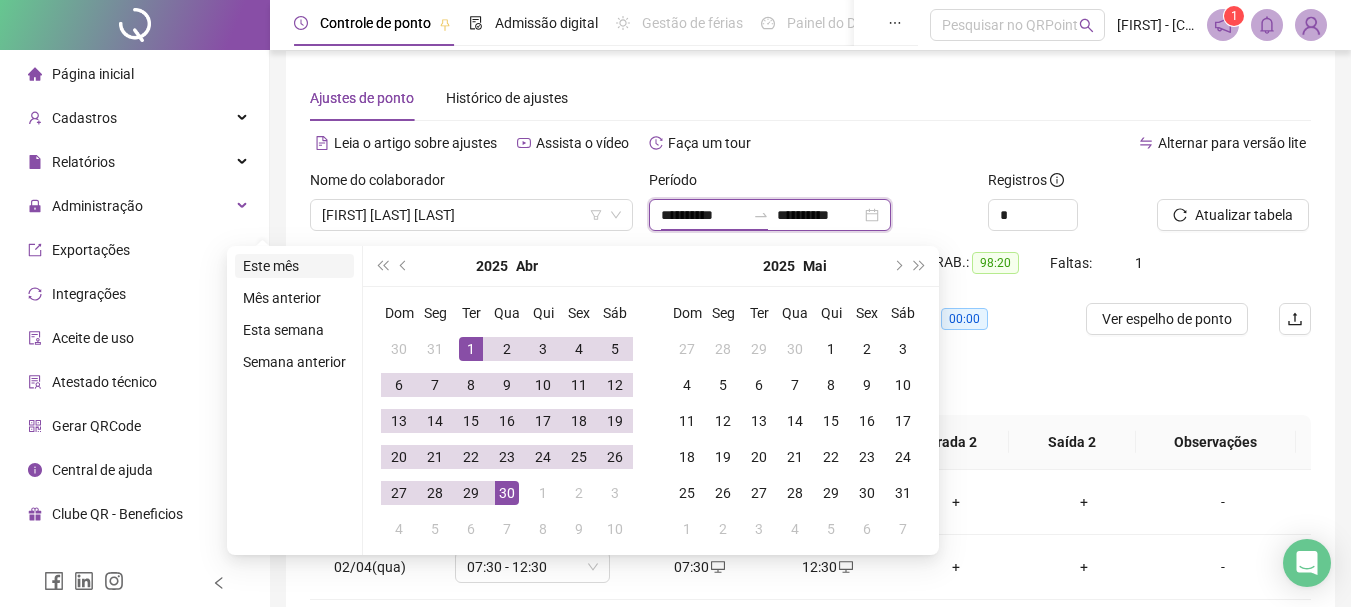 type on "**********" 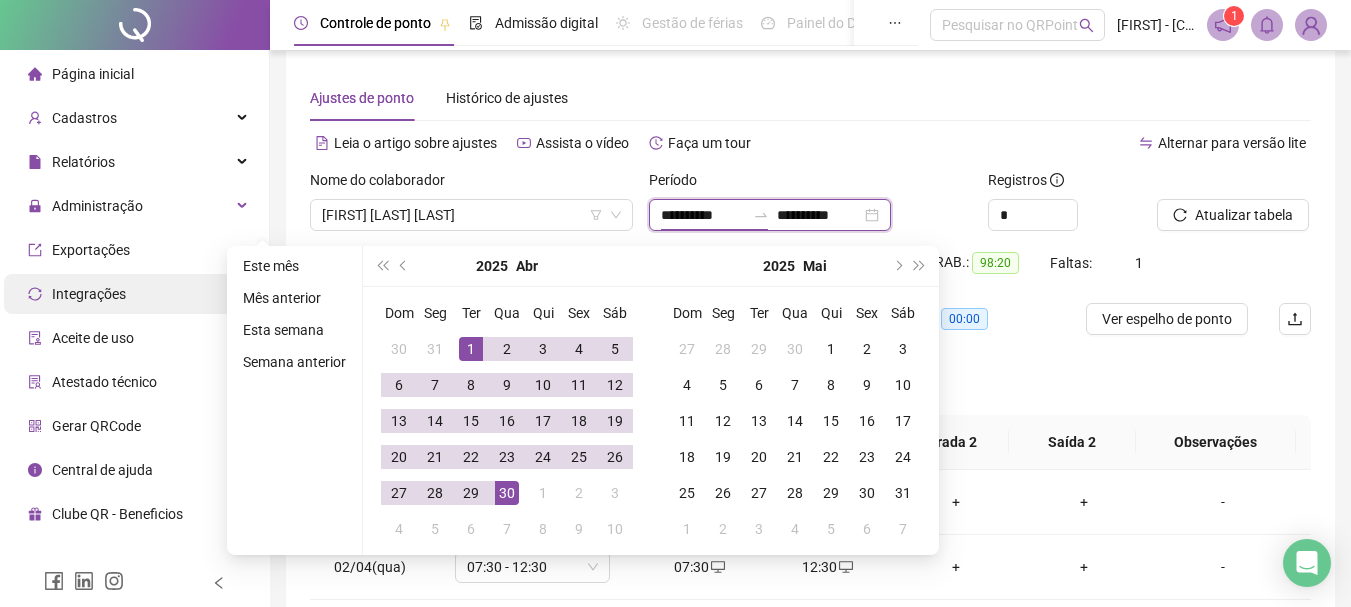 type on "**********" 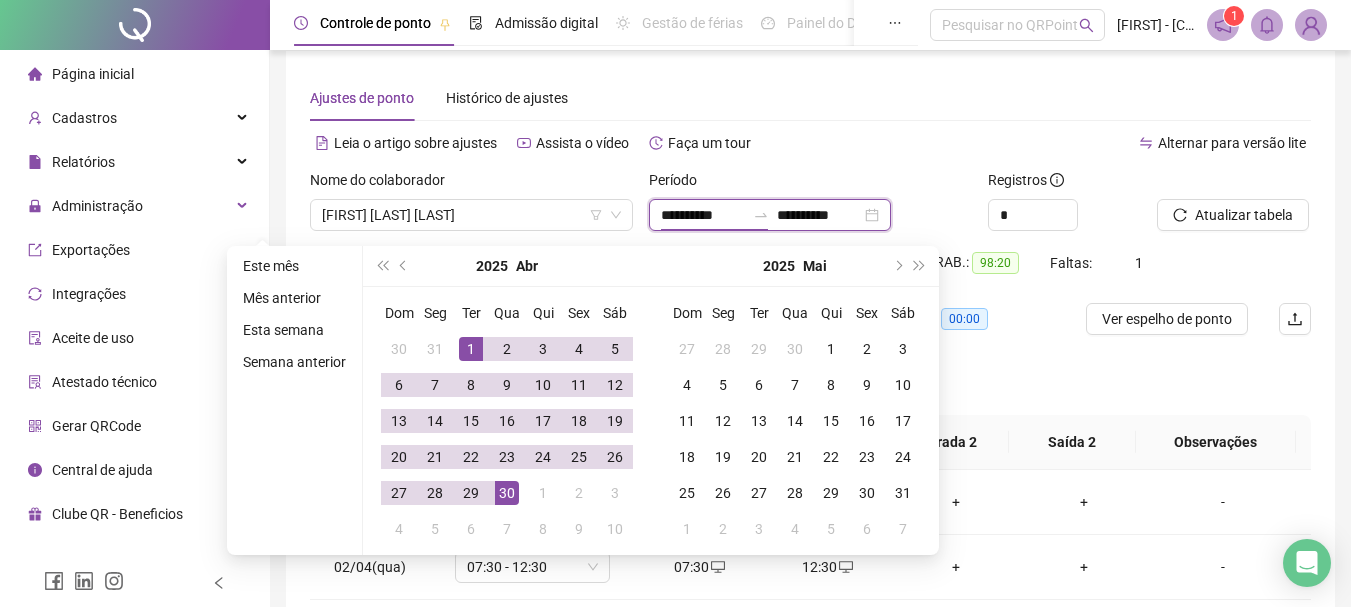 type on "**********" 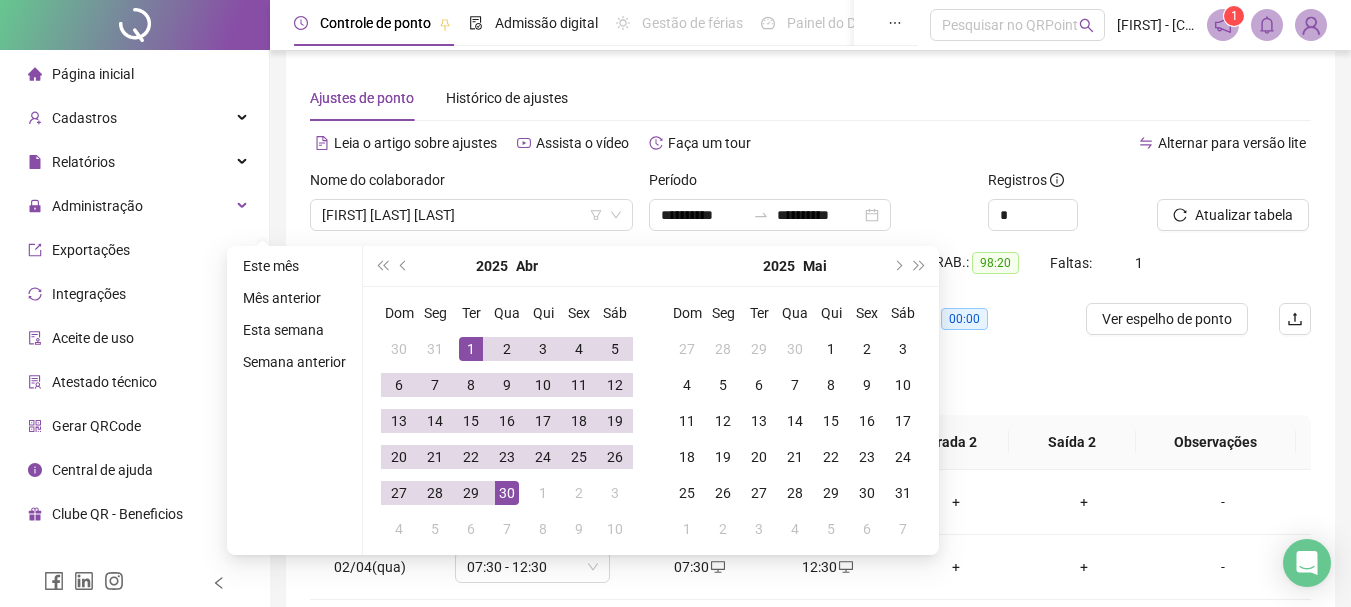 click on "Alternar para versão lite" at bounding box center (1061, 143) 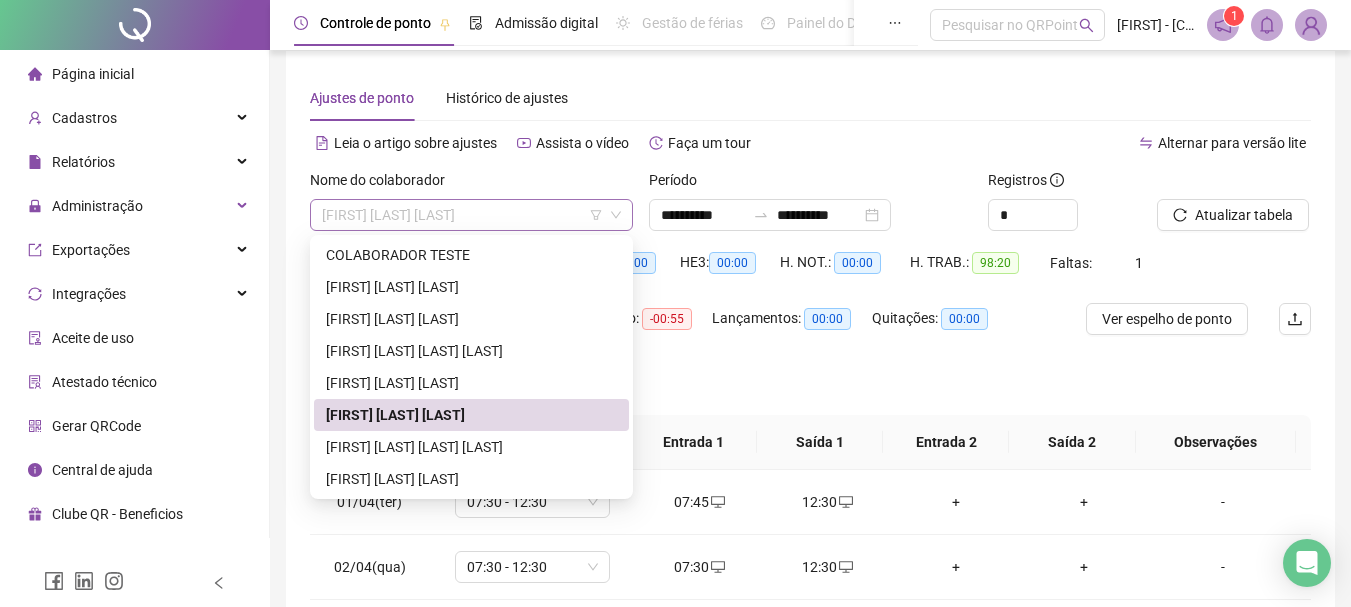click on "[FIRST] [LAST]" at bounding box center (471, 215) 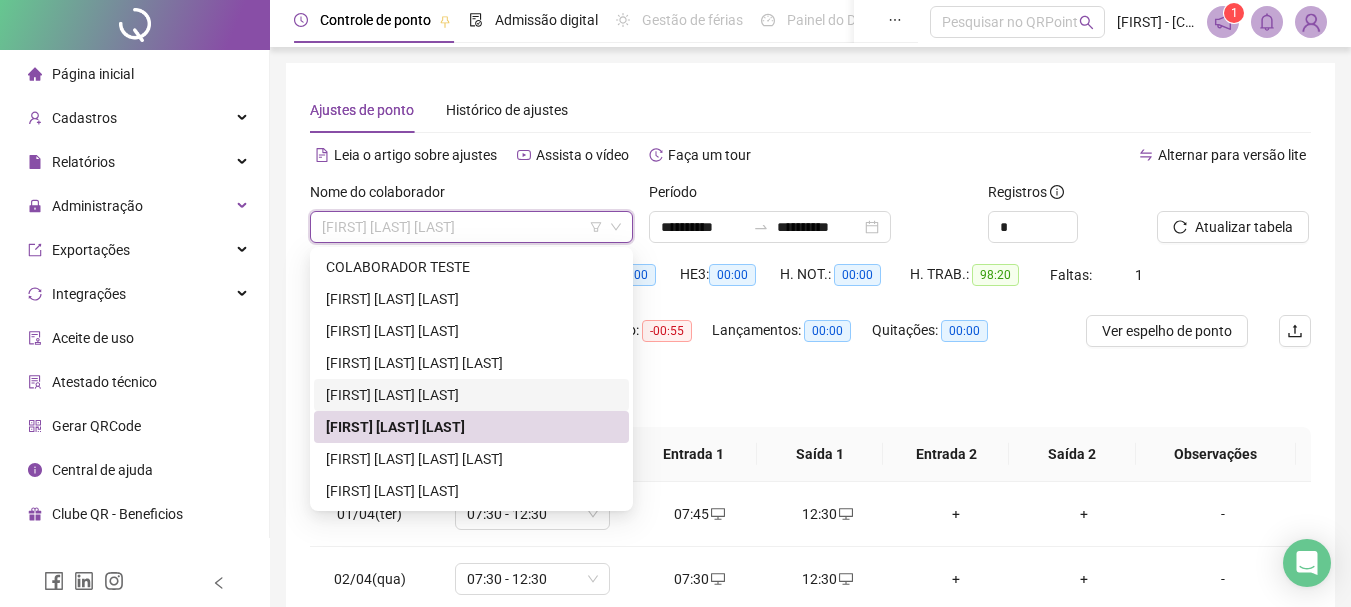 scroll, scrollTop: 0, scrollLeft: 0, axis: both 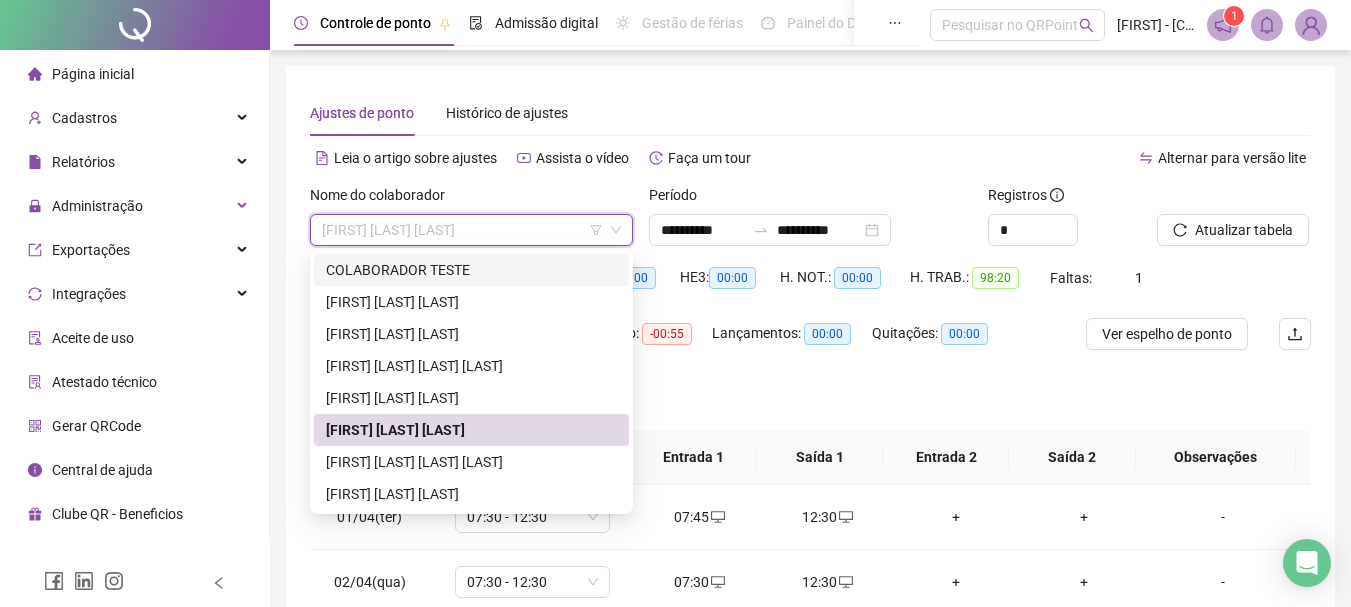 click on "Ajustes de ponto Histórico de ajustes" at bounding box center [810, 113] 